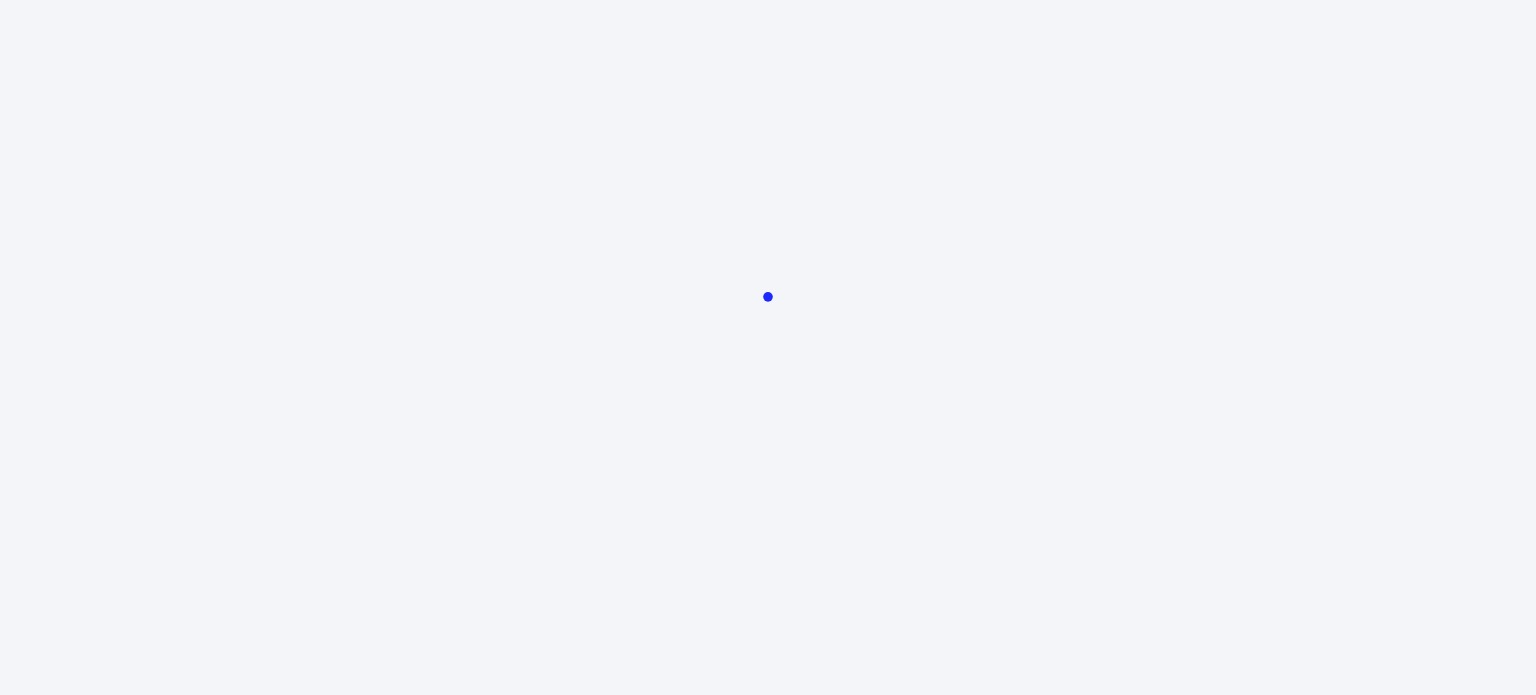 scroll, scrollTop: 0, scrollLeft: 0, axis: both 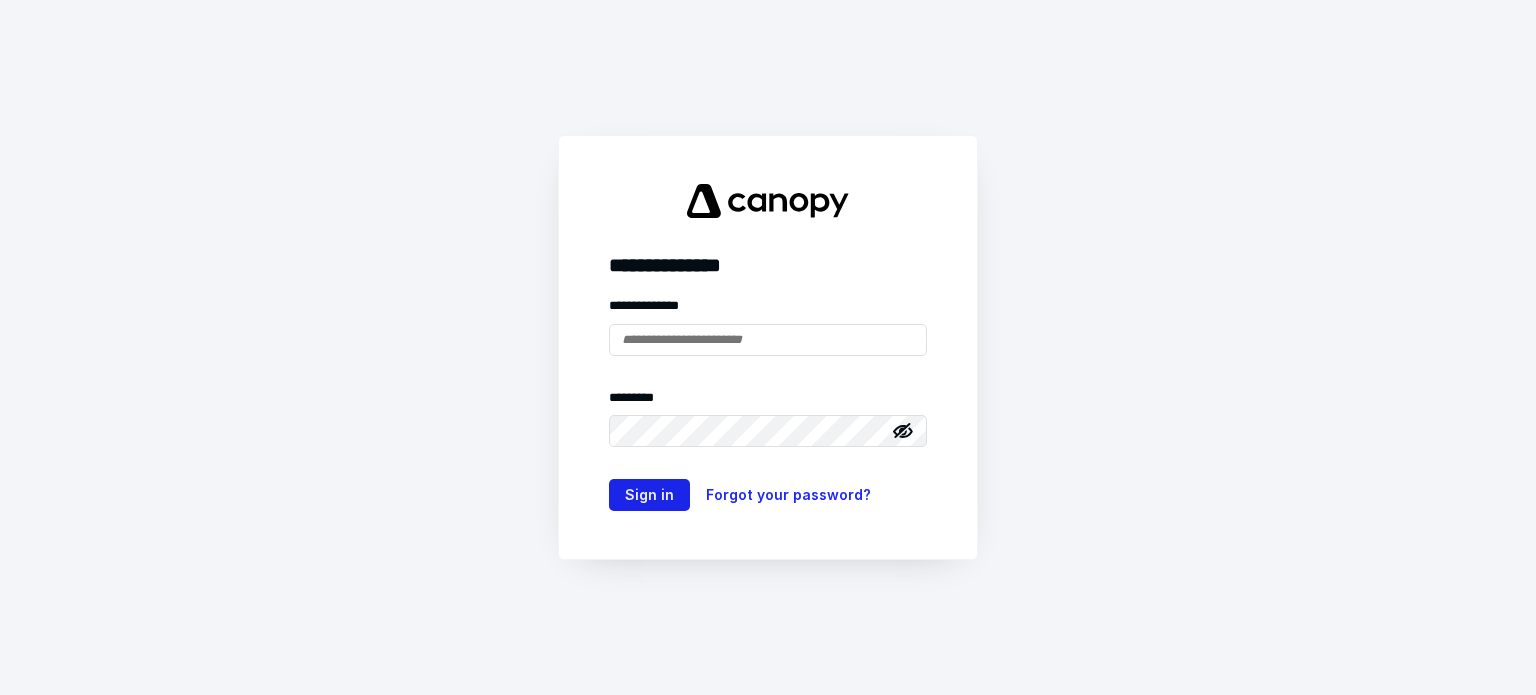 type on "**********" 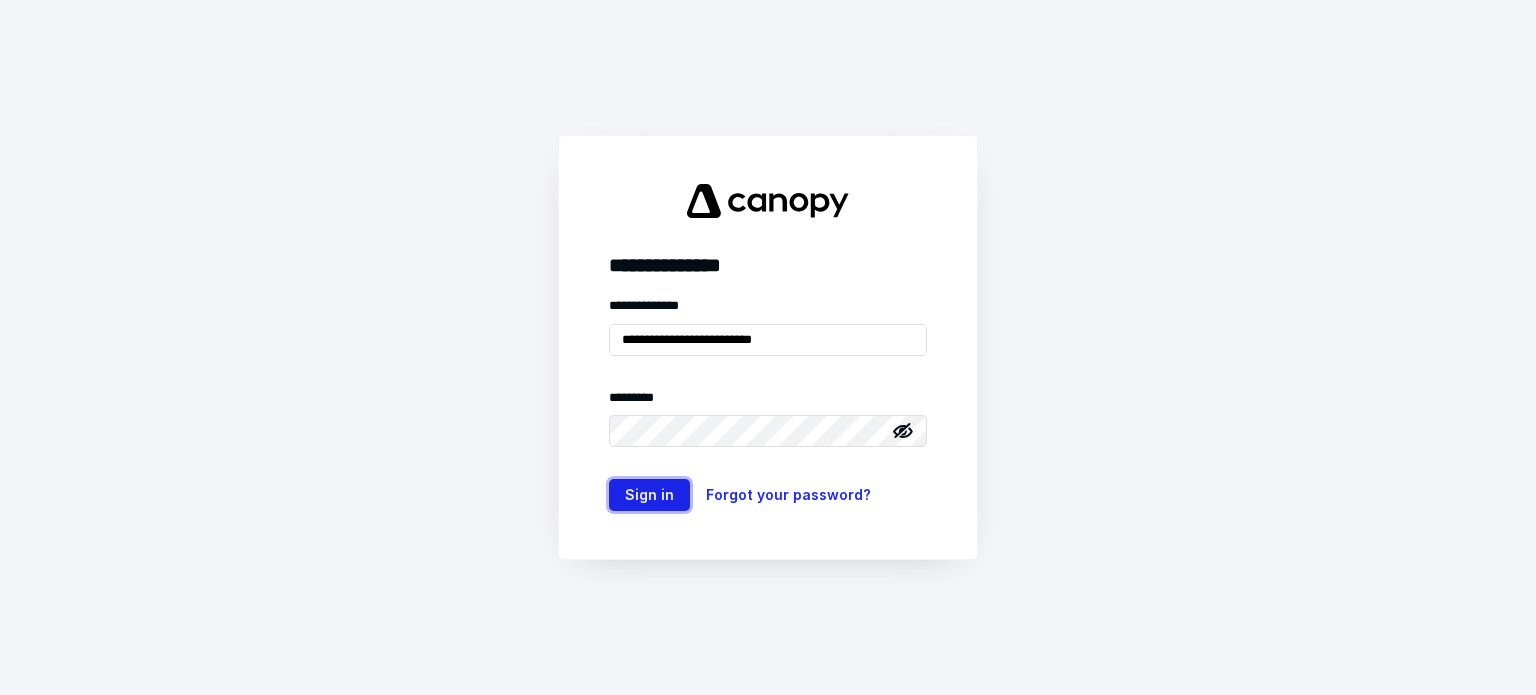 click on "Sign in" at bounding box center (649, 495) 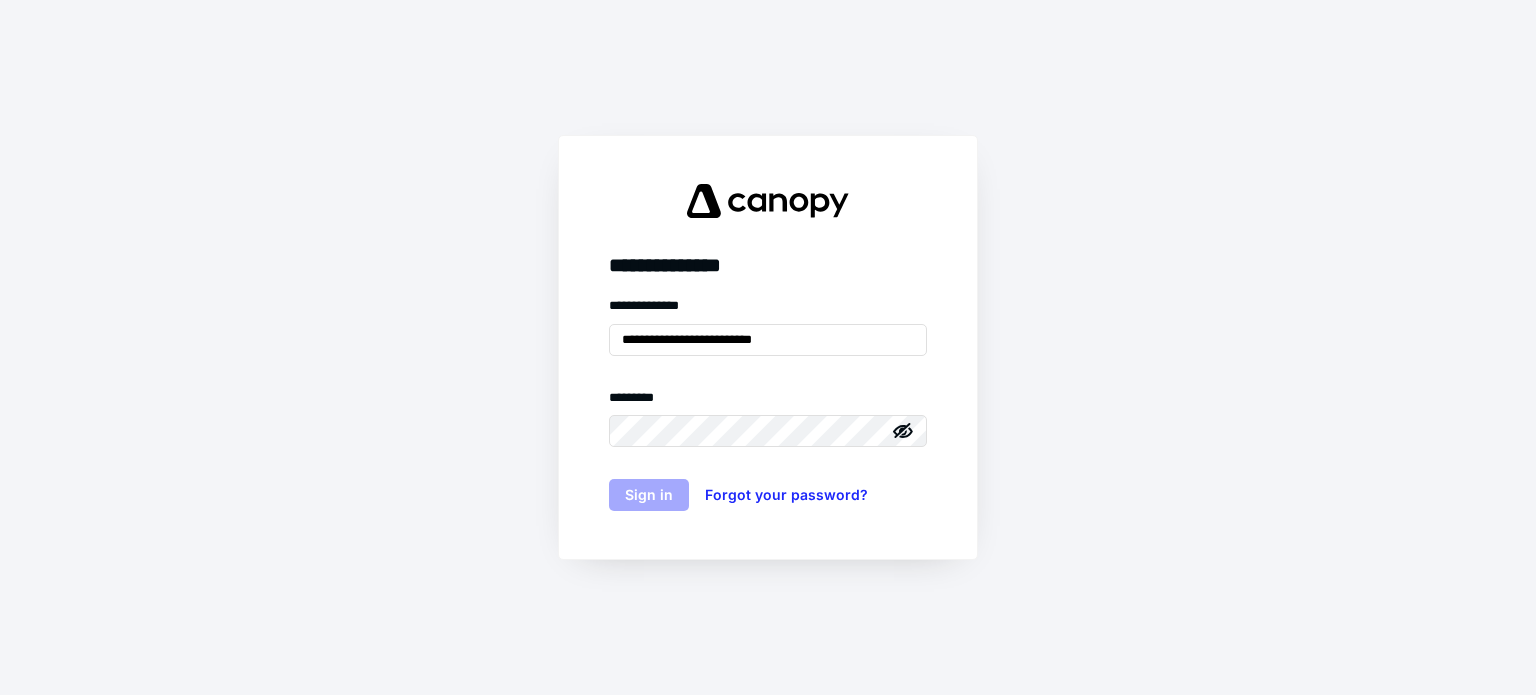 scroll, scrollTop: 0, scrollLeft: 0, axis: both 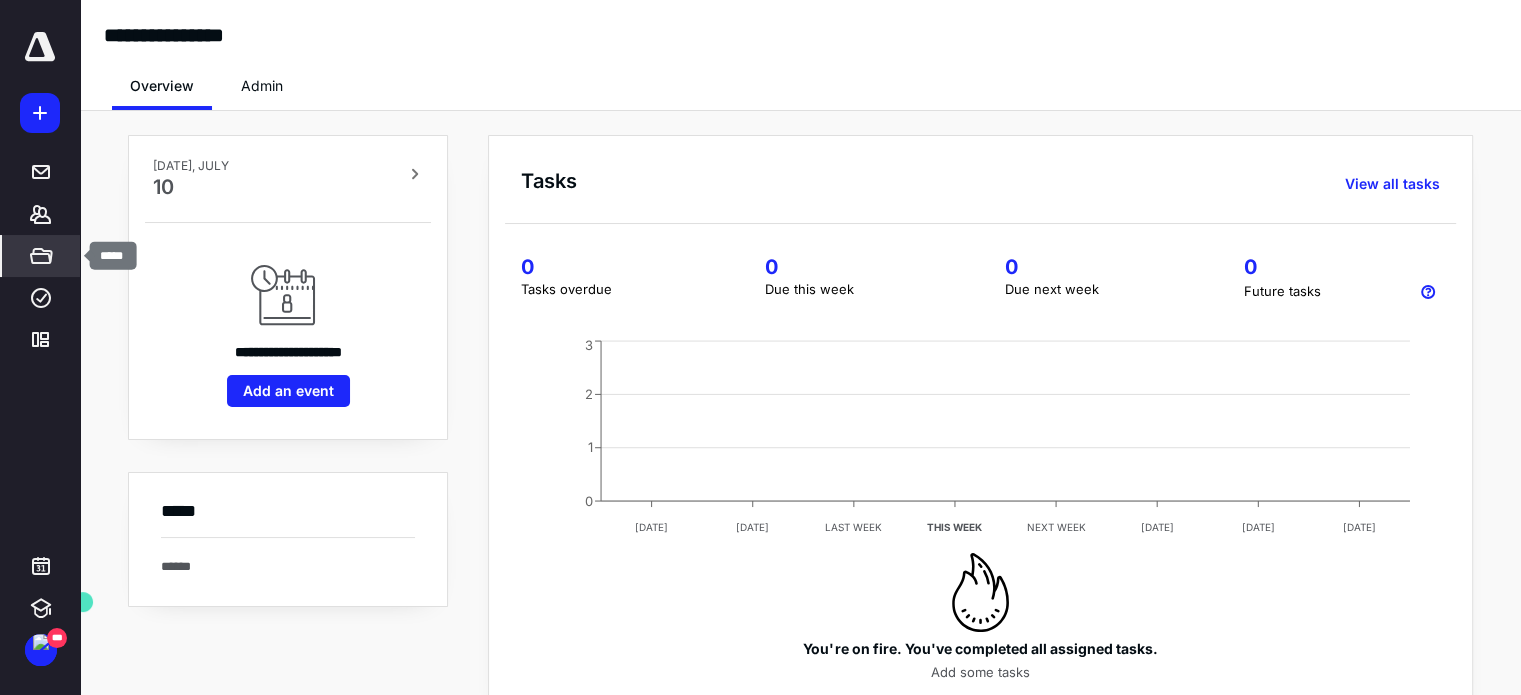 click 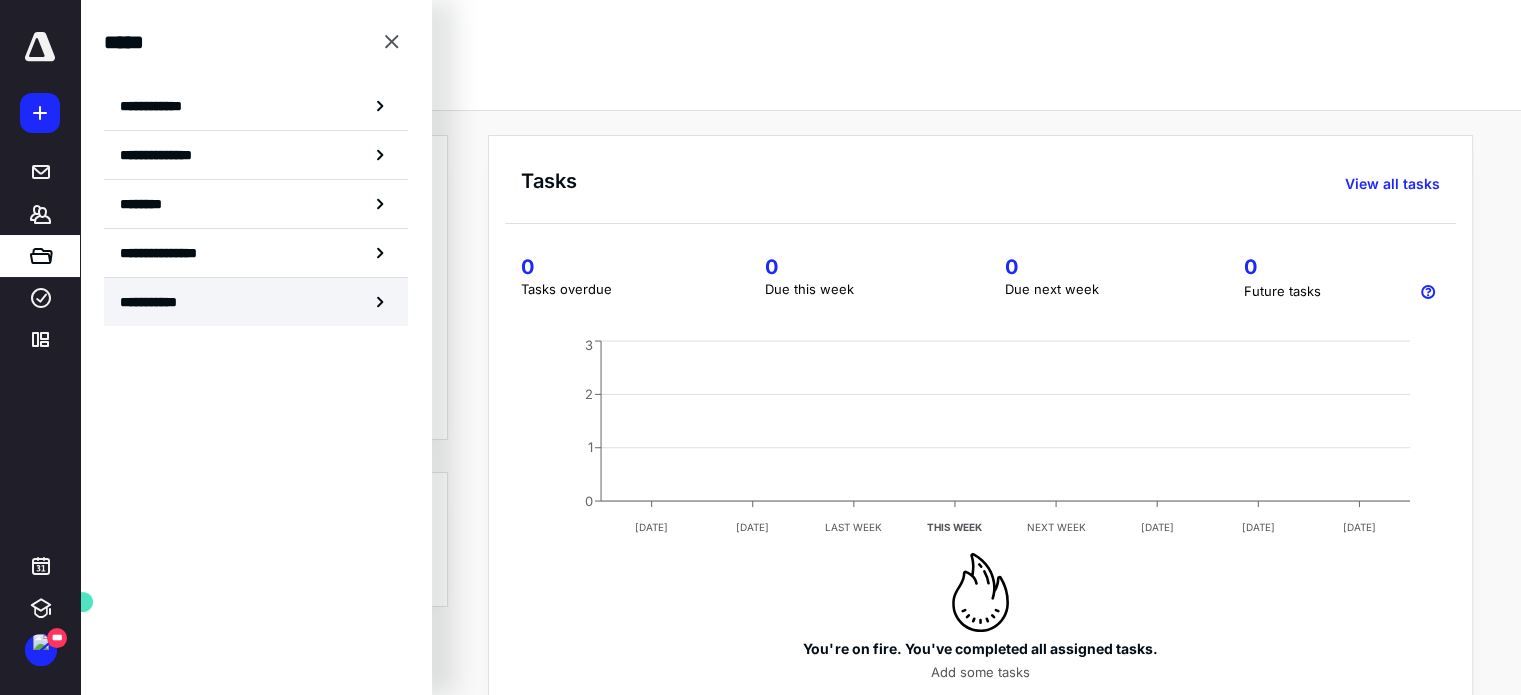 click on "**********" at bounding box center (158, 302) 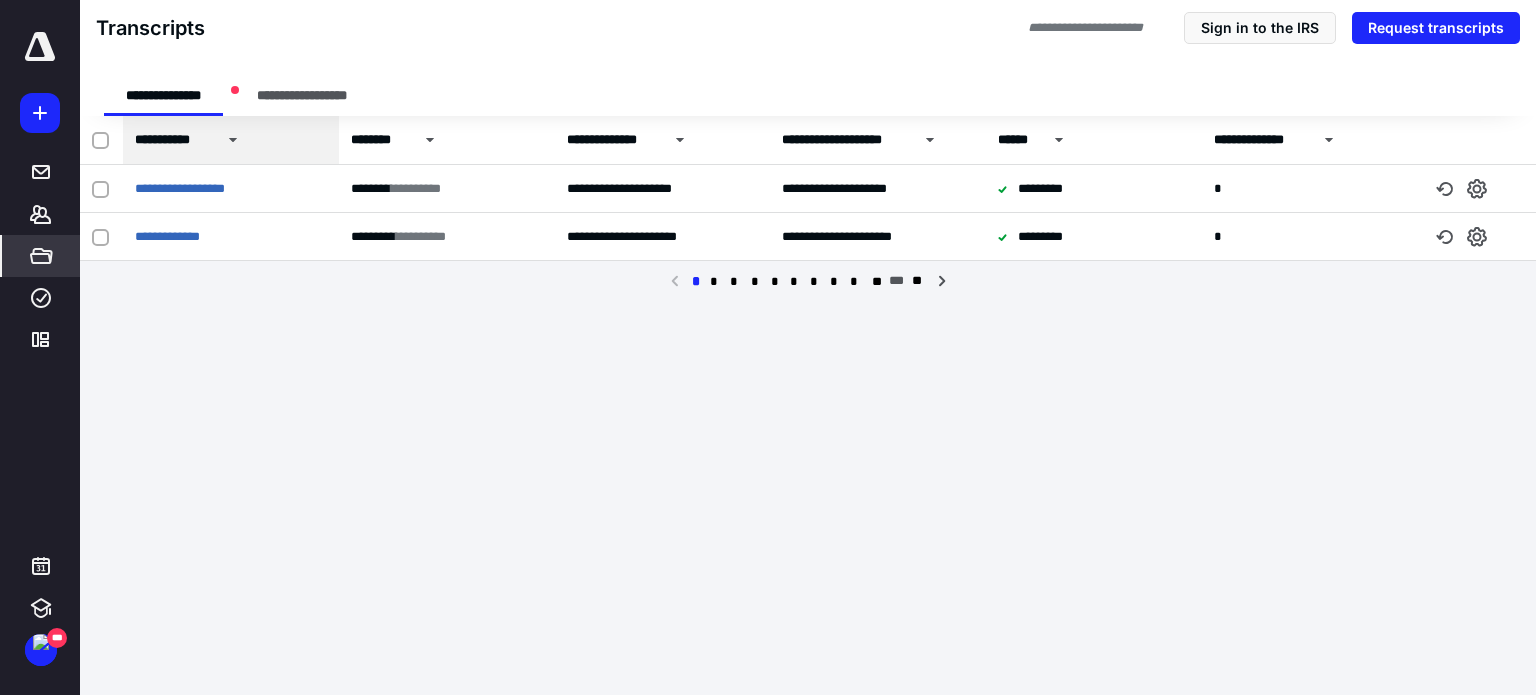 click on "**********" at bounding box center [768, 347] 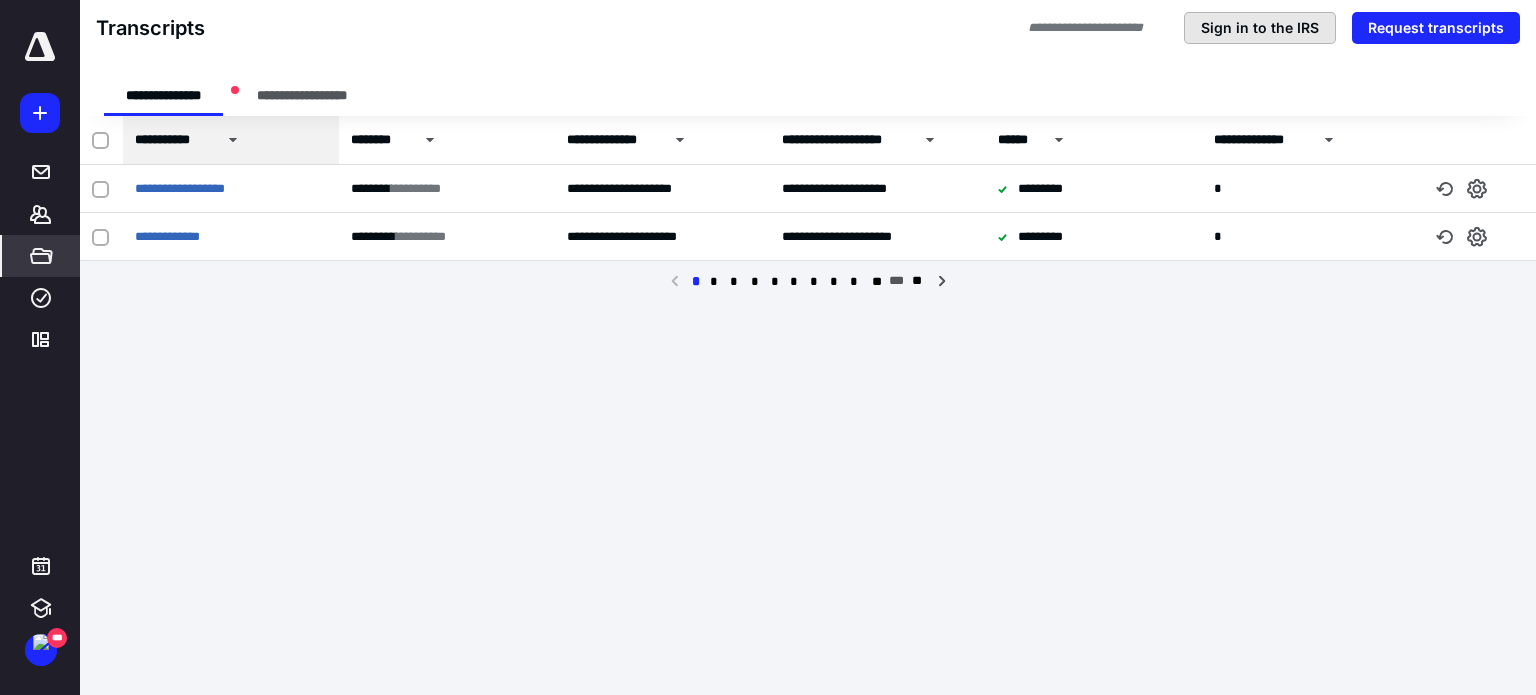 click on "Sign in to the IRS" at bounding box center (1260, 28) 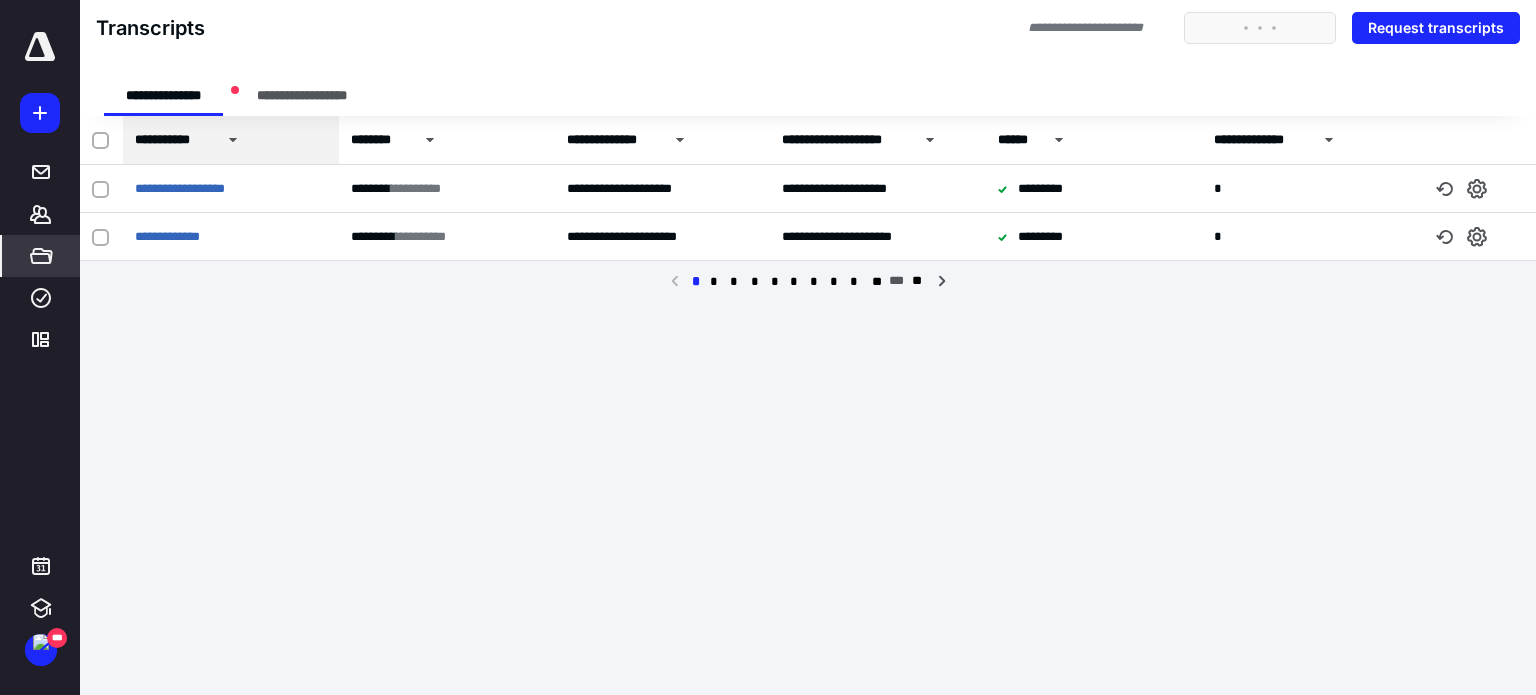 click on "**********" at bounding box center (768, 347) 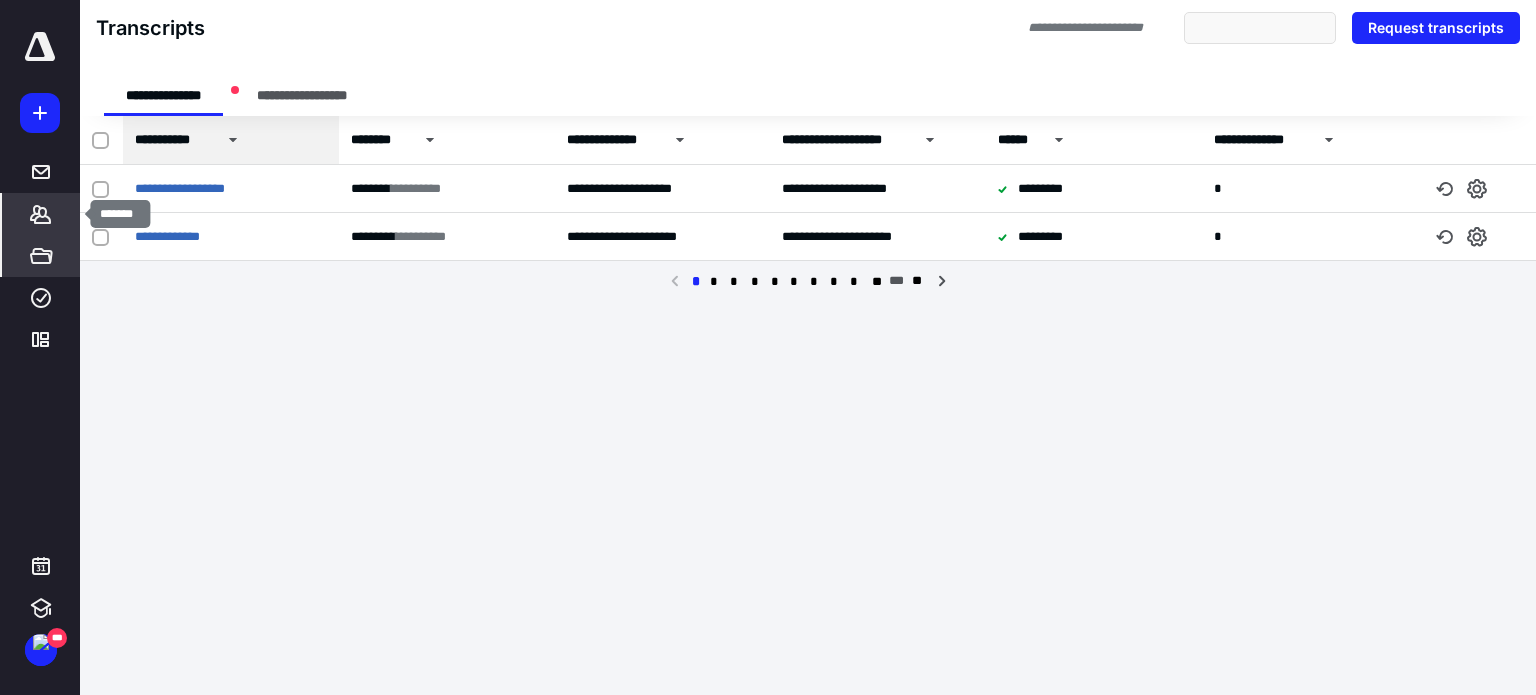 click 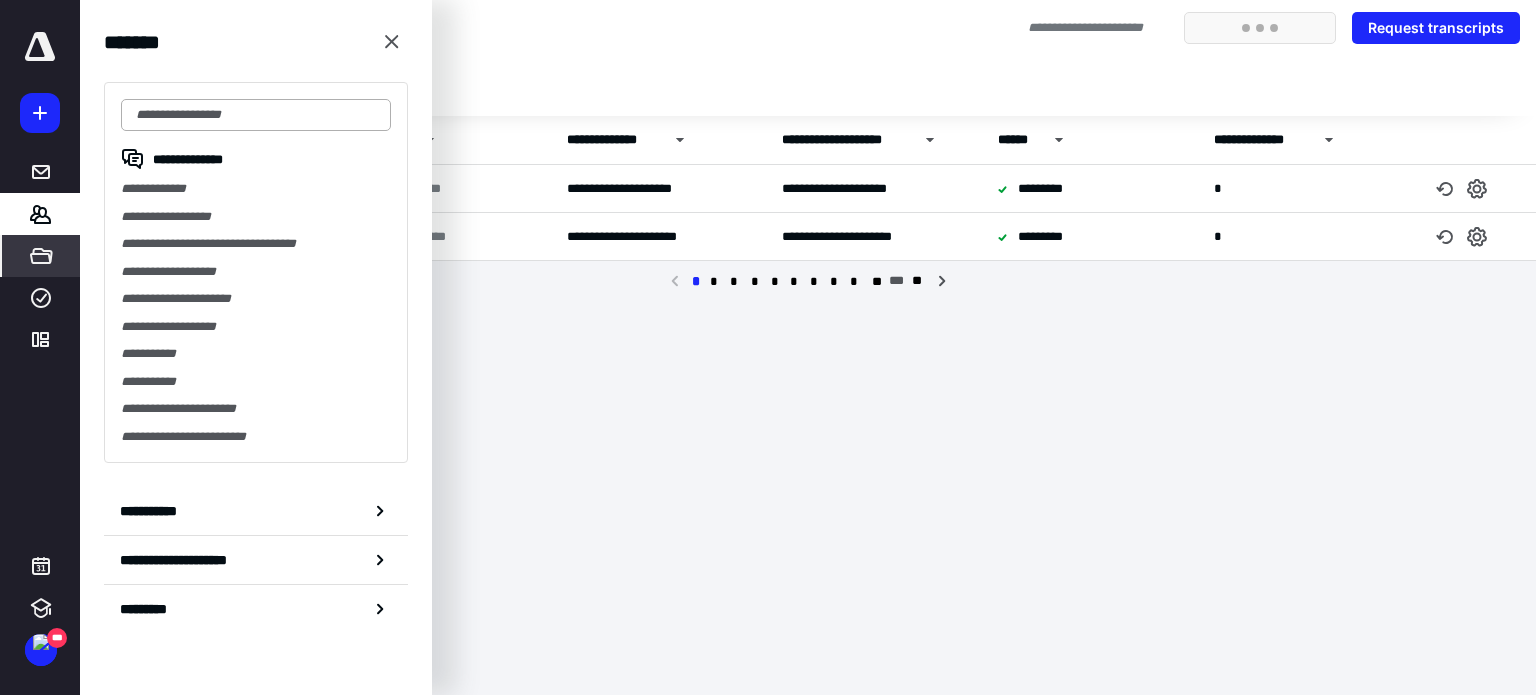 click at bounding box center (256, 115) 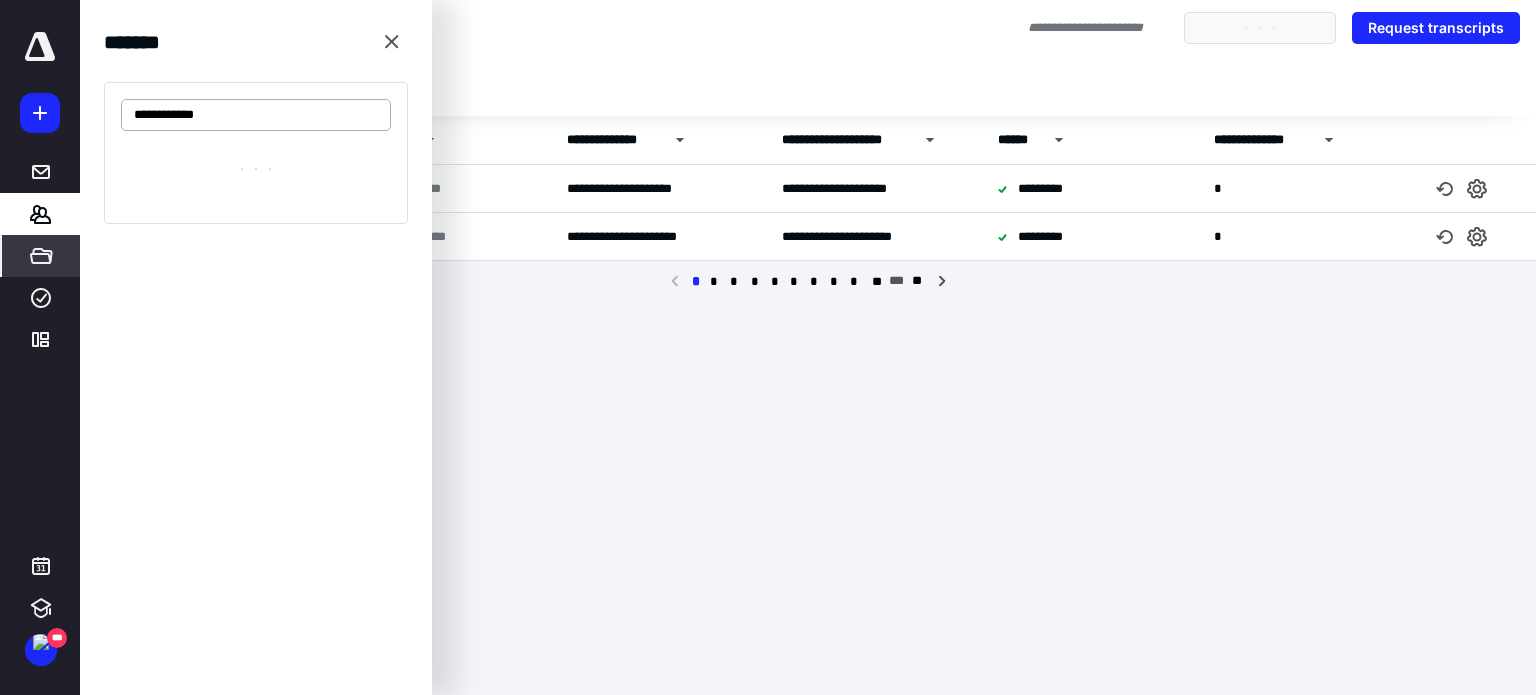 type on "**********" 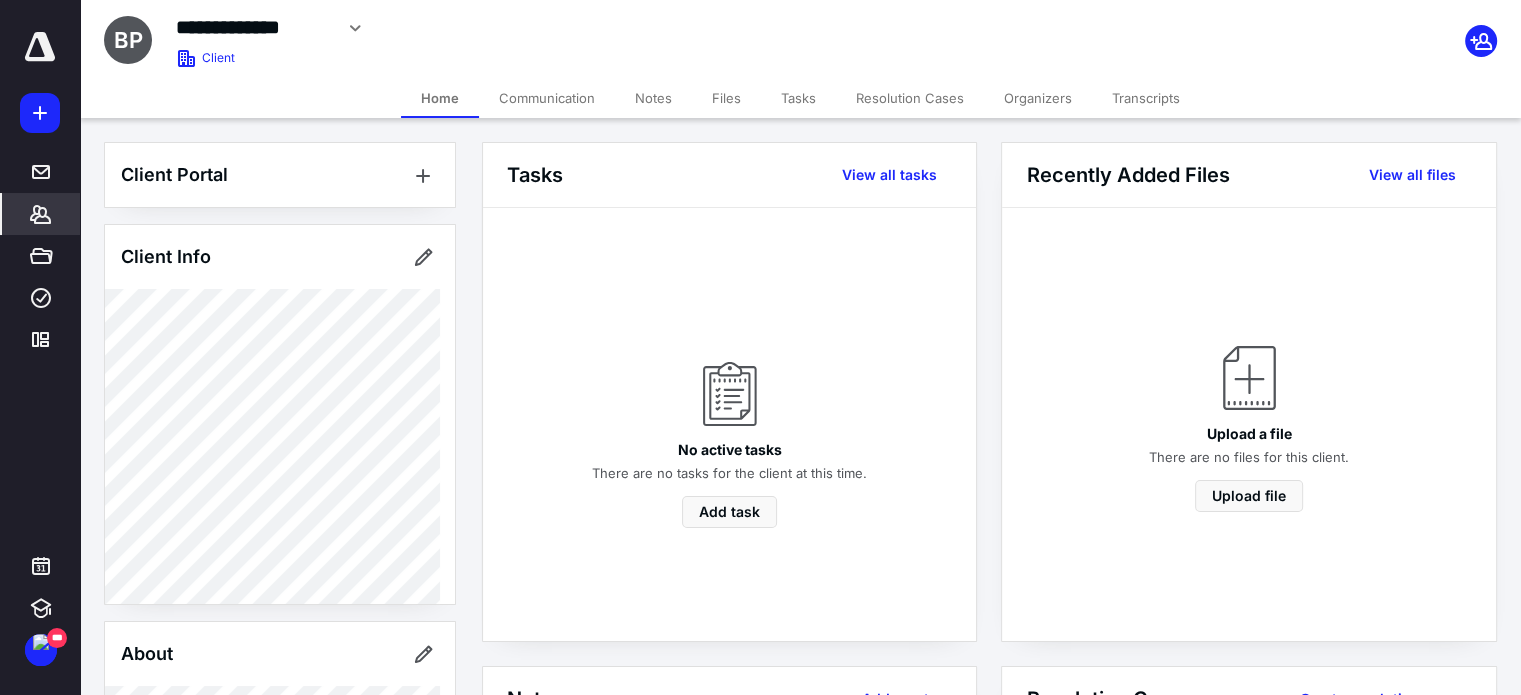 click on "Files" at bounding box center [726, 98] 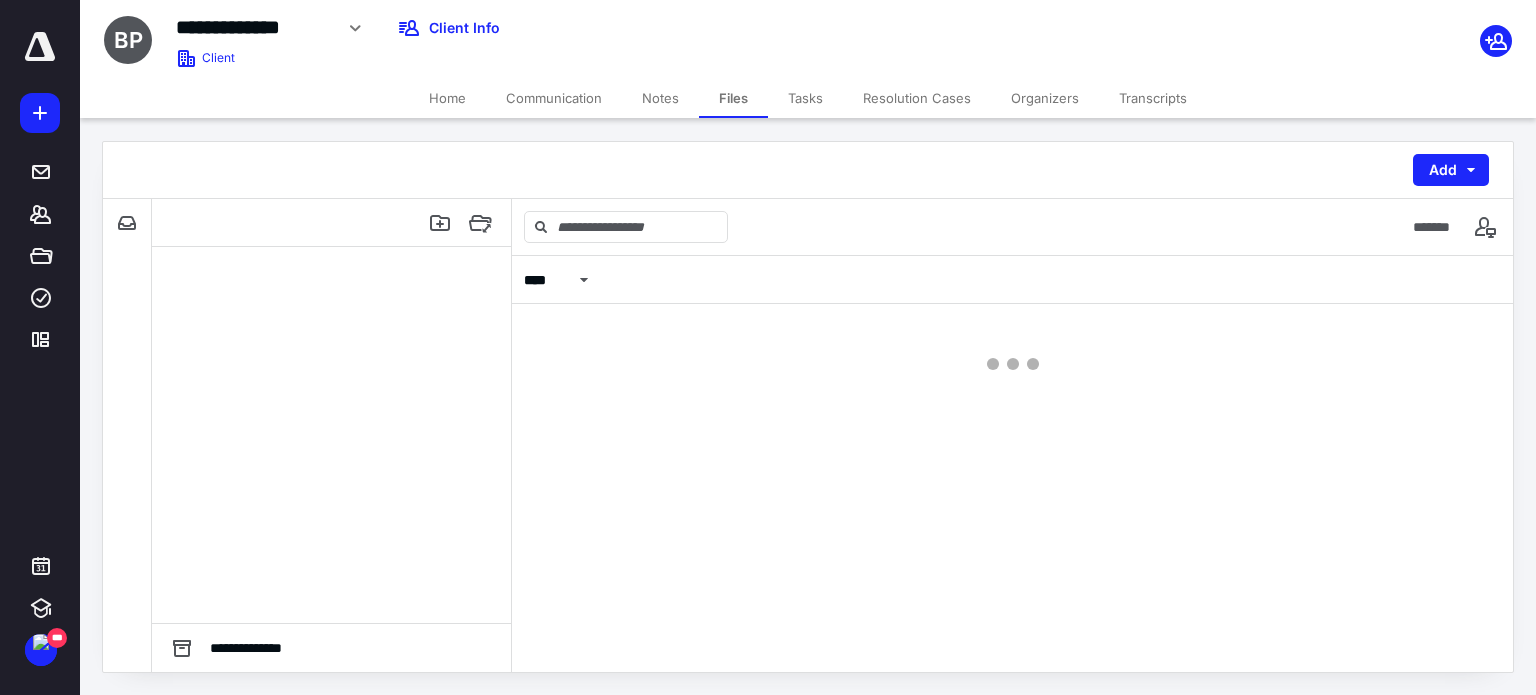 click on "Files" at bounding box center (733, 98) 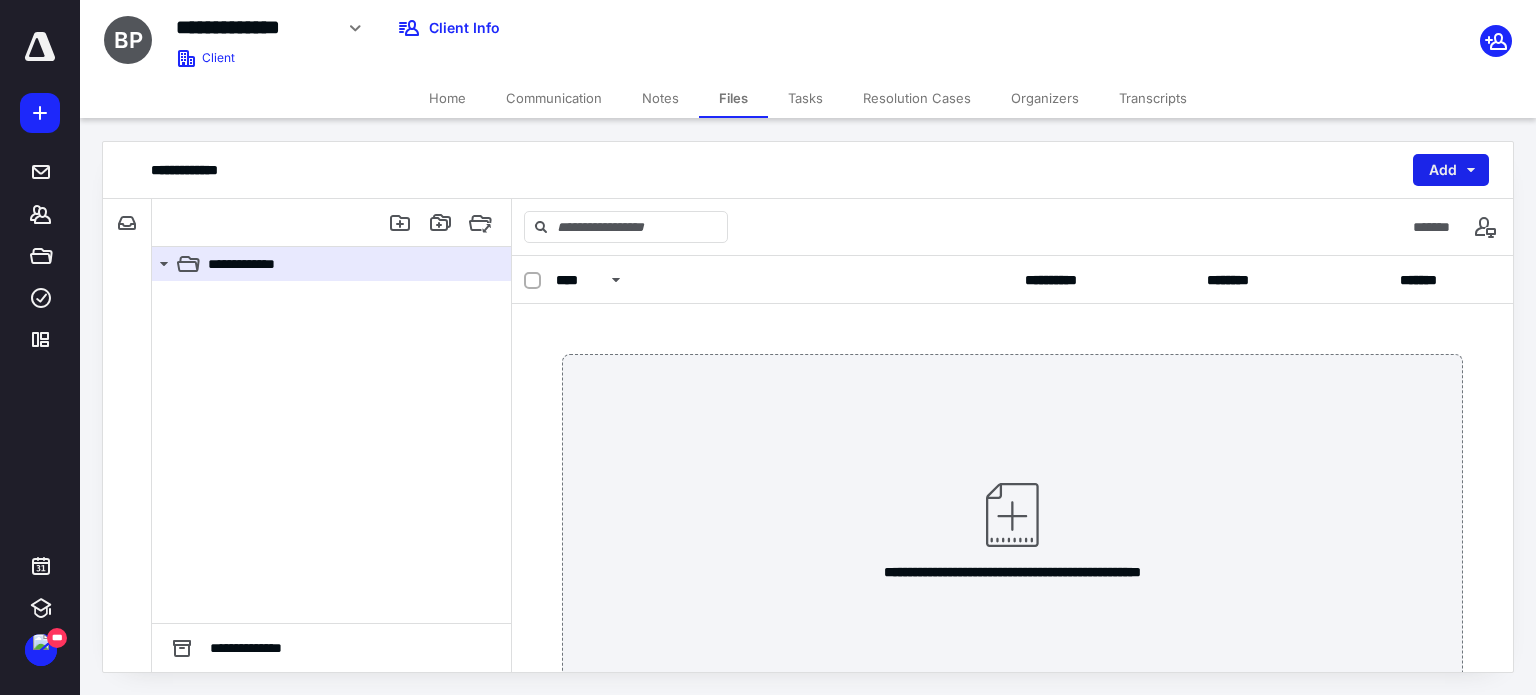 click on "Add" at bounding box center (1451, 170) 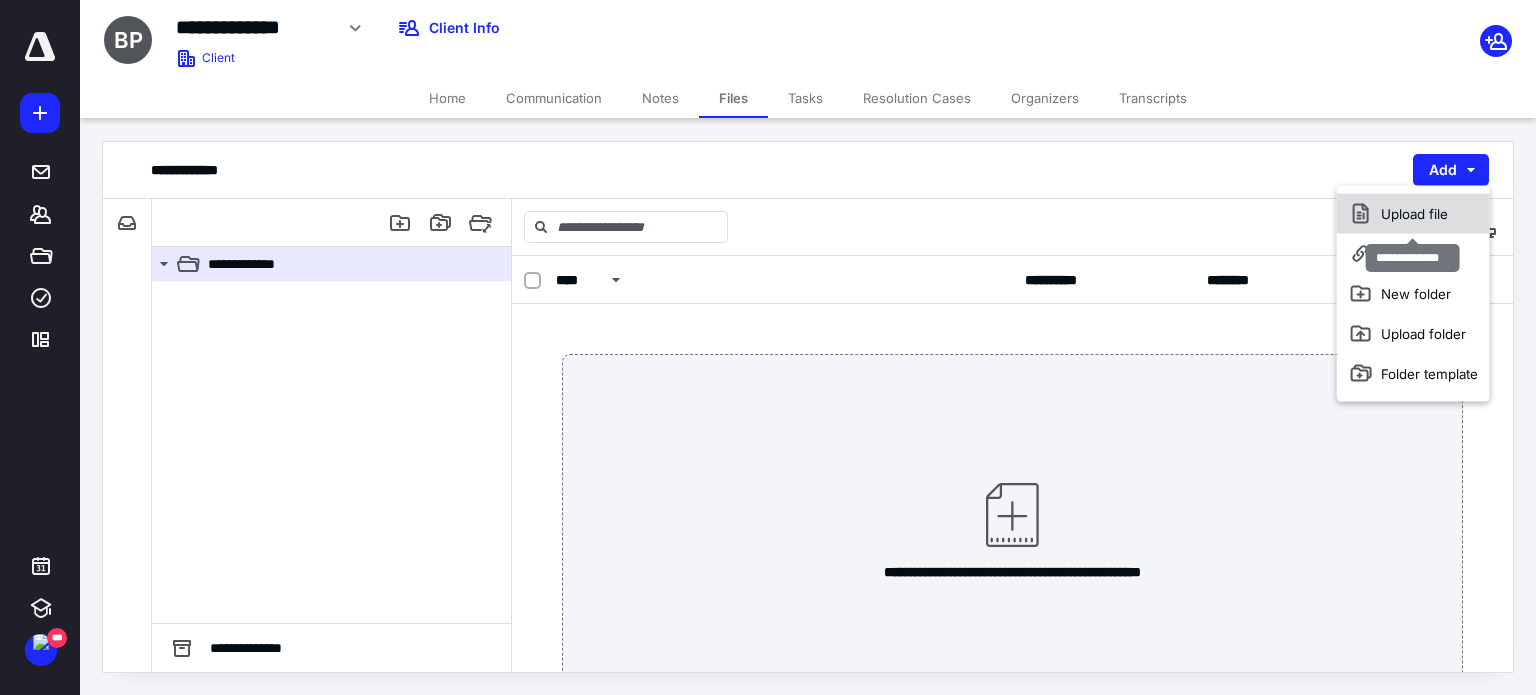 click on "Upload file" at bounding box center [1413, 214] 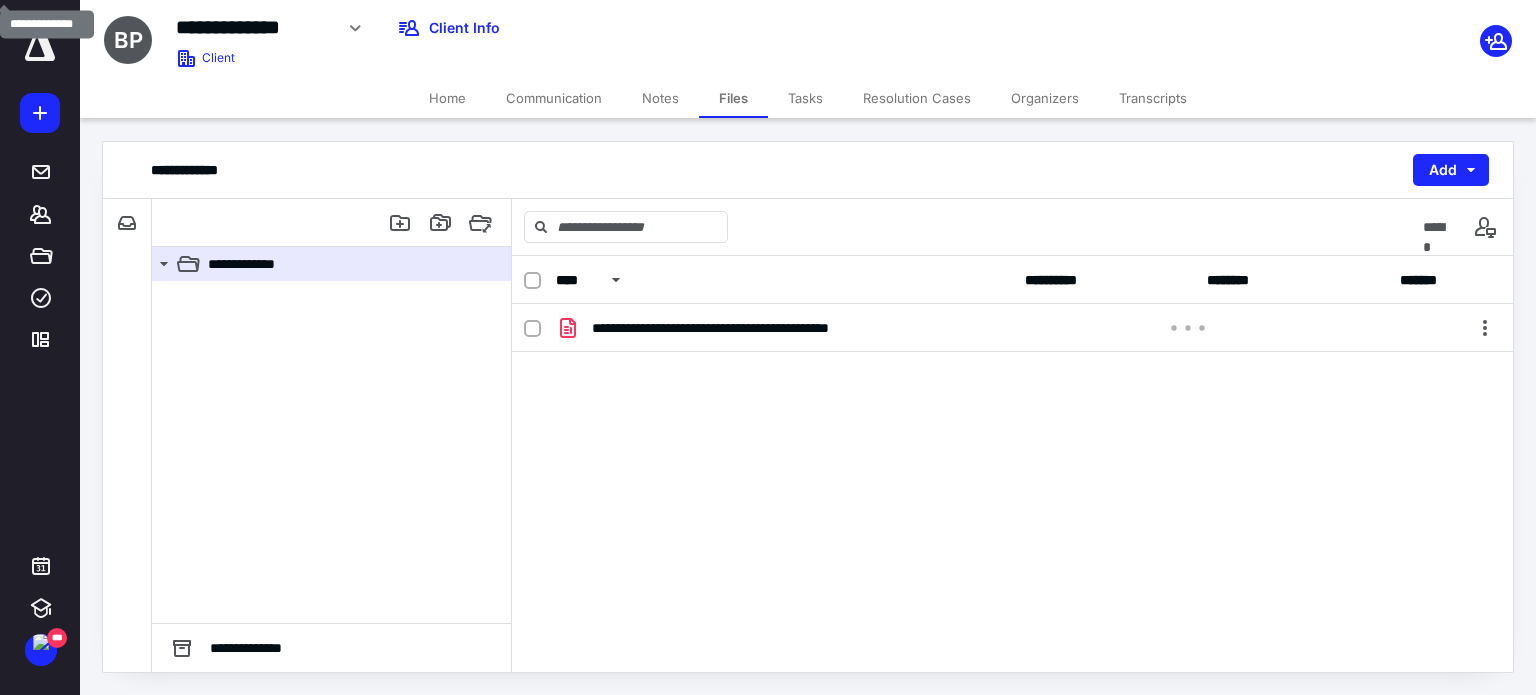 click on "Transcripts" at bounding box center (1153, 98) 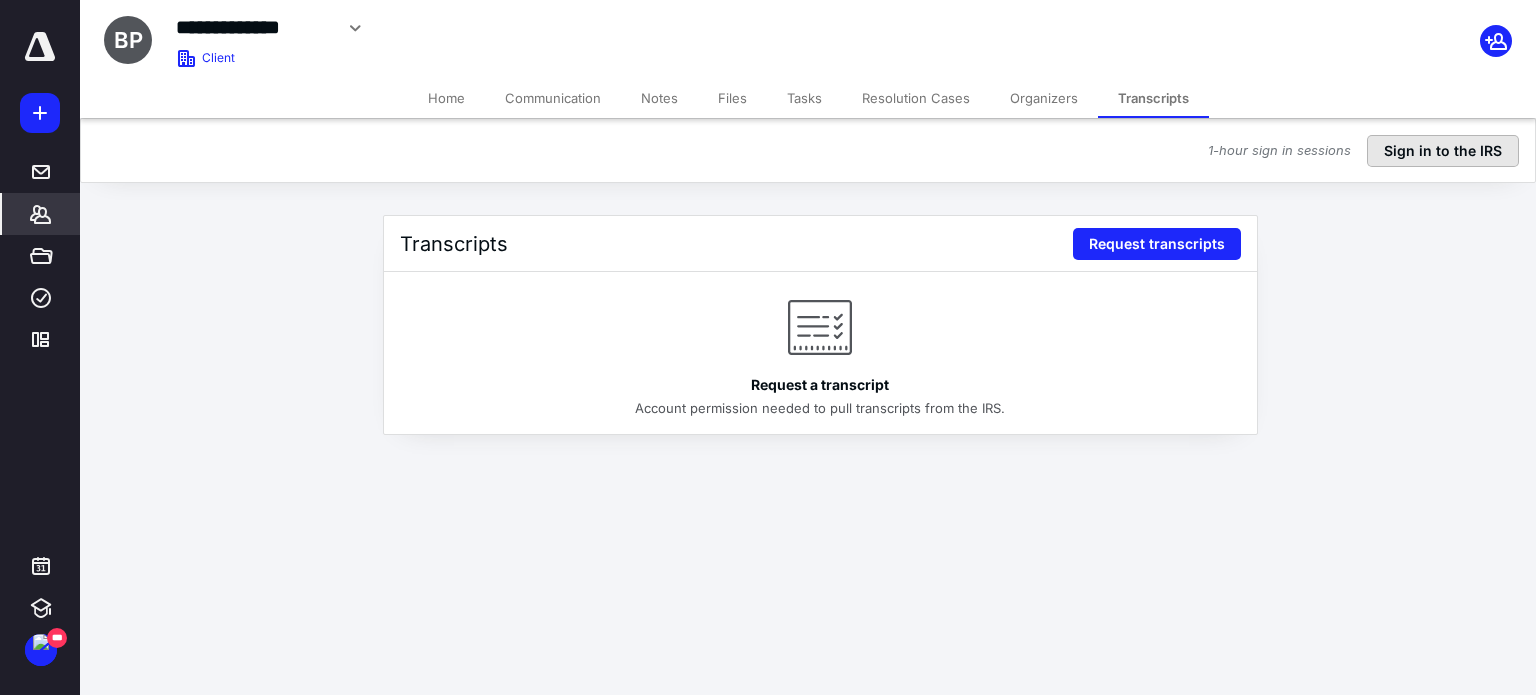 click on "Sign in to the IRS" at bounding box center (1443, 151) 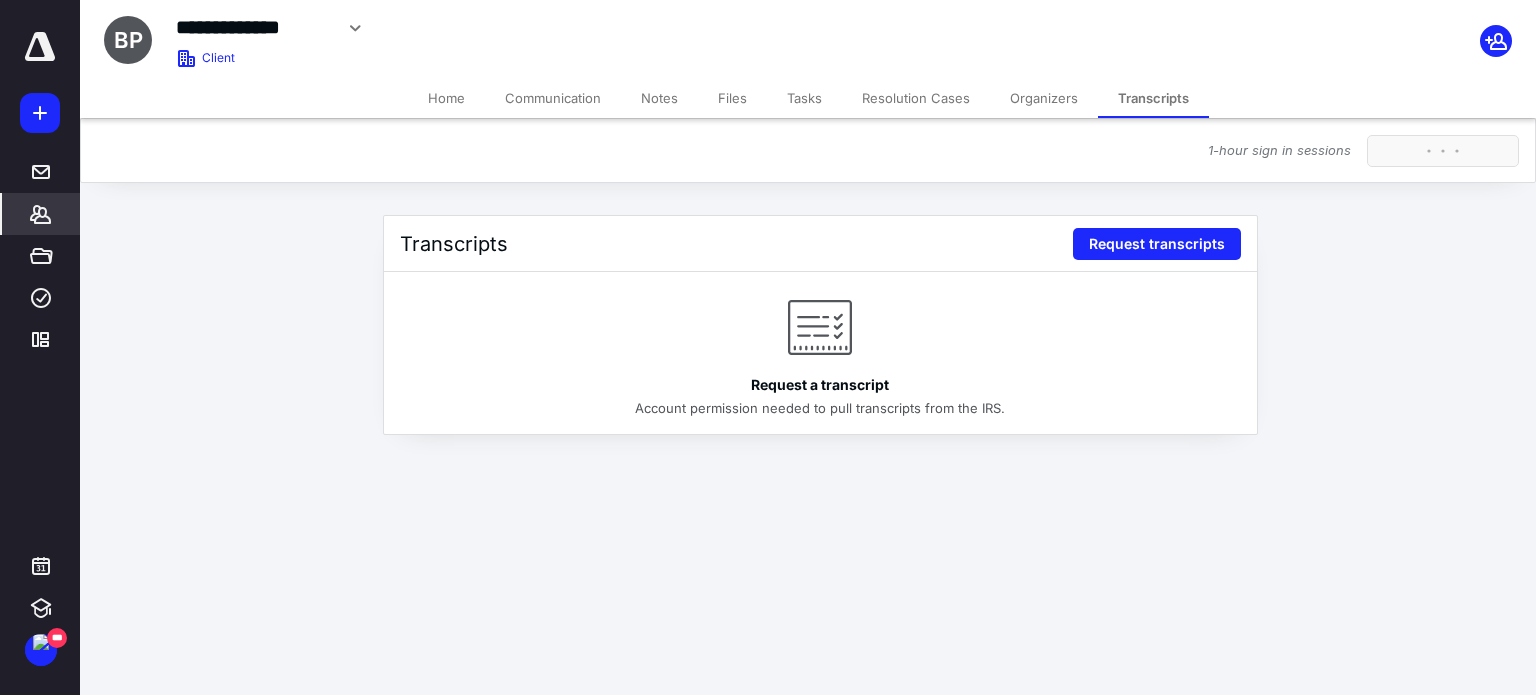 click on "Transcripts Request transcripts Request a transcript Account permission needed to pull transcripts from the IRS." at bounding box center (808, 309) 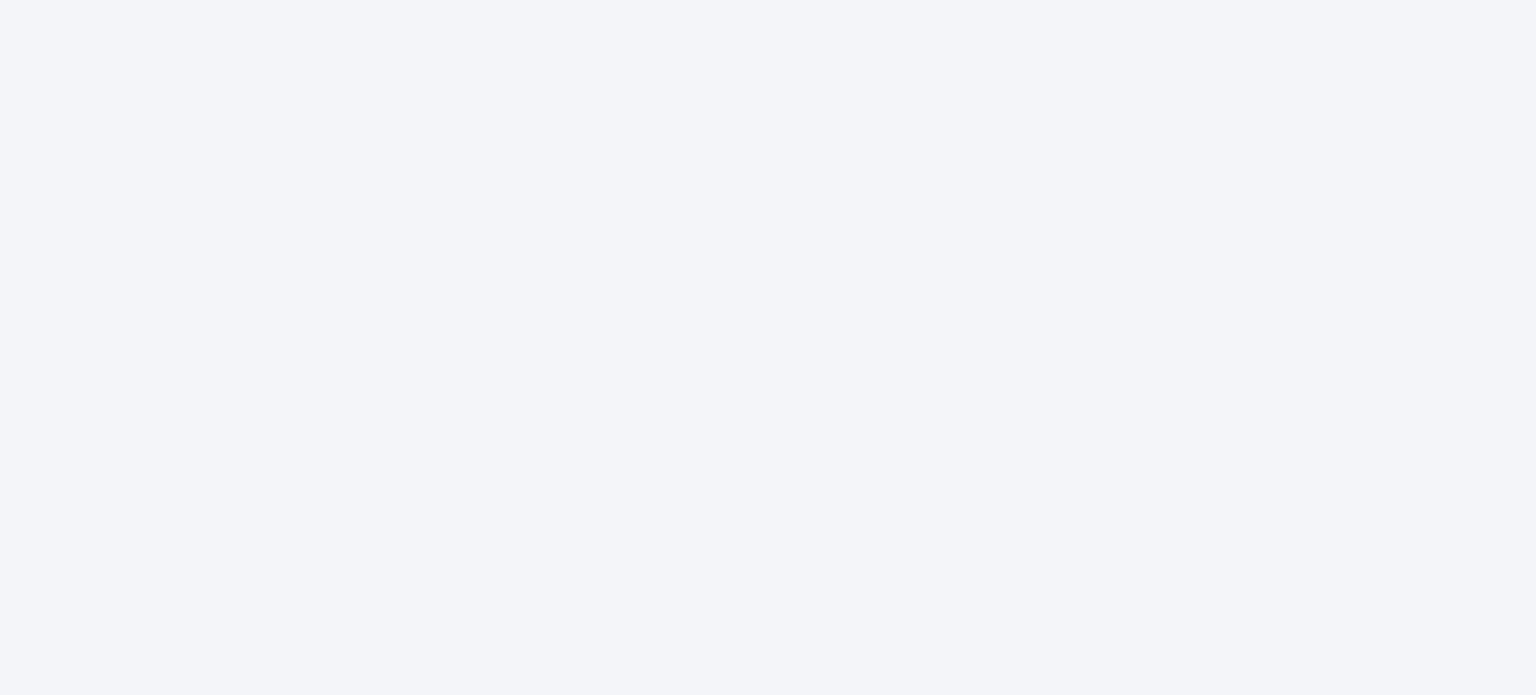 scroll, scrollTop: 0, scrollLeft: 0, axis: both 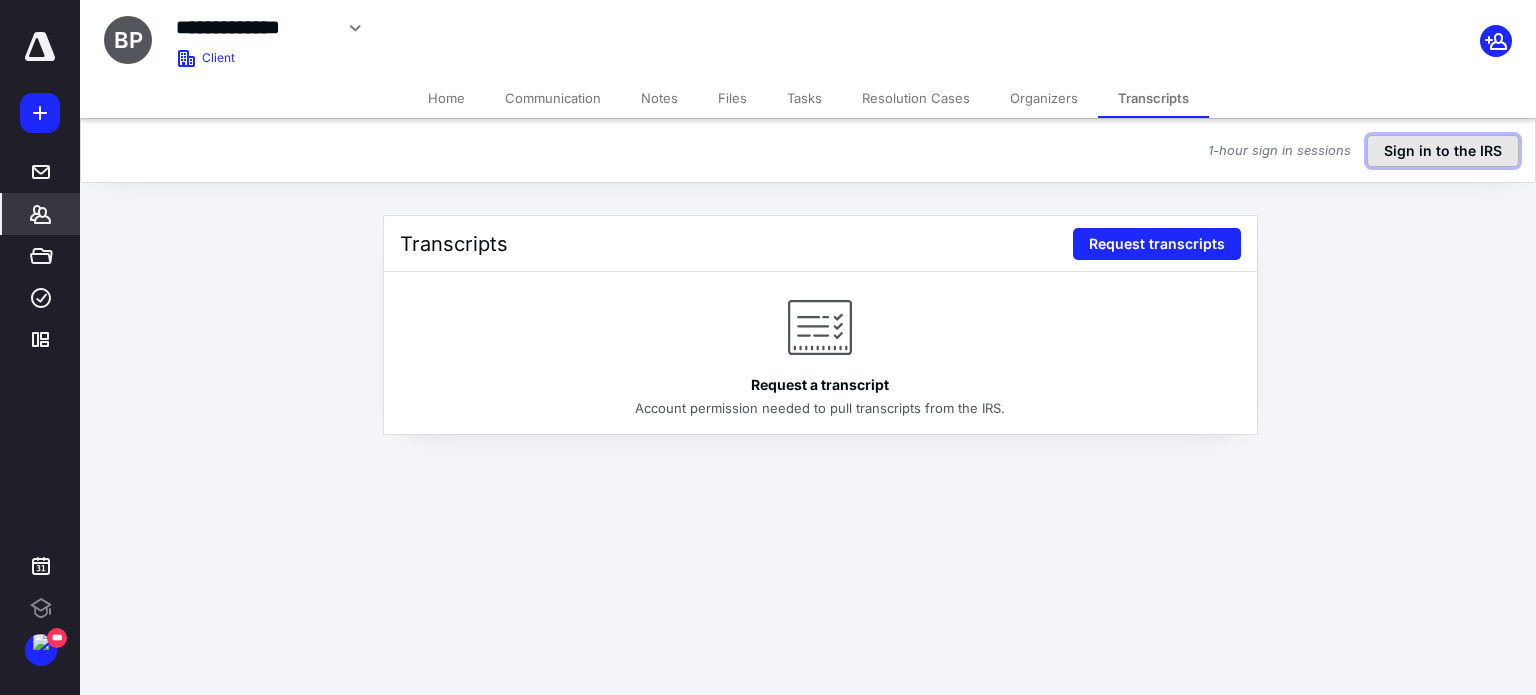 click on "Sign in to the IRS" at bounding box center [1443, 151] 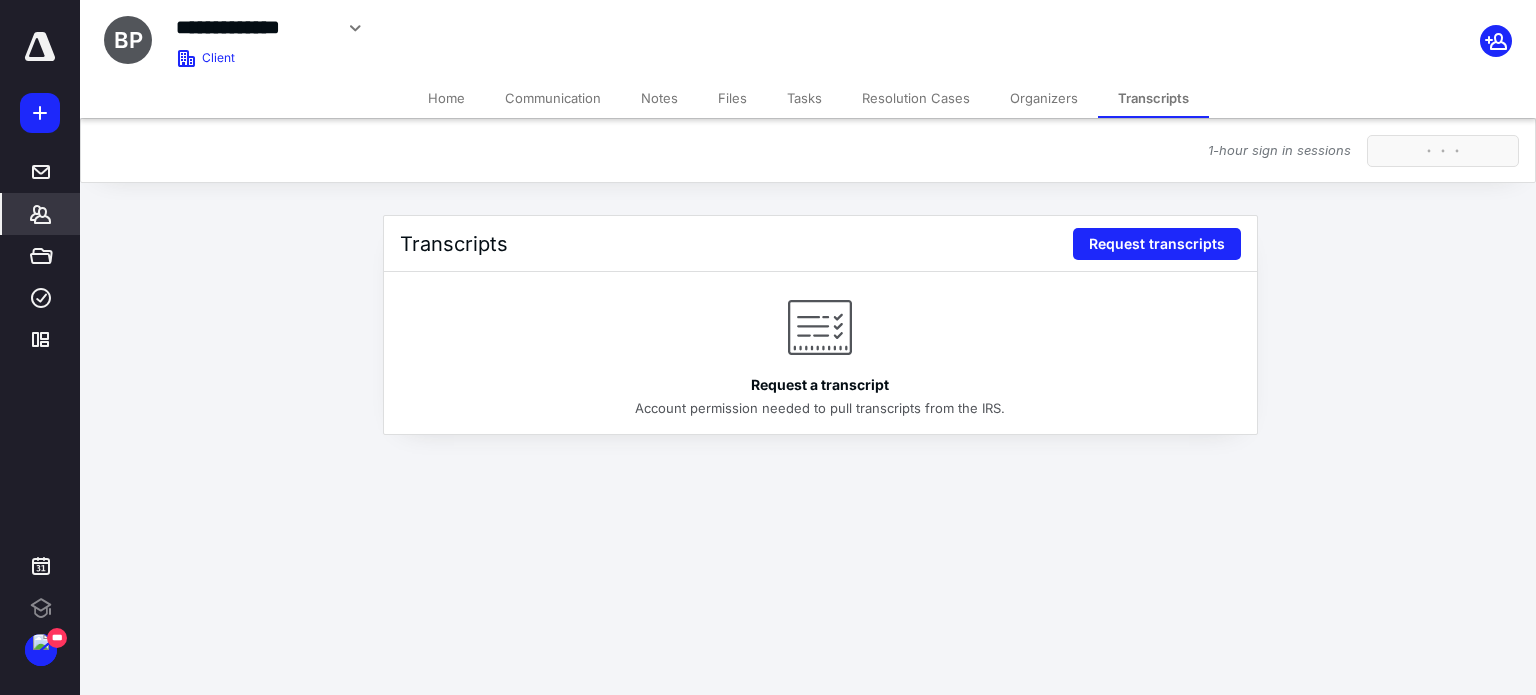 scroll, scrollTop: 0, scrollLeft: 0, axis: both 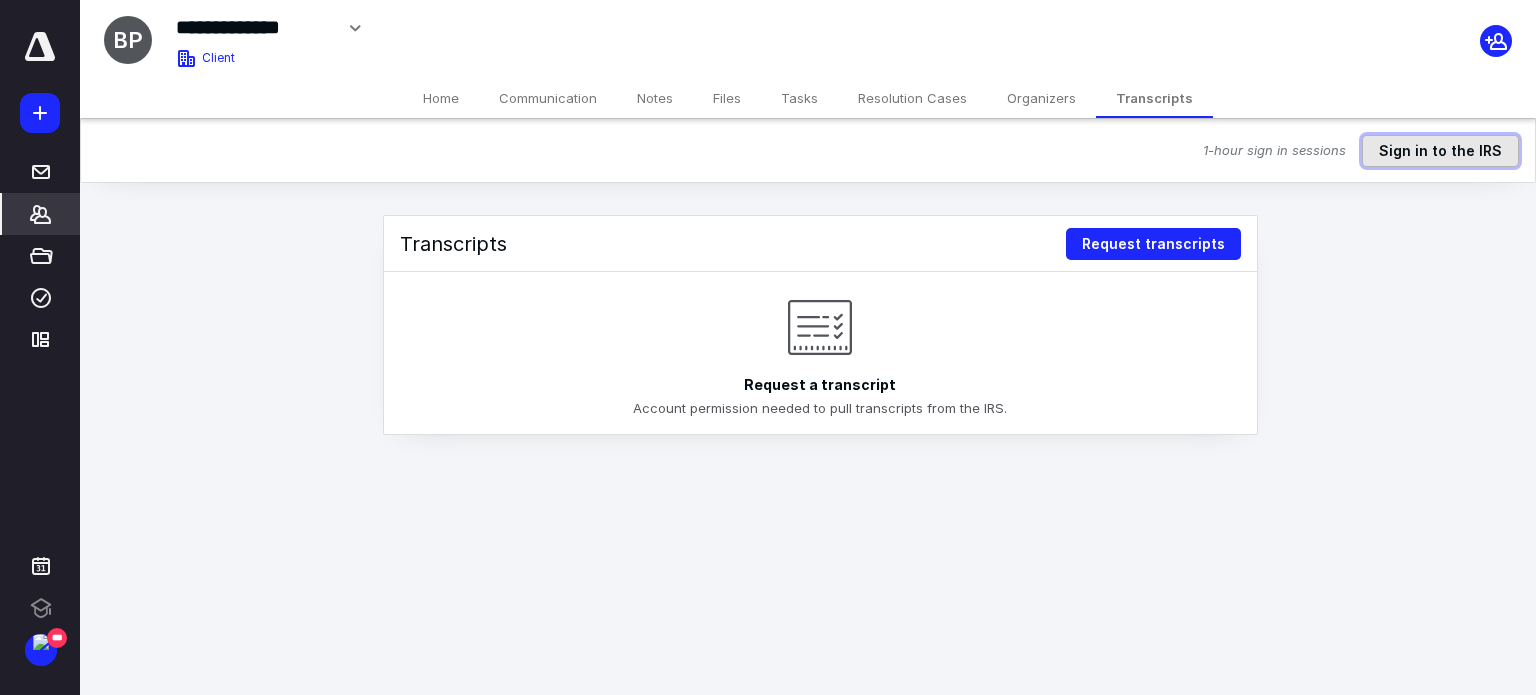 click on "Sign in to the IRS" at bounding box center (1440, 151) 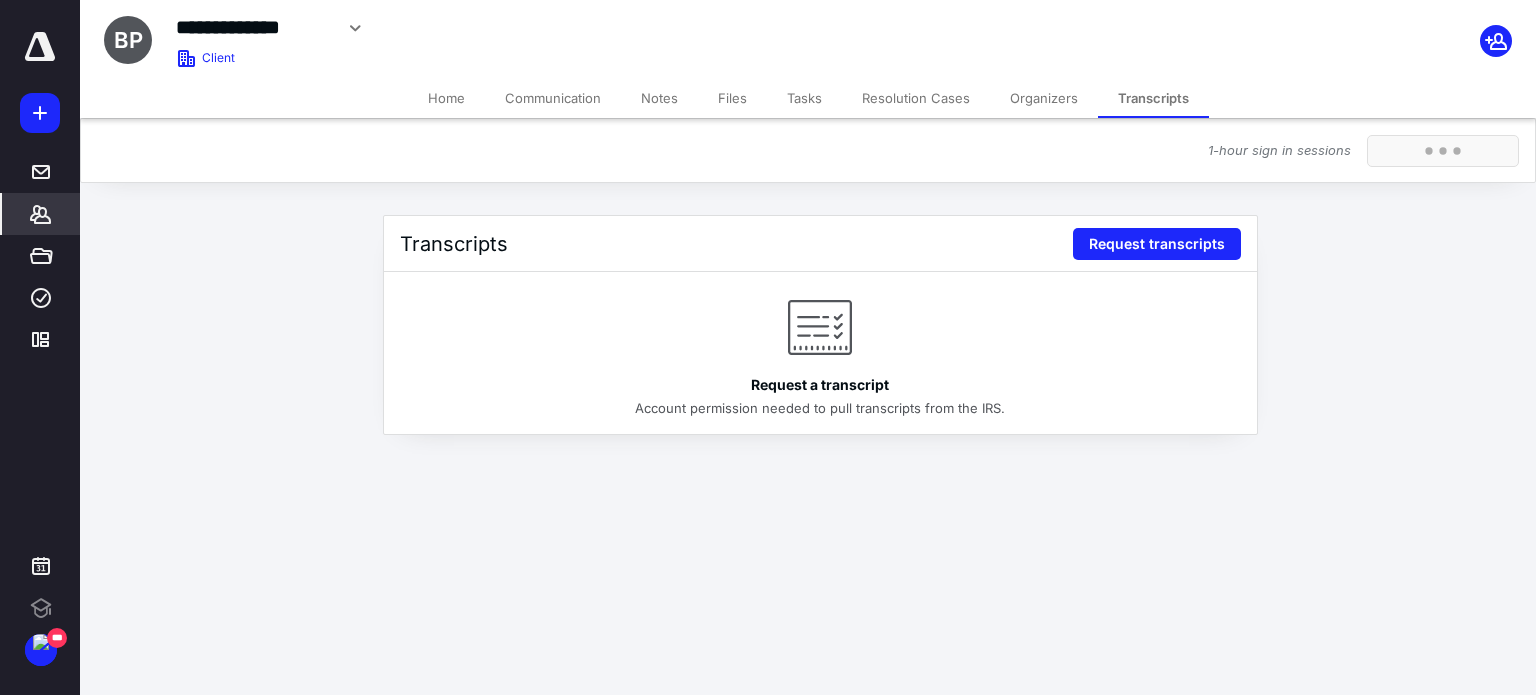 scroll, scrollTop: 0, scrollLeft: 0, axis: both 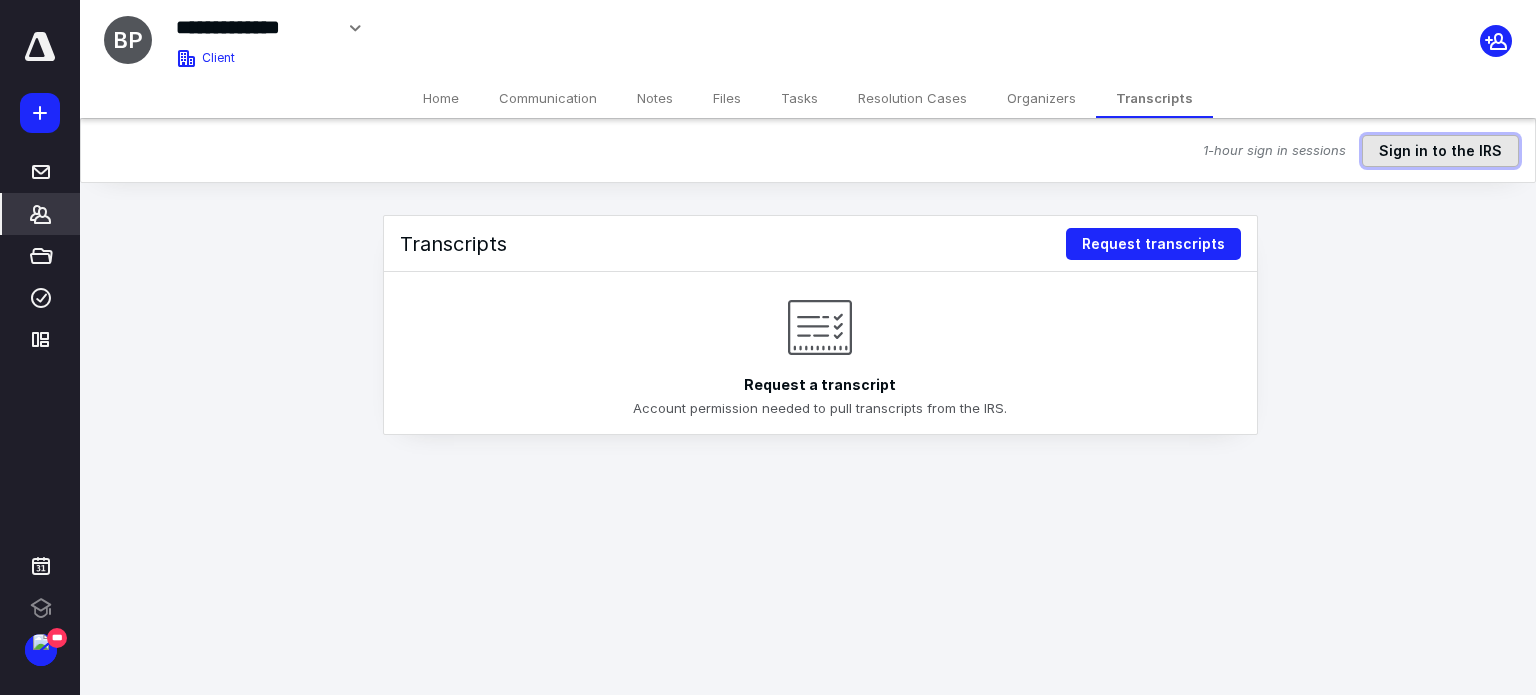 click on "Sign in to the IRS" at bounding box center (1440, 151) 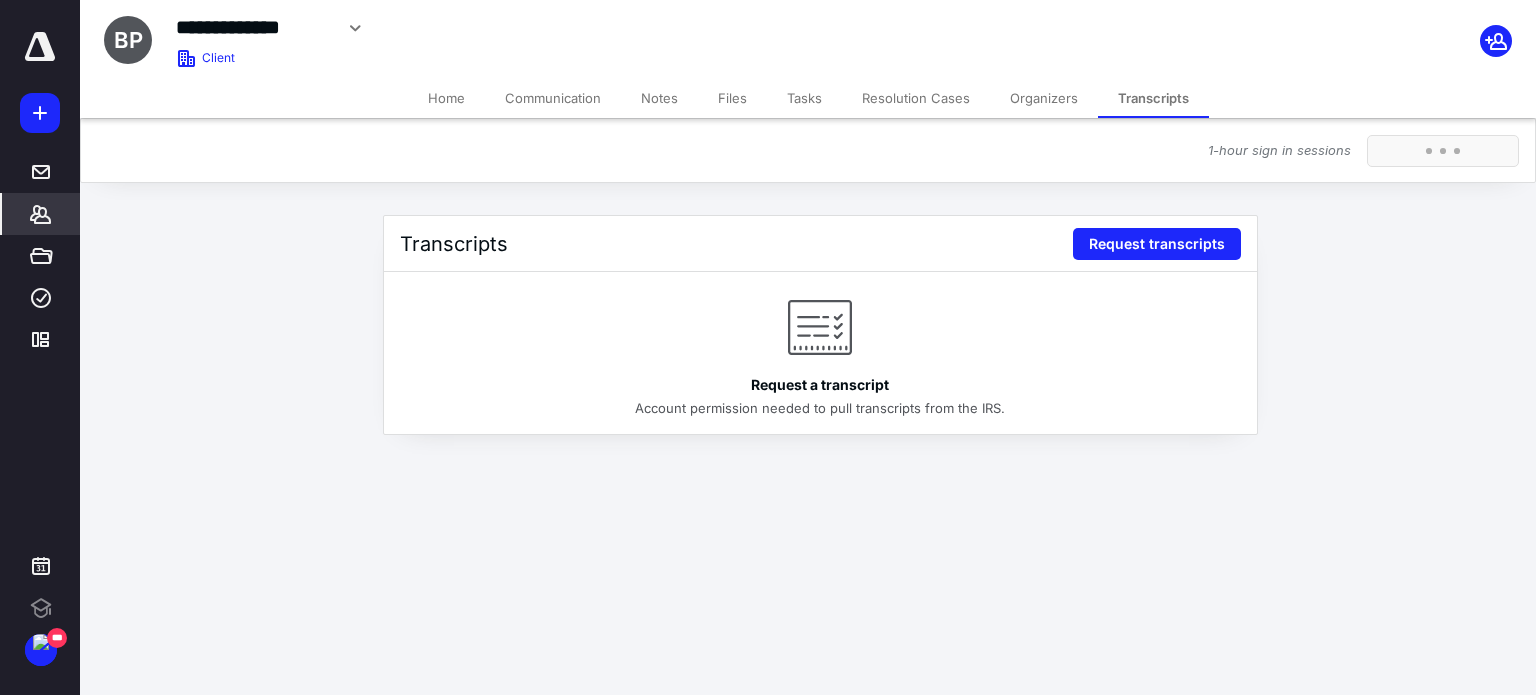 scroll, scrollTop: 0, scrollLeft: 0, axis: both 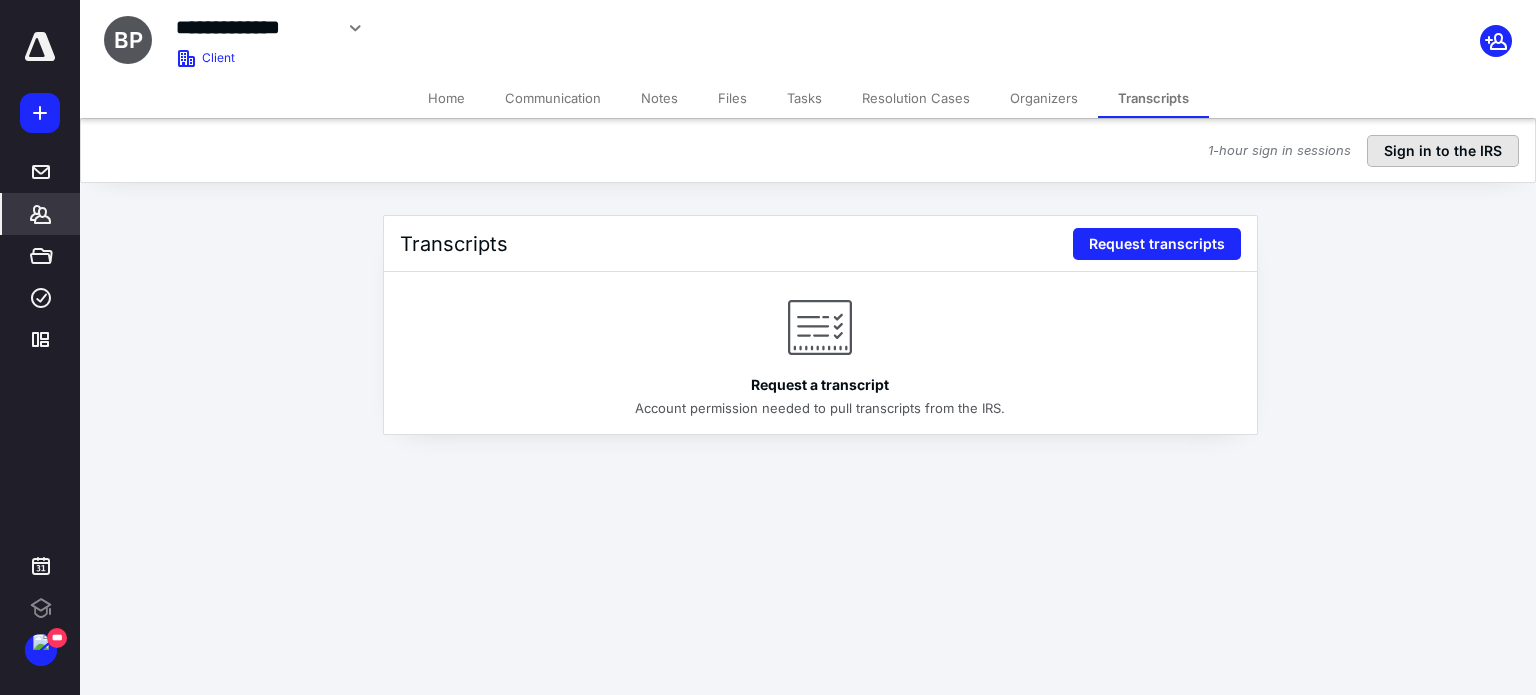 click on "Sign in to the IRS" at bounding box center (1443, 151) 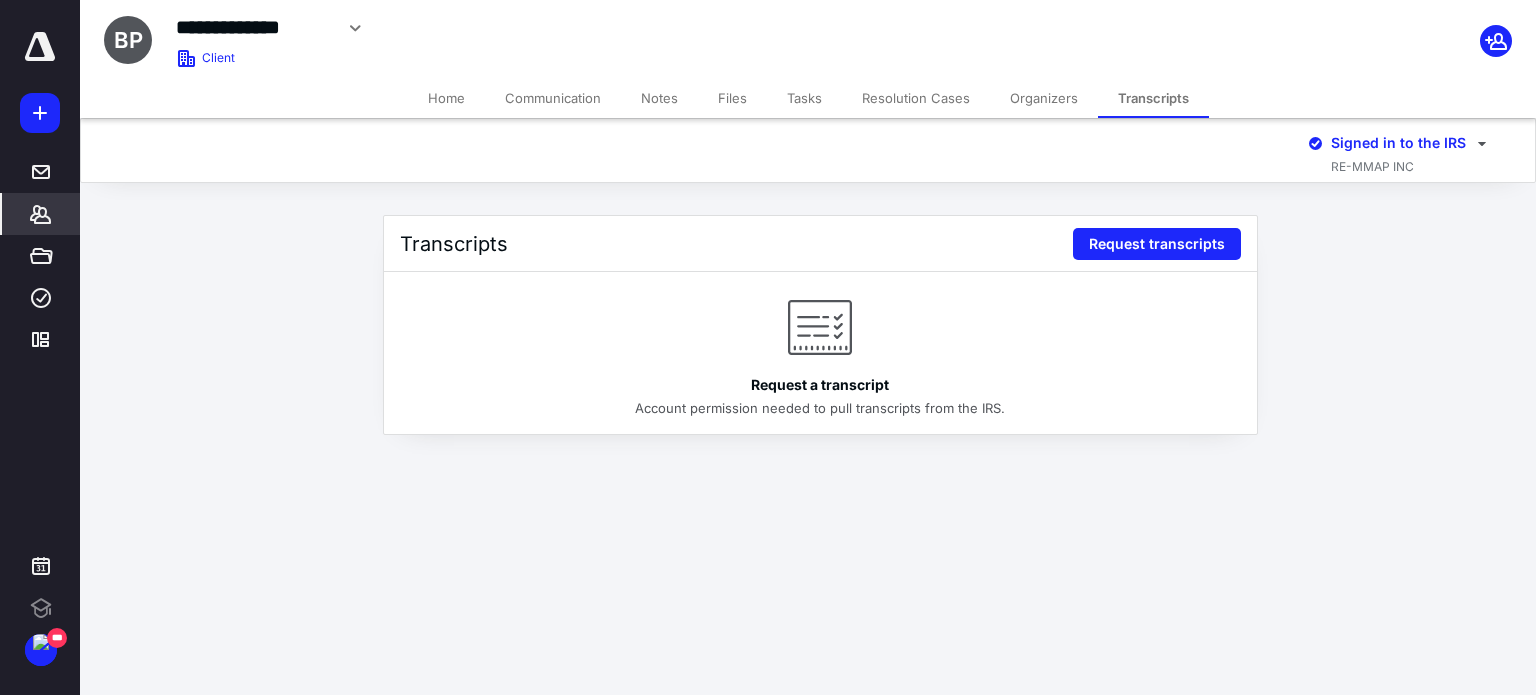 click on "**********" at bounding box center [768, 347] 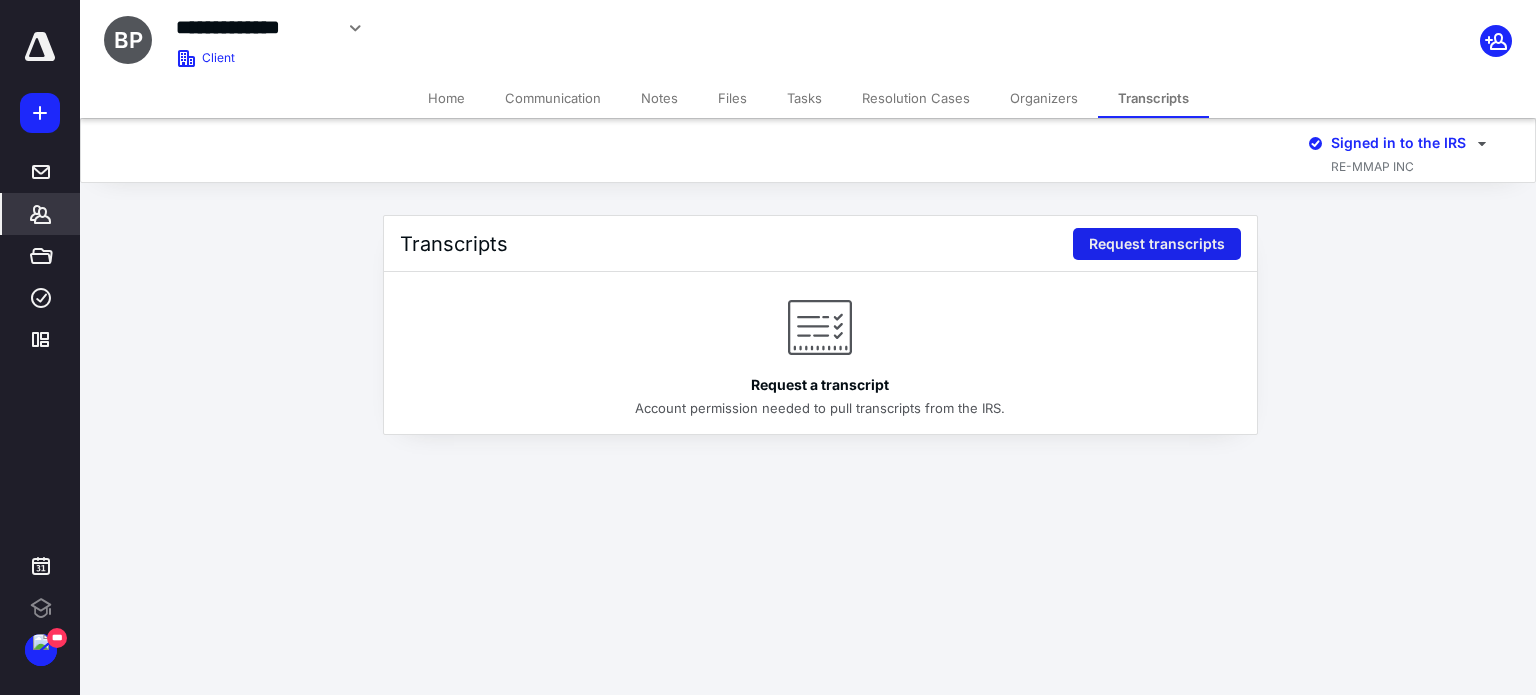 click on "Request transcripts" at bounding box center [1157, 244] 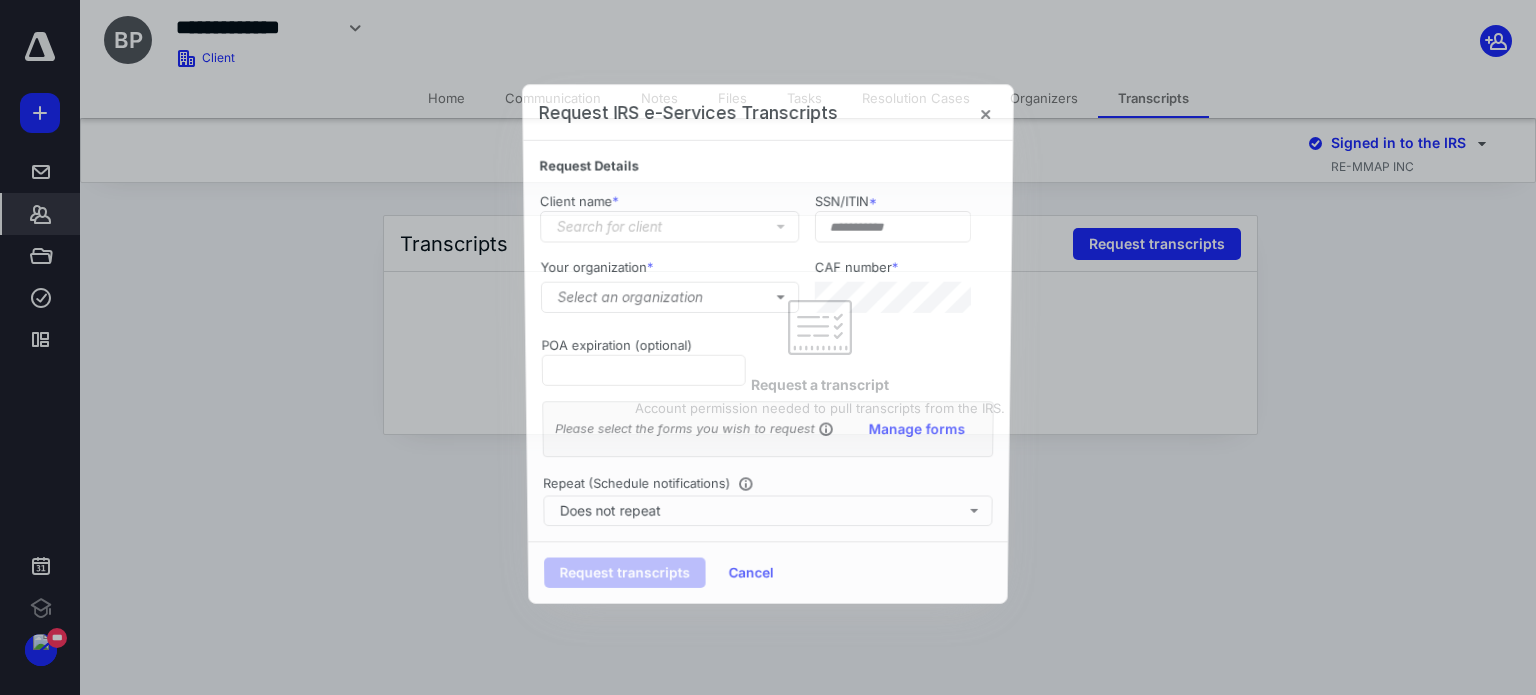 type on "**********" 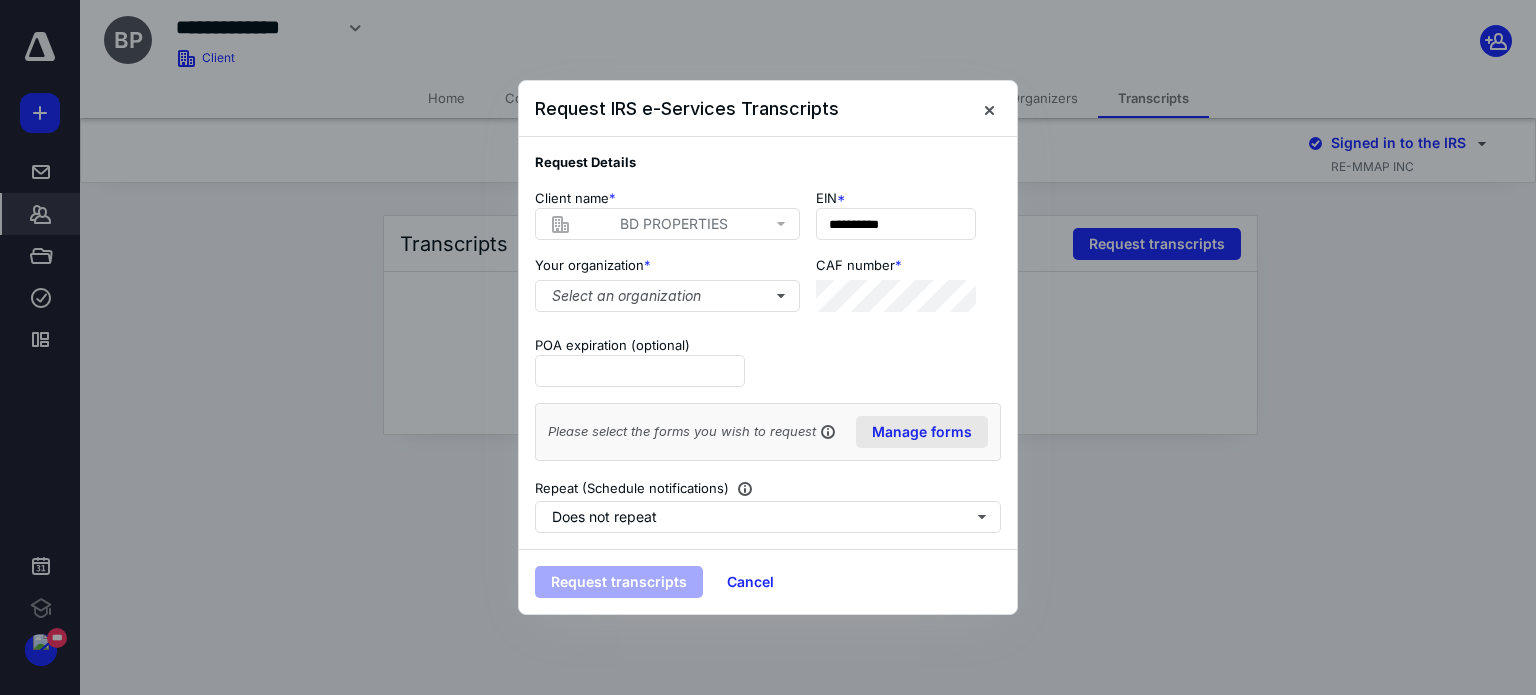 click on "Manage forms" at bounding box center [922, 432] 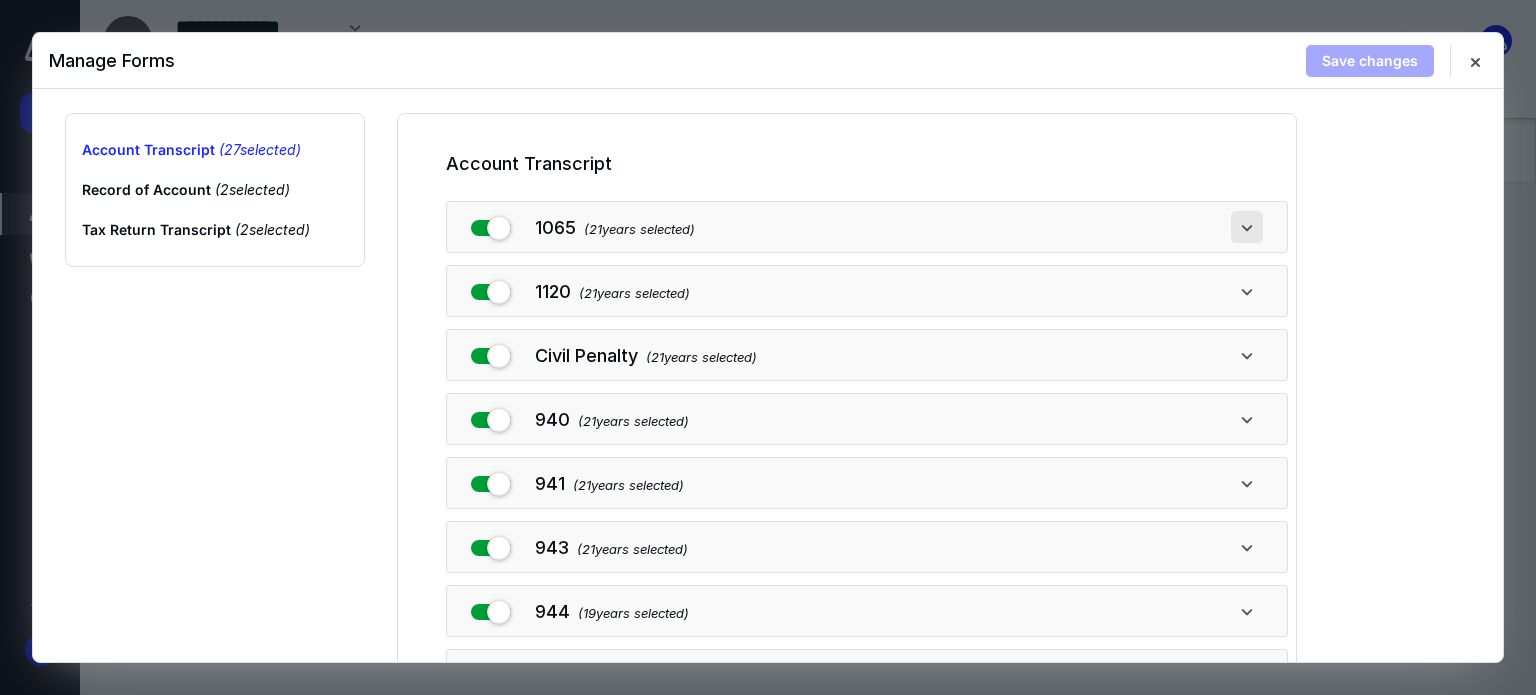 click at bounding box center [1247, 227] 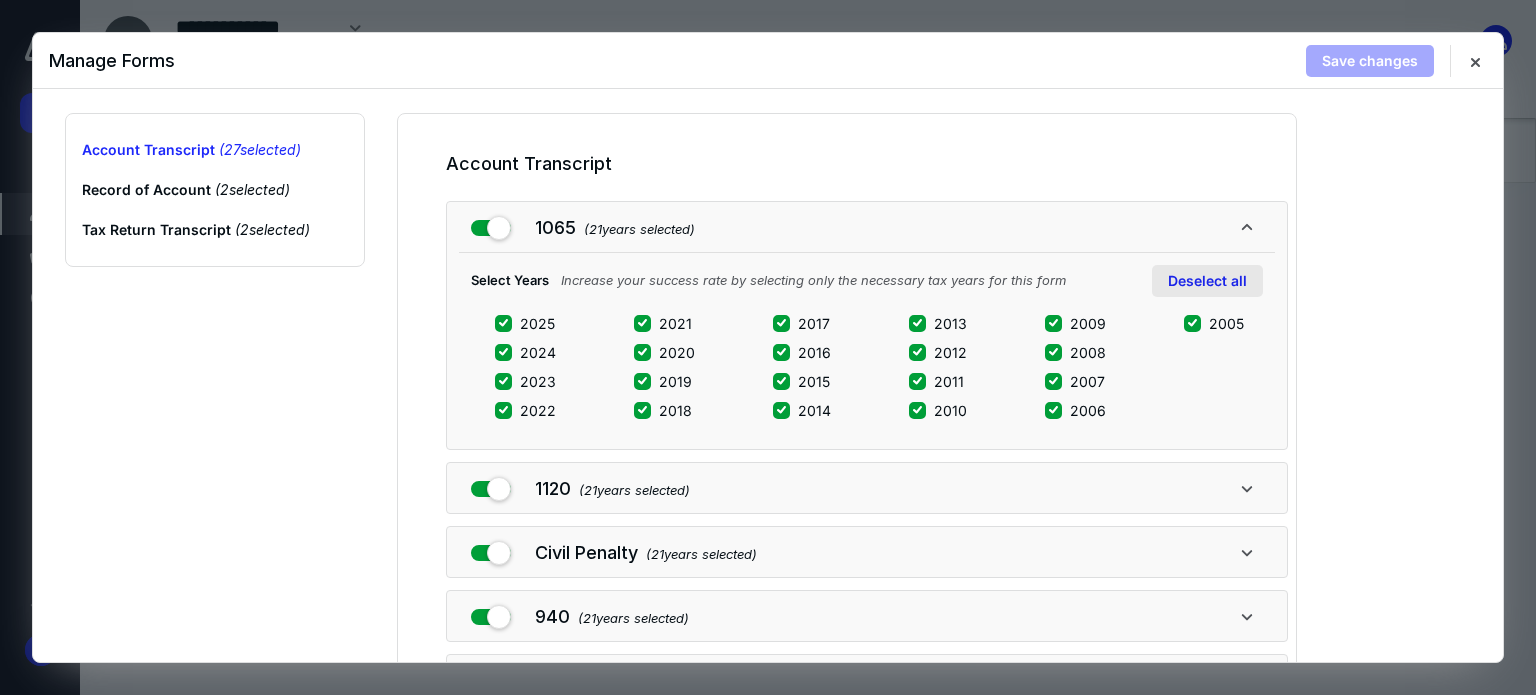 click on "Deselect all" at bounding box center [1207, 281] 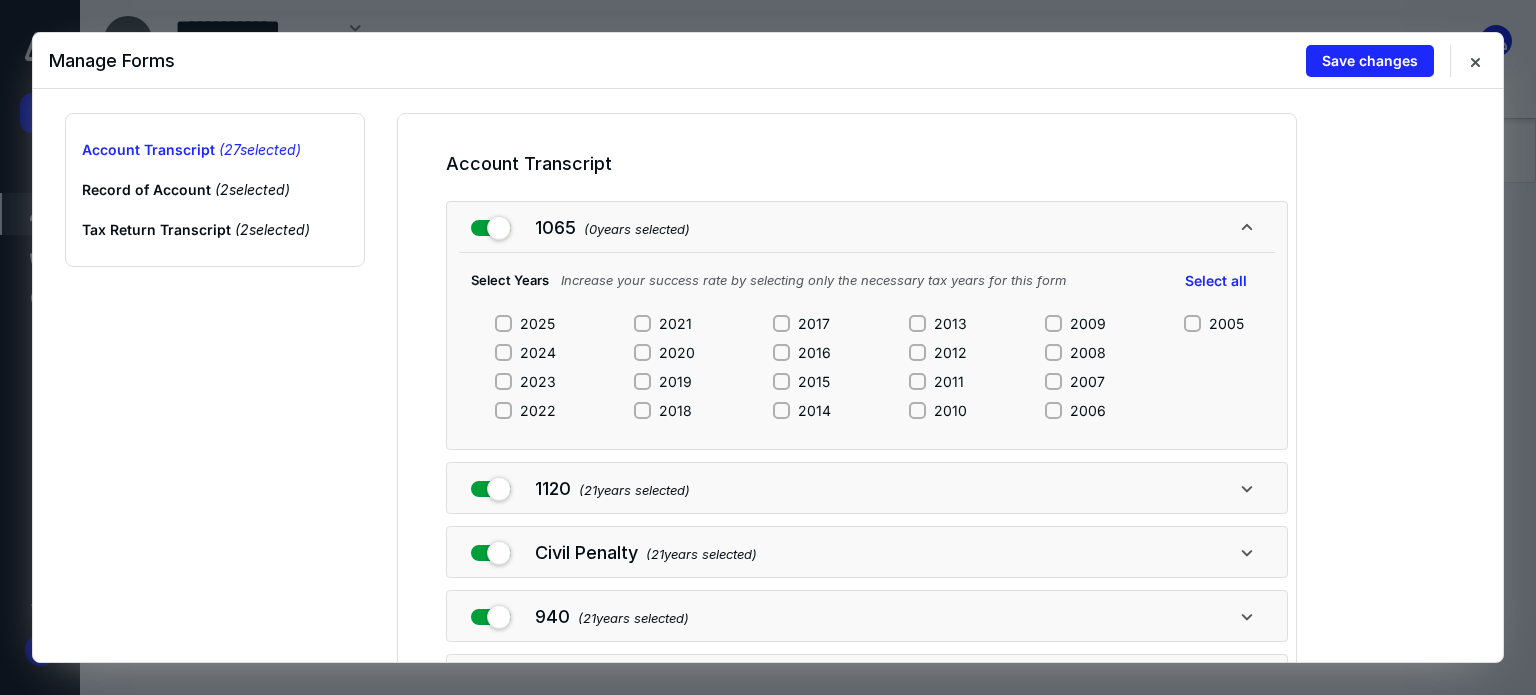 drag, startPoint x: 500, startPoint y: 407, endPoint x: 506, endPoint y: 388, distance: 19.924858 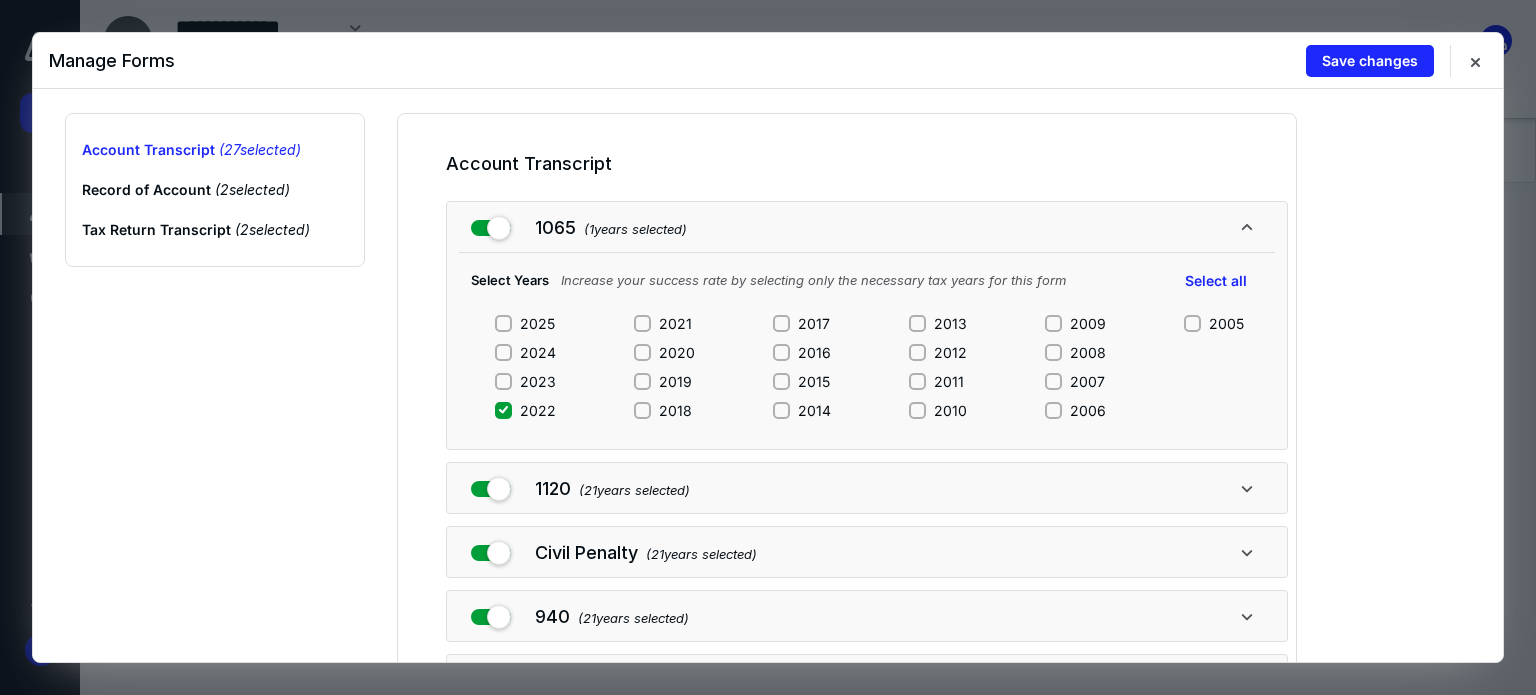 drag, startPoint x: 505, startPoint y: 379, endPoint x: 503, endPoint y: 346, distance: 33.06055 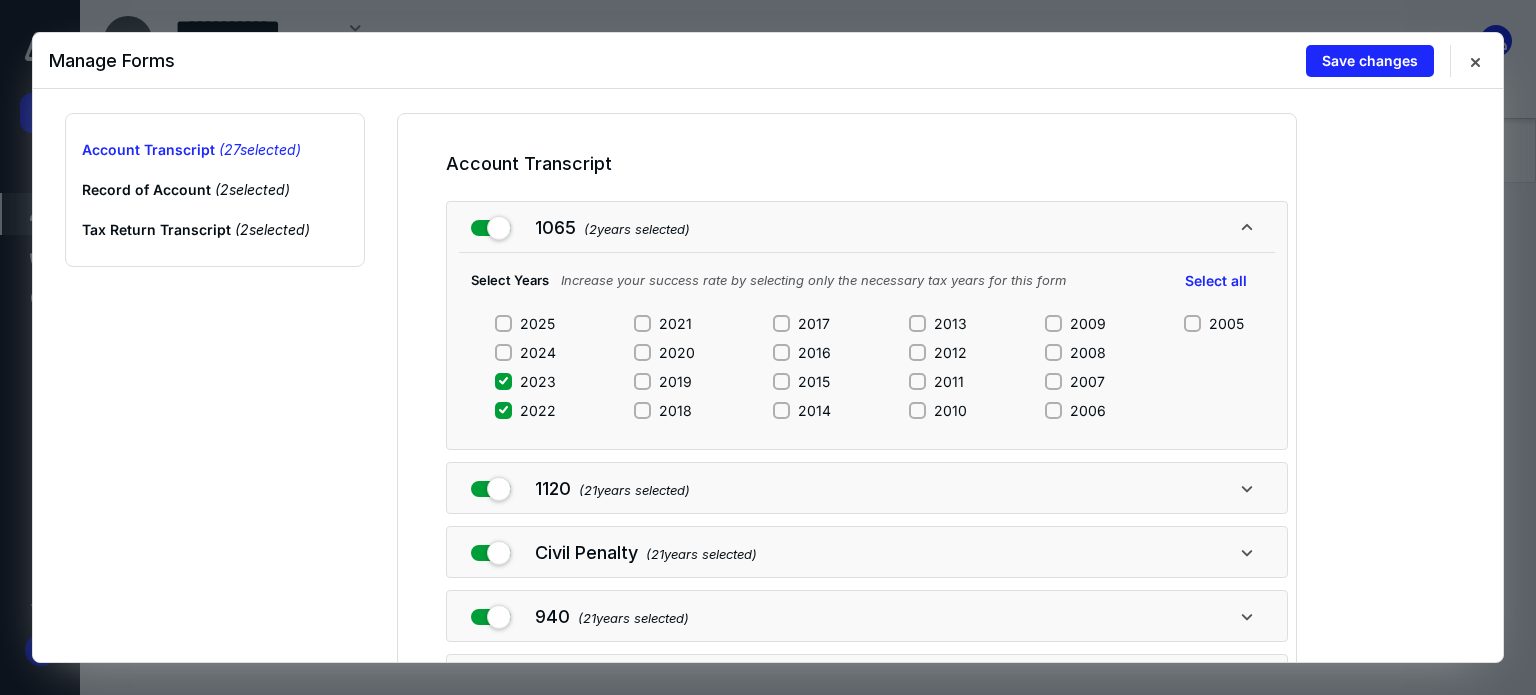 click on "2025" at bounding box center (503, 323) 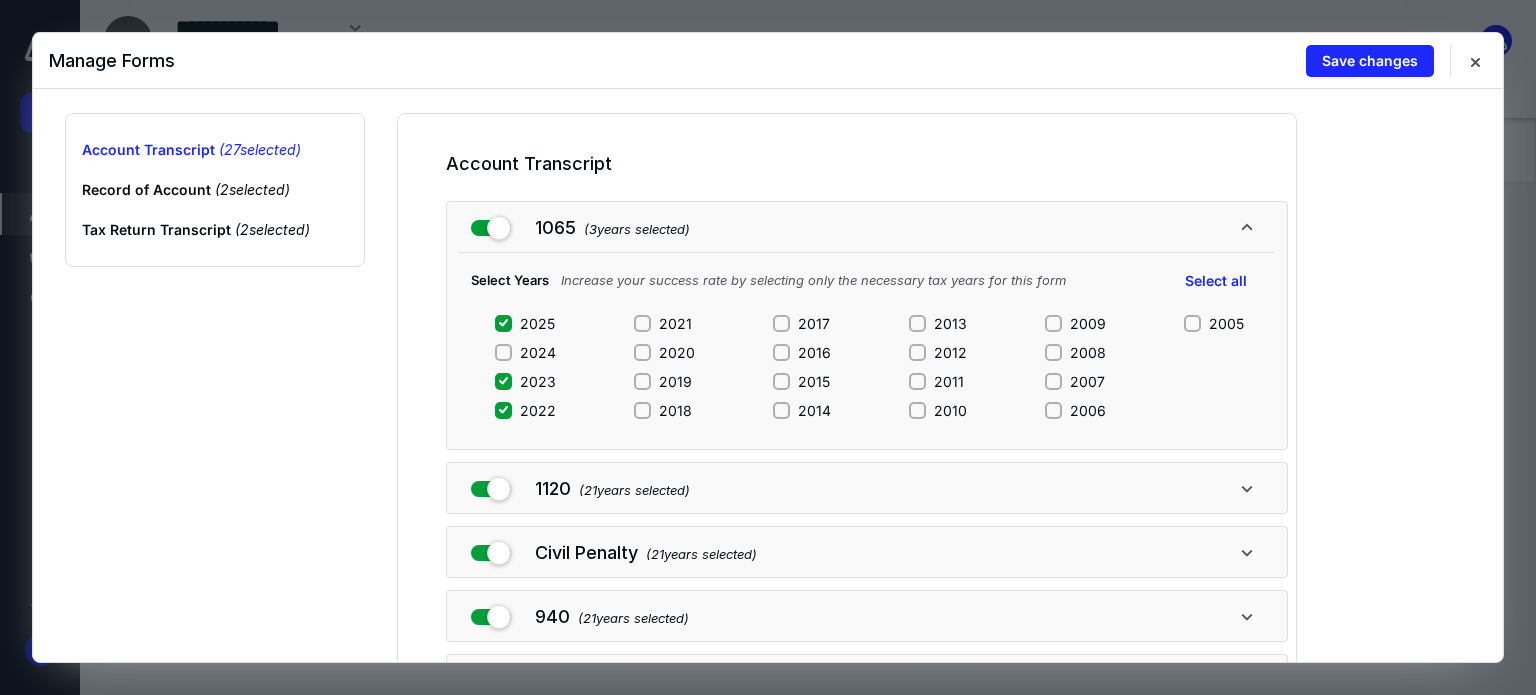 click 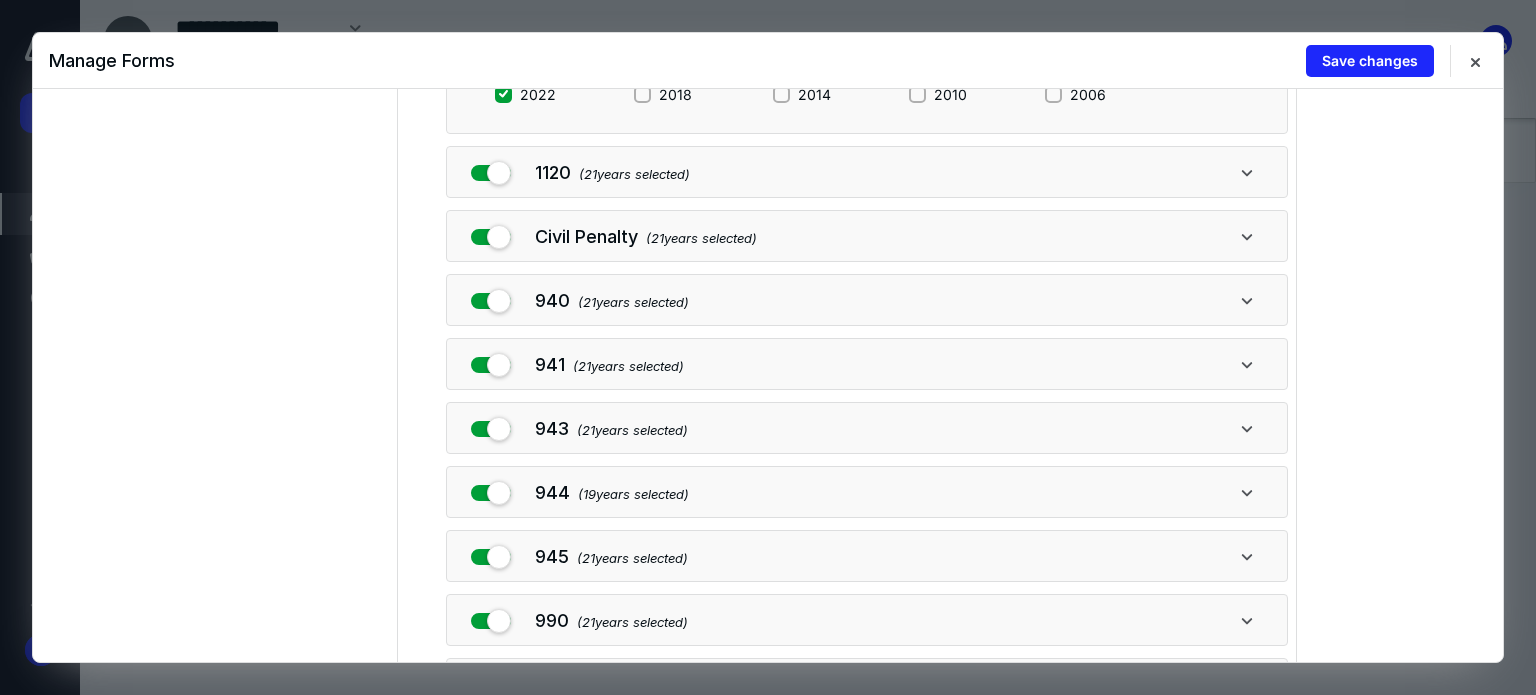 scroll, scrollTop: 181, scrollLeft: 0, axis: vertical 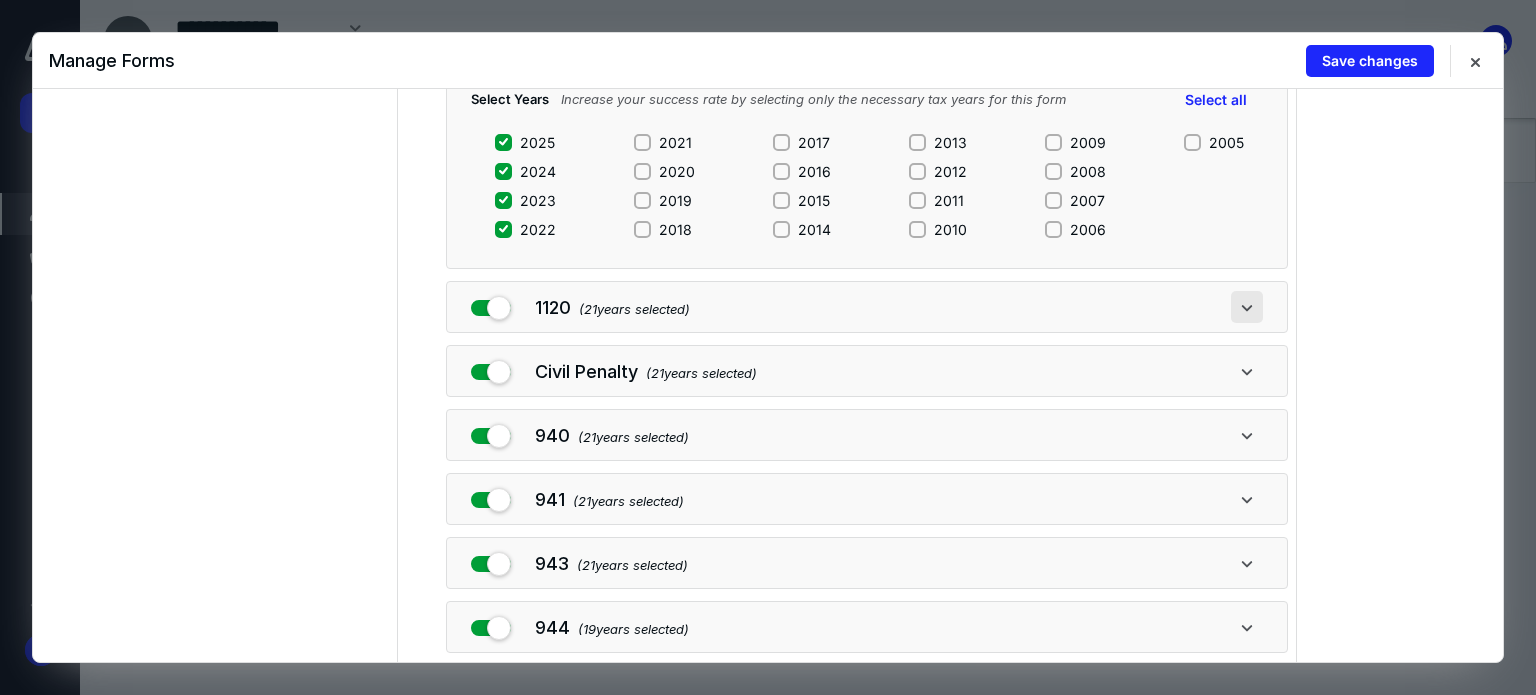 click at bounding box center (1247, 307) 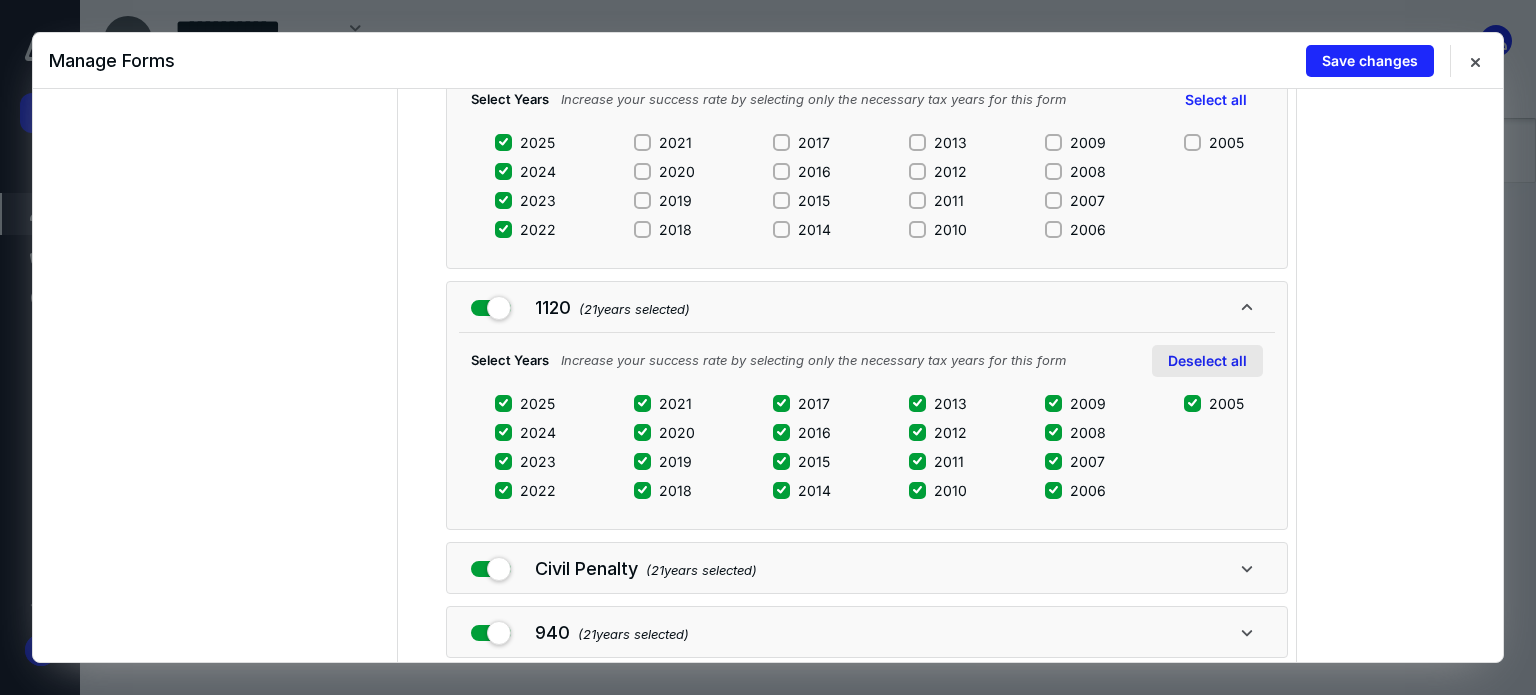 click on "Deselect all" at bounding box center (1207, 361) 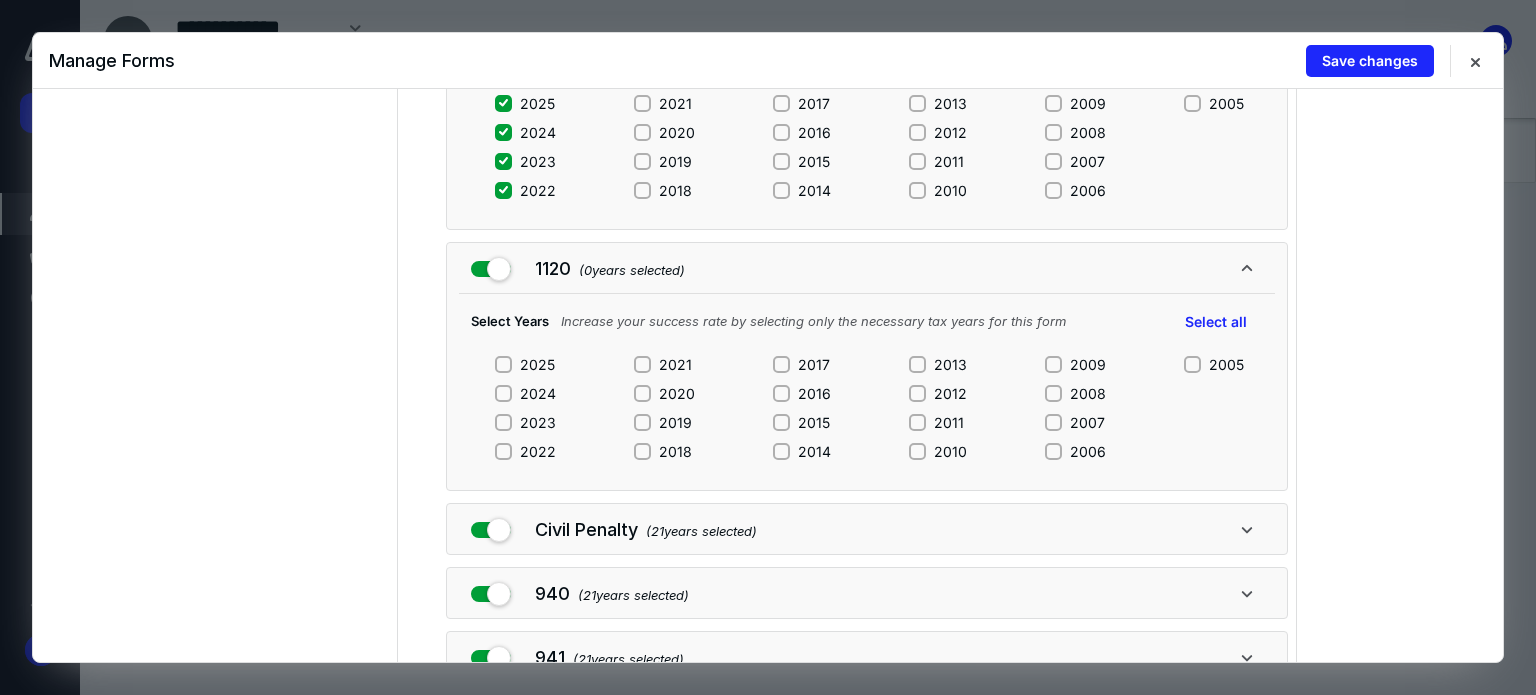 scroll, scrollTop: 300, scrollLeft: 0, axis: vertical 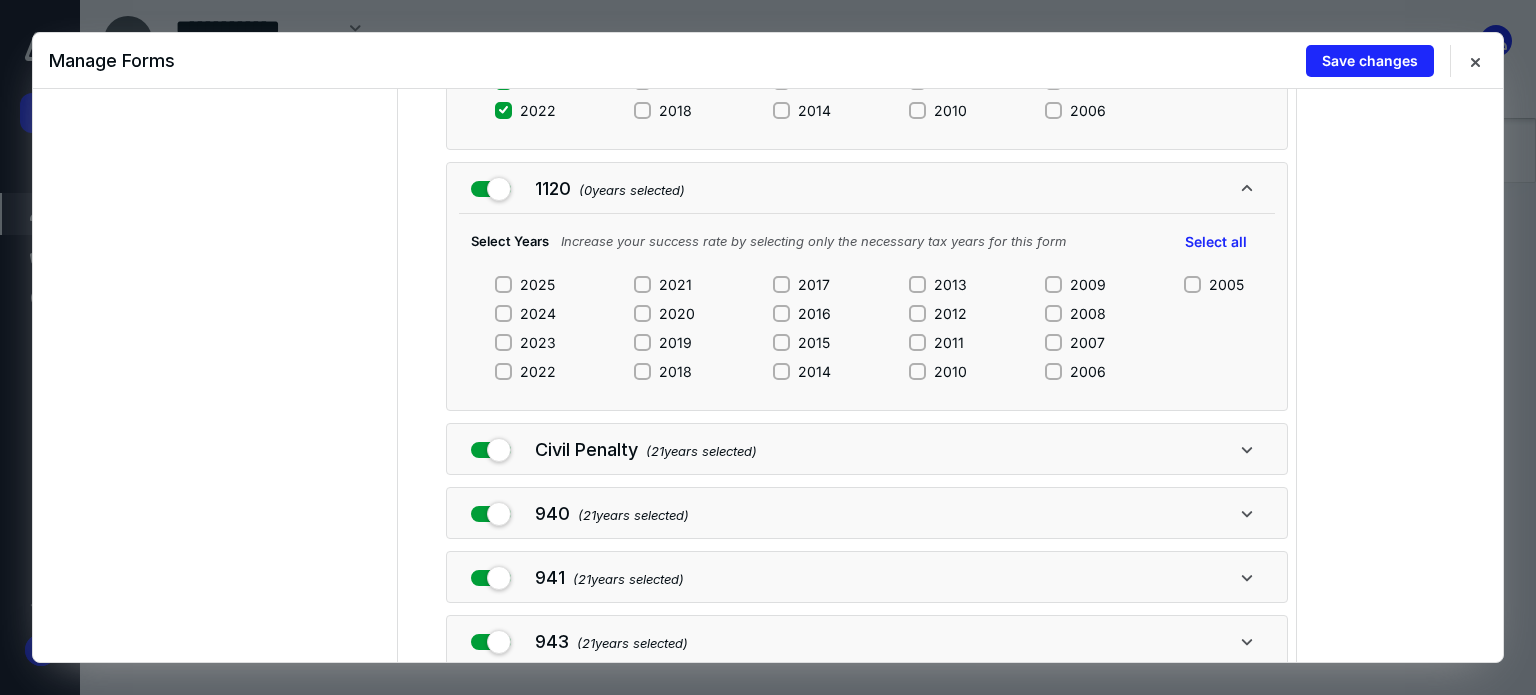 click on "2022" at bounding box center [525, 371] 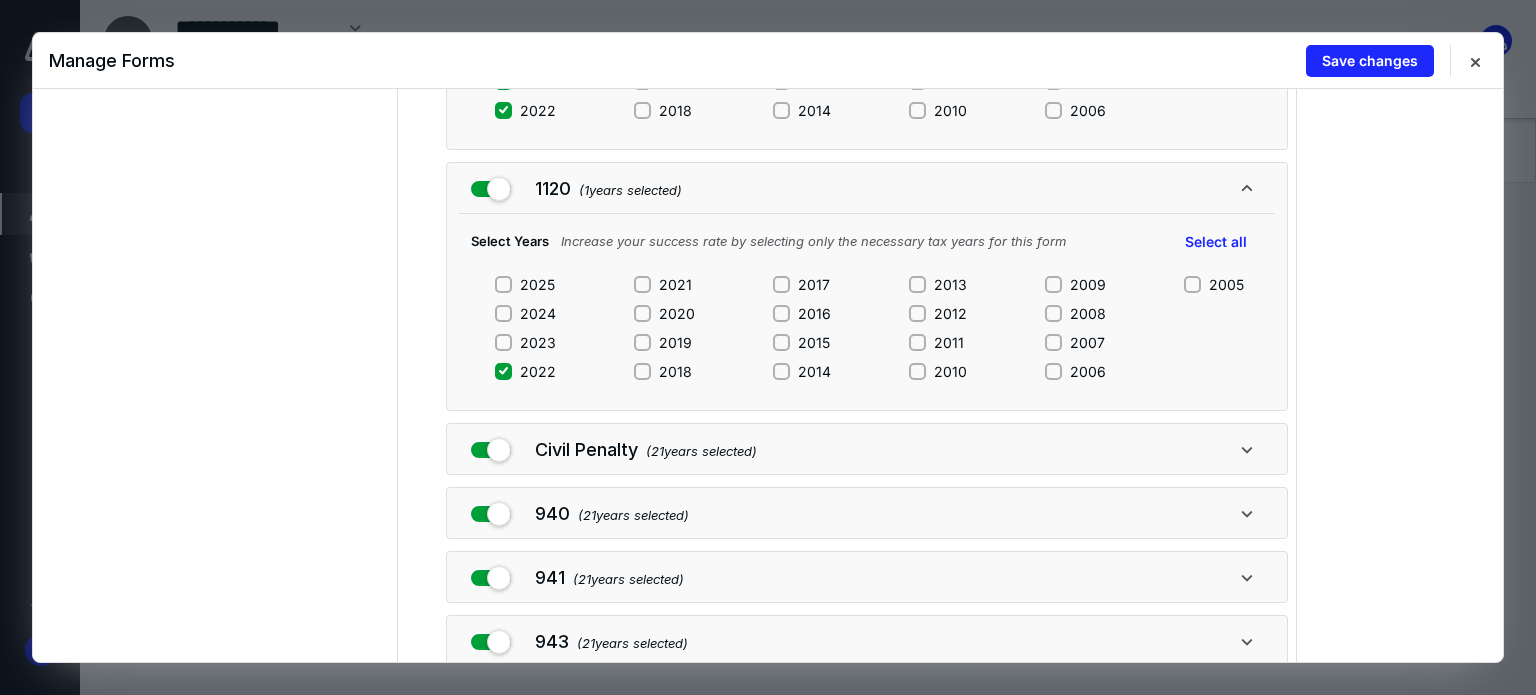 click on "2025 2024 2023 2022 2021 2020 2019 2018 2017 2016 2015 2014 2013 2012 2011 2010 2009 2008 2007 2006 2005" at bounding box center (869, 334) 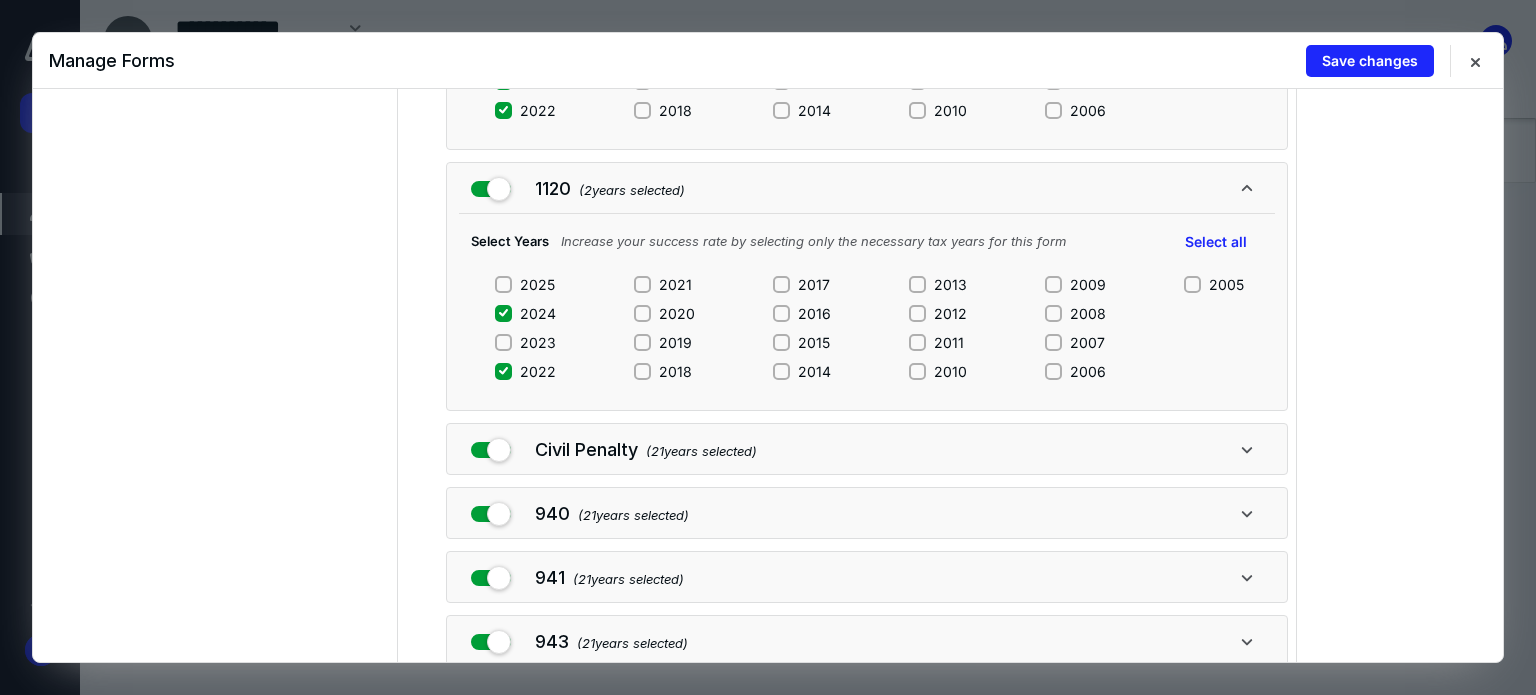 click on "2023" at bounding box center (503, 342) 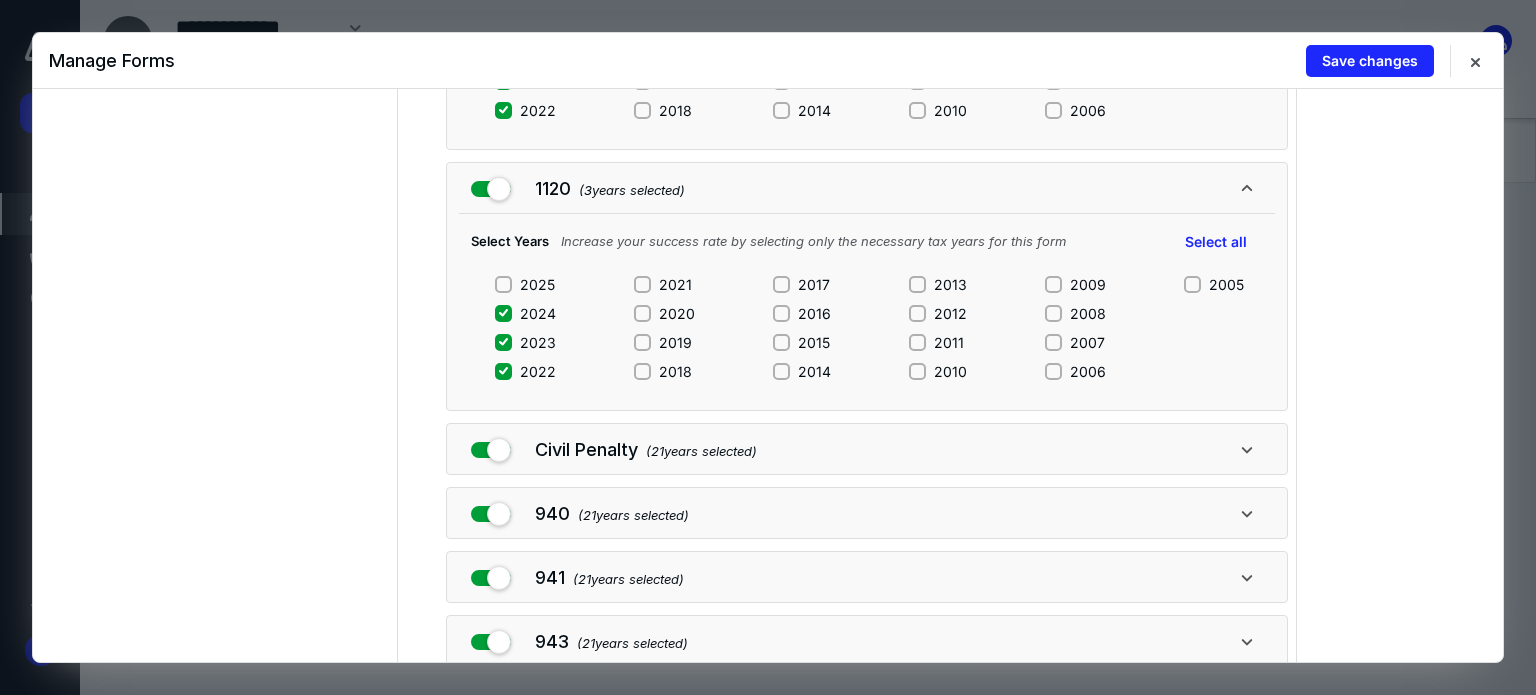 click on "2025" at bounding box center (503, 284) 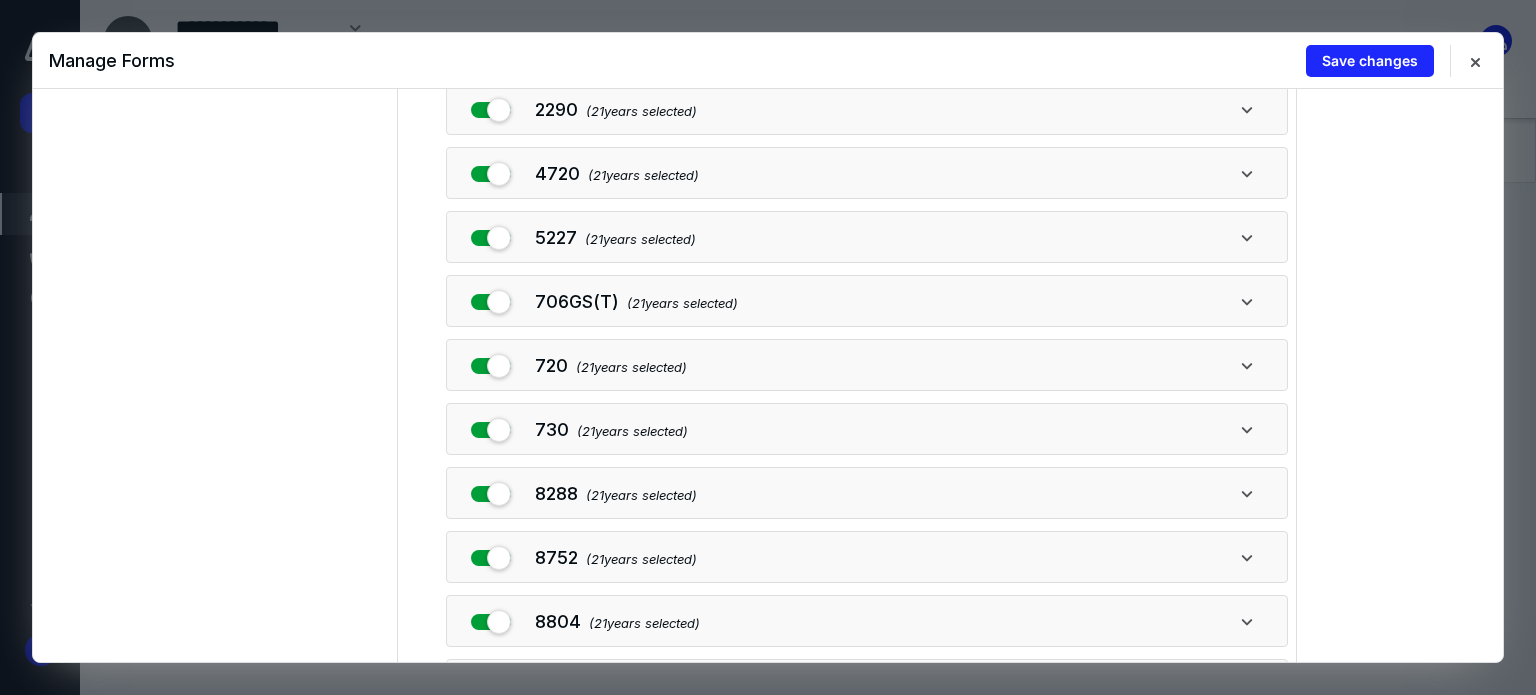 scroll, scrollTop: 1678, scrollLeft: 0, axis: vertical 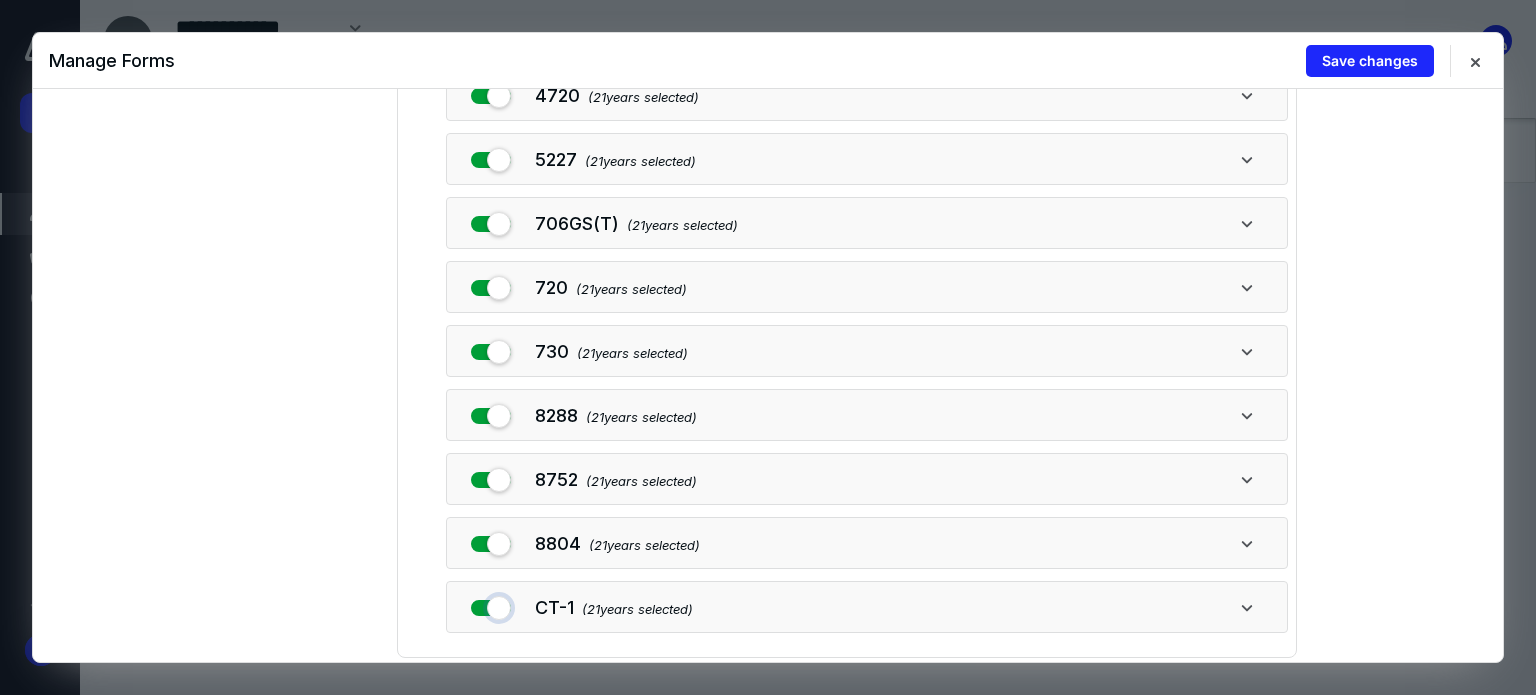 click at bounding box center (491, 604) 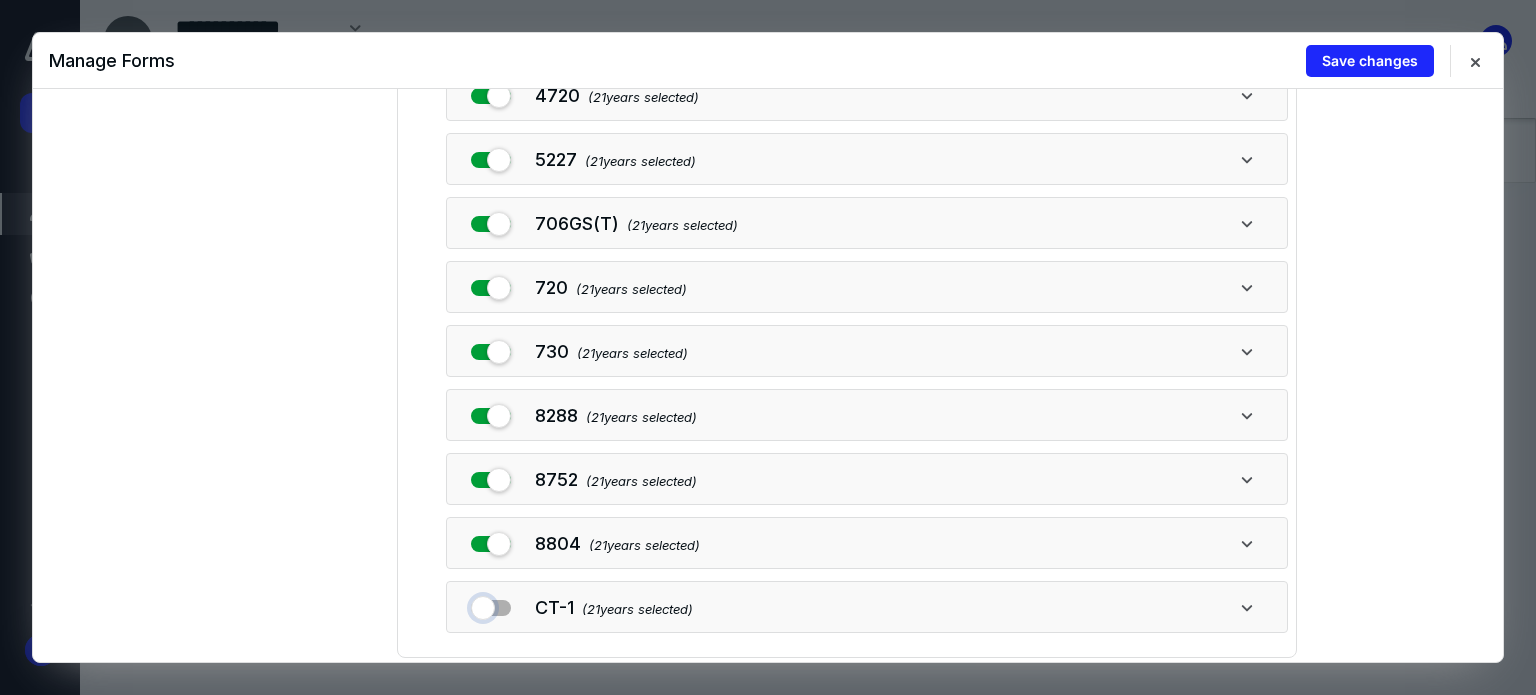 checkbox on "false" 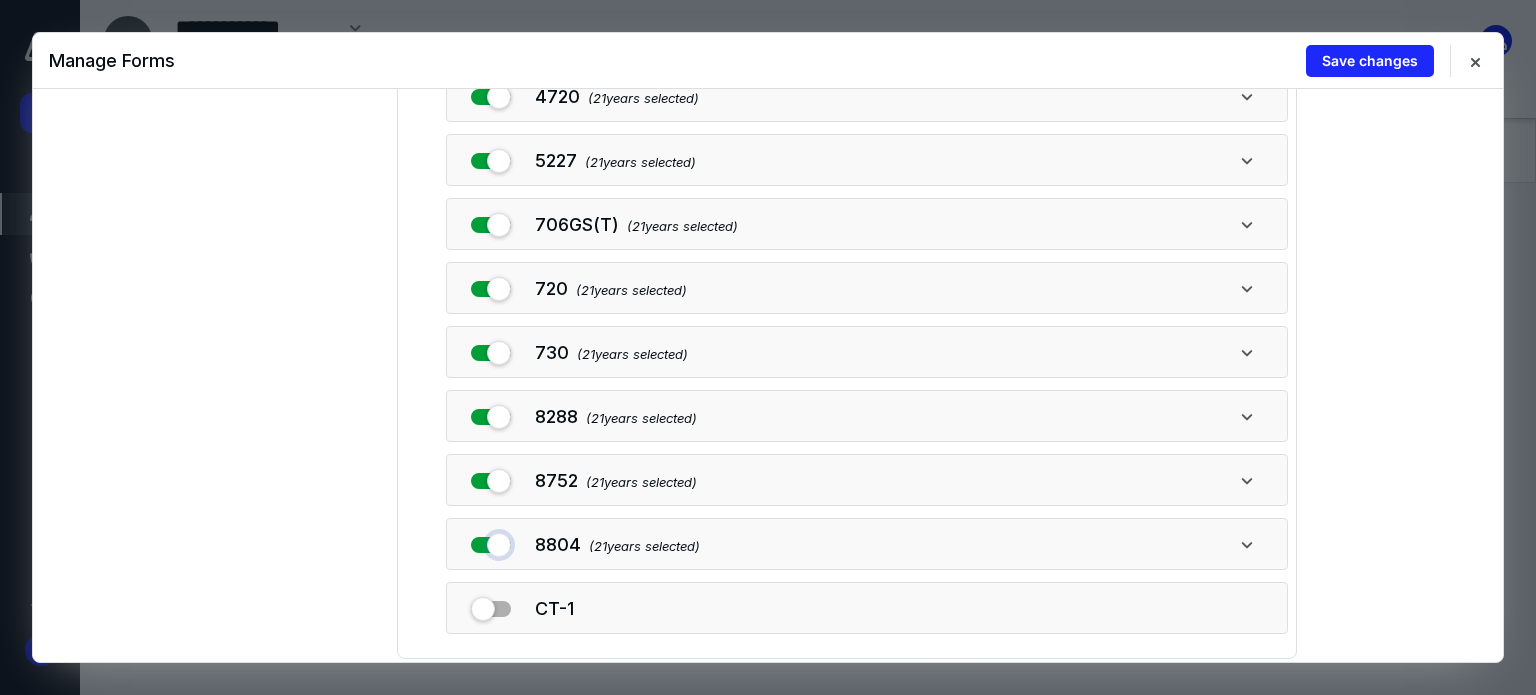 click at bounding box center (491, 541) 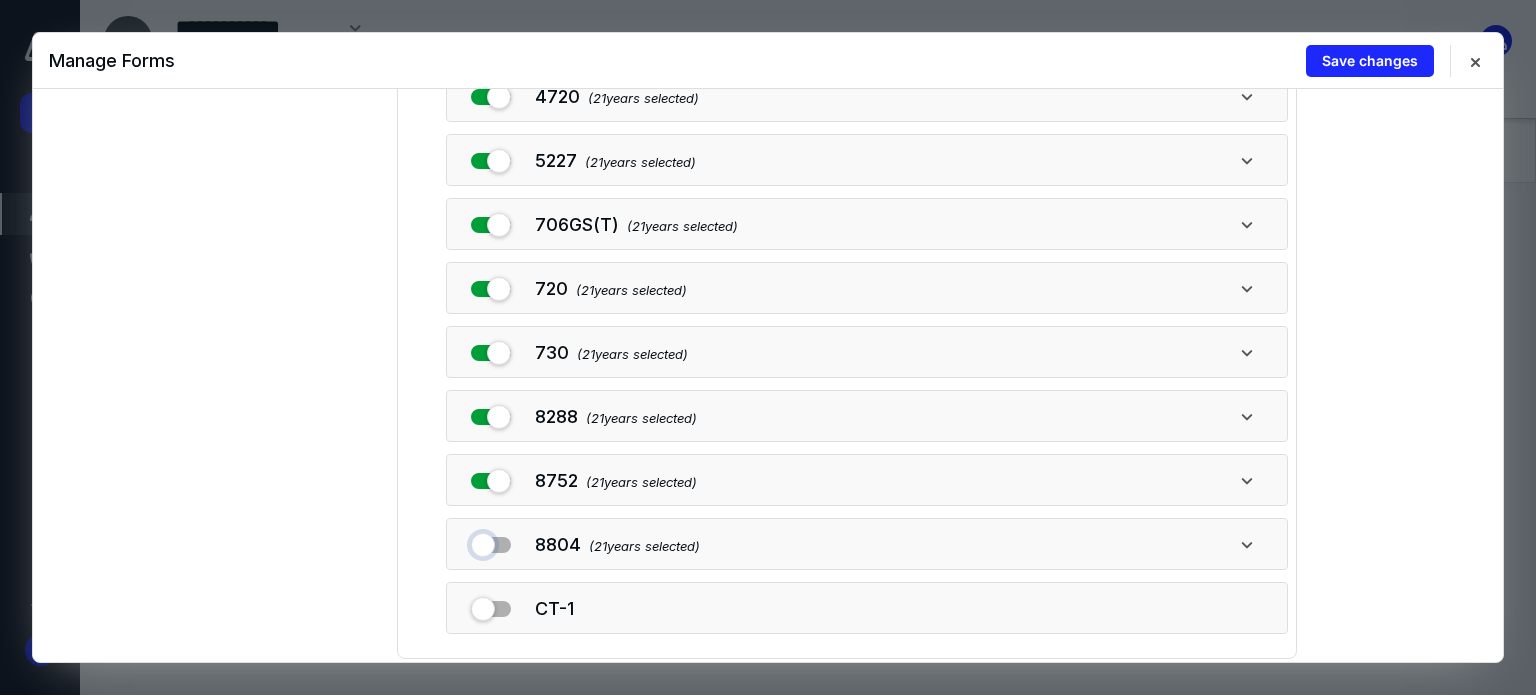 checkbox on "false" 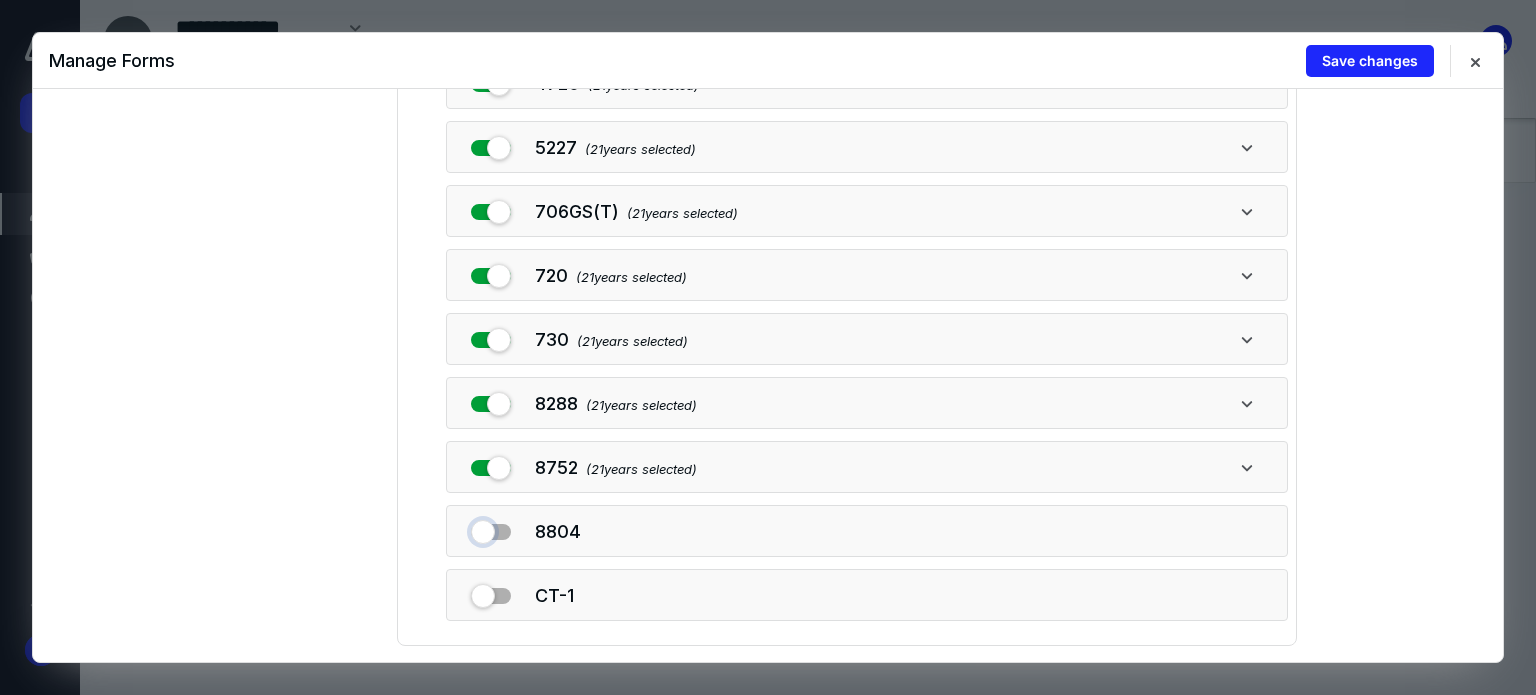 scroll, scrollTop: 1284, scrollLeft: 0, axis: vertical 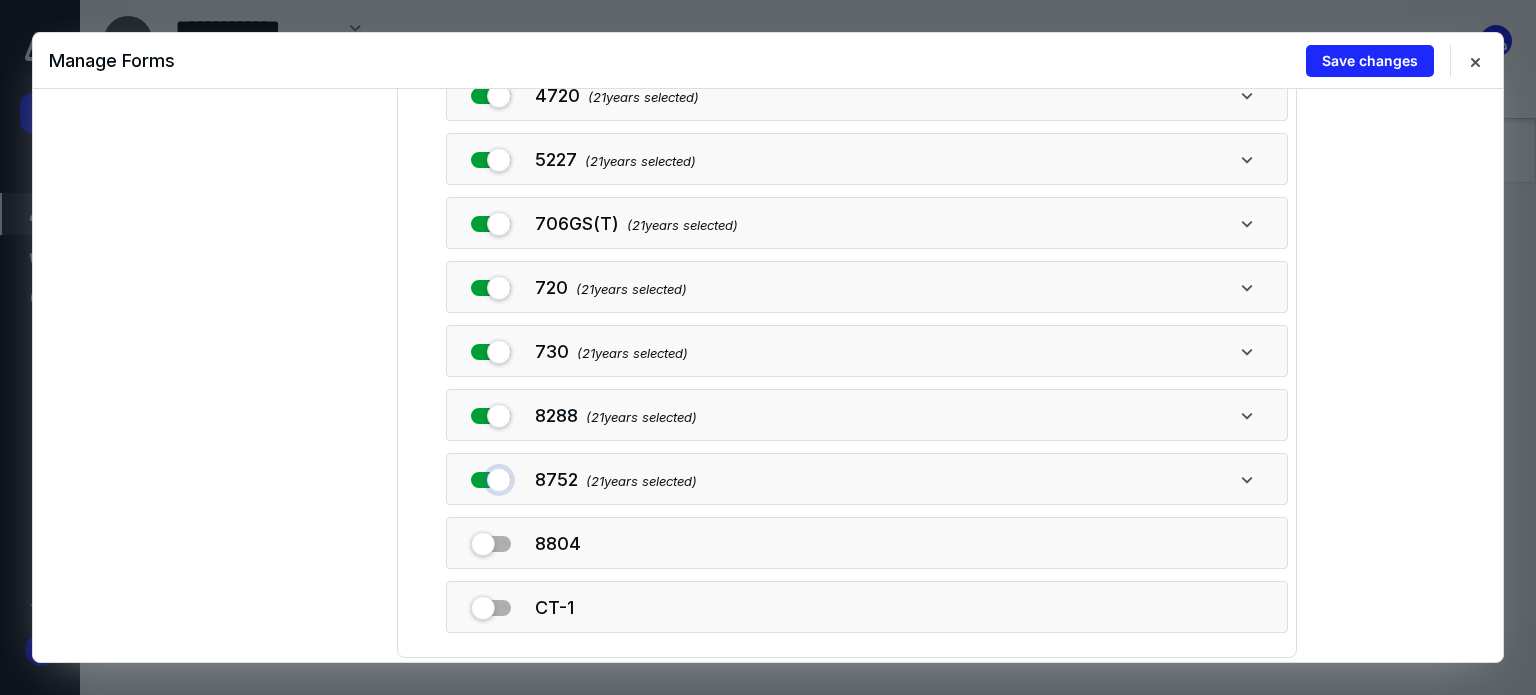click at bounding box center (491, 476) 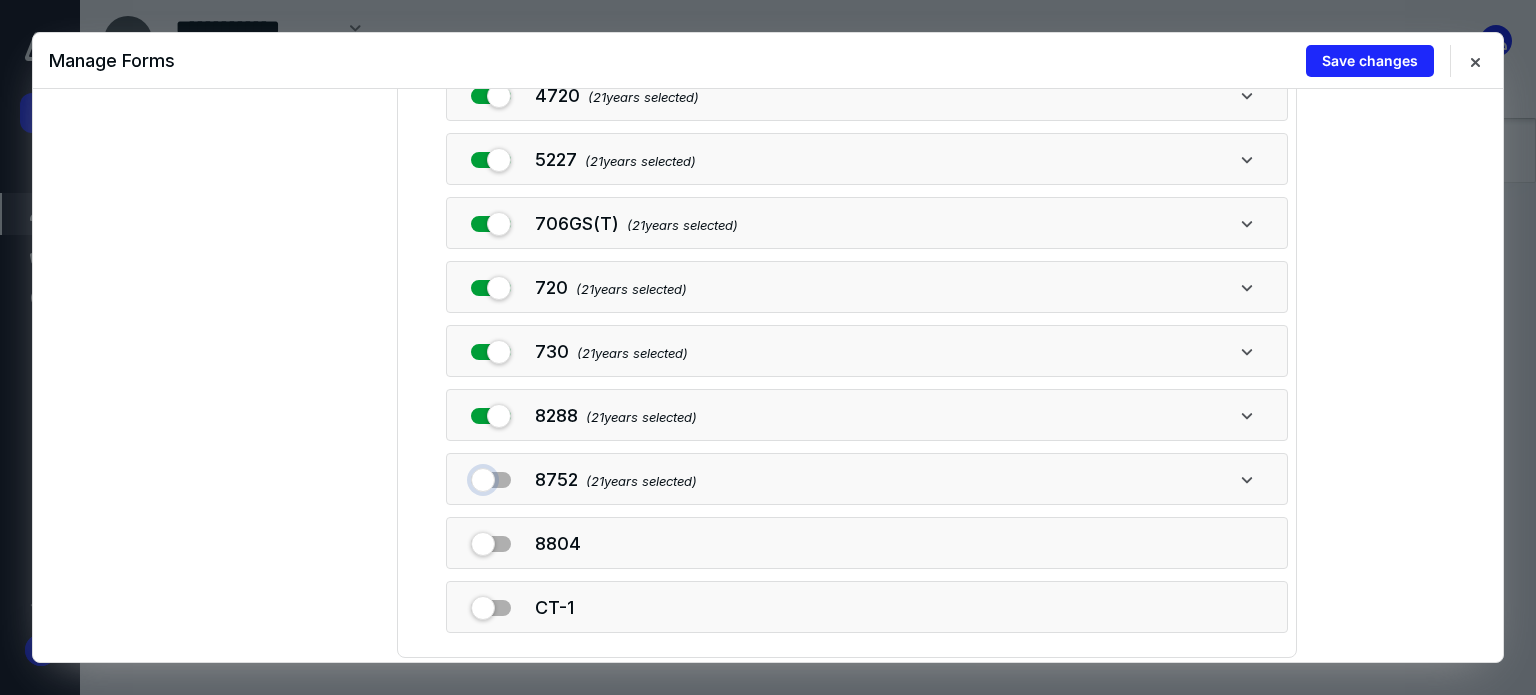 checkbox on "false" 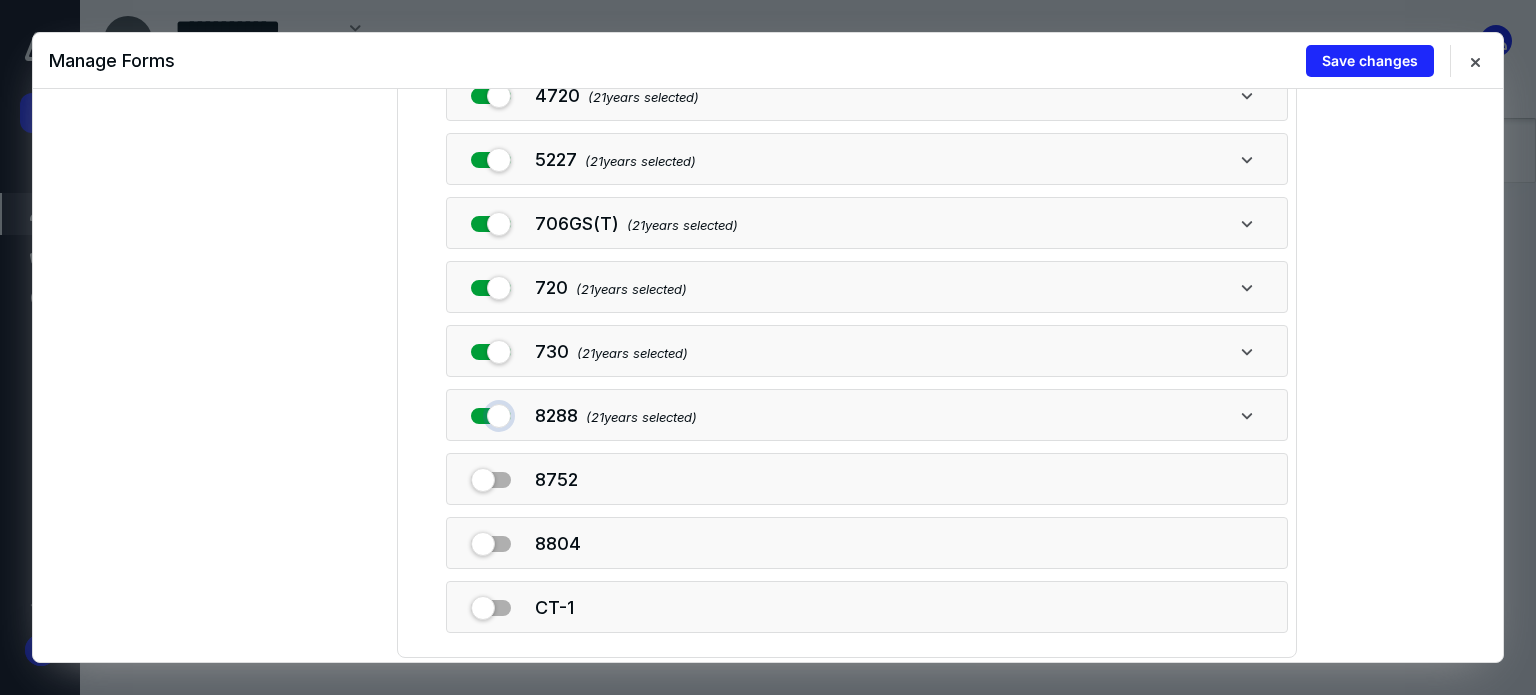 click at bounding box center (491, 412) 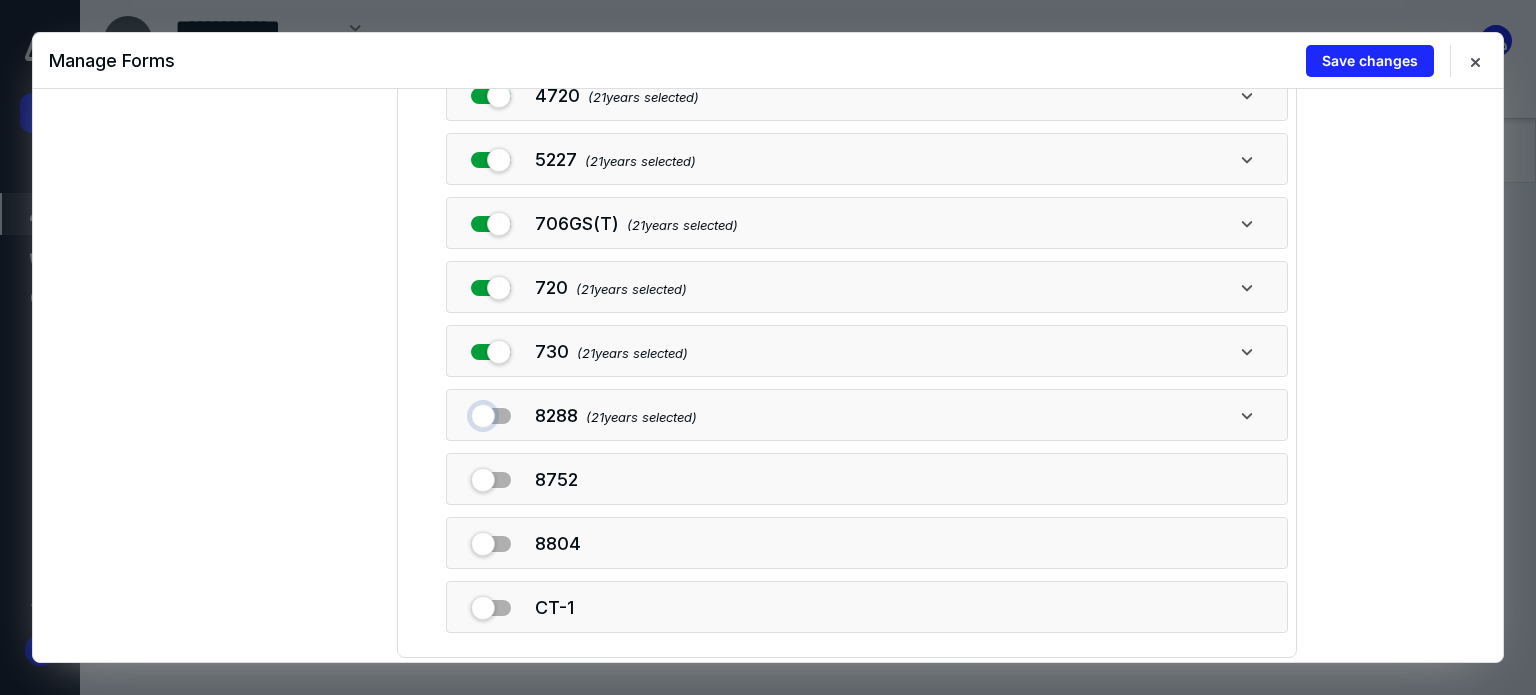 checkbox on "false" 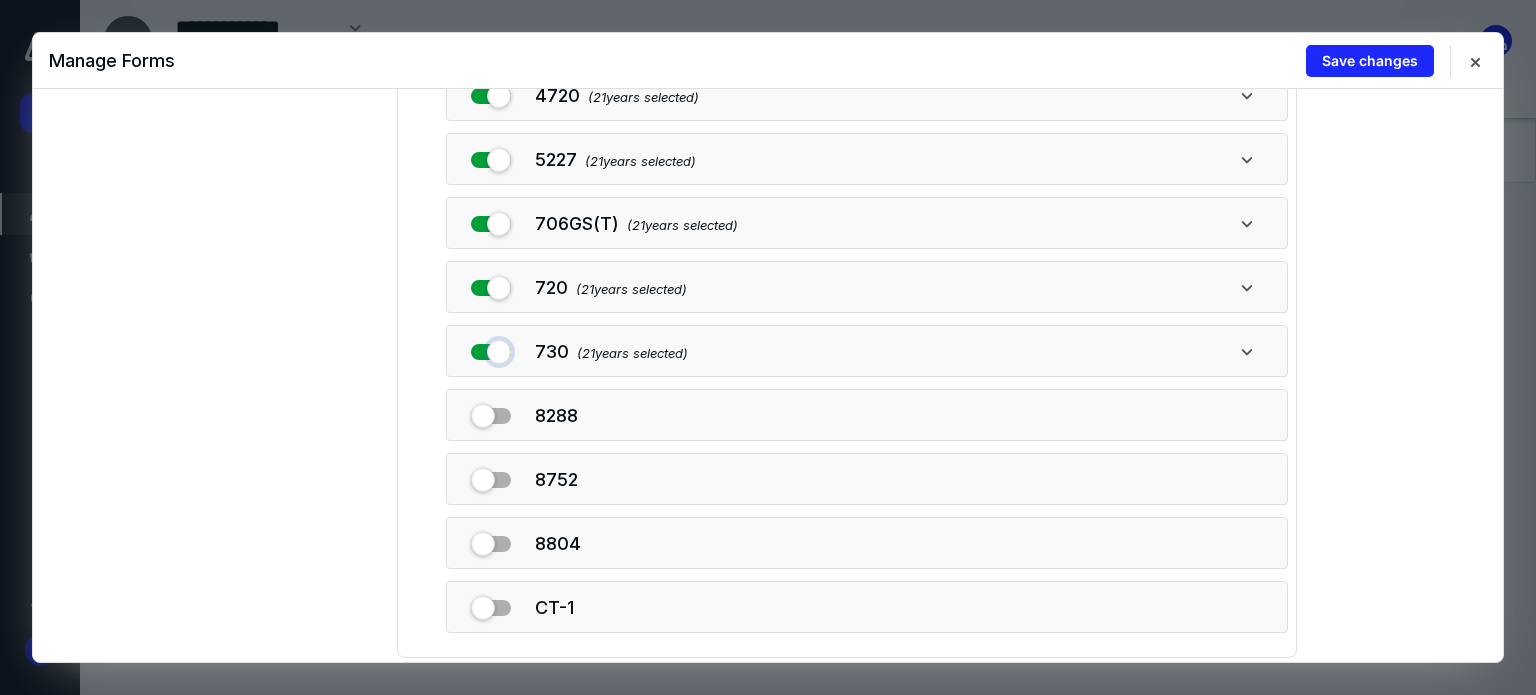 click at bounding box center (491, 348) 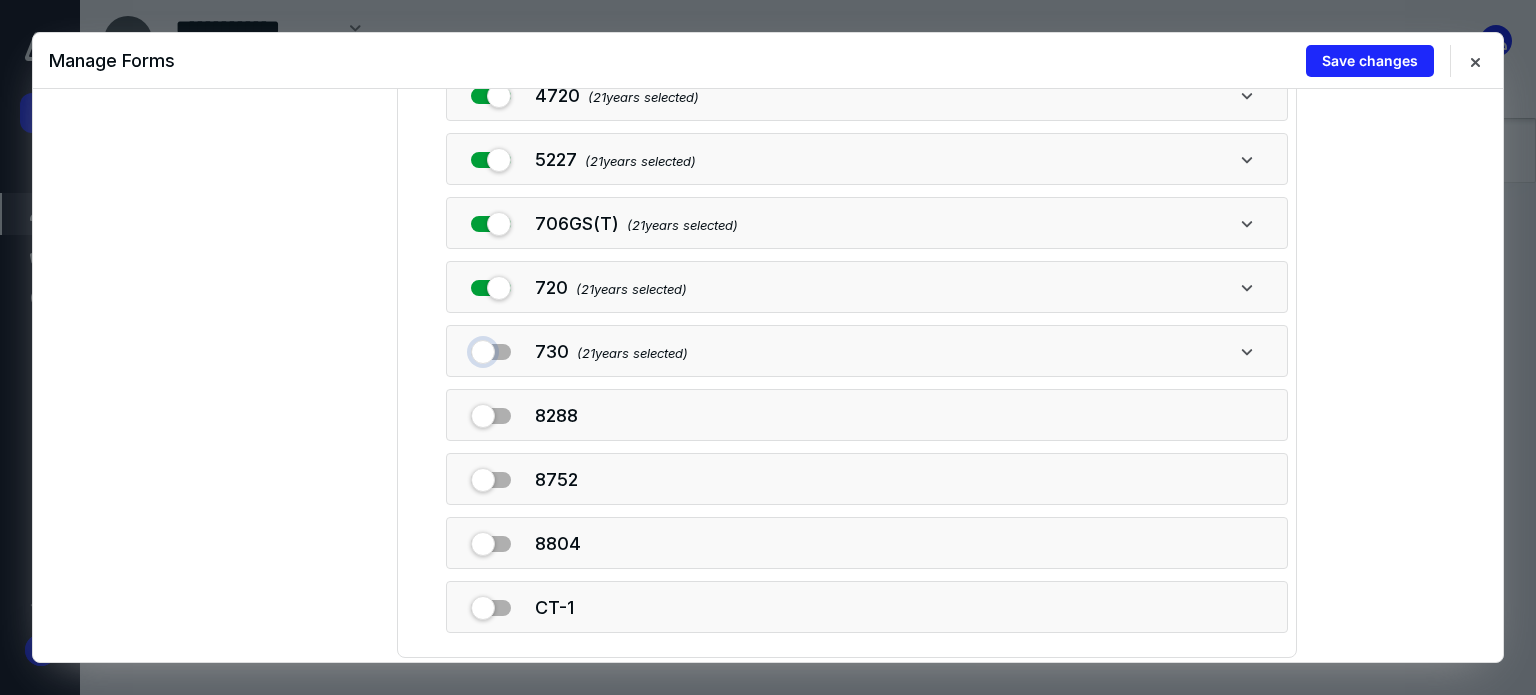 checkbox on "false" 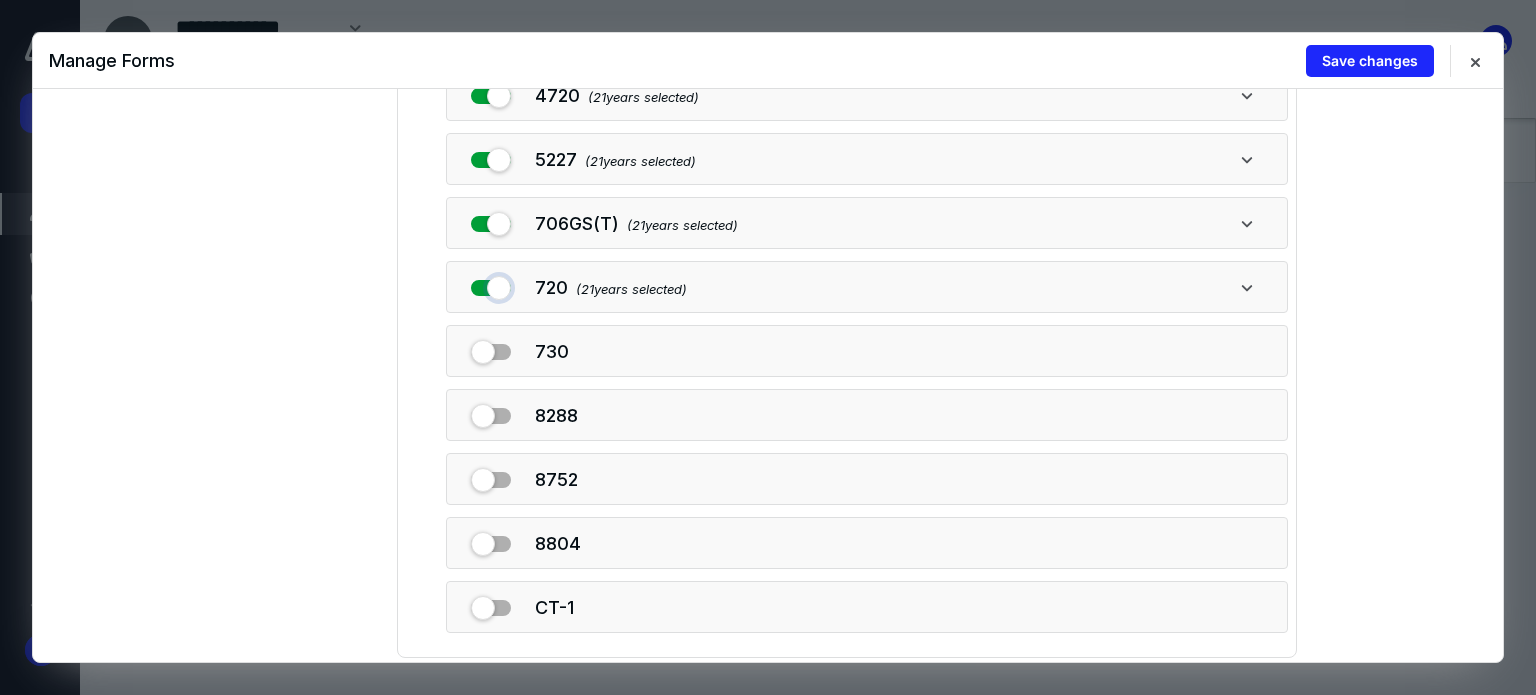 click at bounding box center (491, 284) 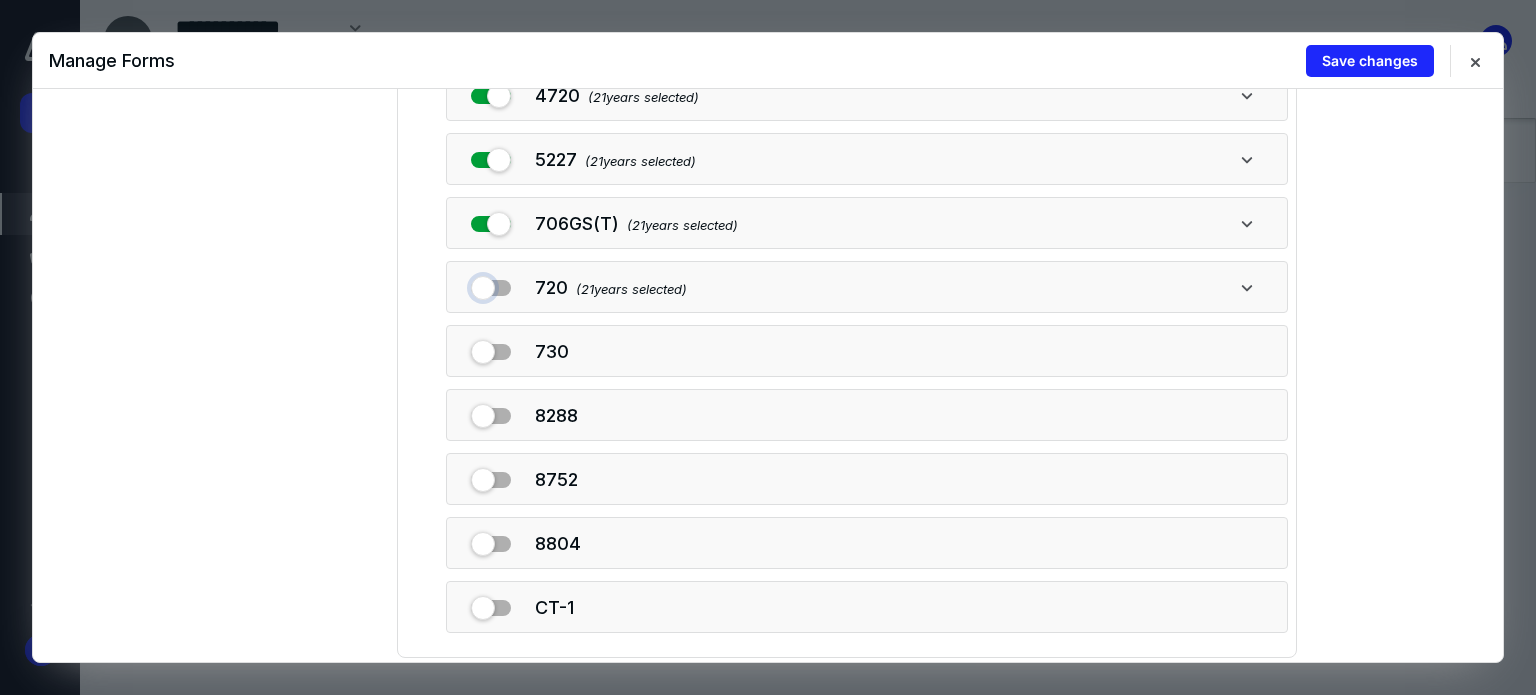 checkbox on "false" 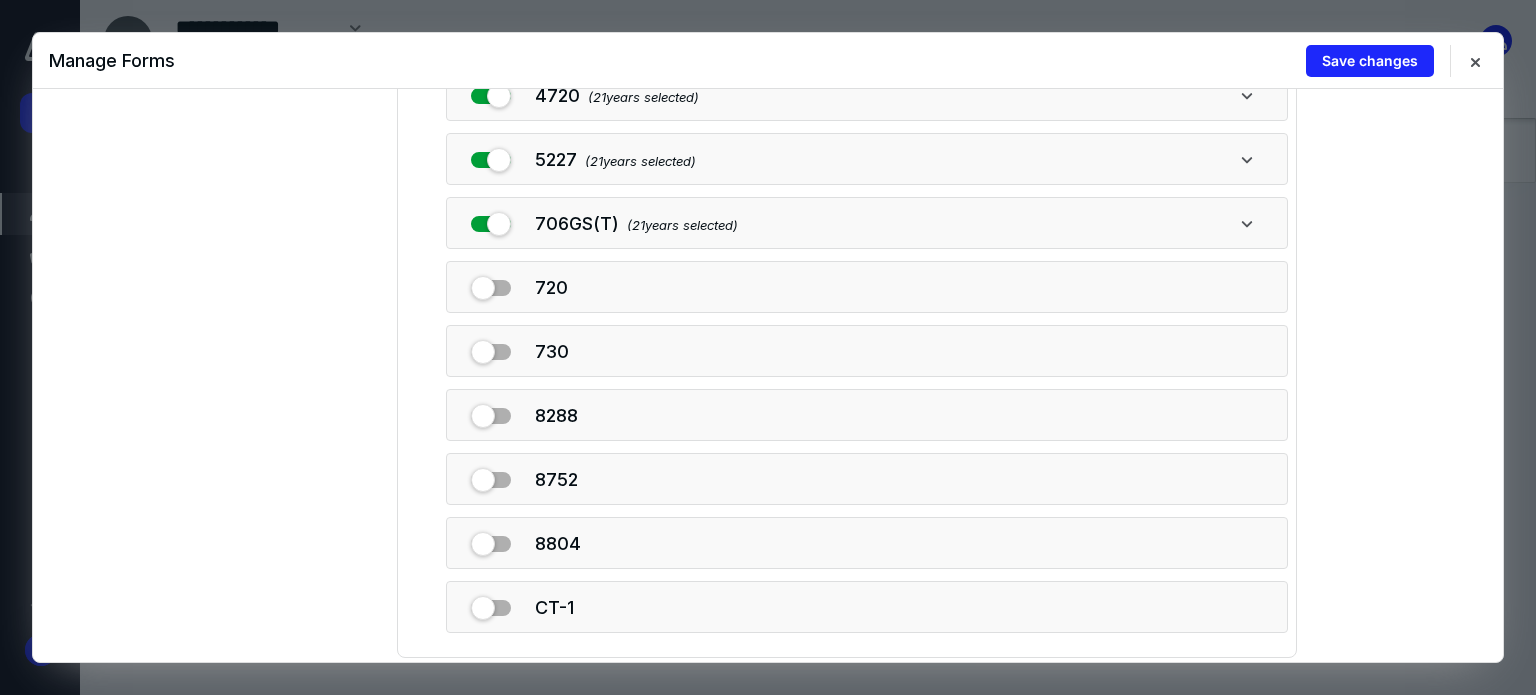 click at bounding box center [491, 220] 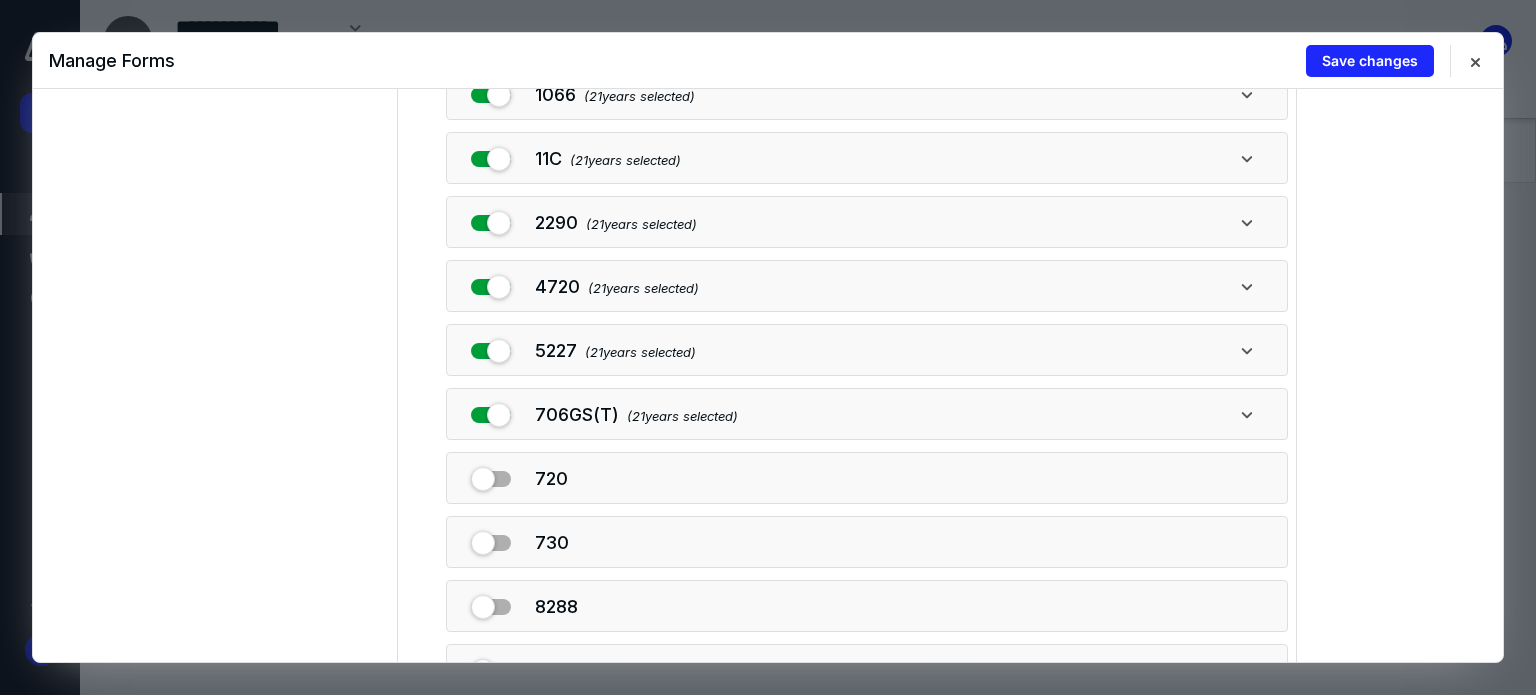 scroll, scrollTop: 1084, scrollLeft: 0, axis: vertical 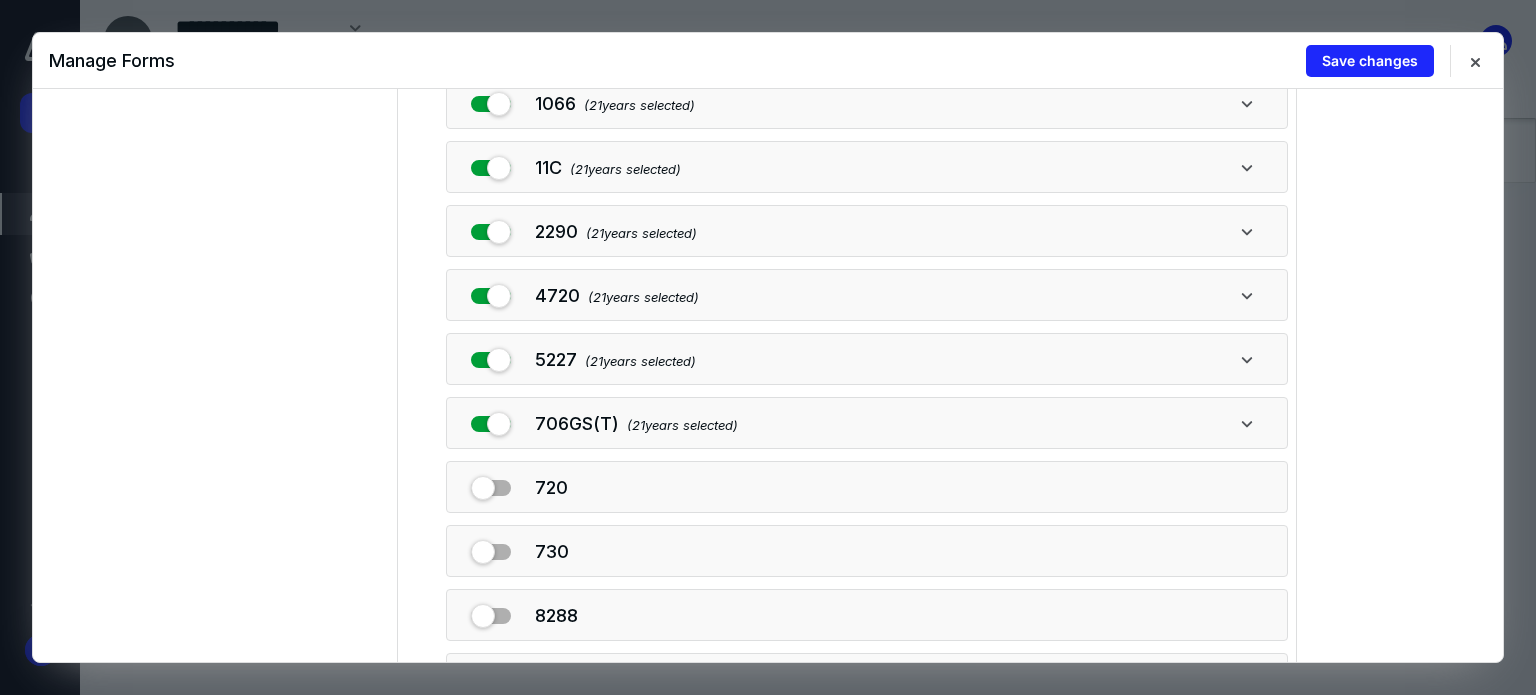 click at bounding box center [491, 420] 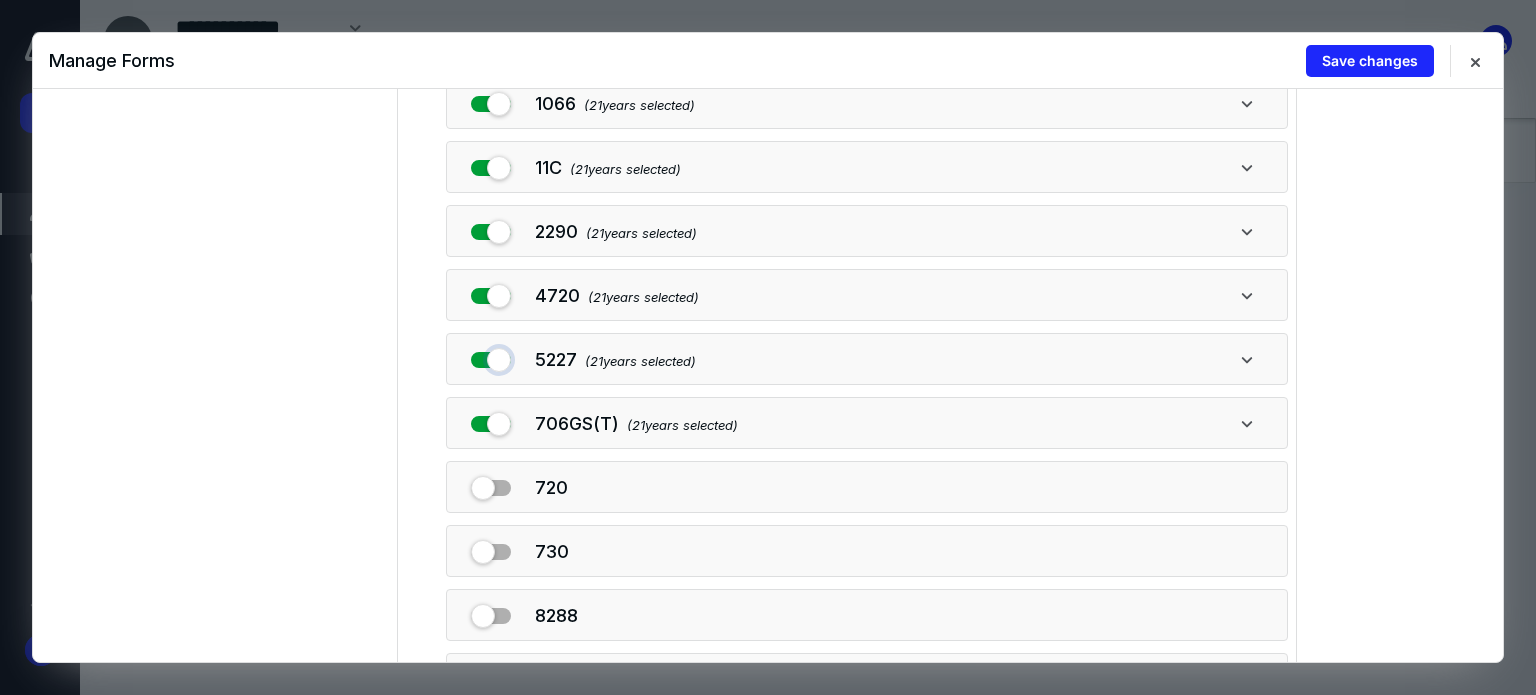 click at bounding box center [491, 356] 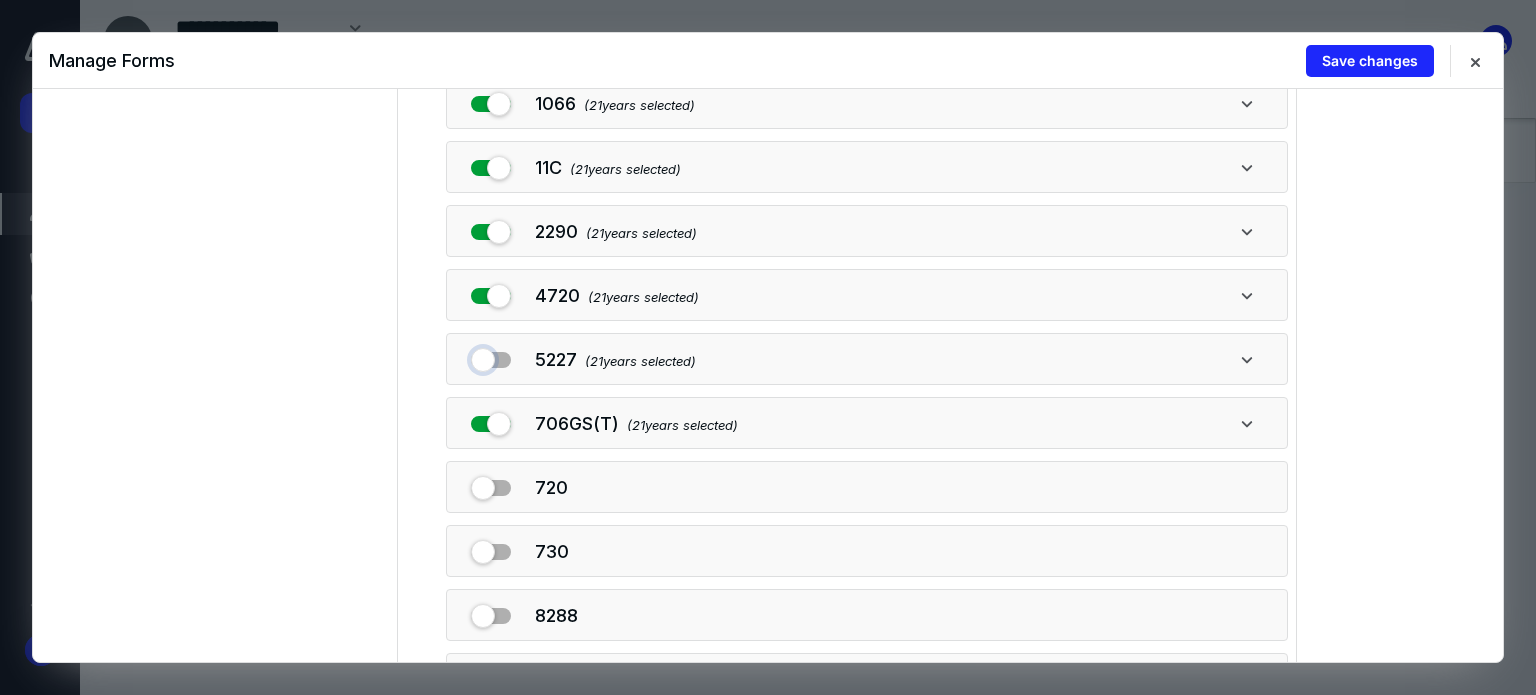 checkbox on "false" 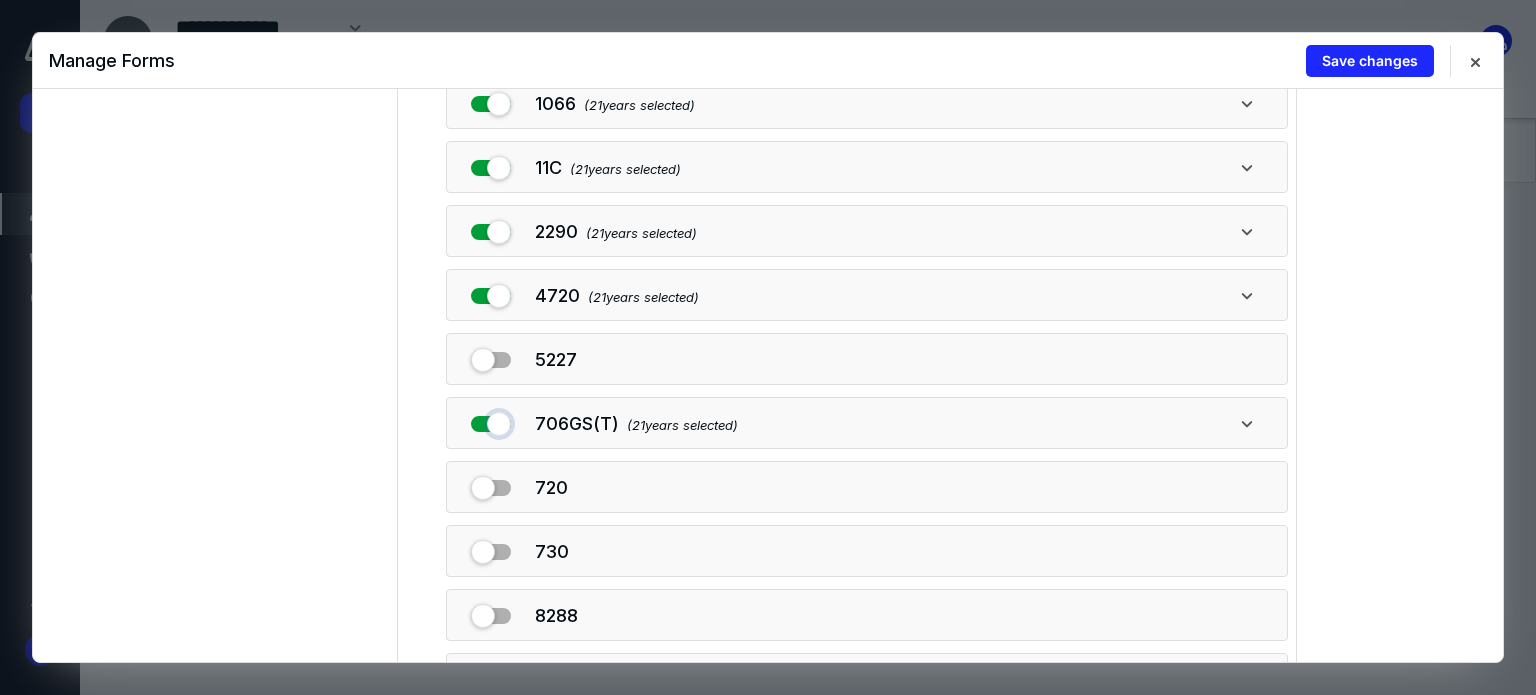click at bounding box center (491, 420) 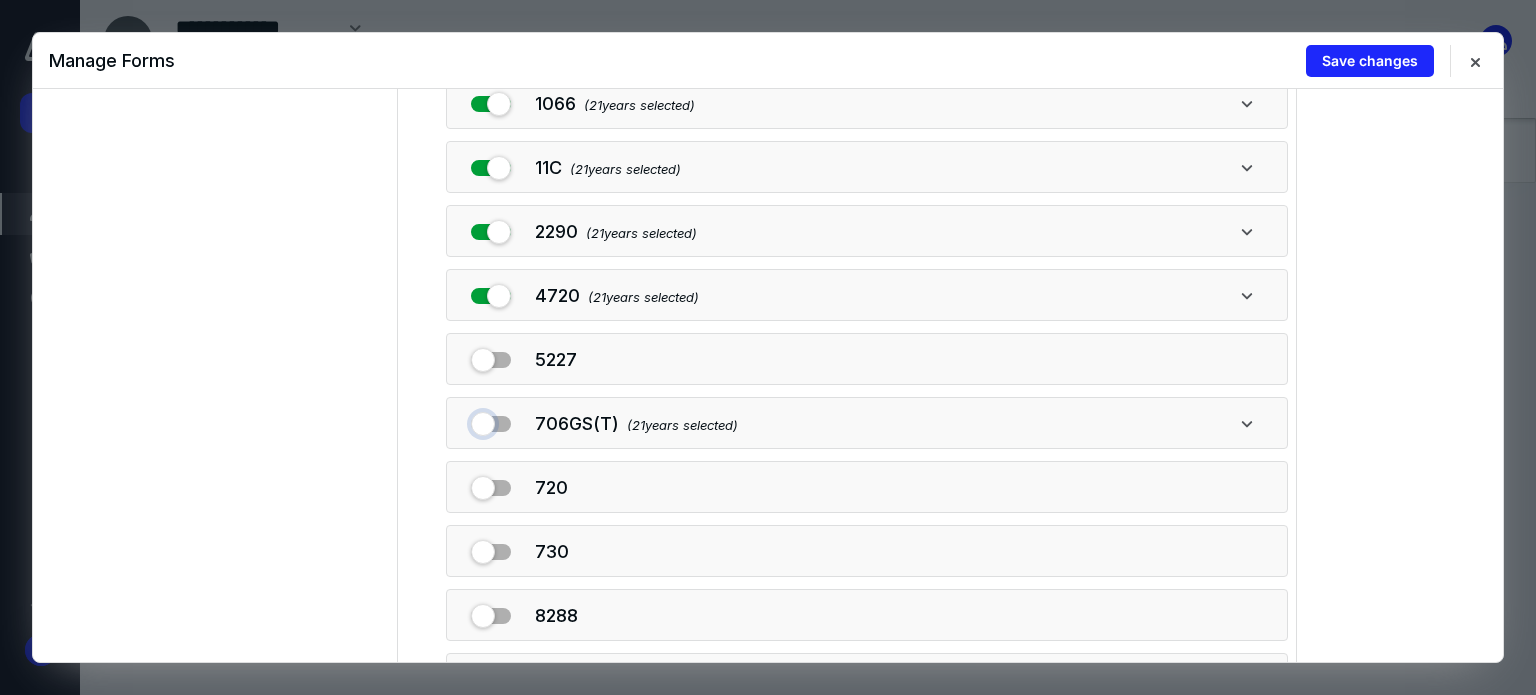 checkbox on "false" 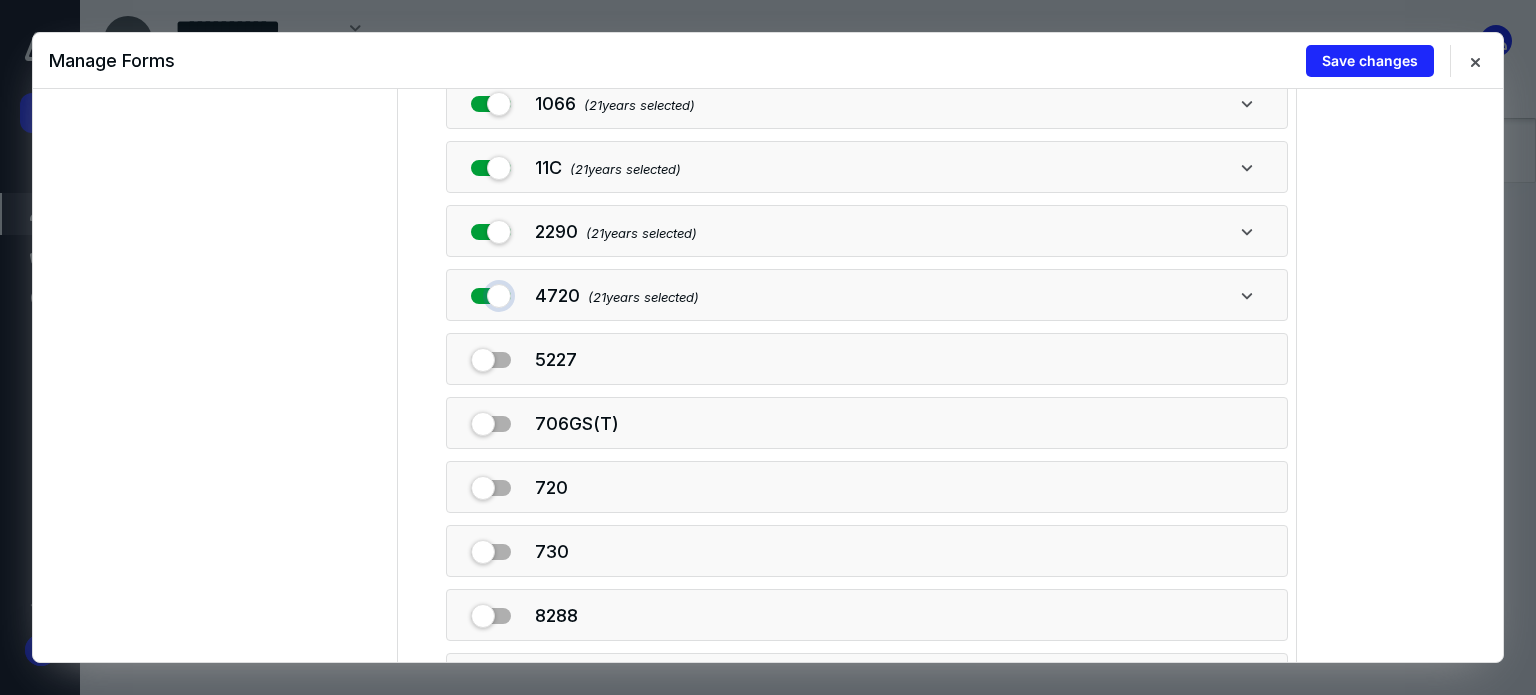 click at bounding box center [491, 292] 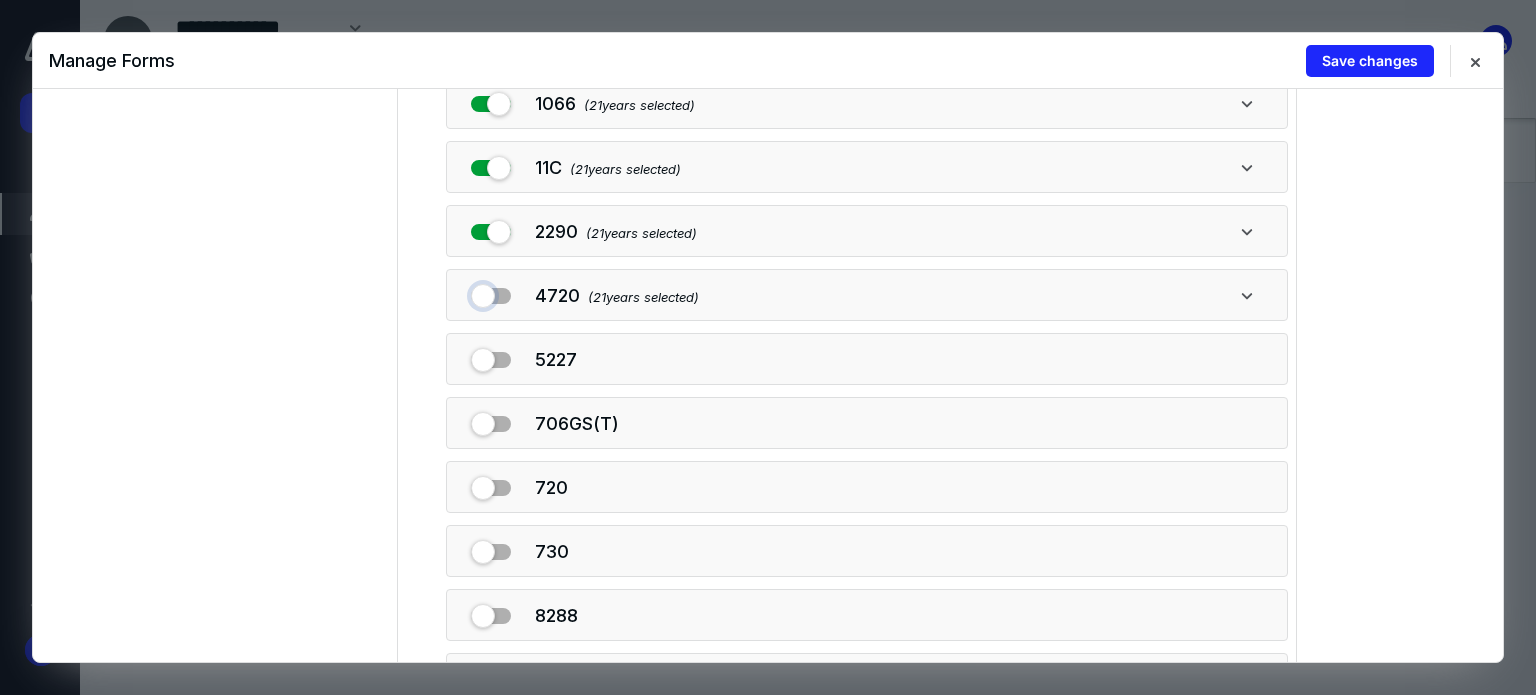 checkbox on "false" 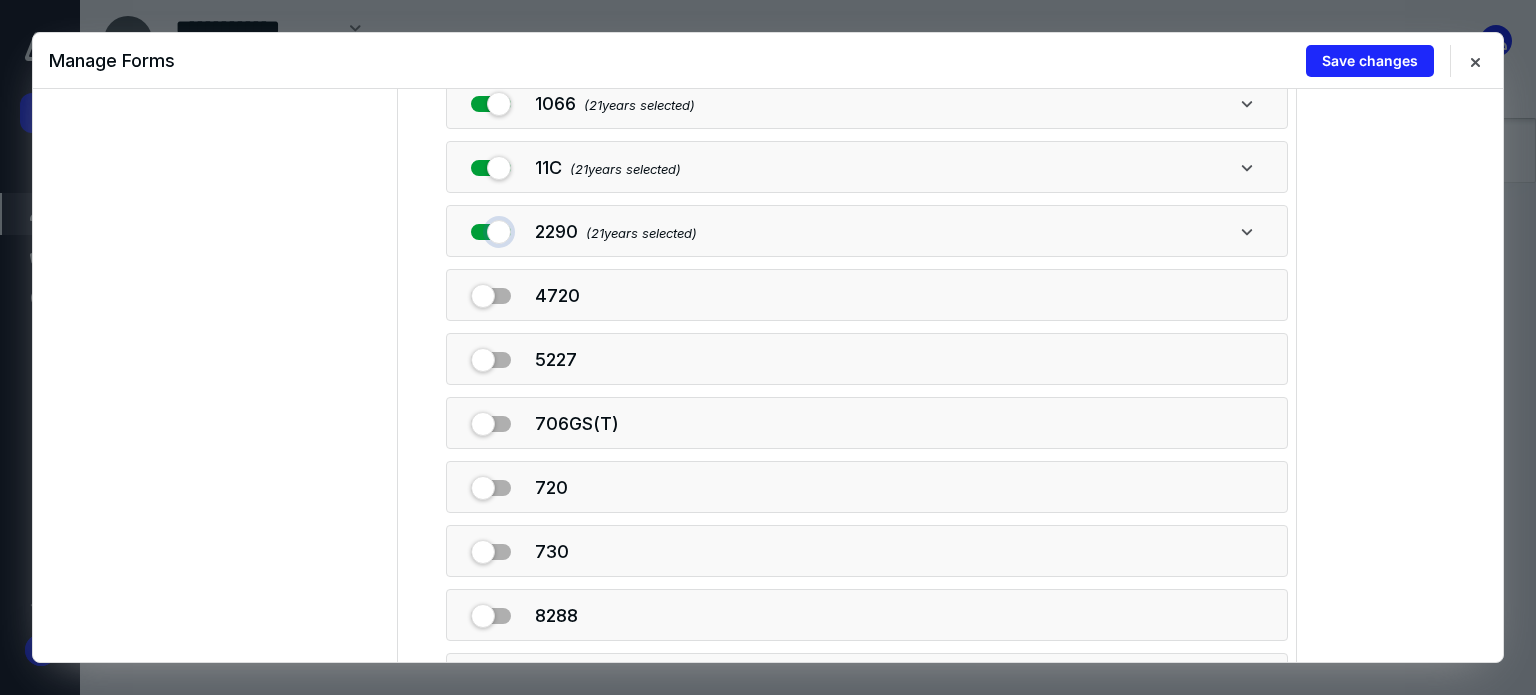 click at bounding box center (491, 228) 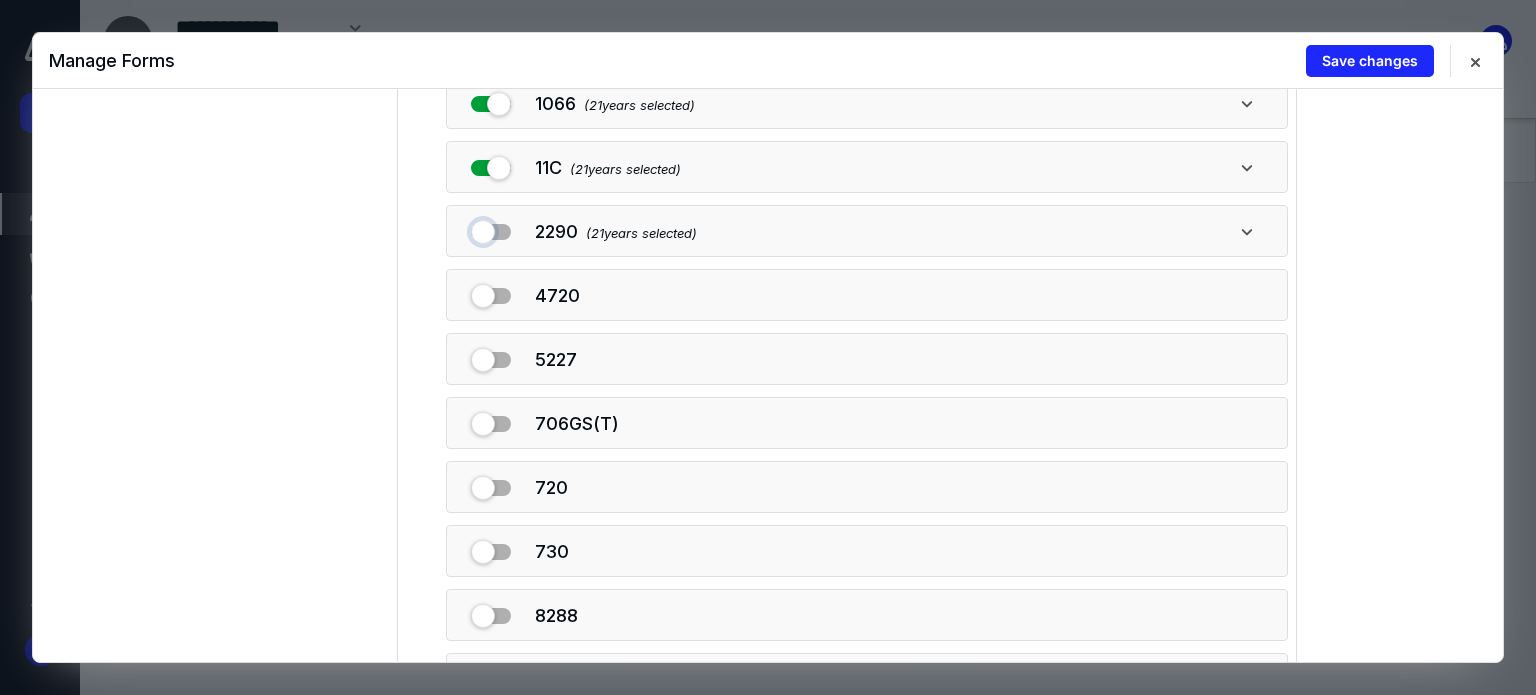 checkbox on "false" 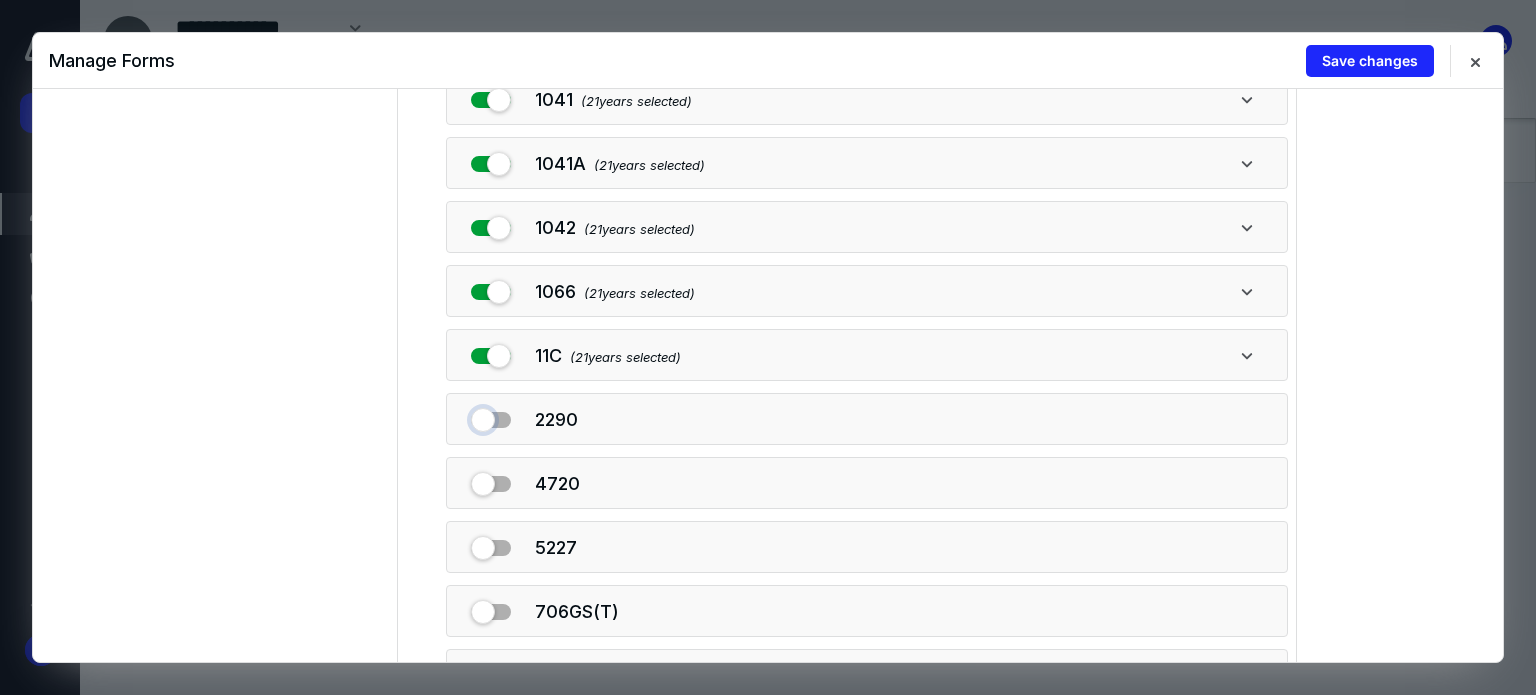 scroll, scrollTop: 884, scrollLeft: 0, axis: vertical 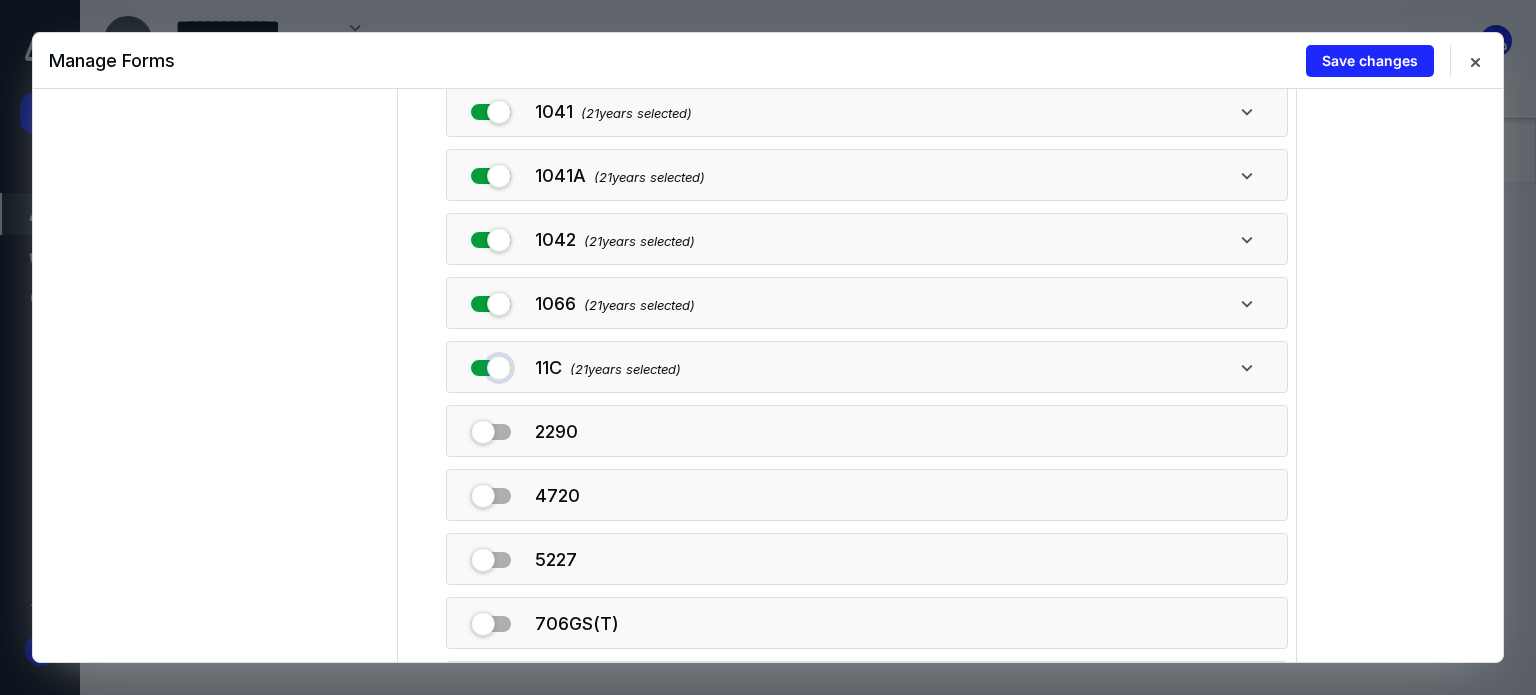 click at bounding box center [491, 364] 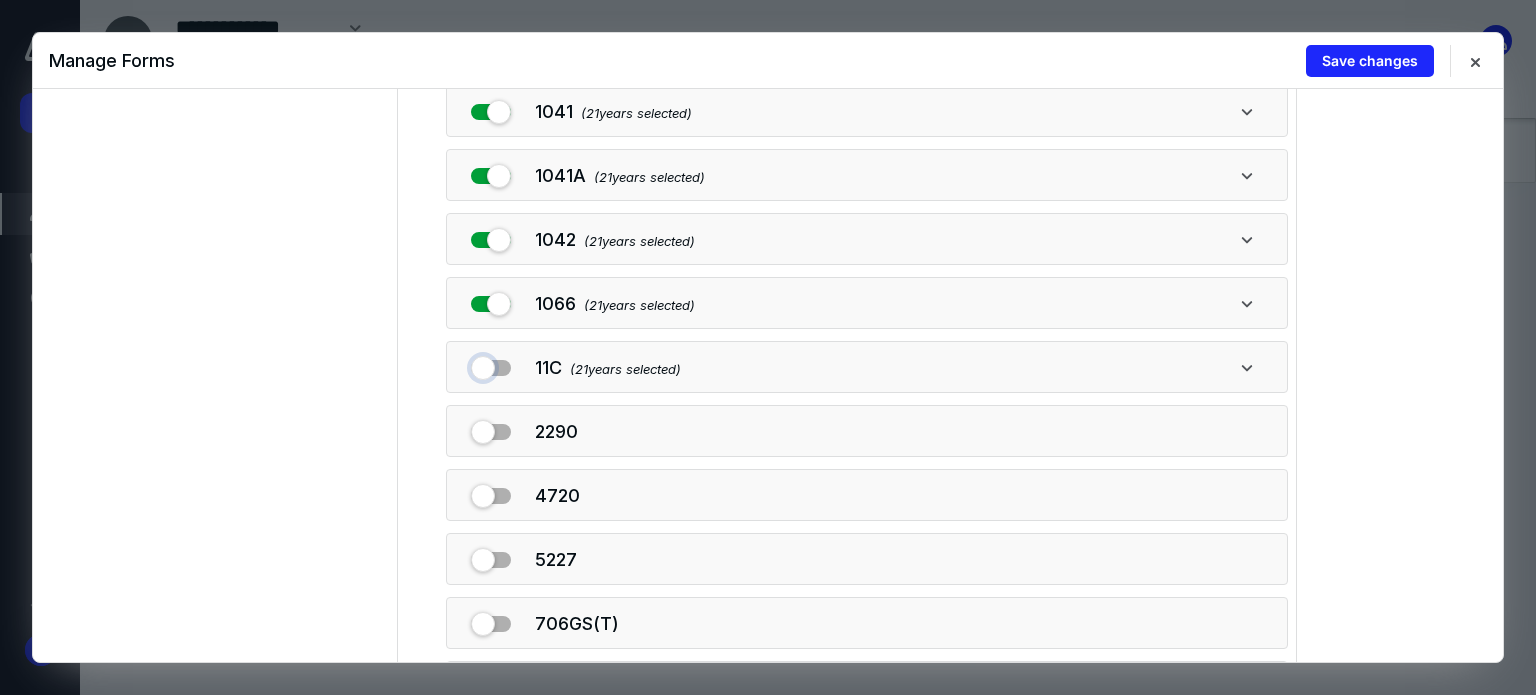 checkbox on "false" 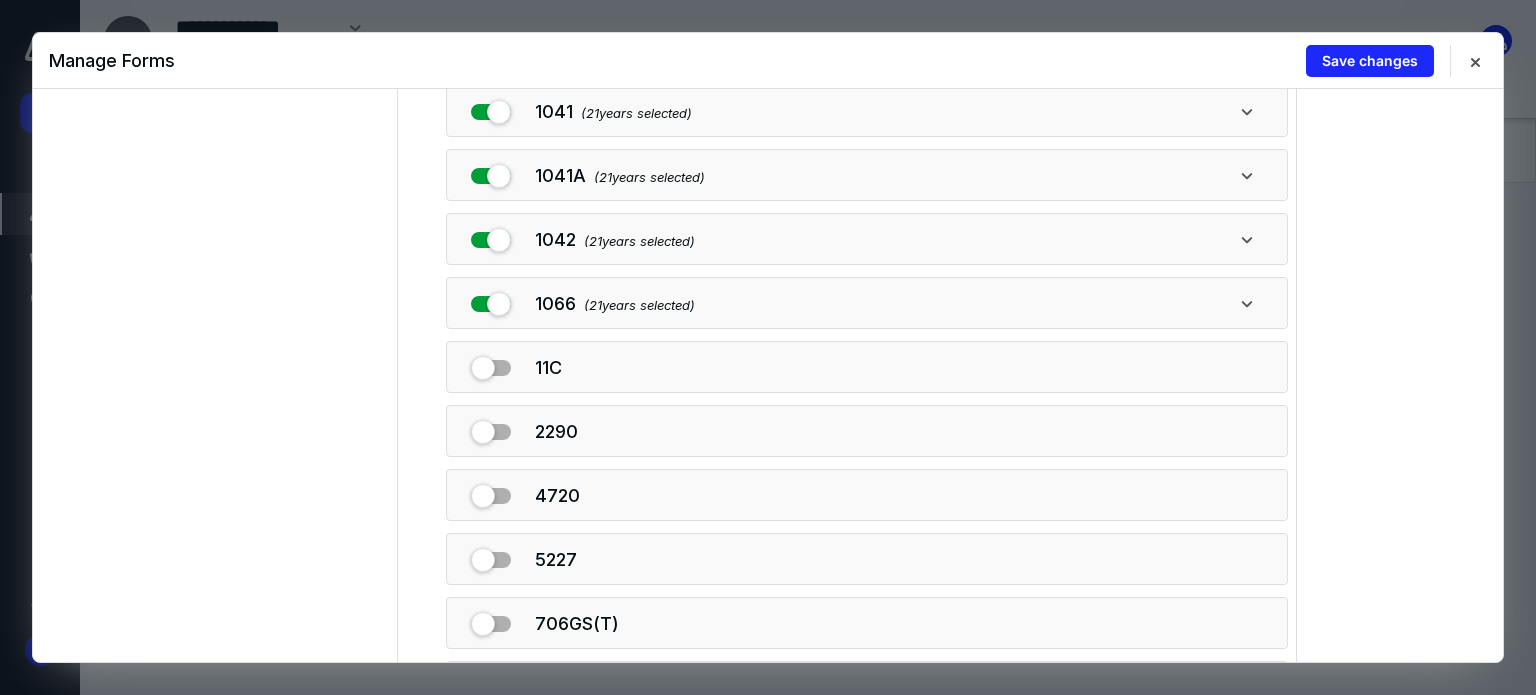click on "1066 ( 21  years selected)" at bounding box center (867, 303) 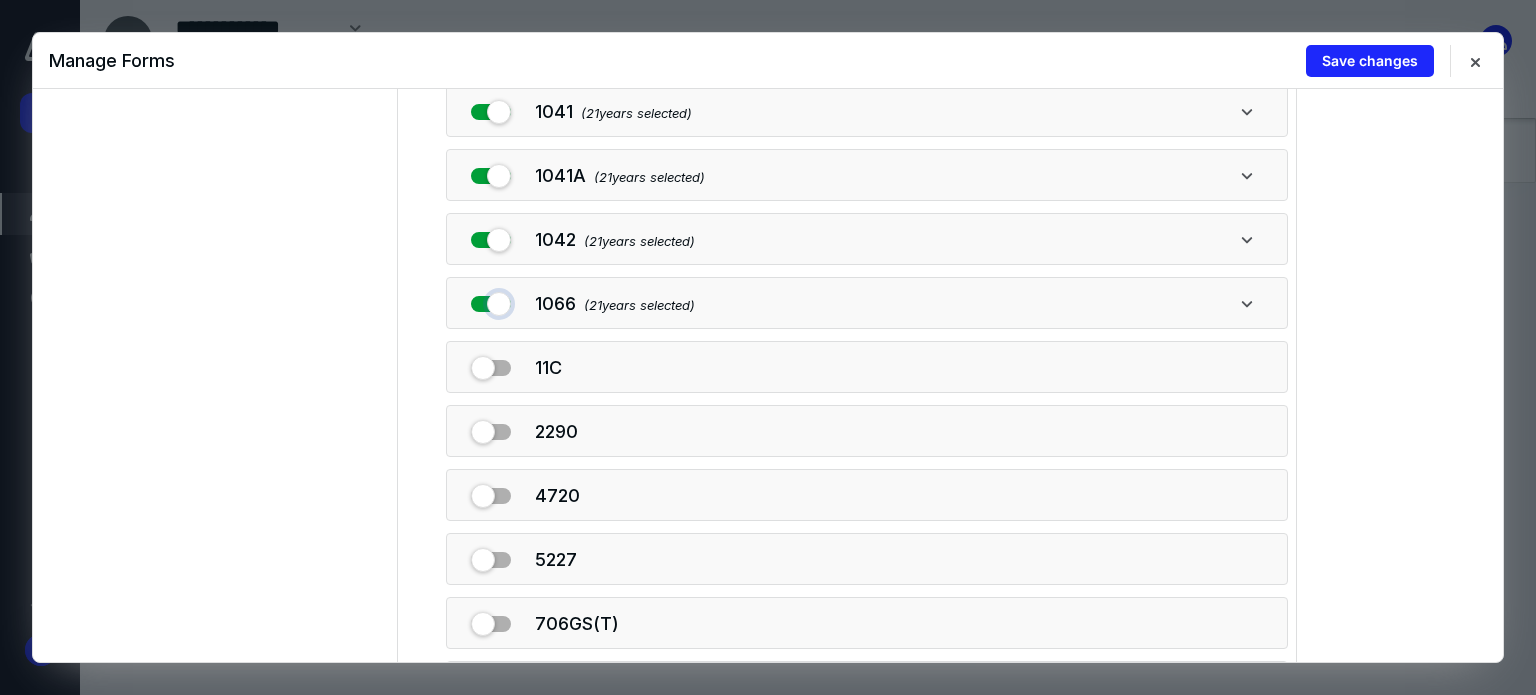 click at bounding box center [491, 300] 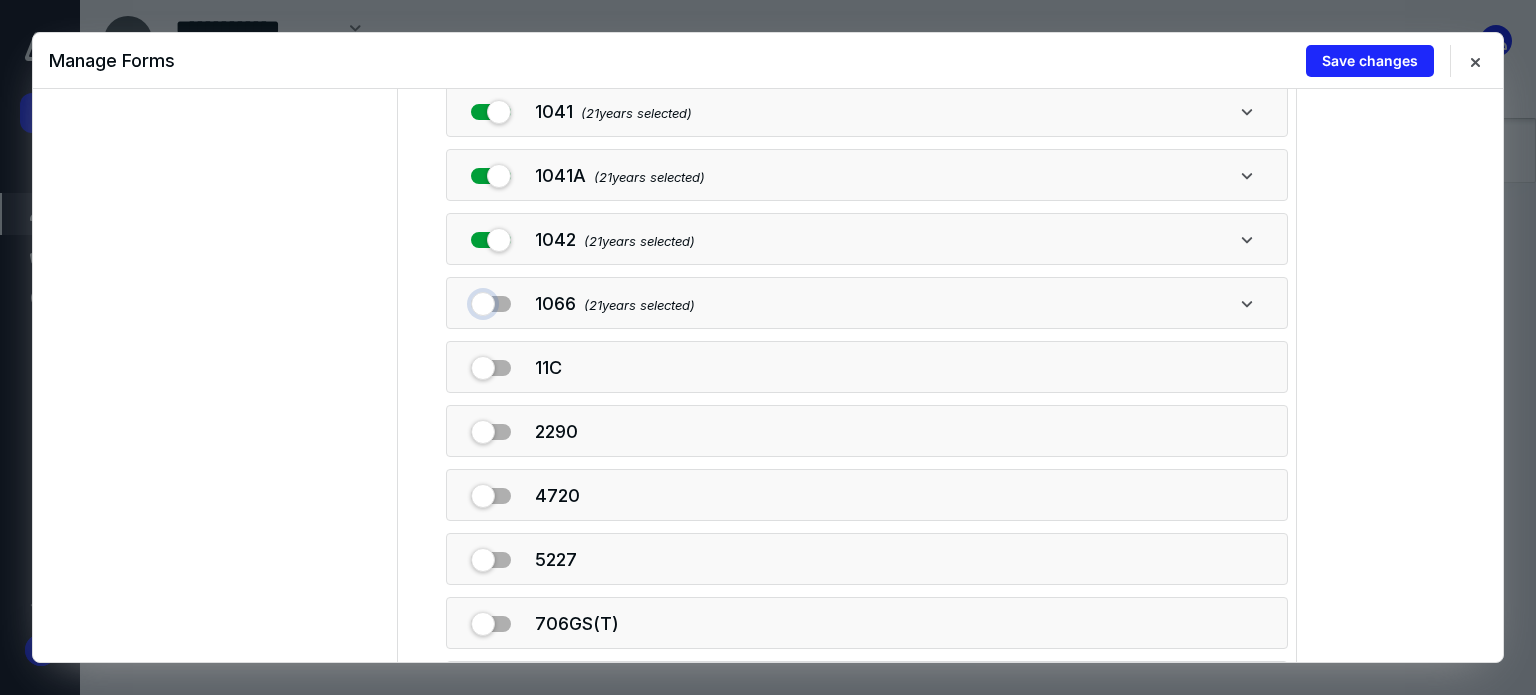 checkbox on "false" 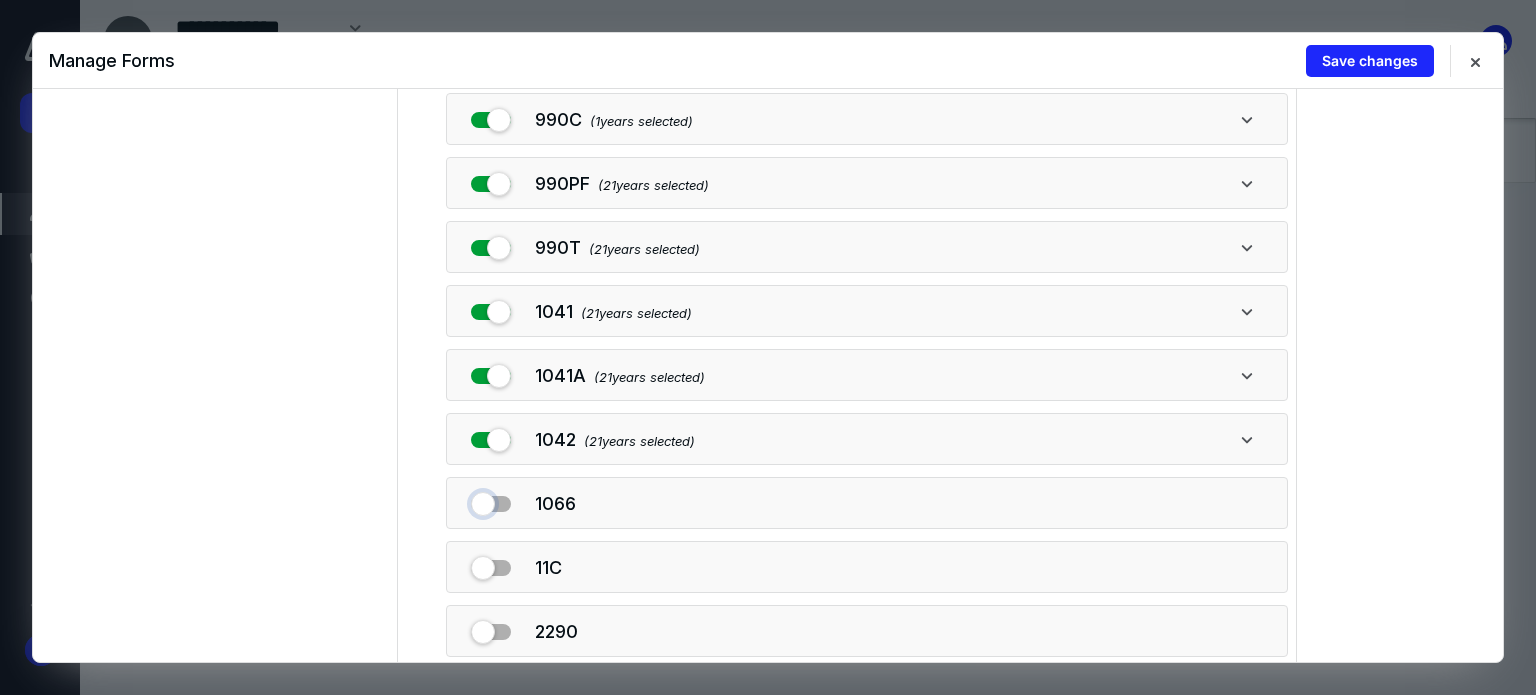 scroll, scrollTop: 684, scrollLeft: 0, axis: vertical 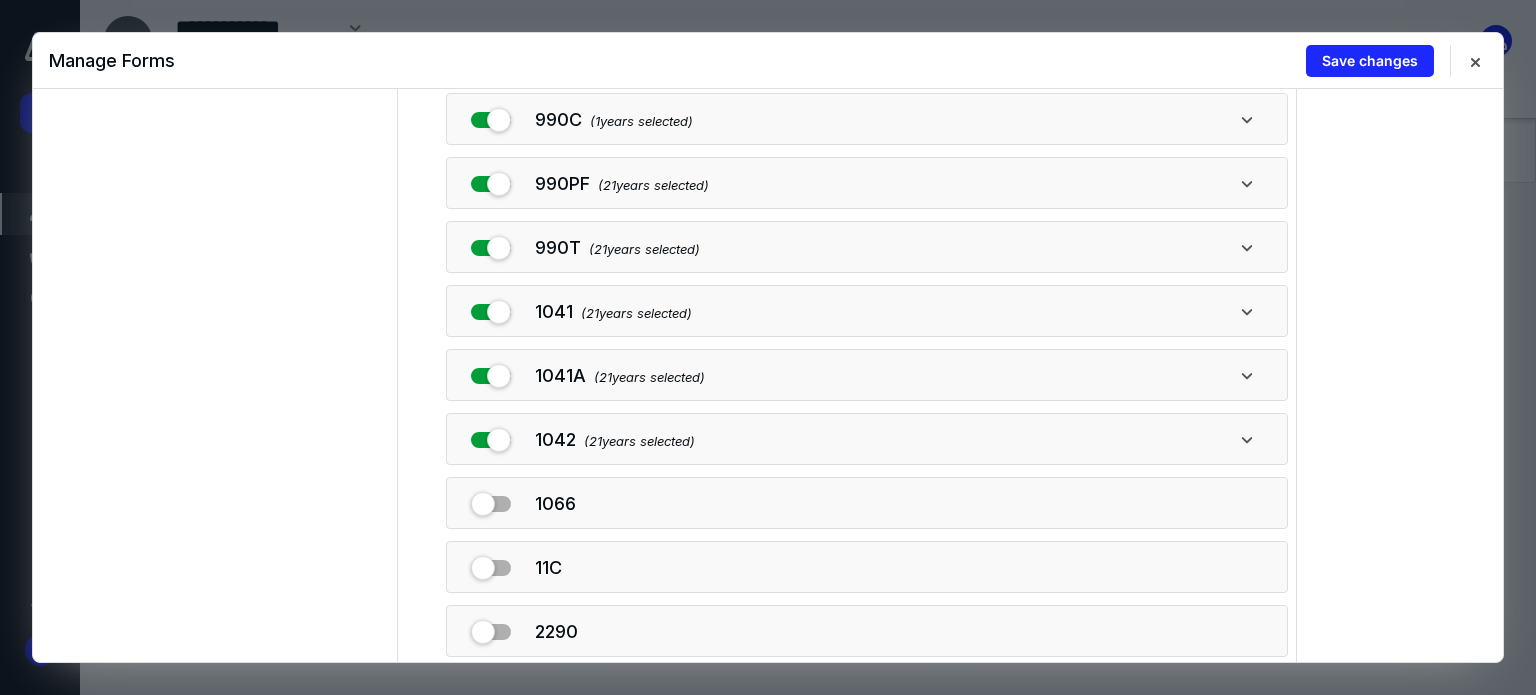 click on "1042 ( 21  years selected)" at bounding box center [867, 439] 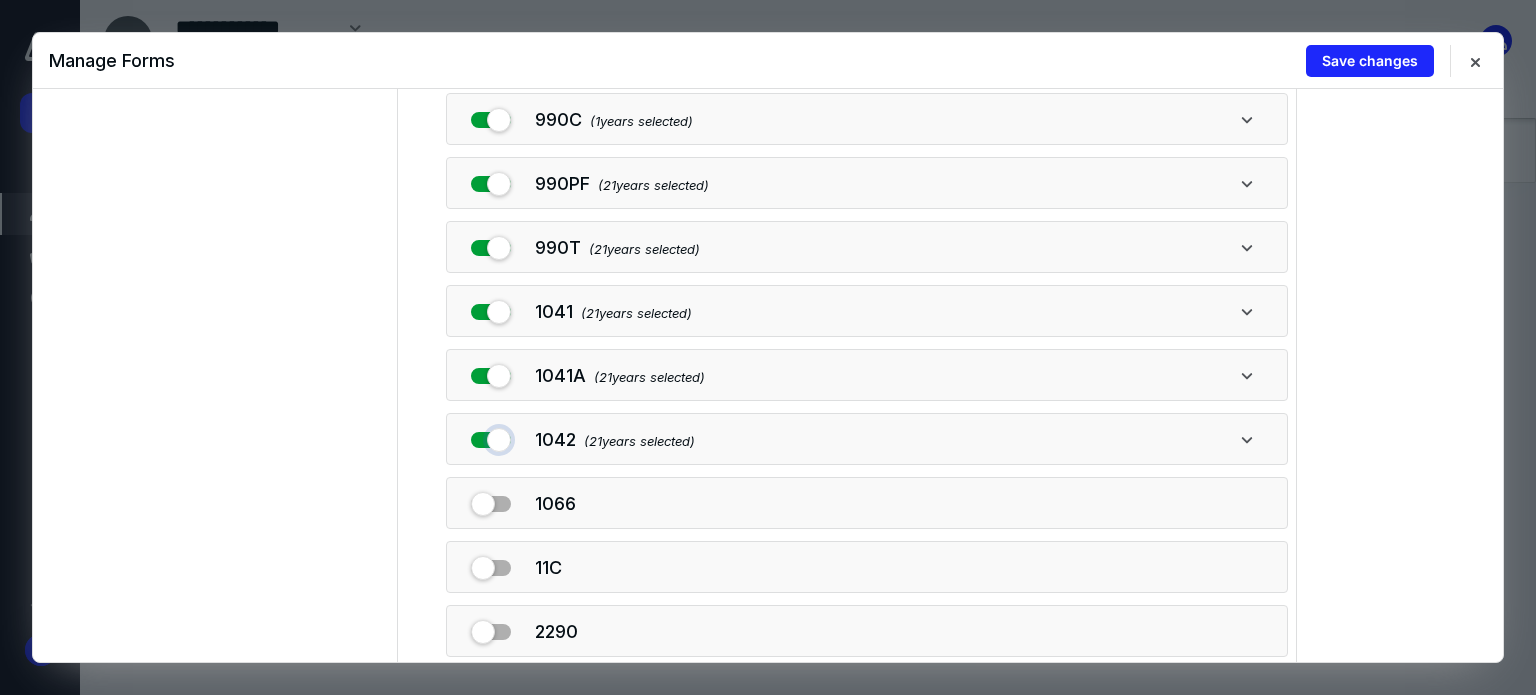 click at bounding box center (491, 436) 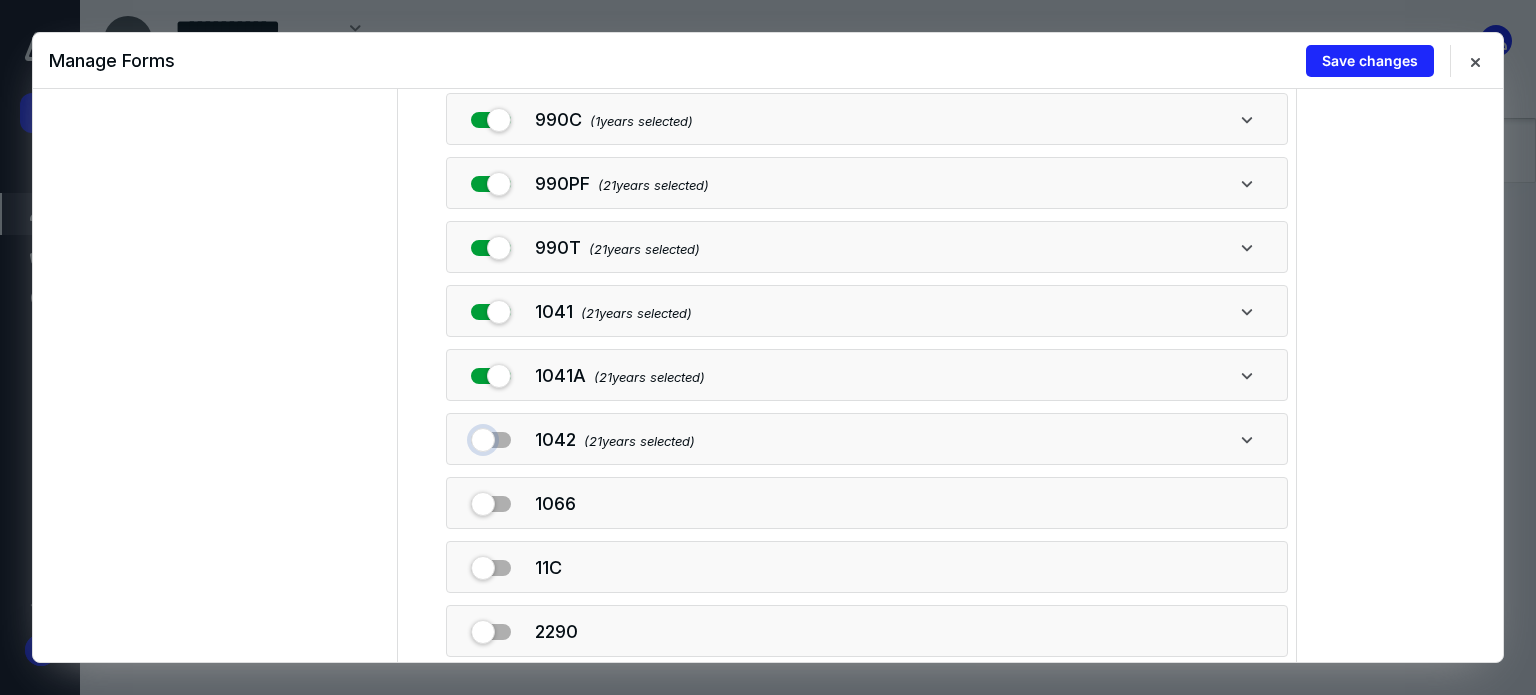 checkbox on "false" 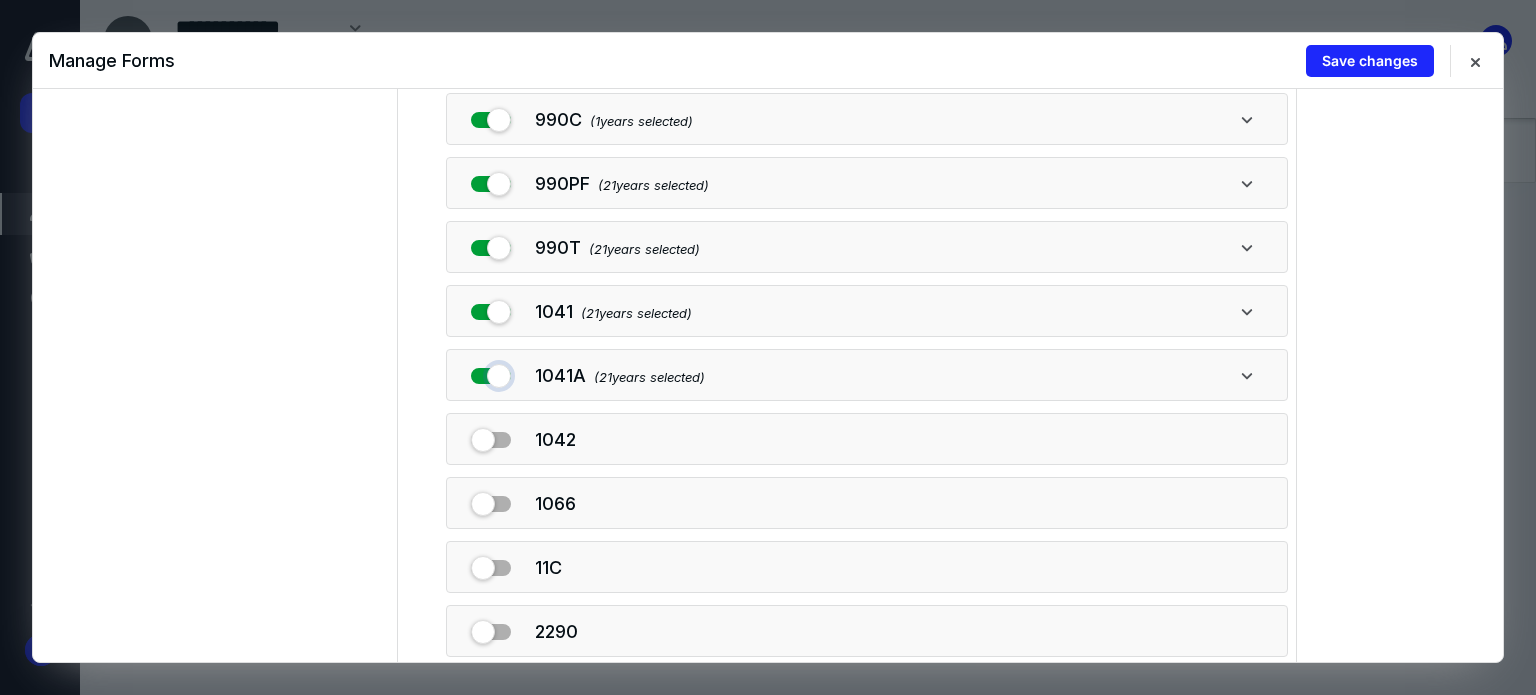 click at bounding box center (491, 372) 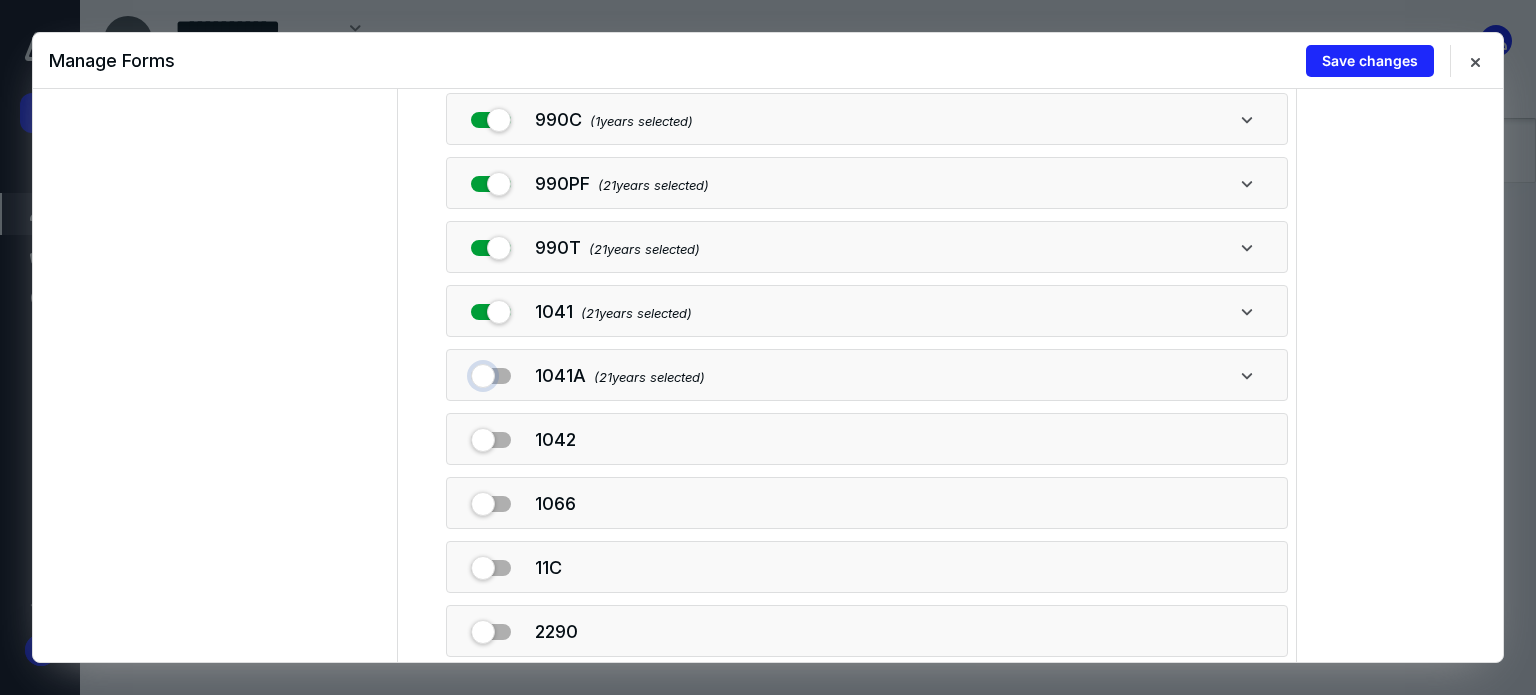 checkbox on "false" 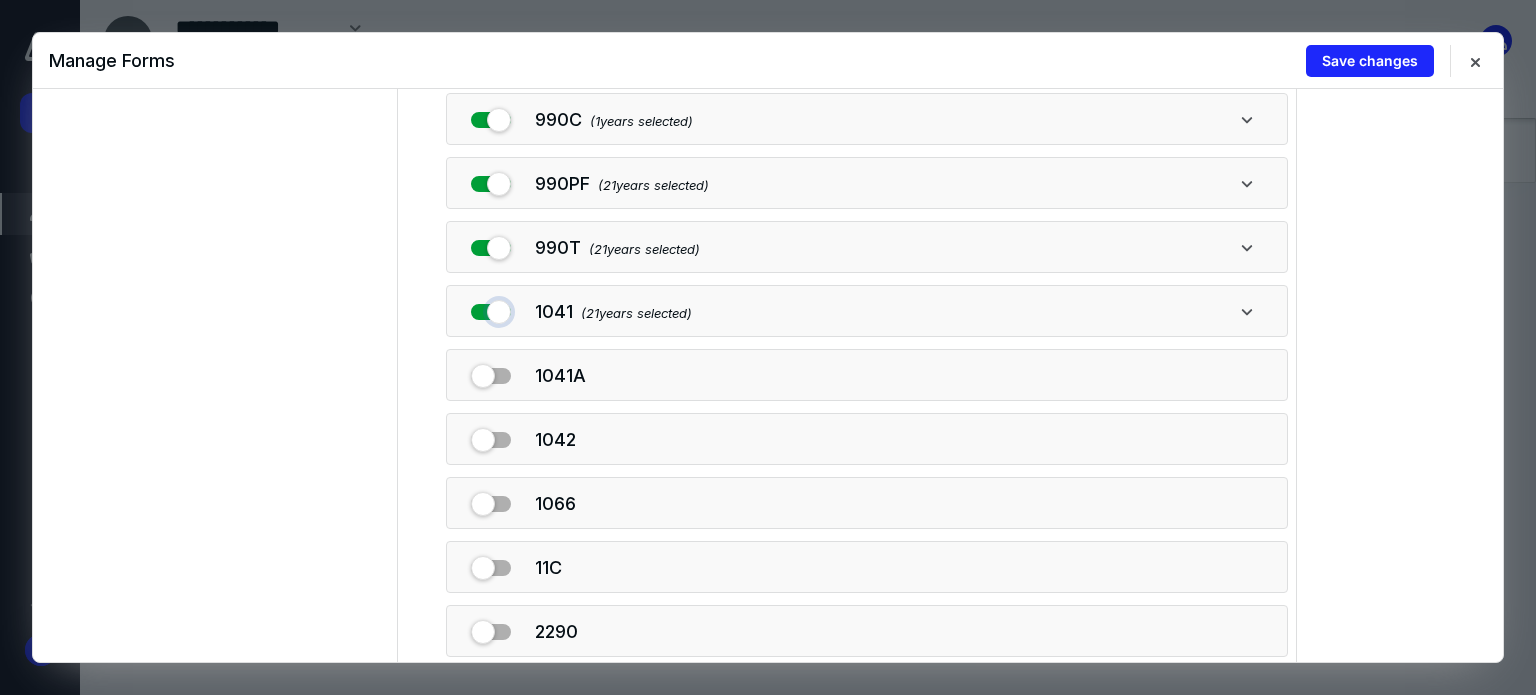 click at bounding box center (491, 308) 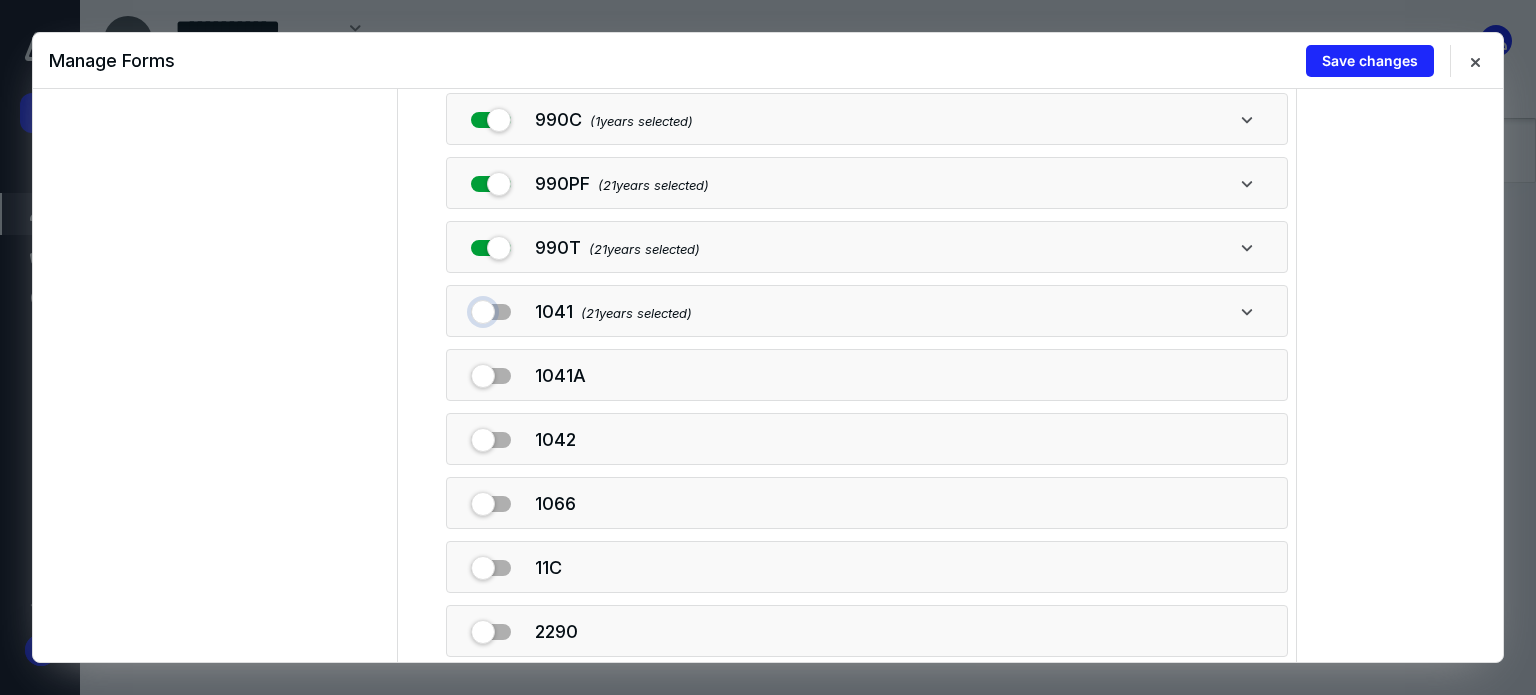 checkbox on "false" 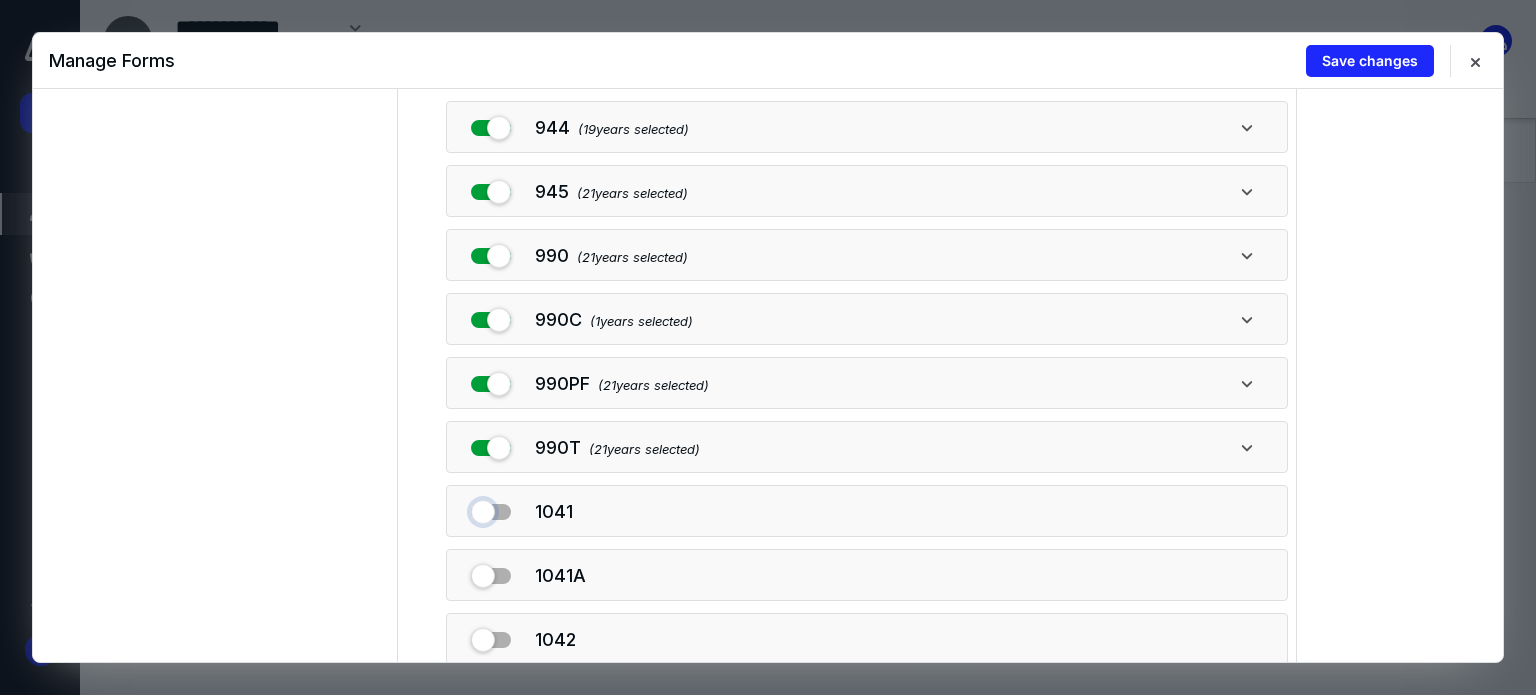 scroll, scrollTop: 284, scrollLeft: 0, axis: vertical 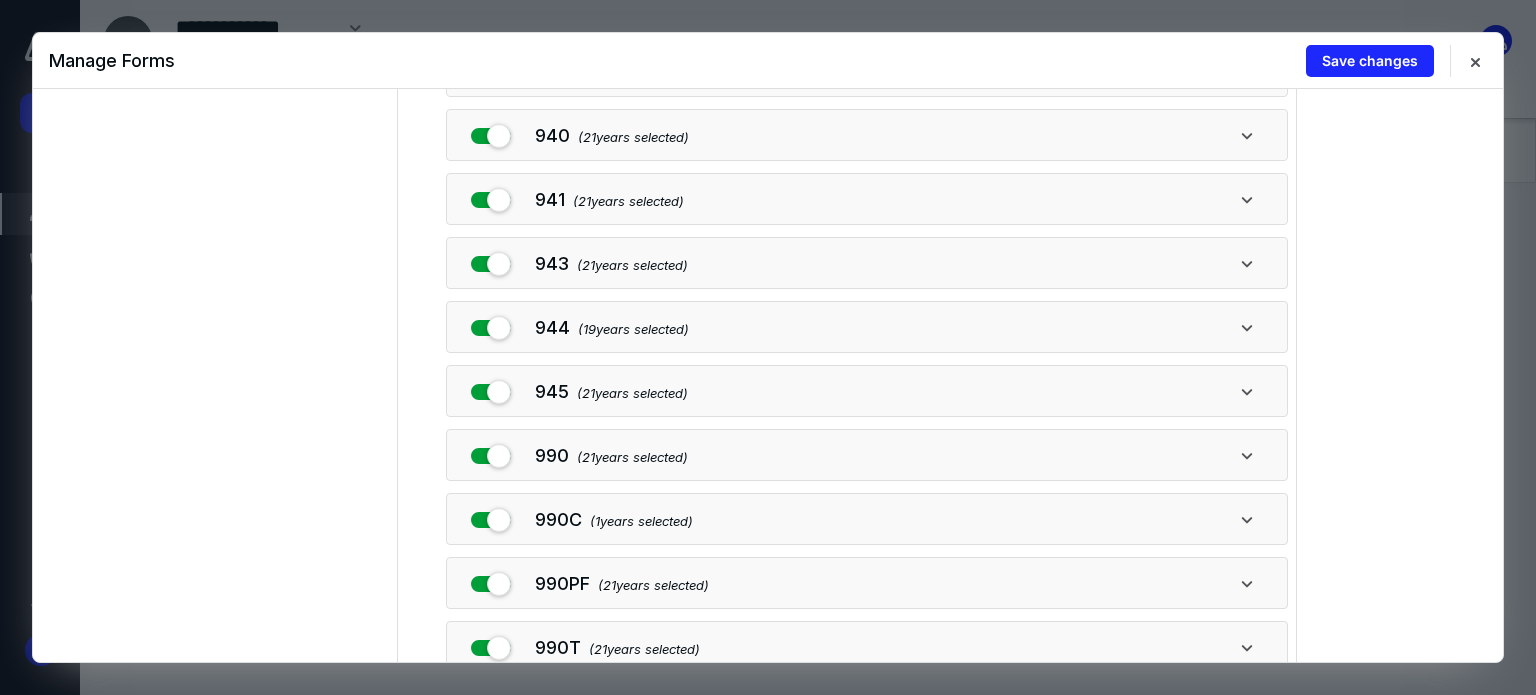 click at bounding box center (491, 580) 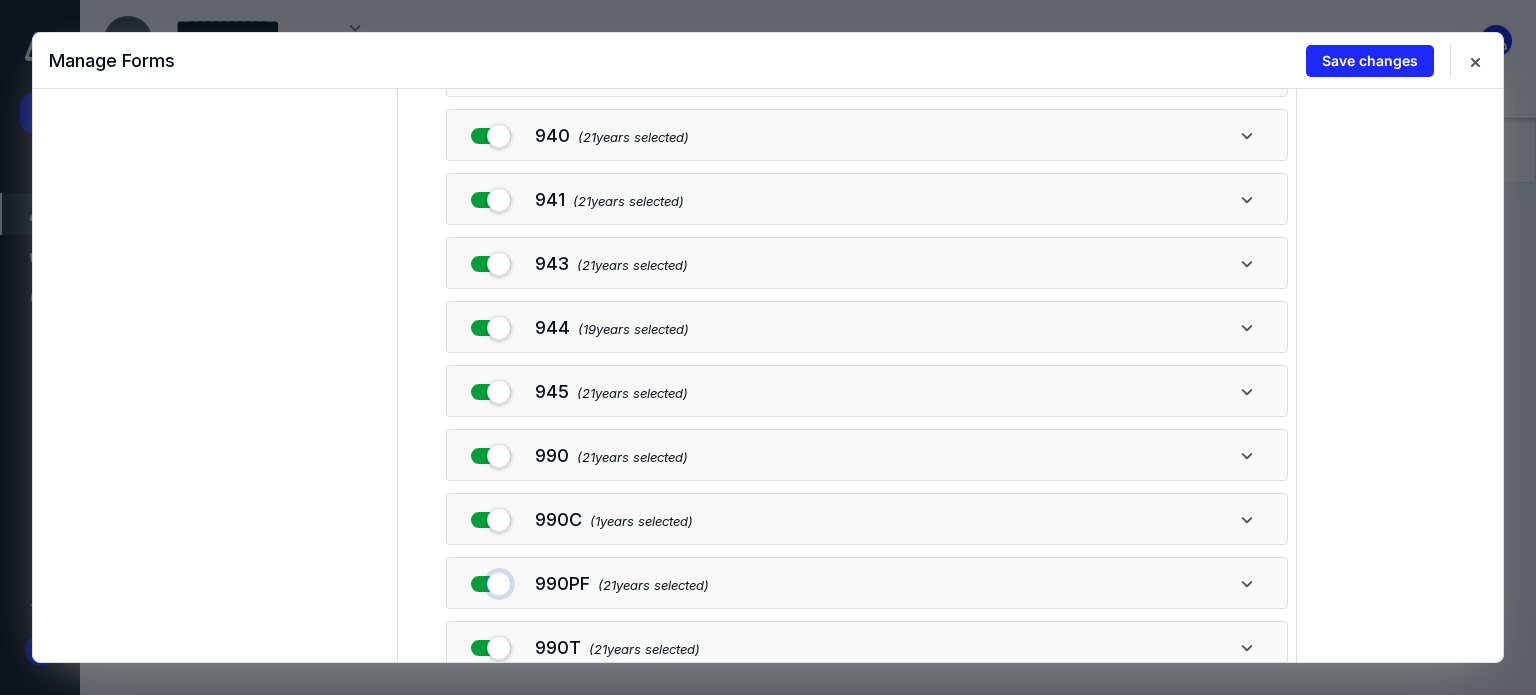 click at bounding box center (491, 580) 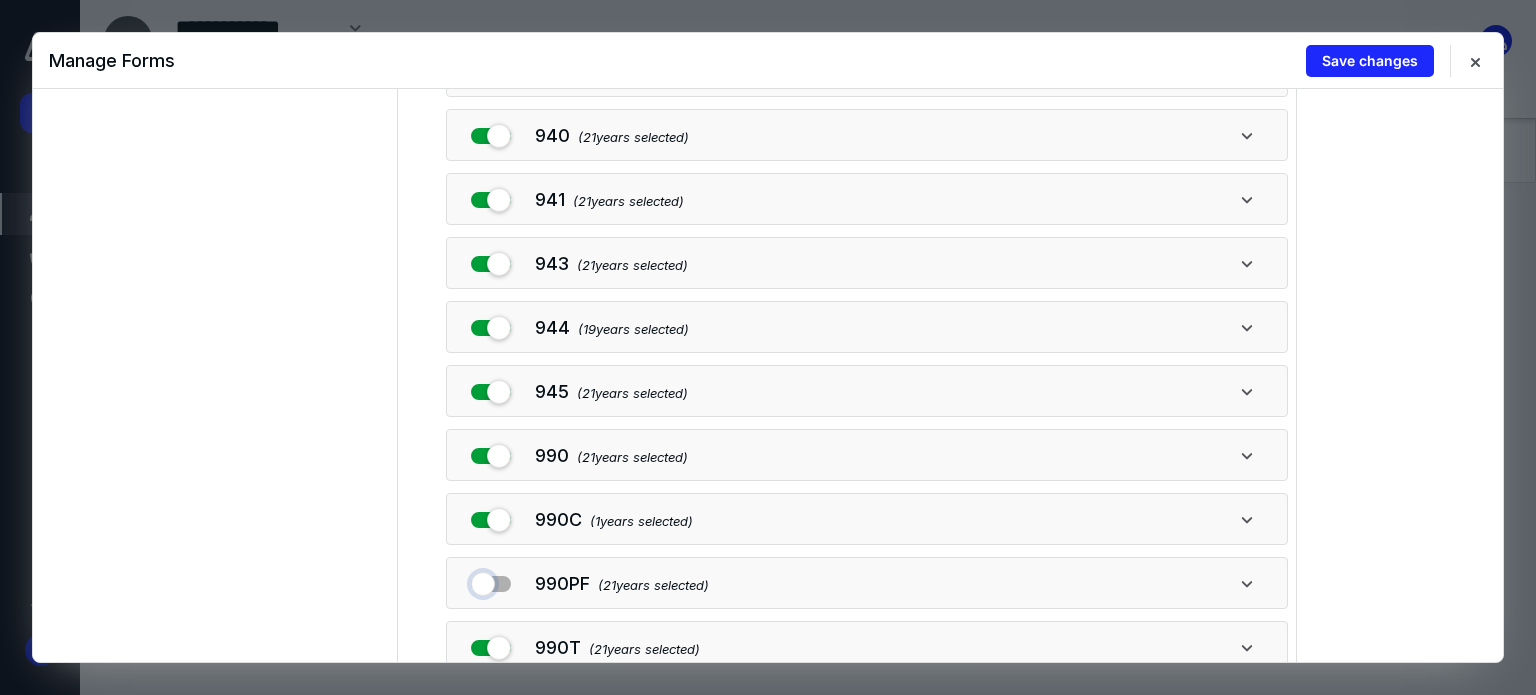 checkbox on "false" 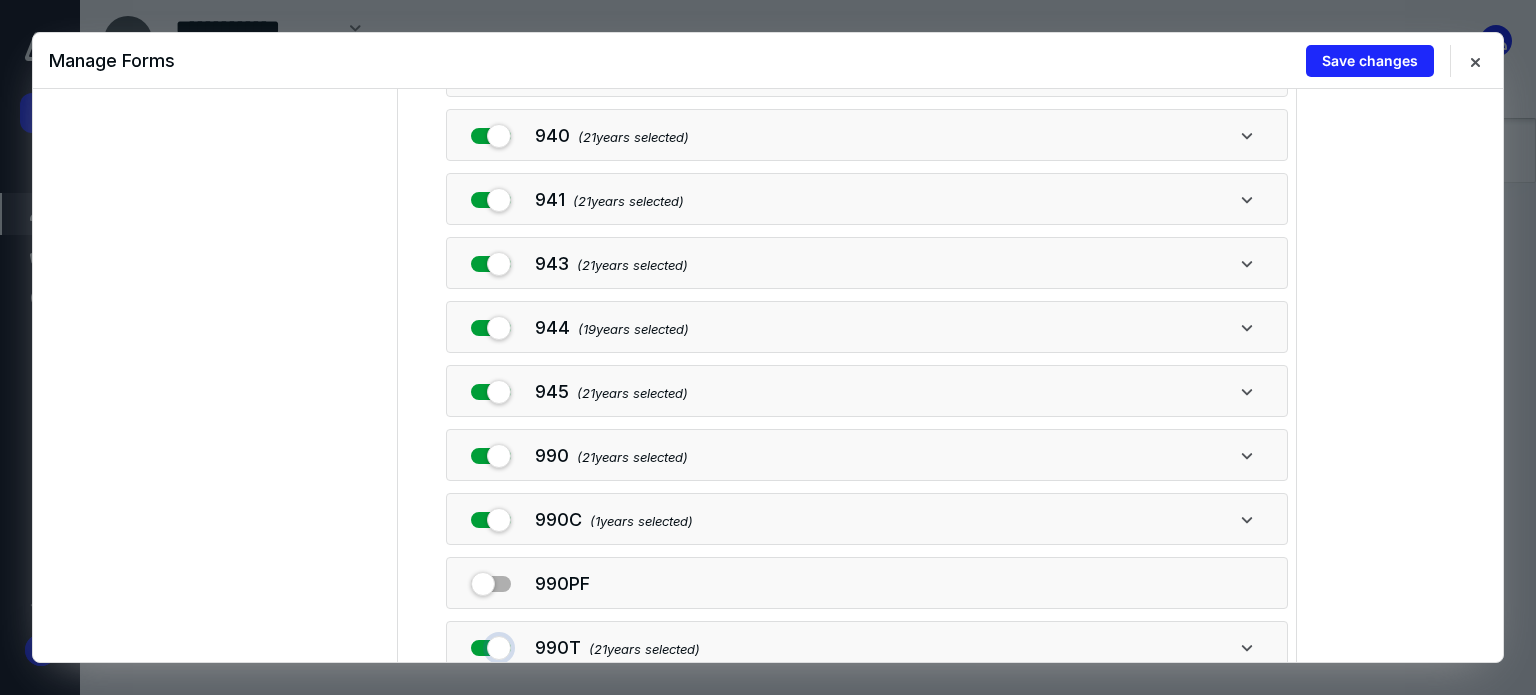 click at bounding box center (491, 644) 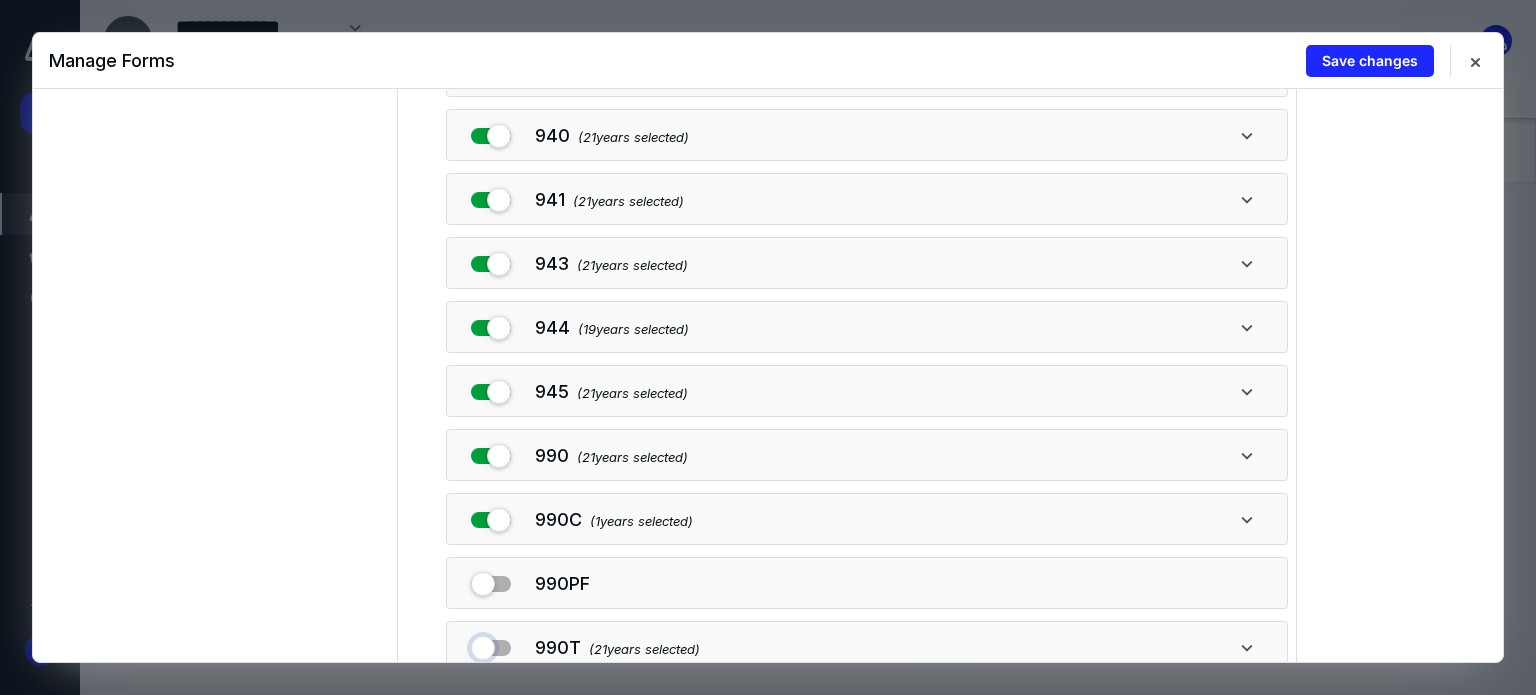 checkbox on "false" 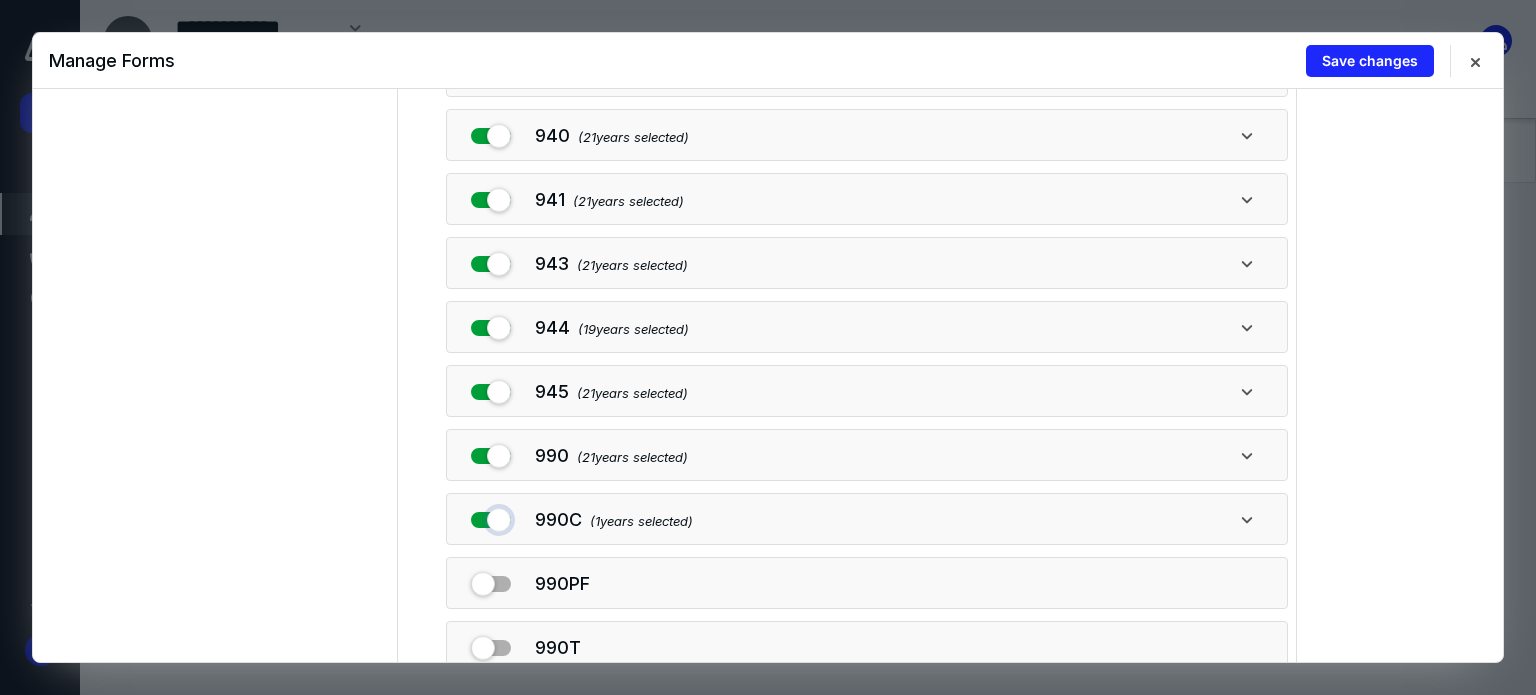 click at bounding box center [491, 516] 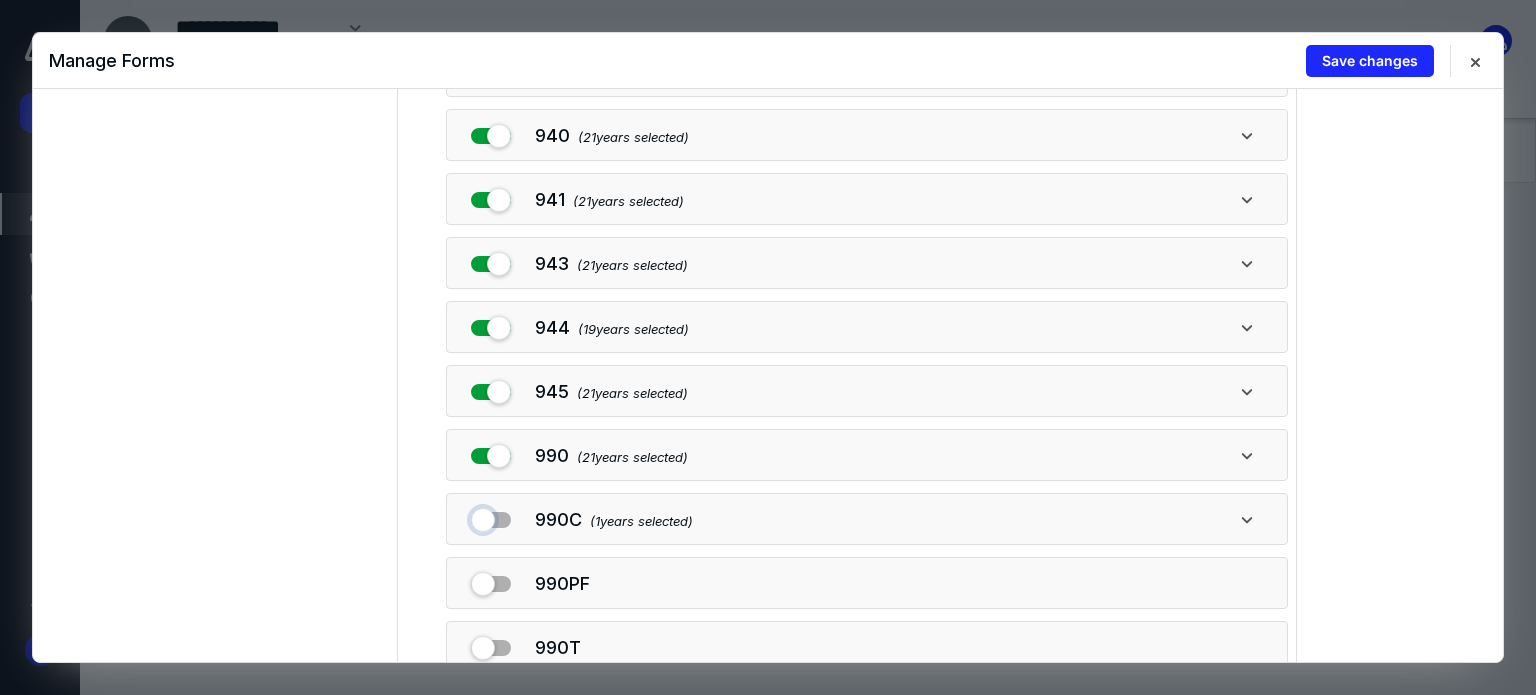 checkbox on "false" 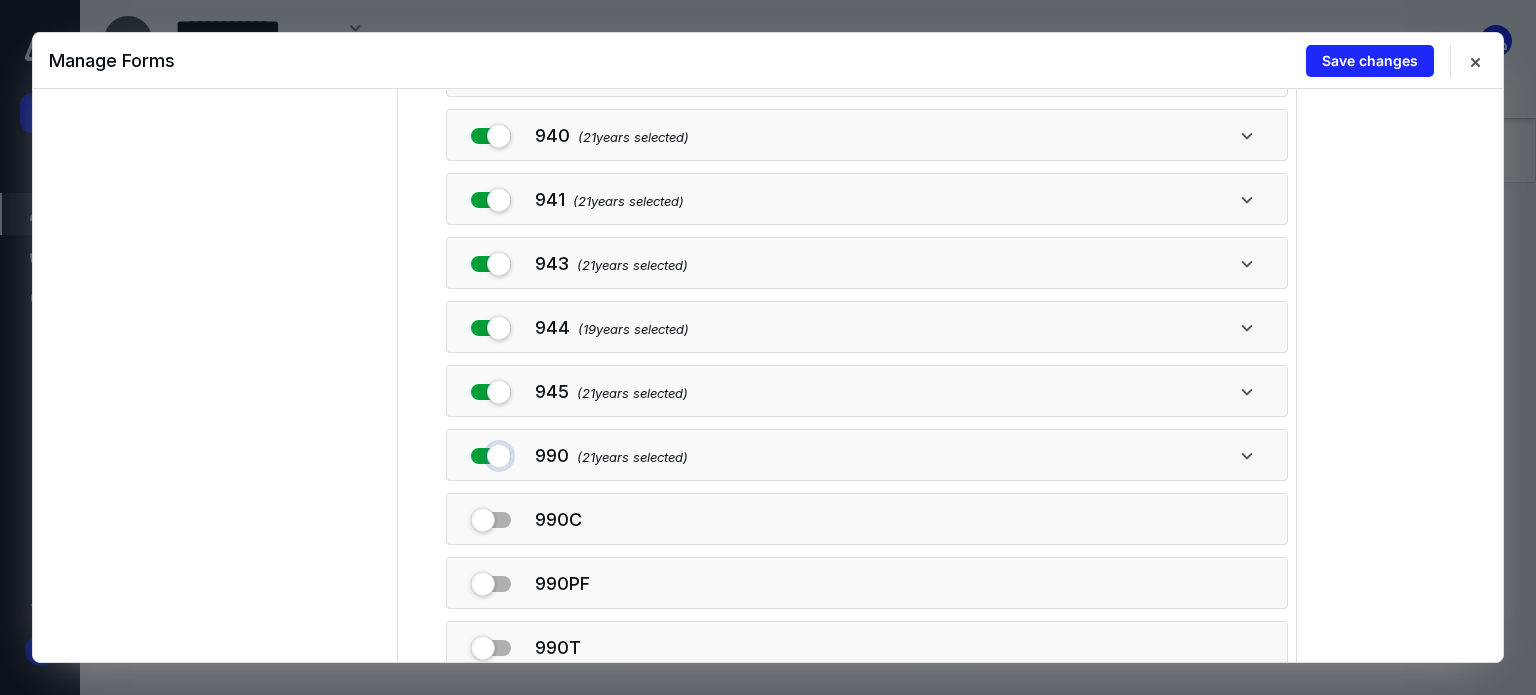 click at bounding box center (491, 452) 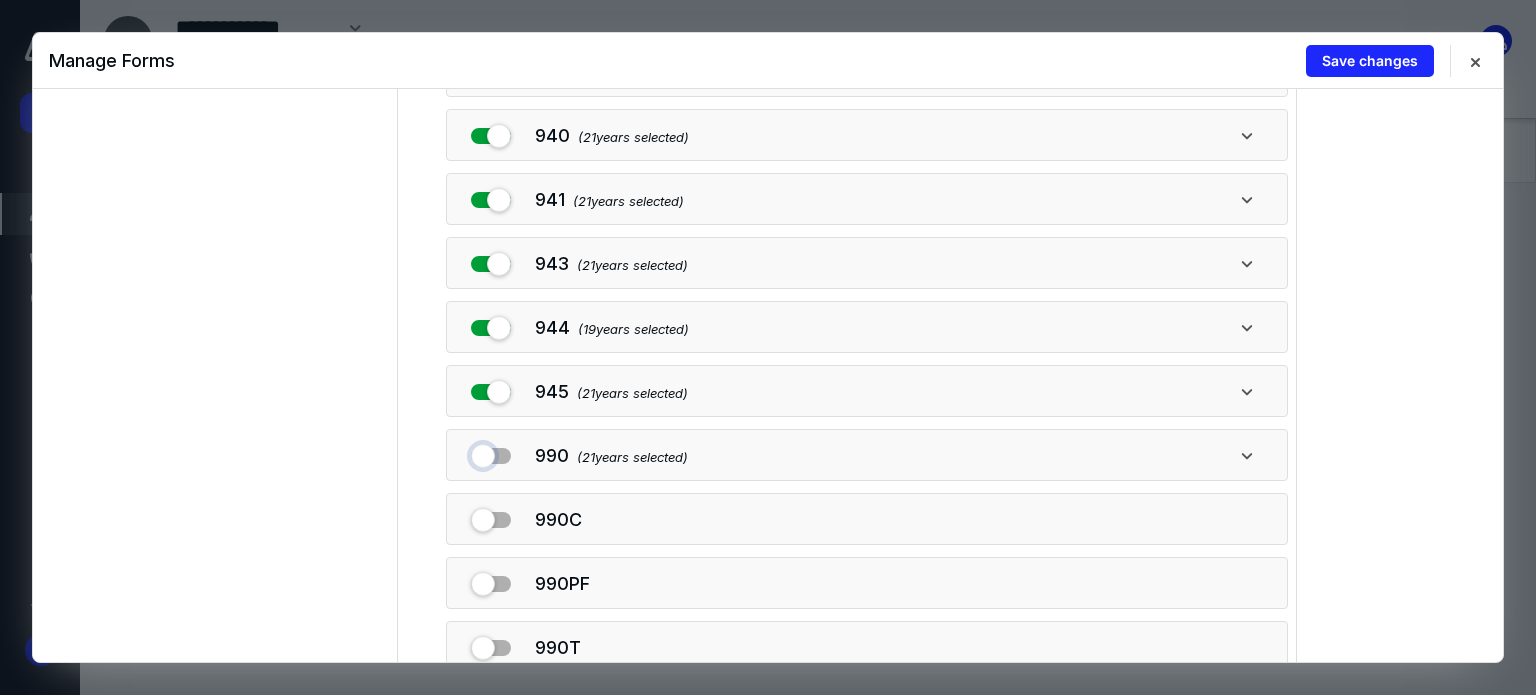 checkbox on "false" 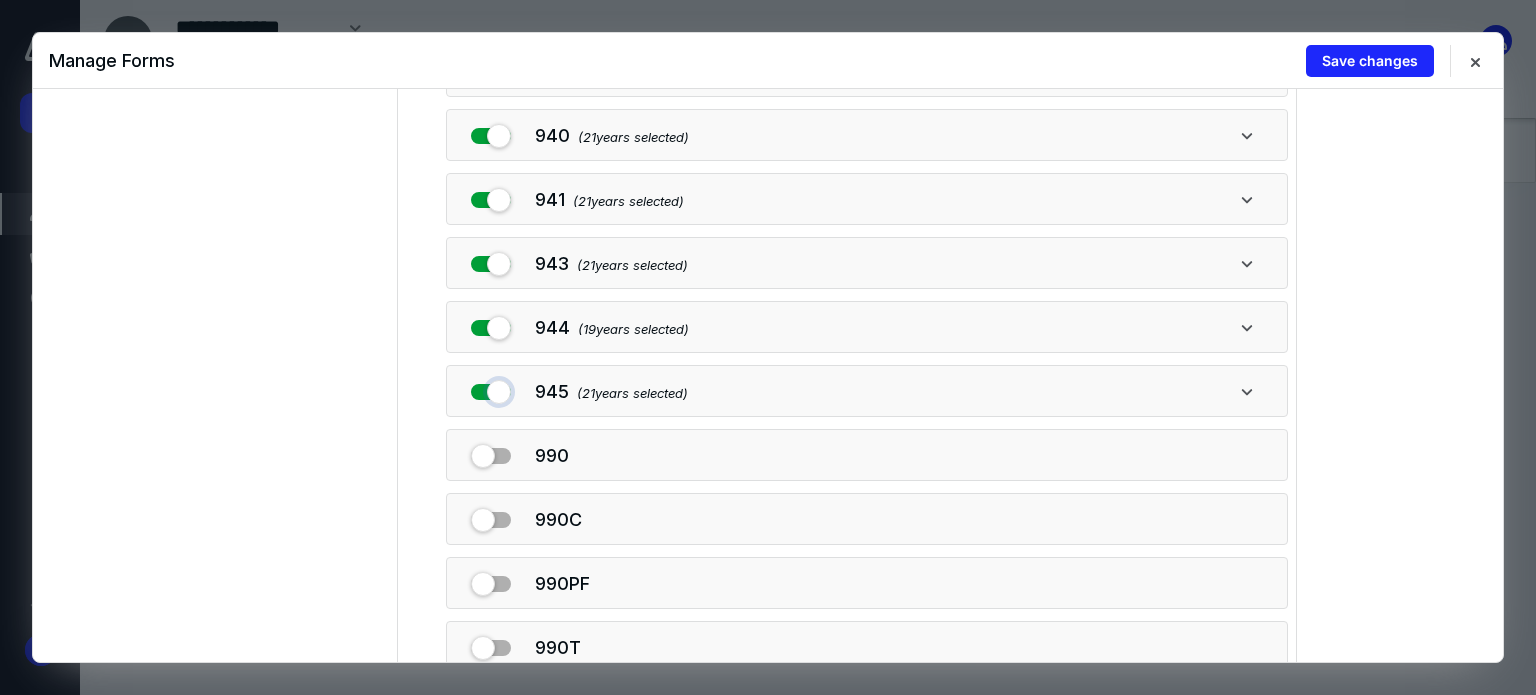 click at bounding box center (491, 388) 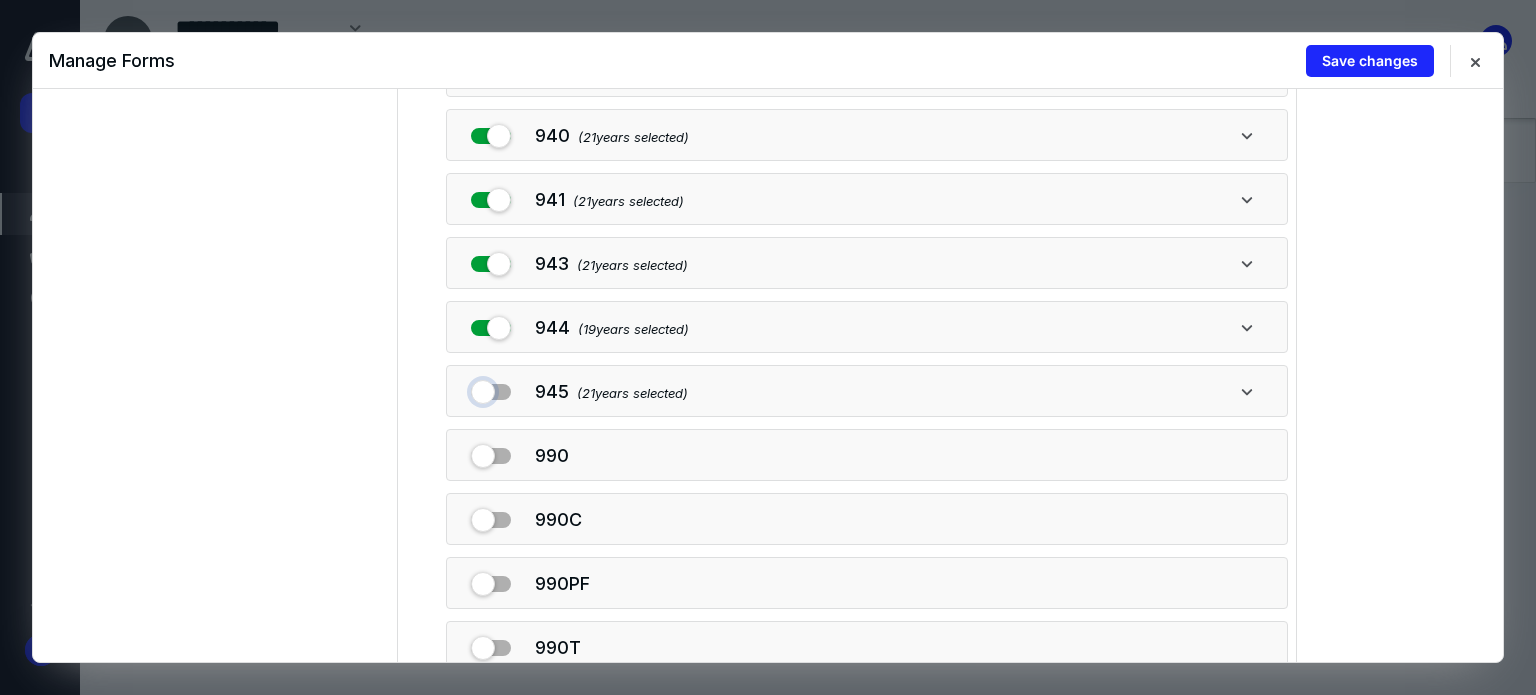 checkbox on "false" 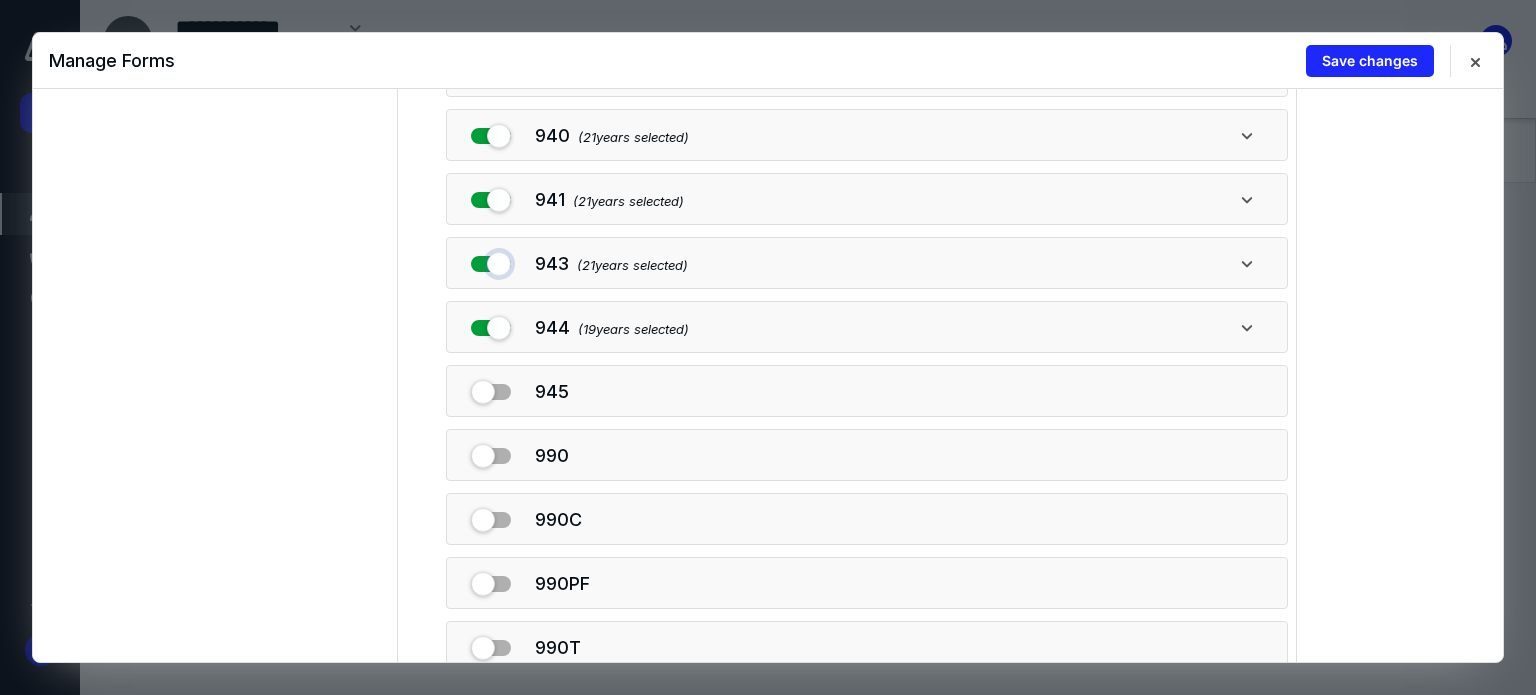 click at bounding box center [491, 260] 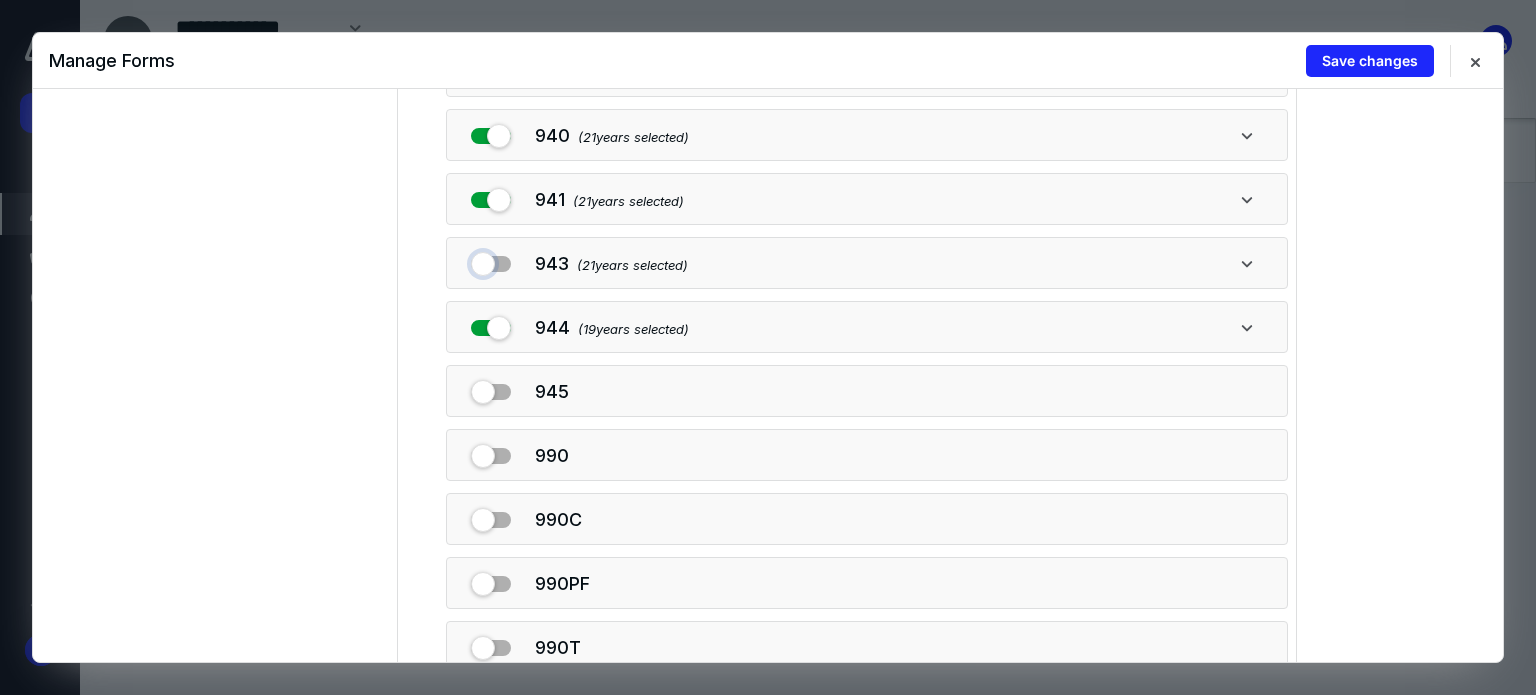 checkbox on "false" 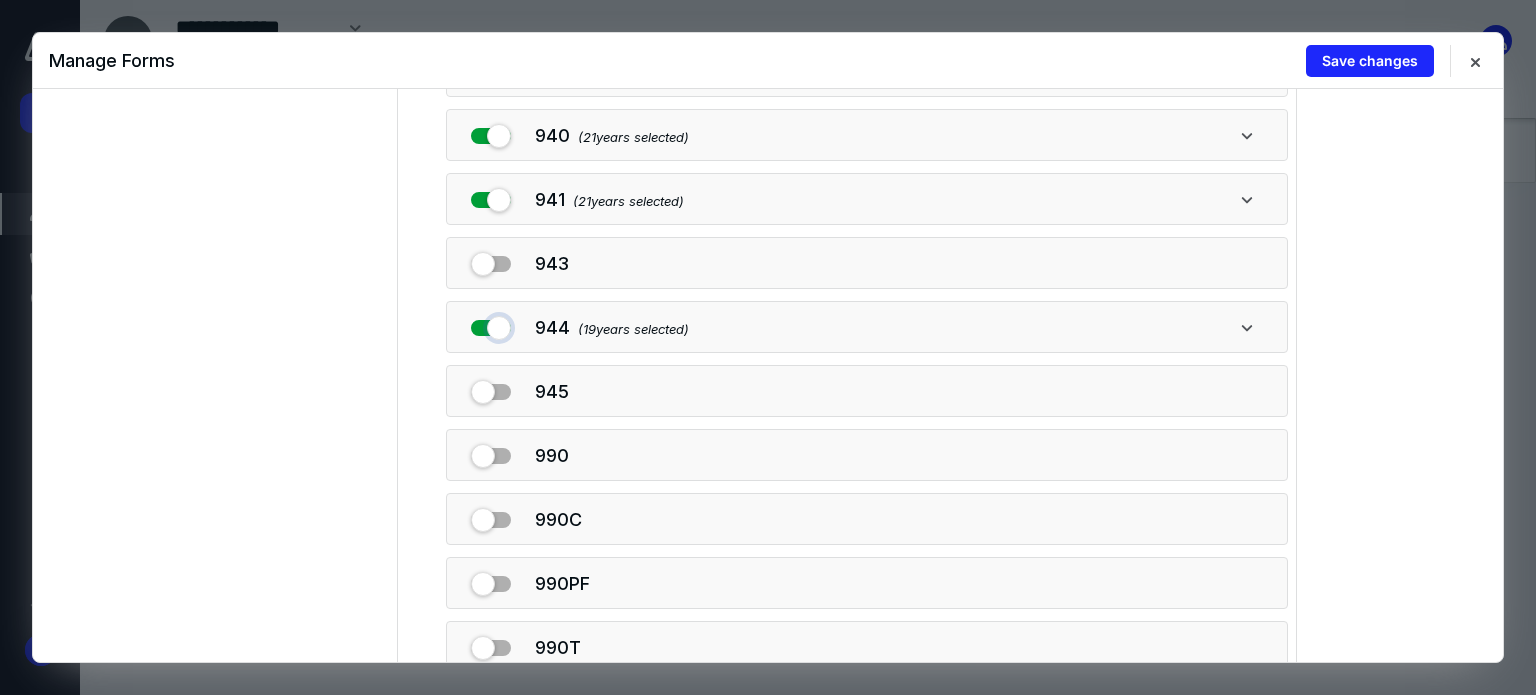 click at bounding box center (491, 324) 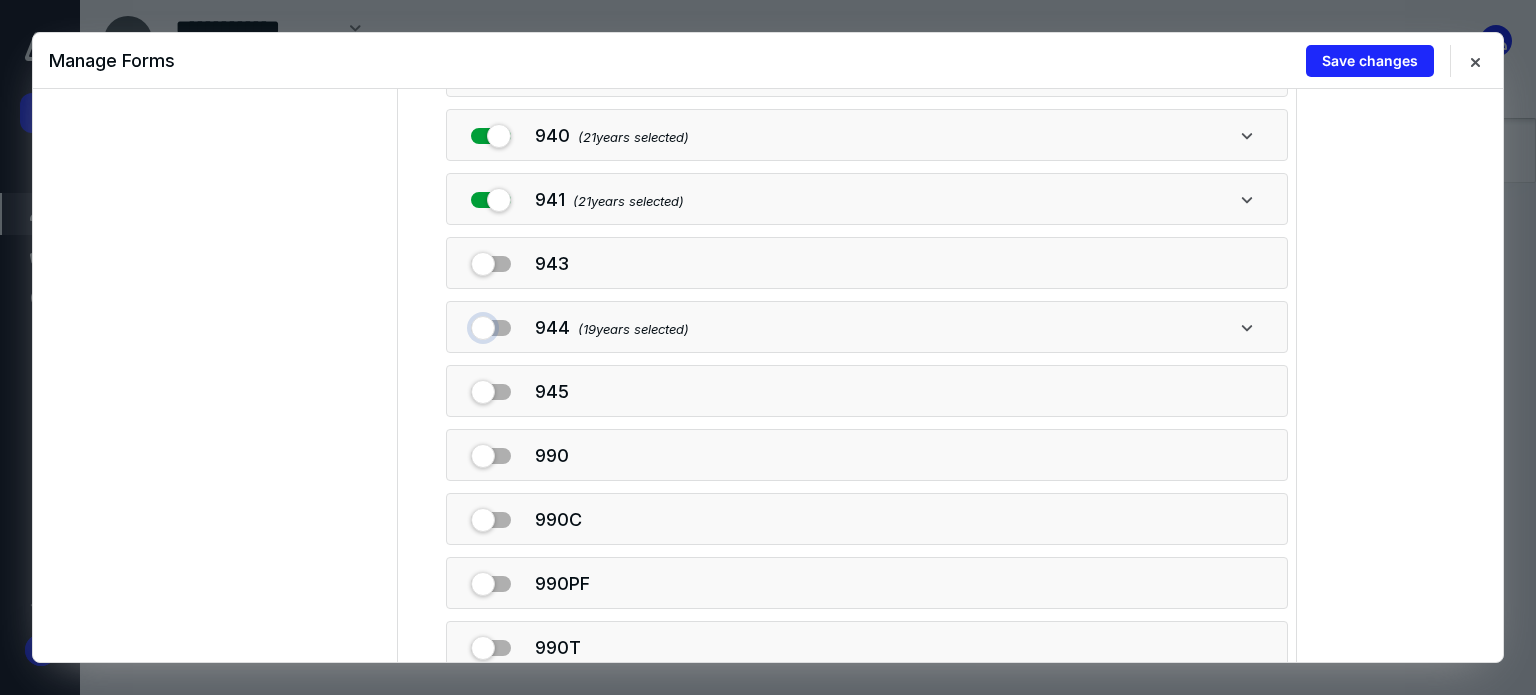 checkbox on "false" 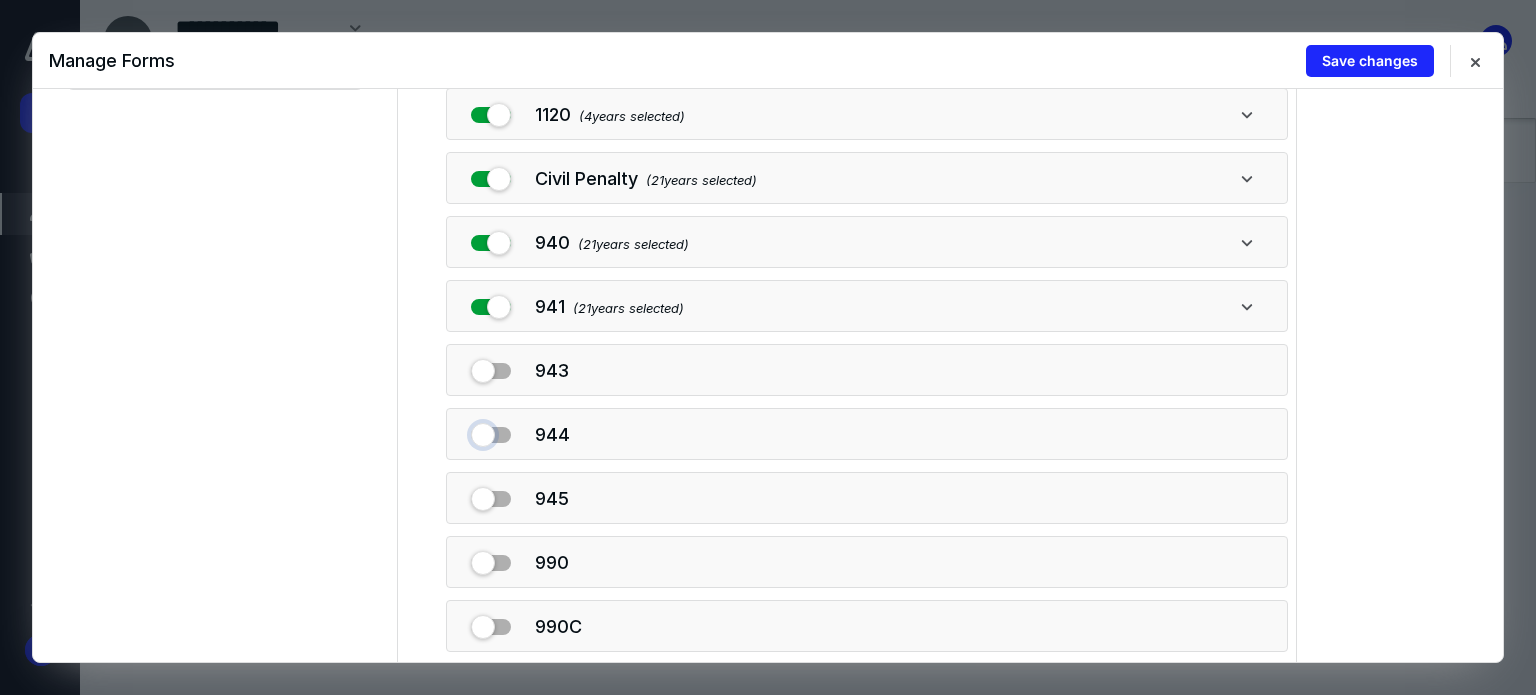 scroll, scrollTop: 84, scrollLeft: 0, axis: vertical 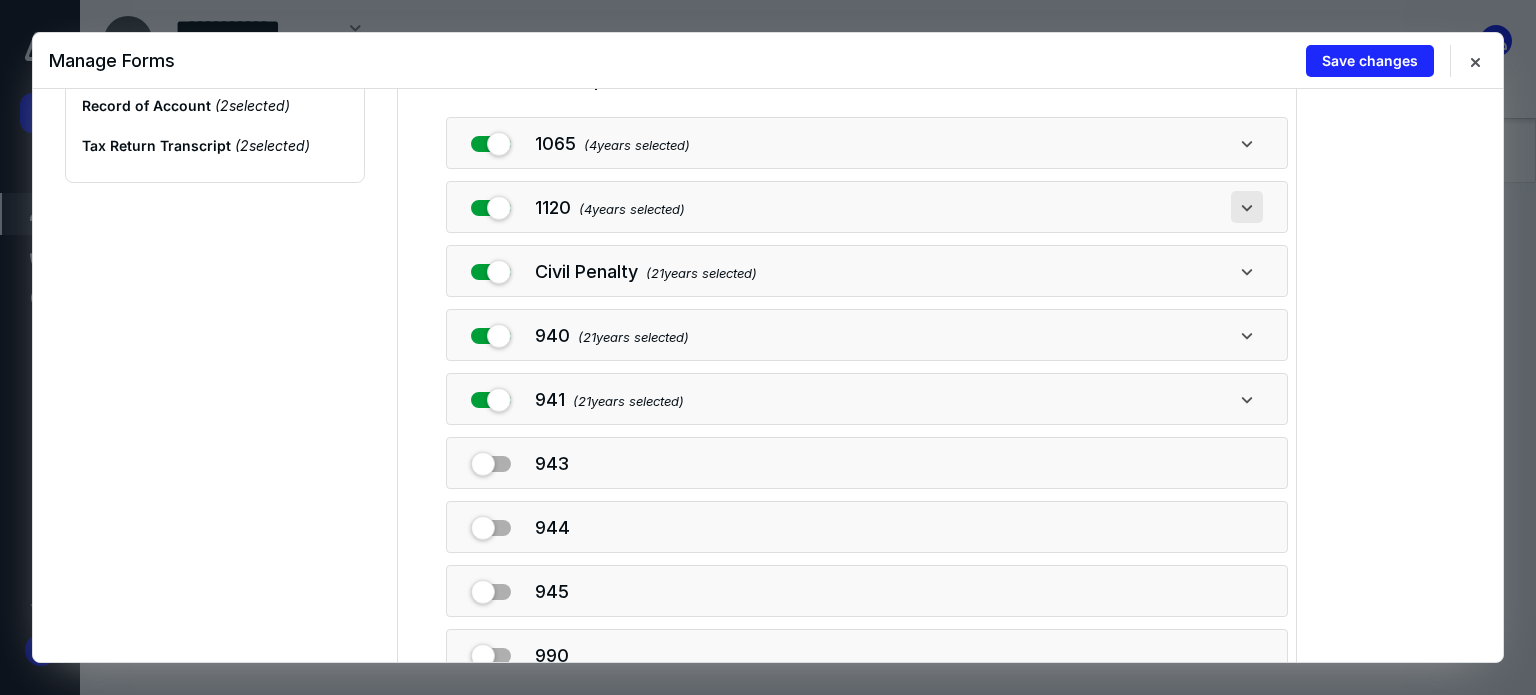 click at bounding box center (1247, 207) 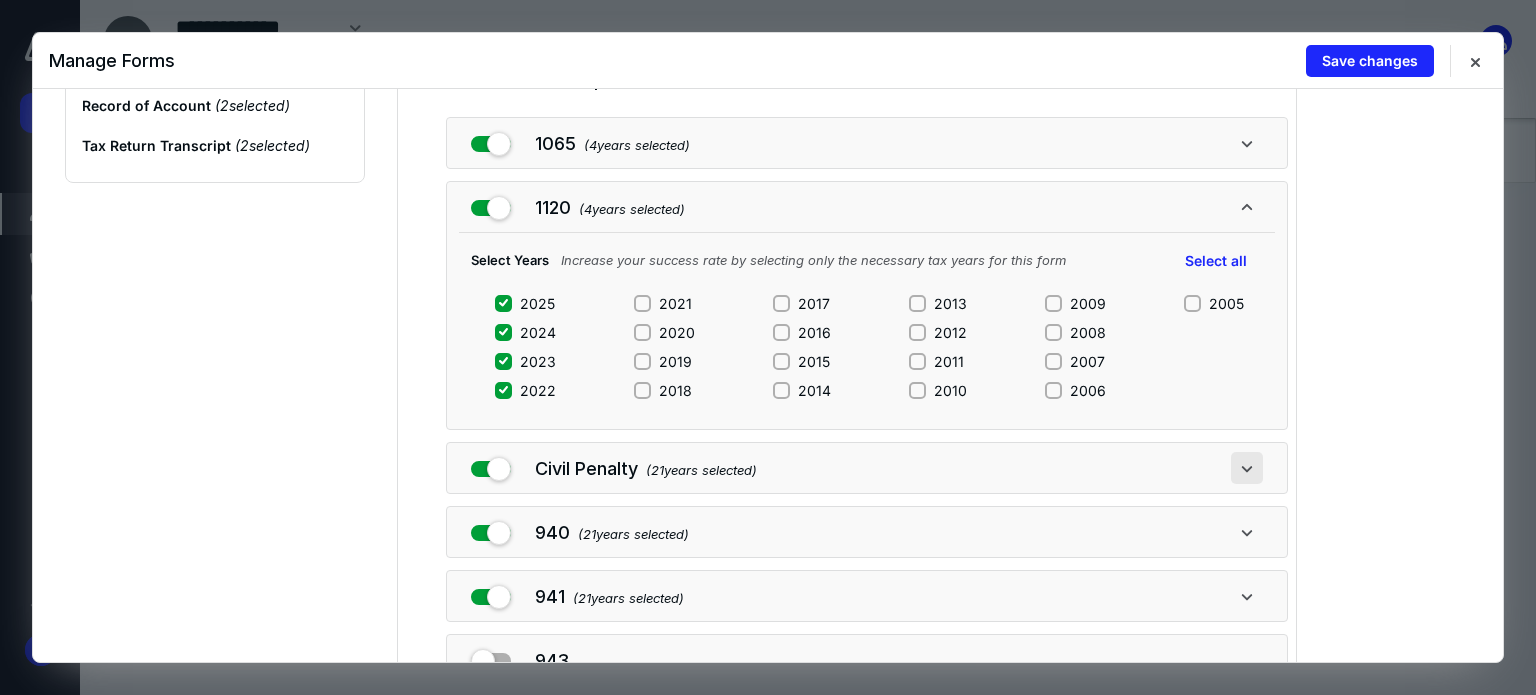click at bounding box center [1247, 468] 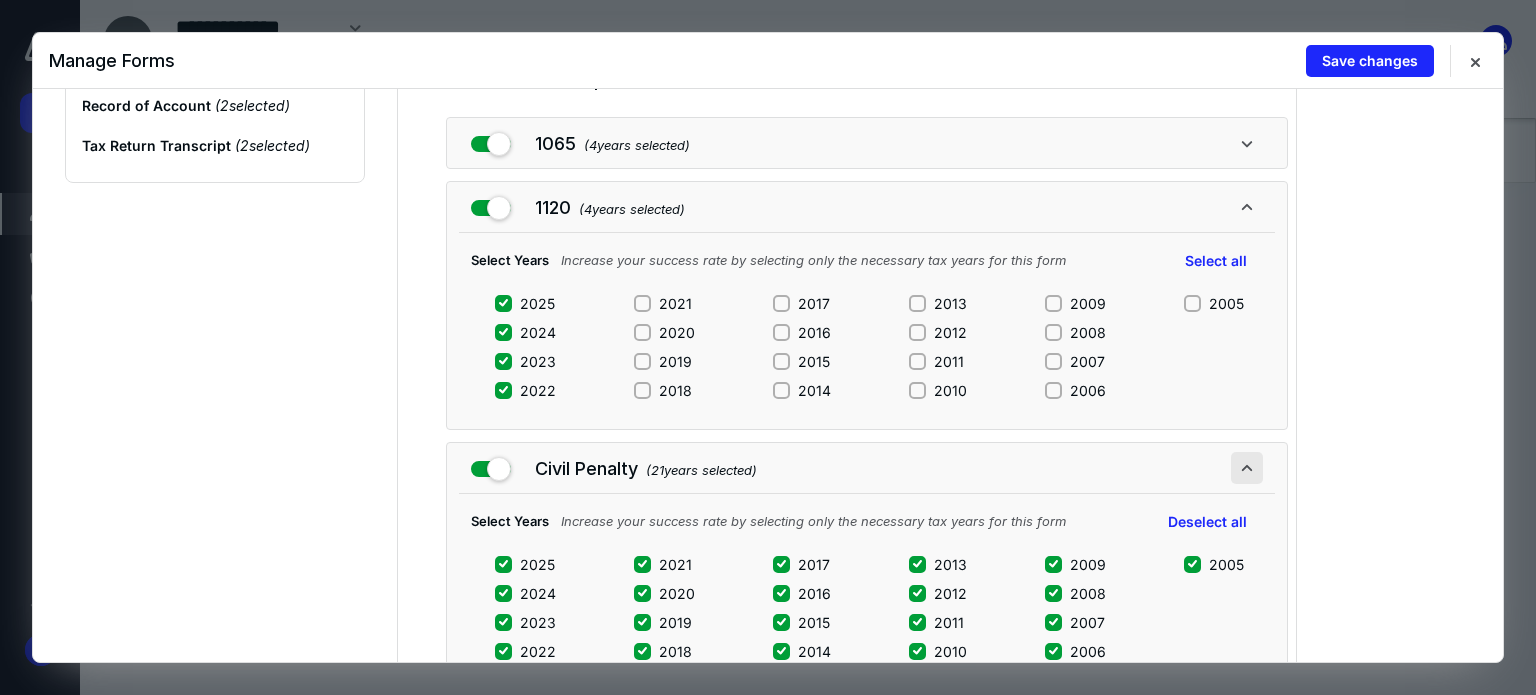 scroll, scrollTop: 284, scrollLeft: 0, axis: vertical 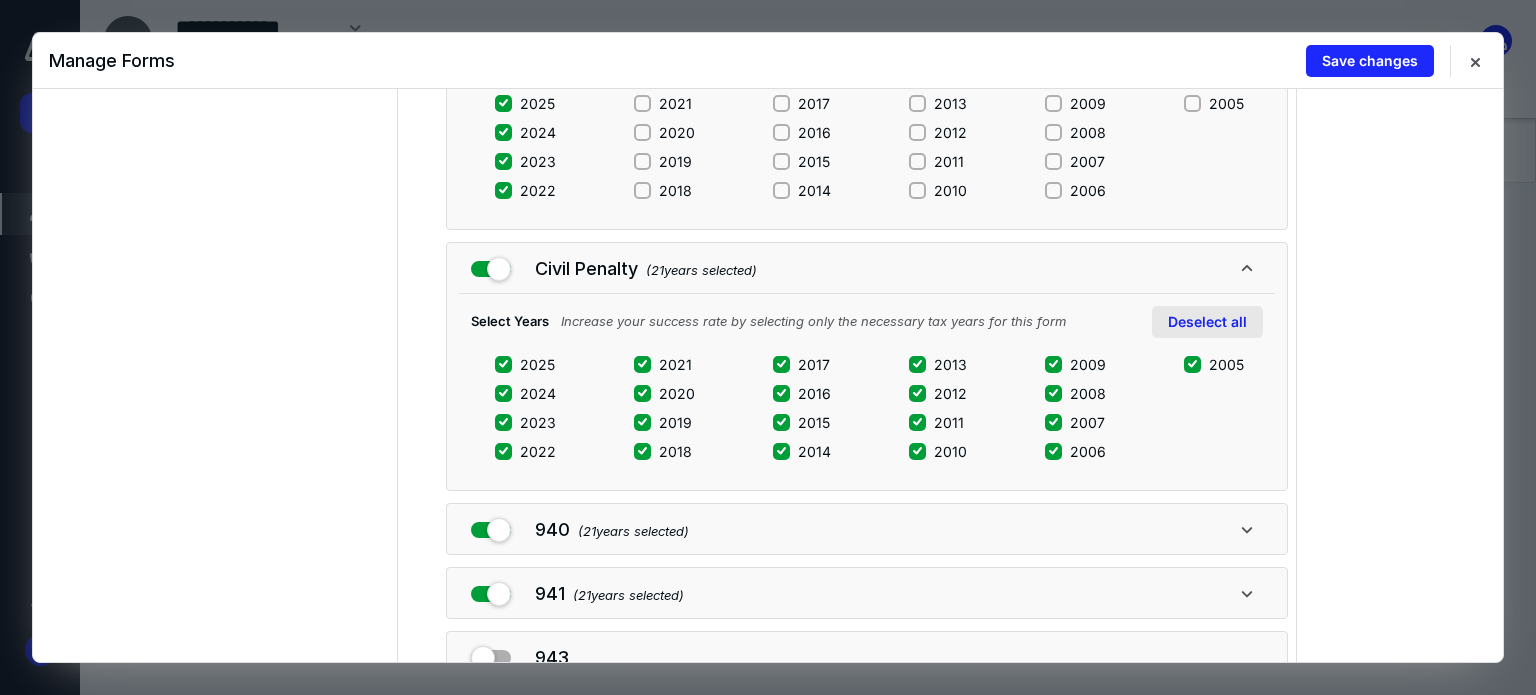 click on "Deselect all" at bounding box center [1207, 322] 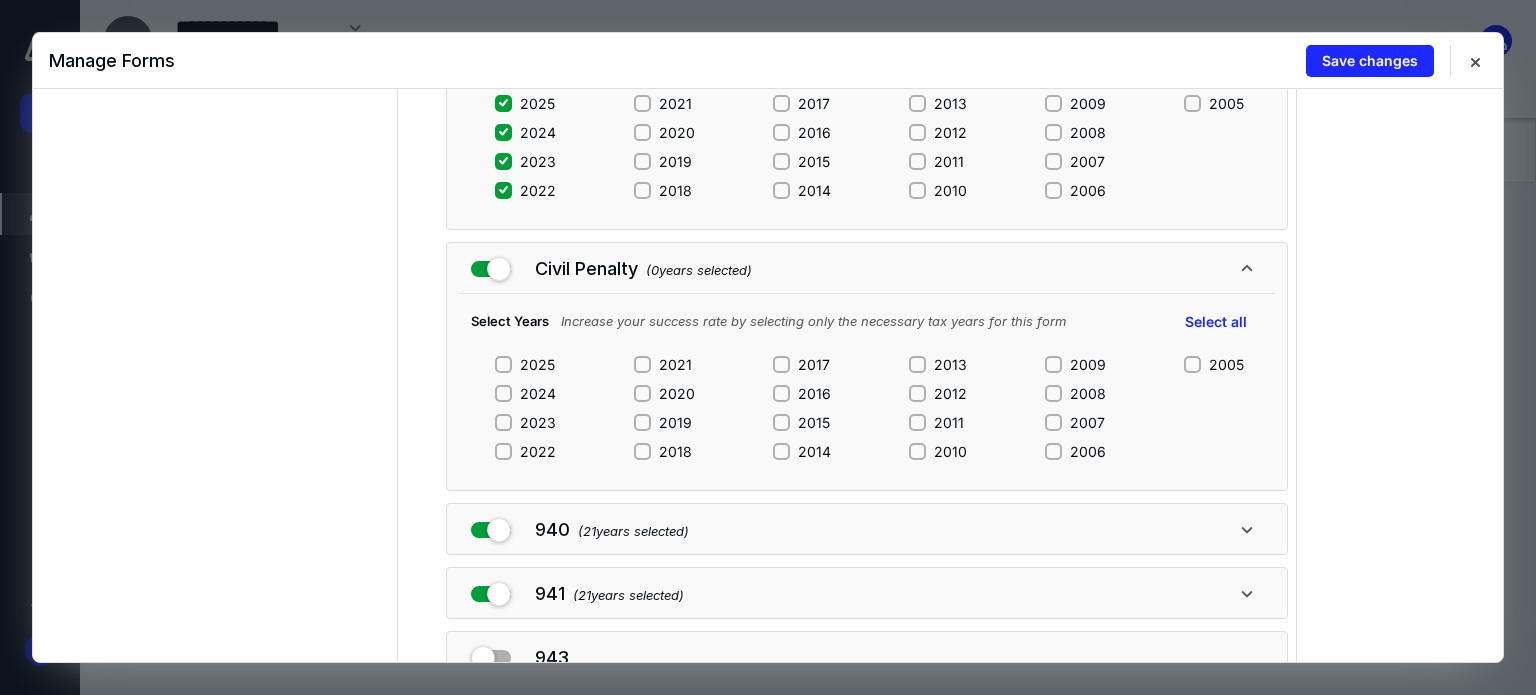 click on "2022" at bounding box center (503, 451) 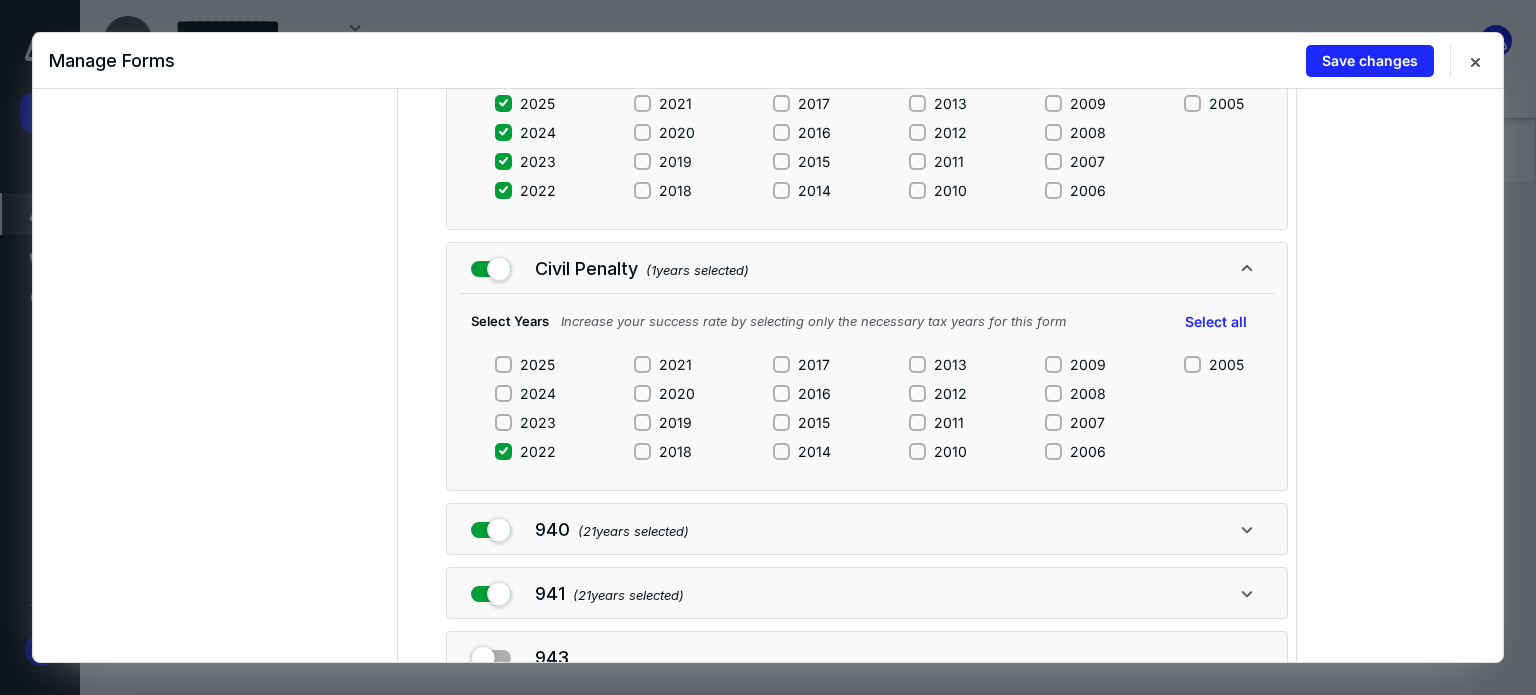 click on "2023" at bounding box center (503, 422) 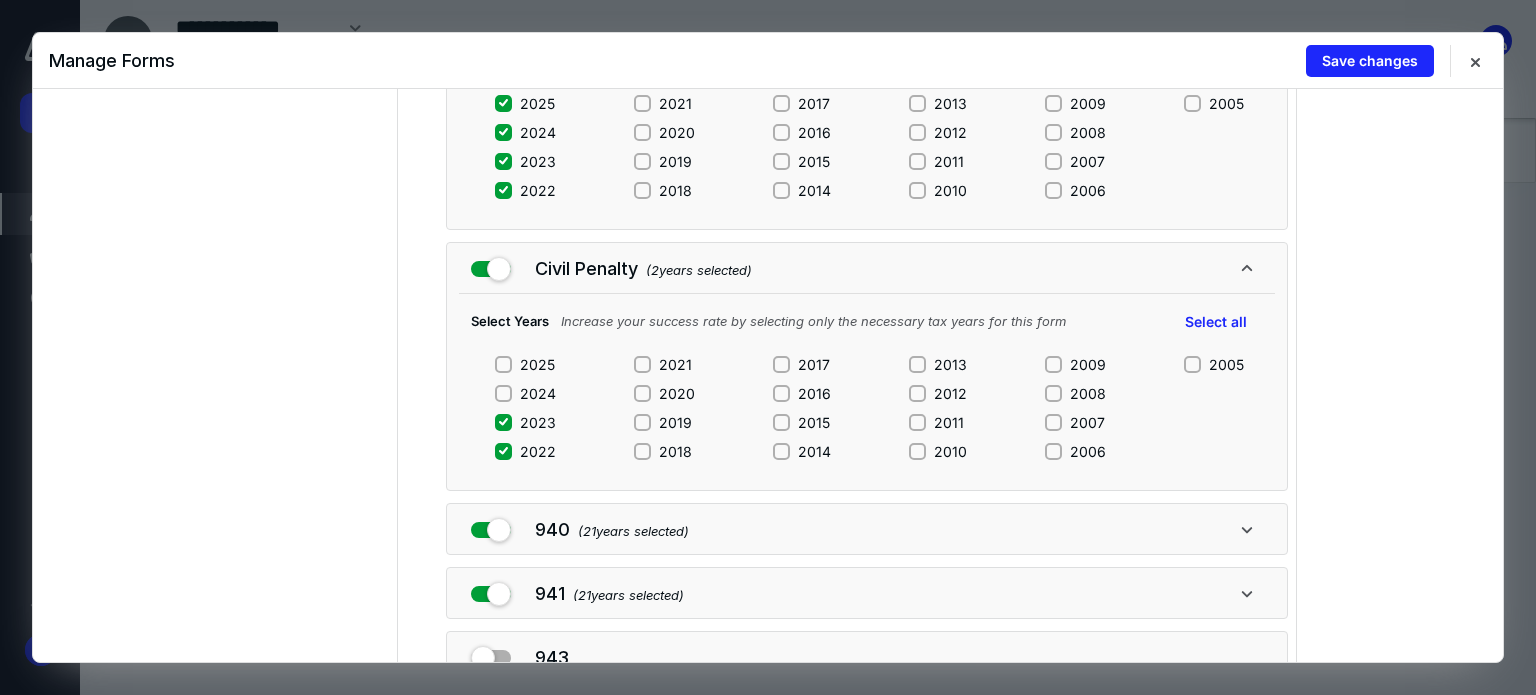 click on "2024" at bounding box center [503, 393] 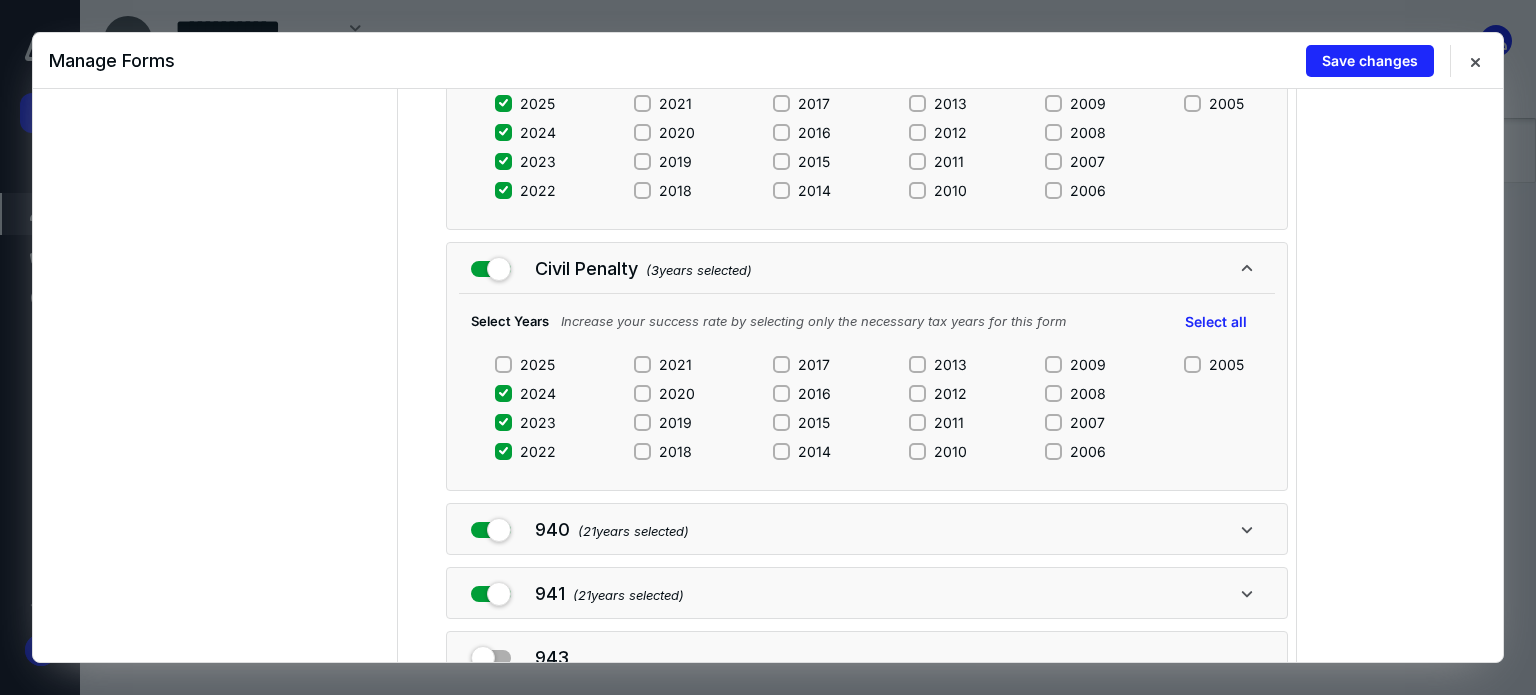 click on "2025" at bounding box center (503, 364) 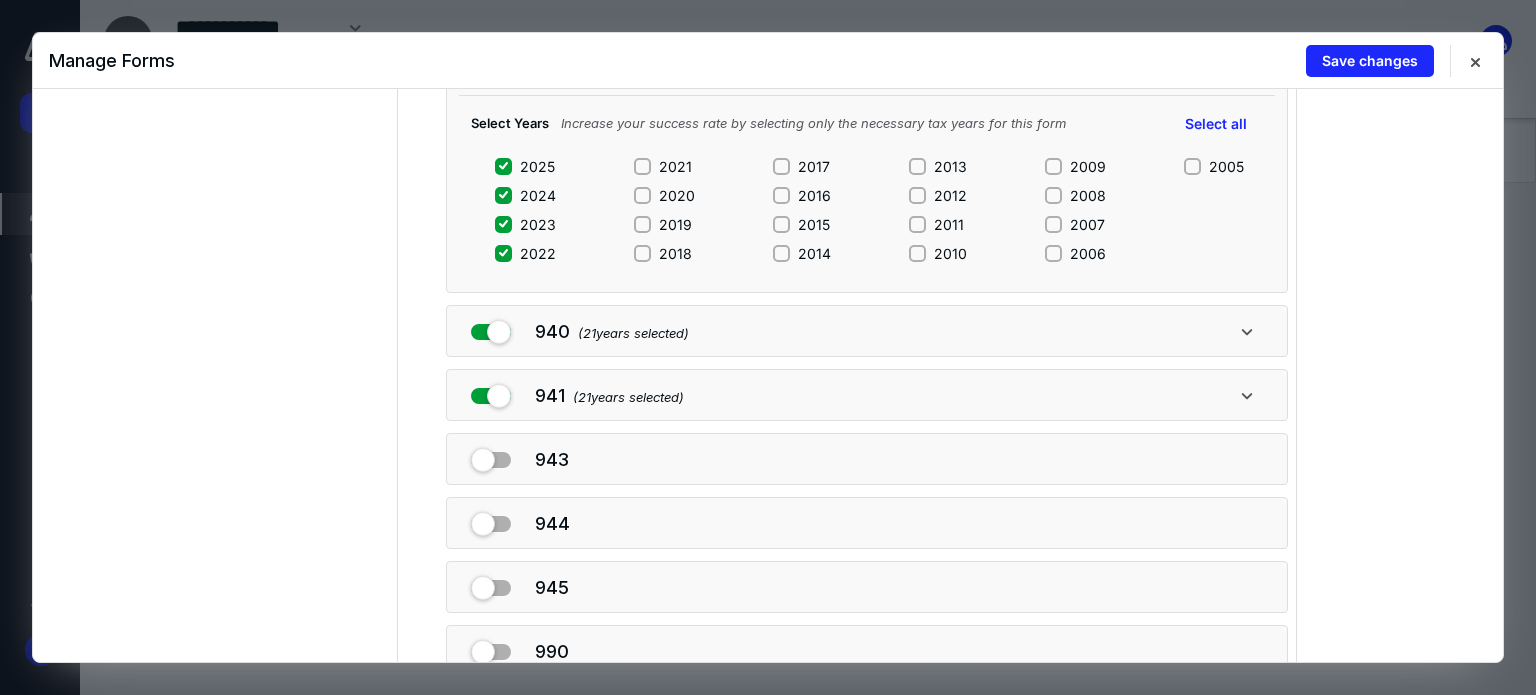 scroll, scrollTop: 484, scrollLeft: 0, axis: vertical 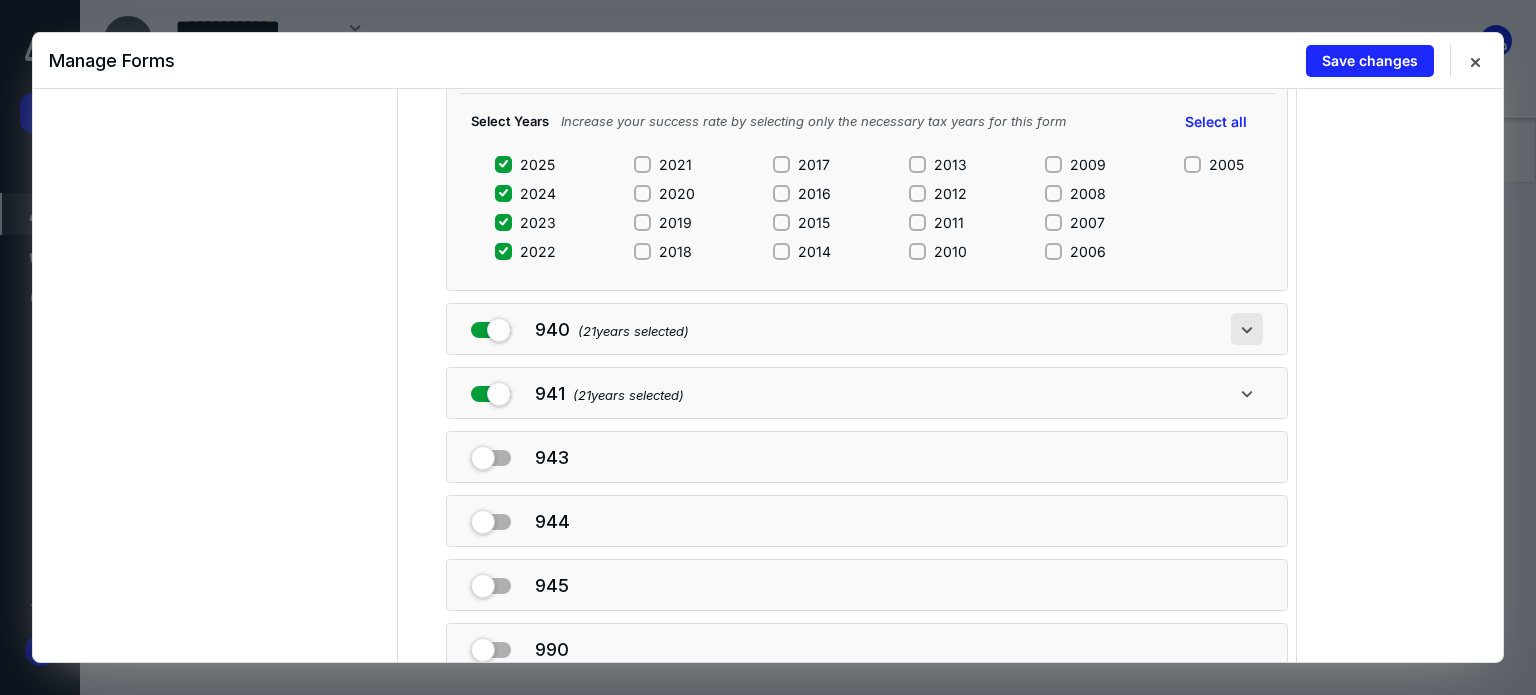 click at bounding box center [1247, 329] 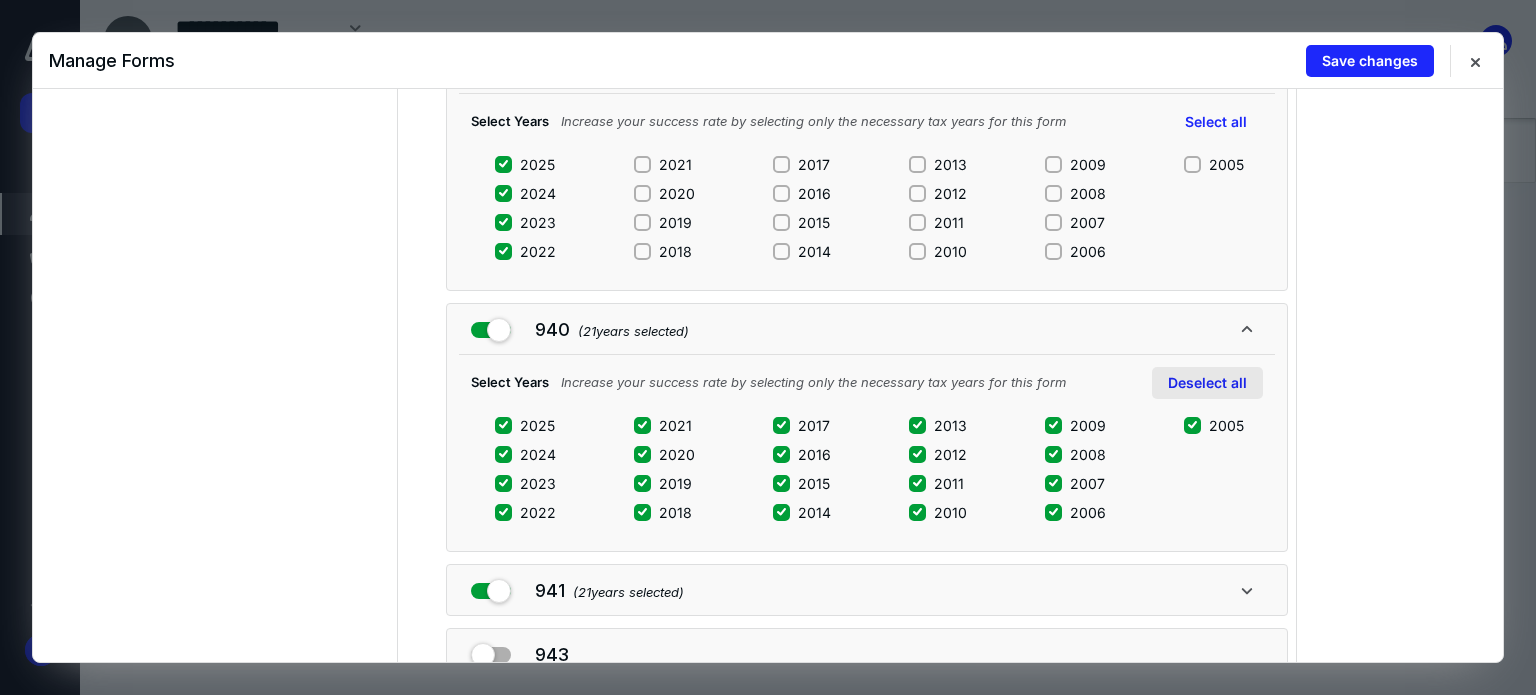 click on "Deselect all" at bounding box center [1207, 383] 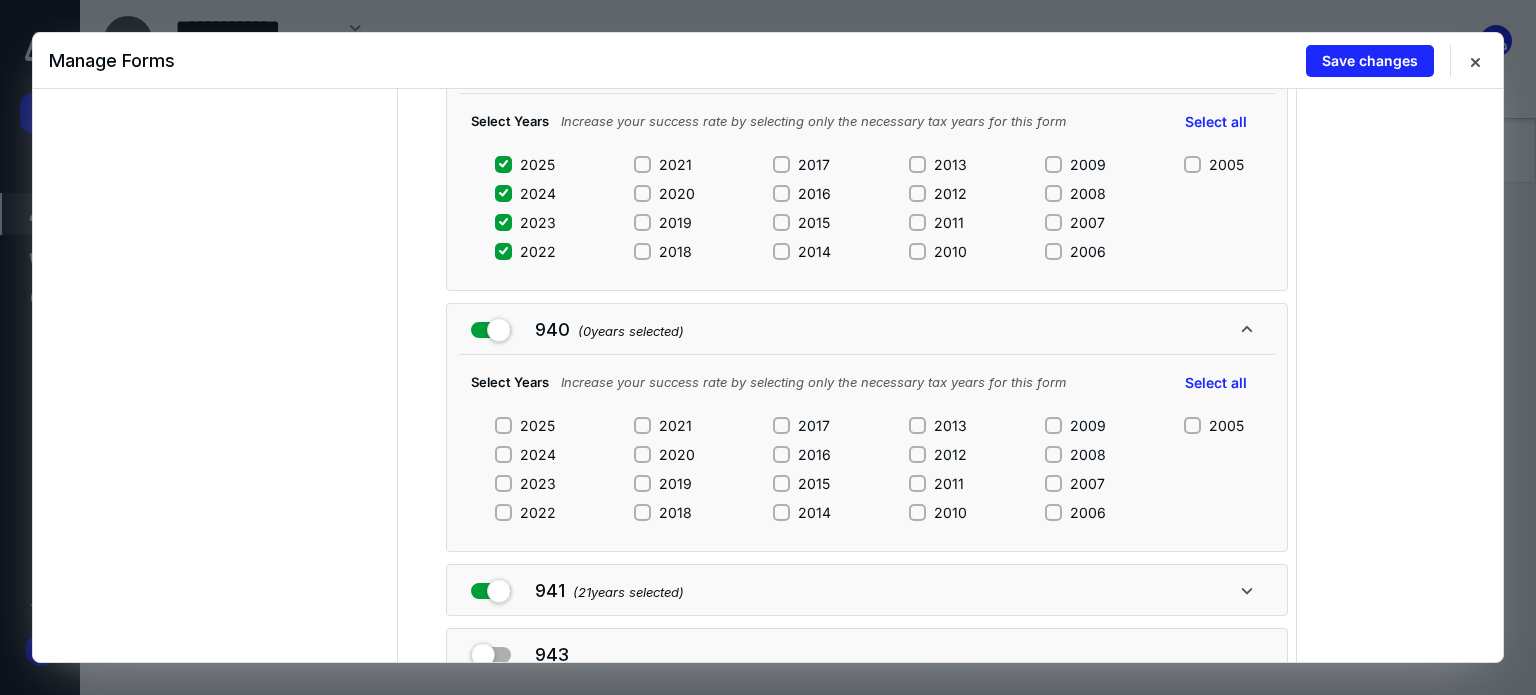 click on "2025 2024 2023 2022 2021 2020 2019 2018 2017 2016 2015 2014 2013 2012 2011 2010 2009 2008 2007 2006 2005" at bounding box center [869, 475] 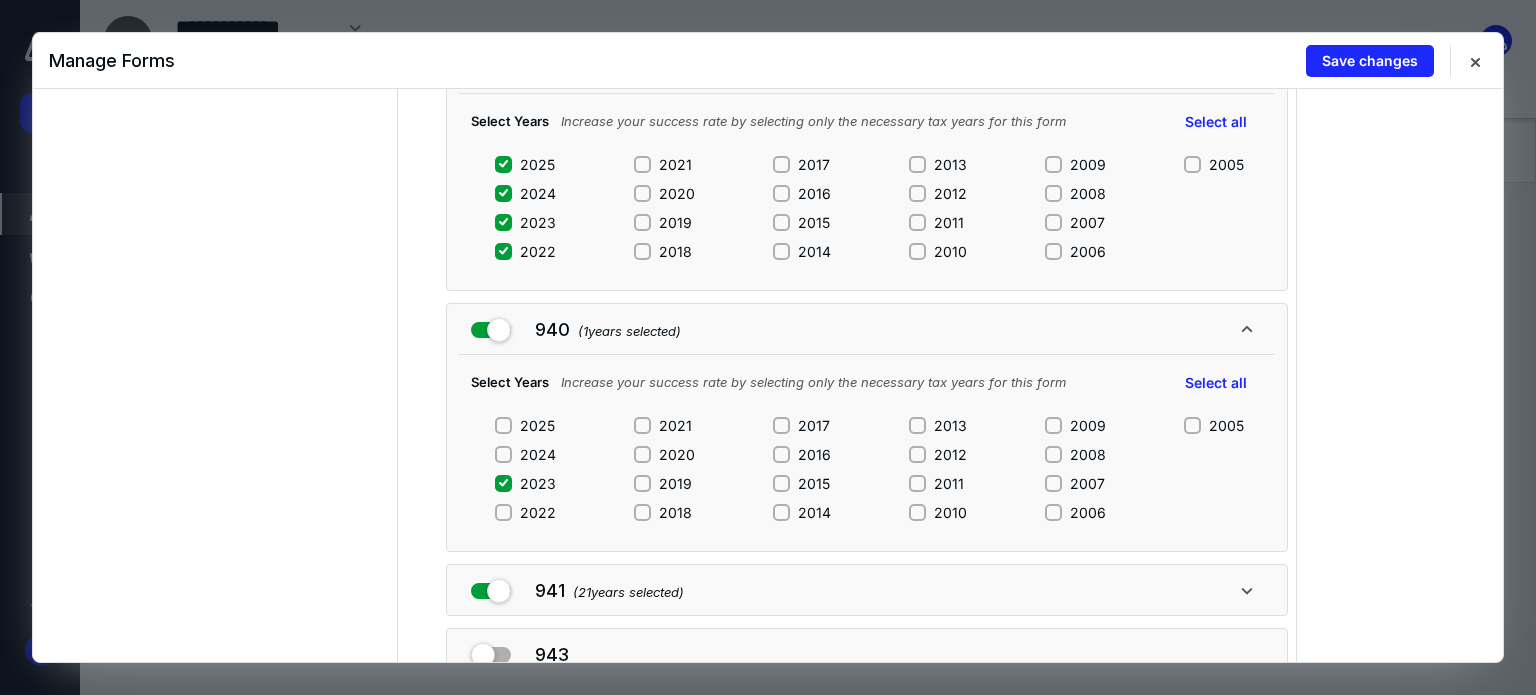 click on "2022" at bounding box center [525, 512] 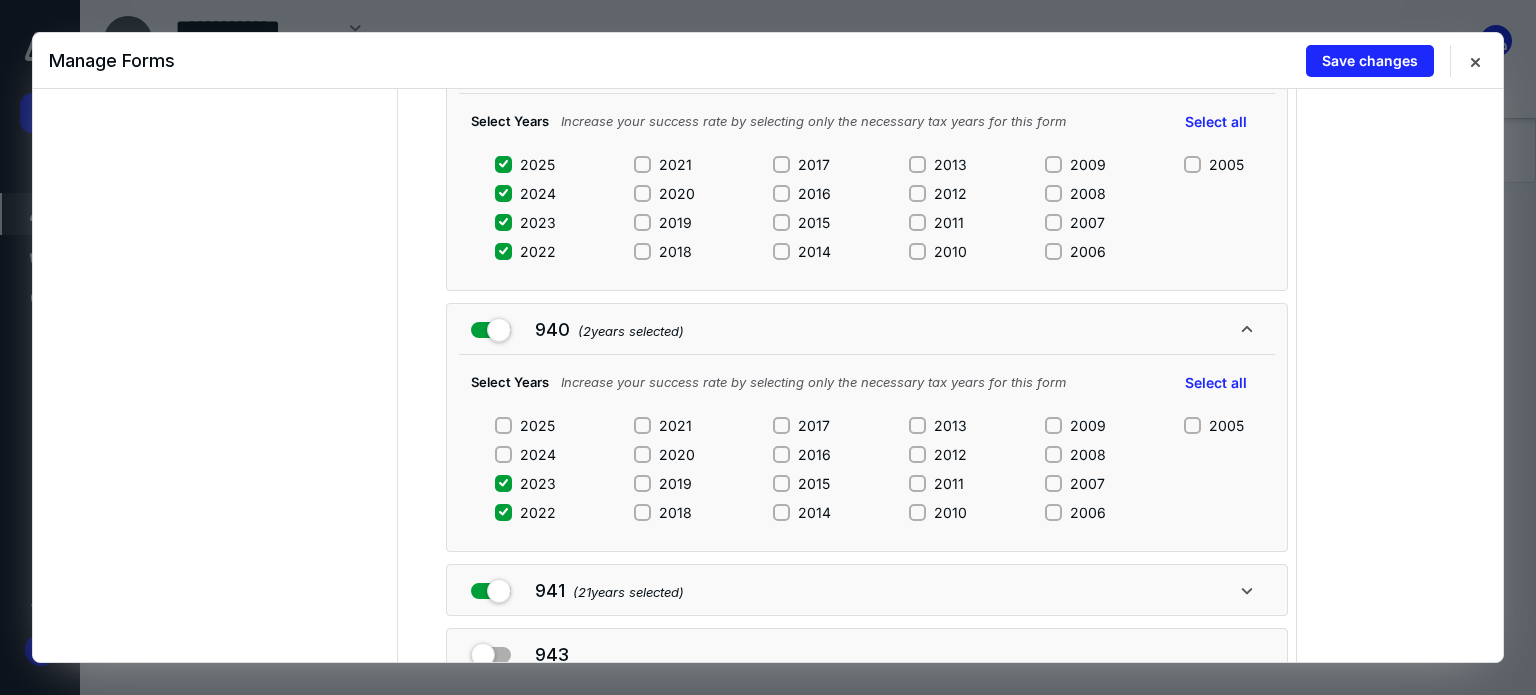 click on "2024" at bounding box center (503, 454) 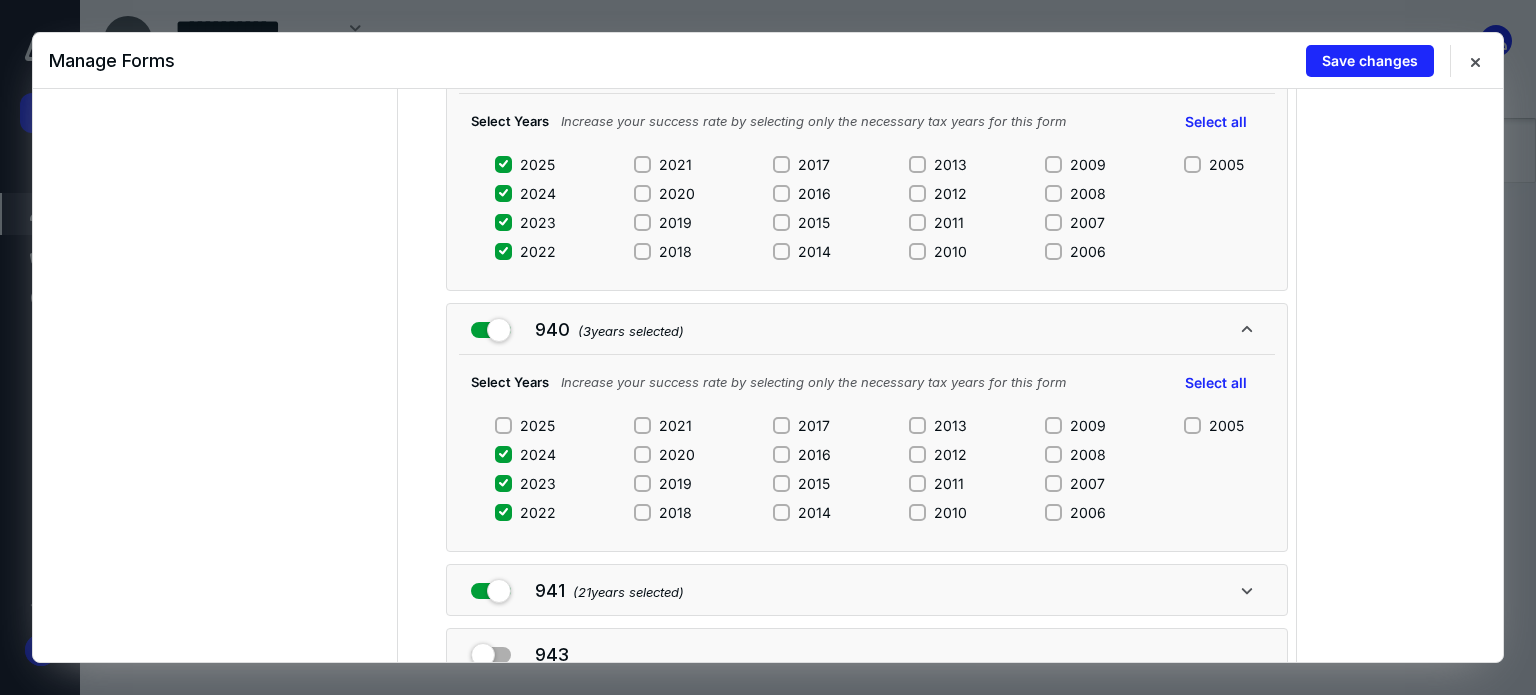 click on "940 ( 3  years selected) Select Years Increase your success rate by selecting only the necessary tax years for this form Select all 2025 2024 2023 2022 2021 2020 2019 2018 2017 2016 2015 2014 2013 2012 2011 2010 2009 2008 2007 2006 2005" at bounding box center (867, 427) 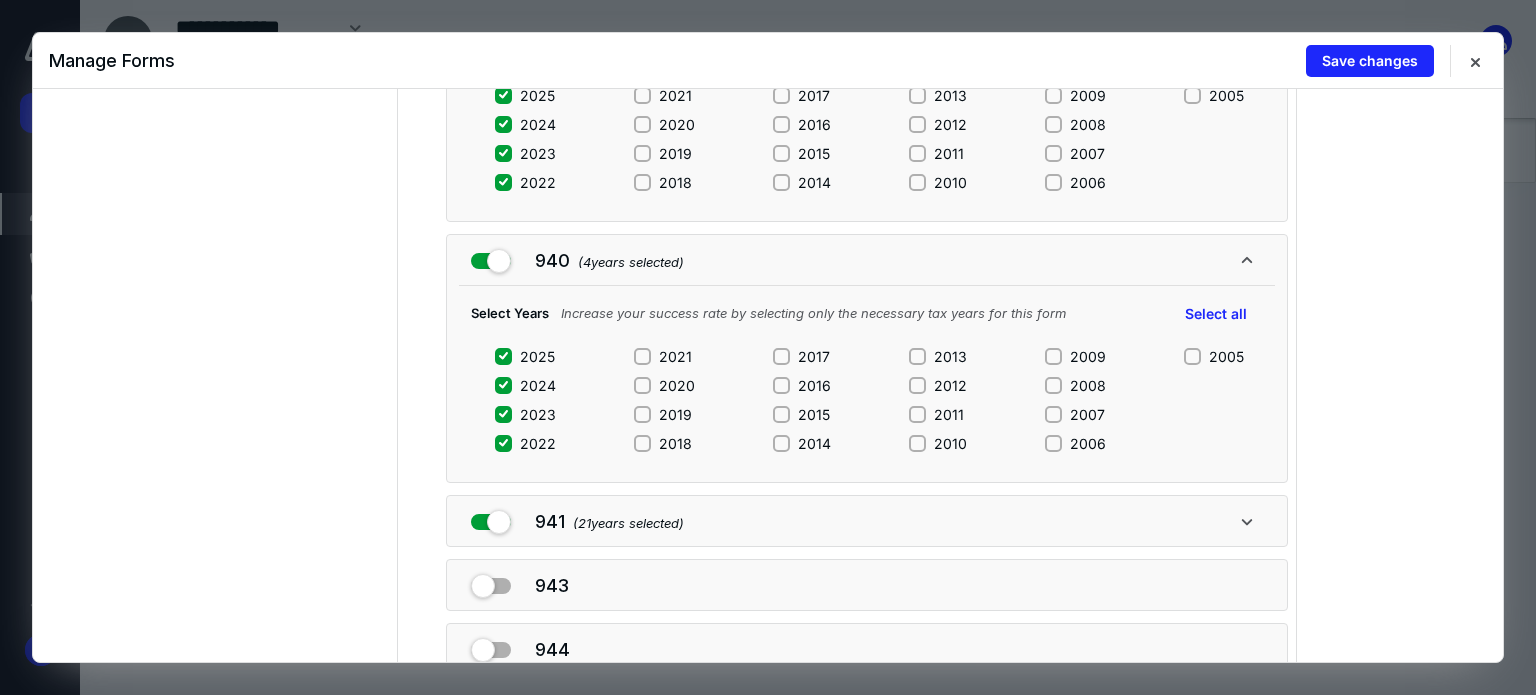 scroll, scrollTop: 584, scrollLeft: 0, axis: vertical 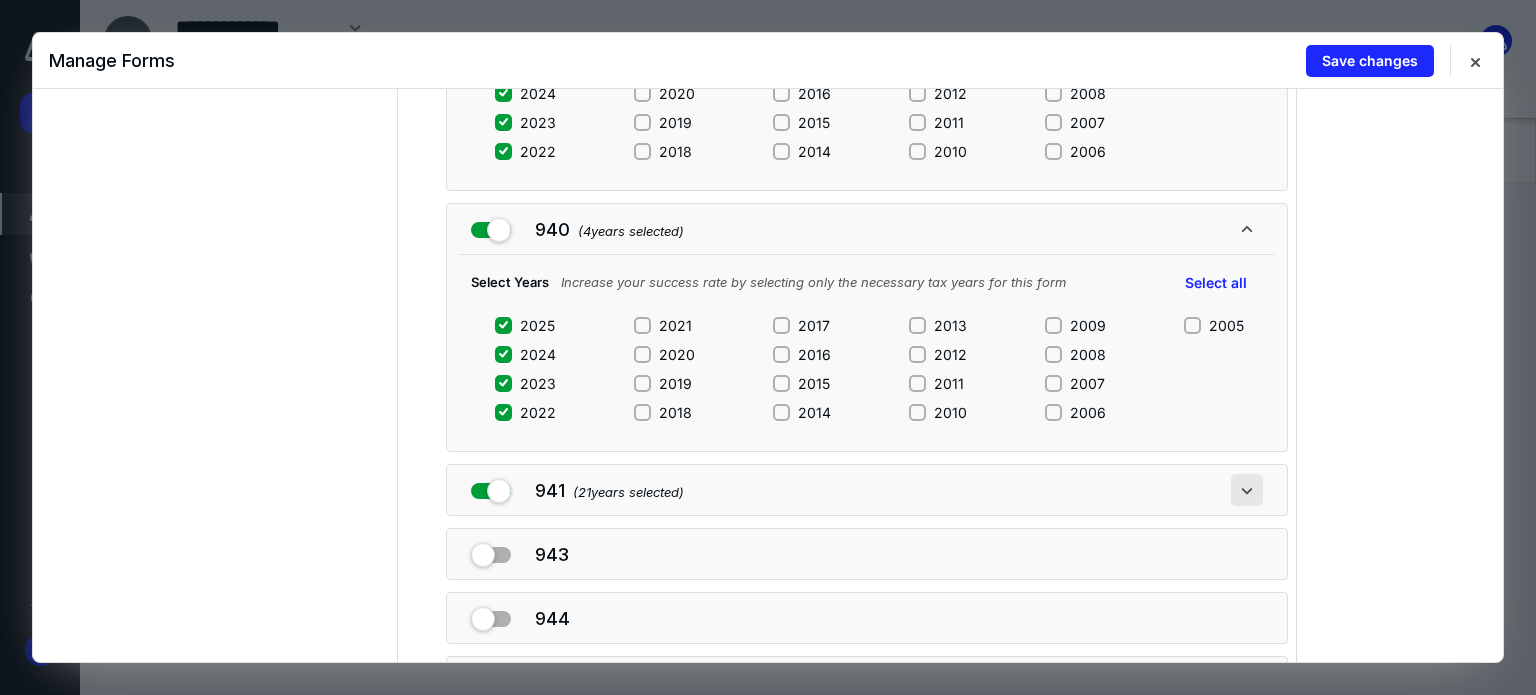 click at bounding box center (1247, 490) 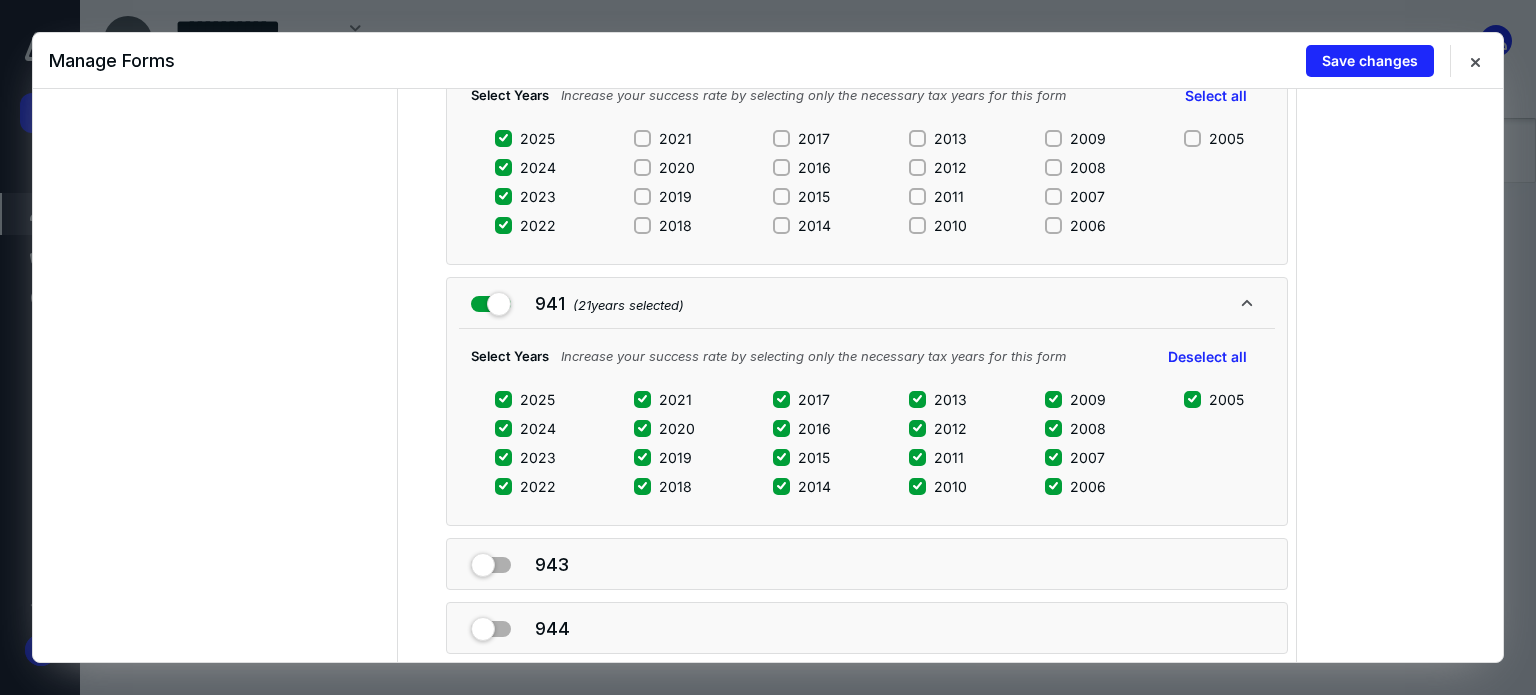 scroll, scrollTop: 784, scrollLeft: 0, axis: vertical 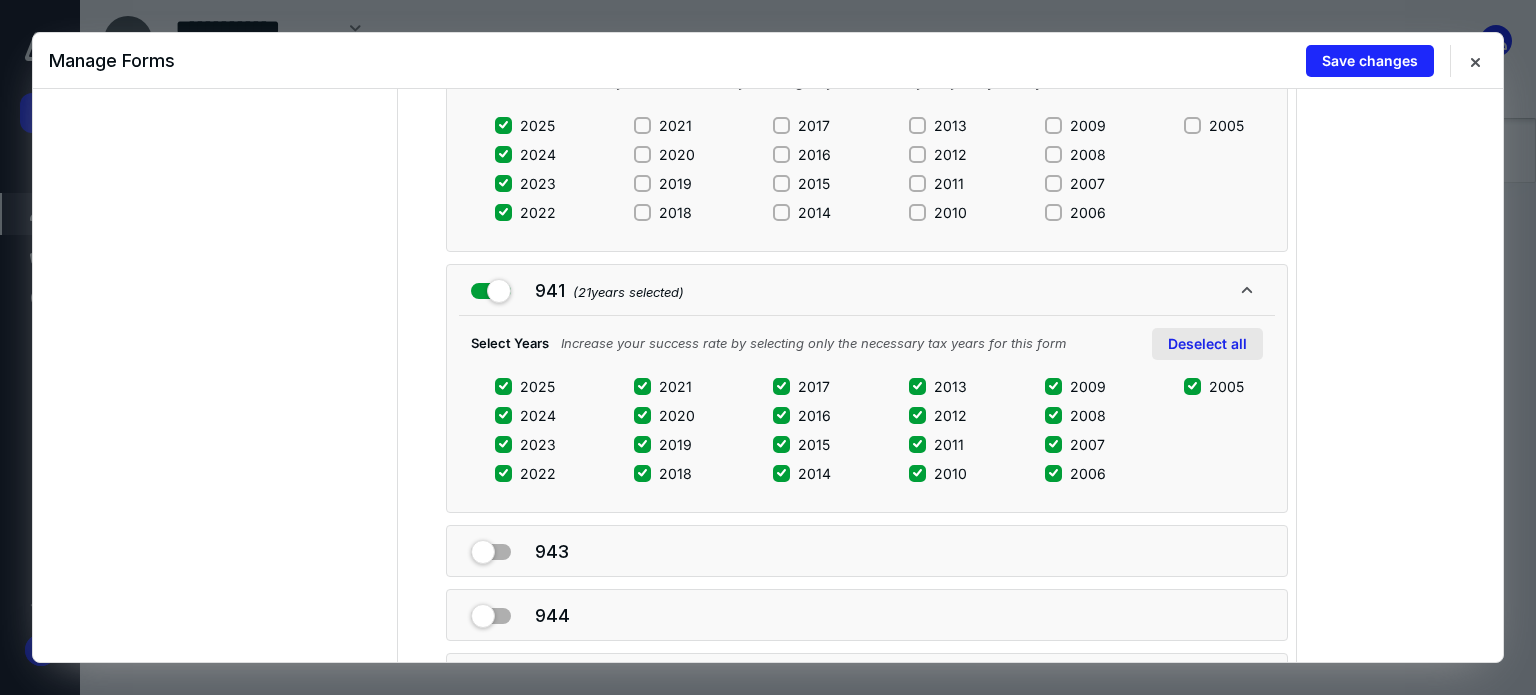 click on "Deselect all" at bounding box center (1207, 344) 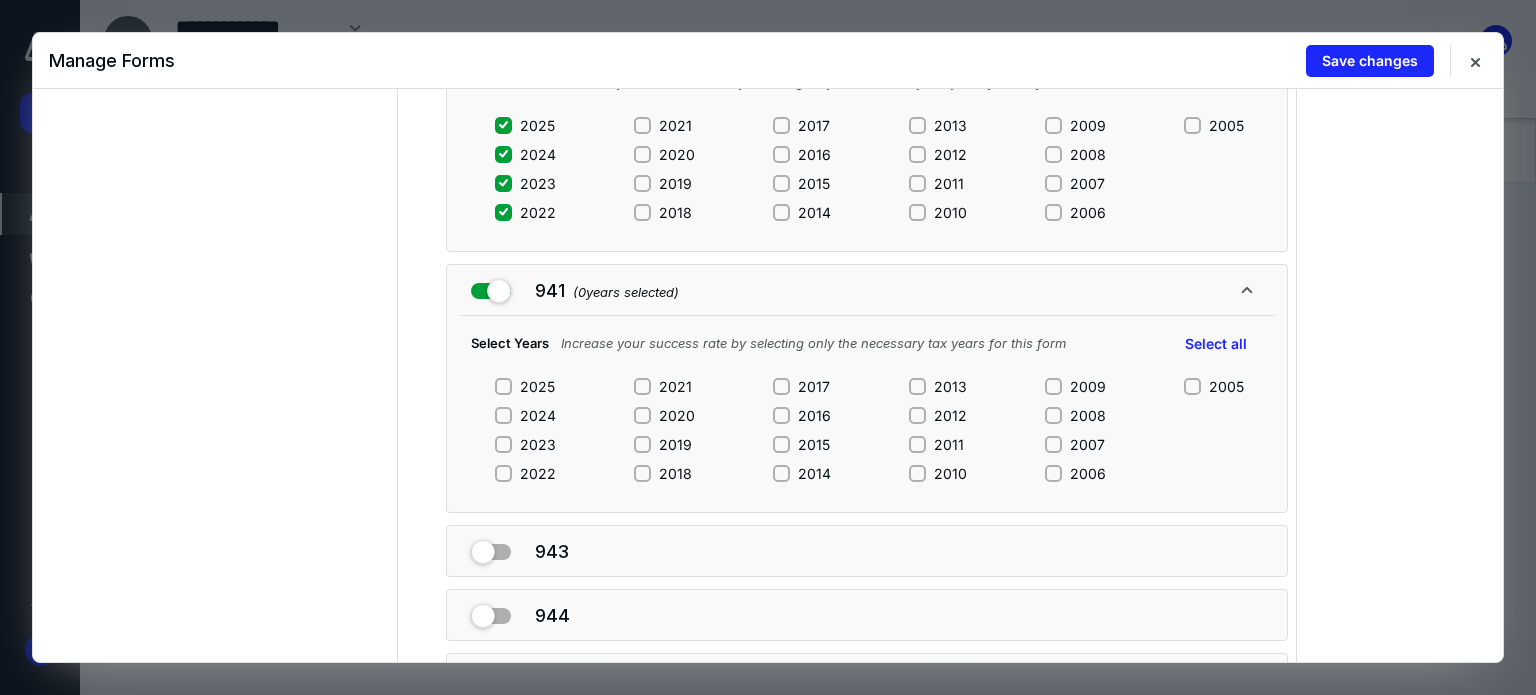 click 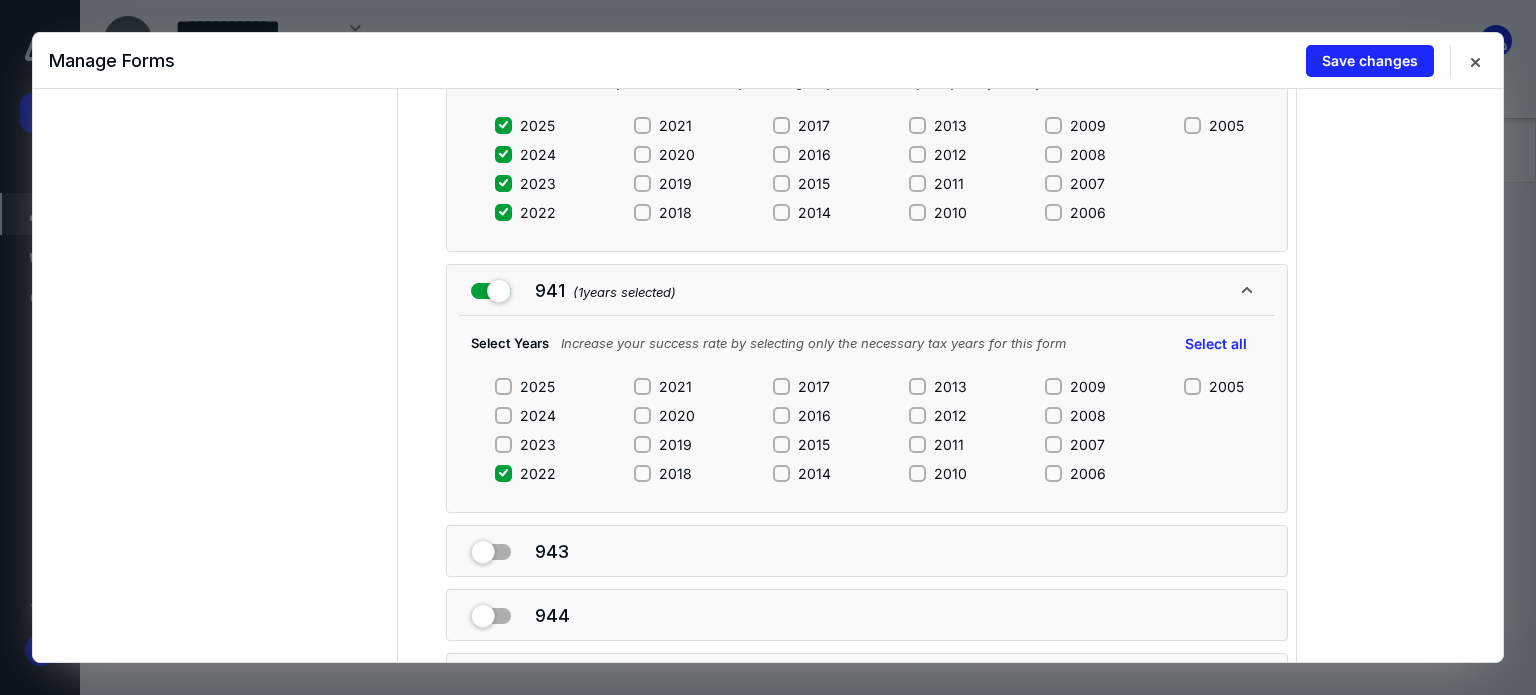 click on "2023" at bounding box center [503, 444] 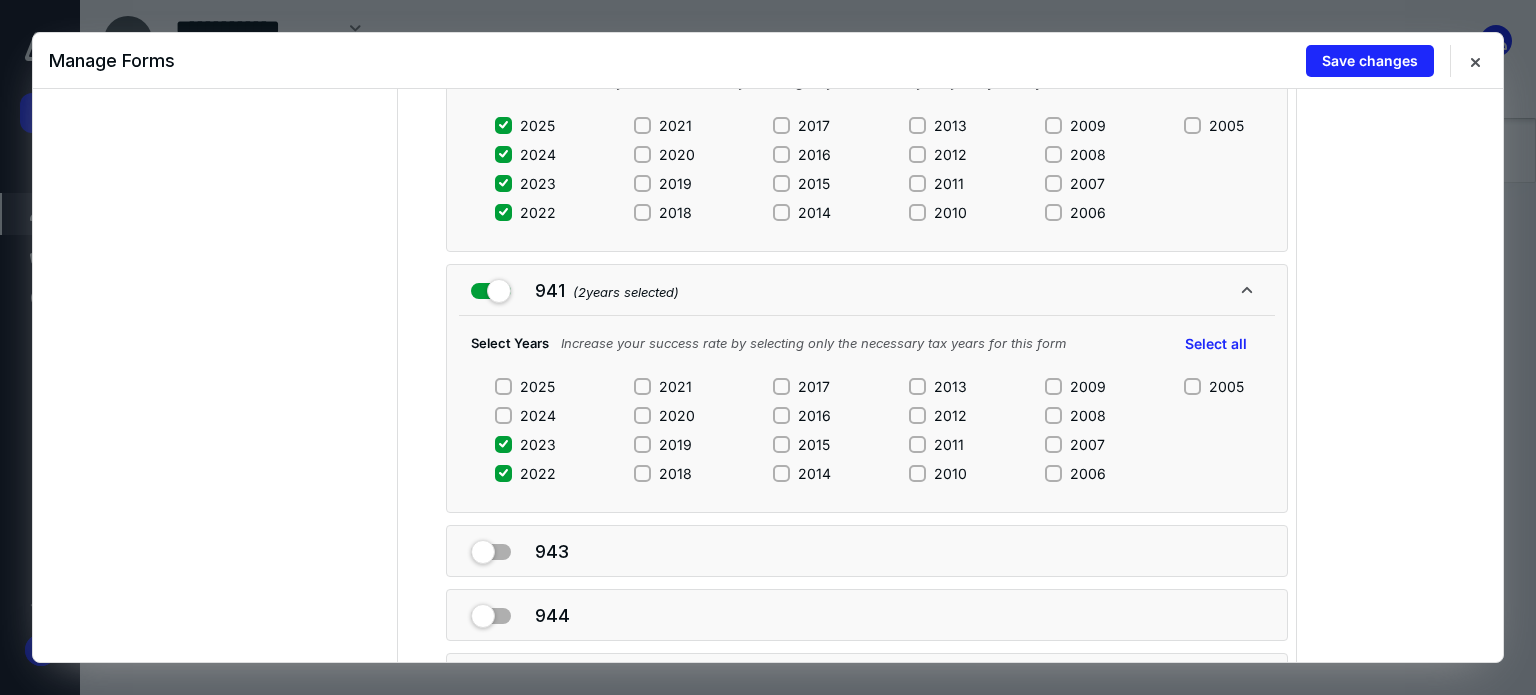 click 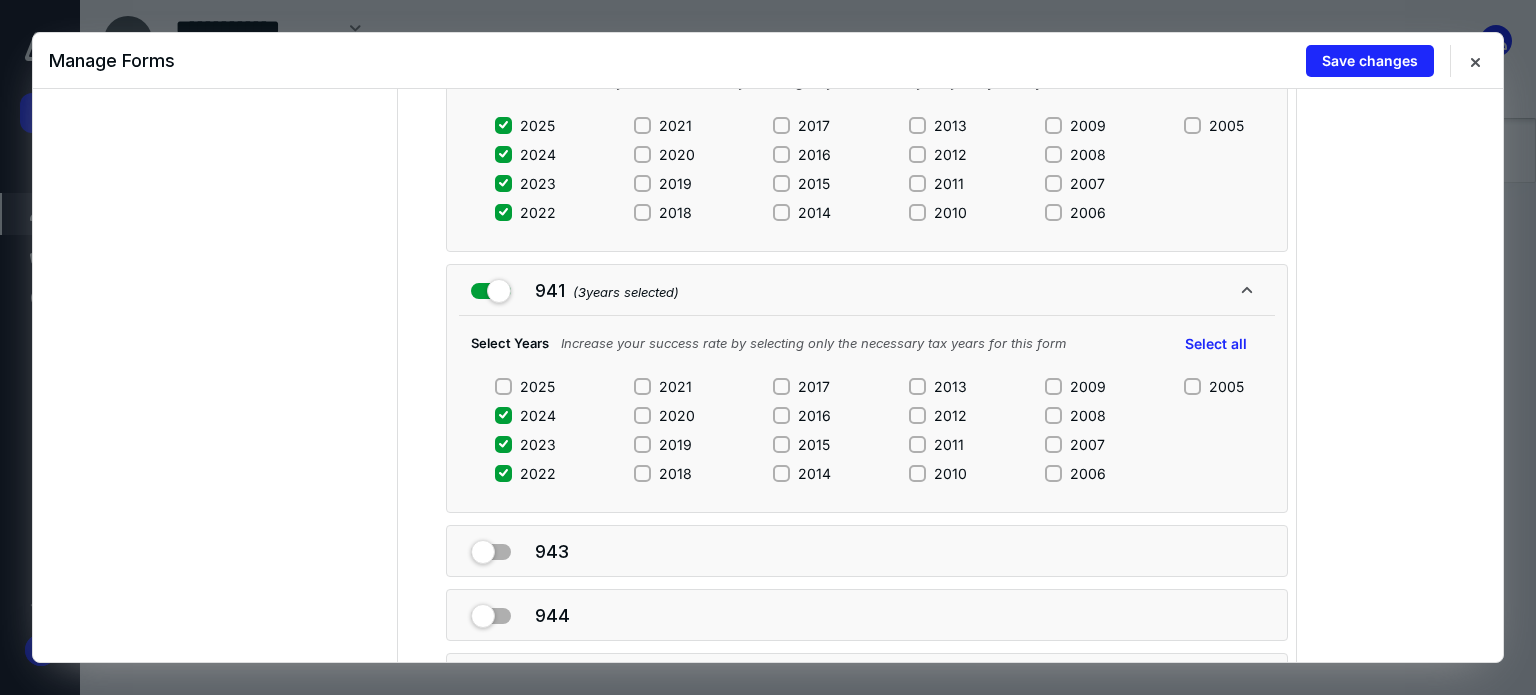 click on "2025" at bounding box center (503, 386) 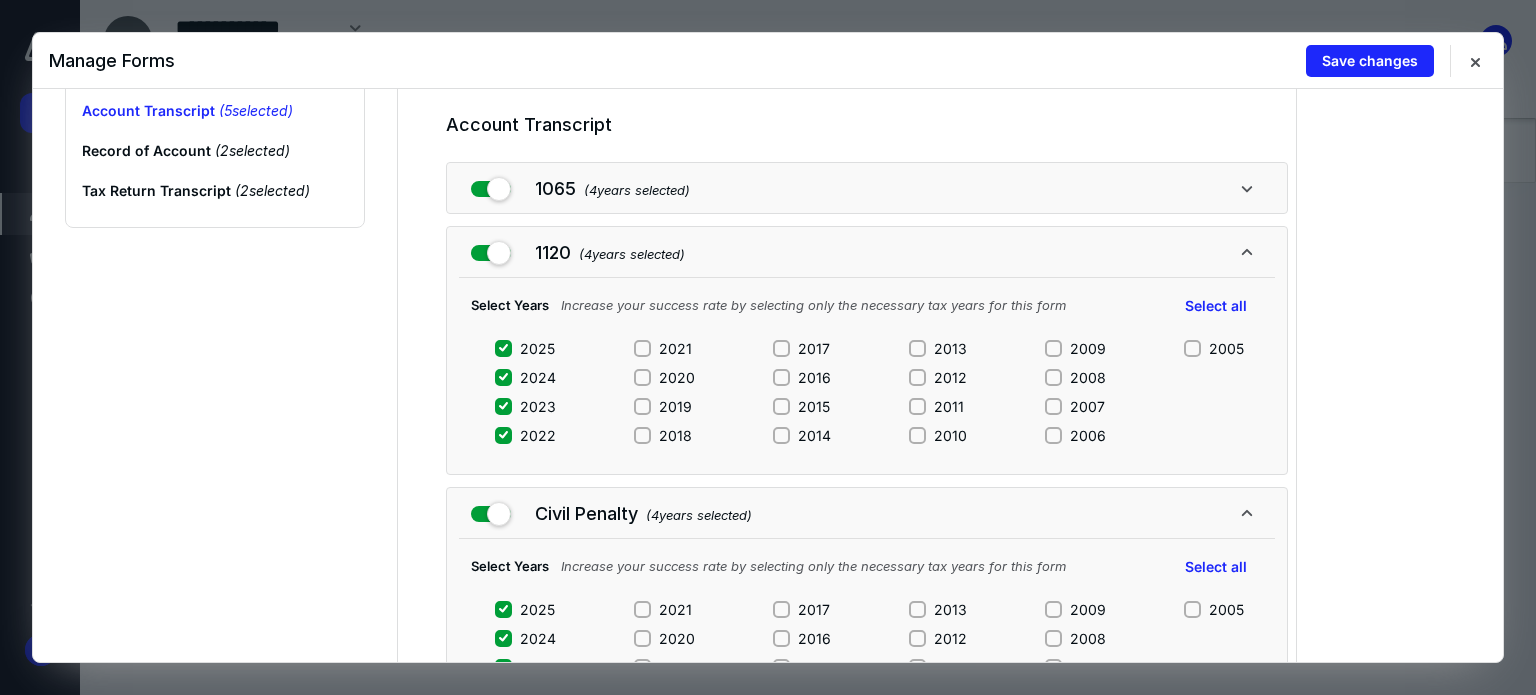 scroll, scrollTop: 0, scrollLeft: 0, axis: both 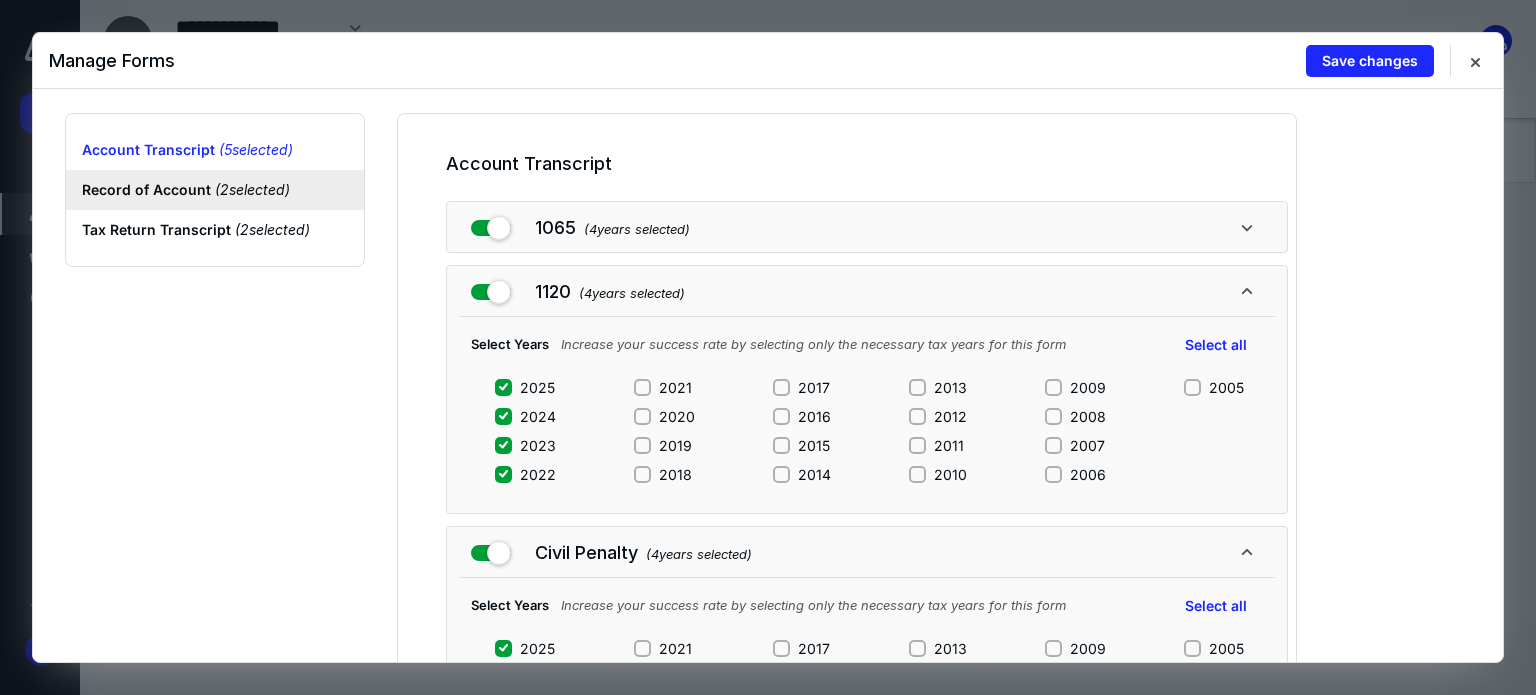 click on "Record of Account   ( 2  selected)" at bounding box center (215, 190) 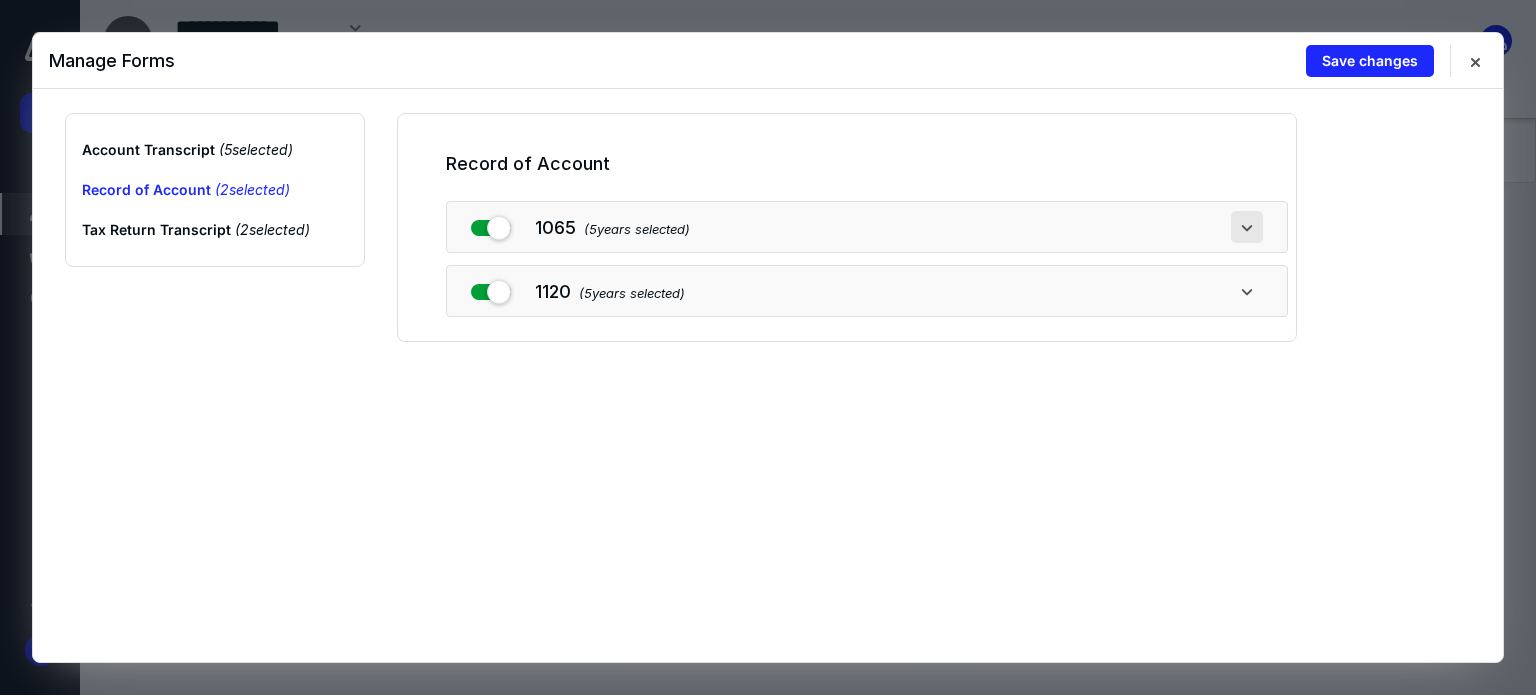 click at bounding box center [1247, 227] 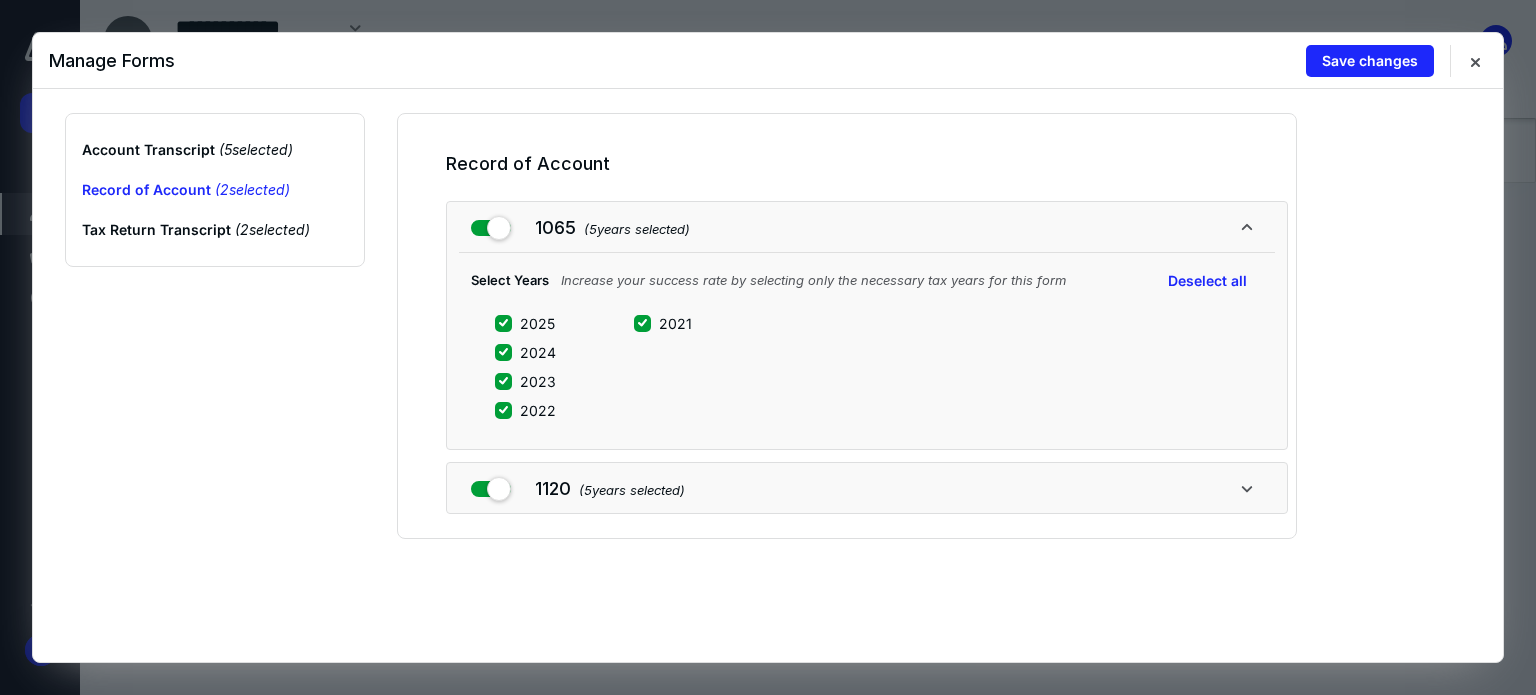 click on "2021" at bounding box center (642, 323) 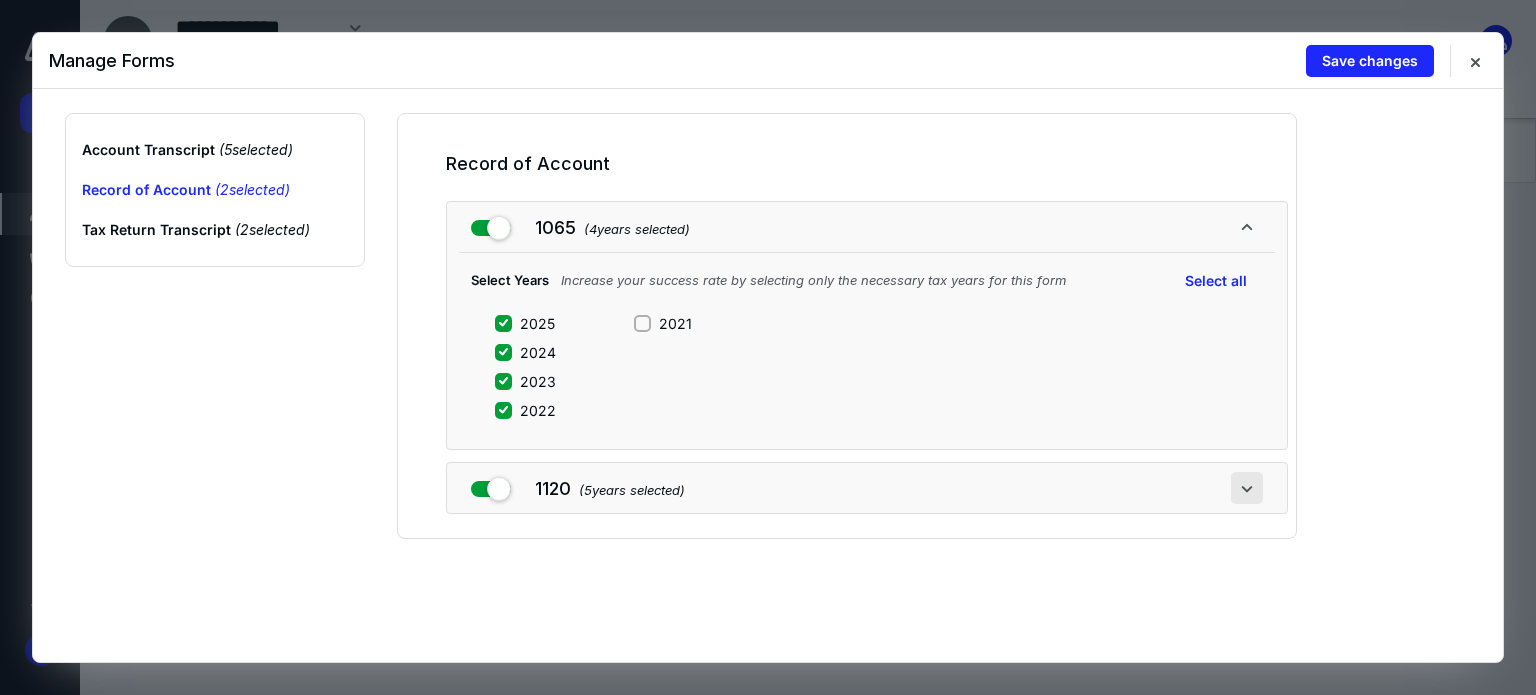 click at bounding box center (1247, 488) 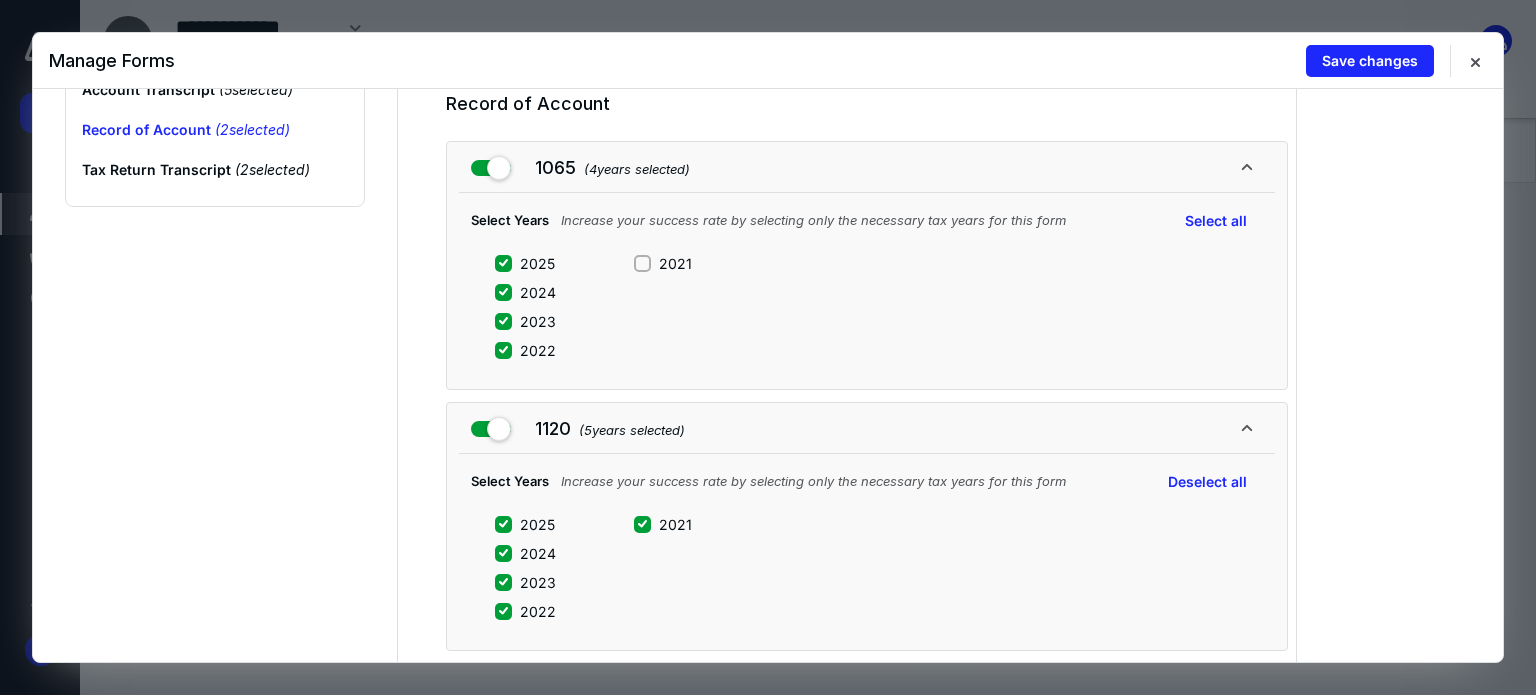 scroll, scrollTop: 88, scrollLeft: 0, axis: vertical 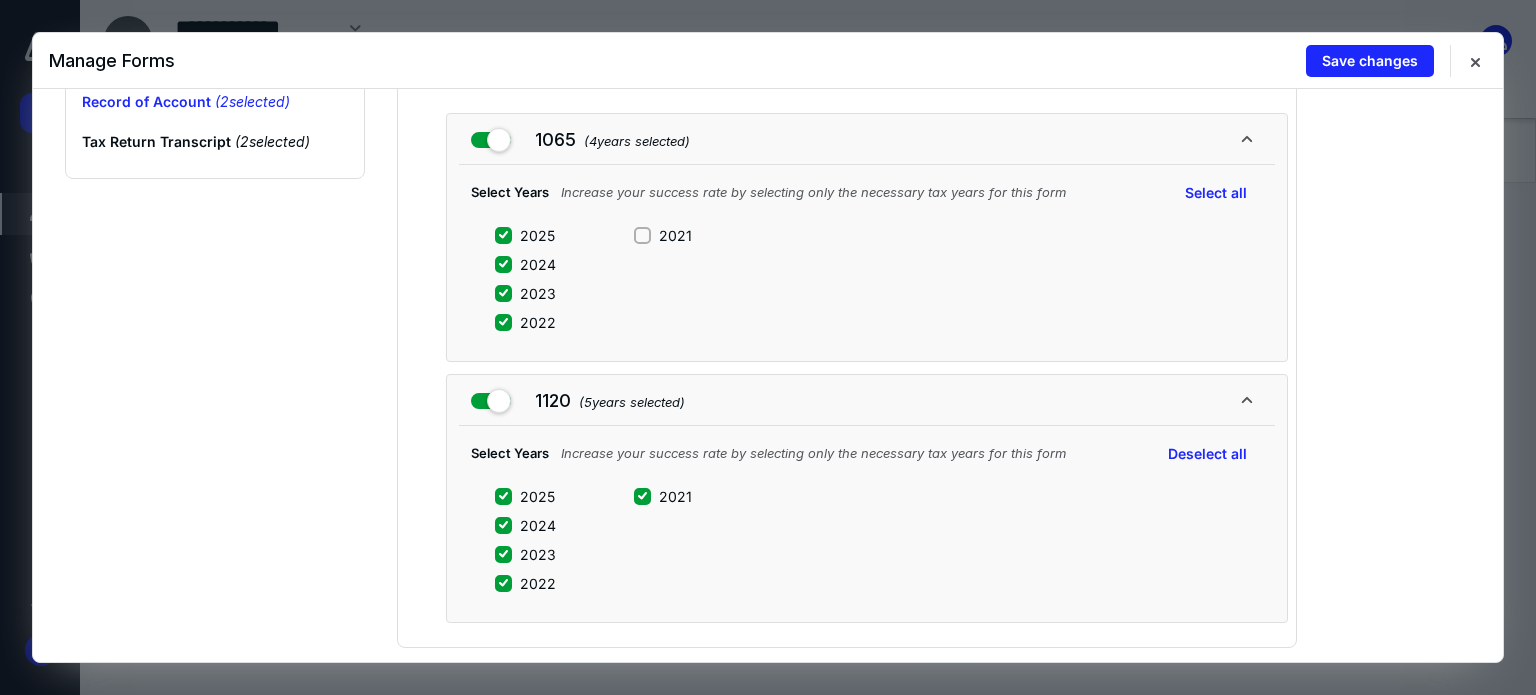 click on "2025 2024 2023 2022 2021" at bounding box center (593, 546) 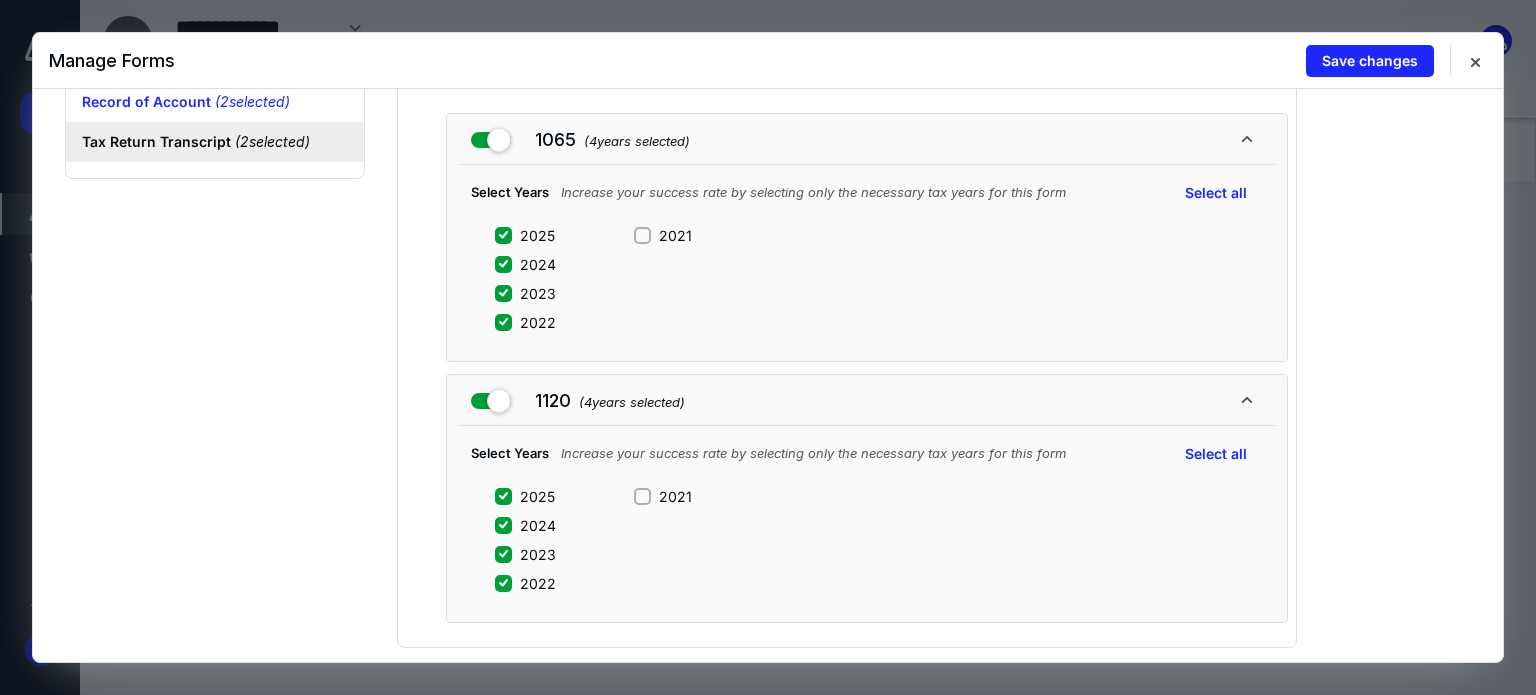 click on "Tax Return Transcript   ( 2  selected)" at bounding box center (215, 142) 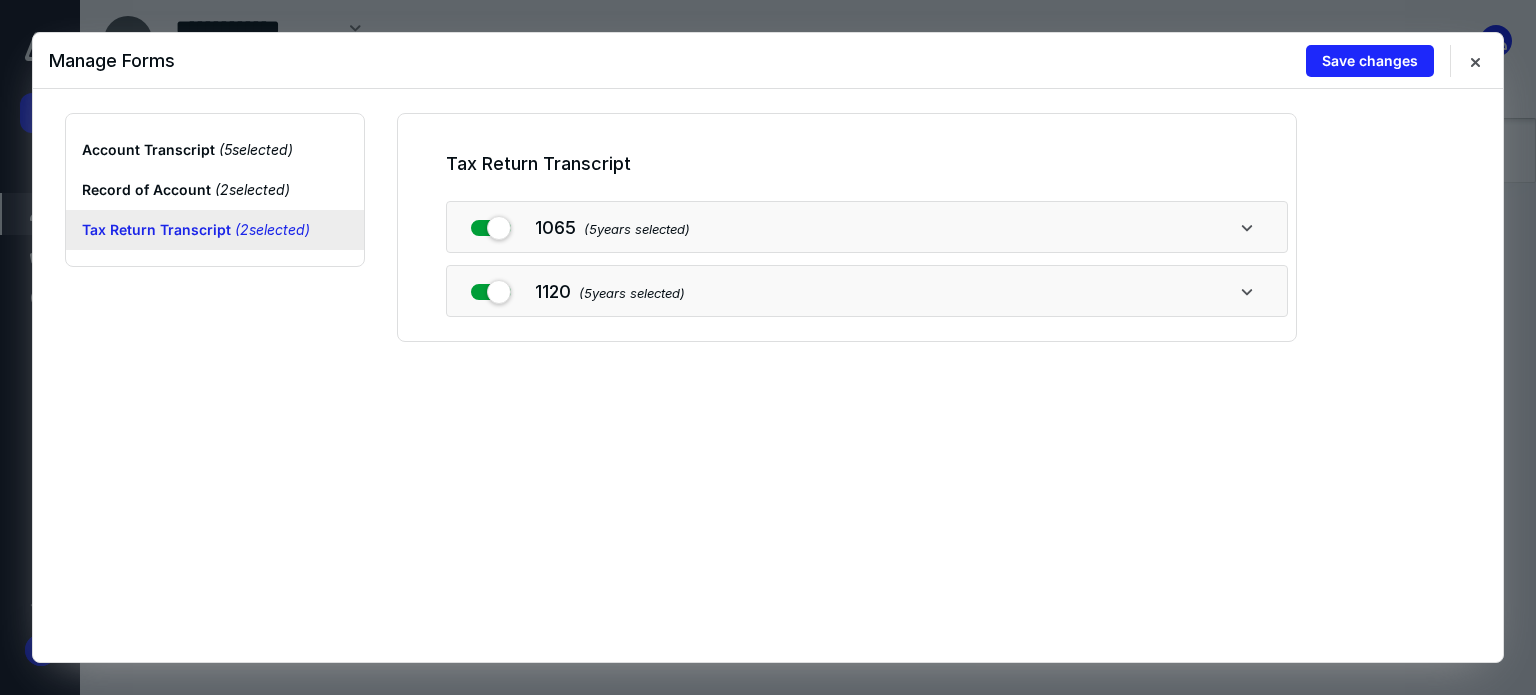 scroll, scrollTop: 0, scrollLeft: 0, axis: both 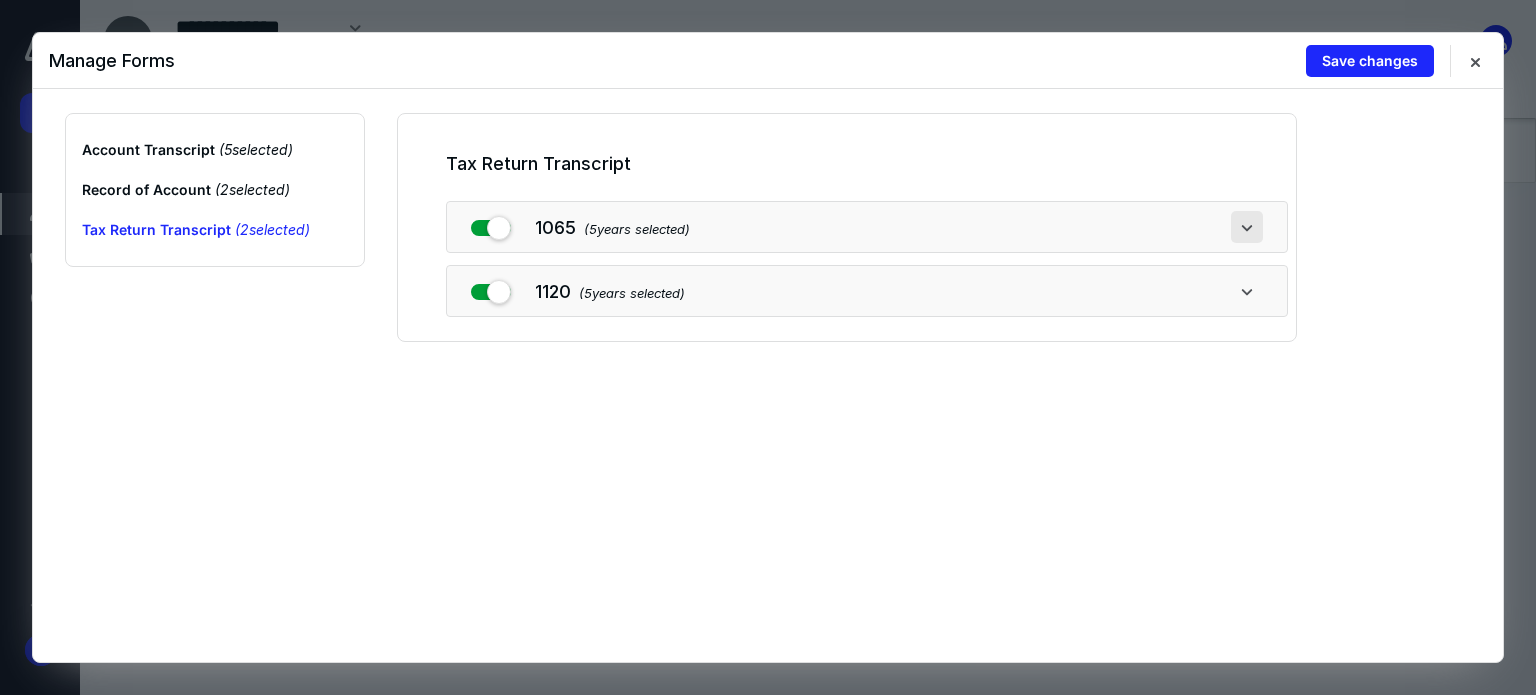 click at bounding box center [1247, 227] 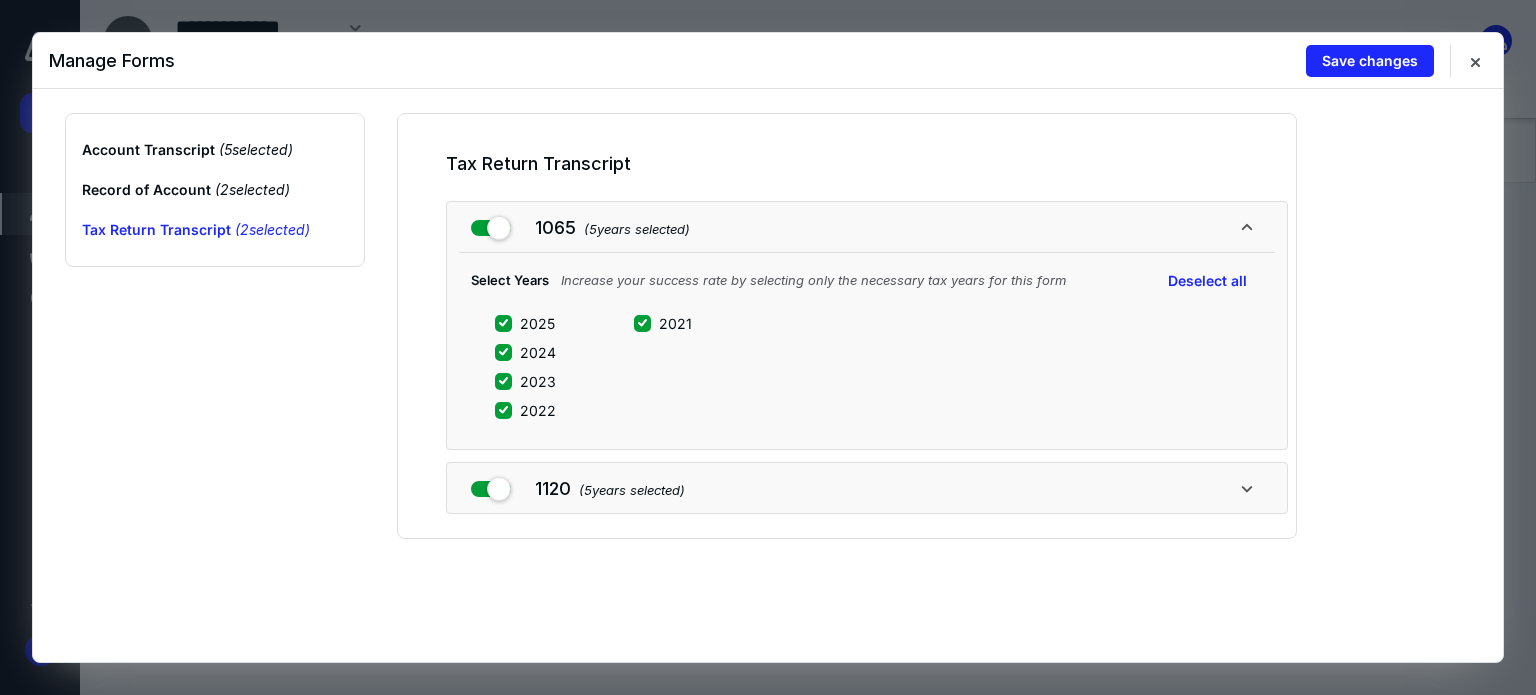 click on "2021" at bounding box center [663, 323] 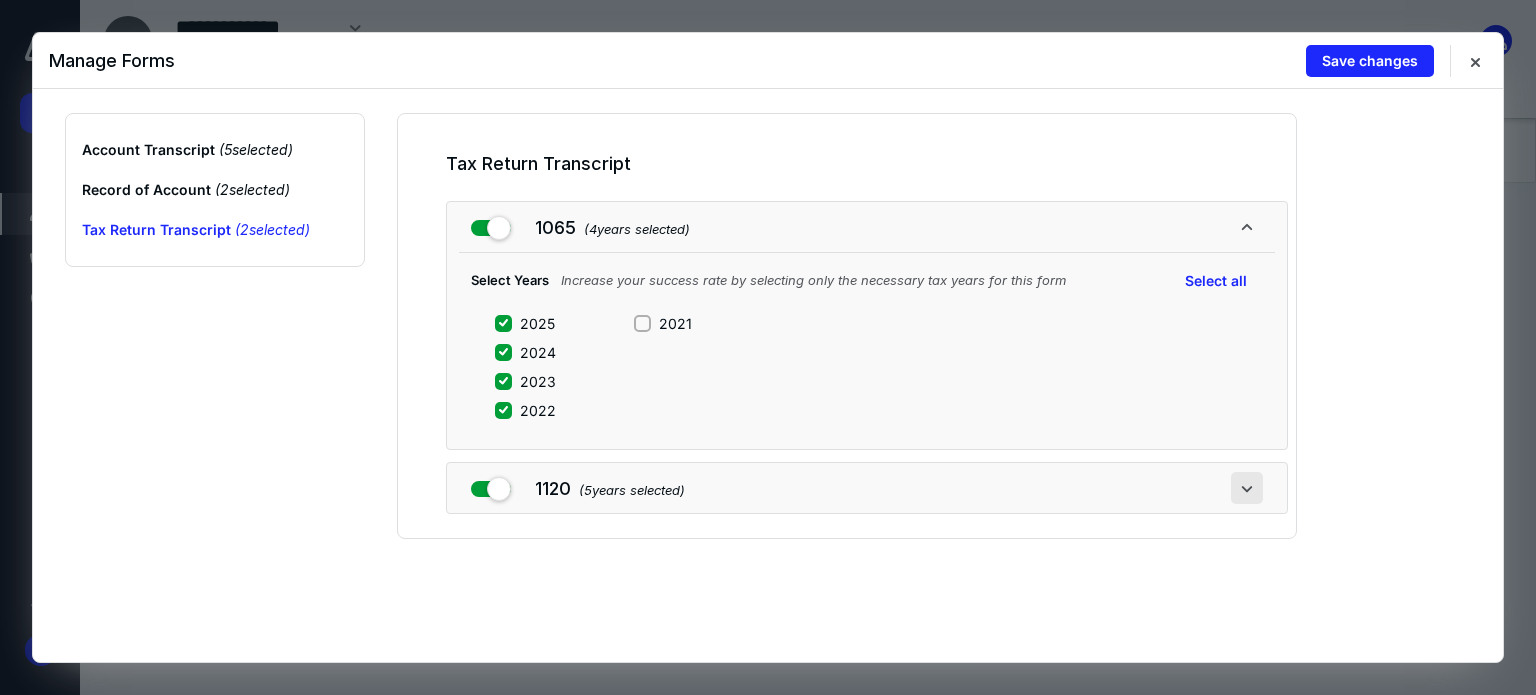 click at bounding box center [1247, 488] 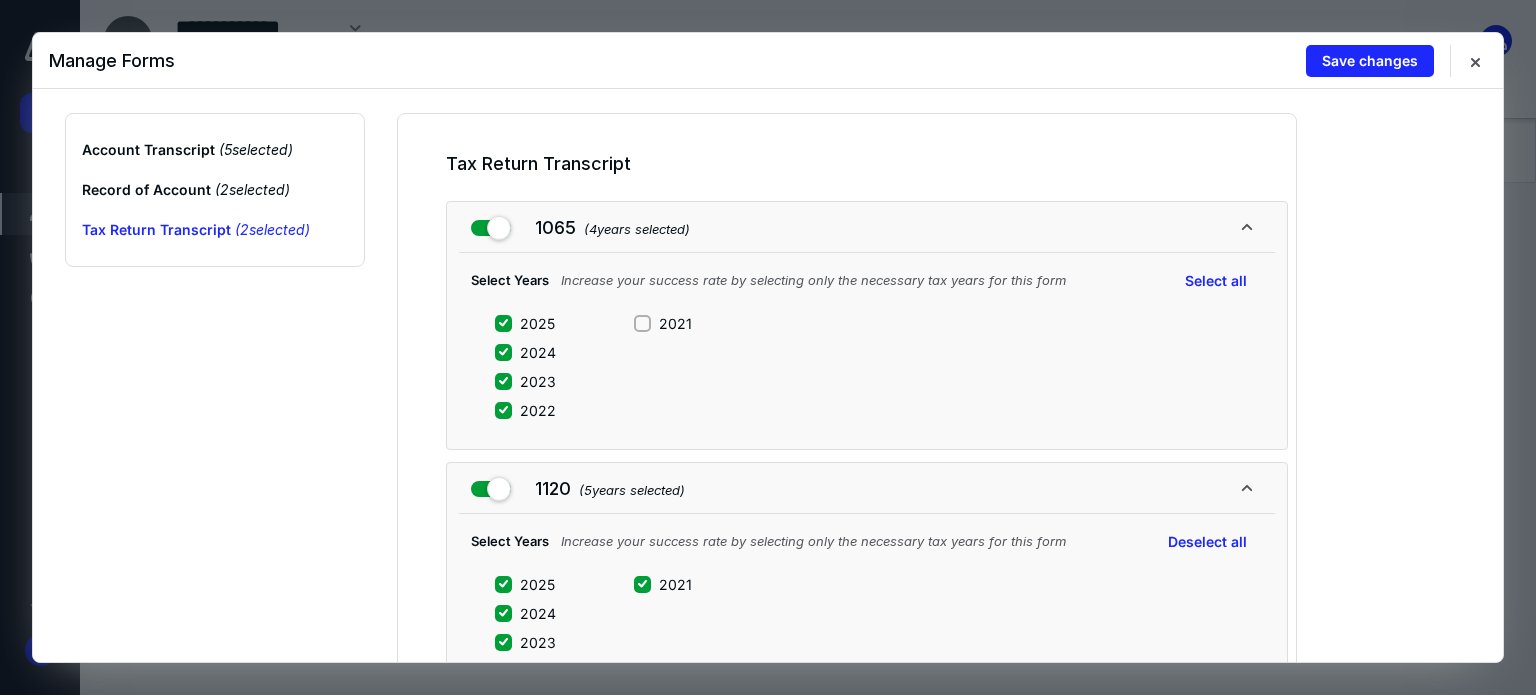 scroll, scrollTop: 88, scrollLeft: 0, axis: vertical 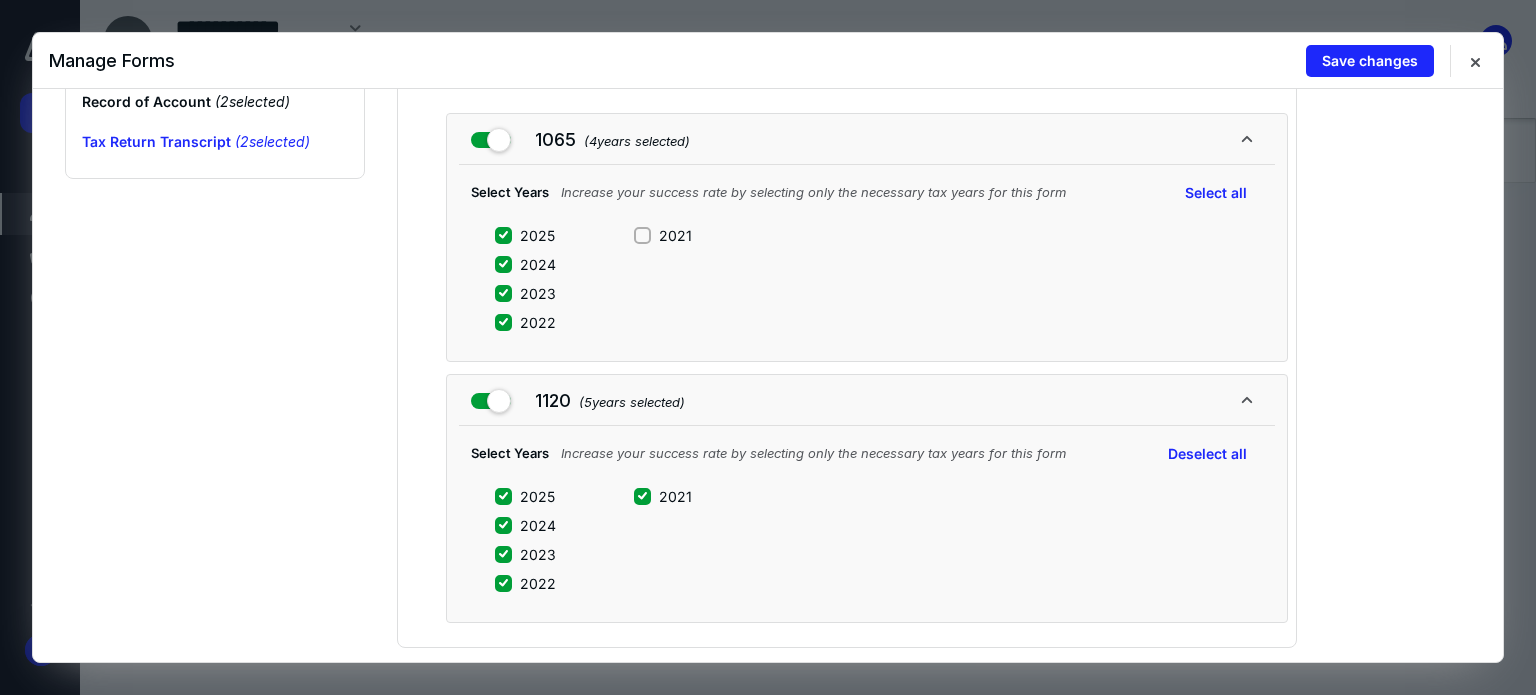 click on "2021" at bounding box center [642, 496] 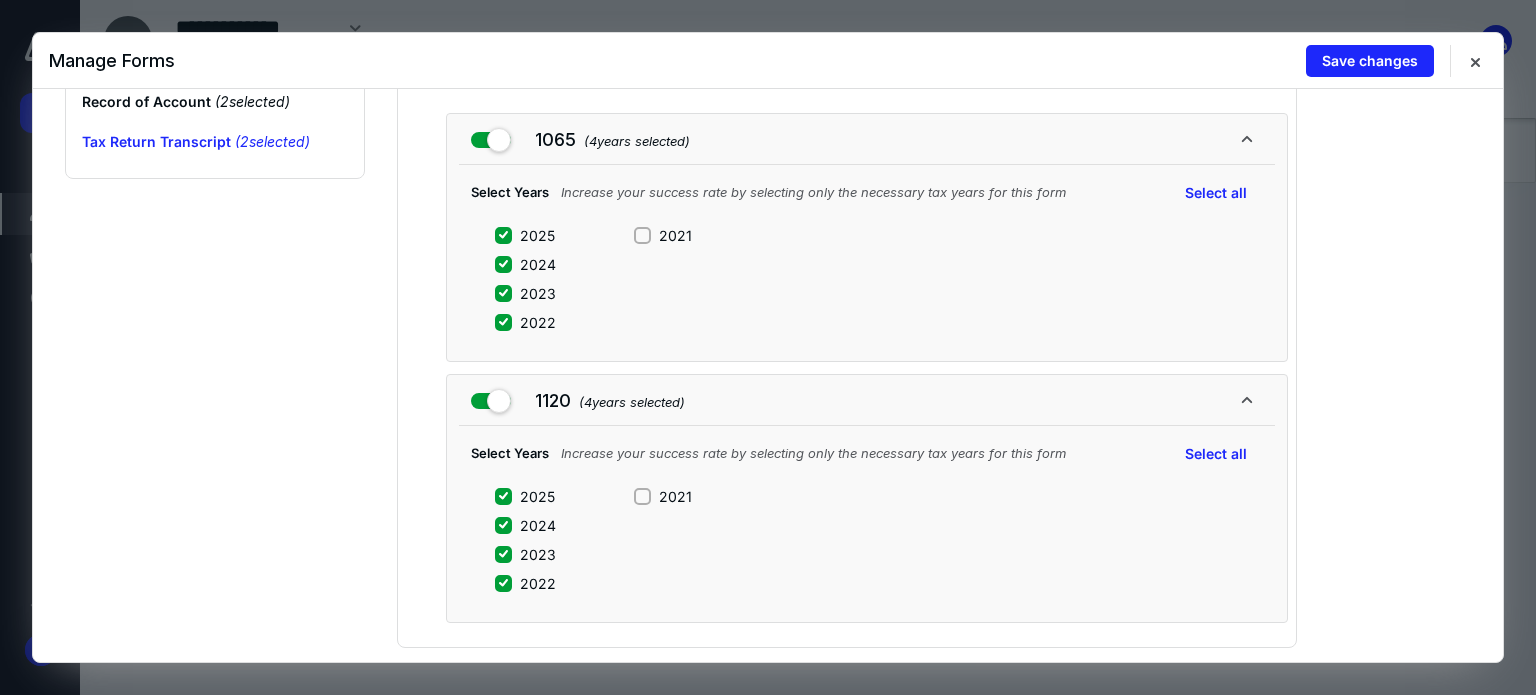 scroll, scrollTop: 0, scrollLeft: 0, axis: both 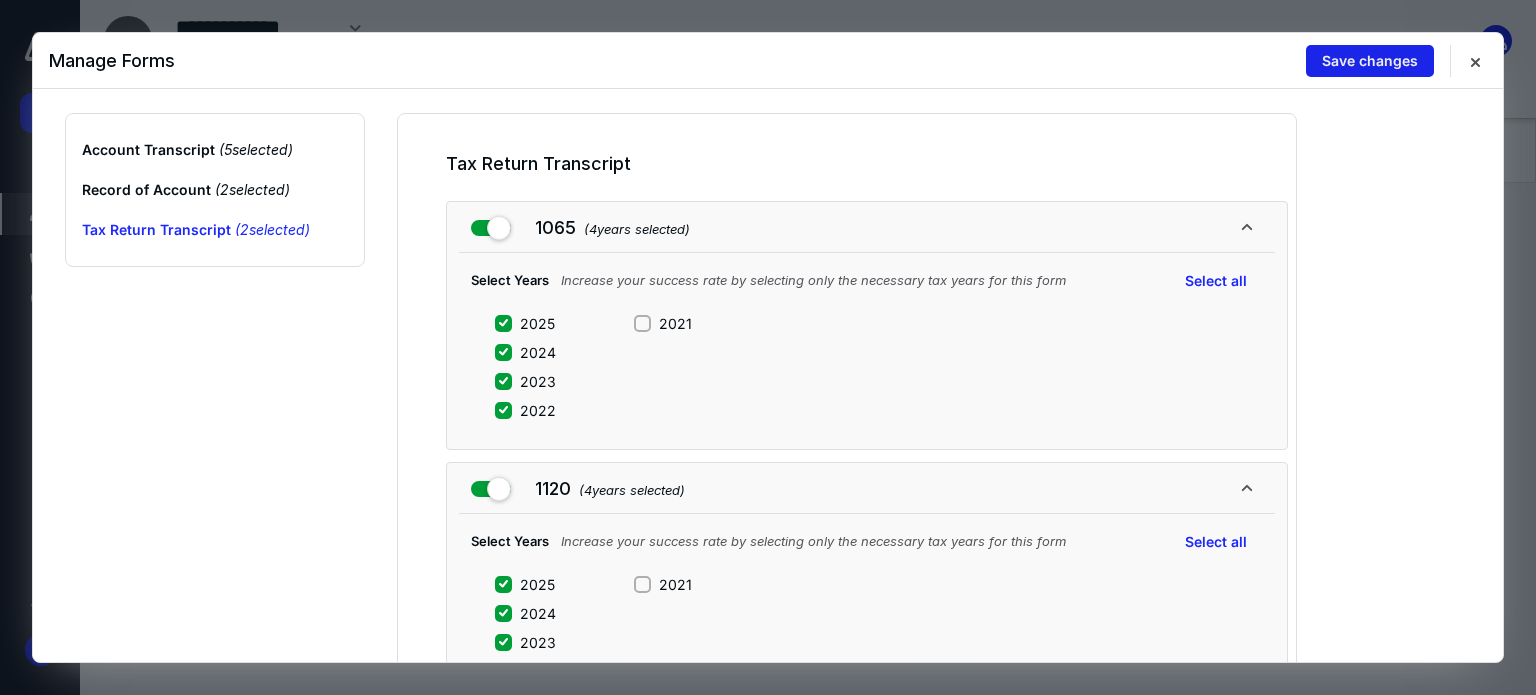 click on "Save changes" at bounding box center (1370, 61) 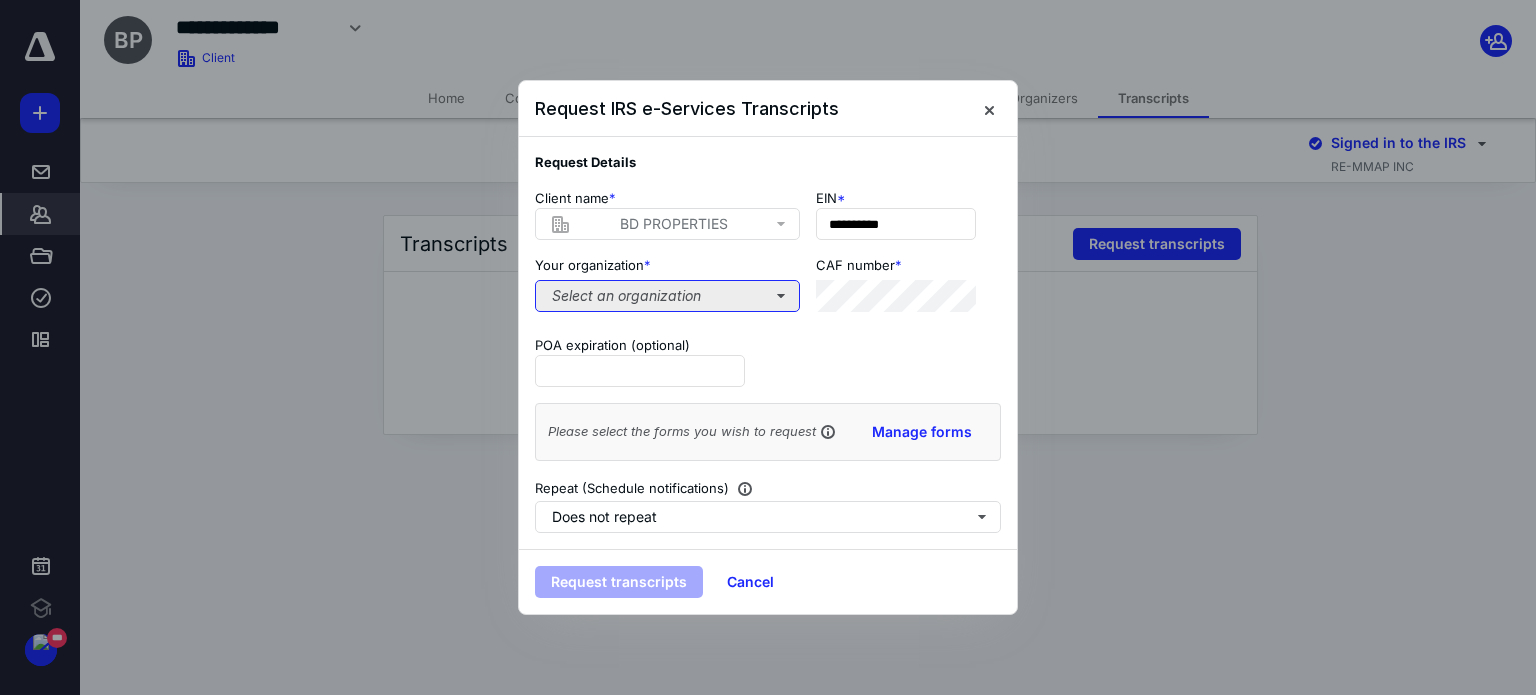 click on "Select an organization" at bounding box center (667, 296) 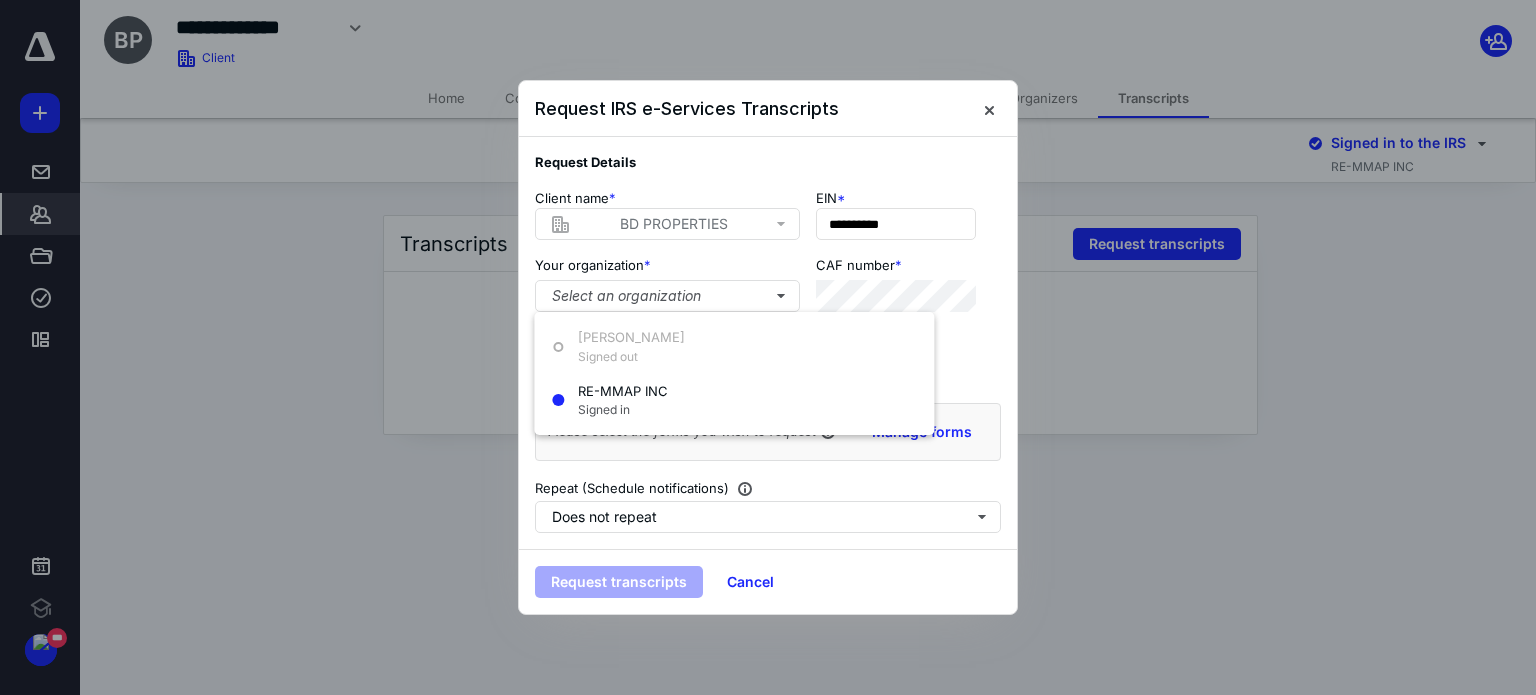 click at bounding box center [768, 347] 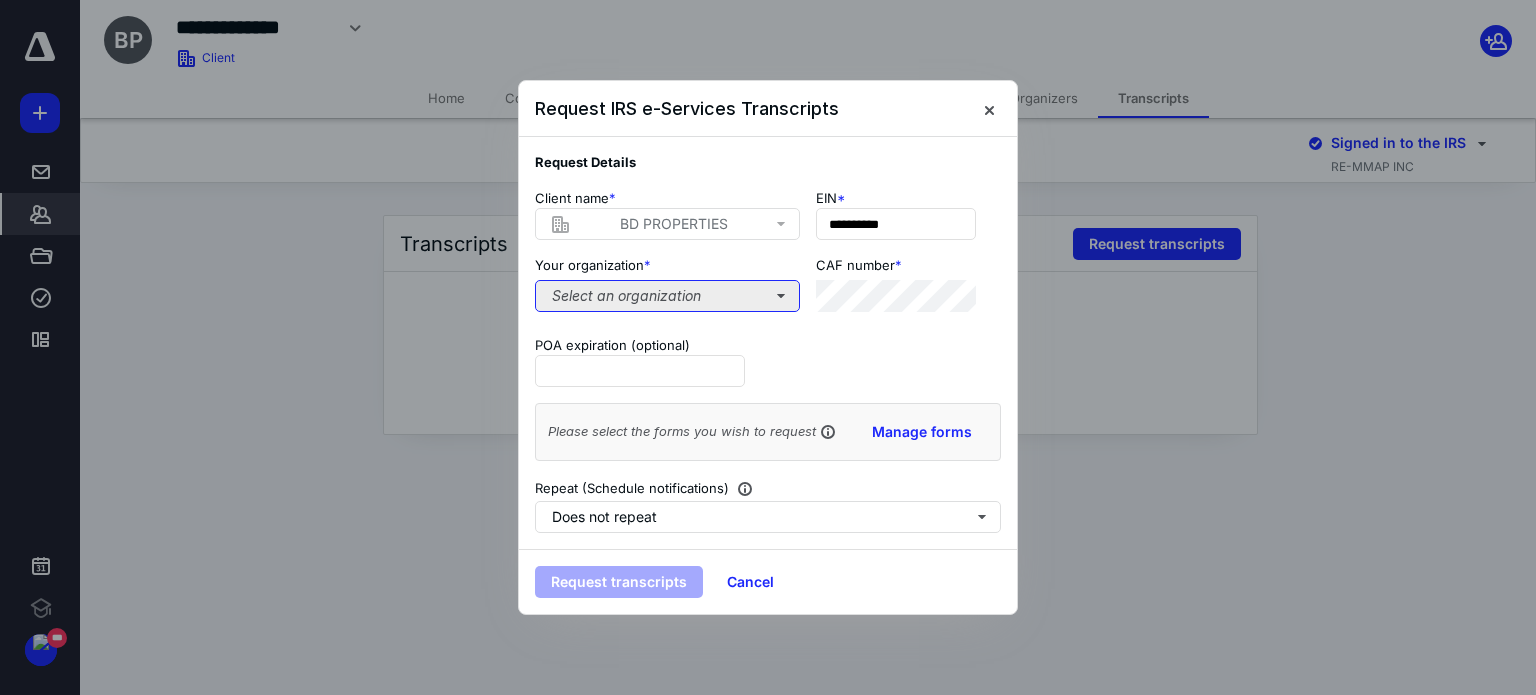 click on "Select an organization" at bounding box center (667, 296) 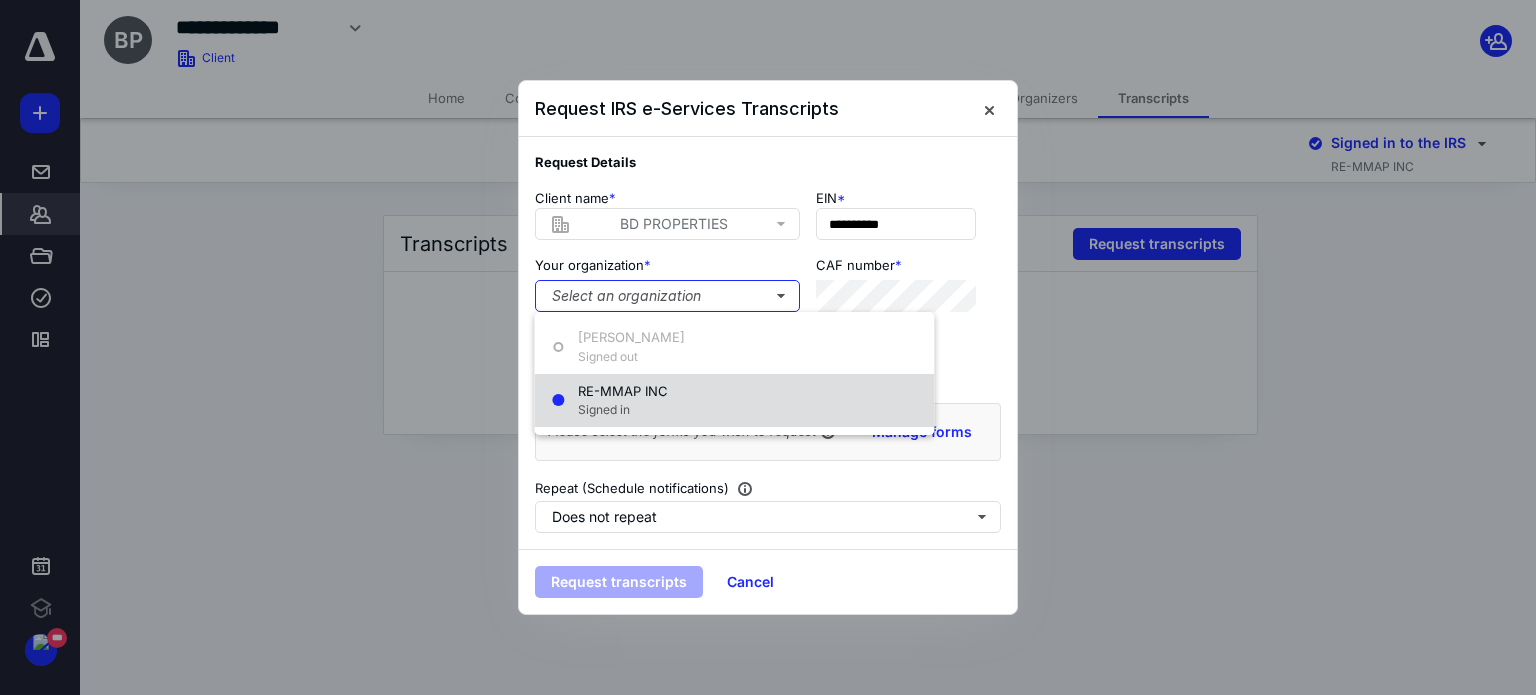 click on "RE-MMAP INC" at bounding box center [623, 391] 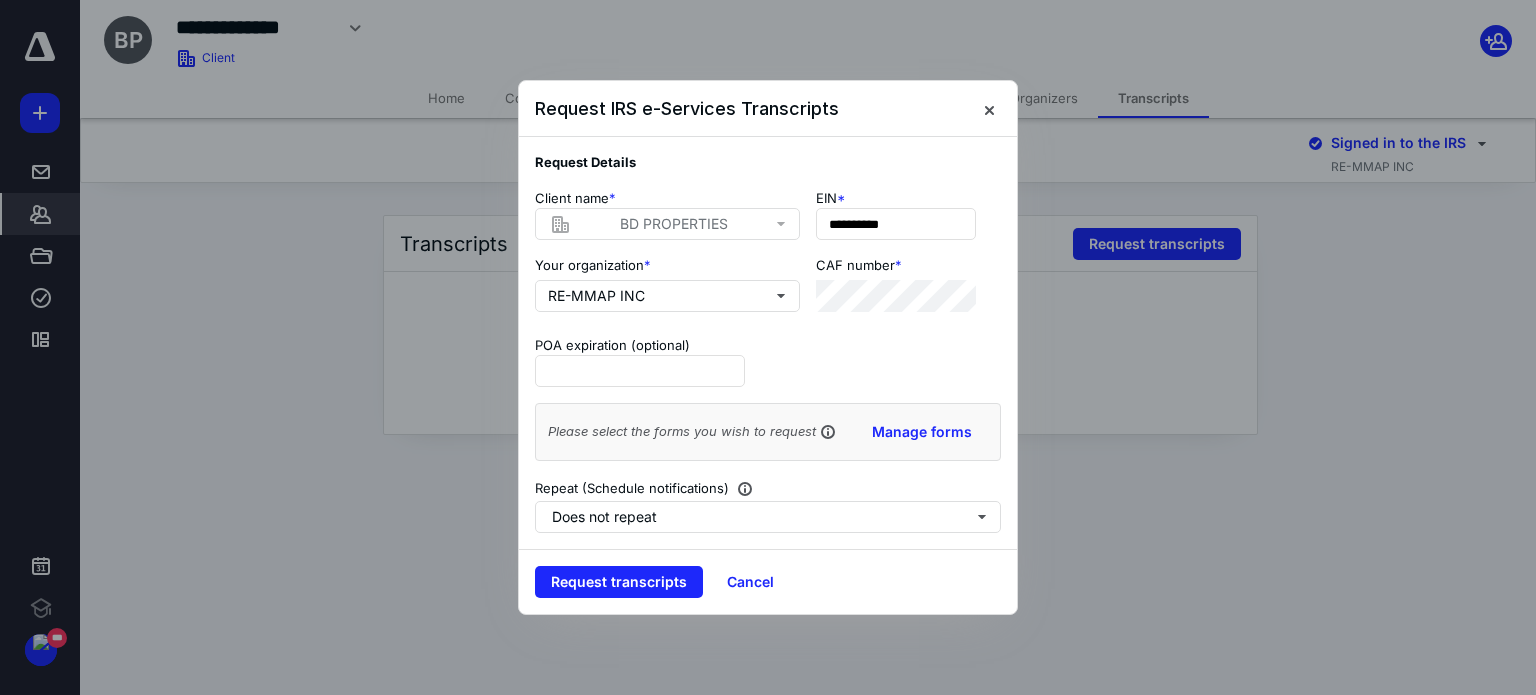 click at bounding box center [768, 347] 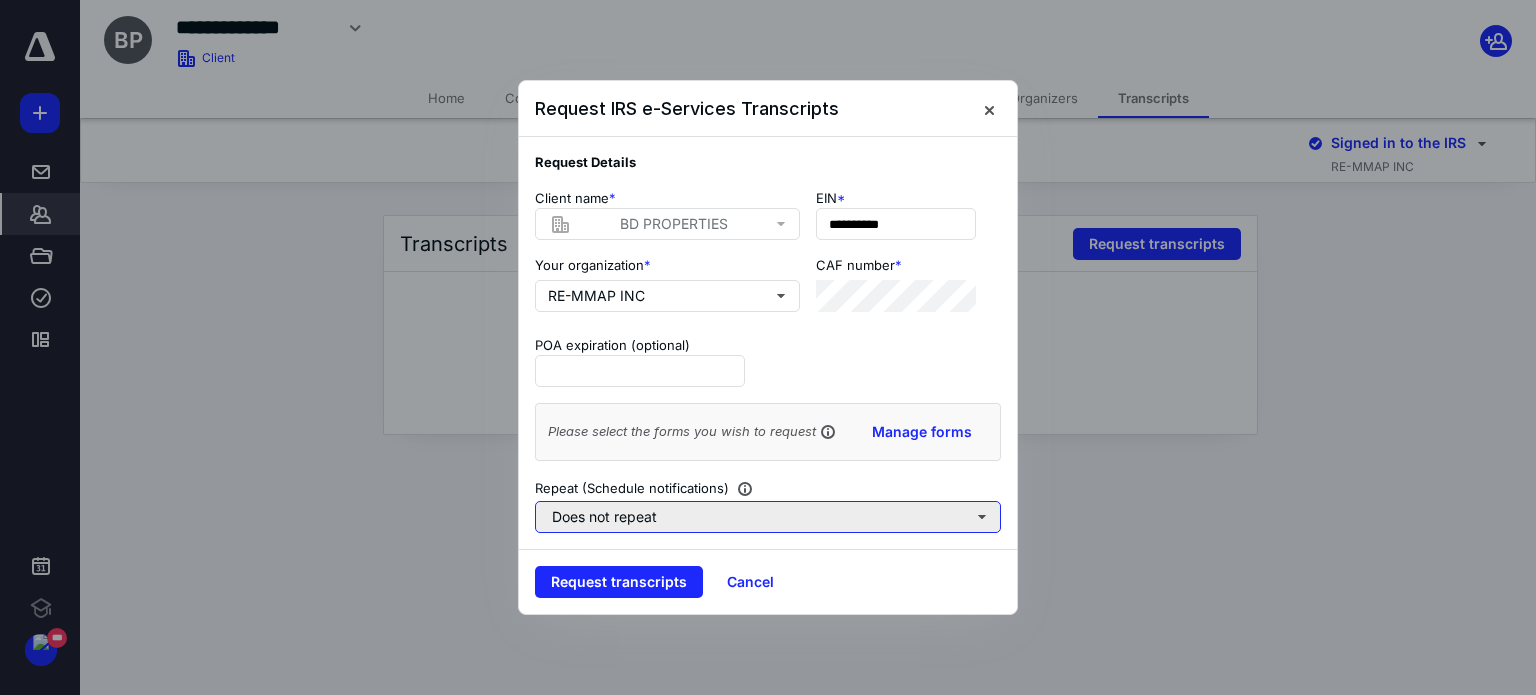 click on "Does not repeat" at bounding box center [768, 517] 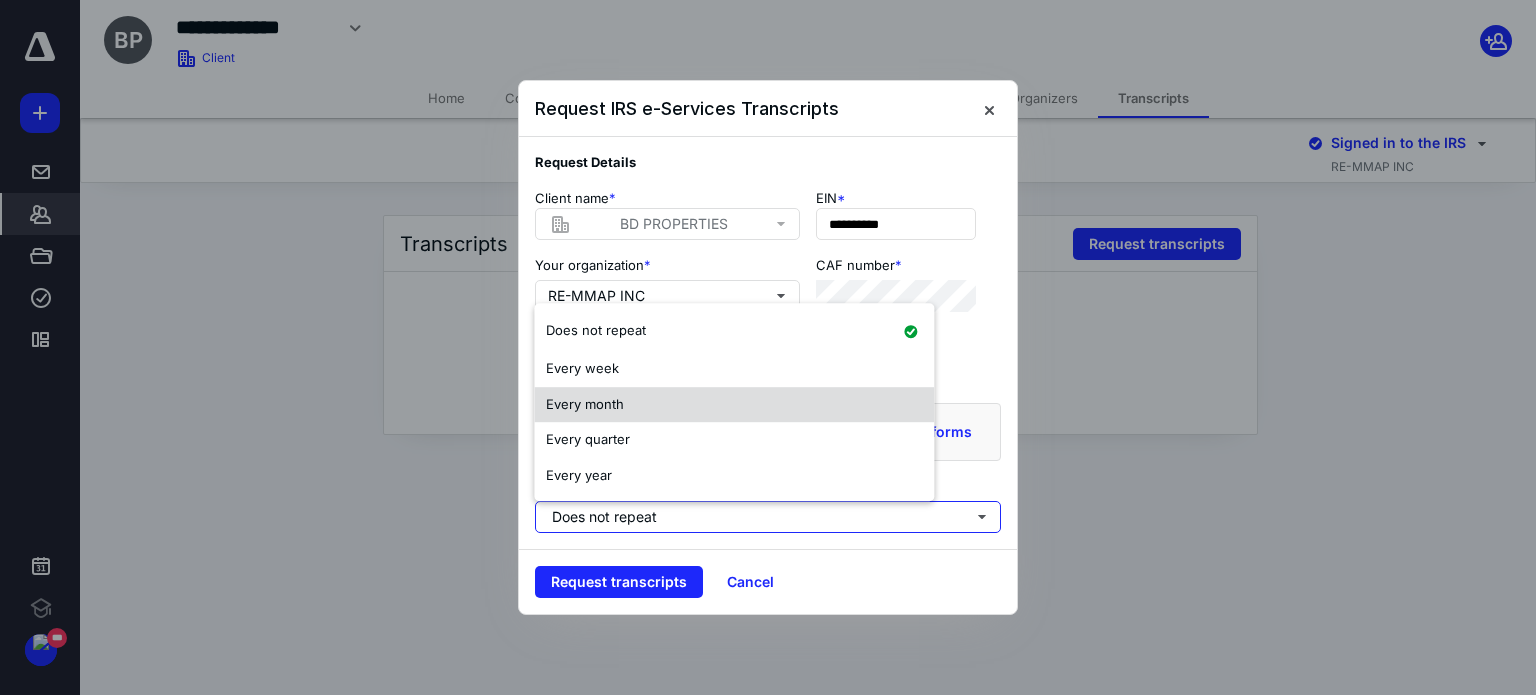 click on "Every month" at bounding box center (734, 405) 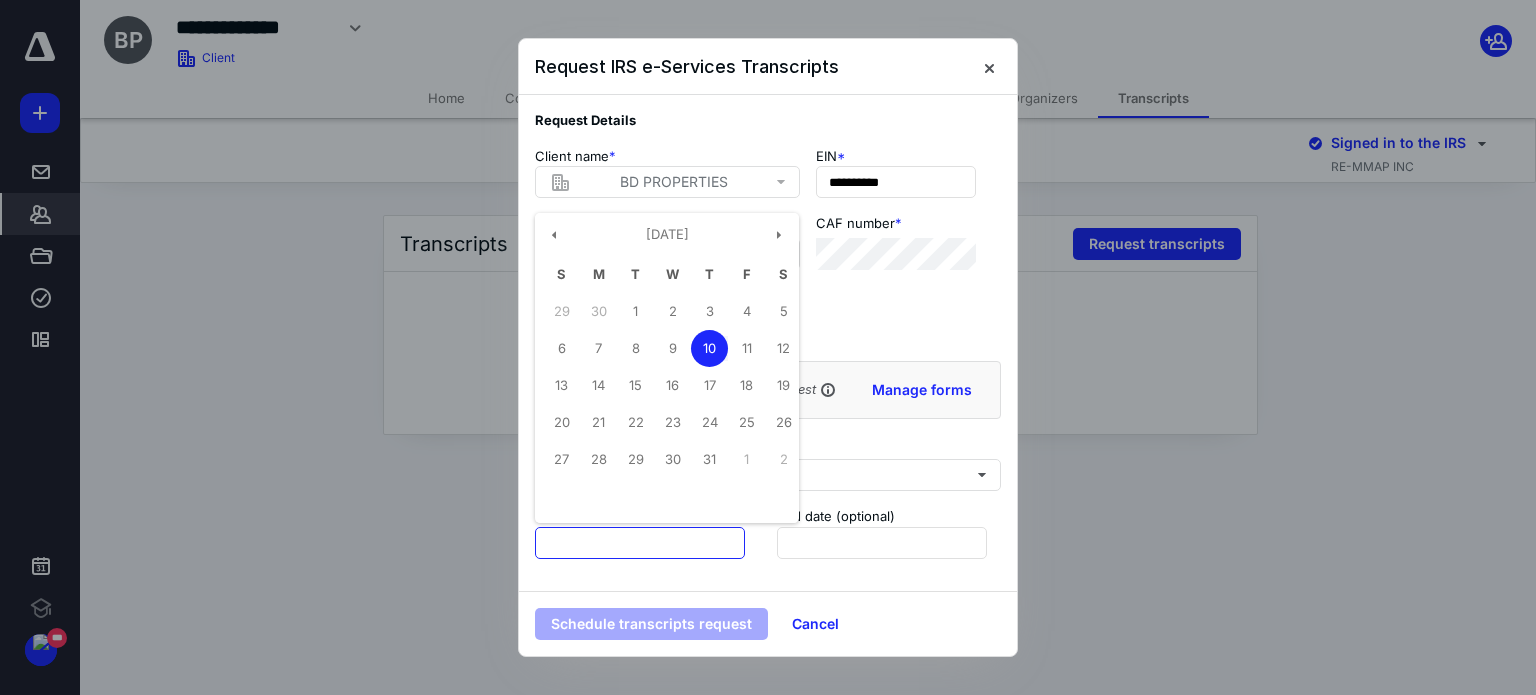 click at bounding box center (640, 543) 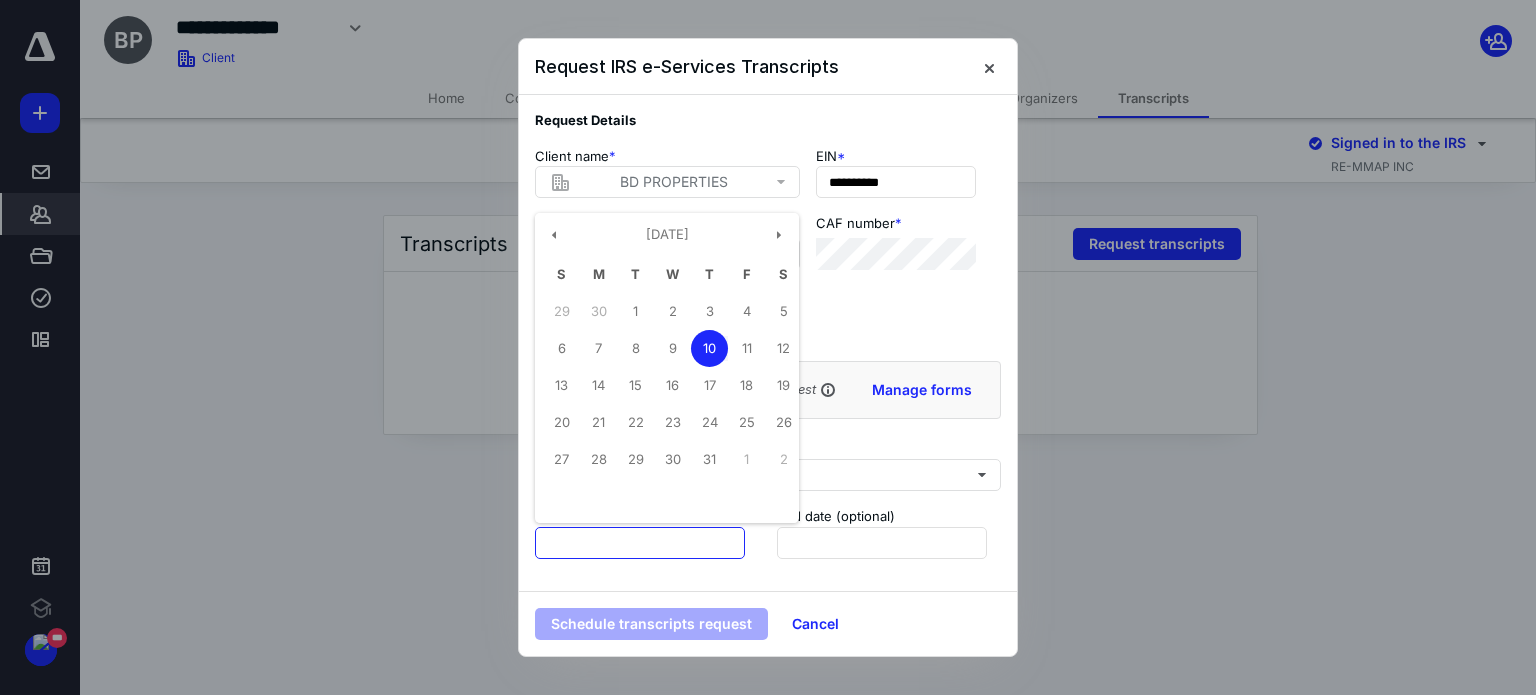 click on "10" at bounding box center (709, 348) 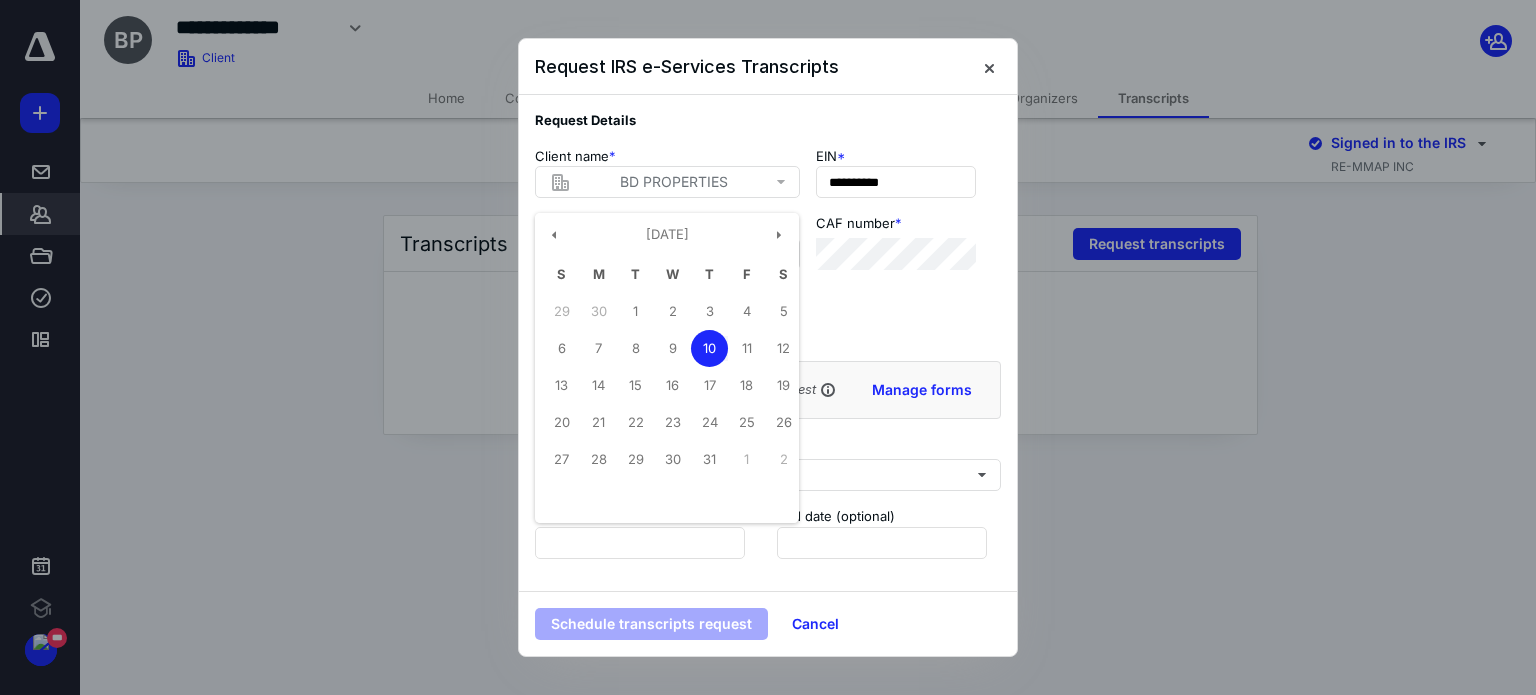 type on "**********" 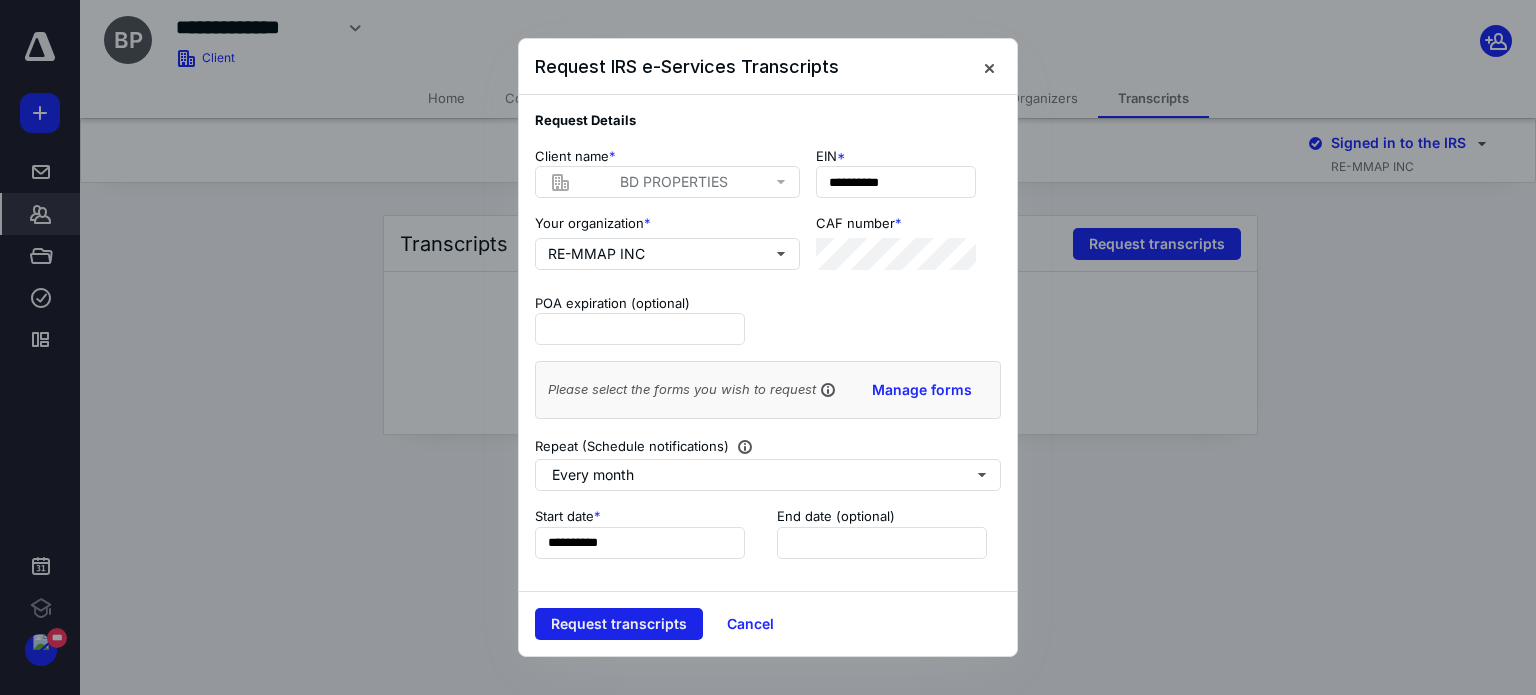 click on "Request transcripts" at bounding box center (619, 624) 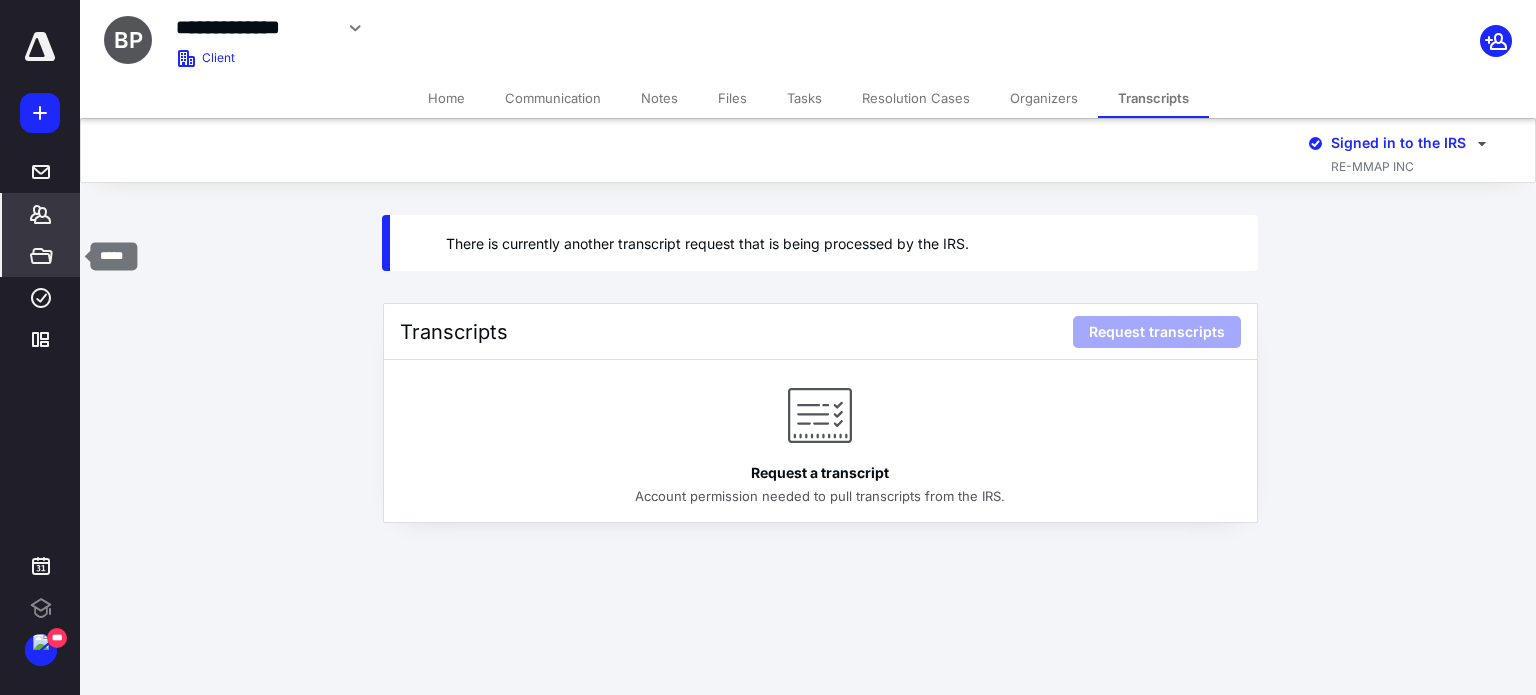 click on "*****" at bounding box center [41, 256] 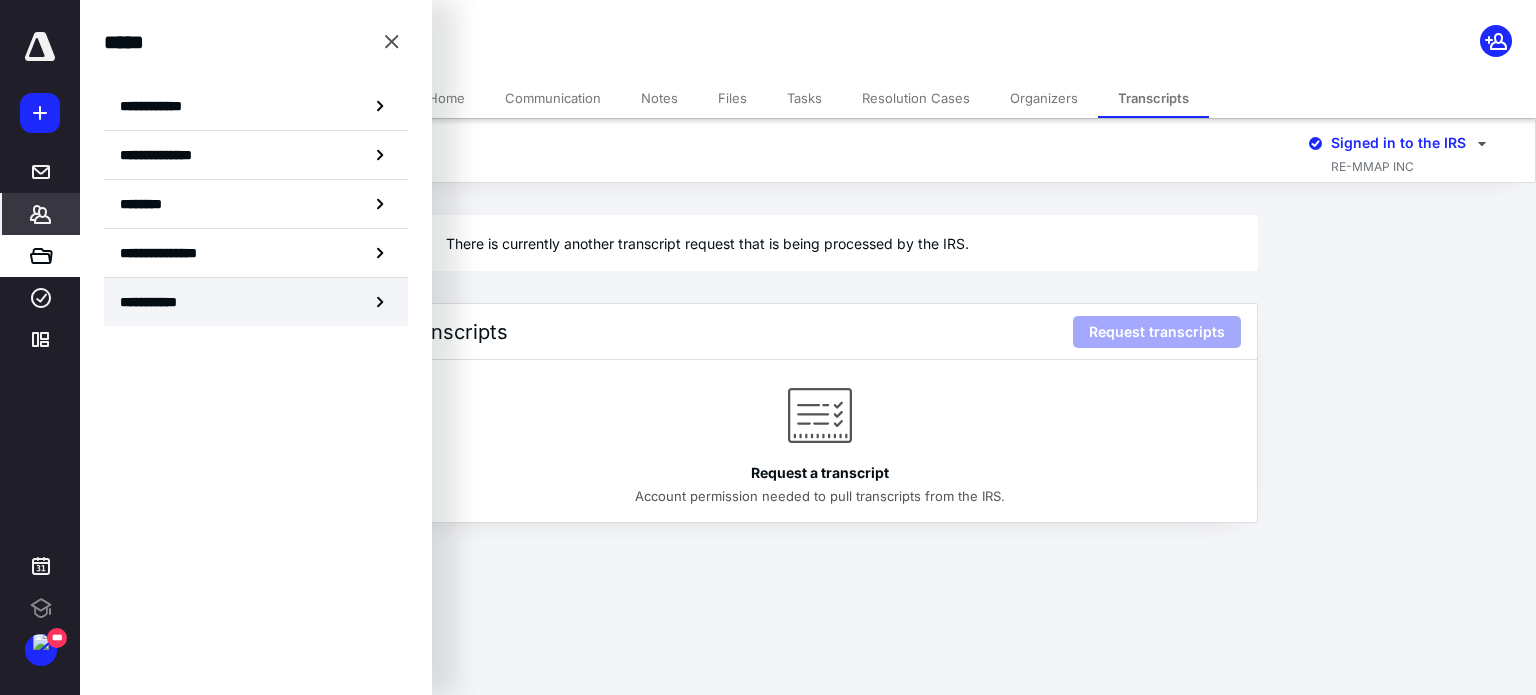 click on "**********" at bounding box center [256, 302] 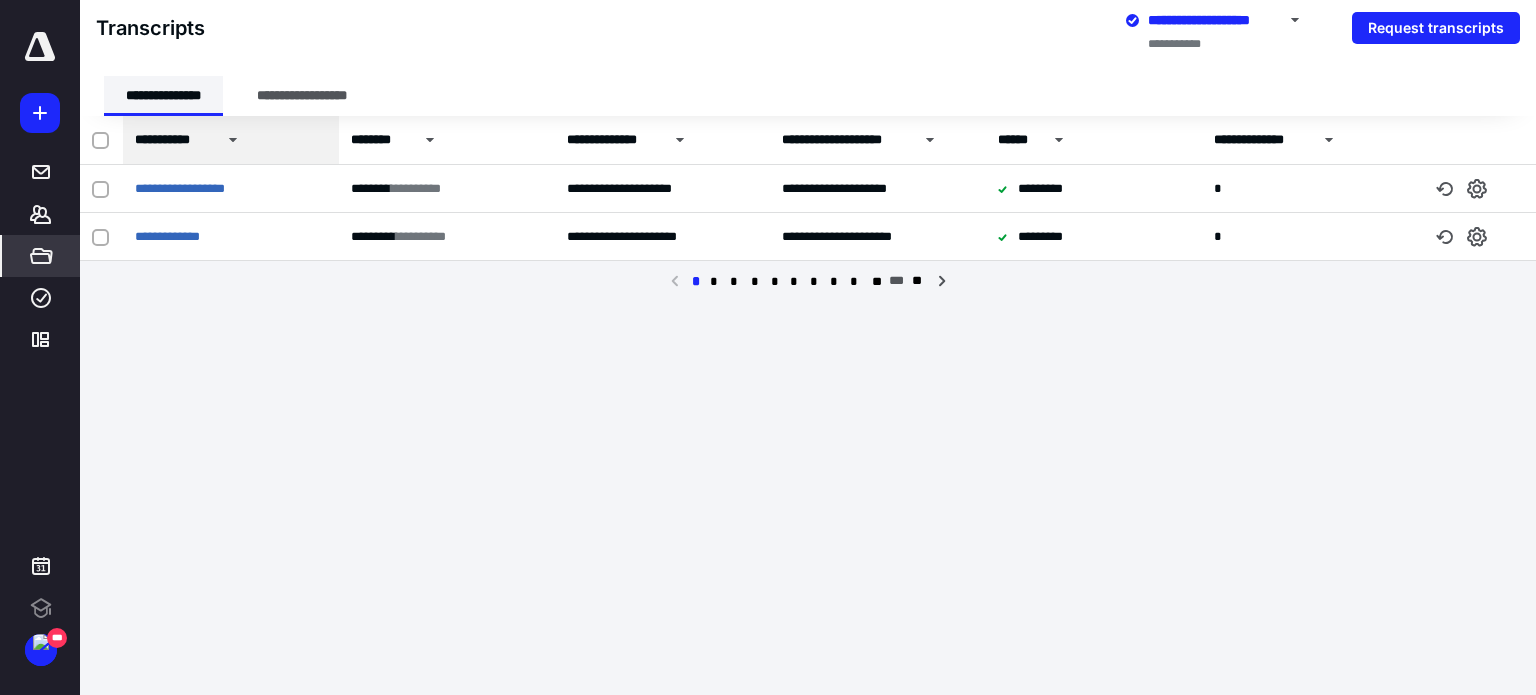 click on "**********" at bounding box center [163, 96] 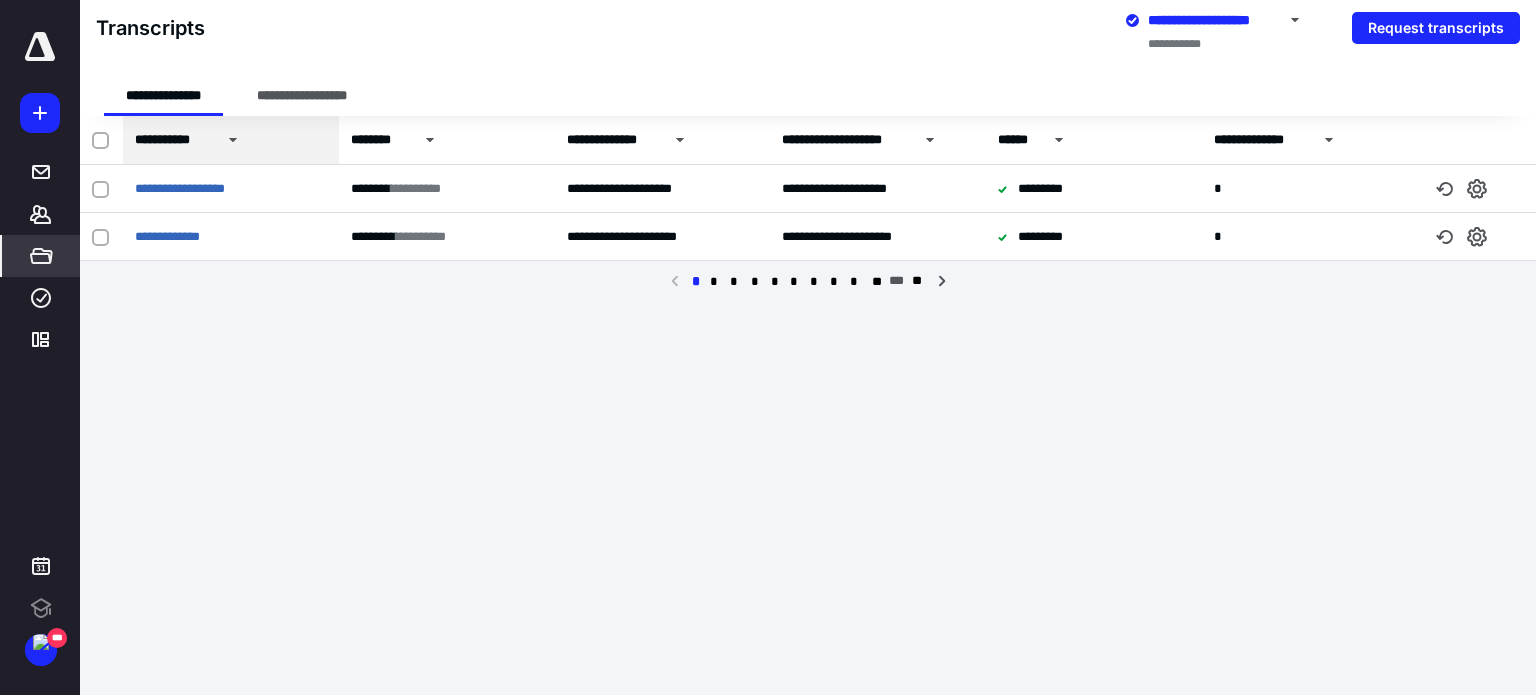 click on "**********" at bounding box center [231, 140] 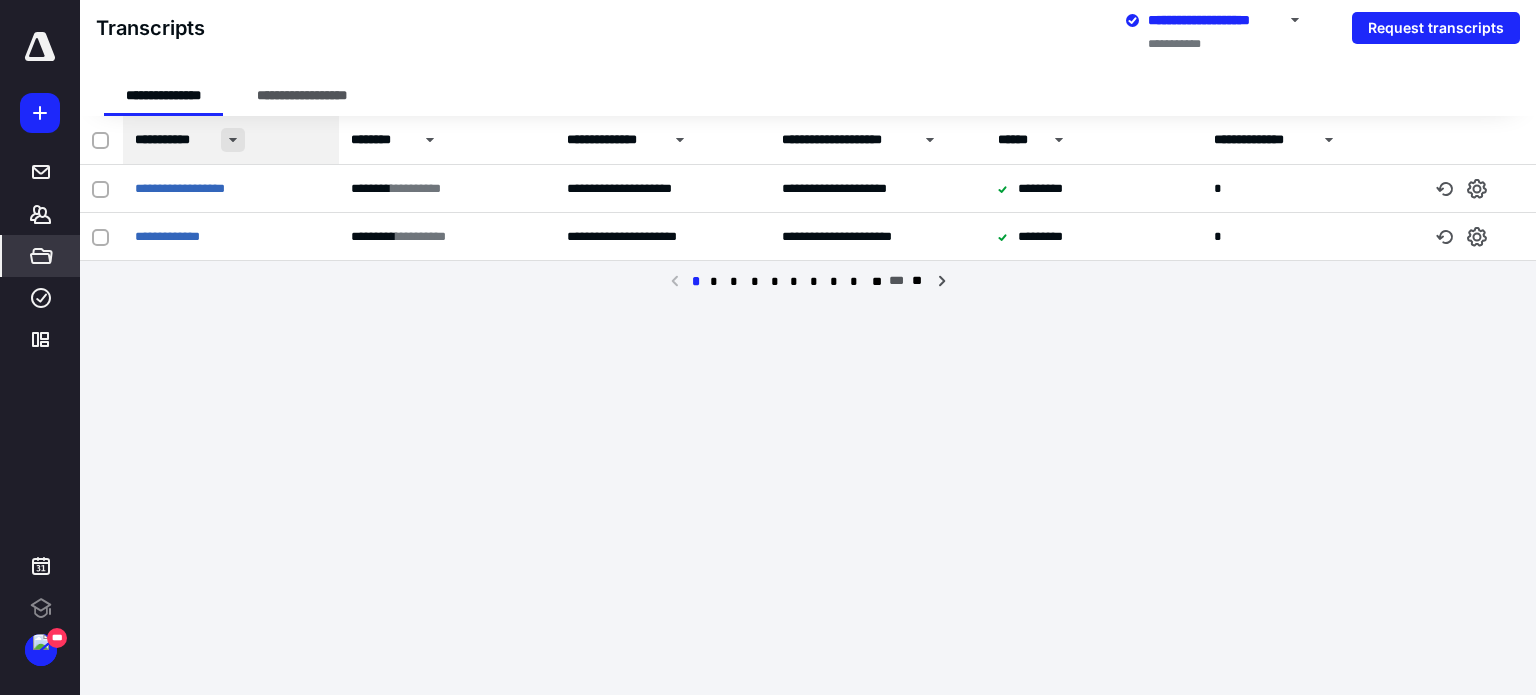 click at bounding box center (233, 140) 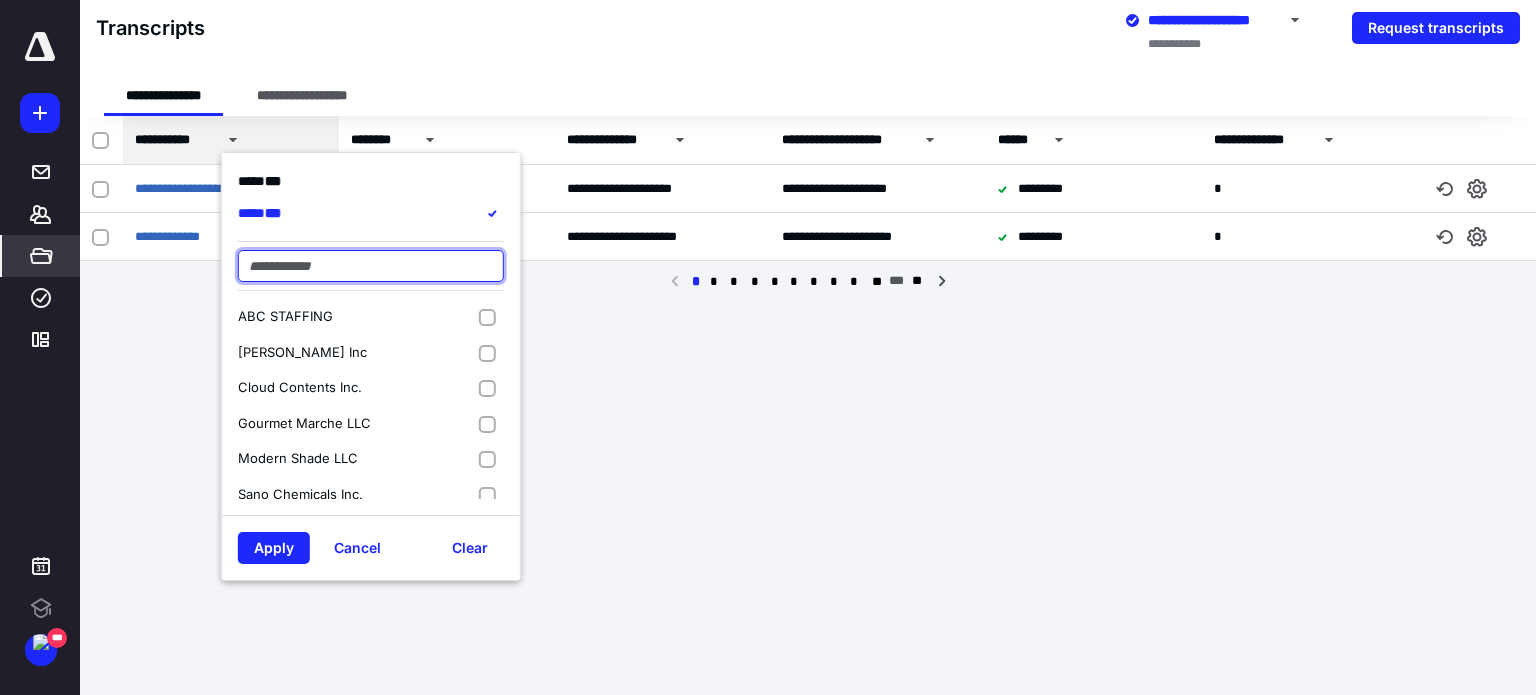 click at bounding box center [371, 266] 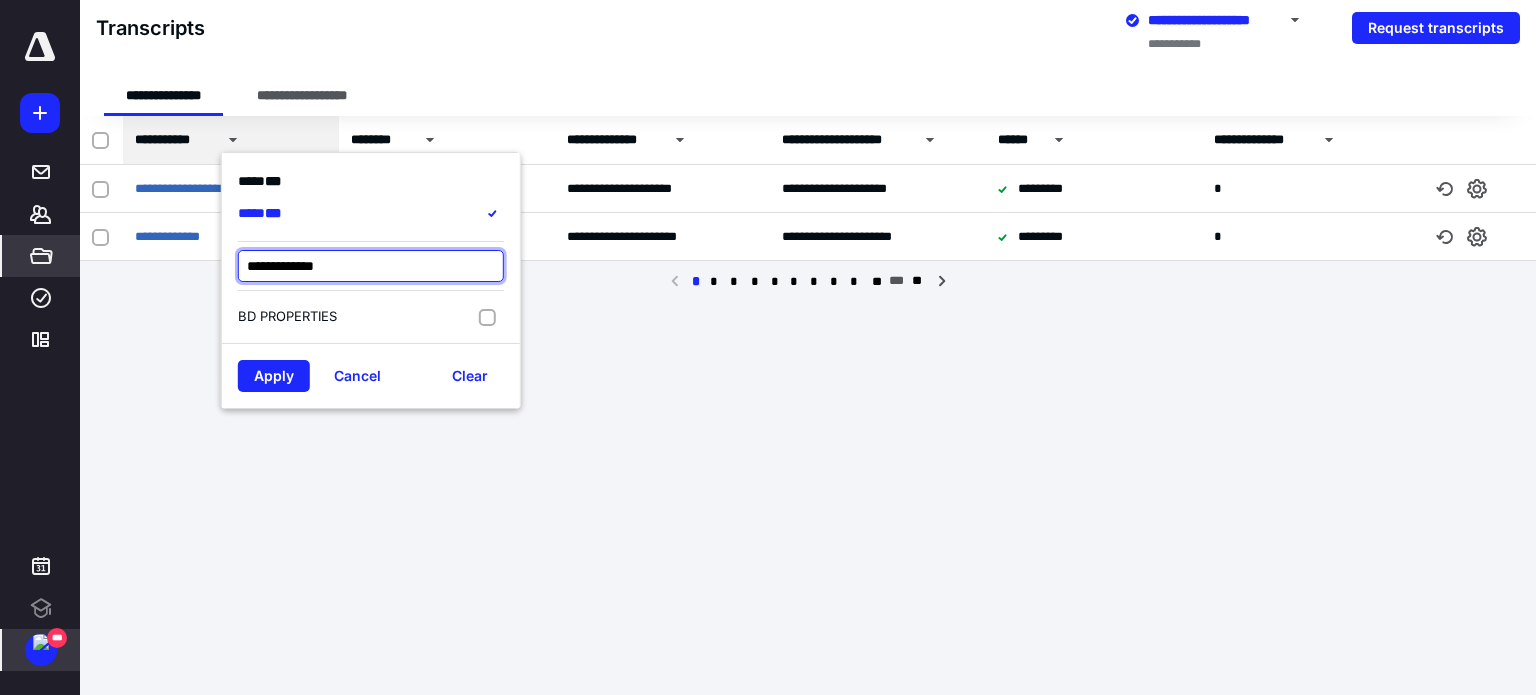 type on "**********" 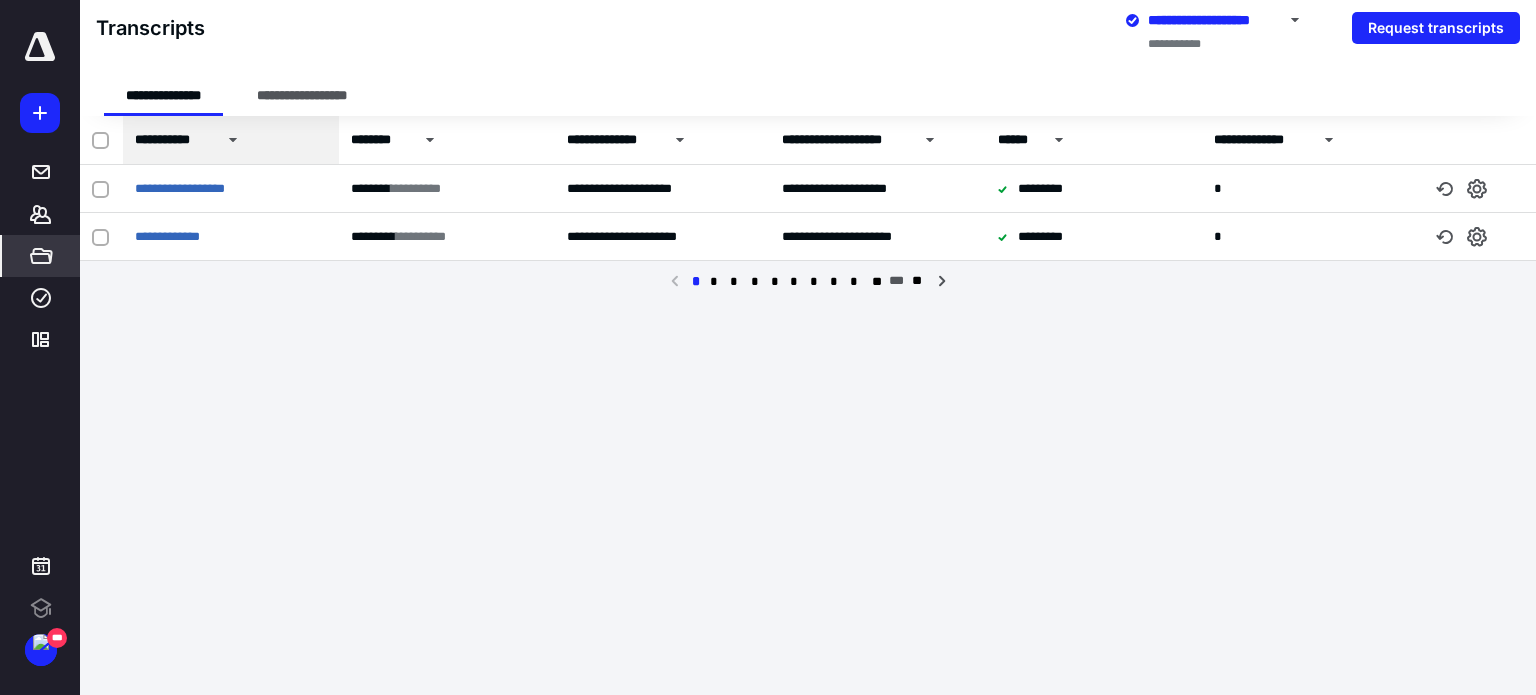 click on "**********" at bounding box center (173, 140) 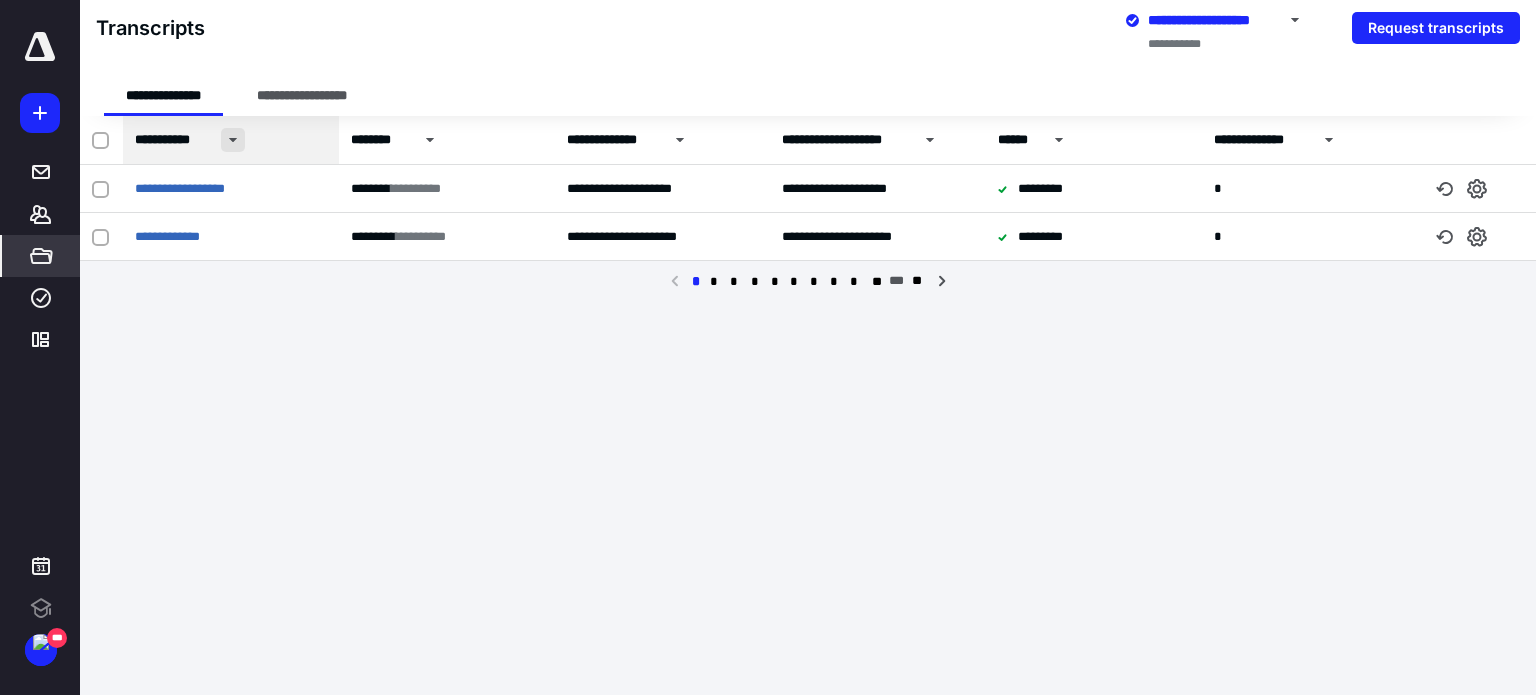 click at bounding box center [233, 140] 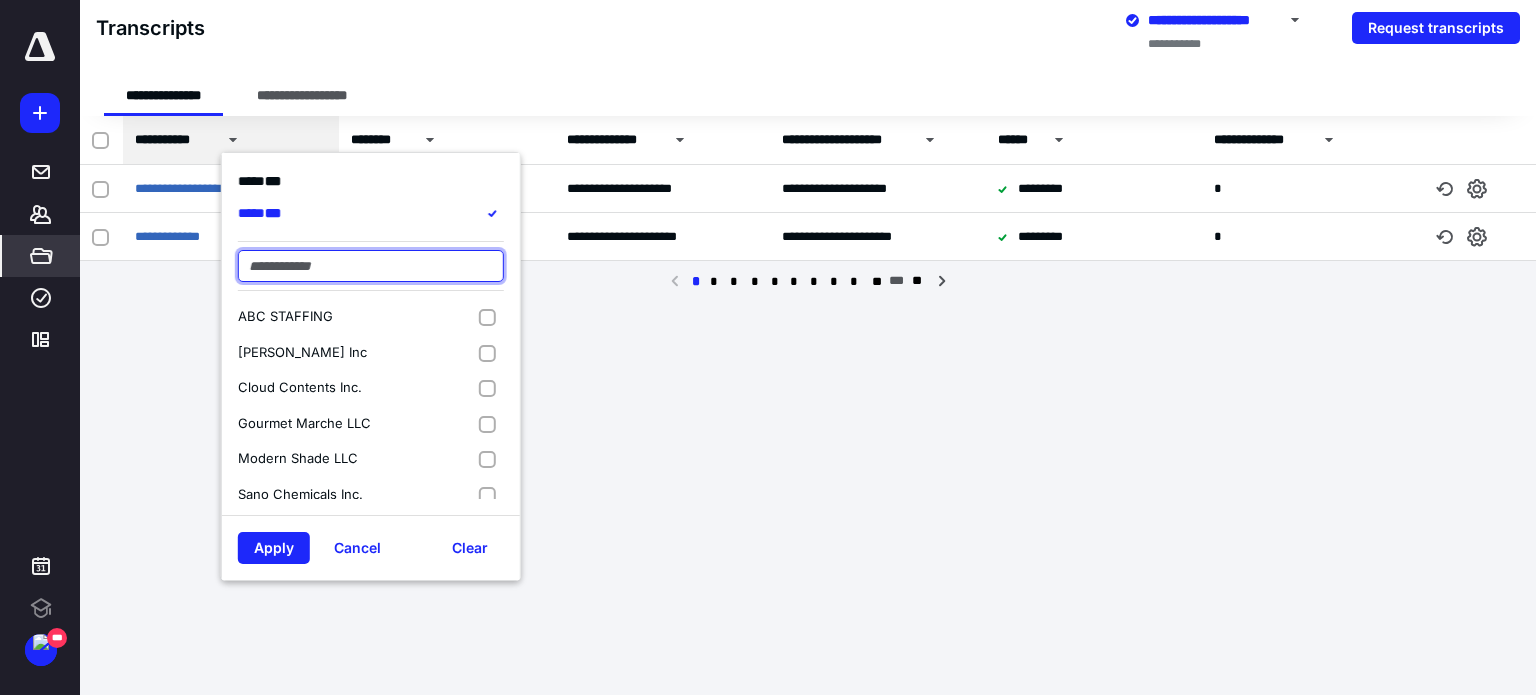 click at bounding box center (371, 266) 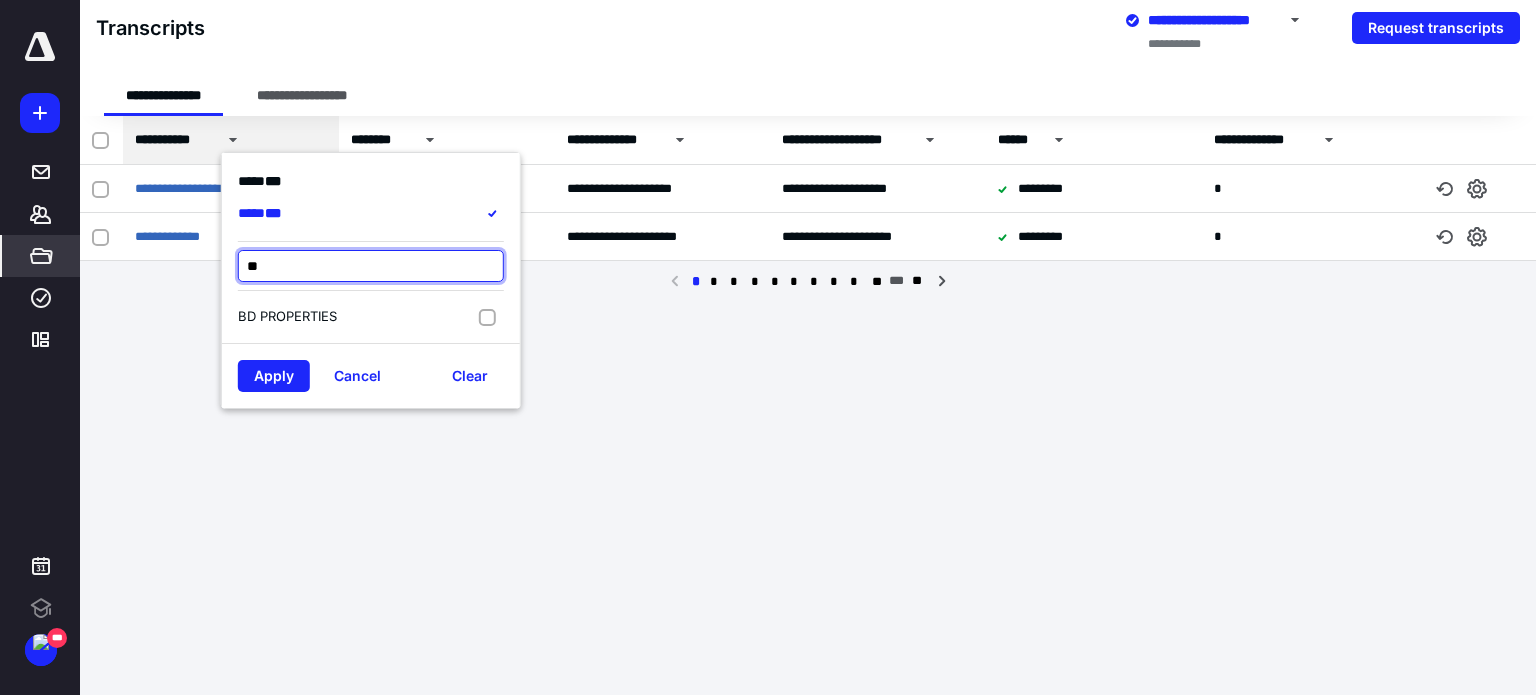 type on "**" 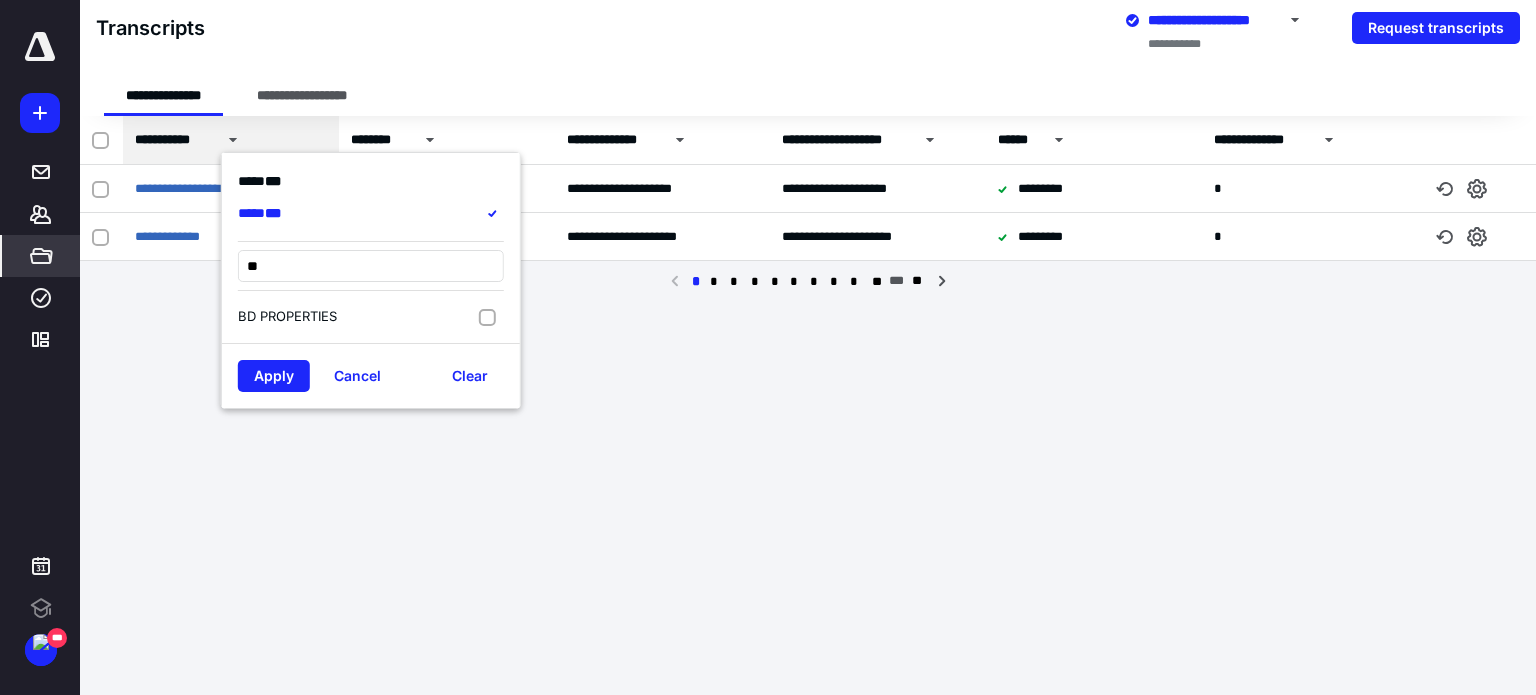 click 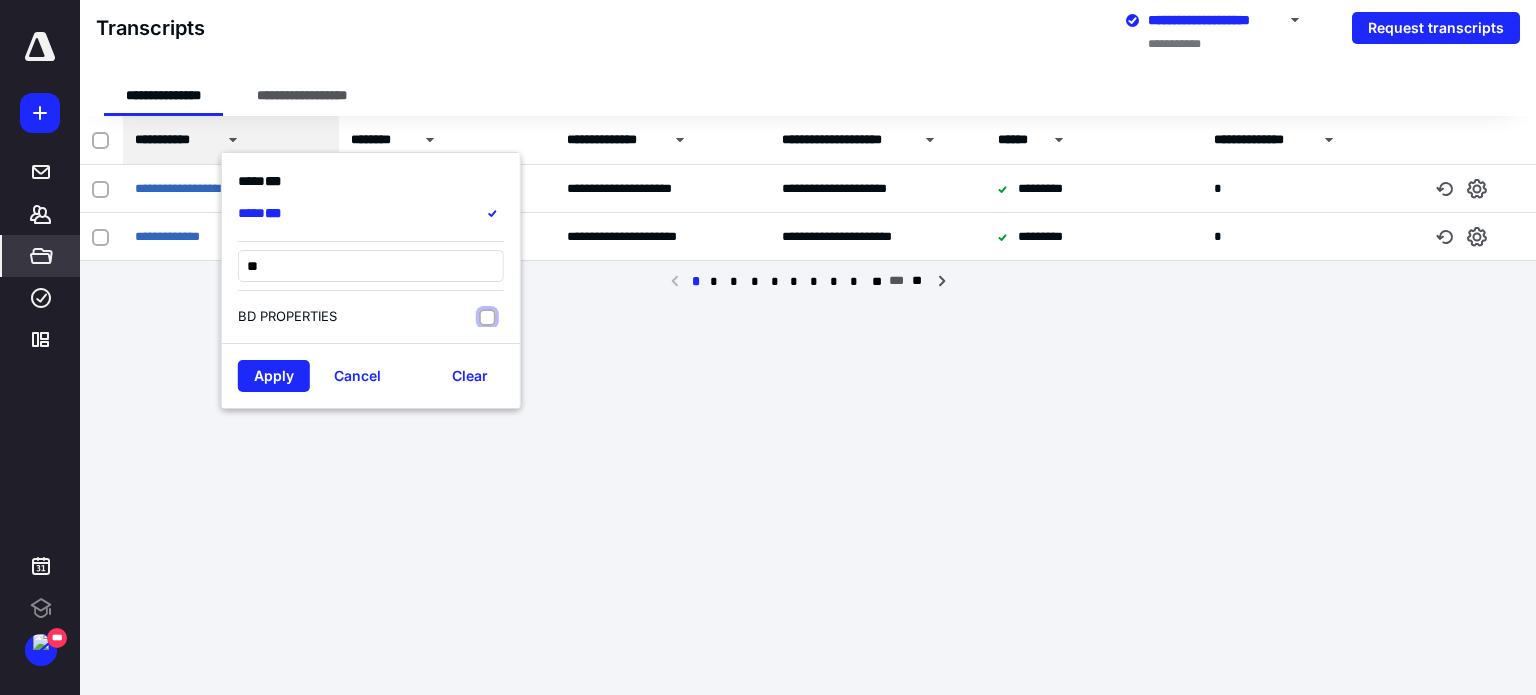 checkbox on "true" 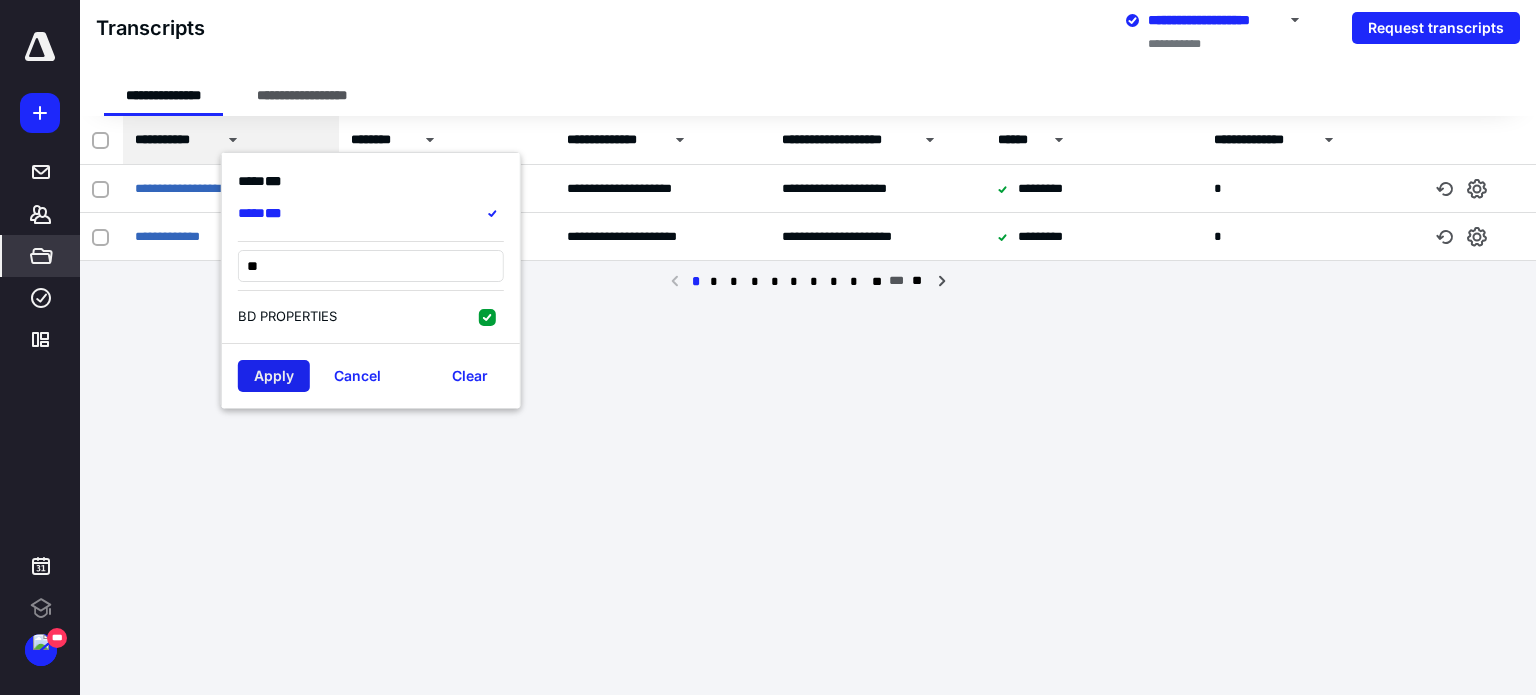 click on "Apply" at bounding box center [274, 376] 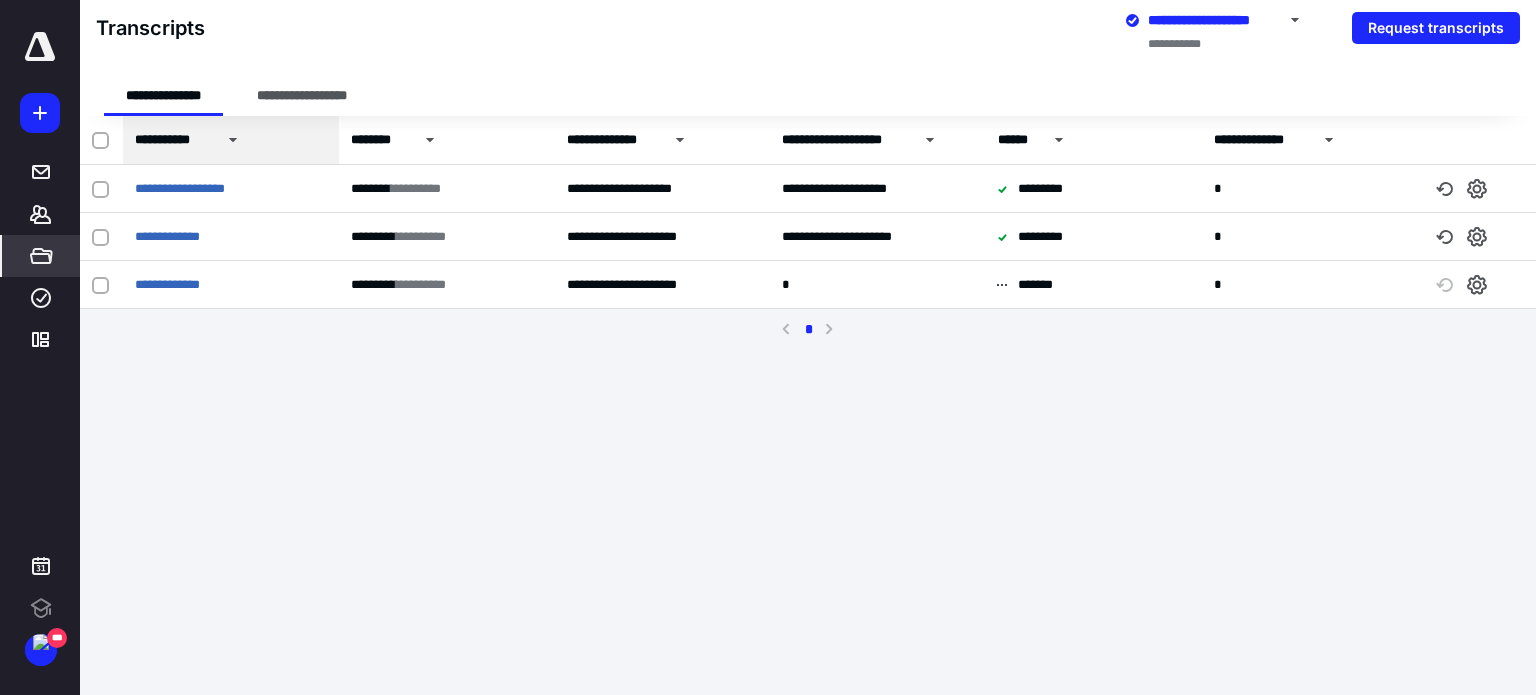 click on "**********" at bounding box center (768, 347) 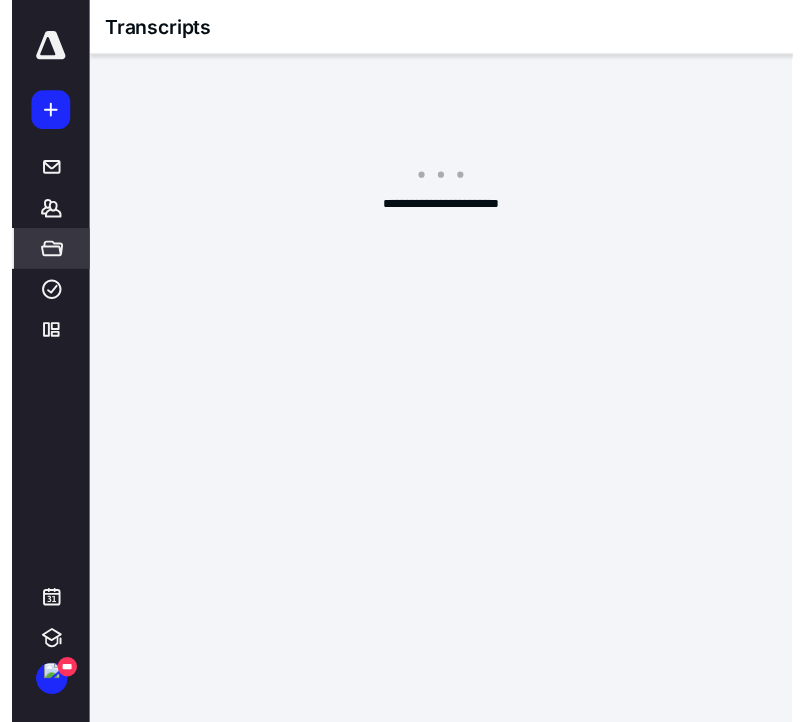 scroll, scrollTop: 0, scrollLeft: 0, axis: both 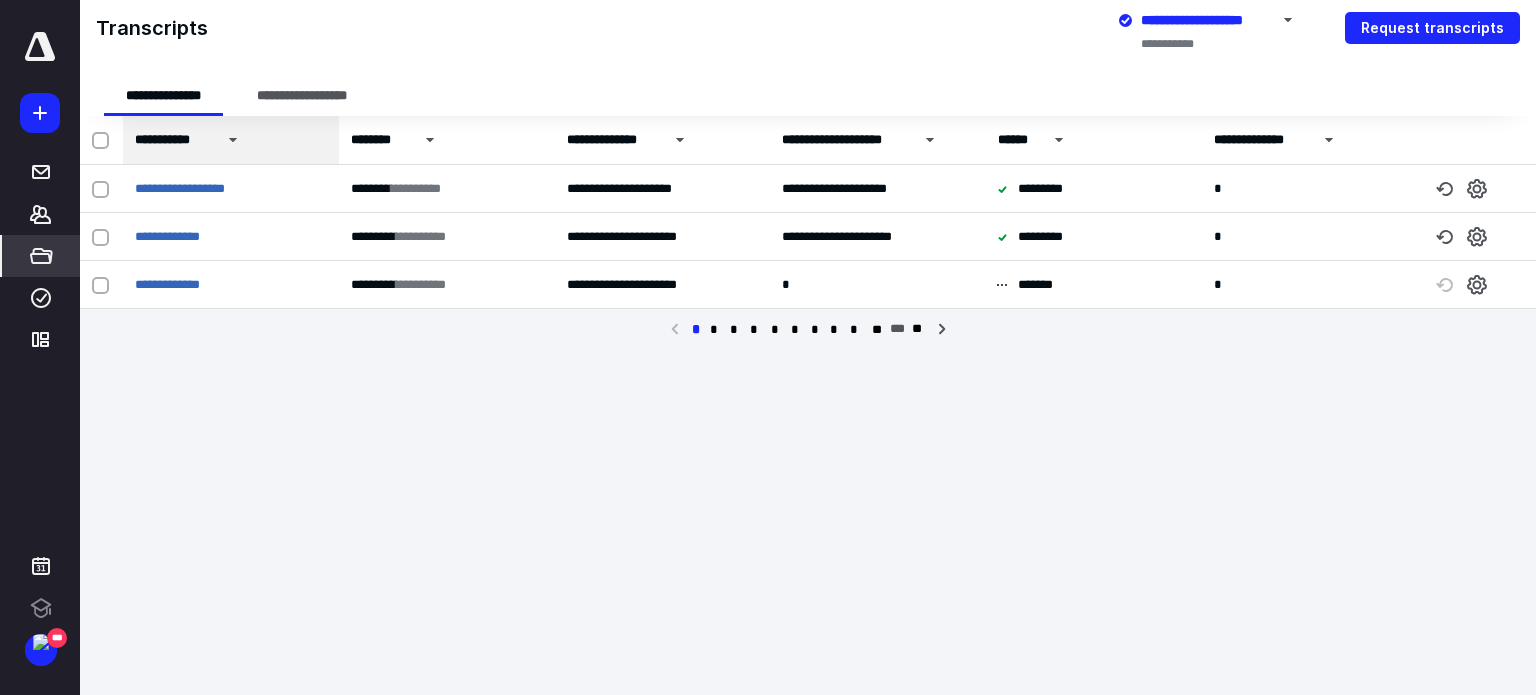 click on "**********" at bounding box center (768, 347) 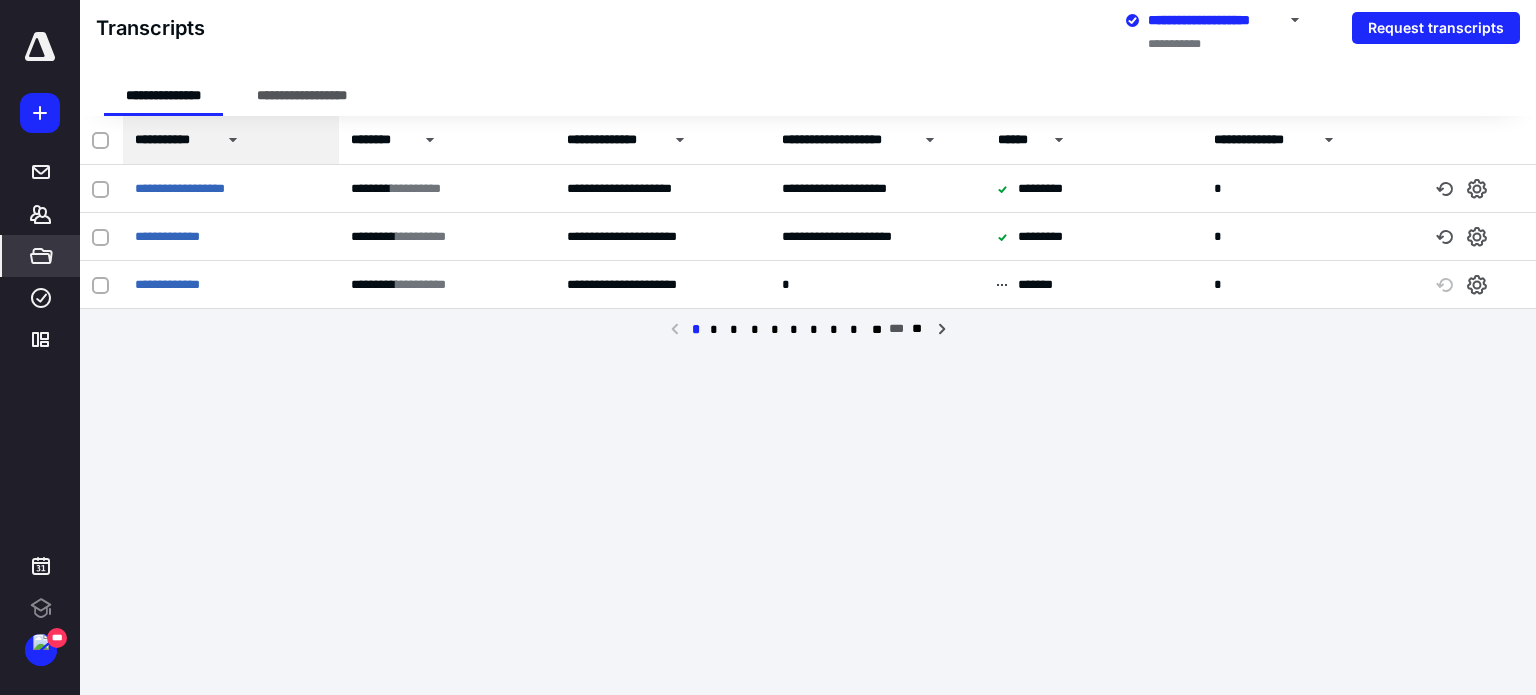 scroll, scrollTop: 0, scrollLeft: 0, axis: both 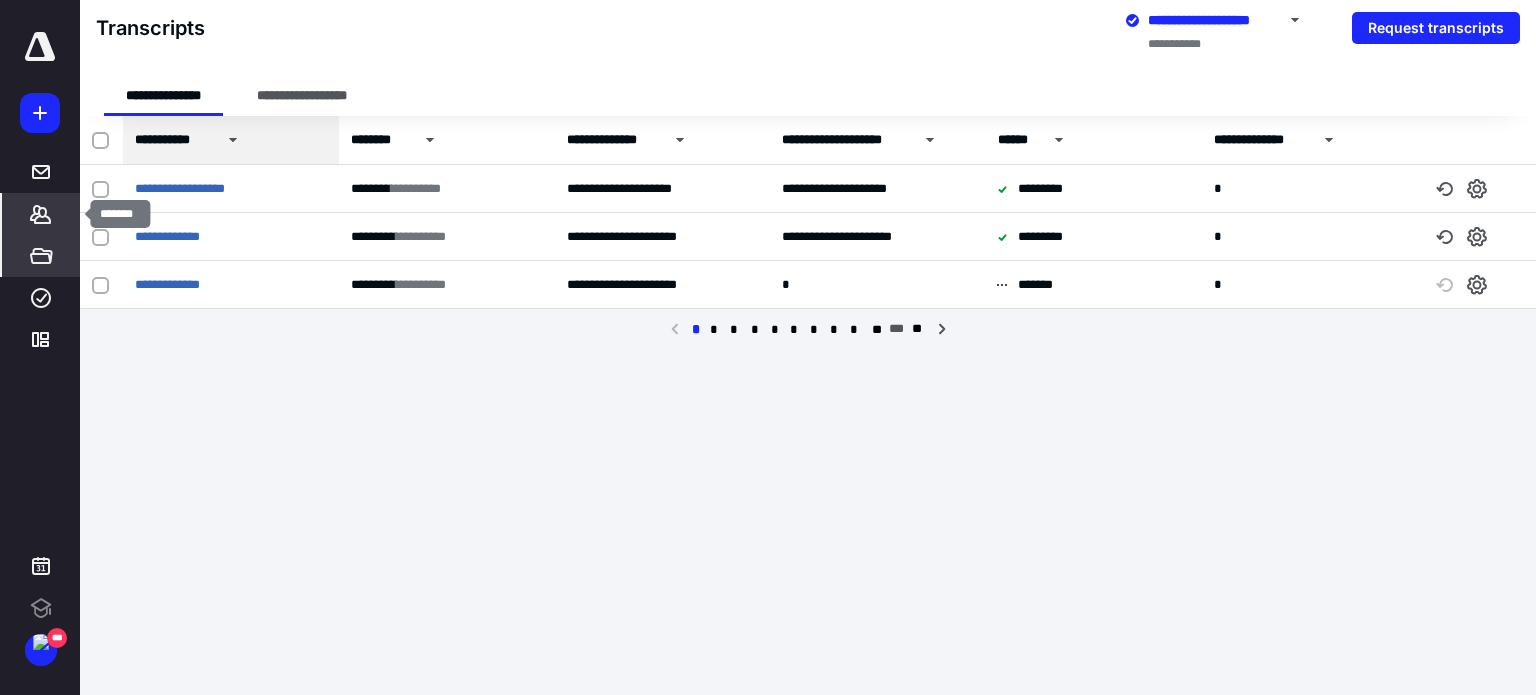 click 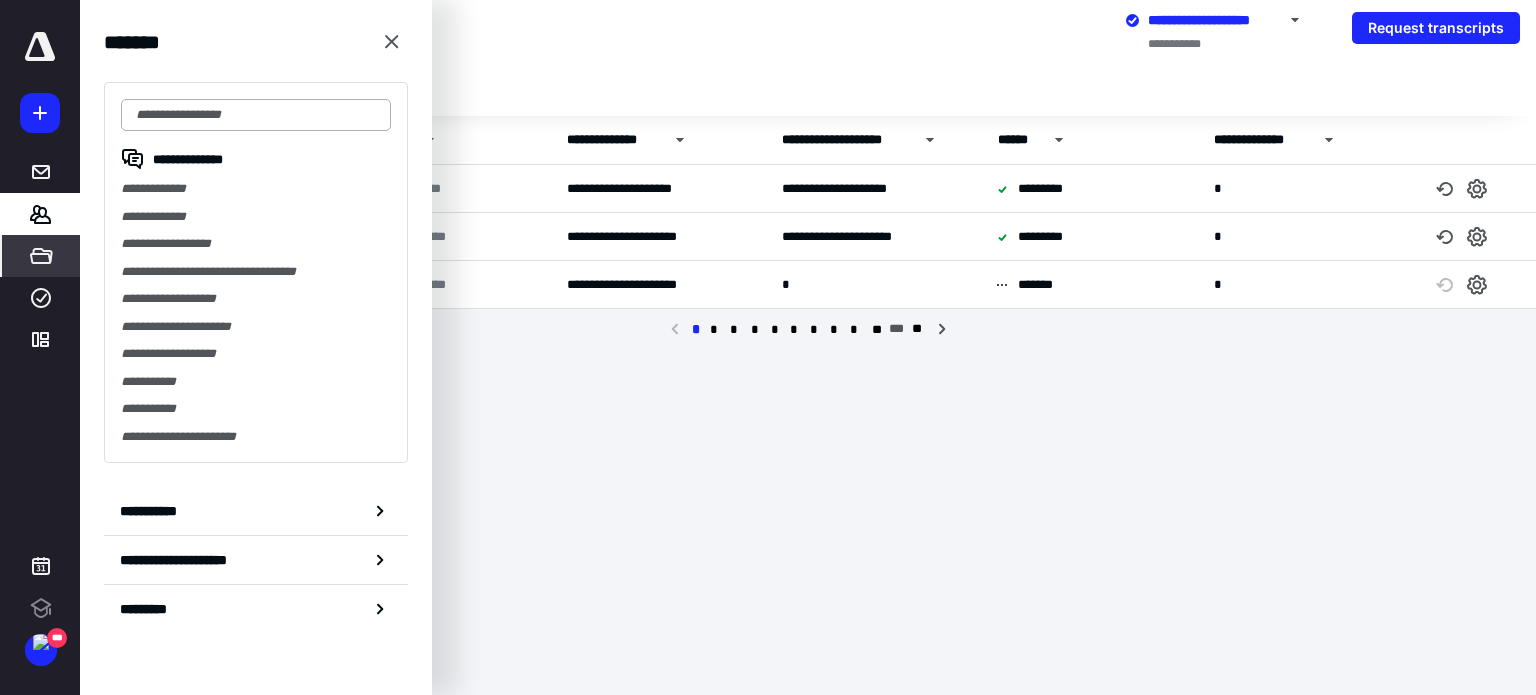 click at bounding box center (256, 115) 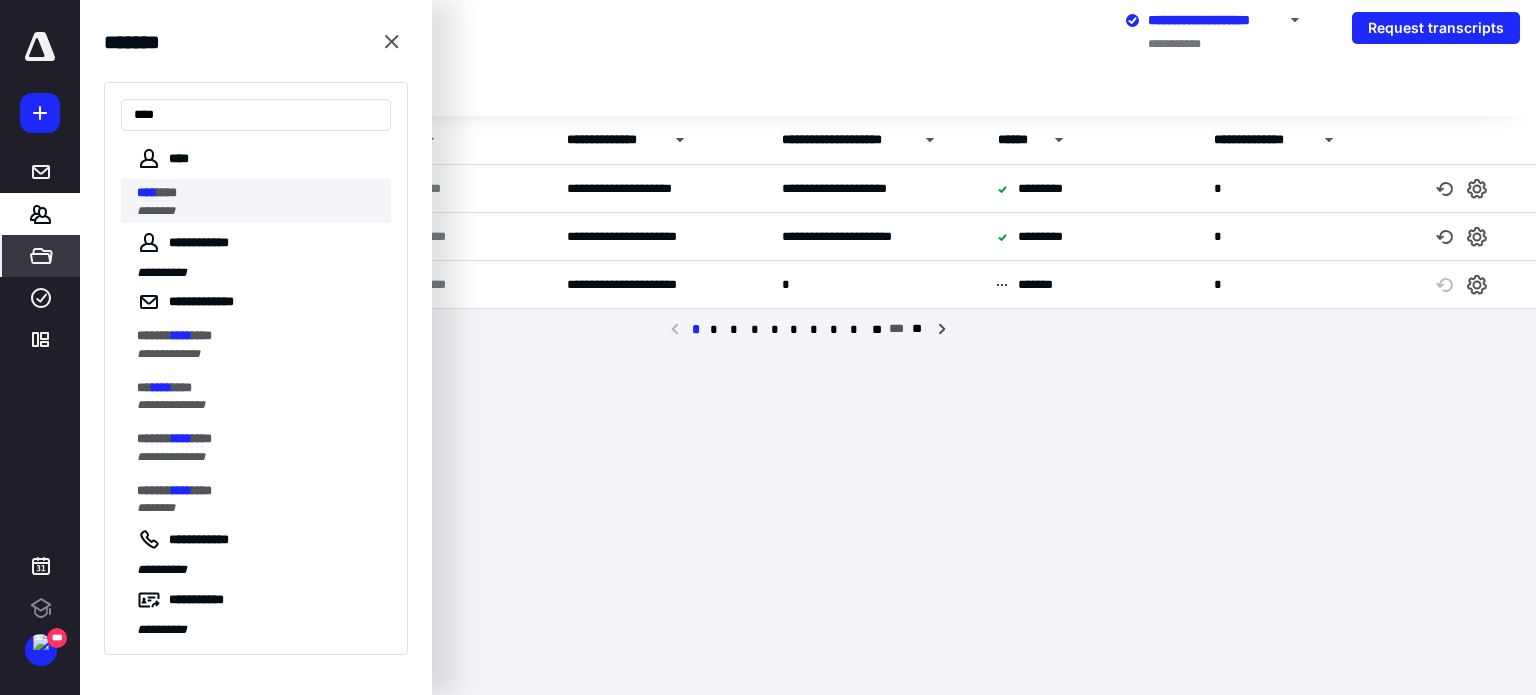 type on "****" 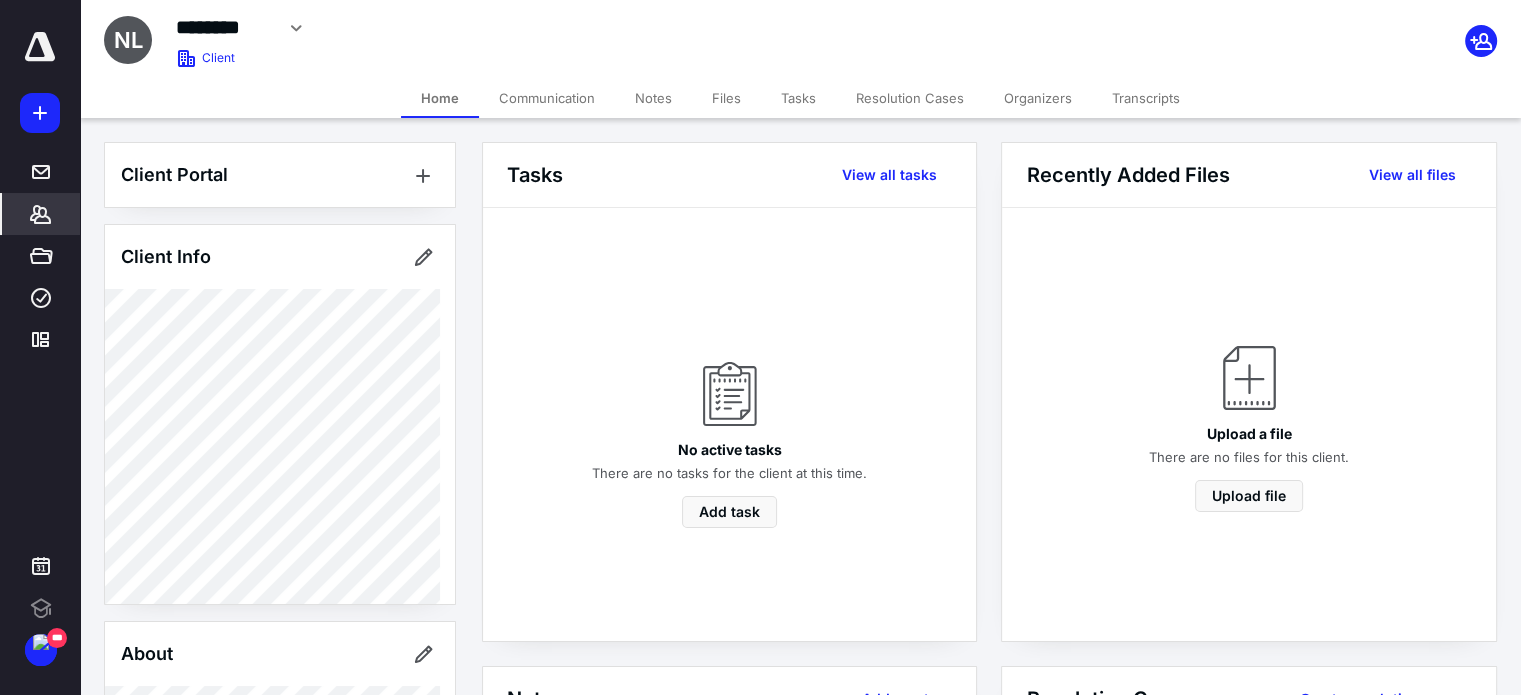 click on "Files" at bounding box center (726, 98) 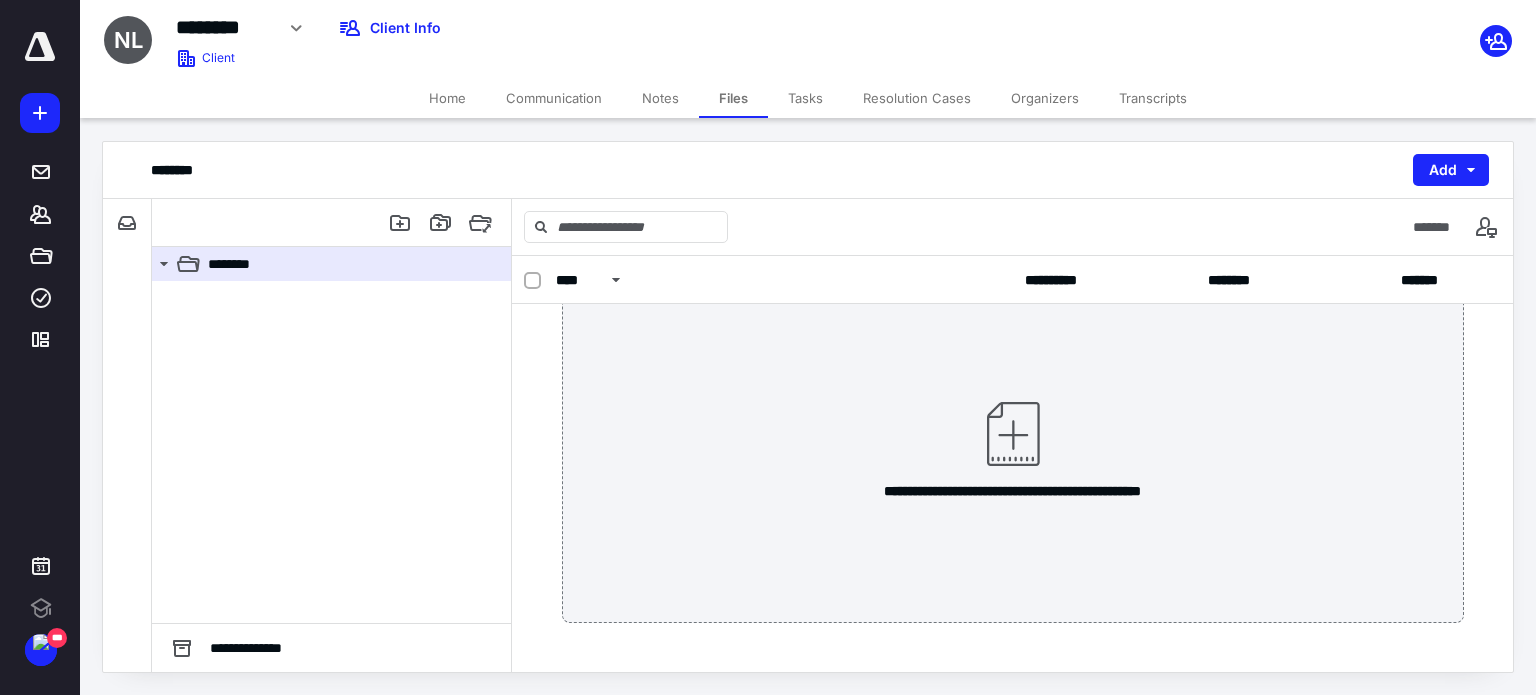 scroll, scrollTop: 0, scrollLeft: 0, axis: both 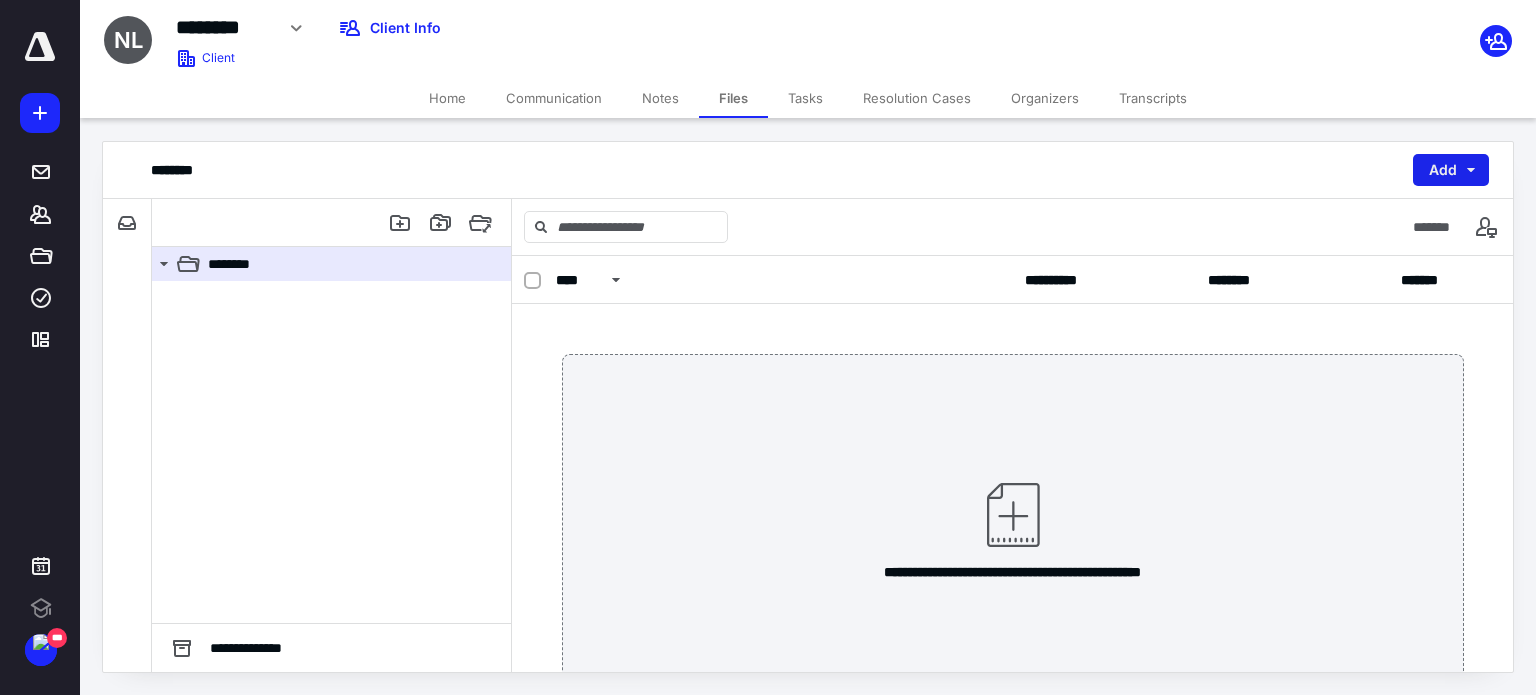click on "Add" at bounding box center [1451, 170] 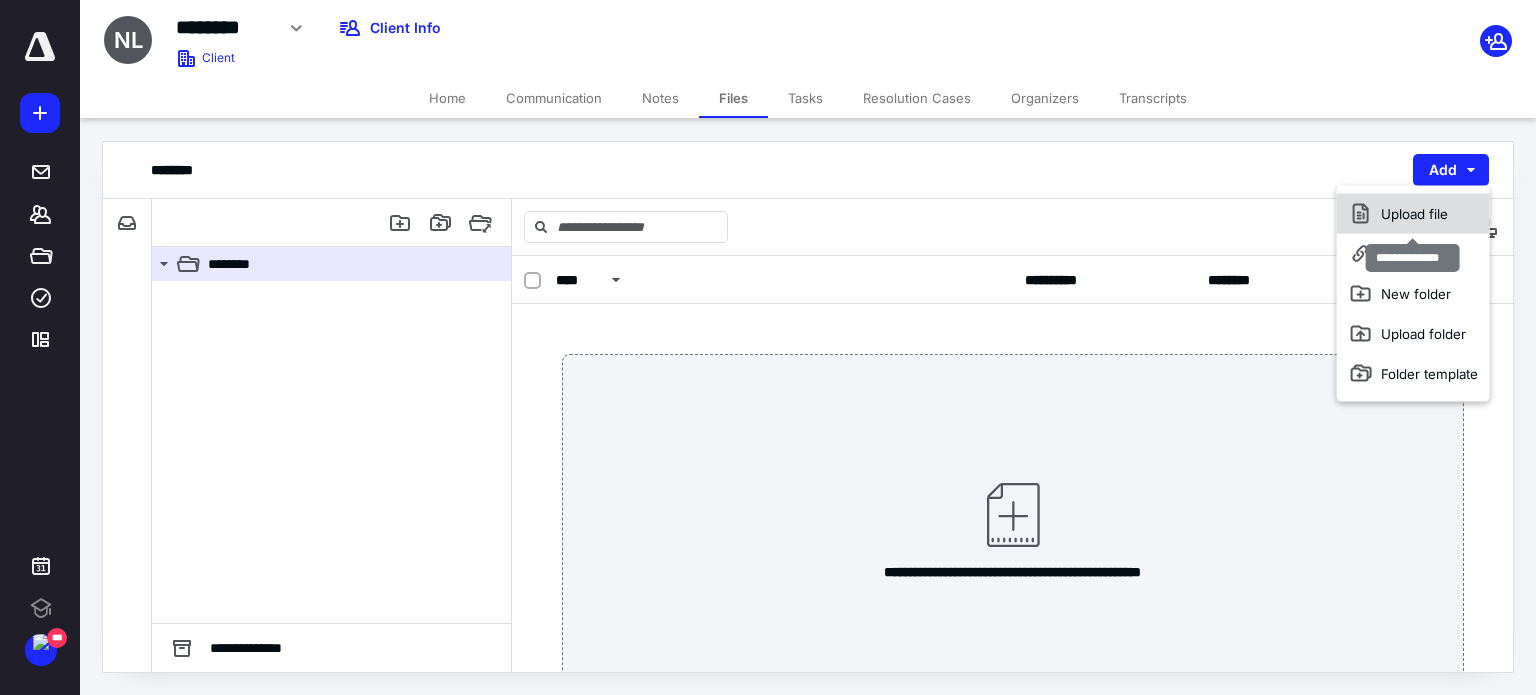 click on "Upload file" at bounding box center [1413, 214] 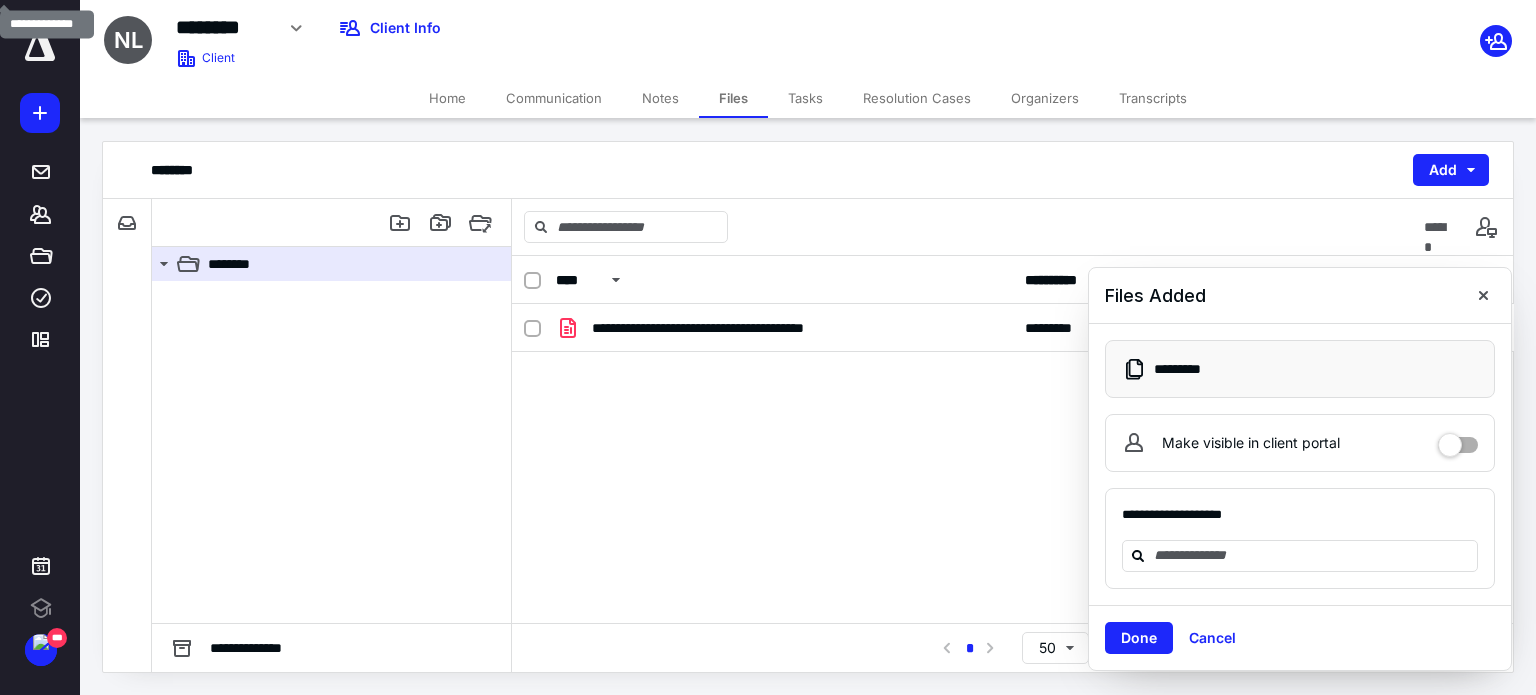 click on "**********" at bounding box center [1013, 454] 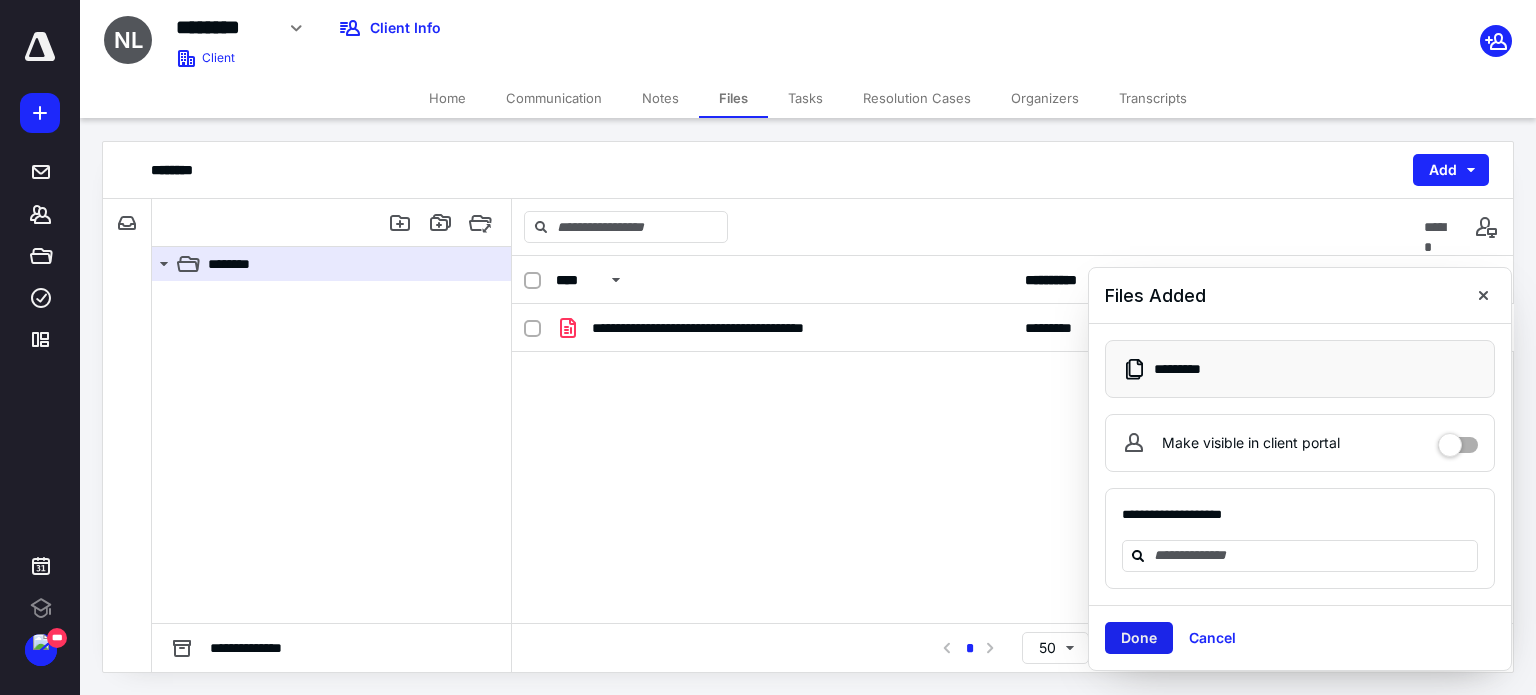 click on "Done" at bounding box center (1139, 638) 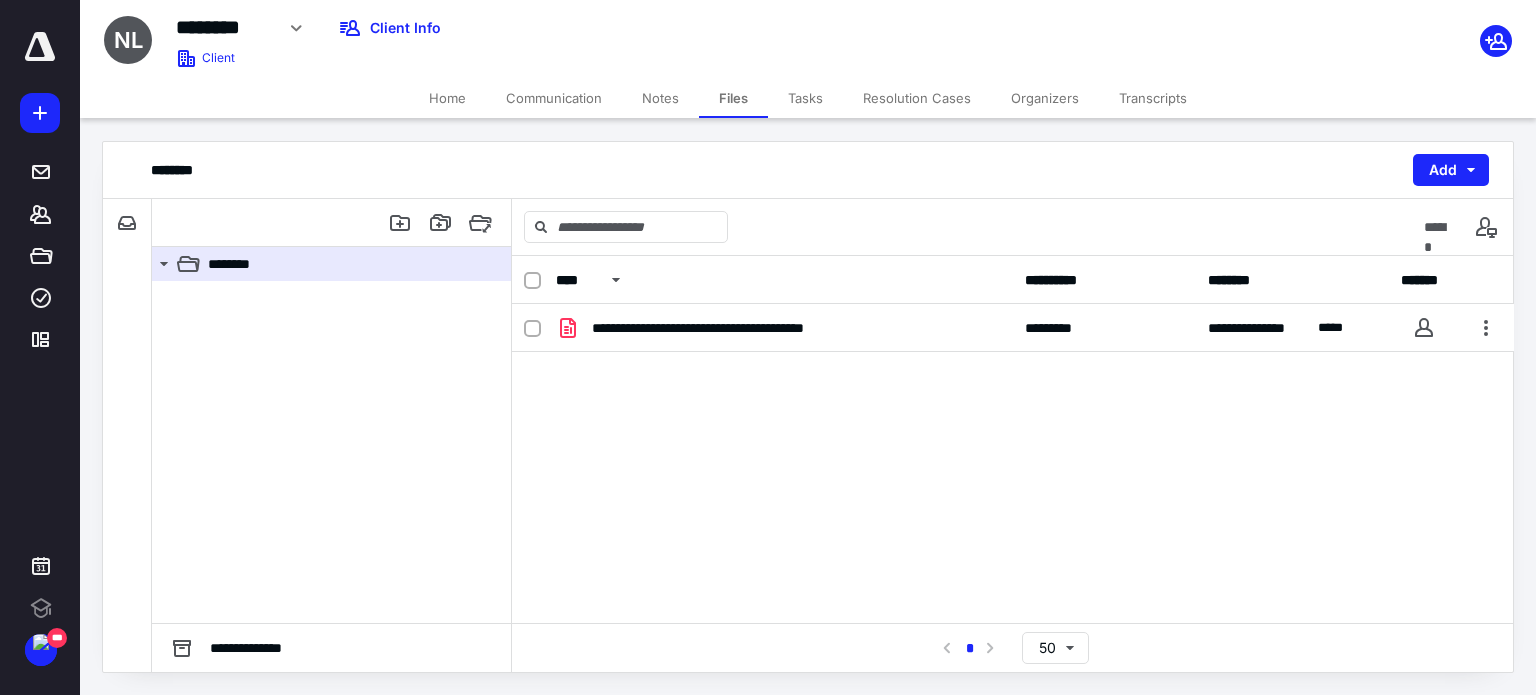 click on "**********" at bounding box center [1013, 454] 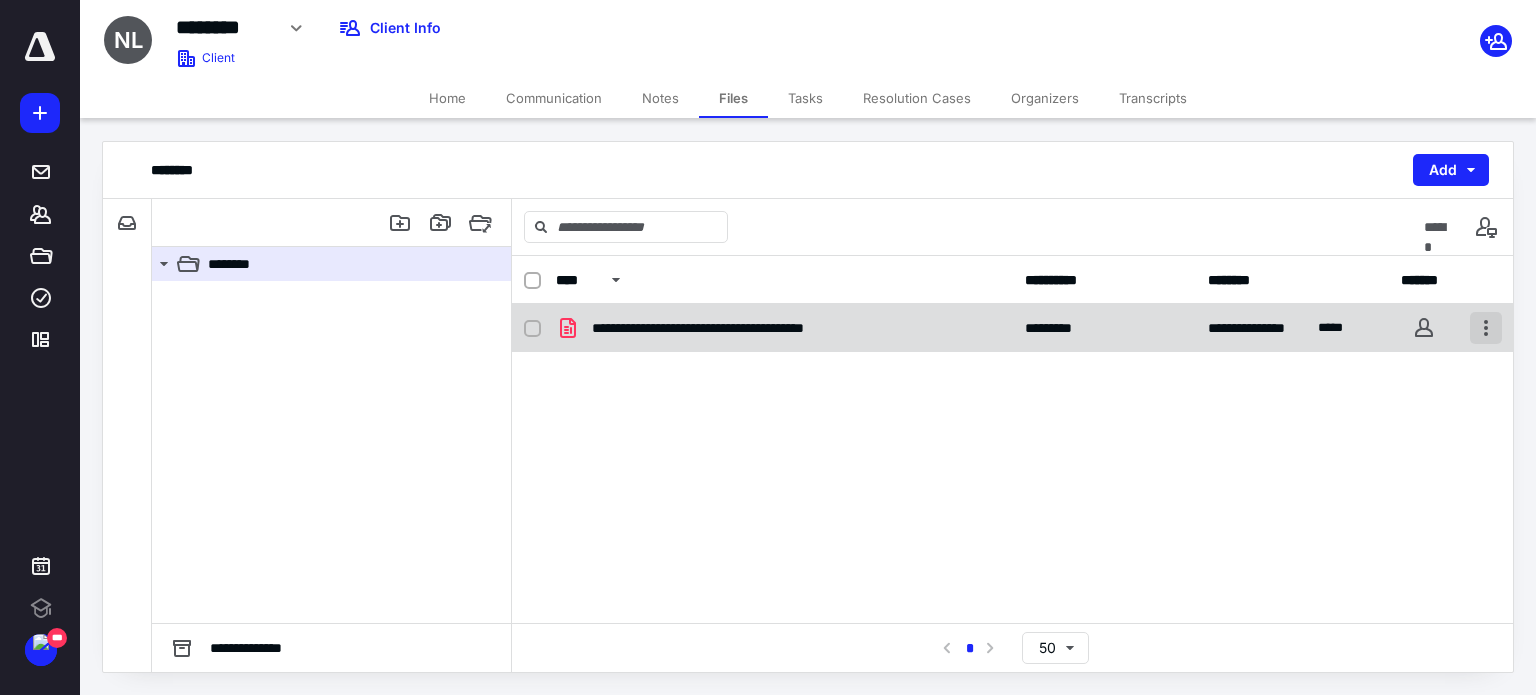 click at bounding box center (1486, 328) 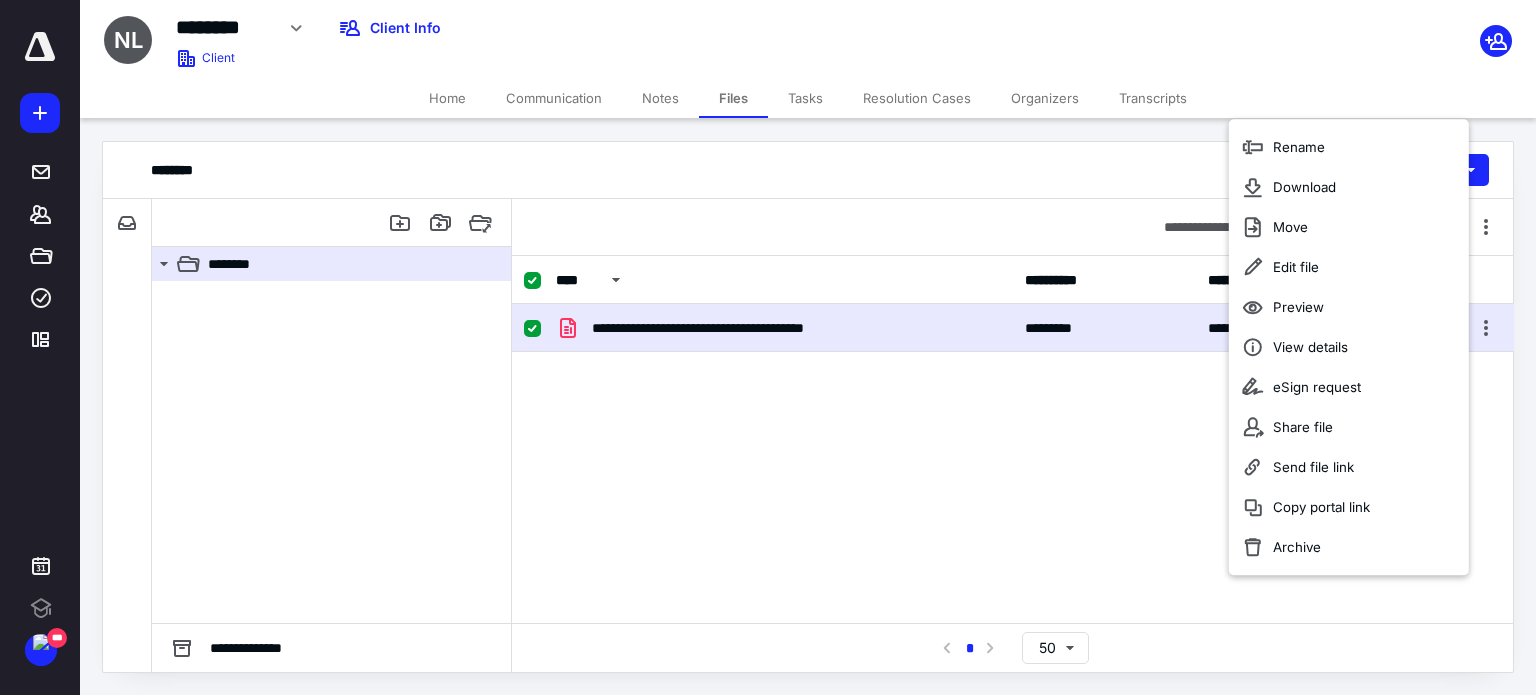 click on "**********" at bounding box center (1013, 454) 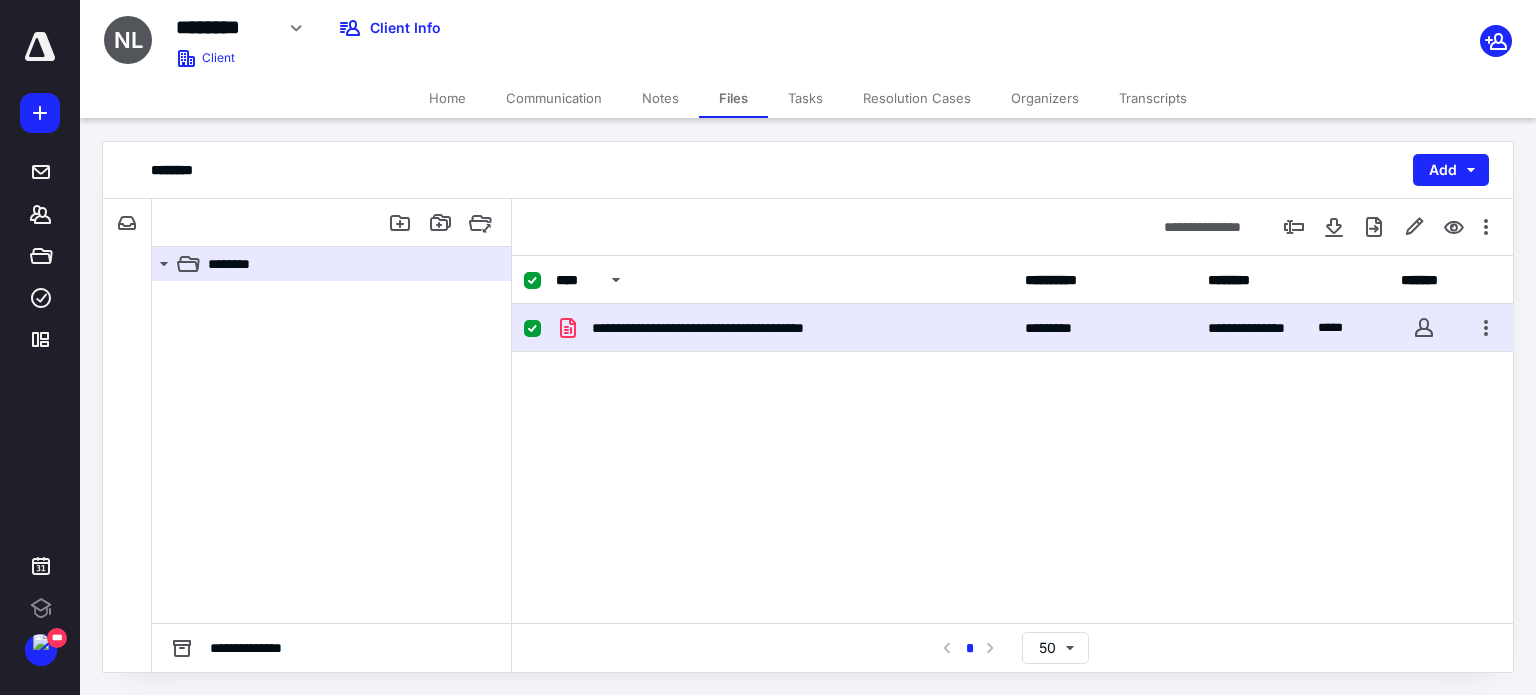 click on "**********" at bounding box center [1013, 454] 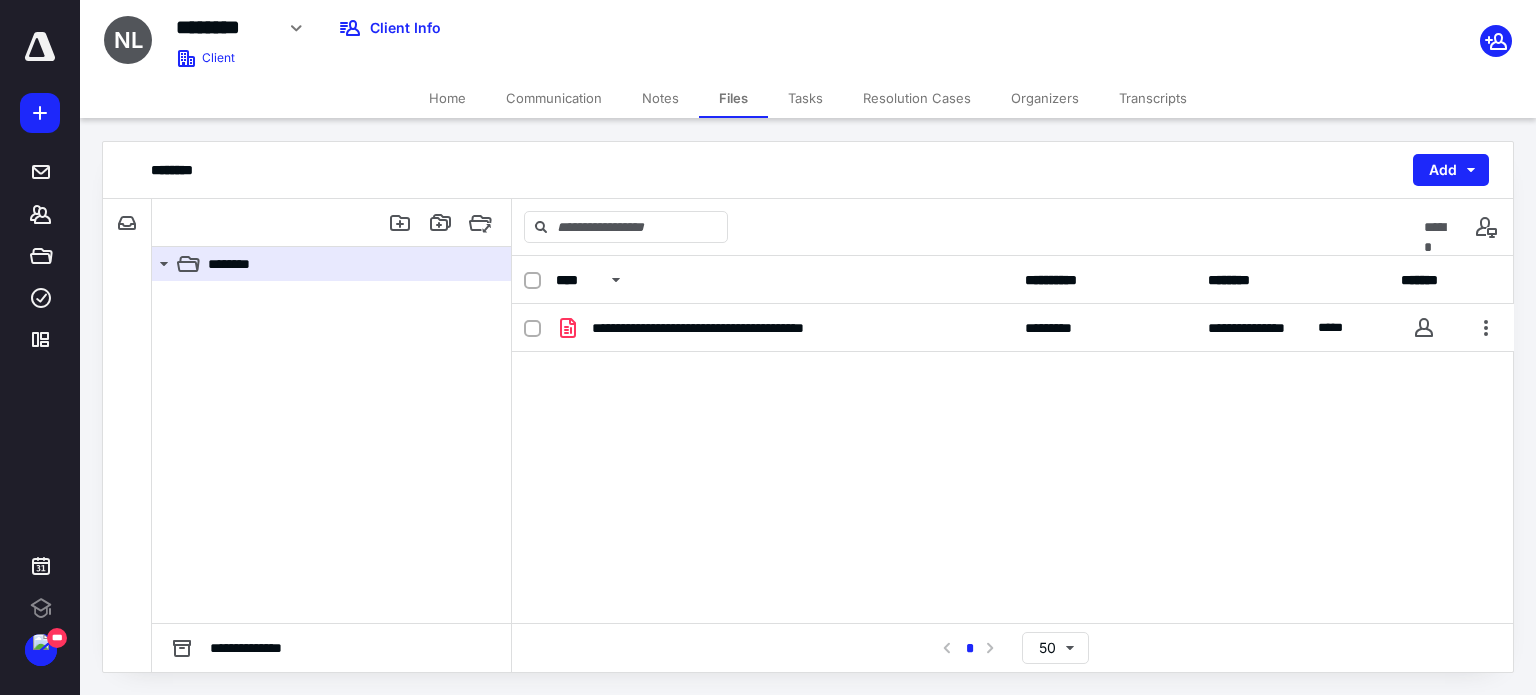 click on "**********" at bounding box center [1013, 454] 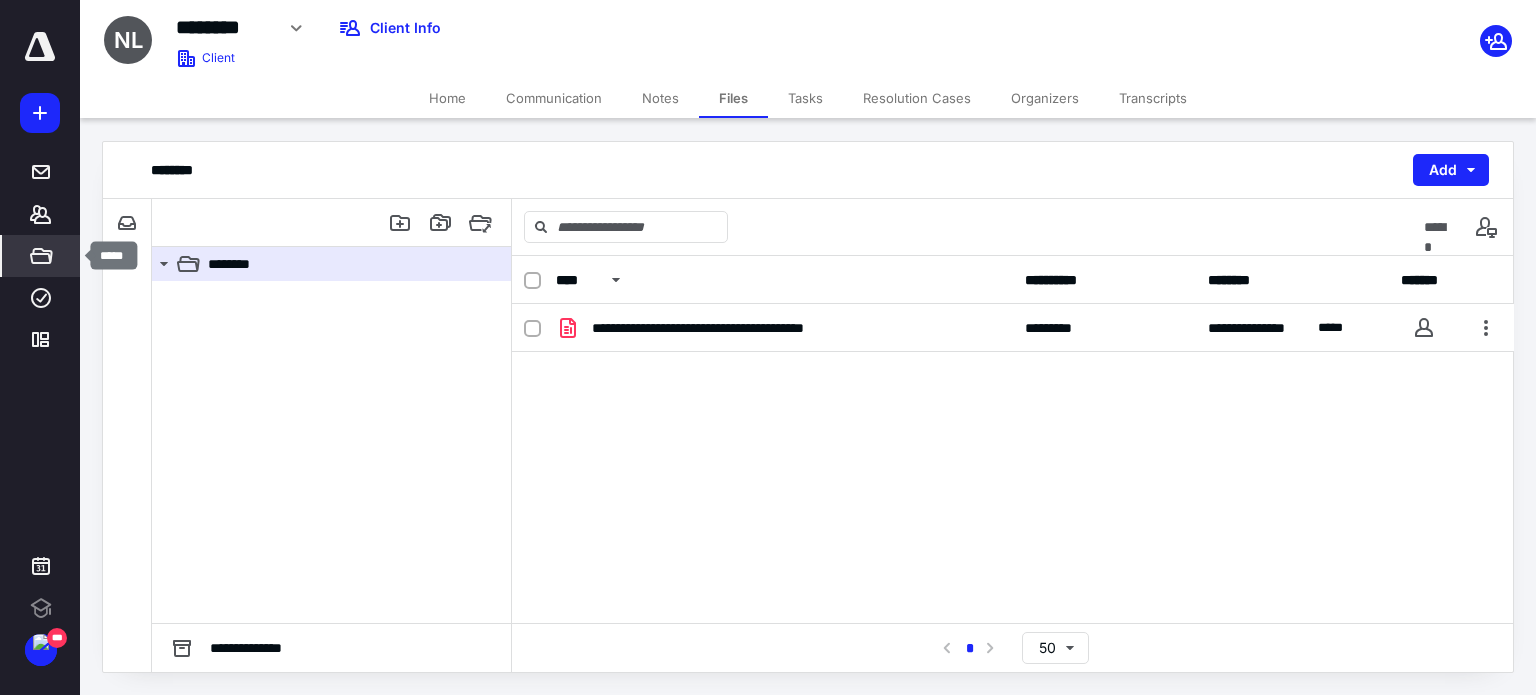 click 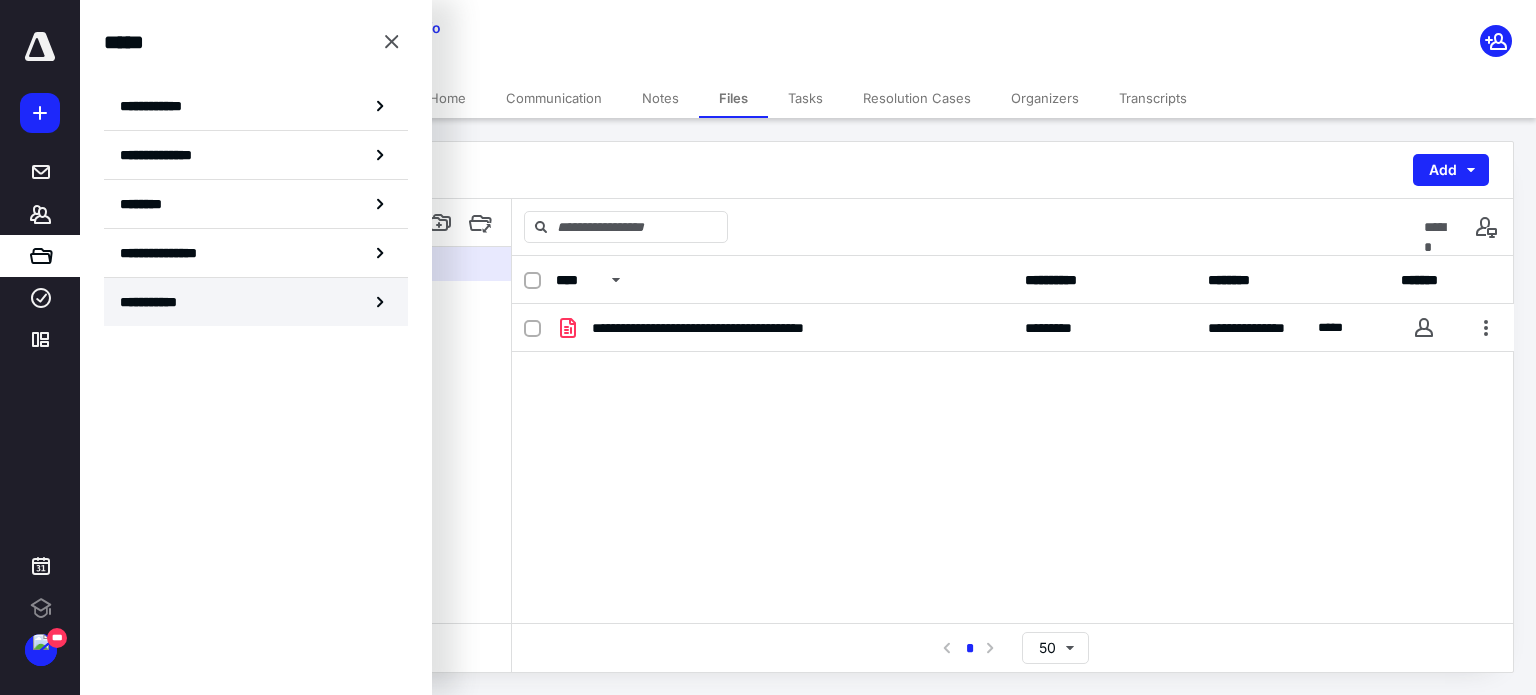 click on "**********" at bounding box center (256, 302) 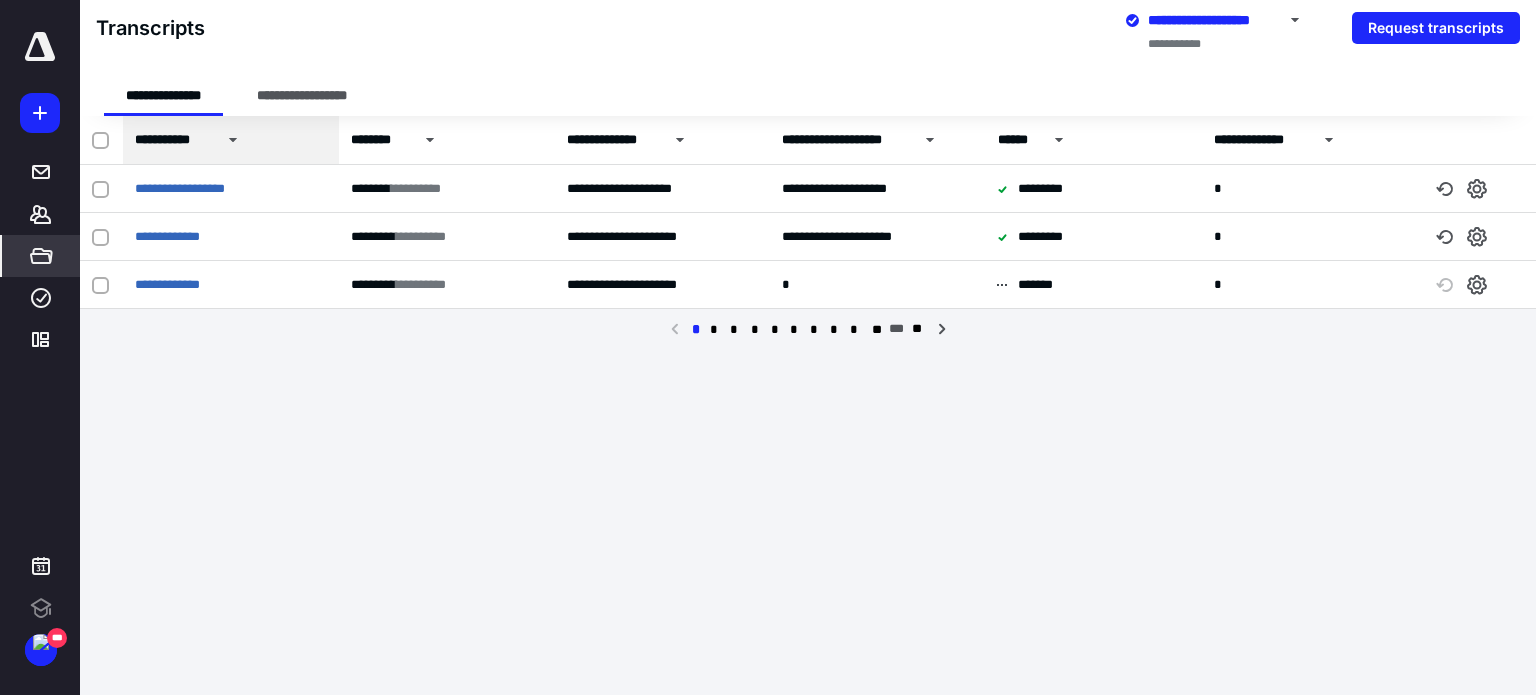 click on "**********" at bounding box center (173, 140) 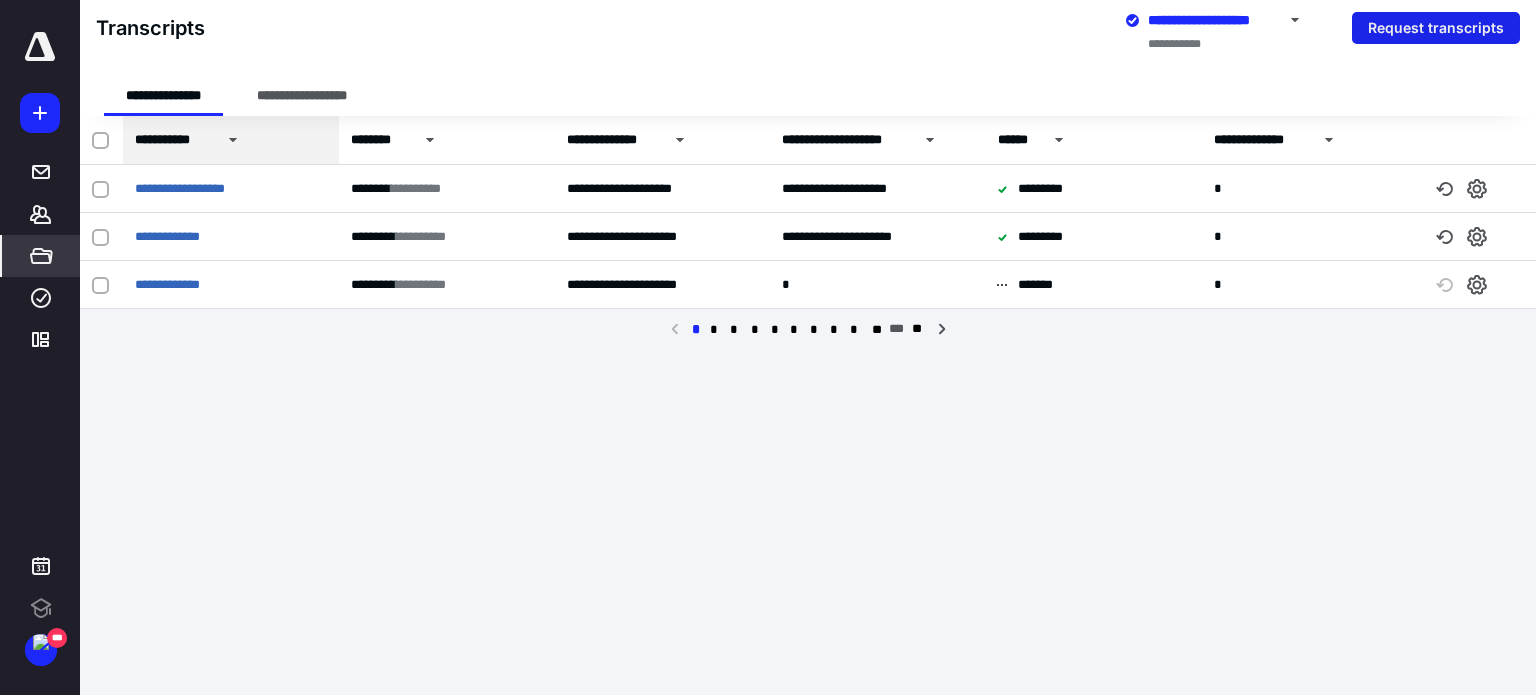 click on "Request transcripts" at bounding box center [1436, 28] 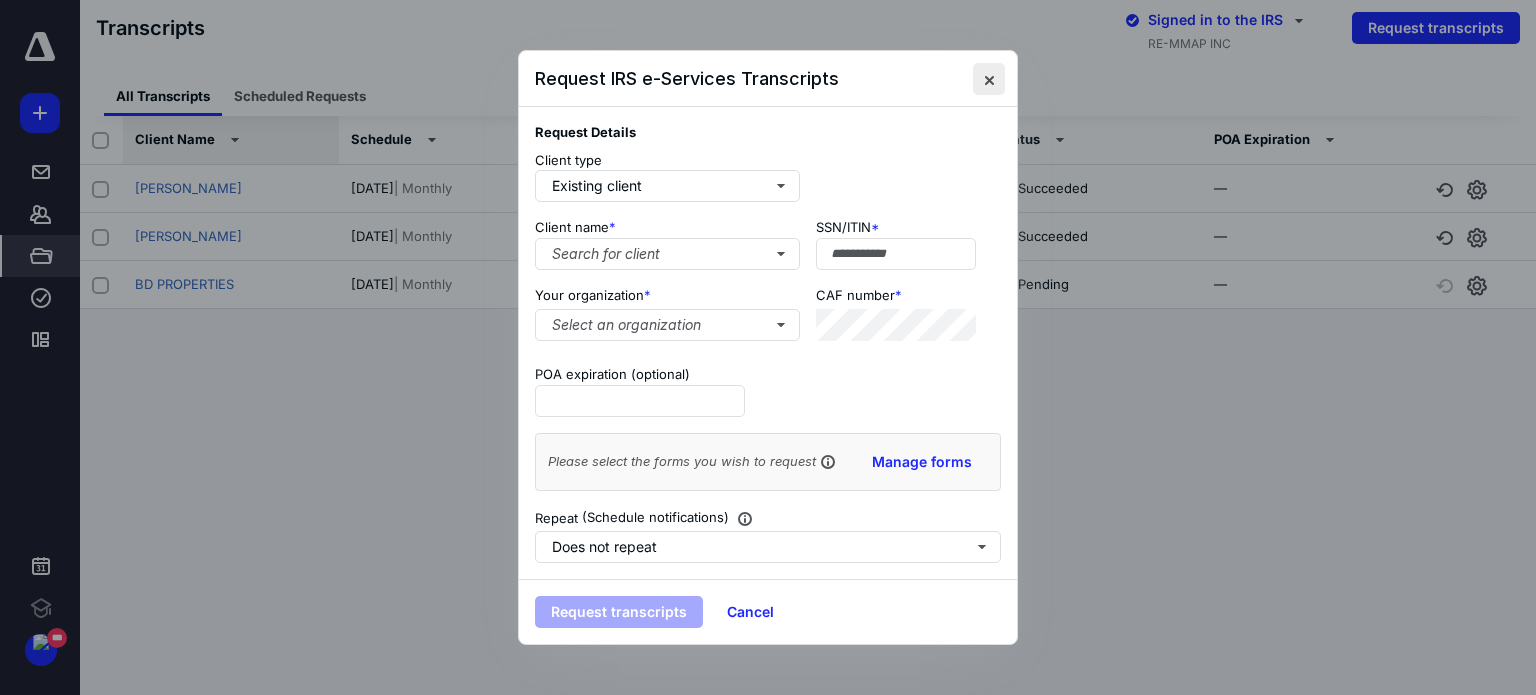 click at bounding box center [989, 79] 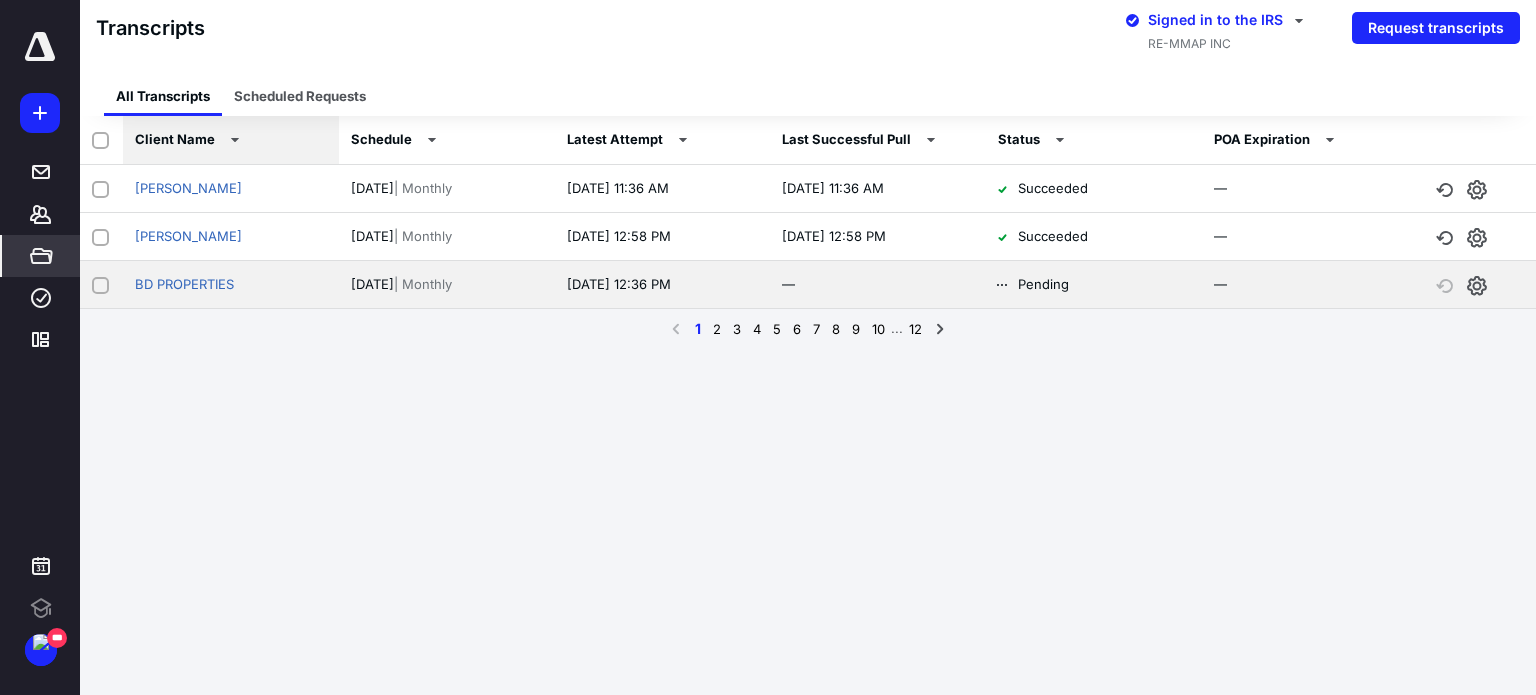 click on "—" at bounding box center (1310, 285) 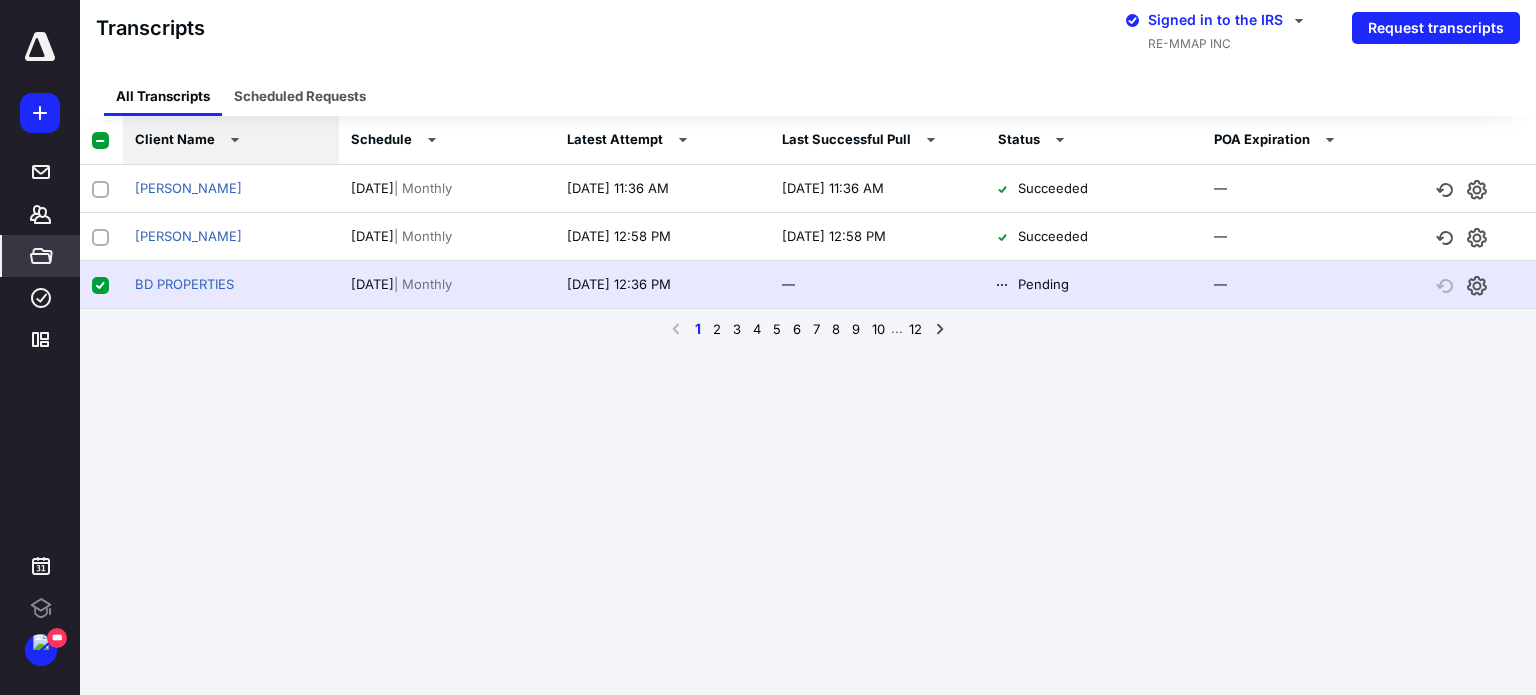 click on "**********" at bounding box center [768, 347] 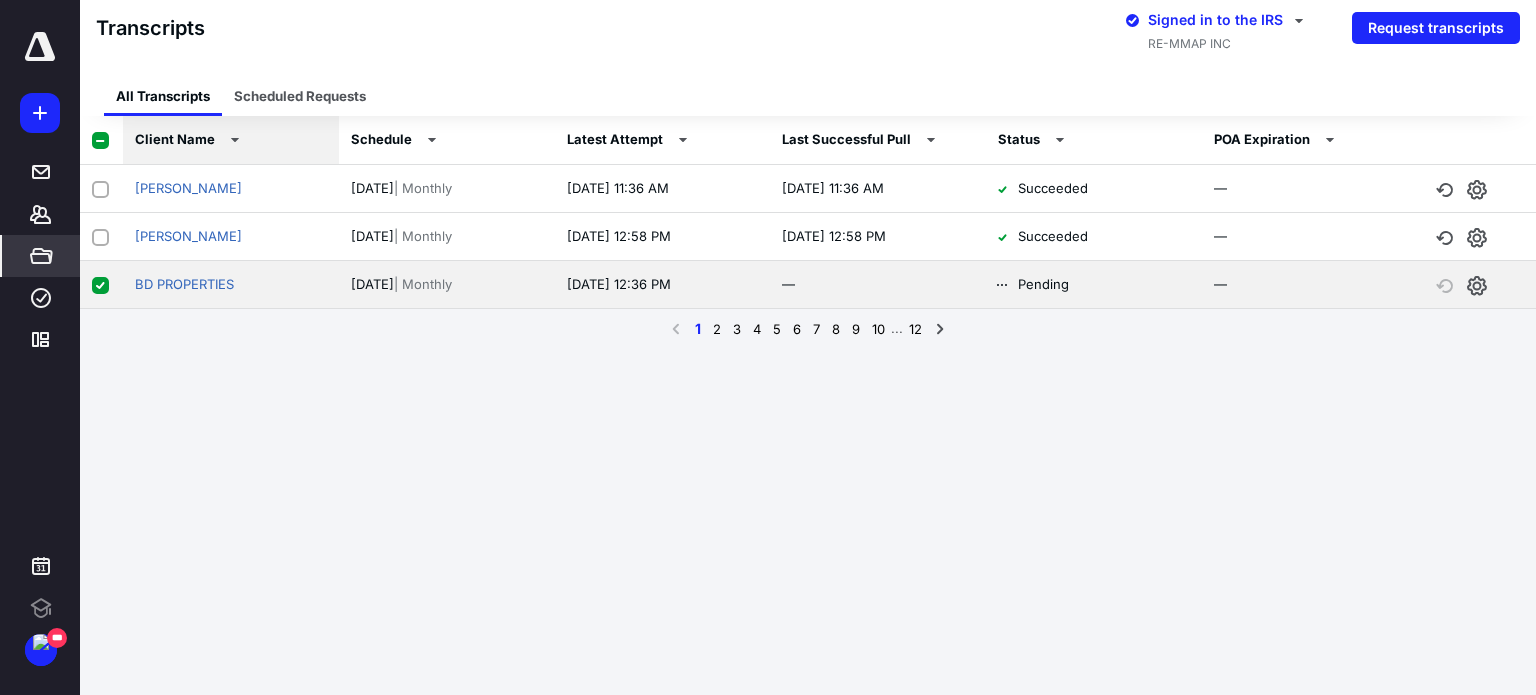 click on "—" at bounding box center [1220, 284] 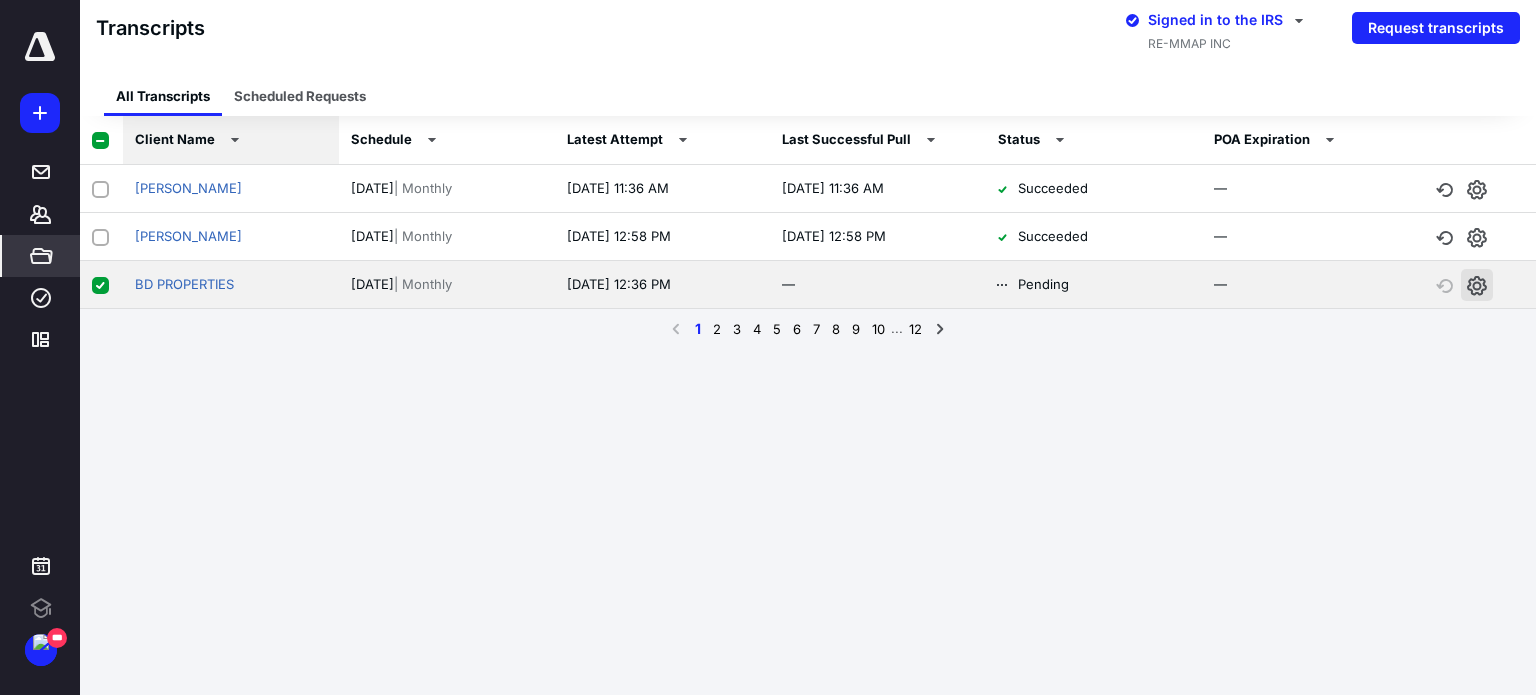 click at bounding box center [1477, 285] 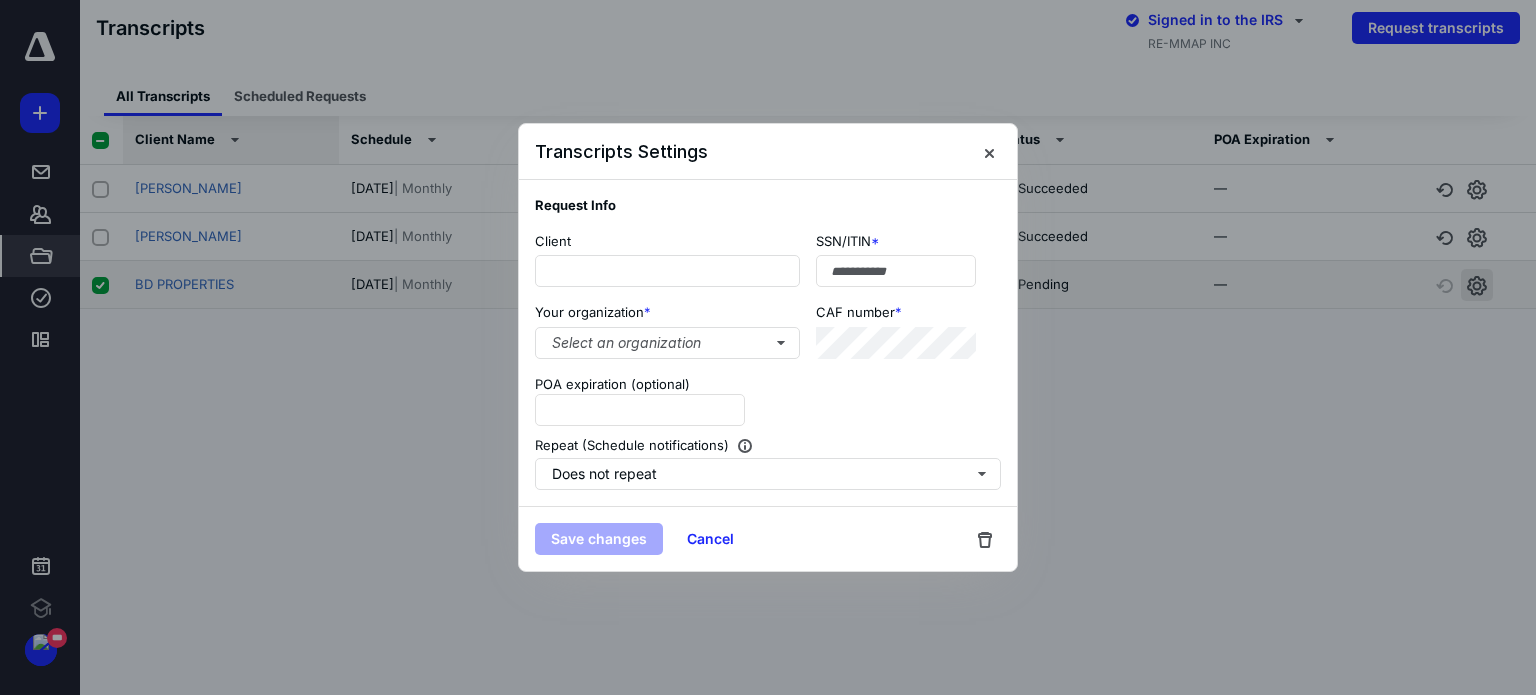 type on "**********" 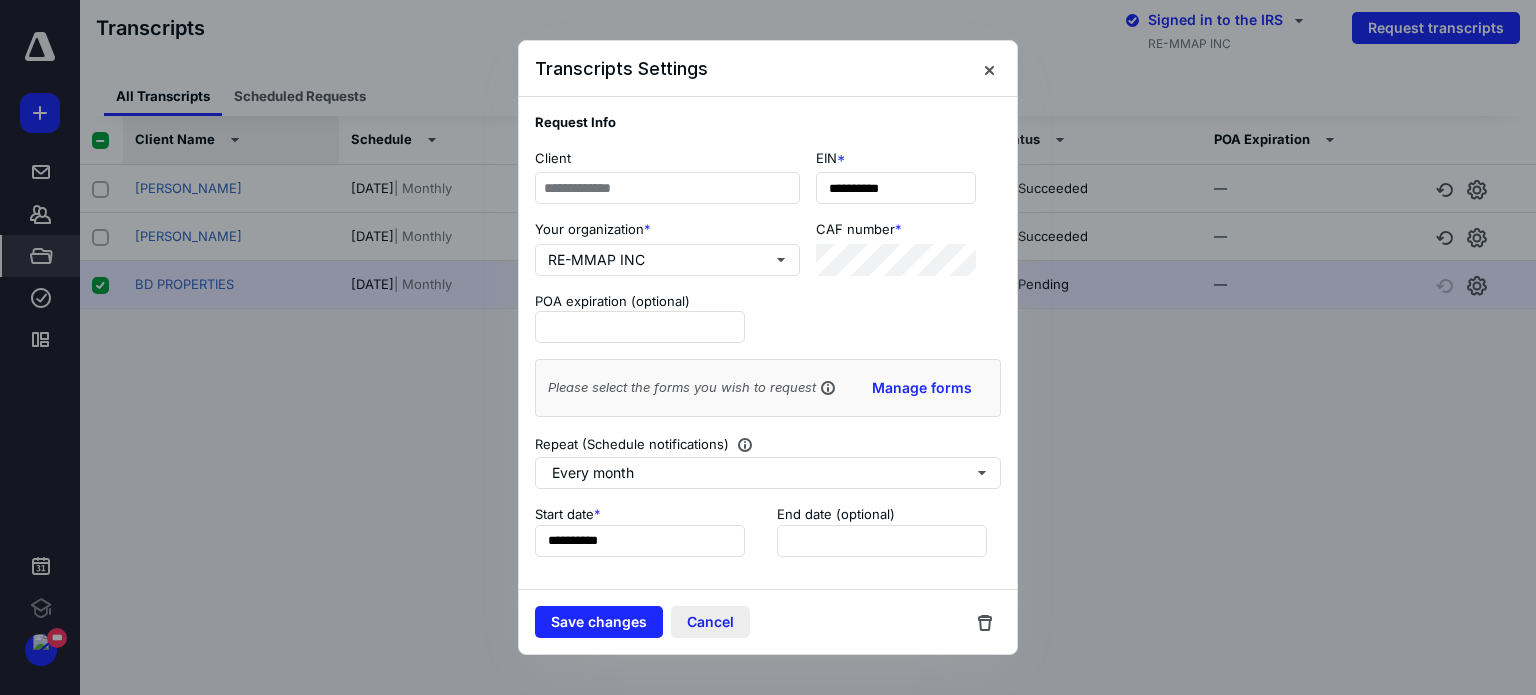 click on "Cancel" at bounding box center [710, 622] 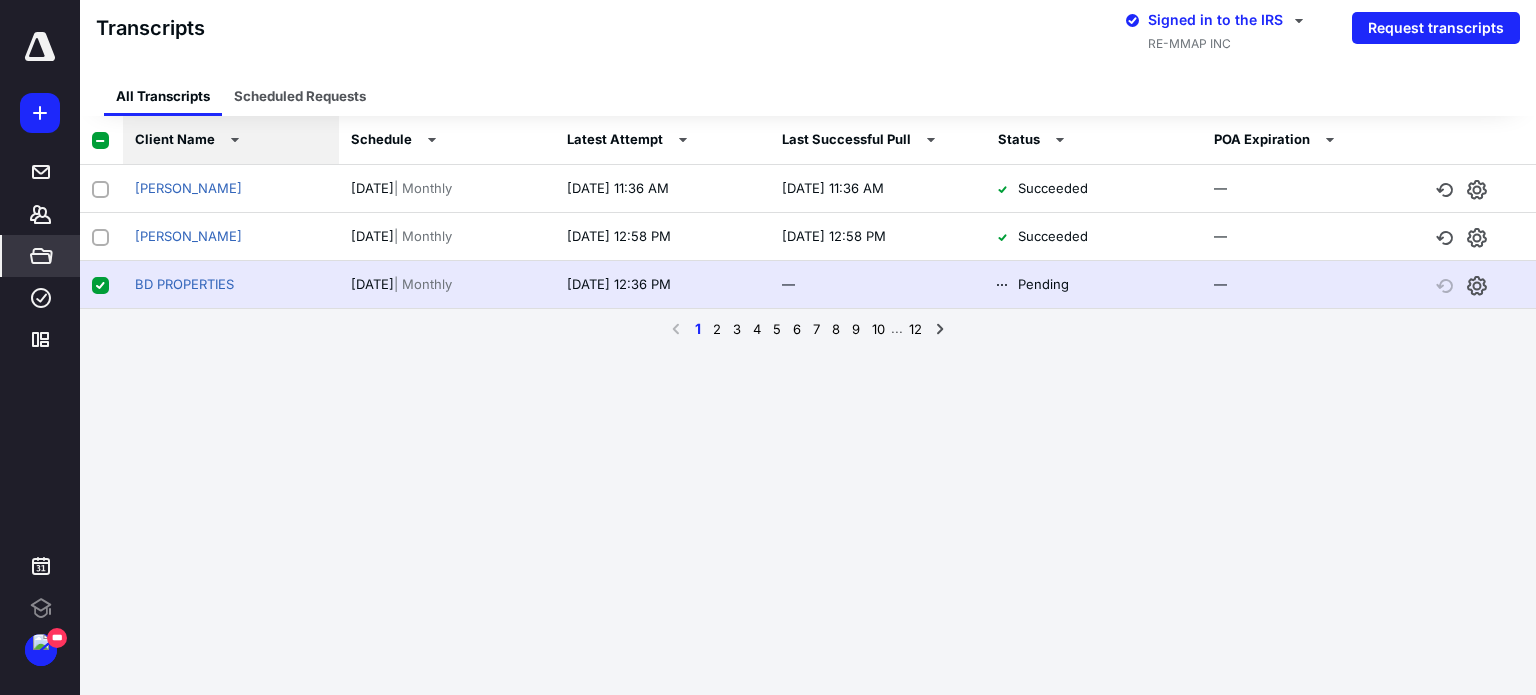 click on "**********" at bounding box center [768, 347] 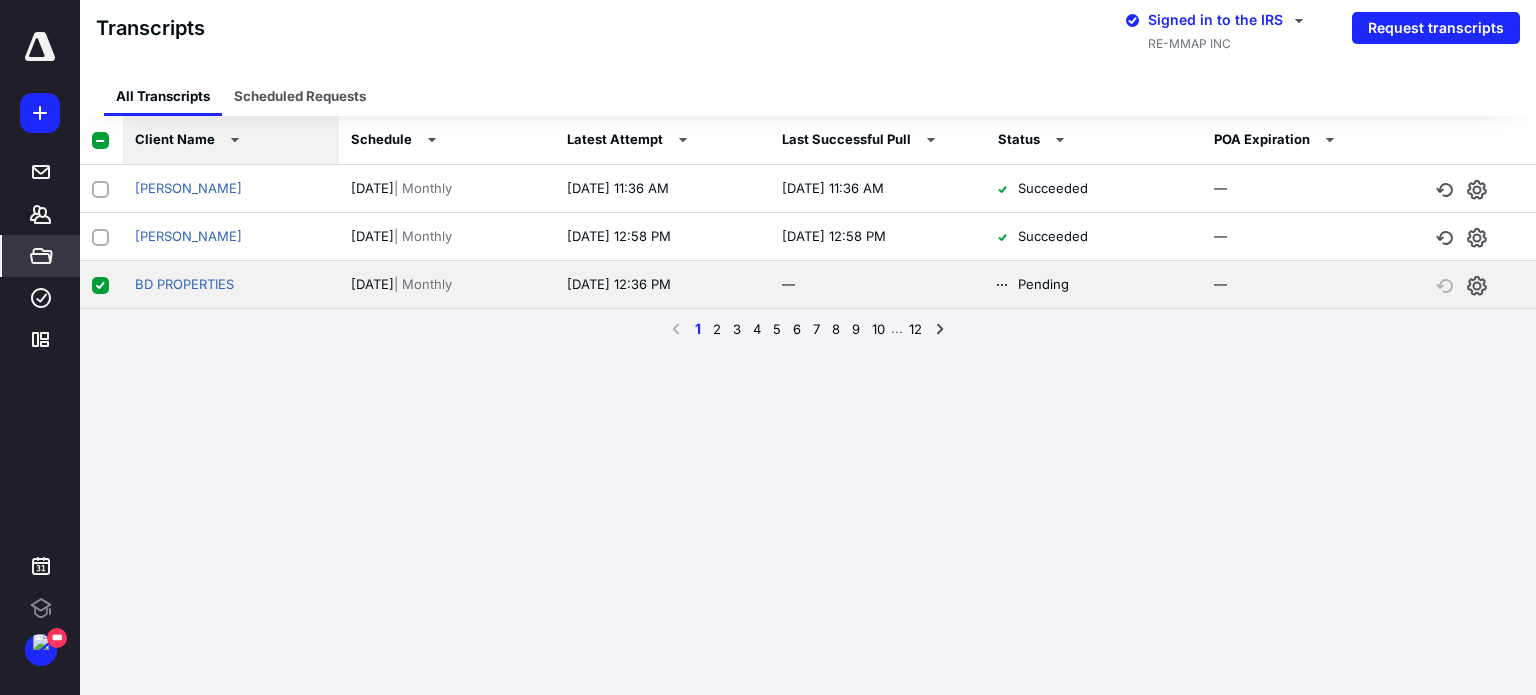 click on "—" at bounding box center (878, 285) 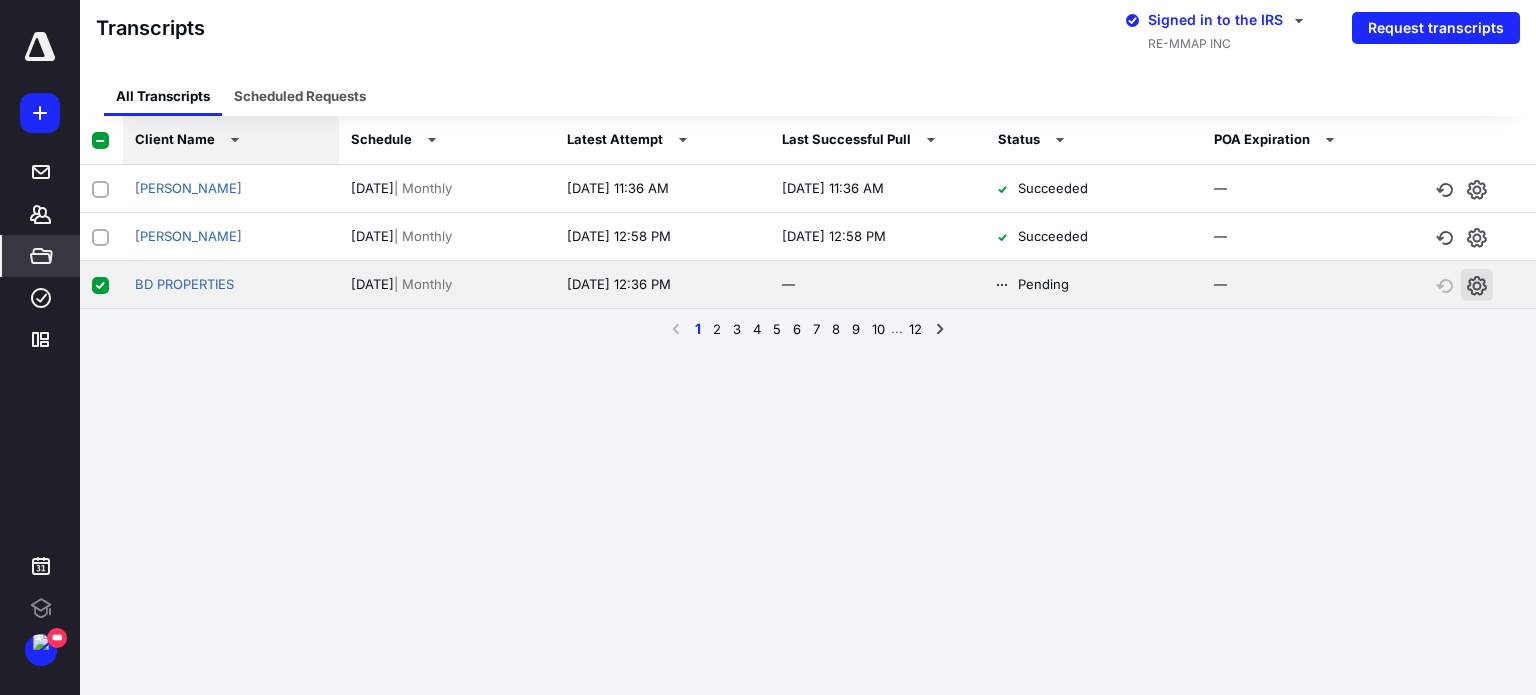 click at bounding box center [1477, 285] 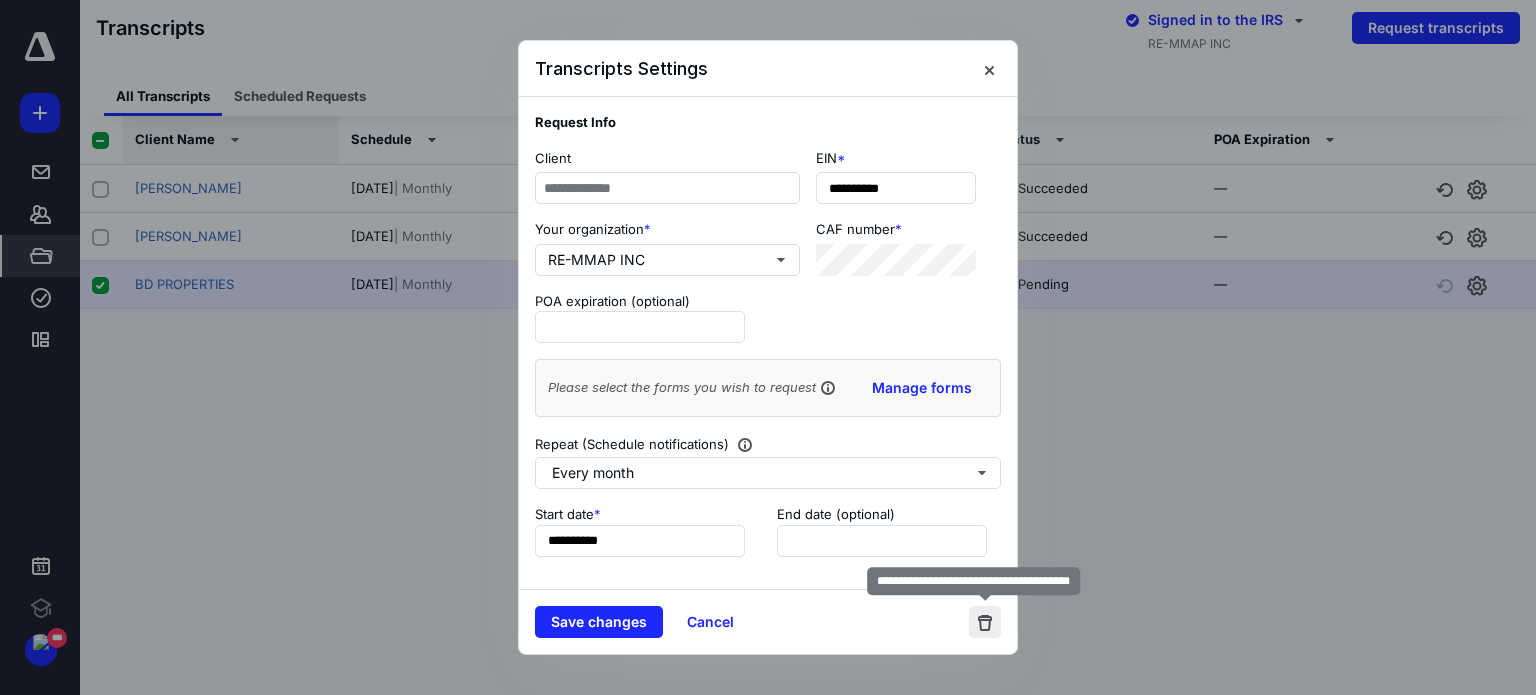 click at bounding box center [985, 622] 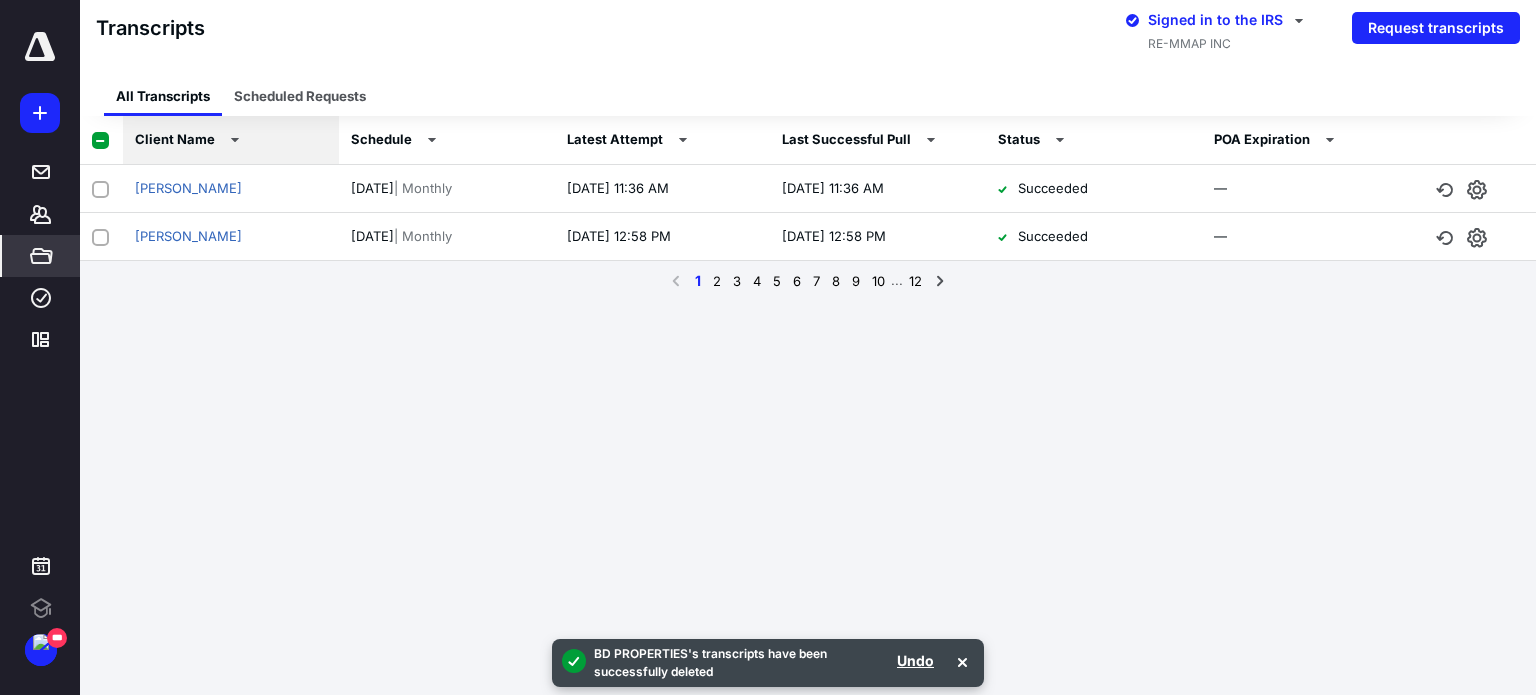 click on "**********" at bounding box center [768, 347] 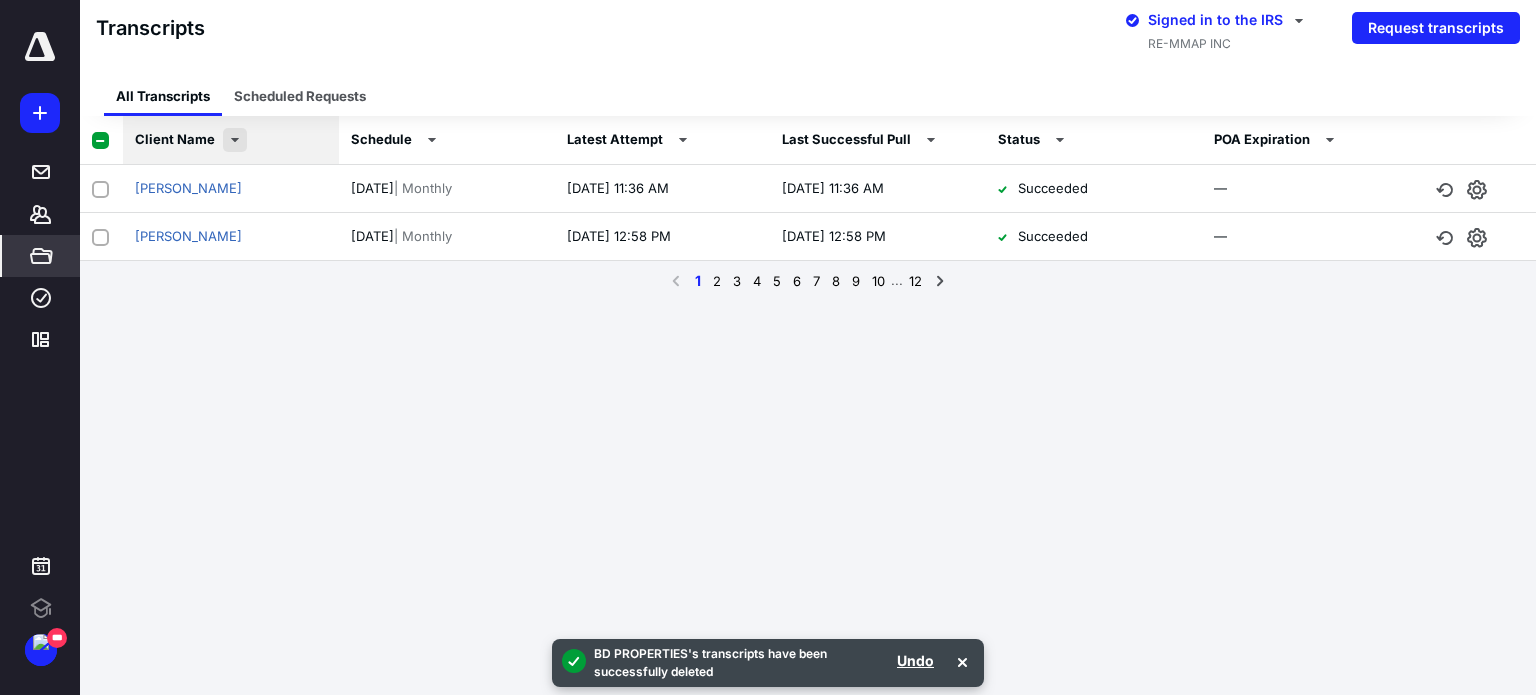 click at bounding box center (235, 140) 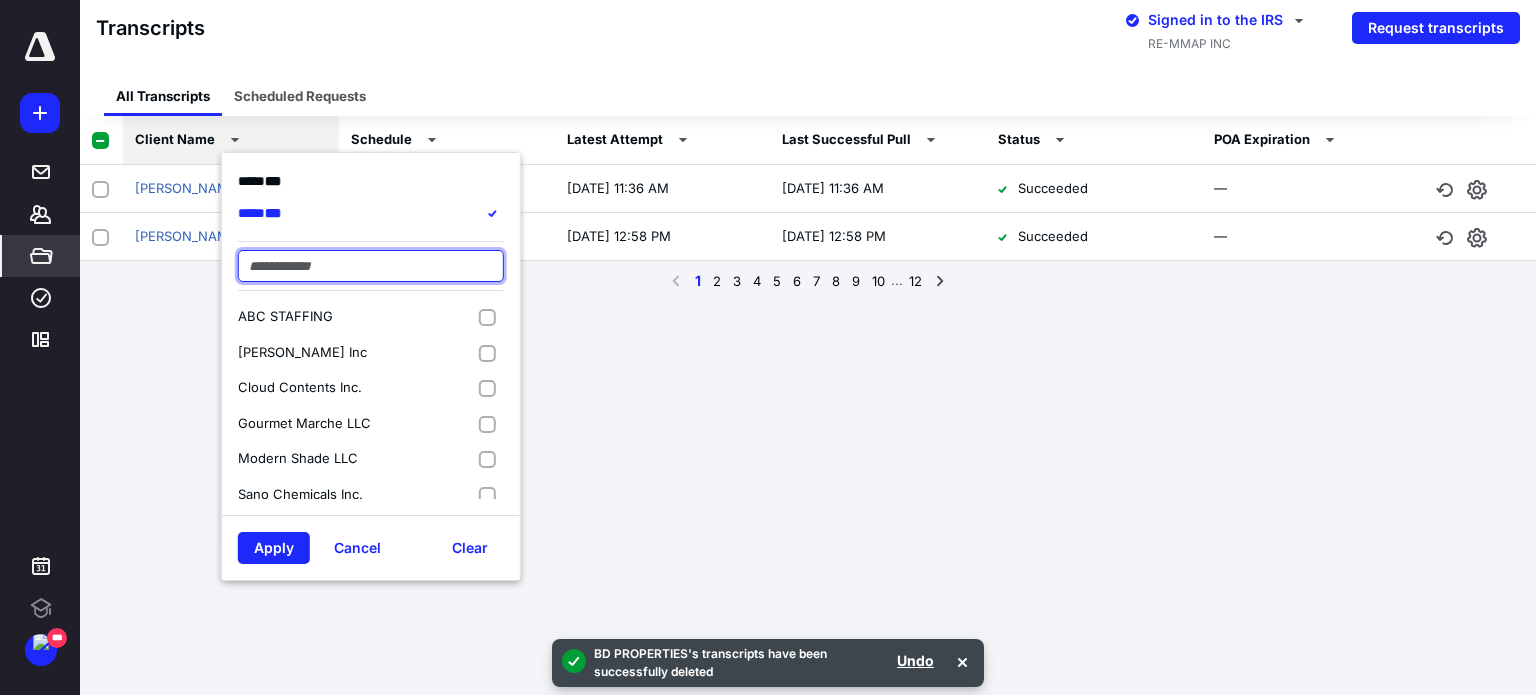click at bounding box center (371, 266) 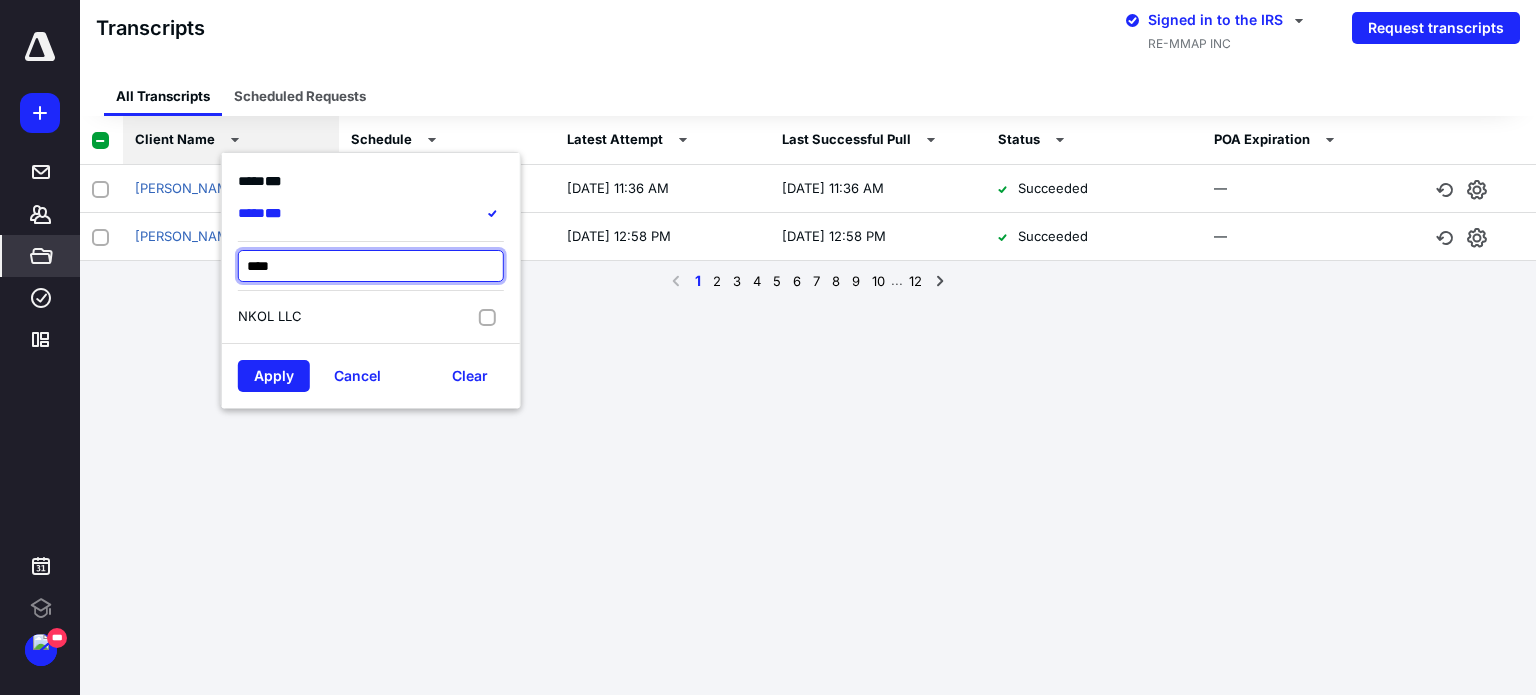 type on "****" 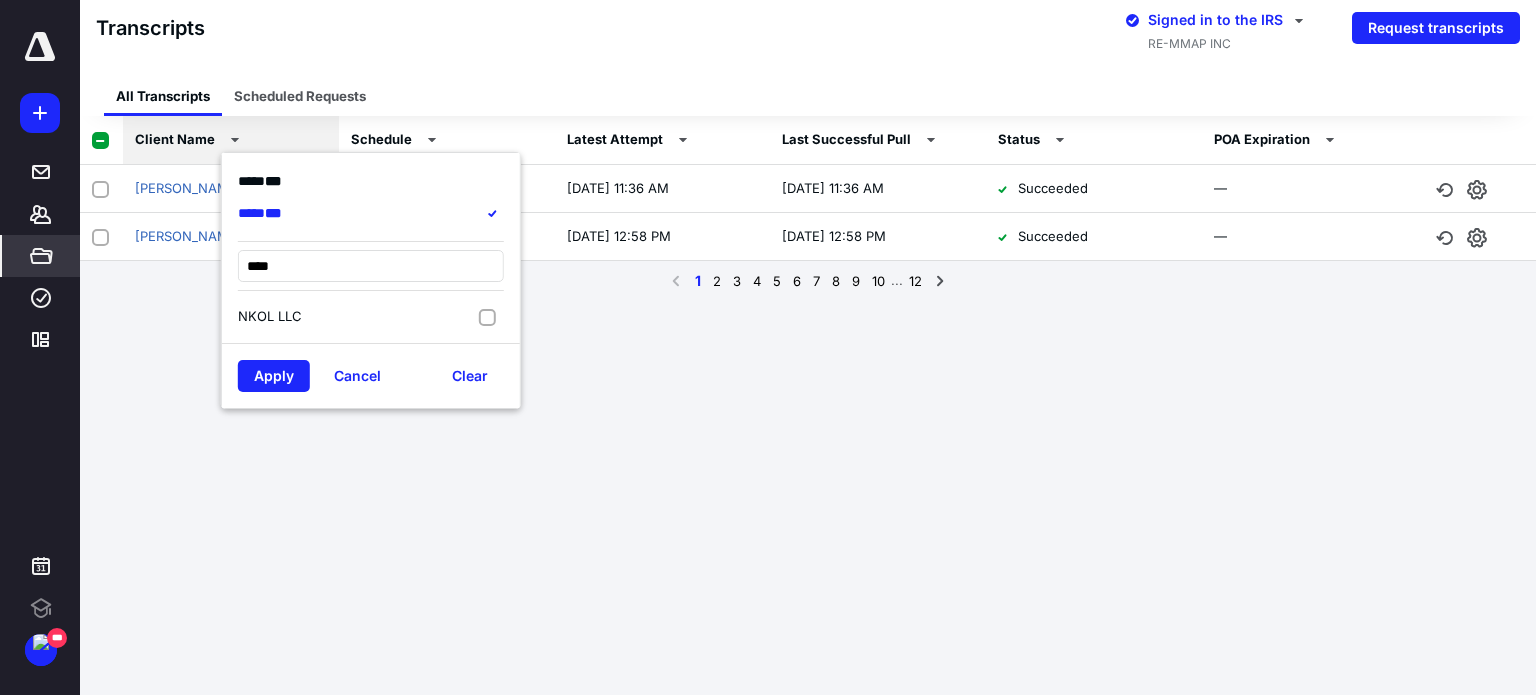 click on "NKOL LLC" at bounding box center [358, 317] 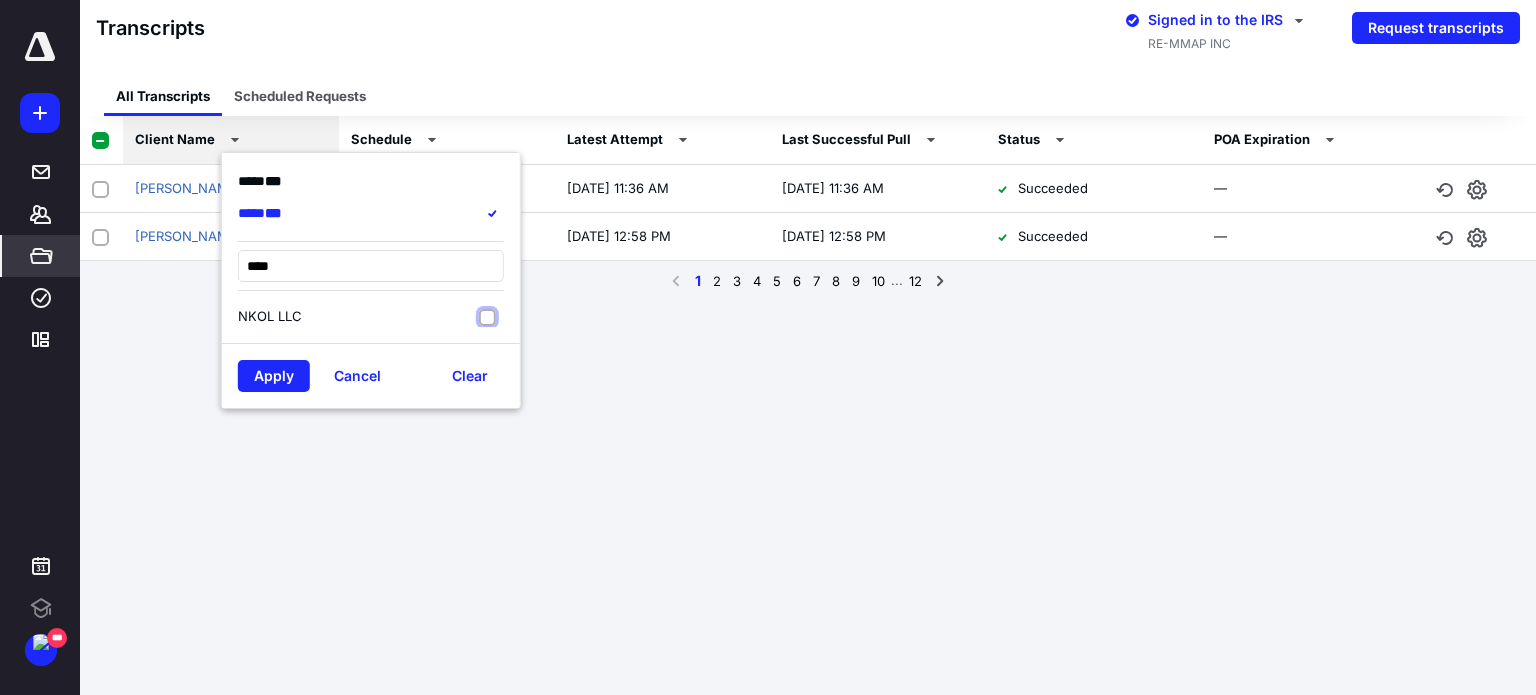 checkbox on "true" 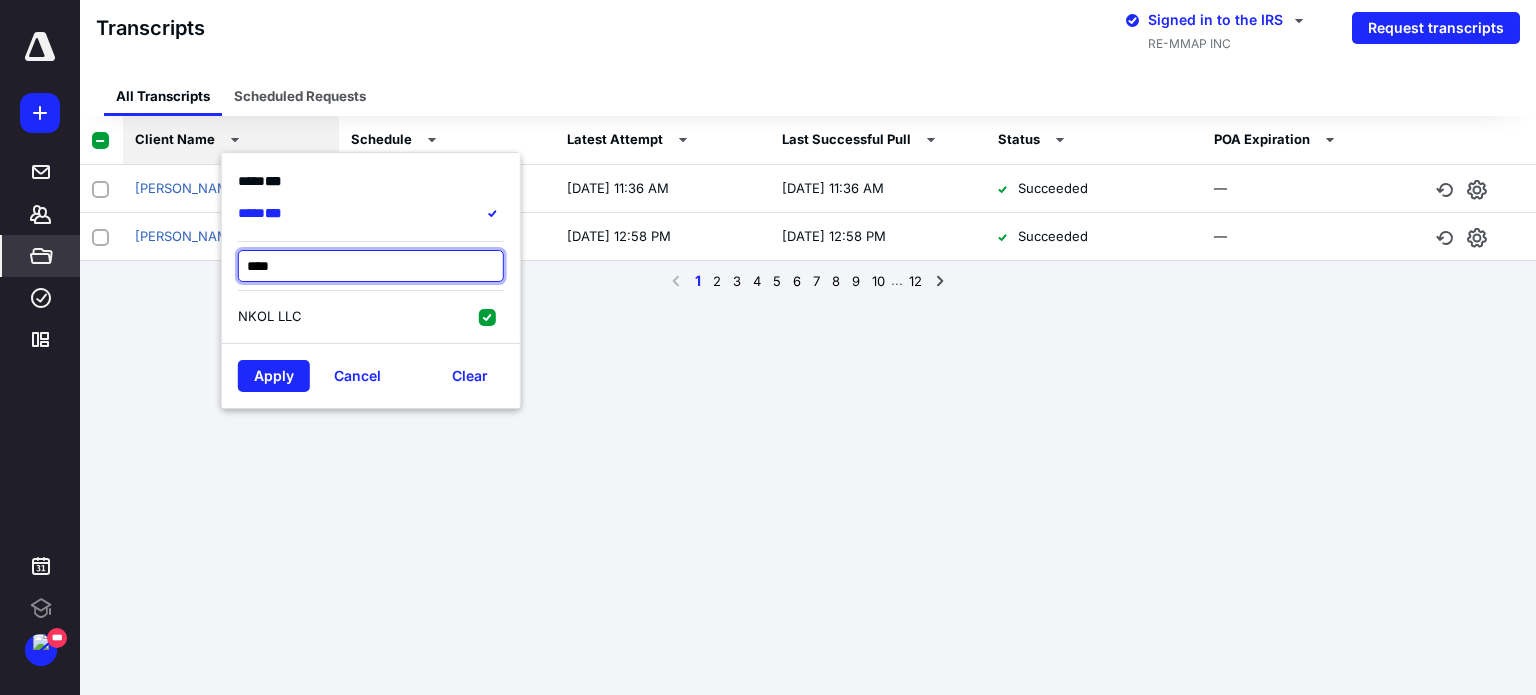 click on "****" at bounding box center (371, 266) 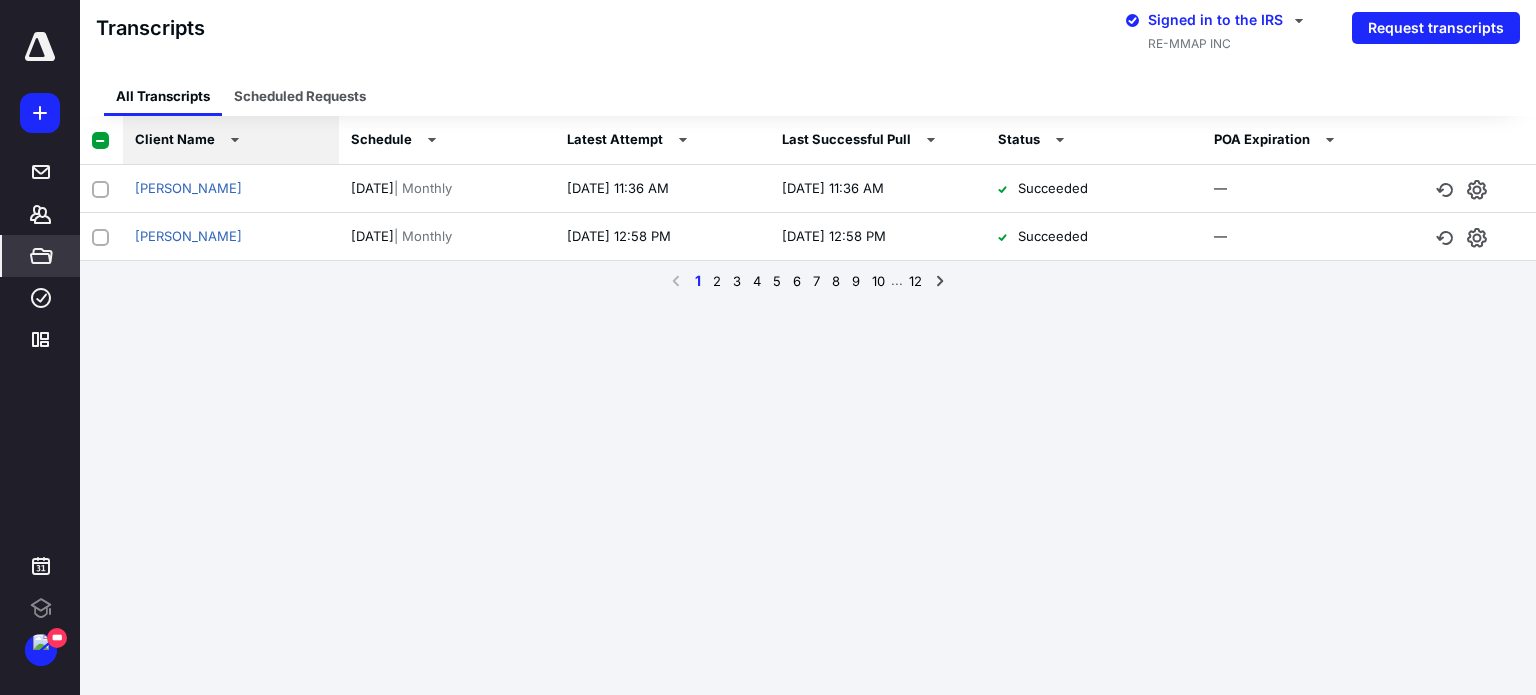 click 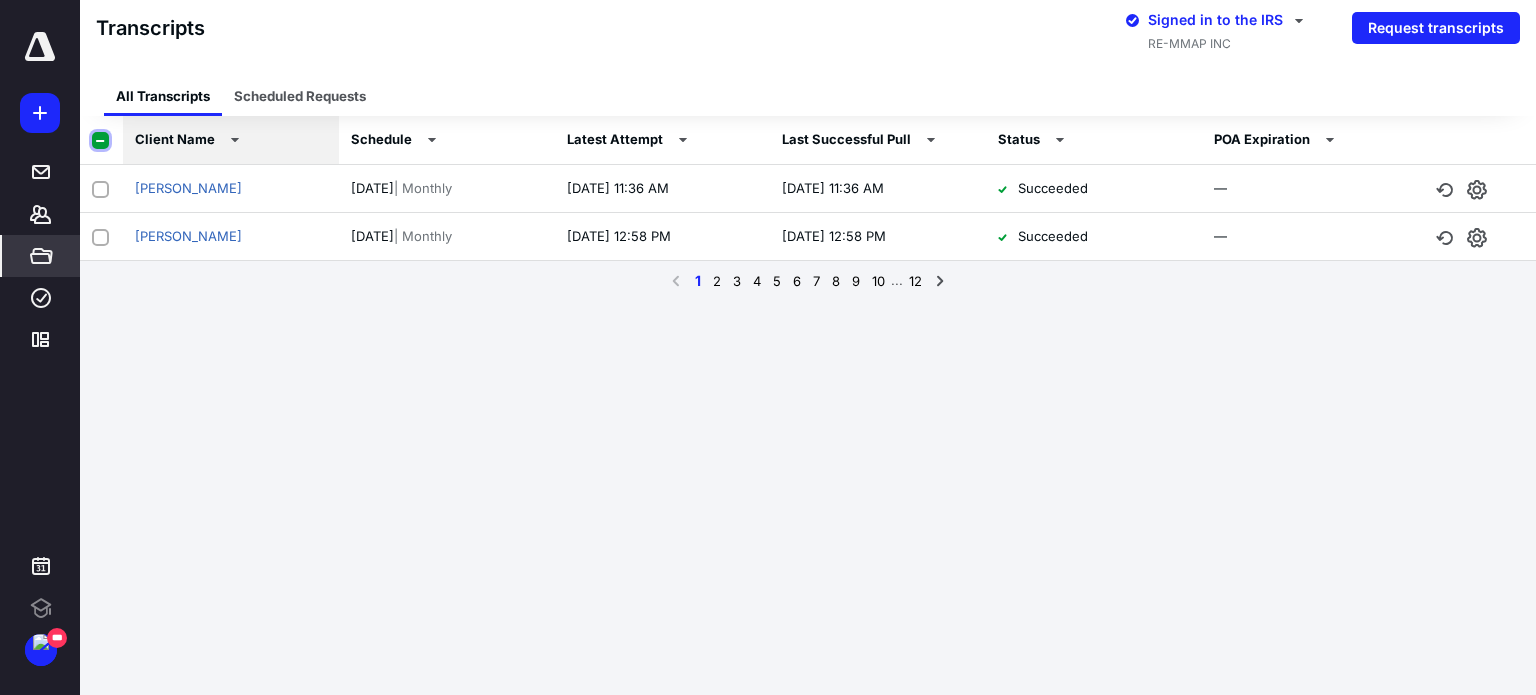 click at bounding box center (100, 141) 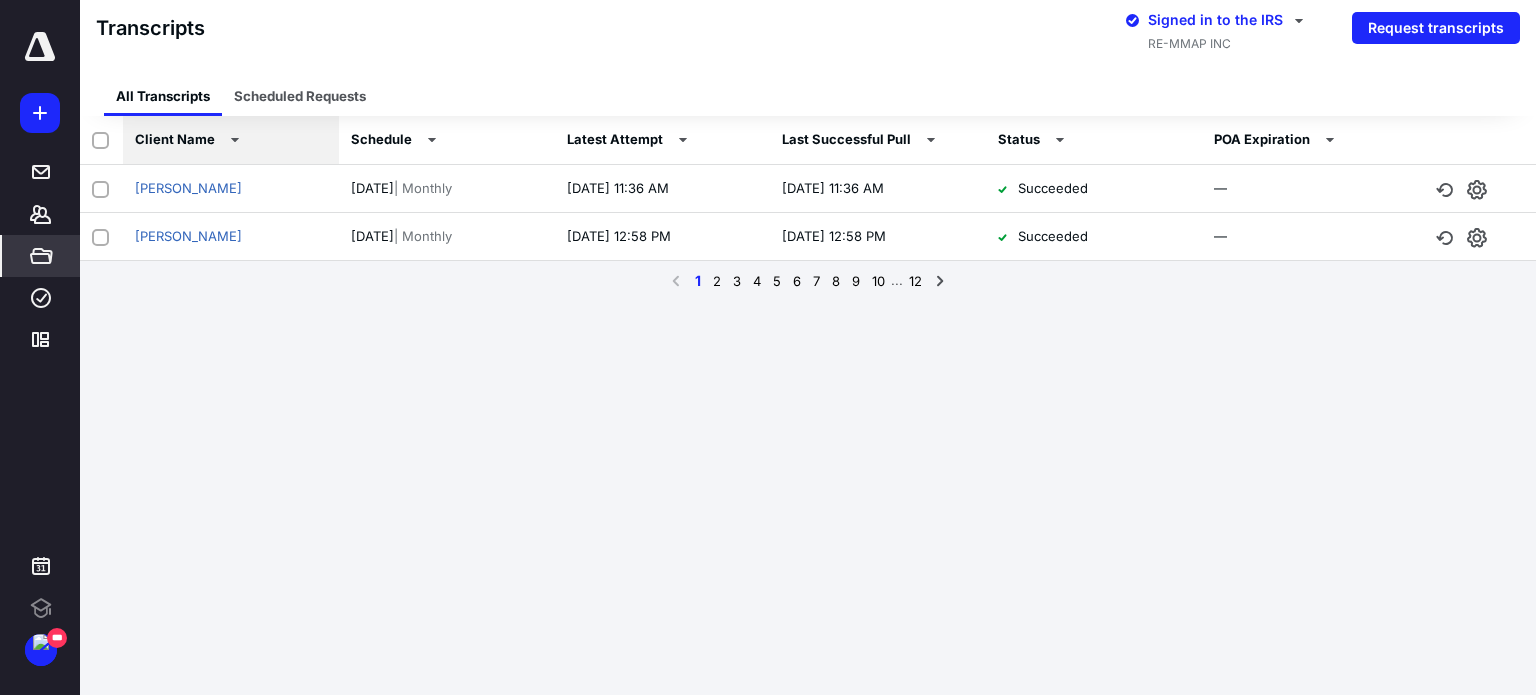 click on "Client Name" at bounding box center (175, 140) 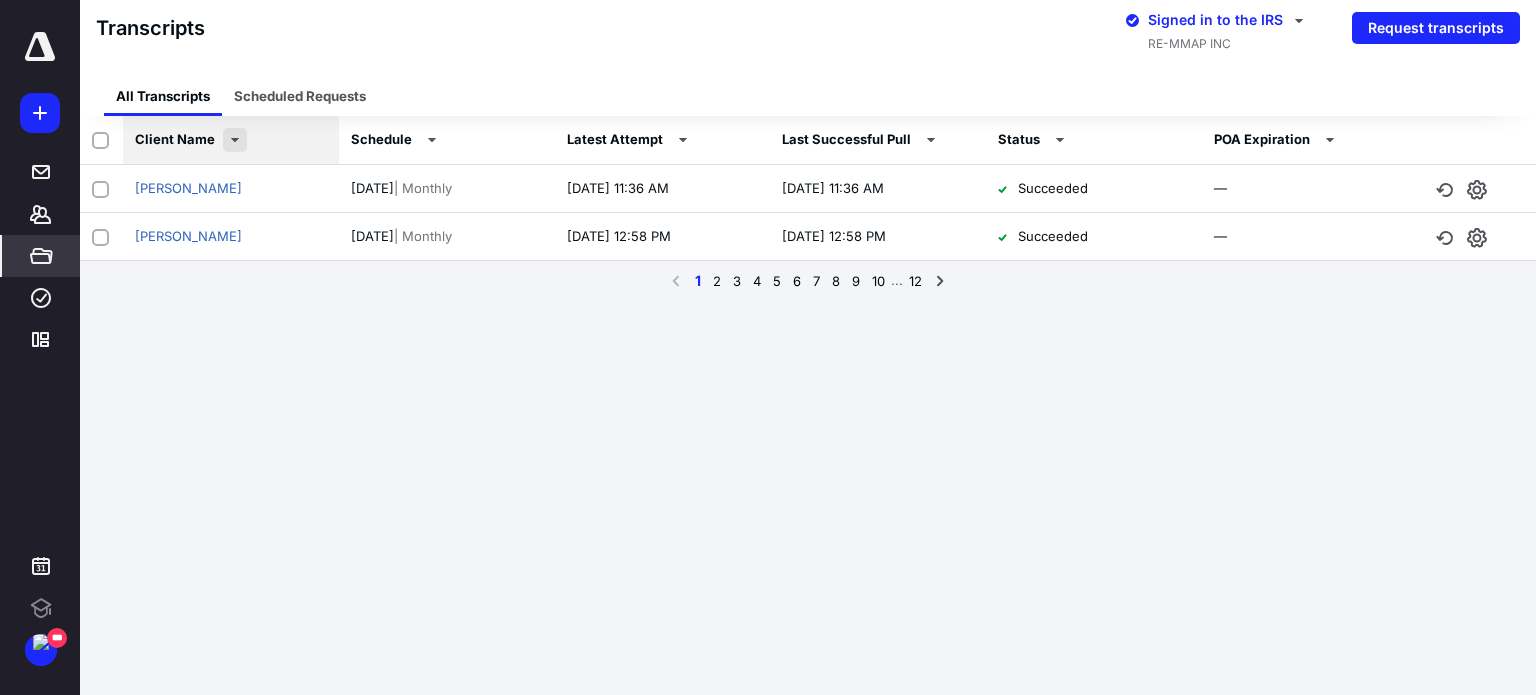 click at bounding box center [235, 140] 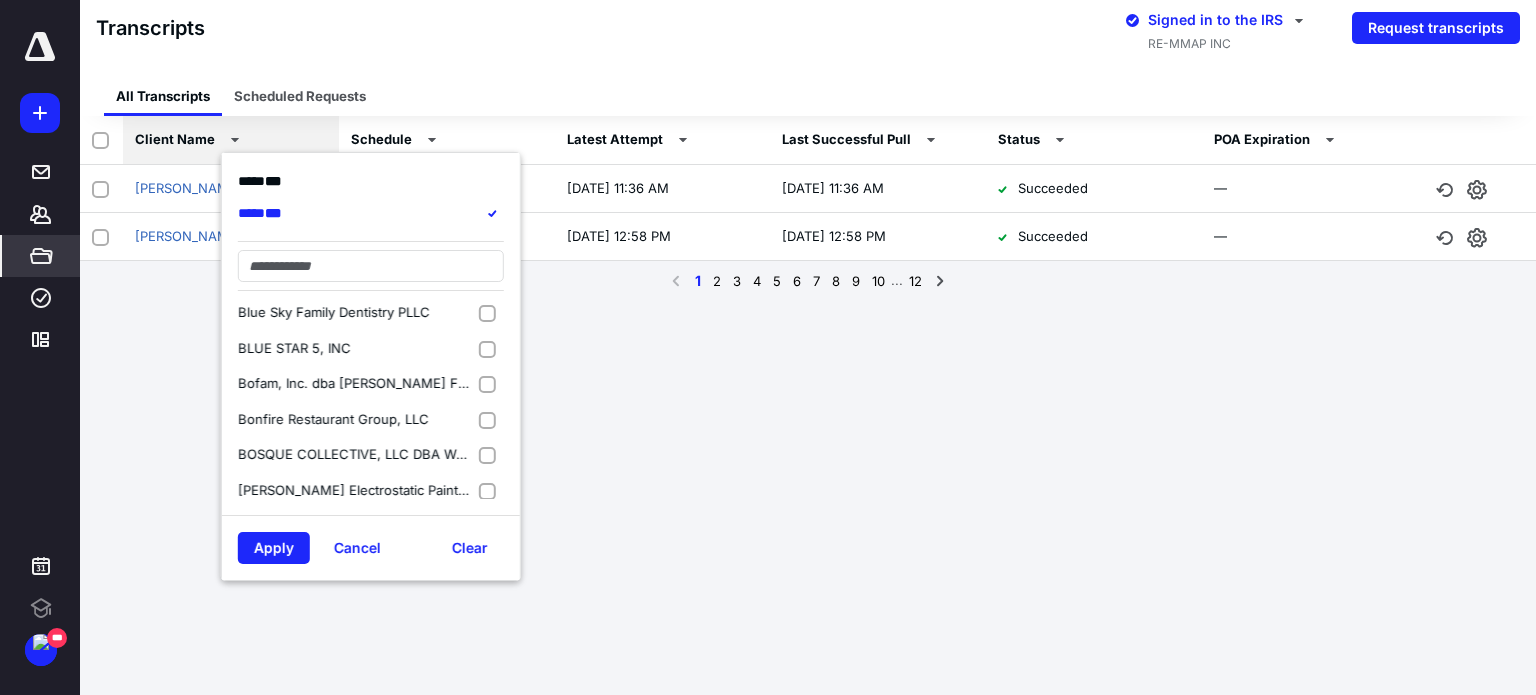 scroll, scrollTop: 3200, scrollLeft: 0, axis: vertical 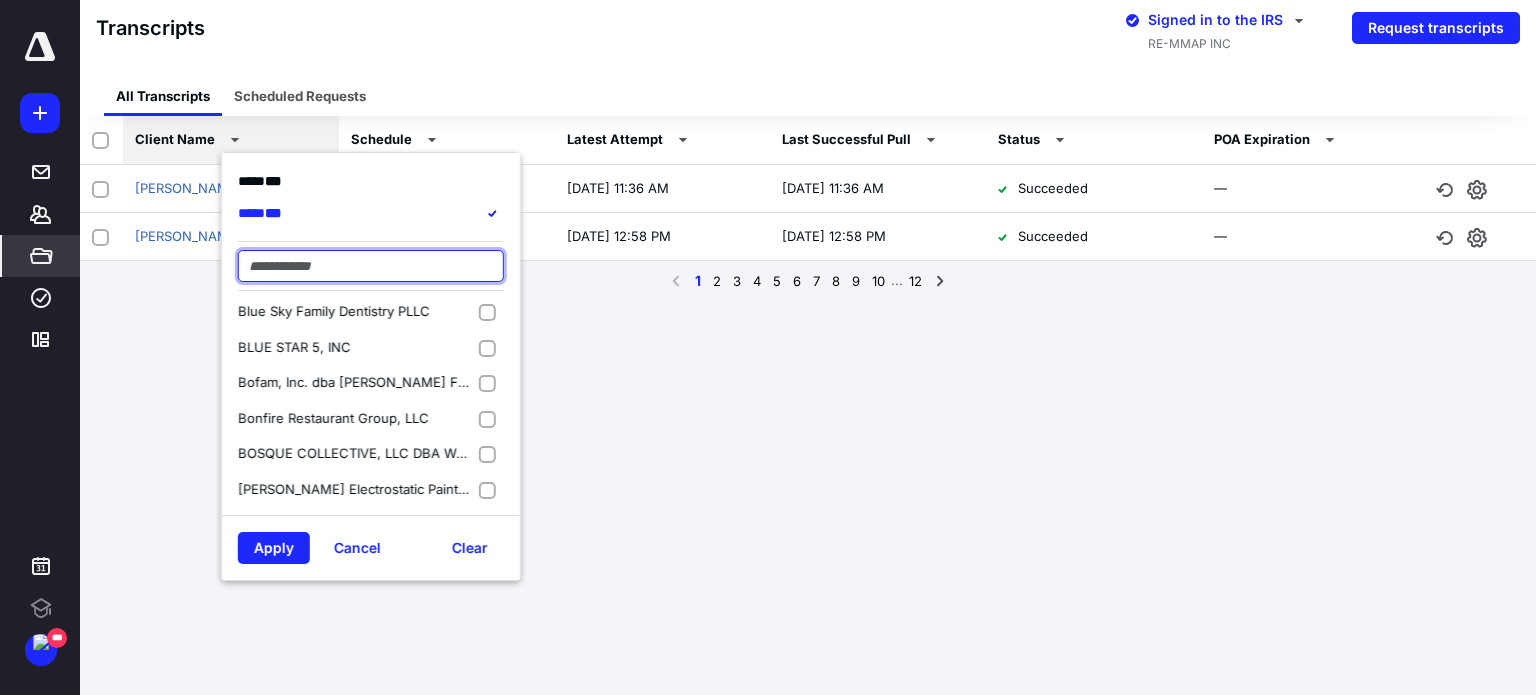 click at bounding box center (371, 266) 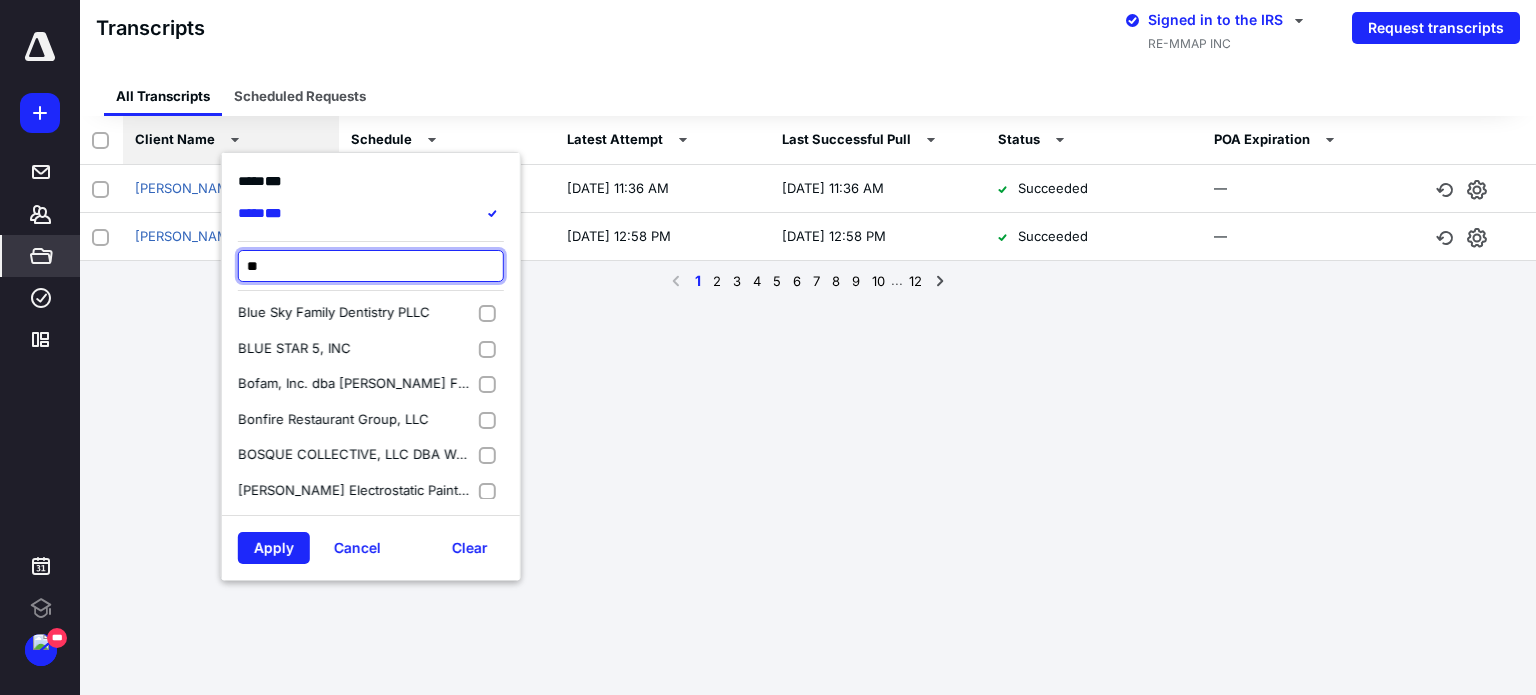 scroll, scrollTop: 0, scrollLeft: 0, axis: both 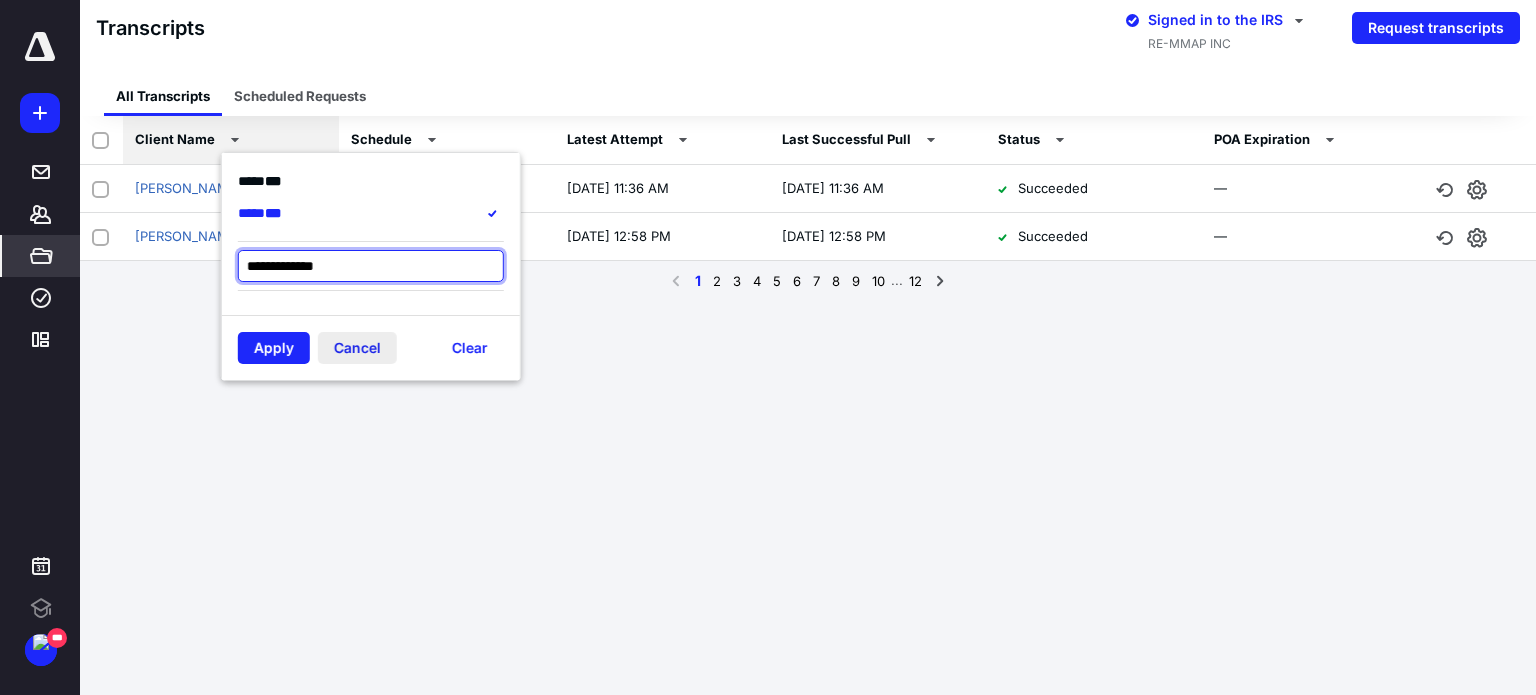 type on "**********" 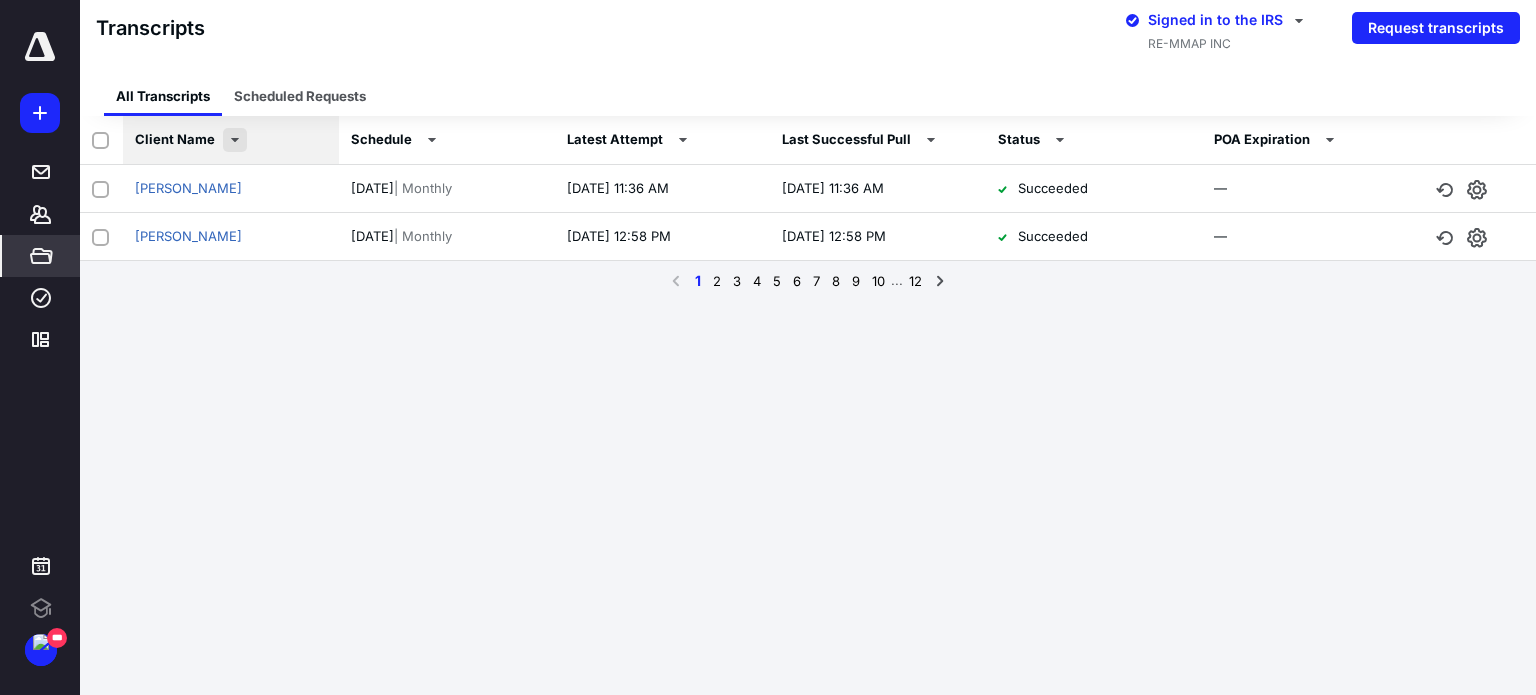 click at bounding box center (235, 140) 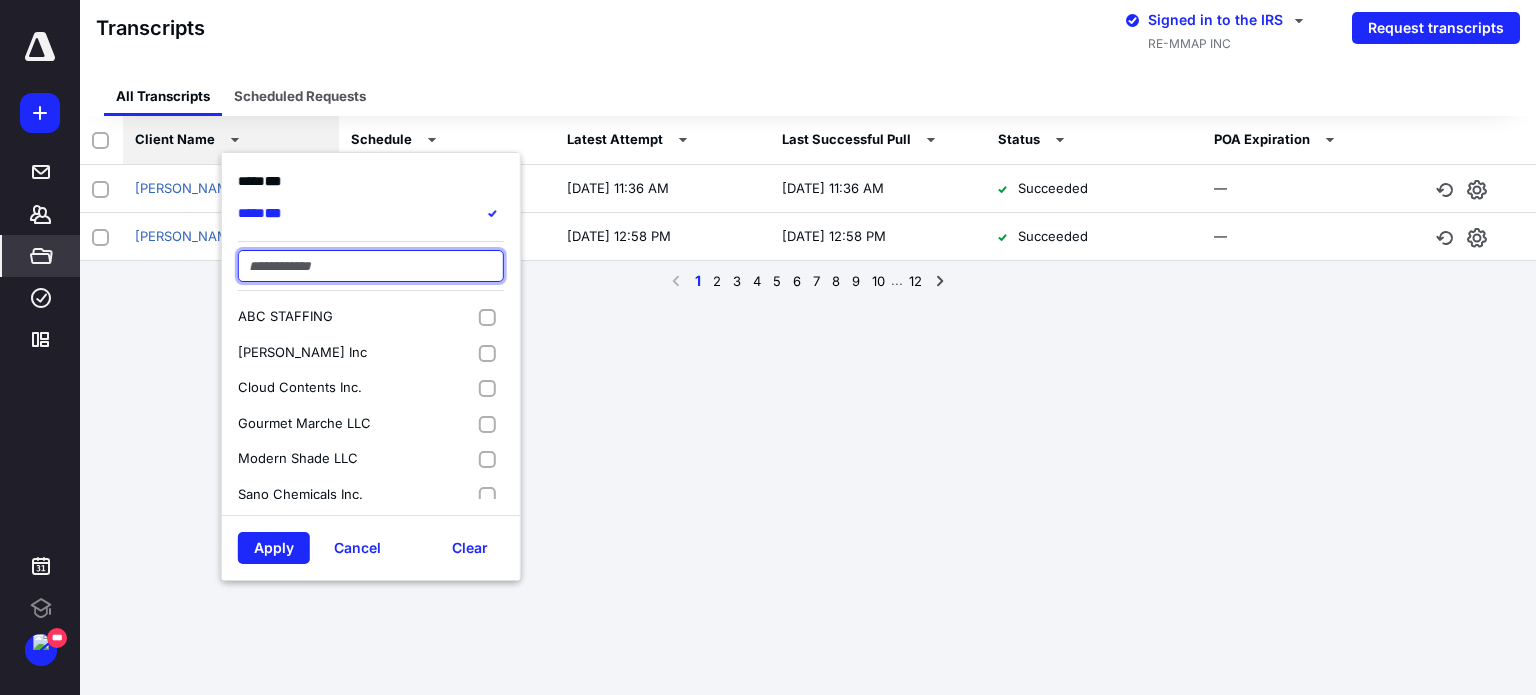 click at bounding box center [371, 266] 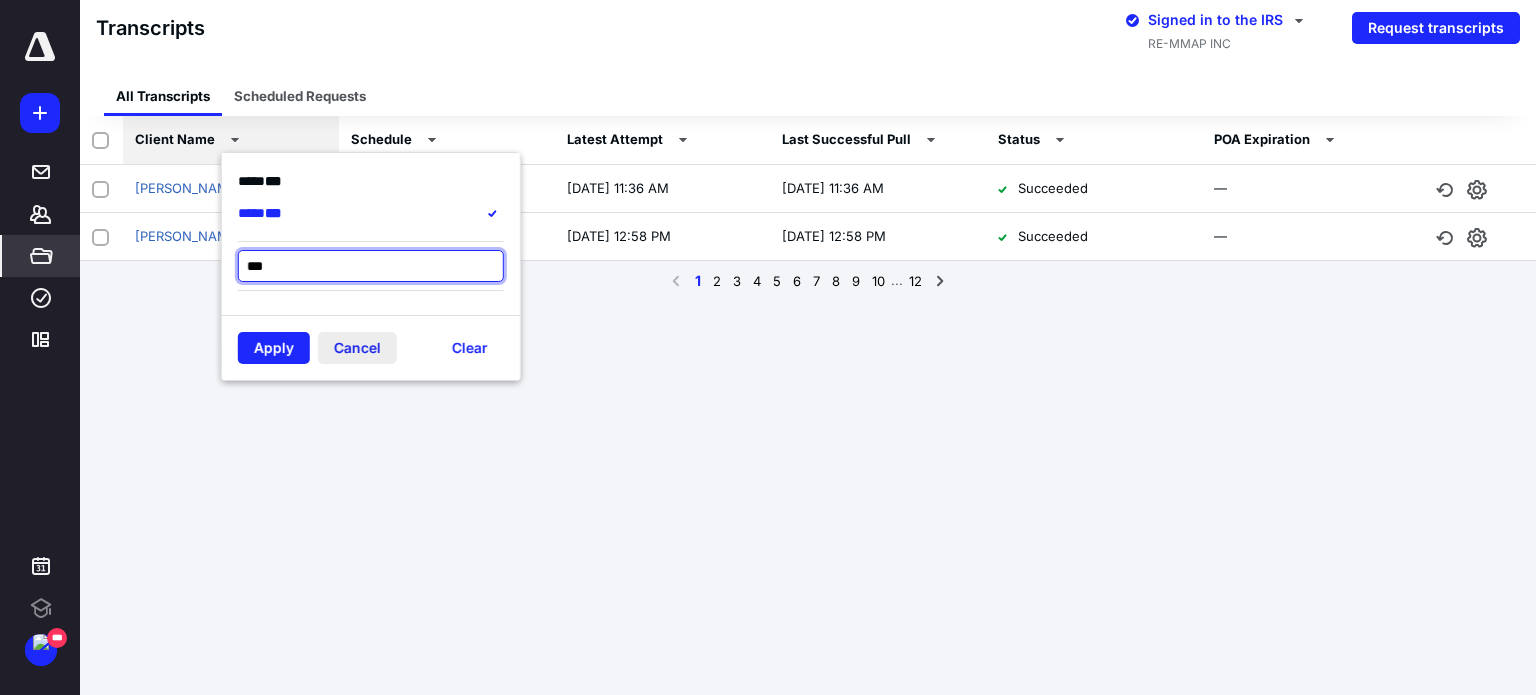type on "**" 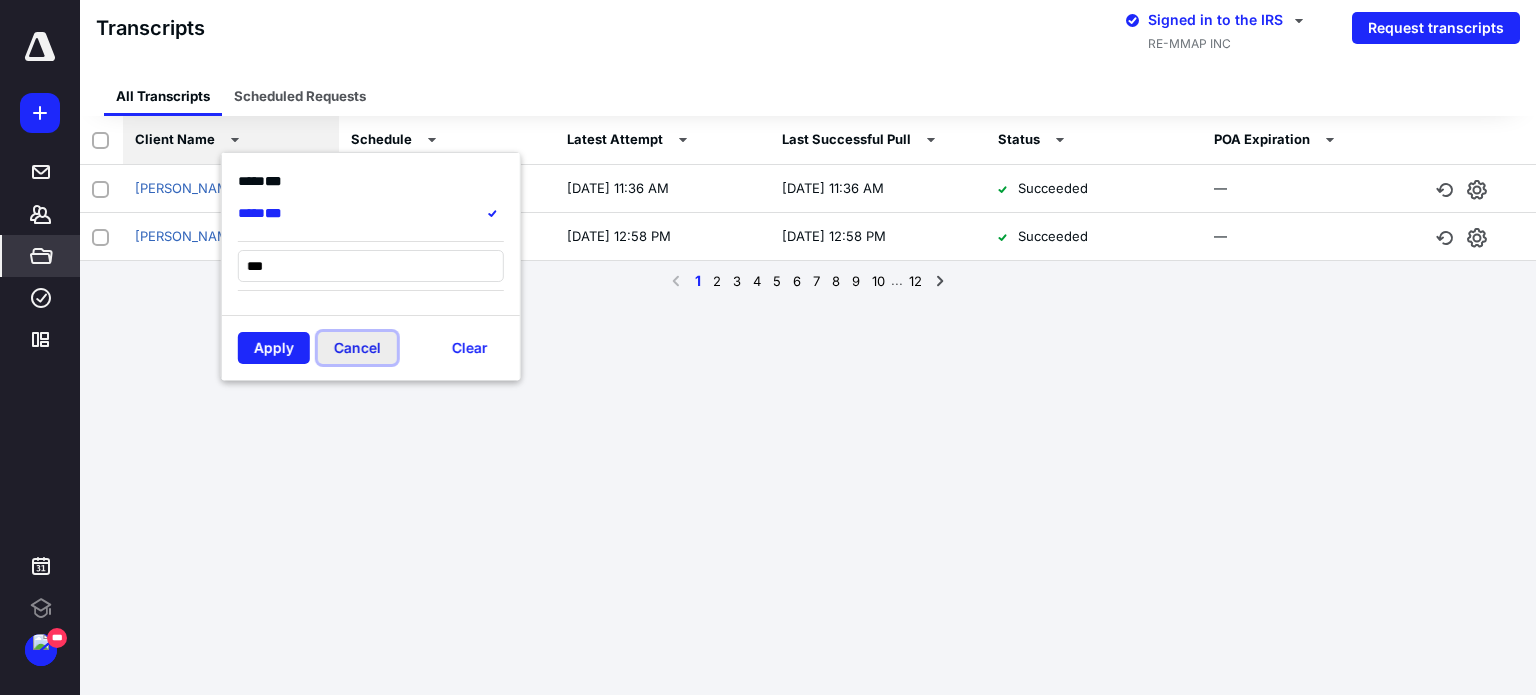 click on "Cancel" at bounding box center [357, 348] 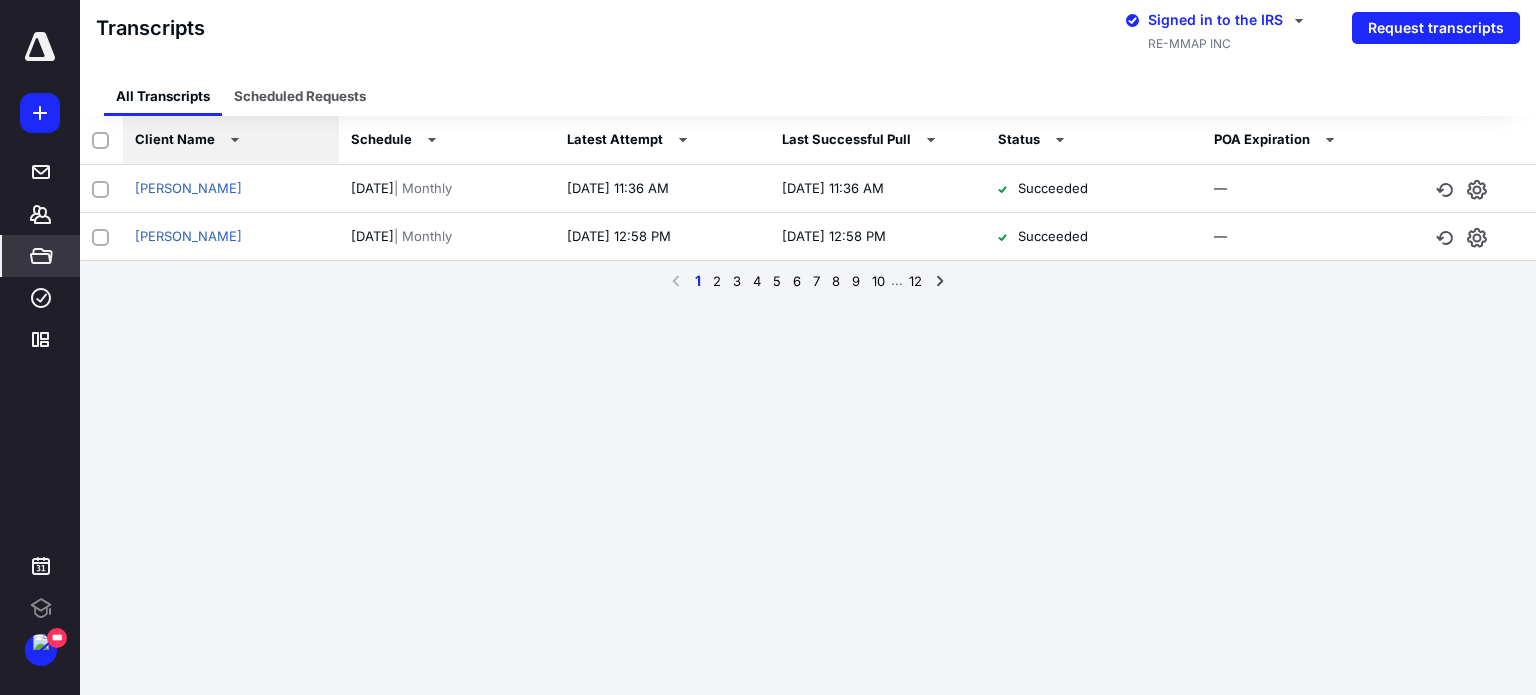 click 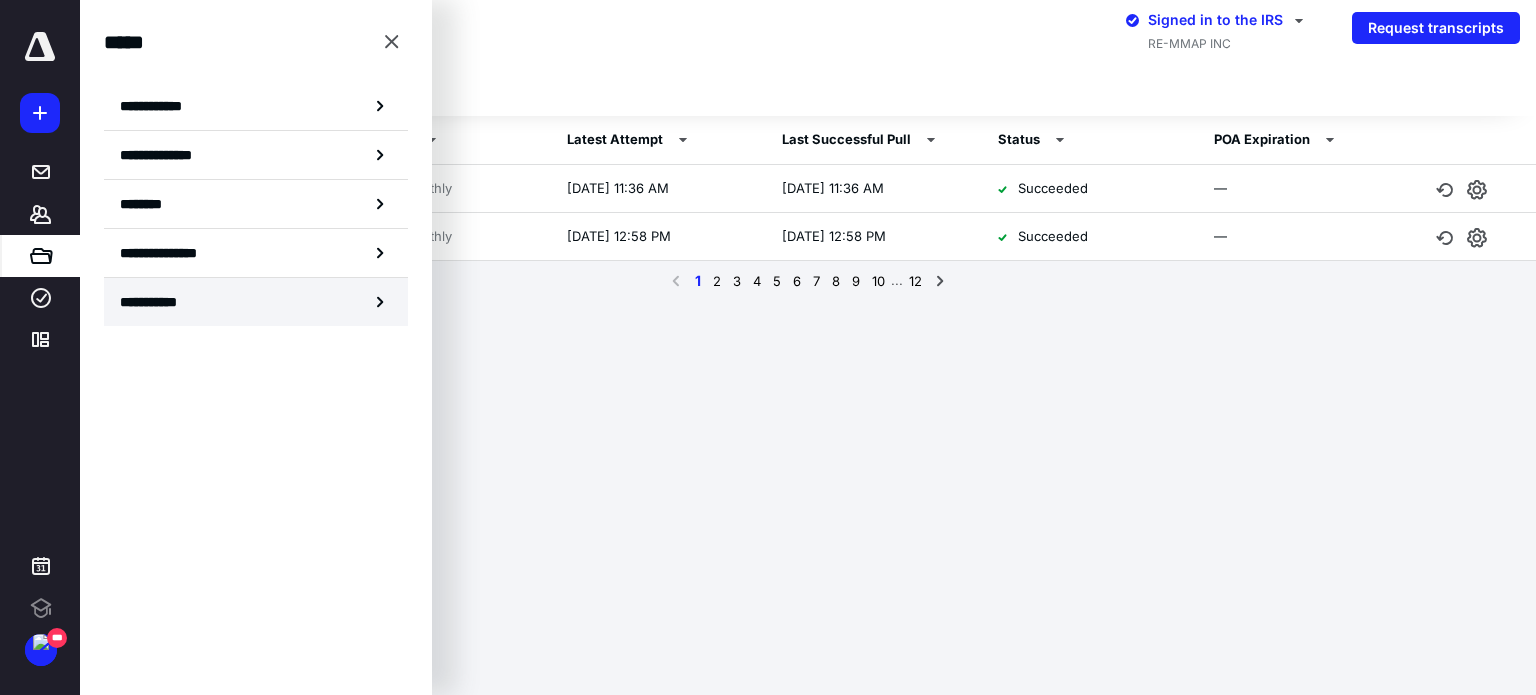 click on "**********" at bounding box center (158, 302) 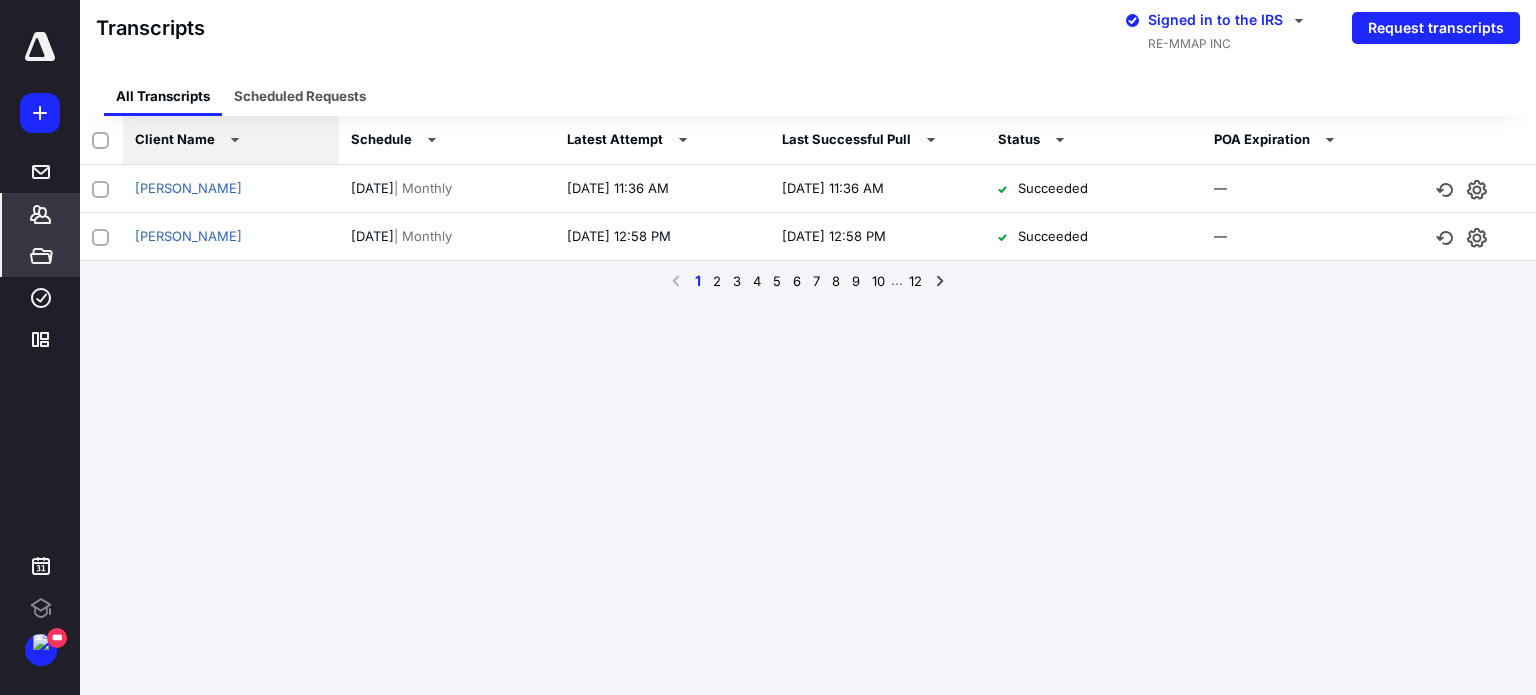 click on "*******" at bounding box center [41, 214] 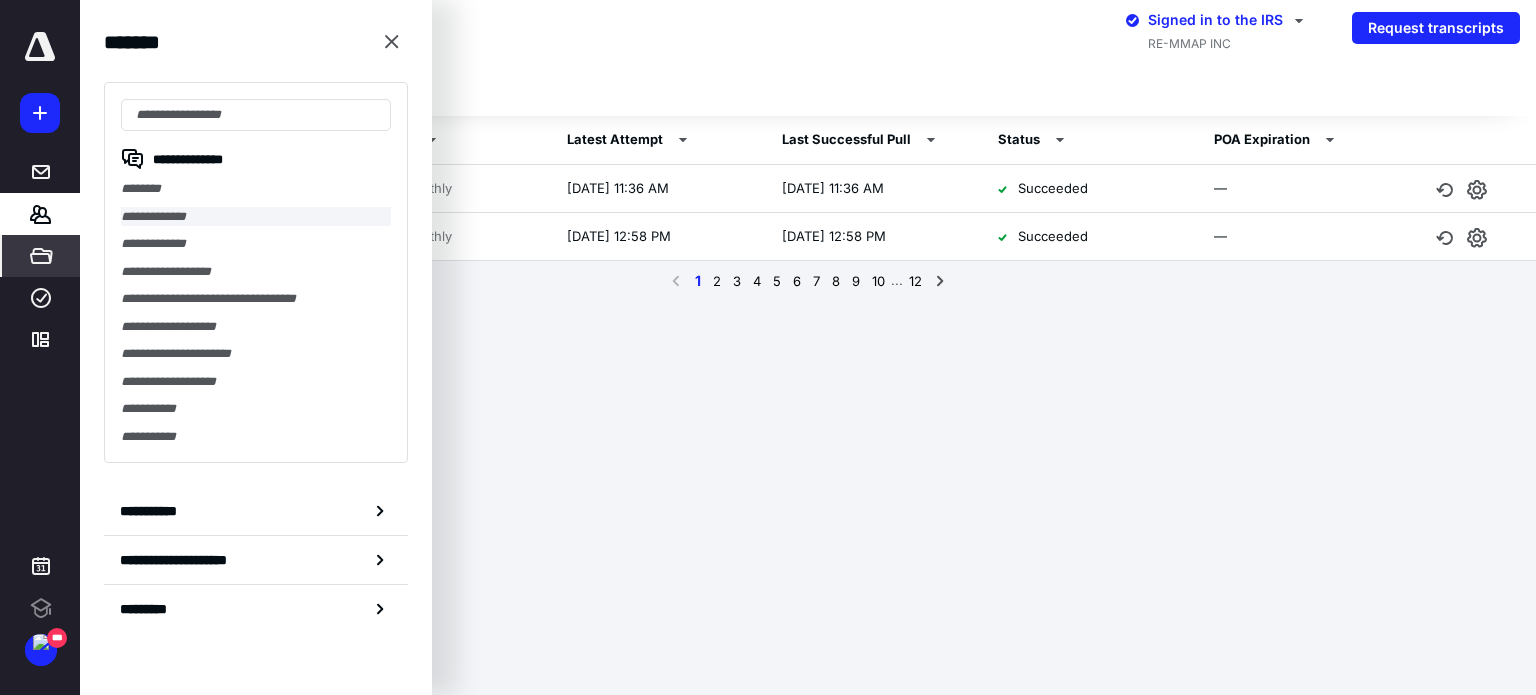 click on "**********" at bounding box center (256, 217) 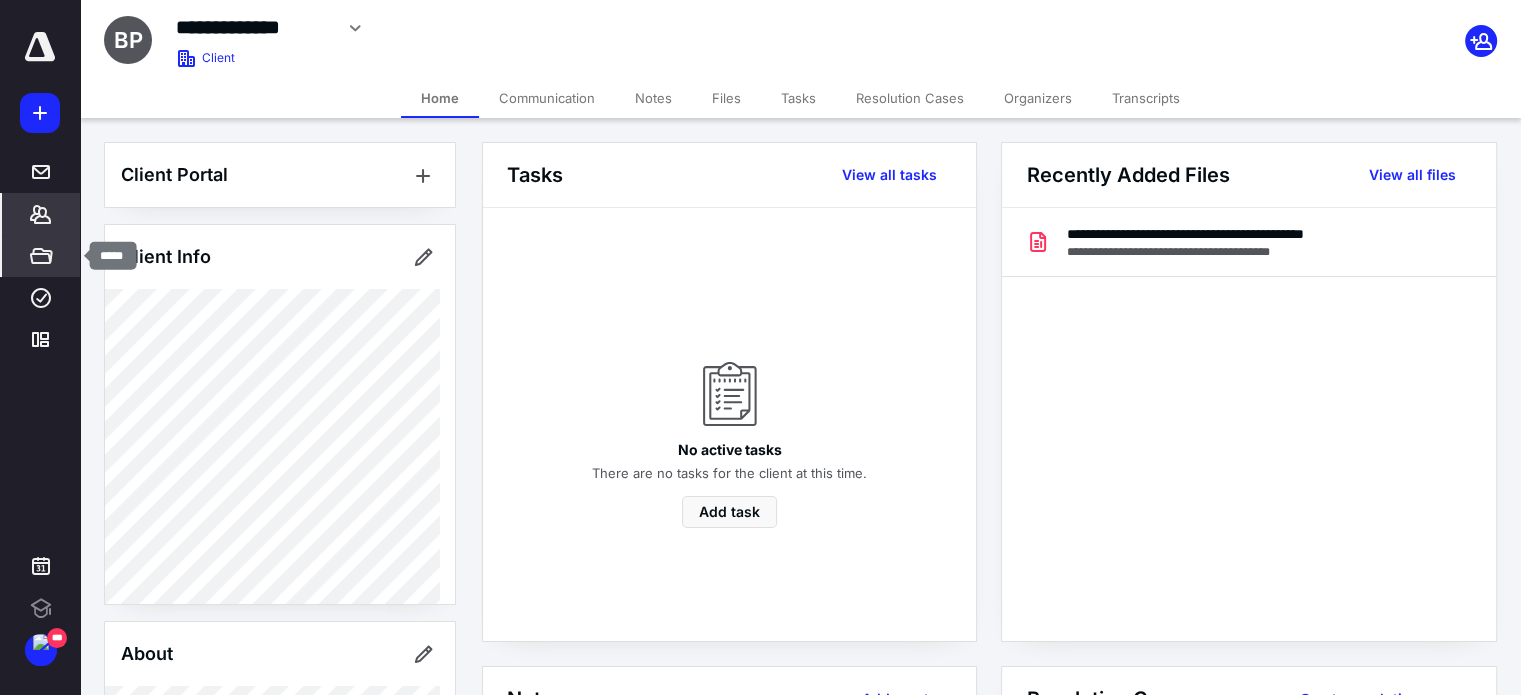 click on "*****" at bounding box center [41, 256] 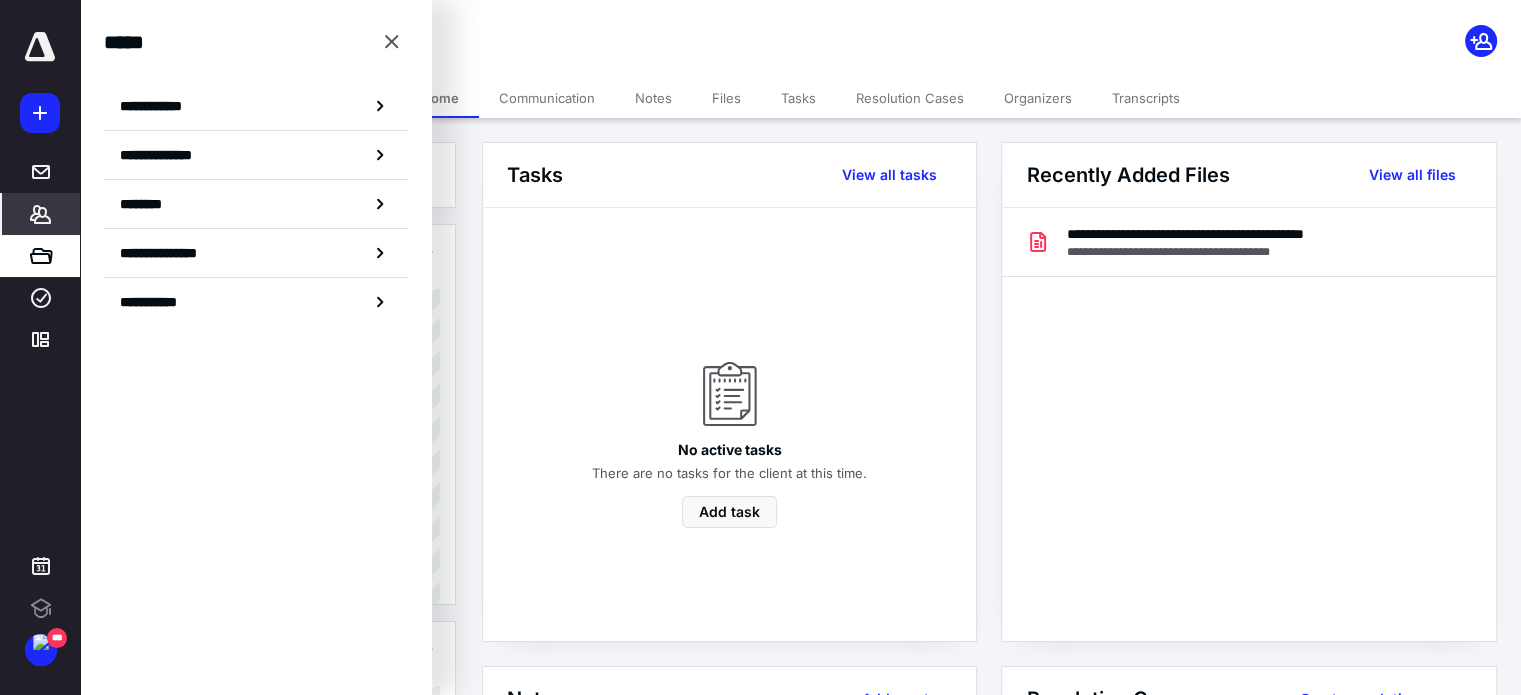 click on "**********" at bounding box center [158, 302] 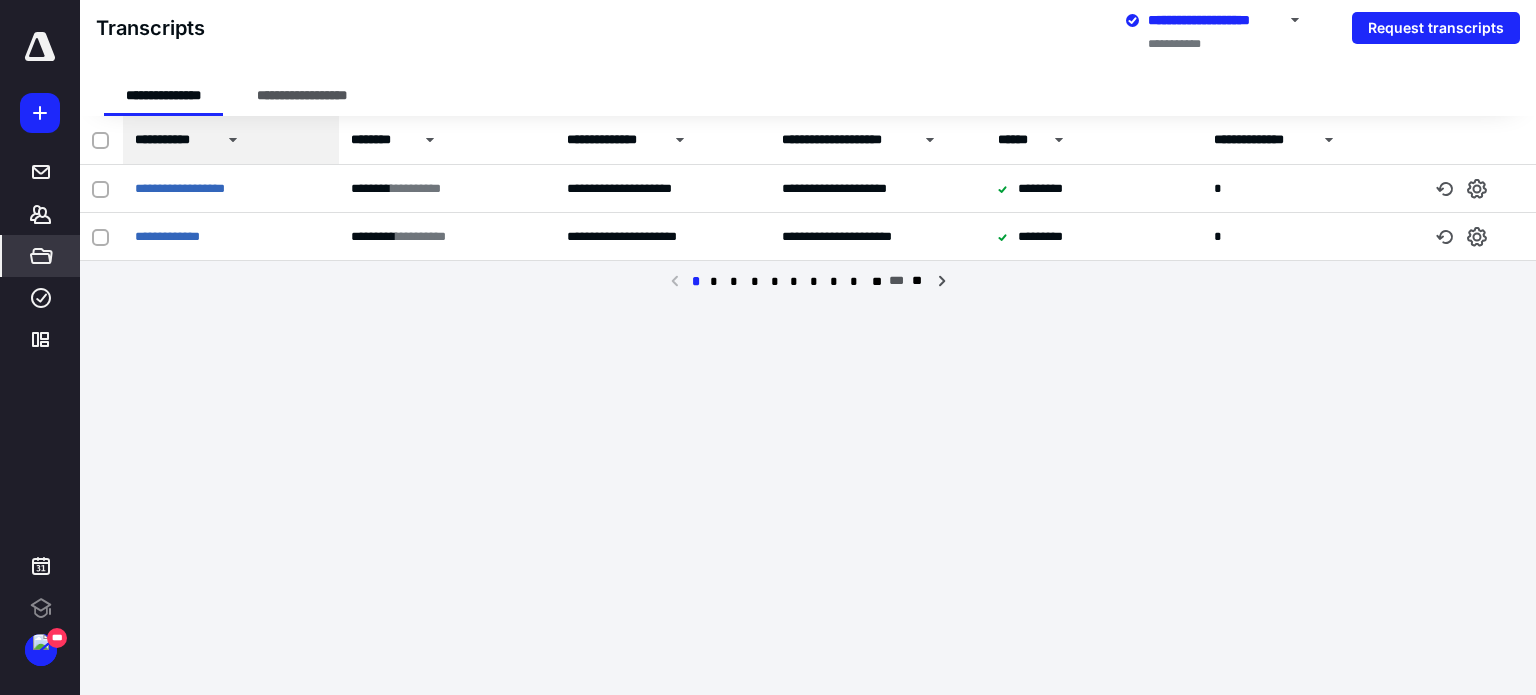 click on "**********" at bounding box center (173, 140) 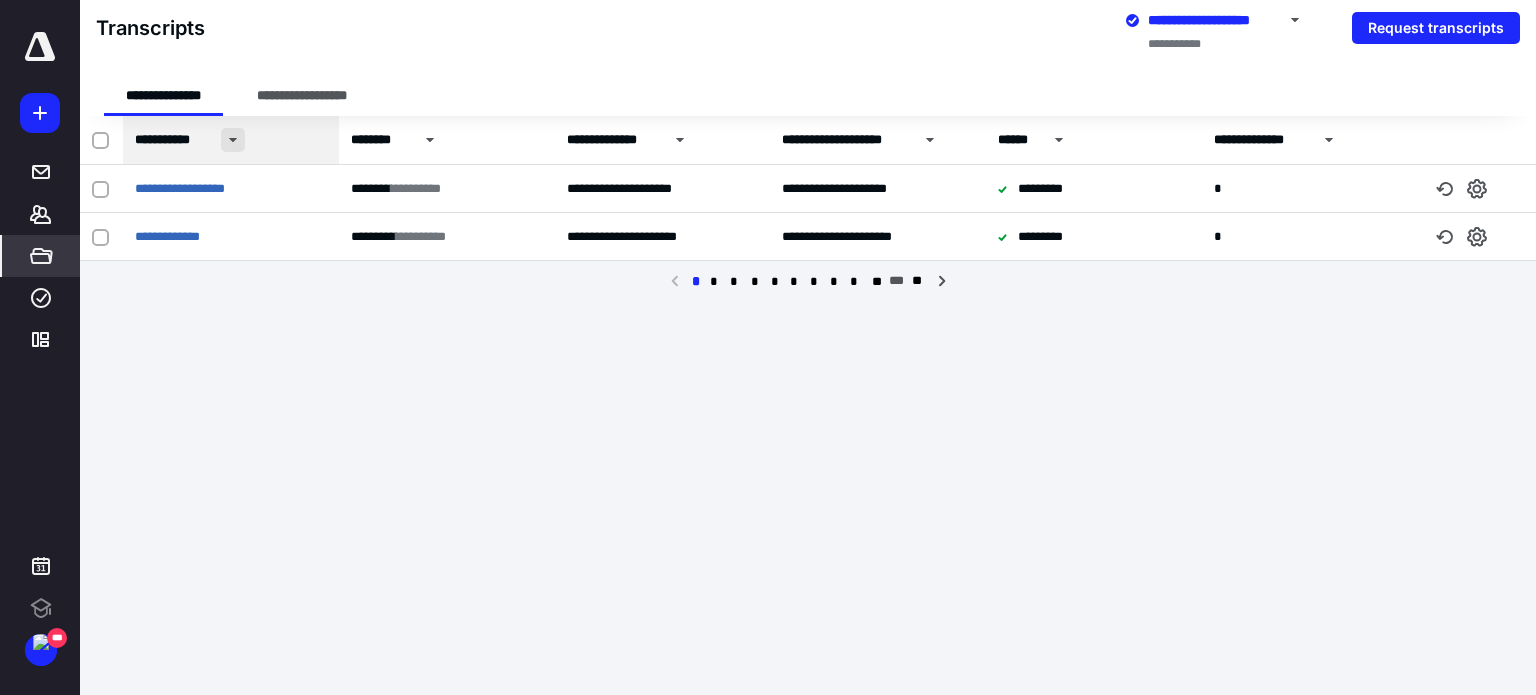 click at bounding box center (233, 140) 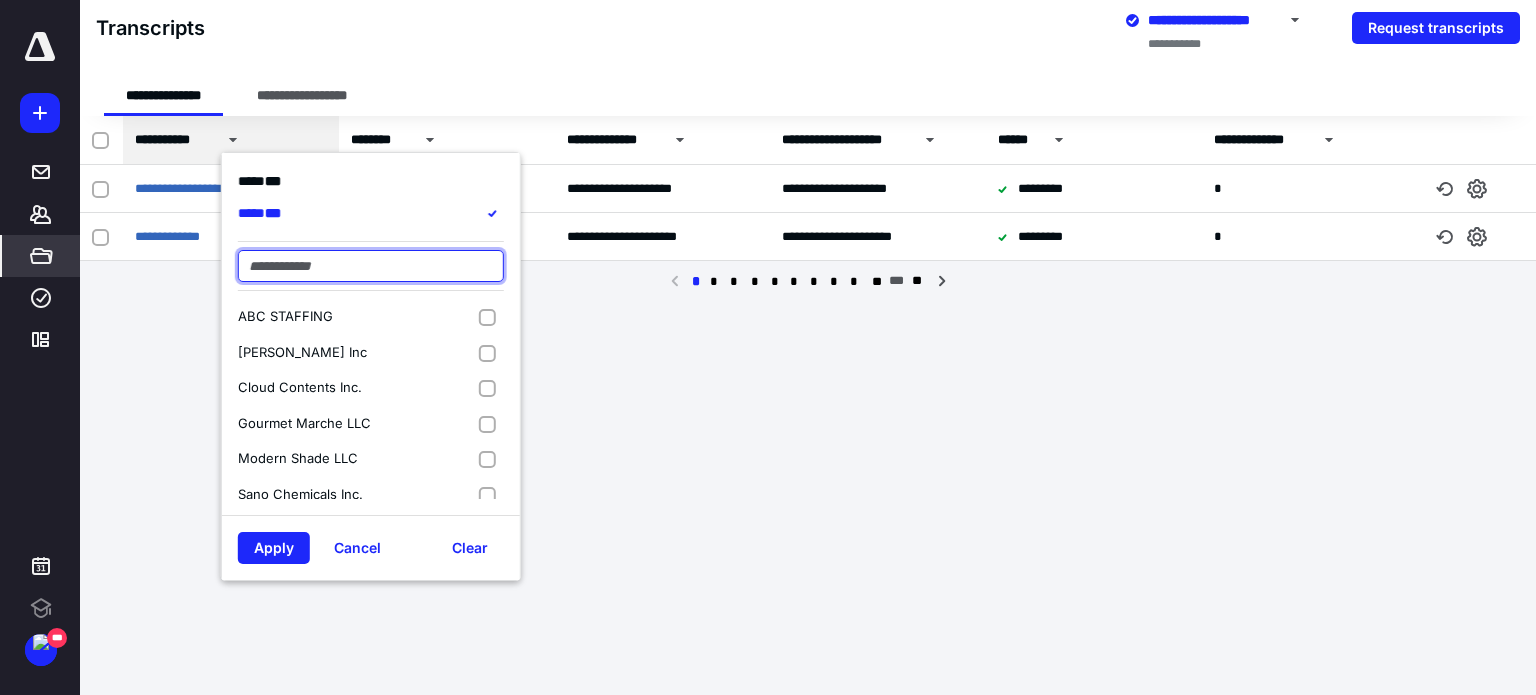 click at bounding box center [371, 266] 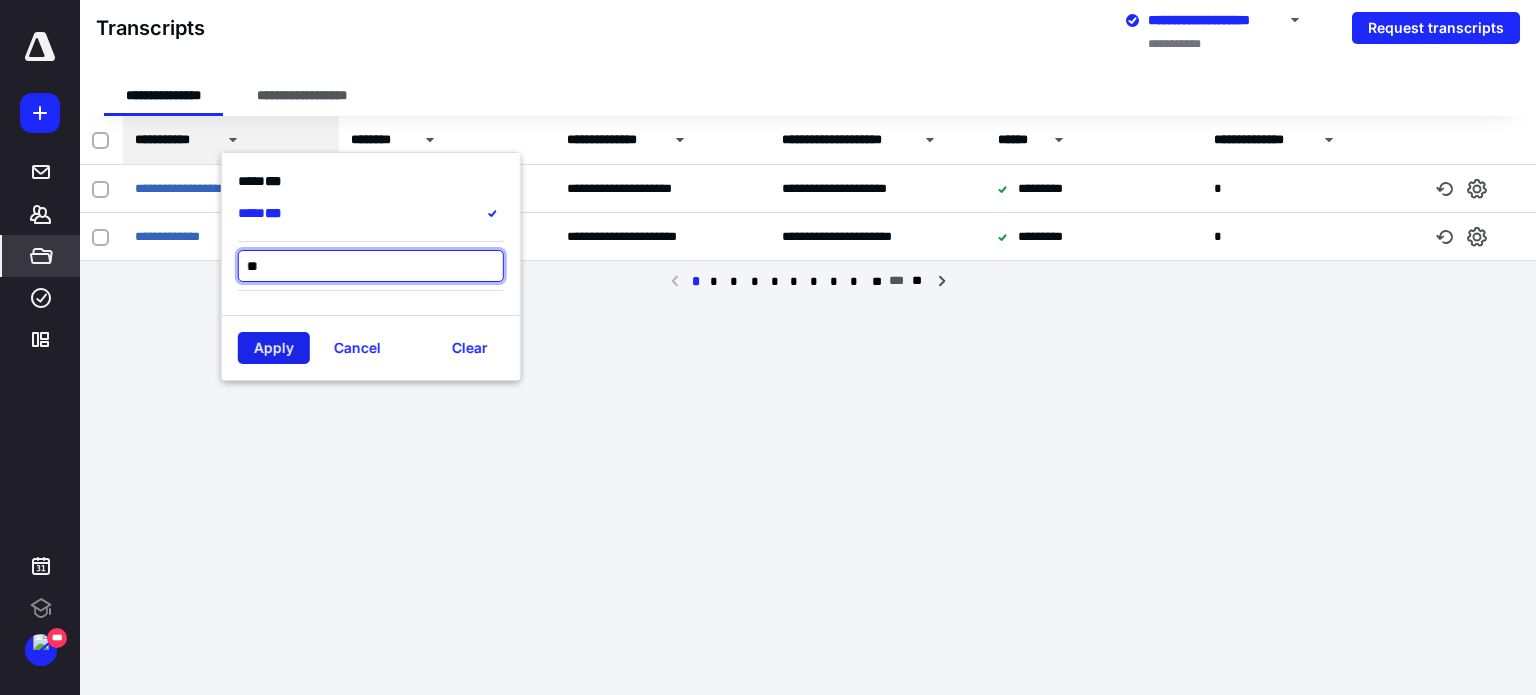 type on "**" 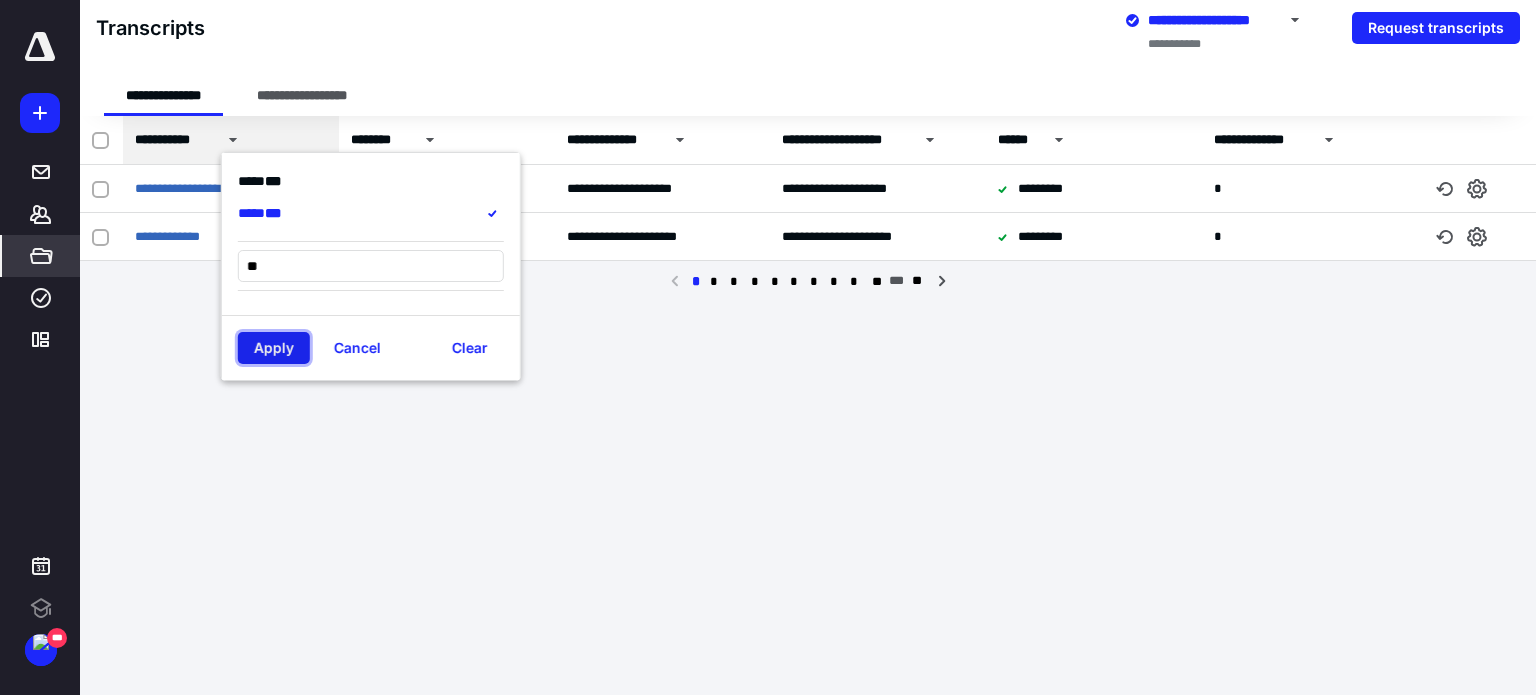 click on "Apply" at bounding box center (274, 348) 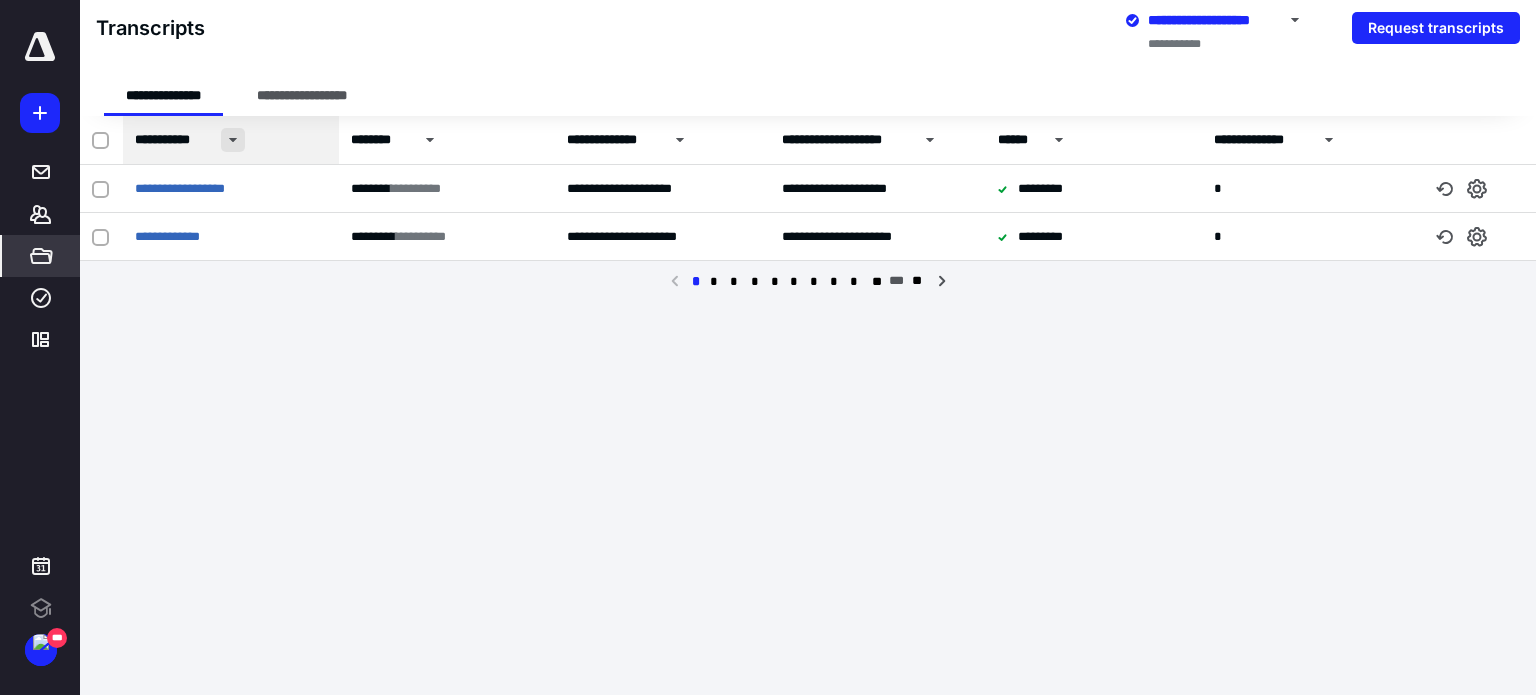 click at bounding box center [233, 140] 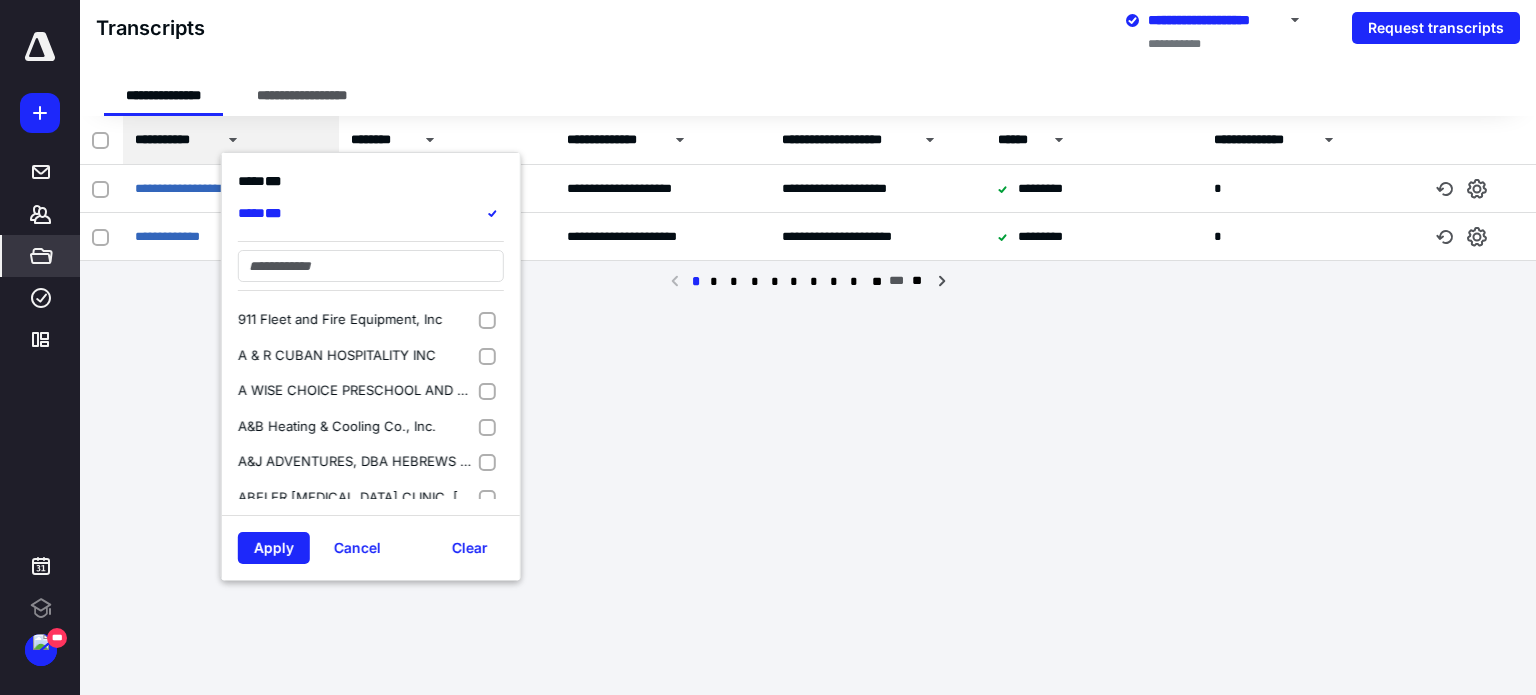 scroll, scrollTop: 500, scrollLeft: 0, axis: vertical 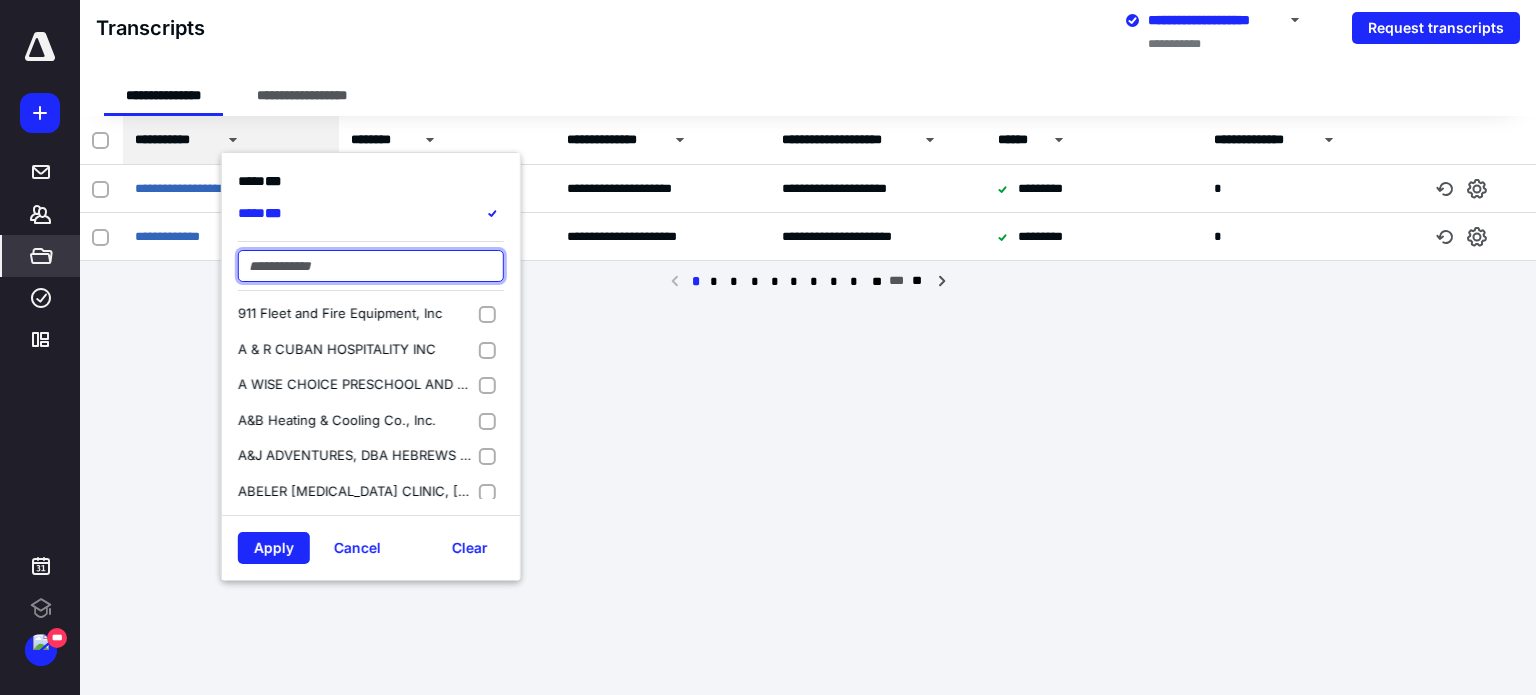 click at bounding box center (371, 266) 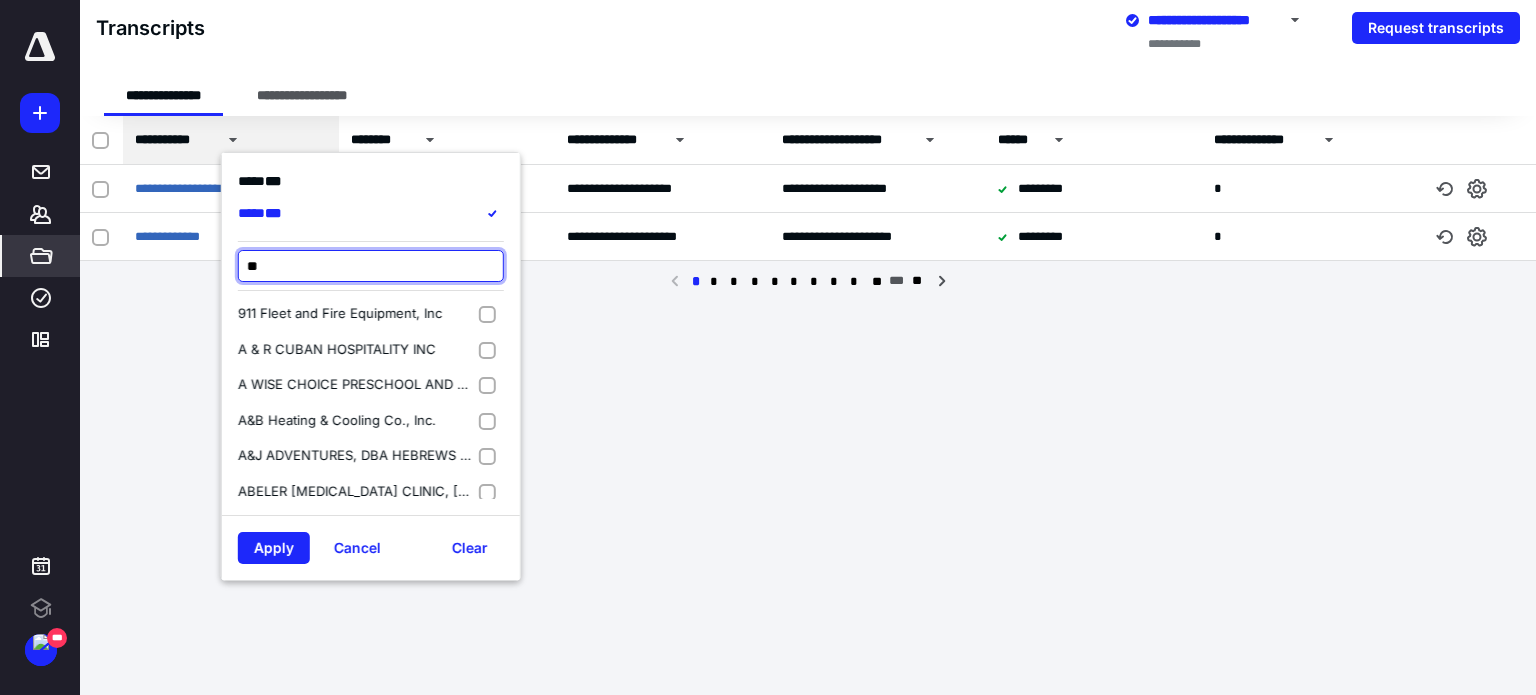 scroll, scrollTop: 0, scrollLeft: 0, axis: both 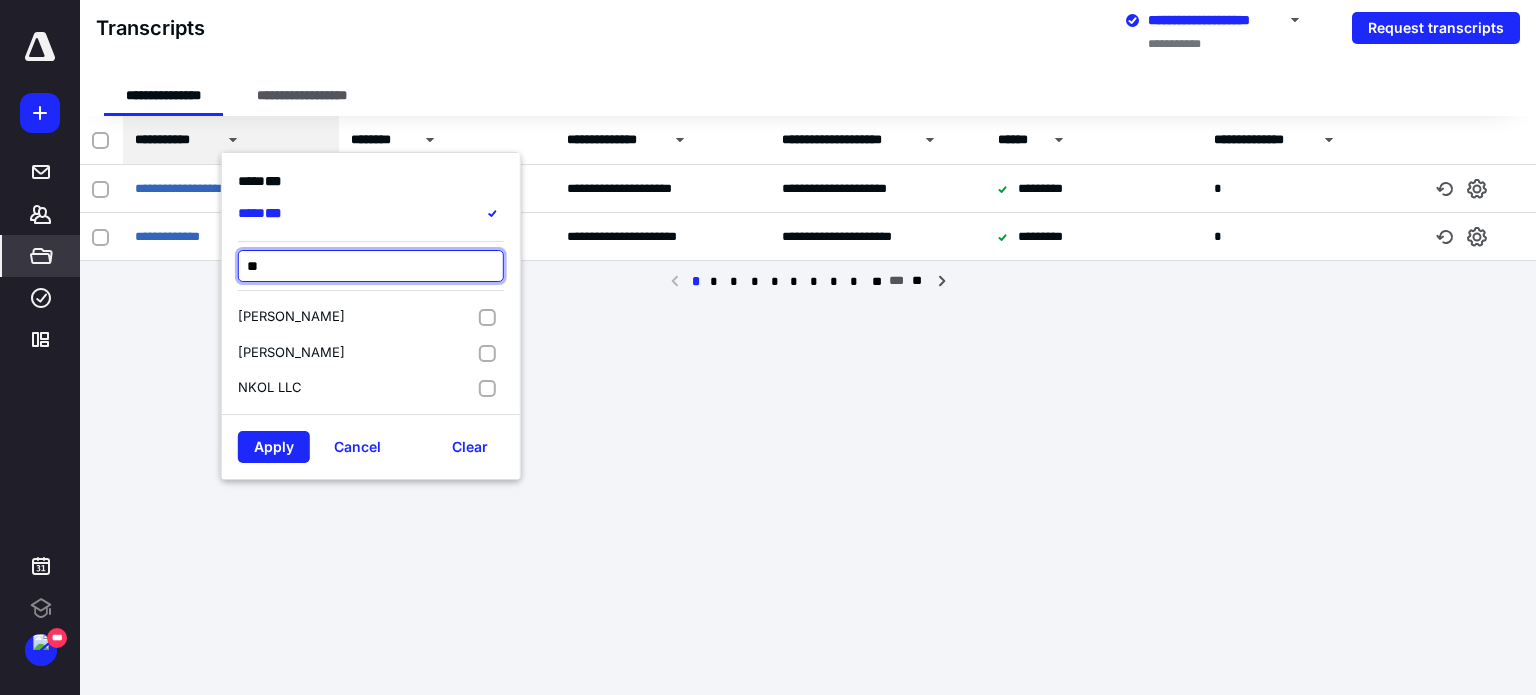 type on "*" 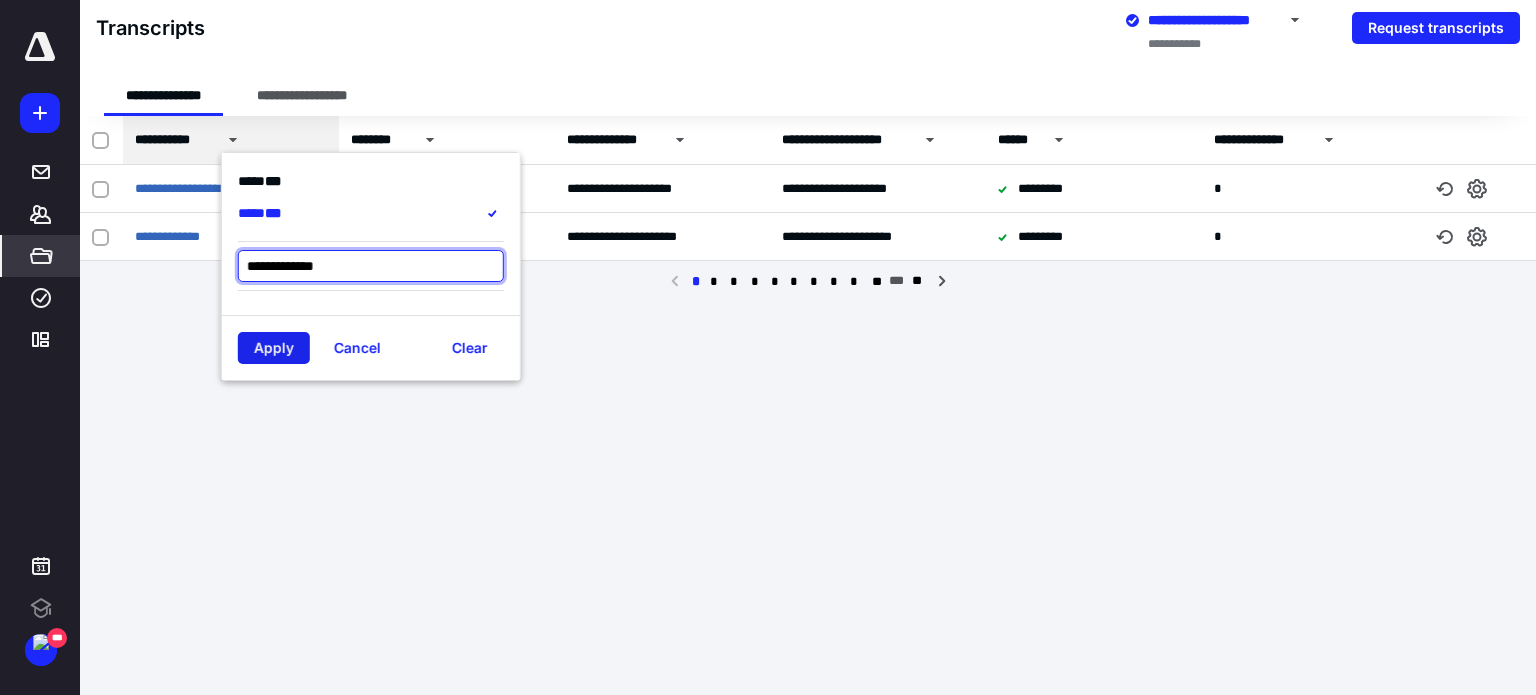 type on "**********" 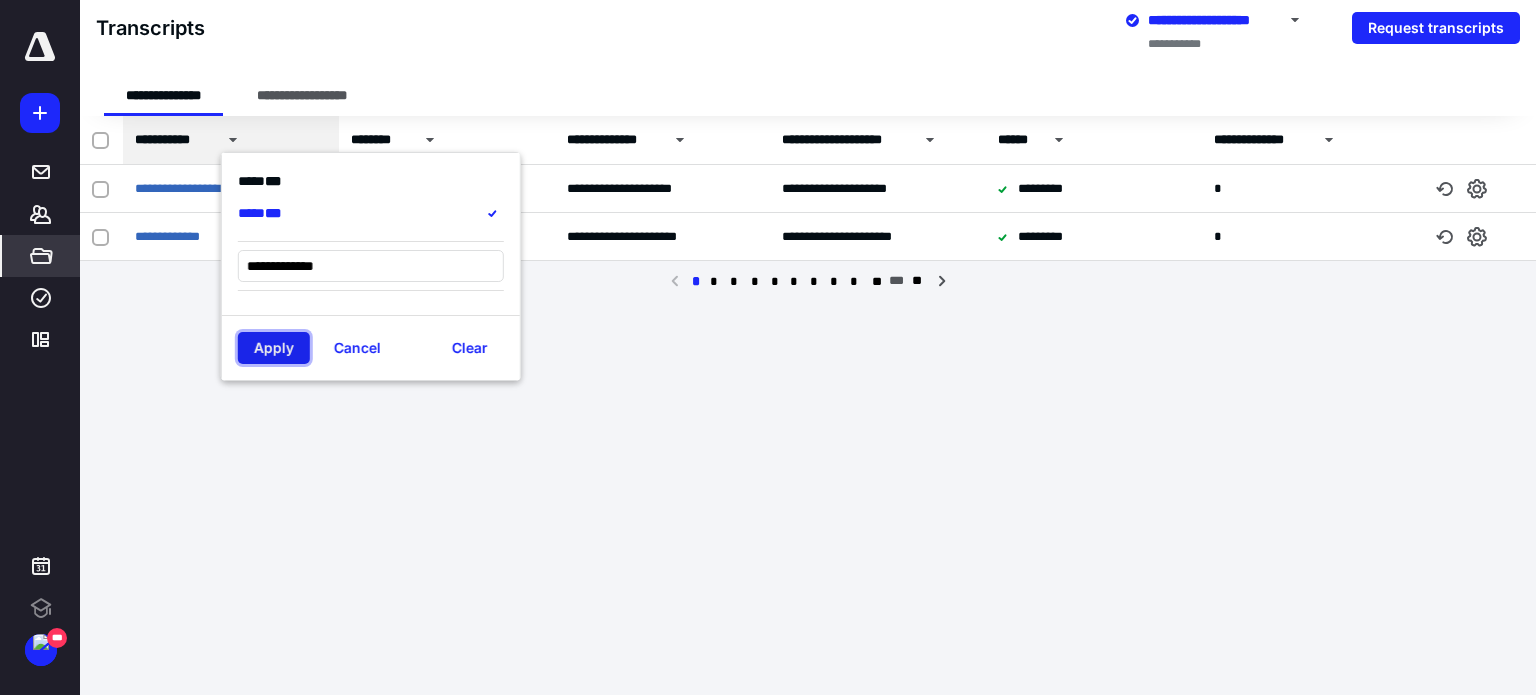 click on "Apply" at bounding box center [274, 348] 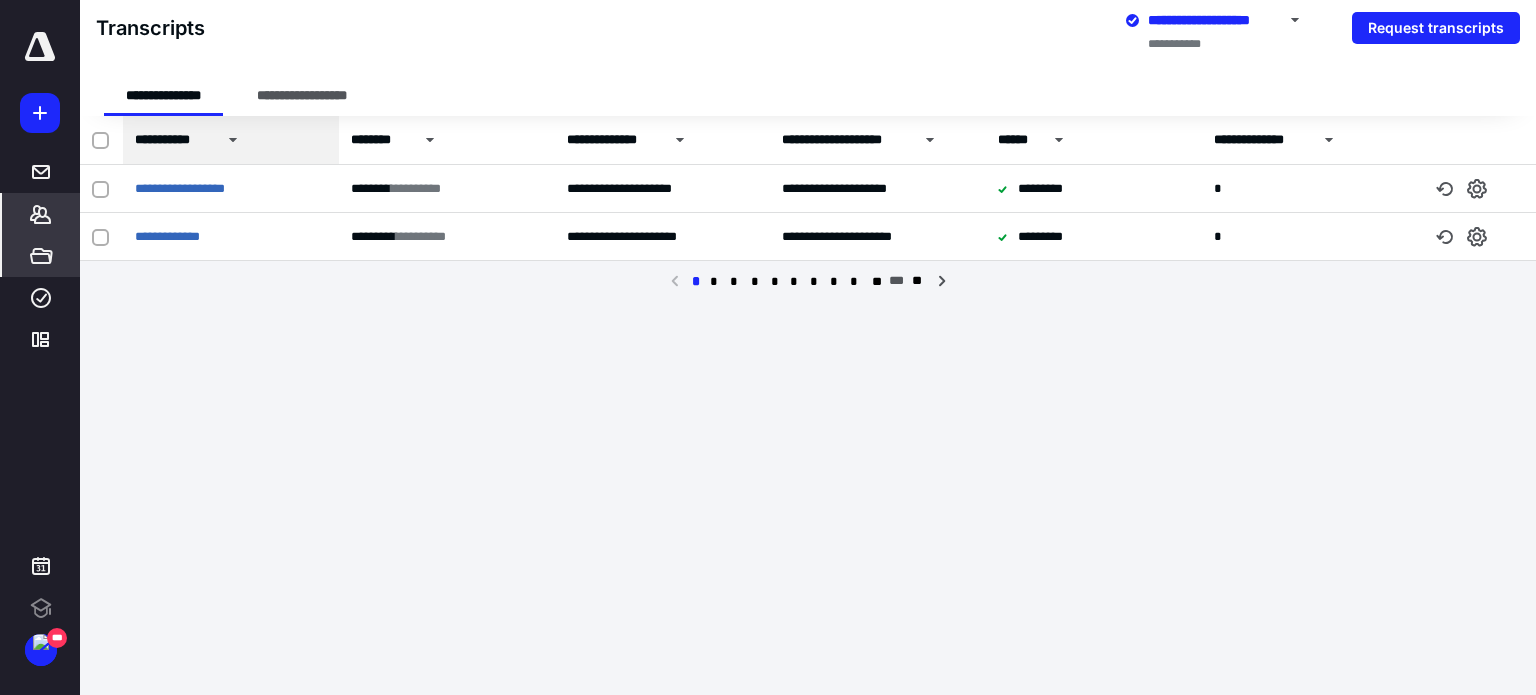 click 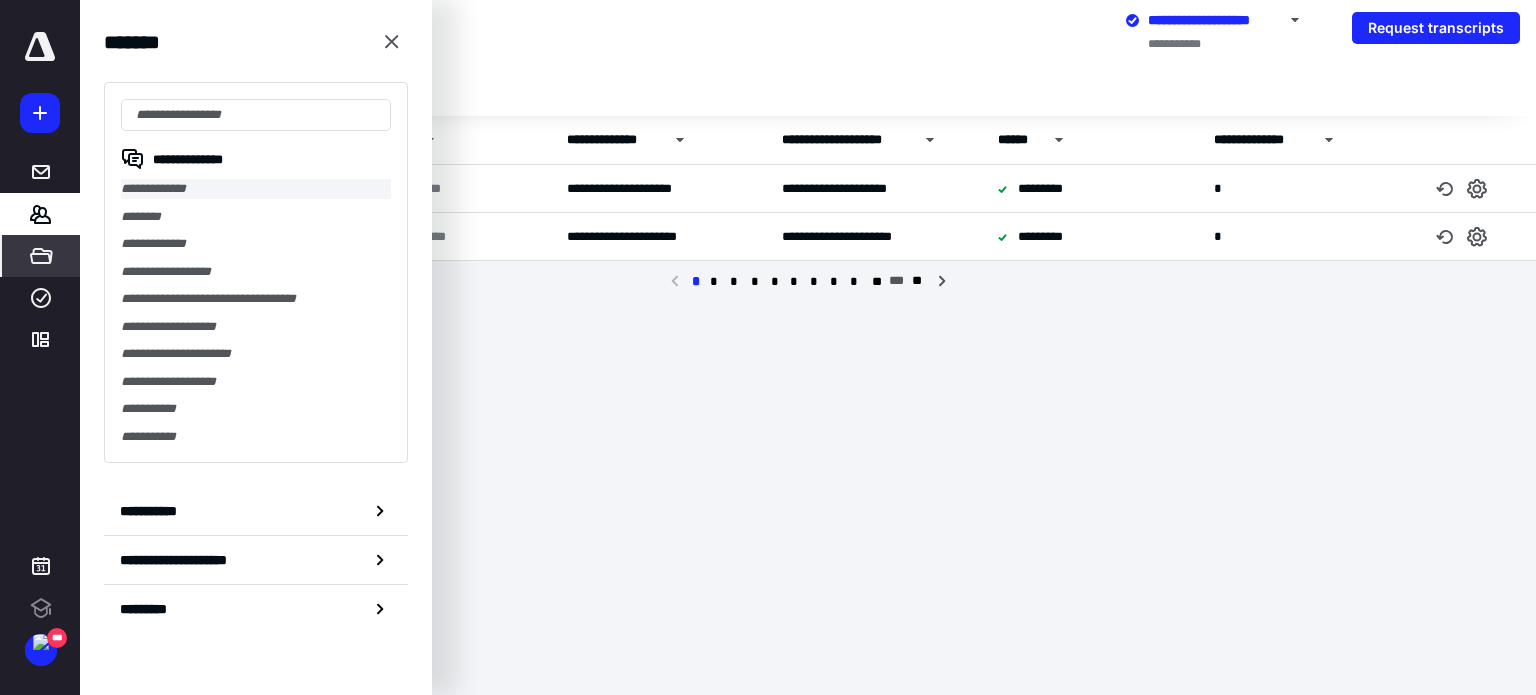 click on "**********" at bounding box center (256, 189) 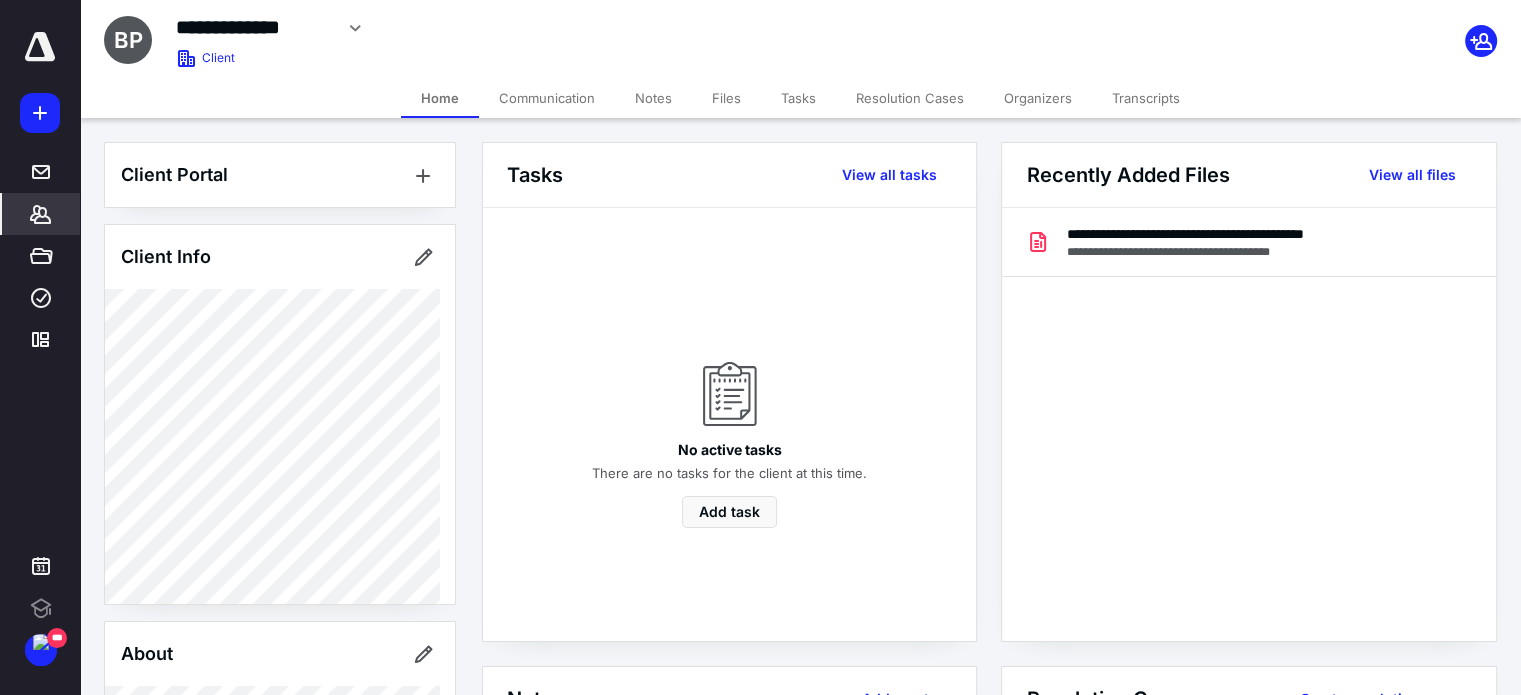 click on "Transcripts" at bounding box center (1146, 98) 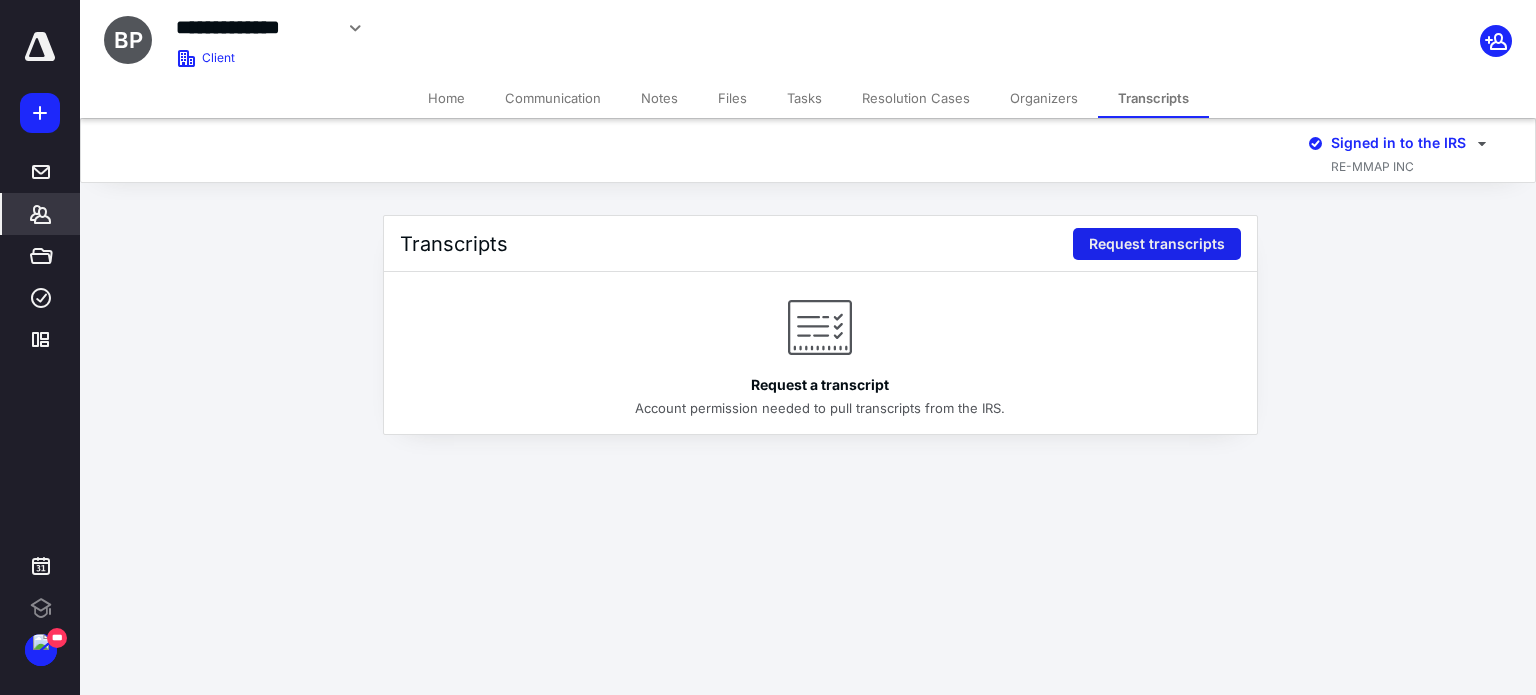 click on "Request transcripts" at bounding box center [1157, 244] 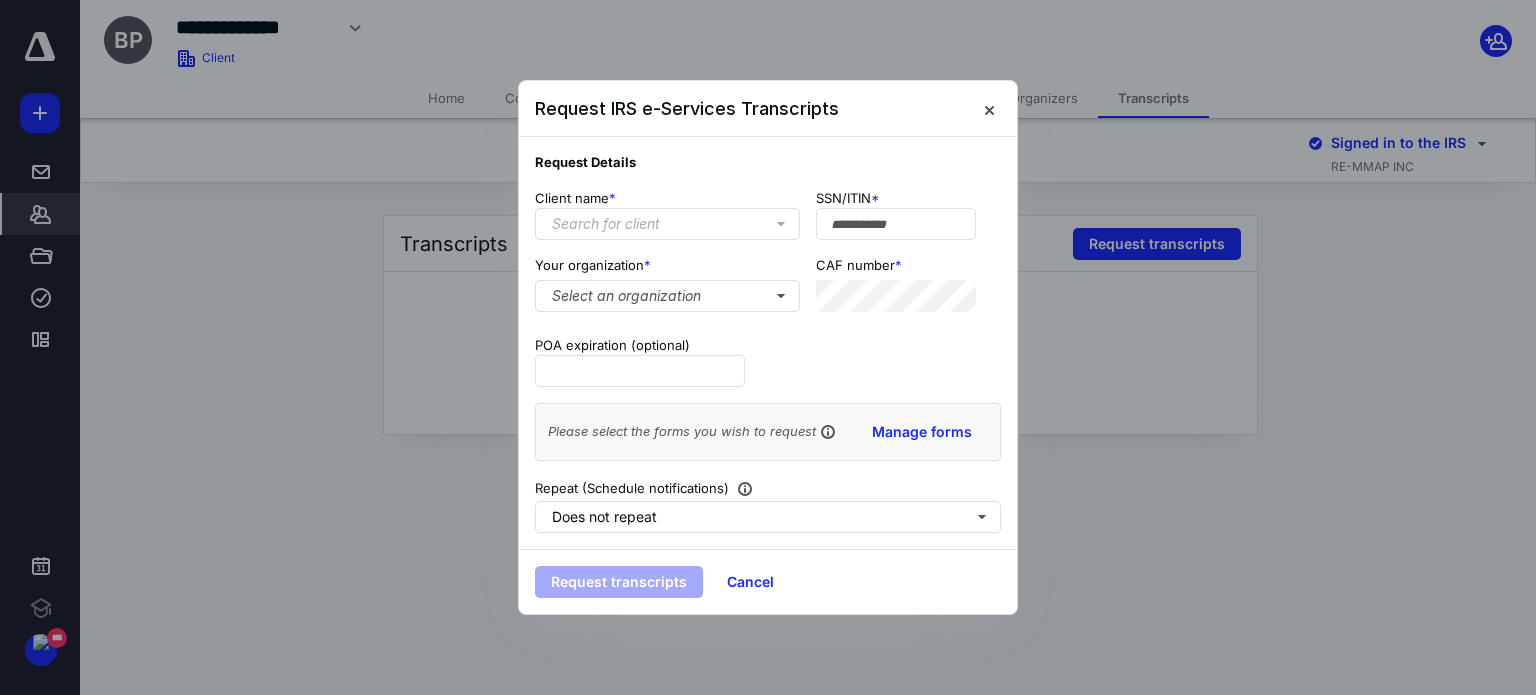 type on "**********" 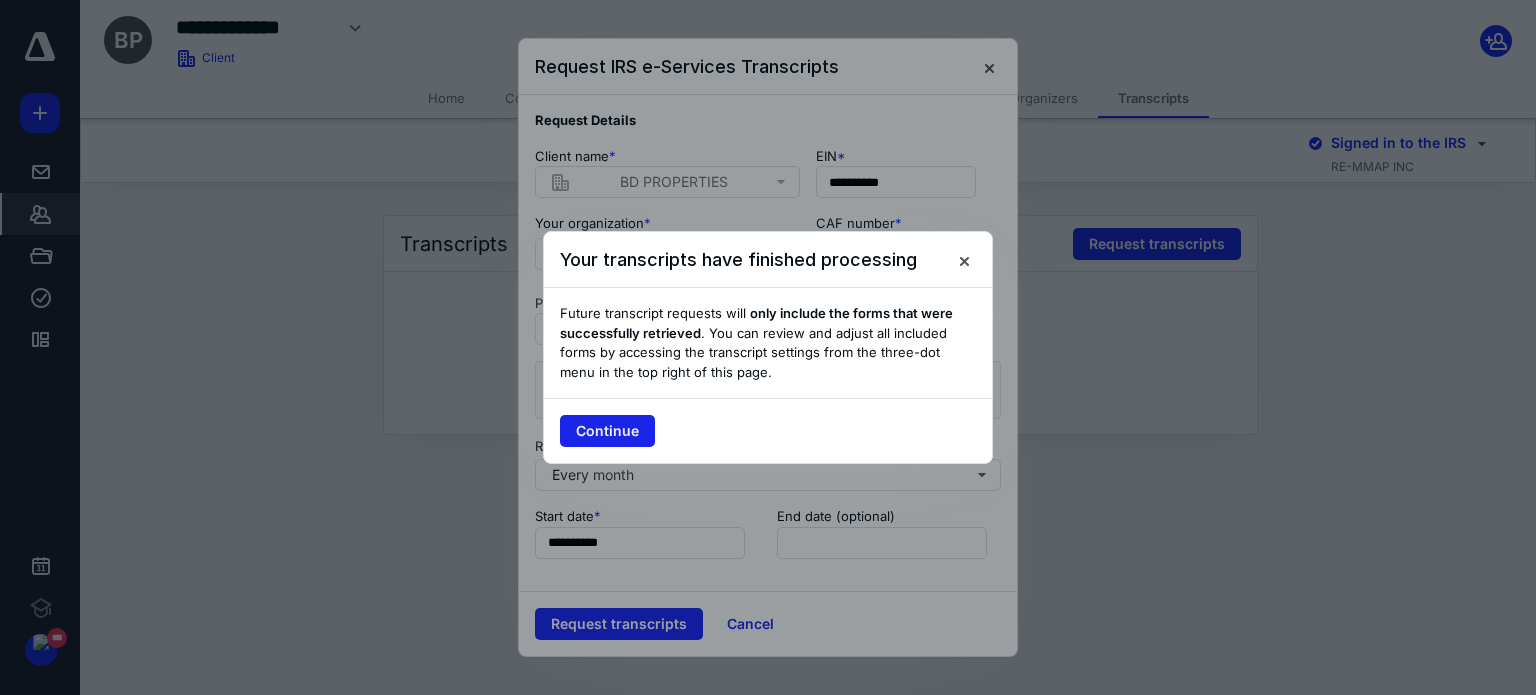 click on "Continue" at bounding box center [607, 431] 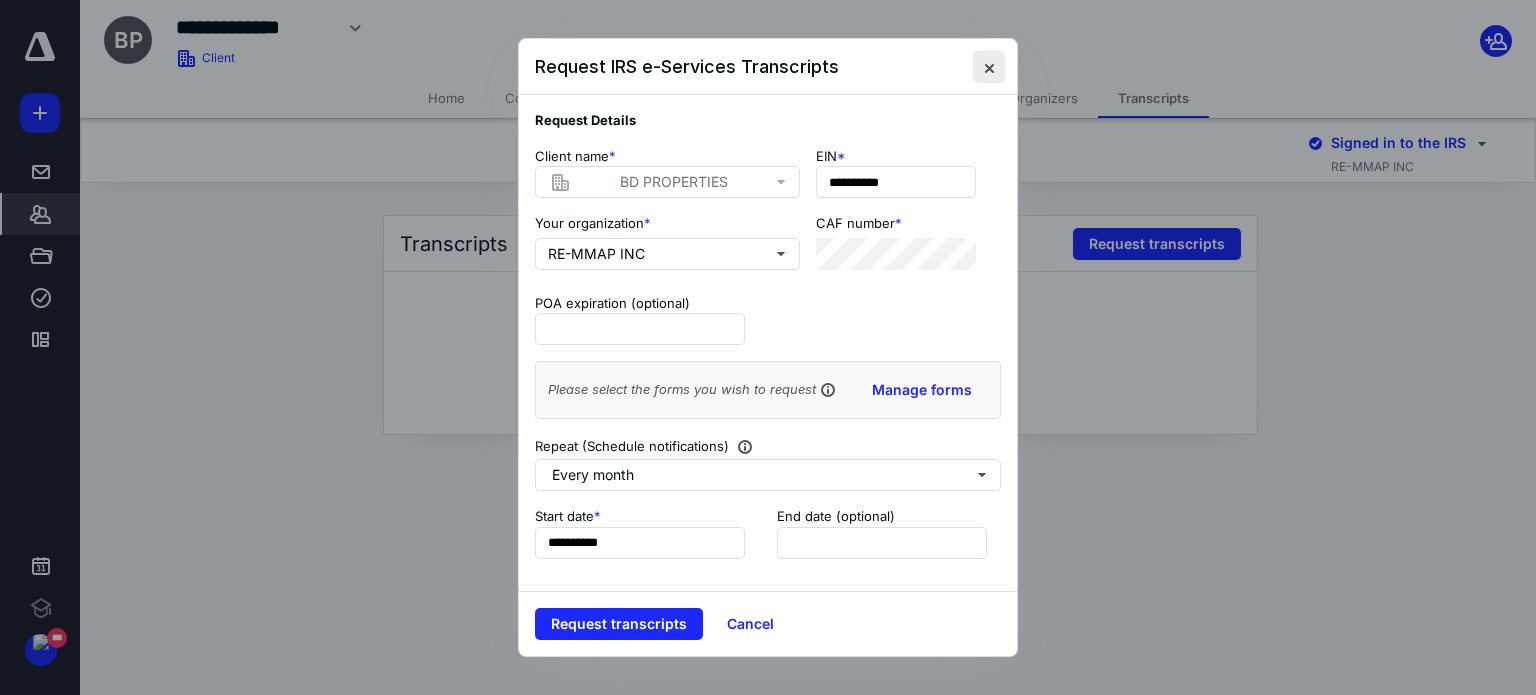click at bounding box center (989, 67) 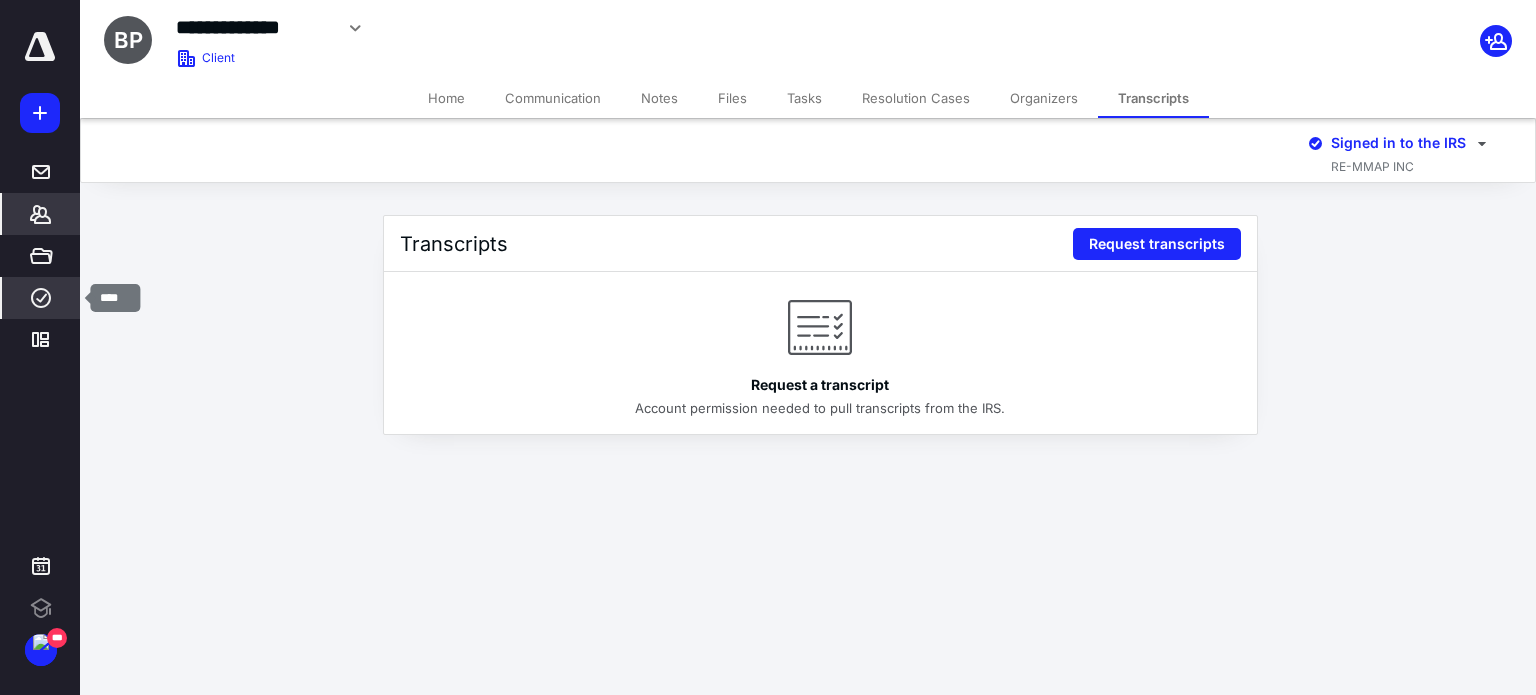 click on "****" at bounding box center [41, 298] 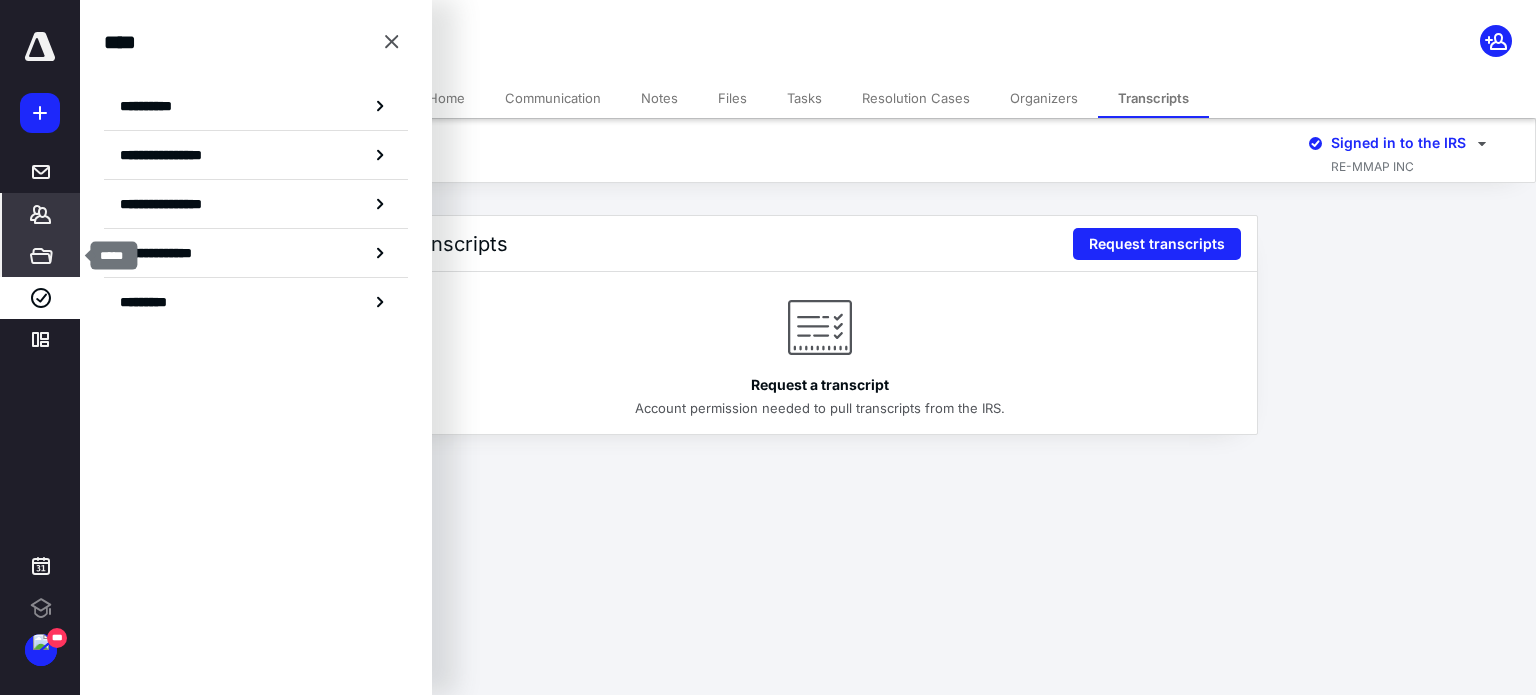 click on "*****" at bounding box center [41, 256] 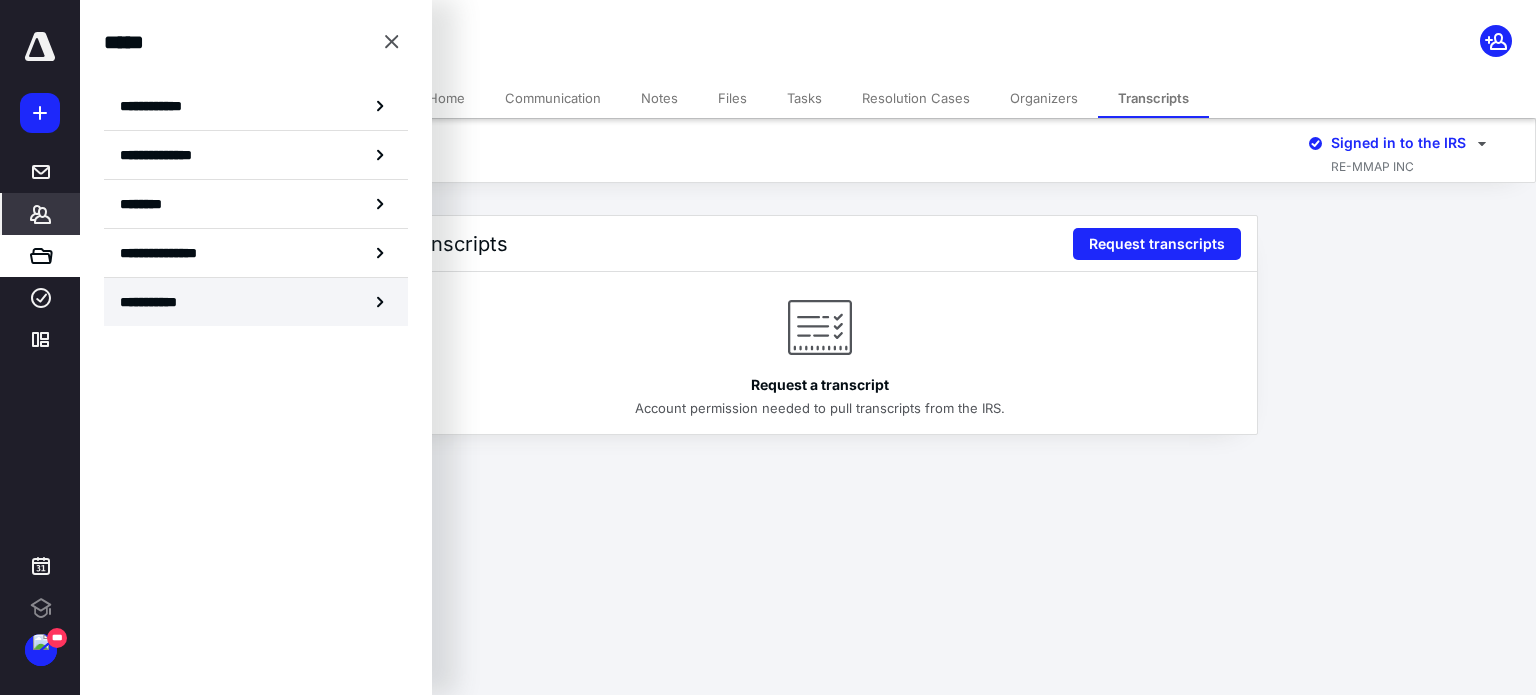 click on "**********" at bounding box center (256, 302) 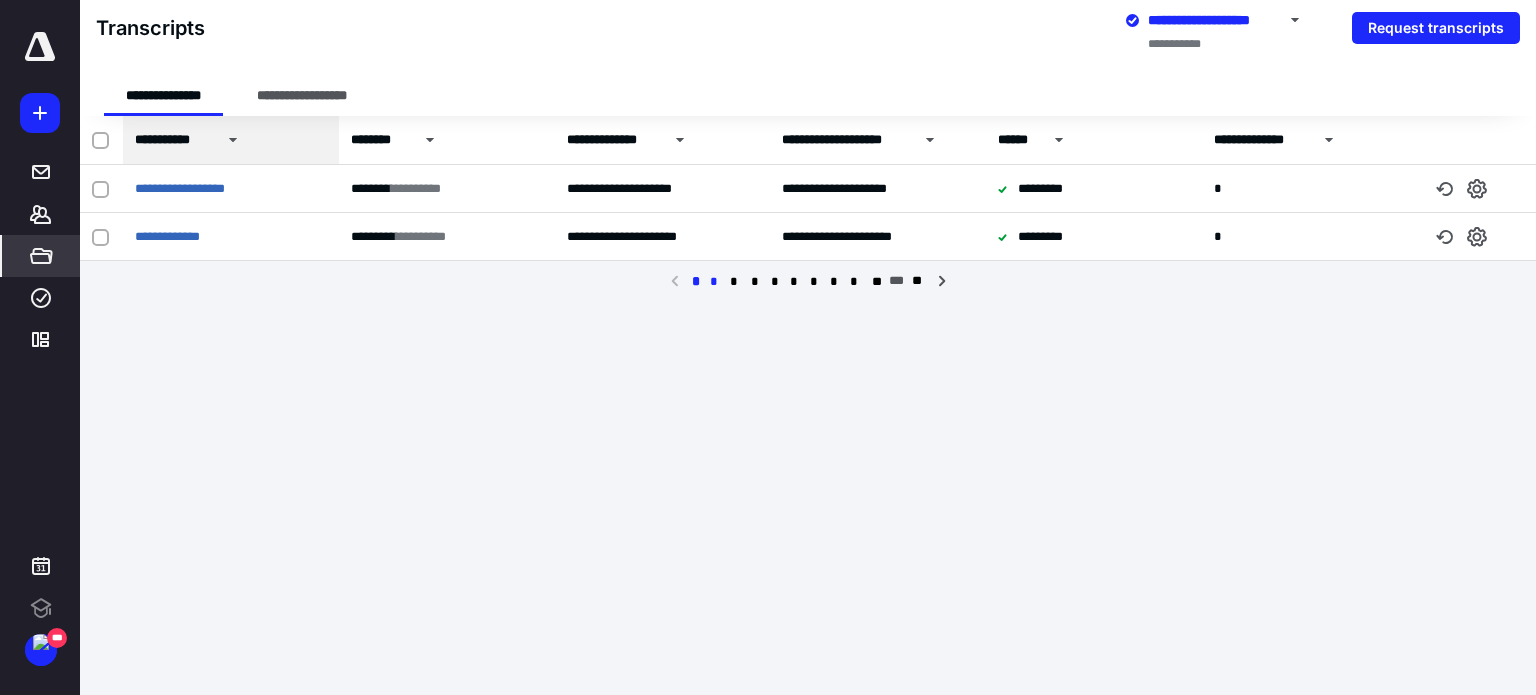 click on "*" at bounding box center (714, 282) 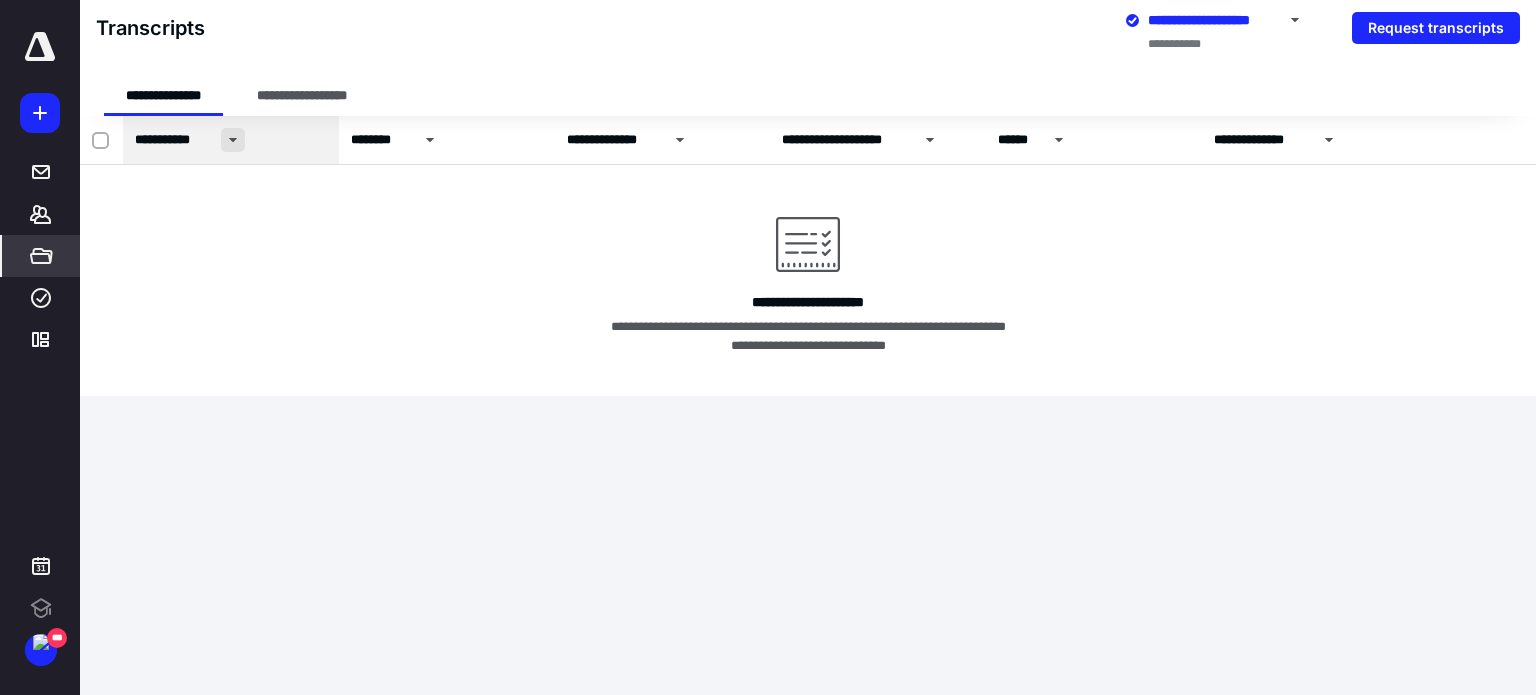 click at bounding box center [233, 140] 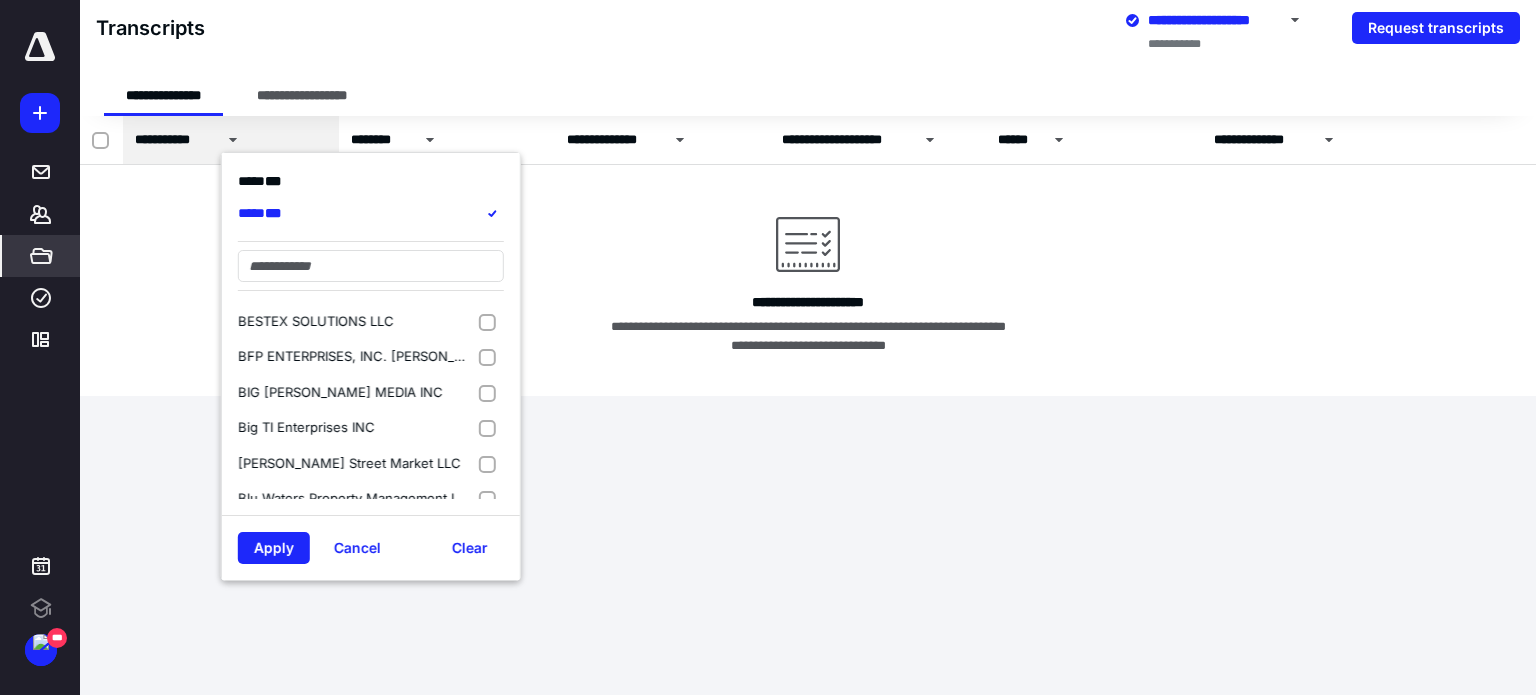 scroll, scrollTop: 2900, scrollLeft: 0, axis: vertical 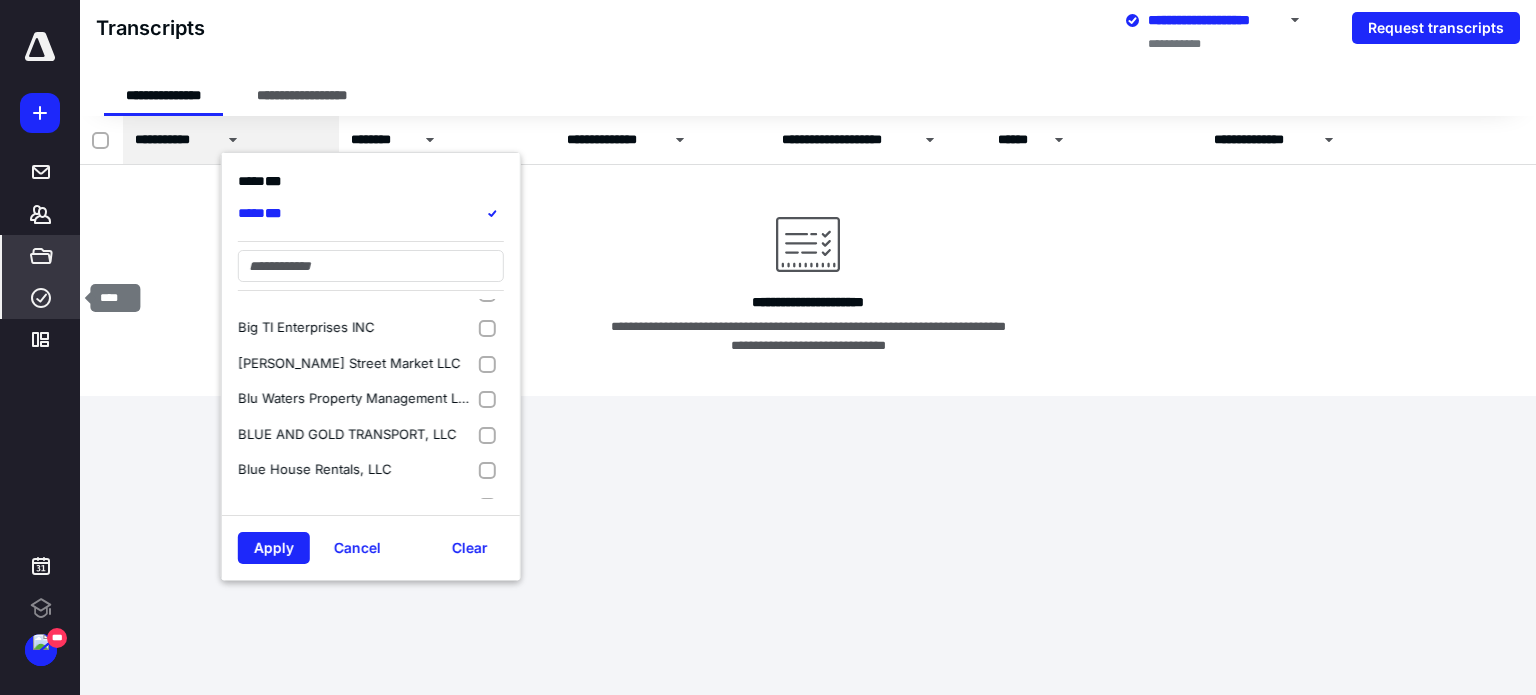 click 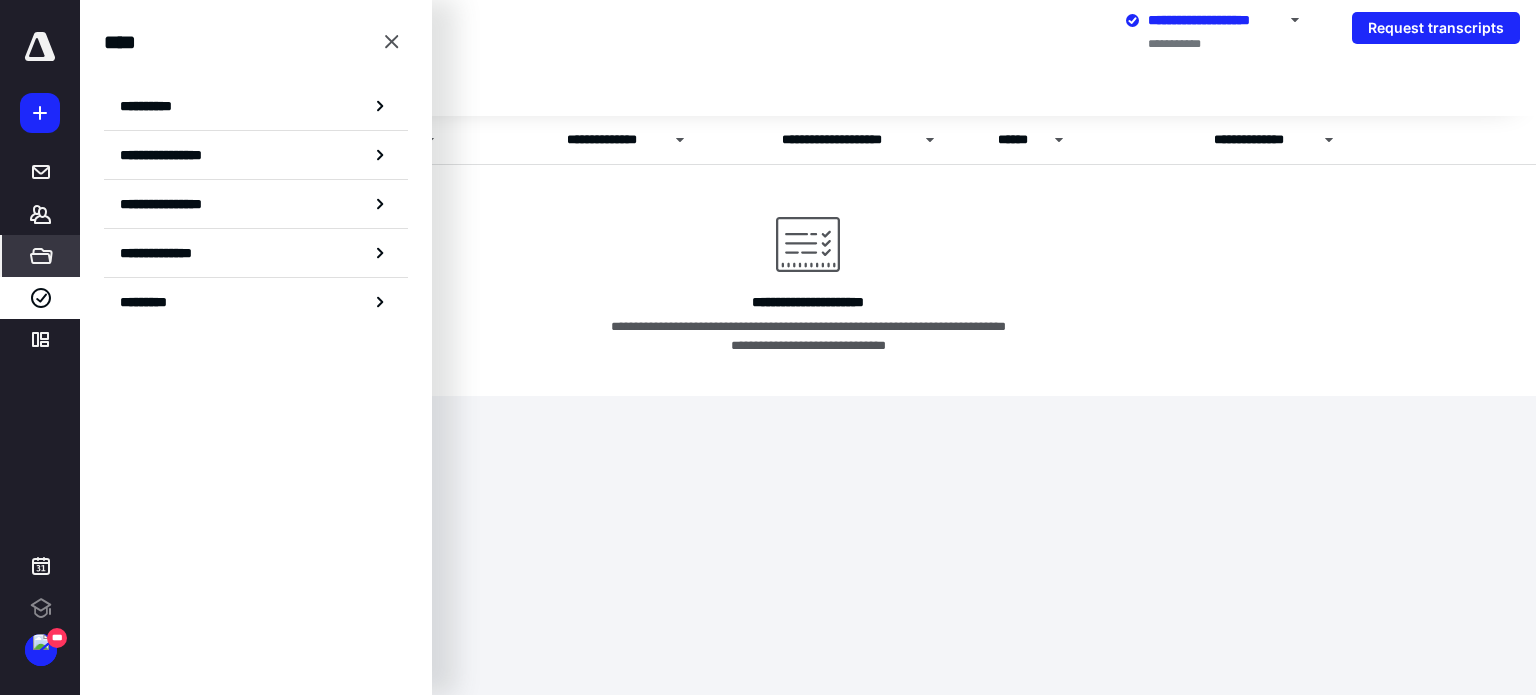 click on "*****" at bounding box center [41, 256] 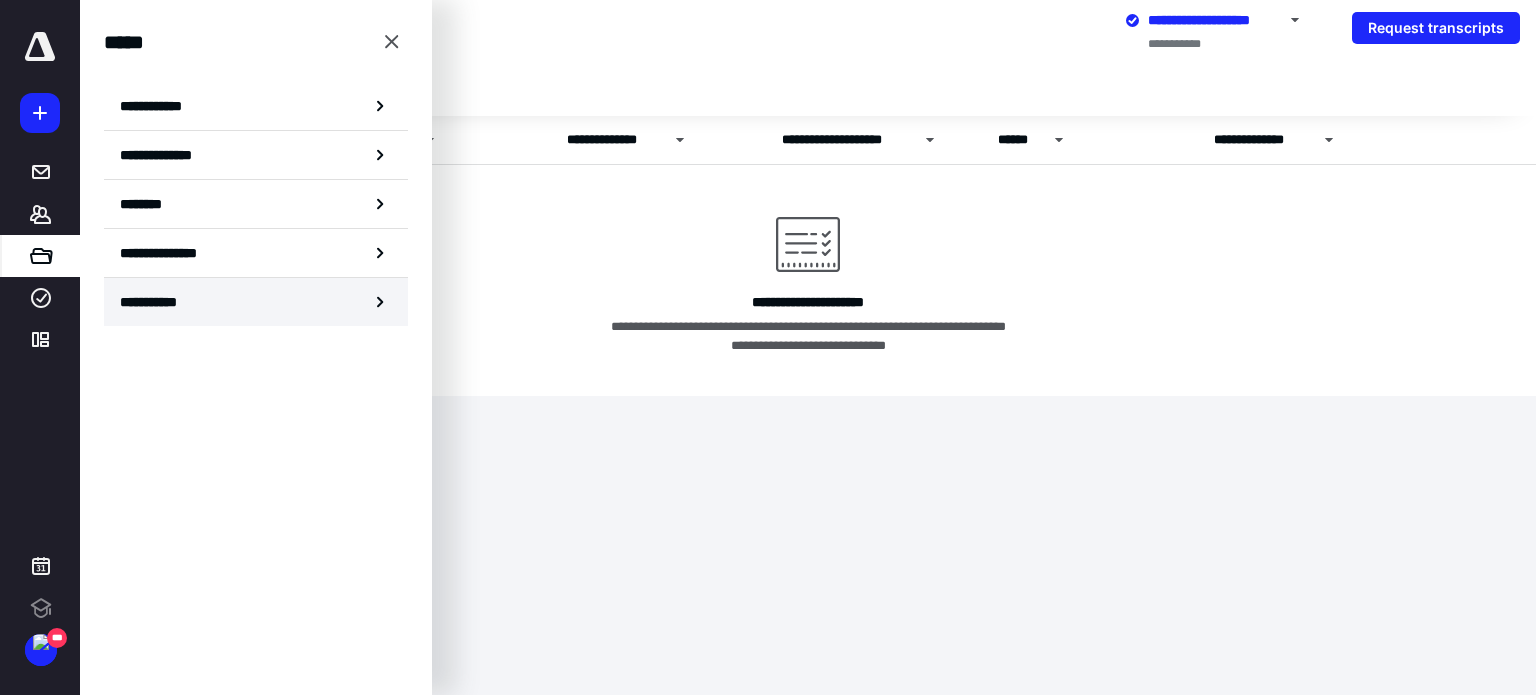 click on "**********" at bounding box center (256, 302) 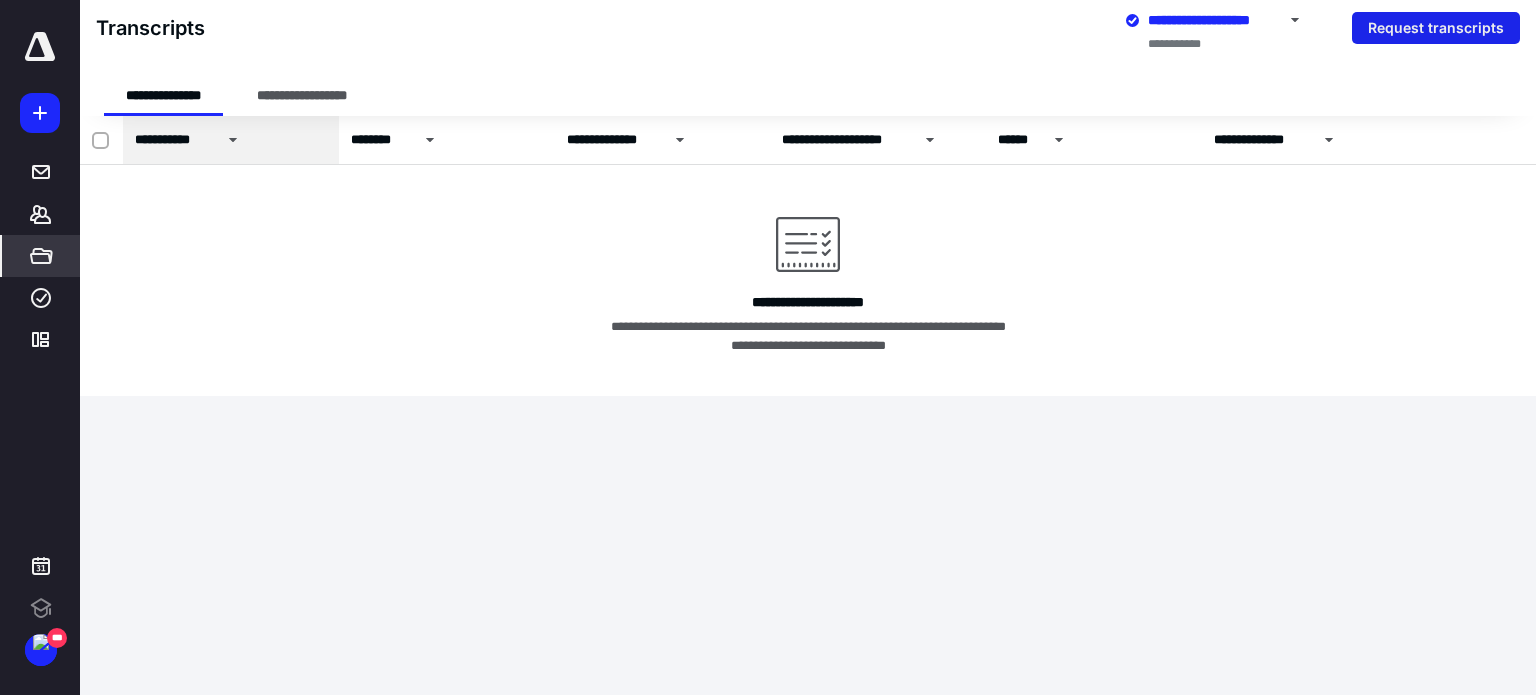 click on "Request transcripts" at bounding box center (1436, 28) 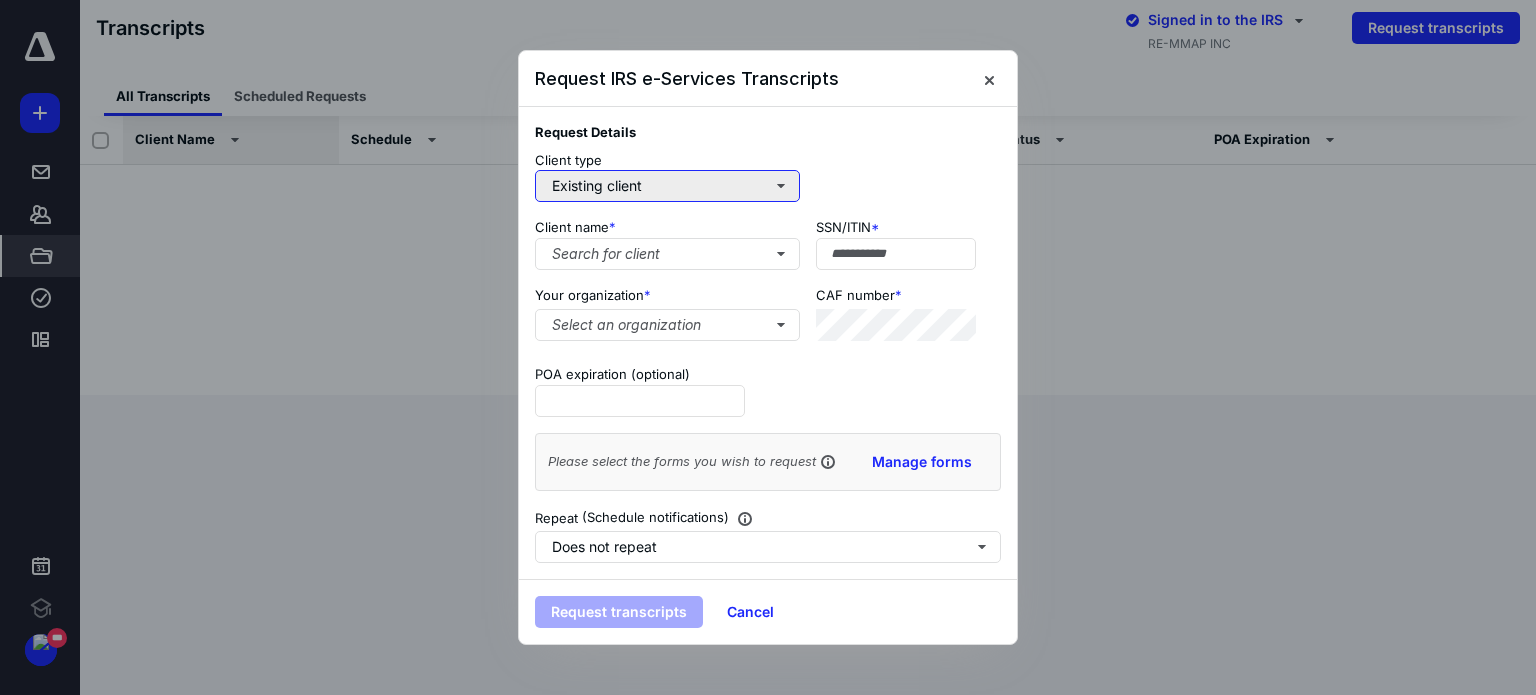 click on "Existing client" at bounding box center [667, 186] 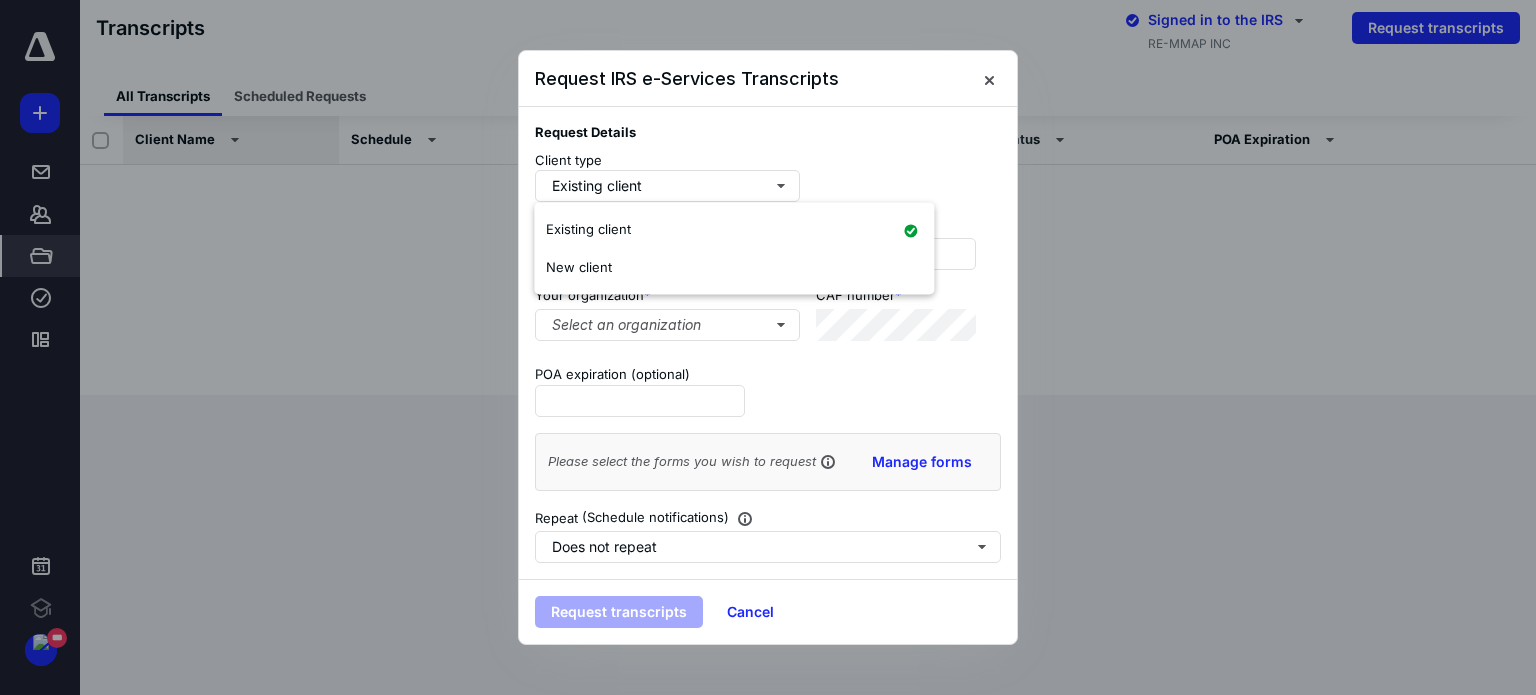 click at bounding box center [768, 347] 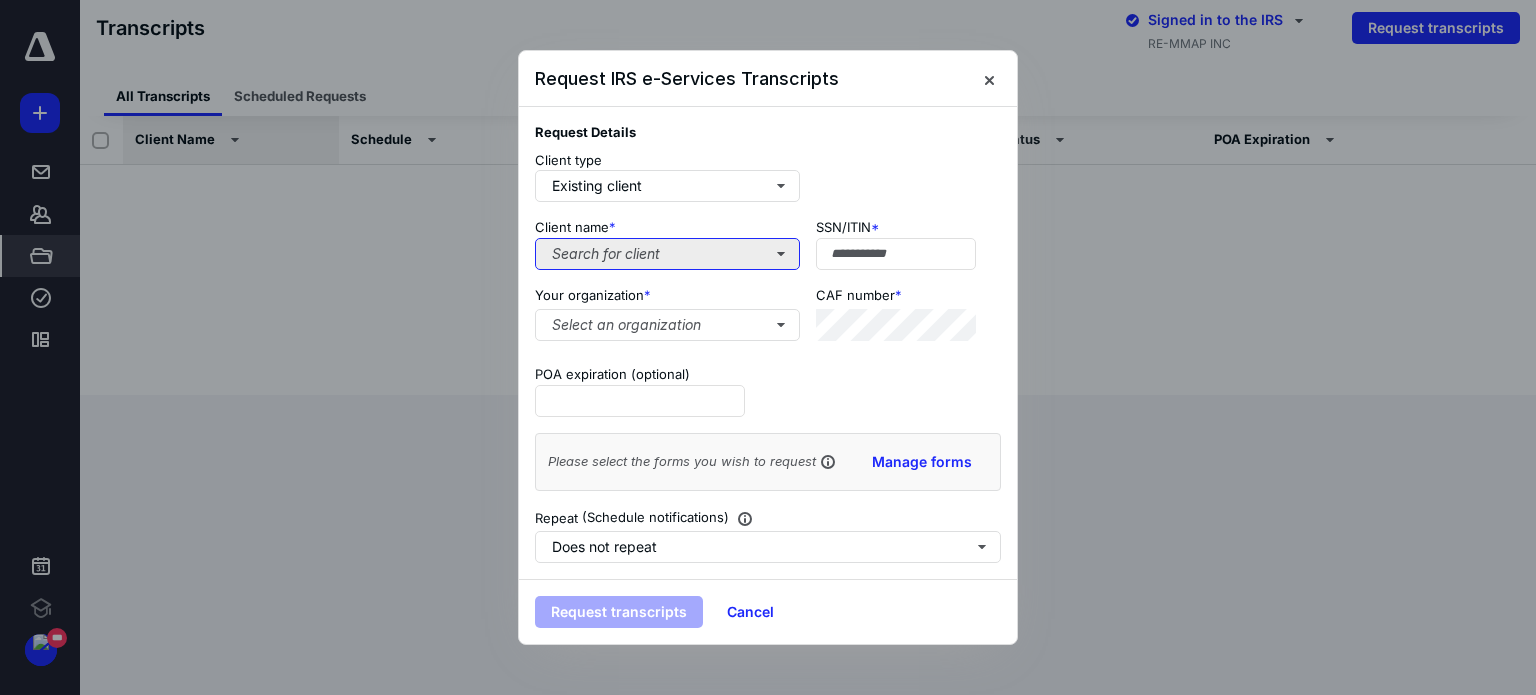 click on "Search for client" at bounding box center [667, 254] 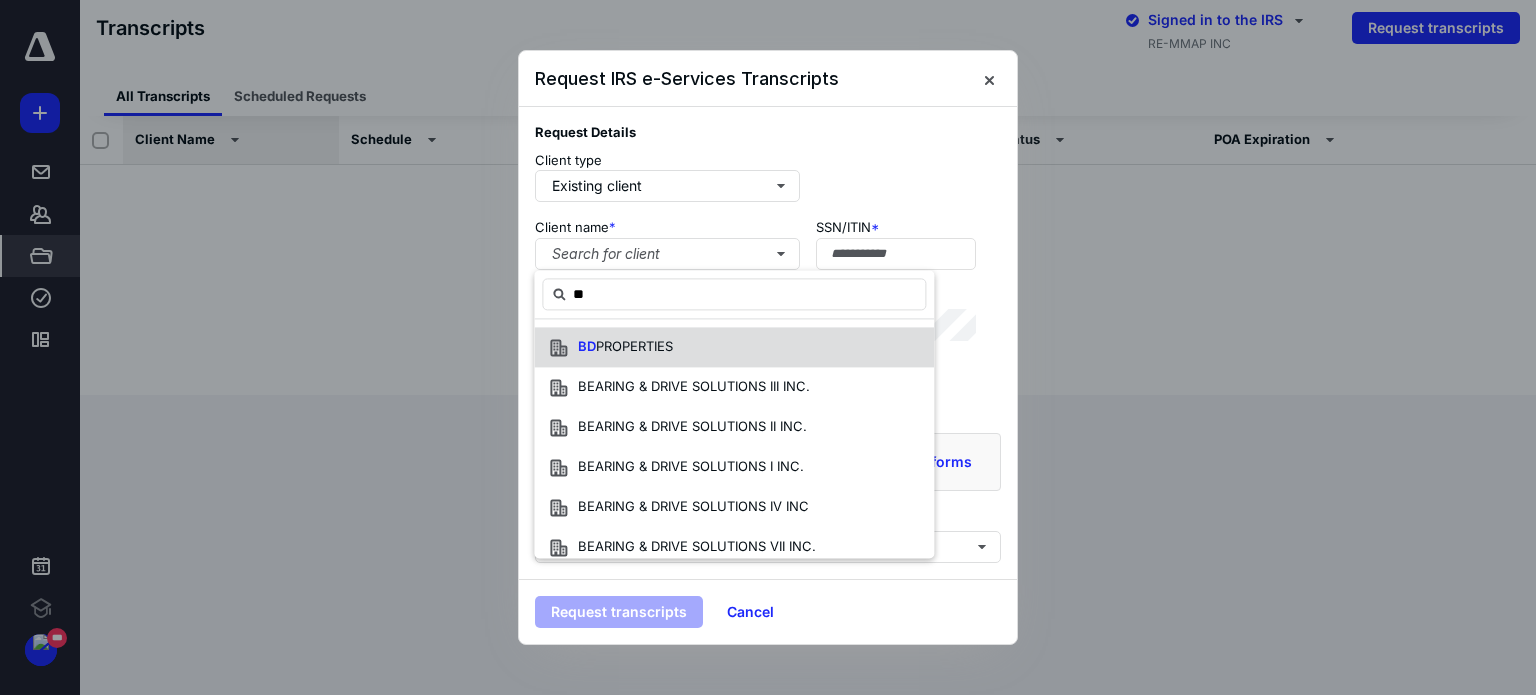click on "PROPERTIES" at bounding box center [634, 347] 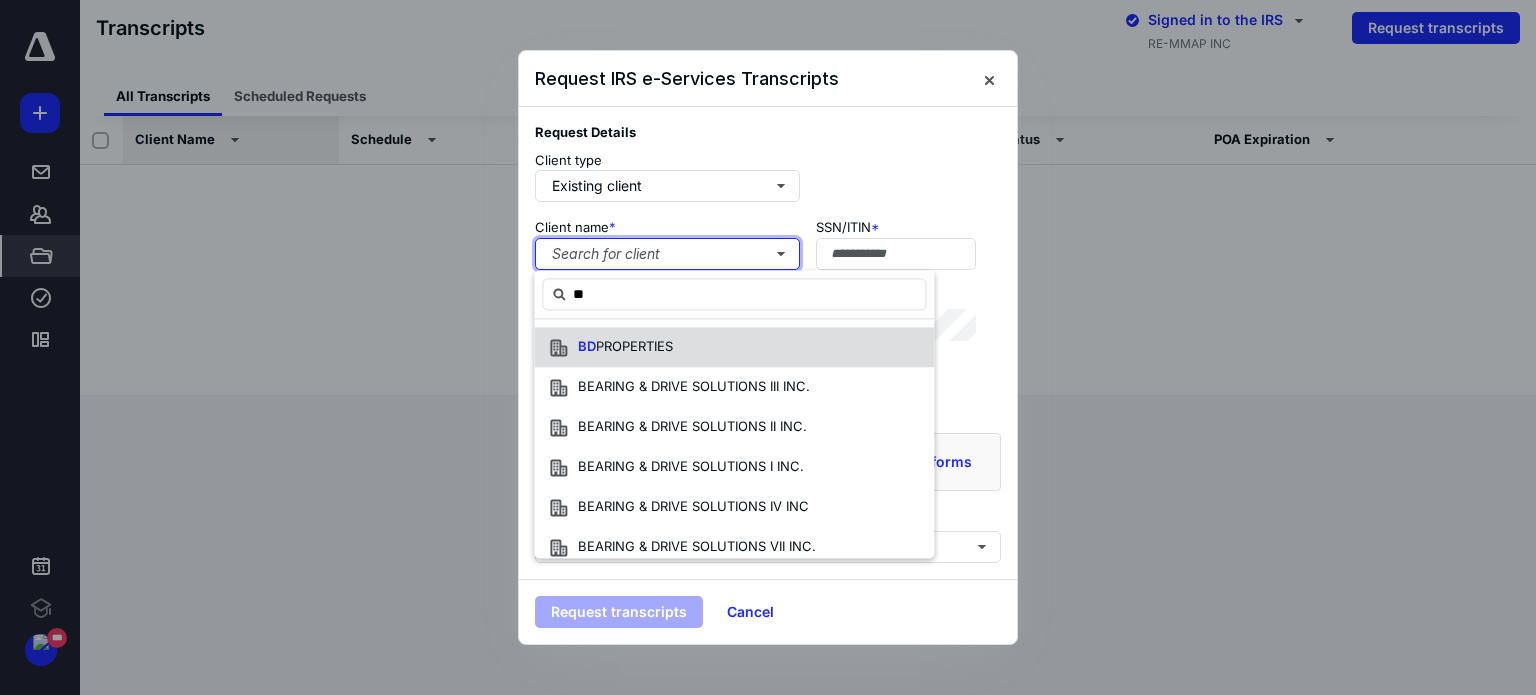 type on "**********" 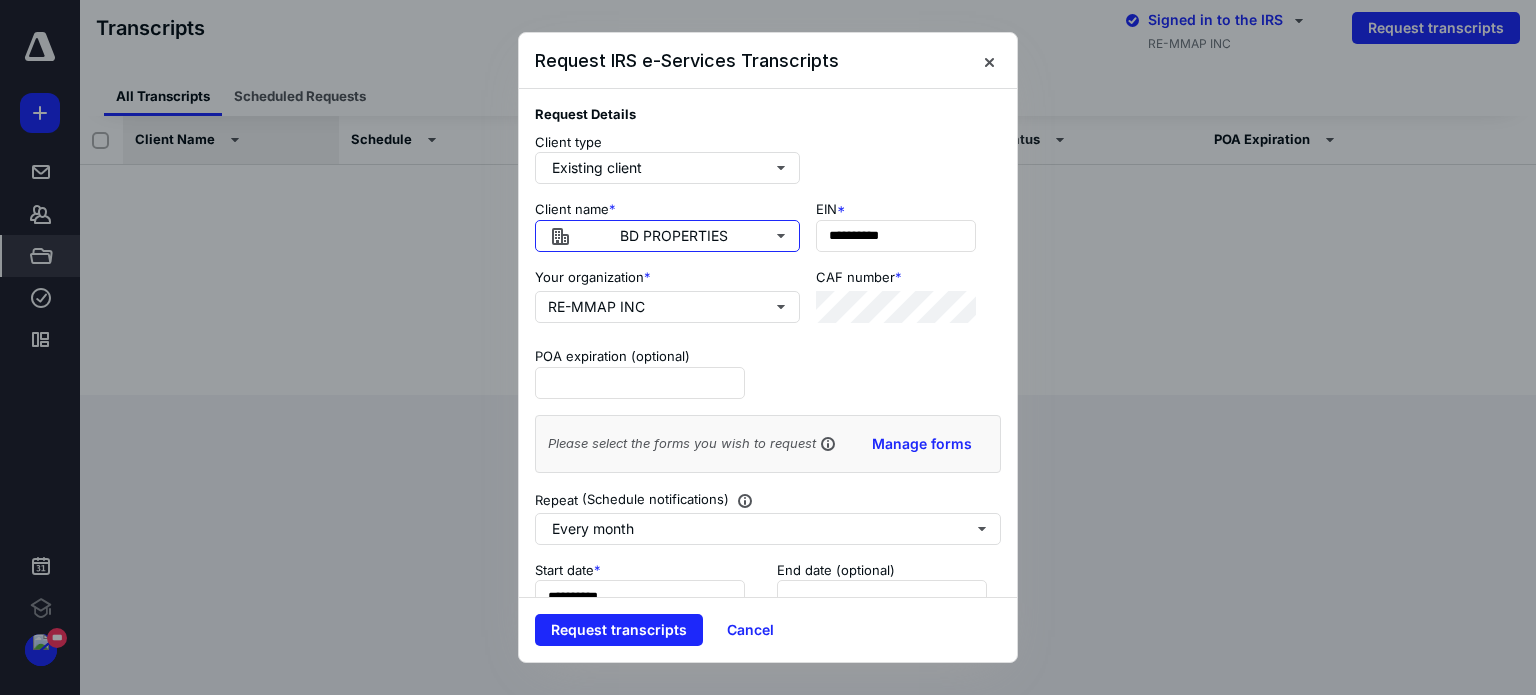 scroll, scrollTop: 45, scrollLeft: 0, axis: vertical 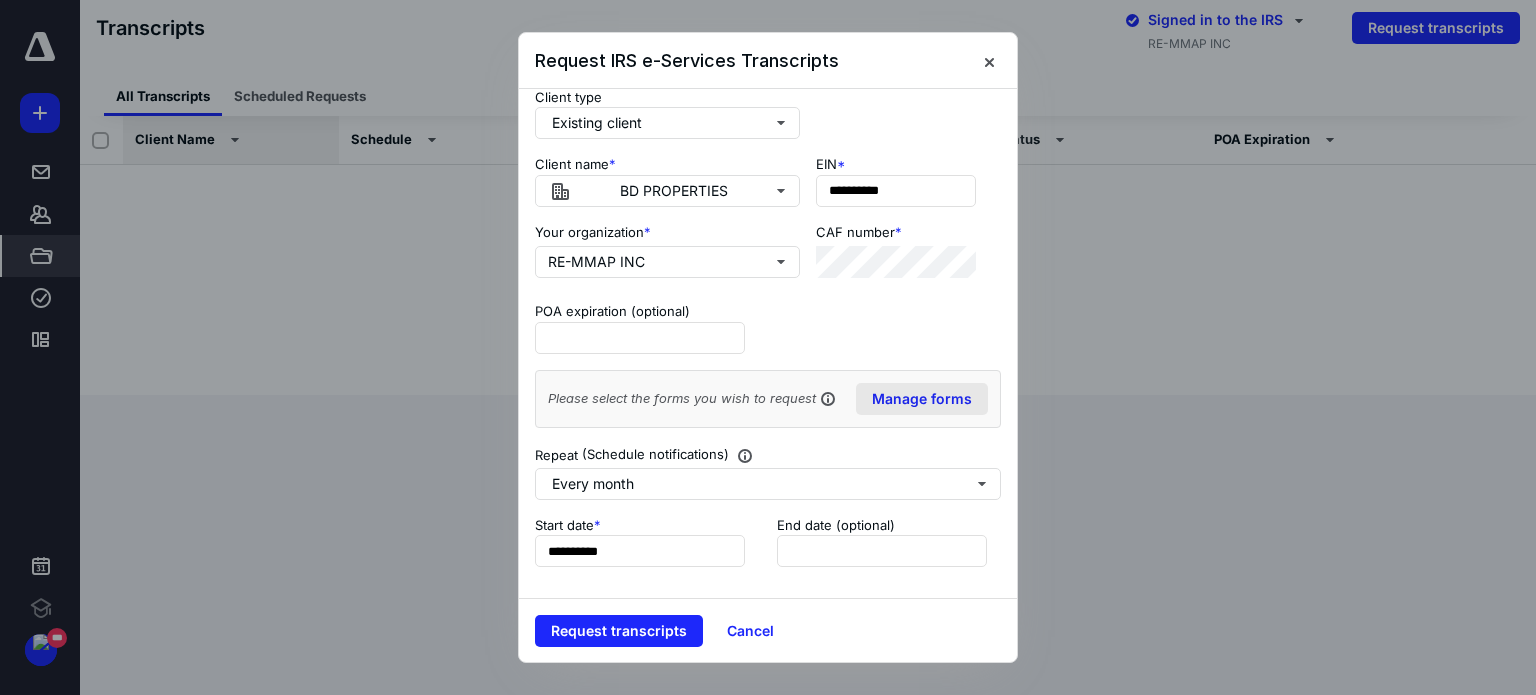 click on "Manage forms" at bounding box center [922, 399] 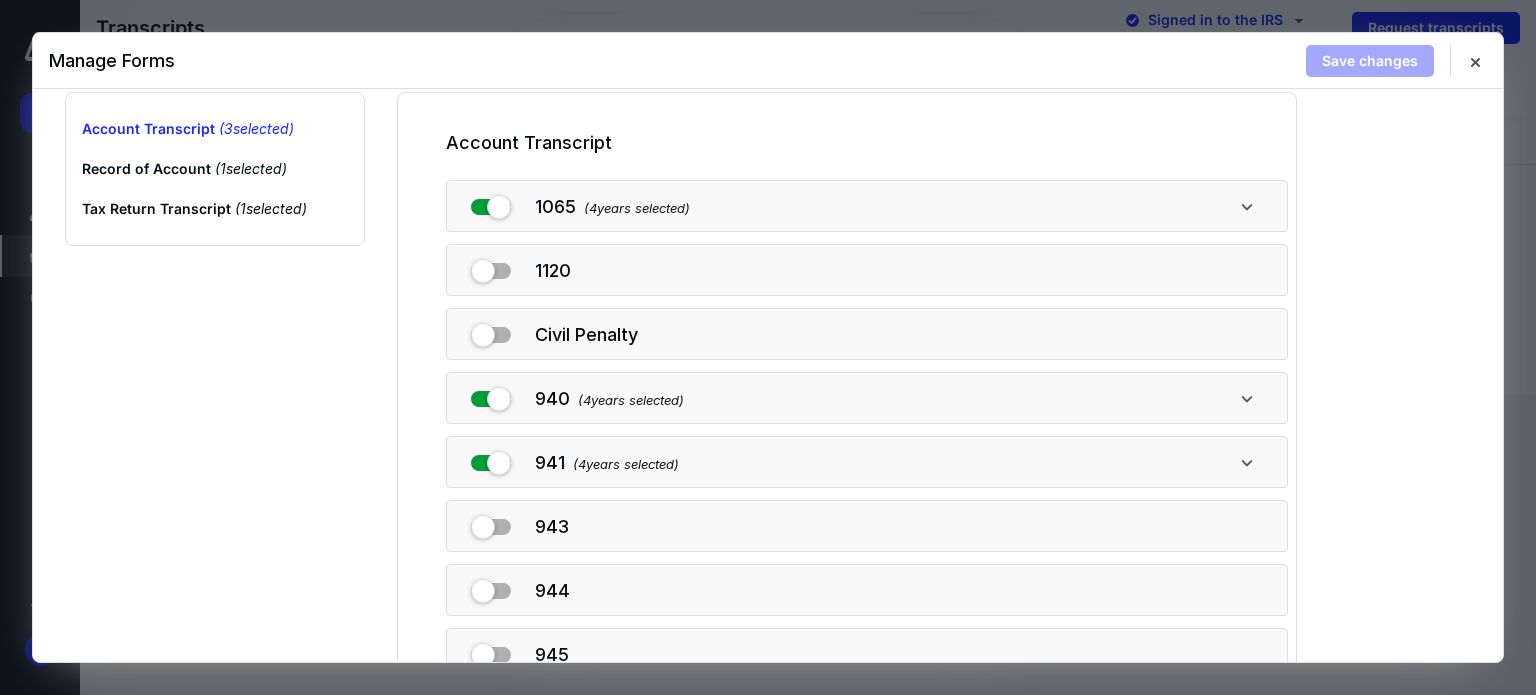 scroll, scrollTop: 0, scrollLeft: 0, axis: both 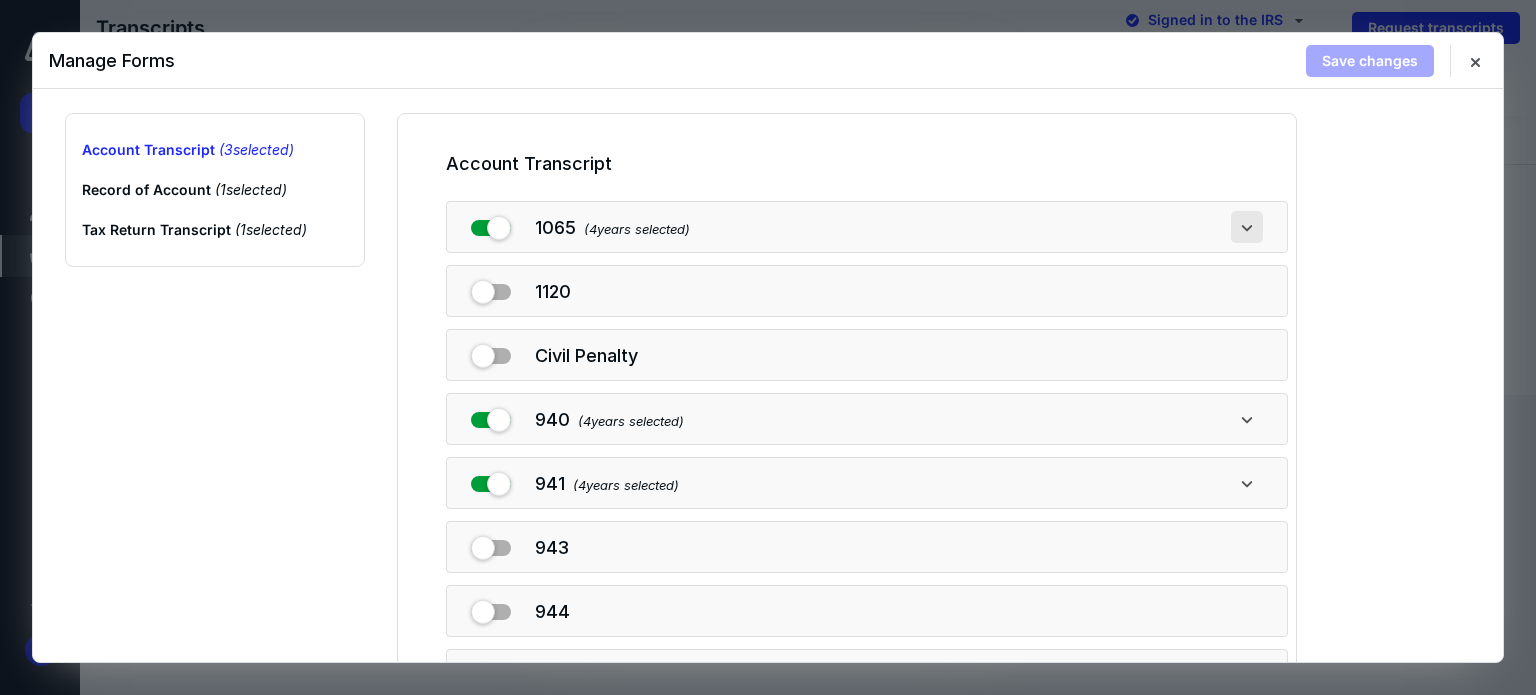 click at bounding box center (1247, 227) 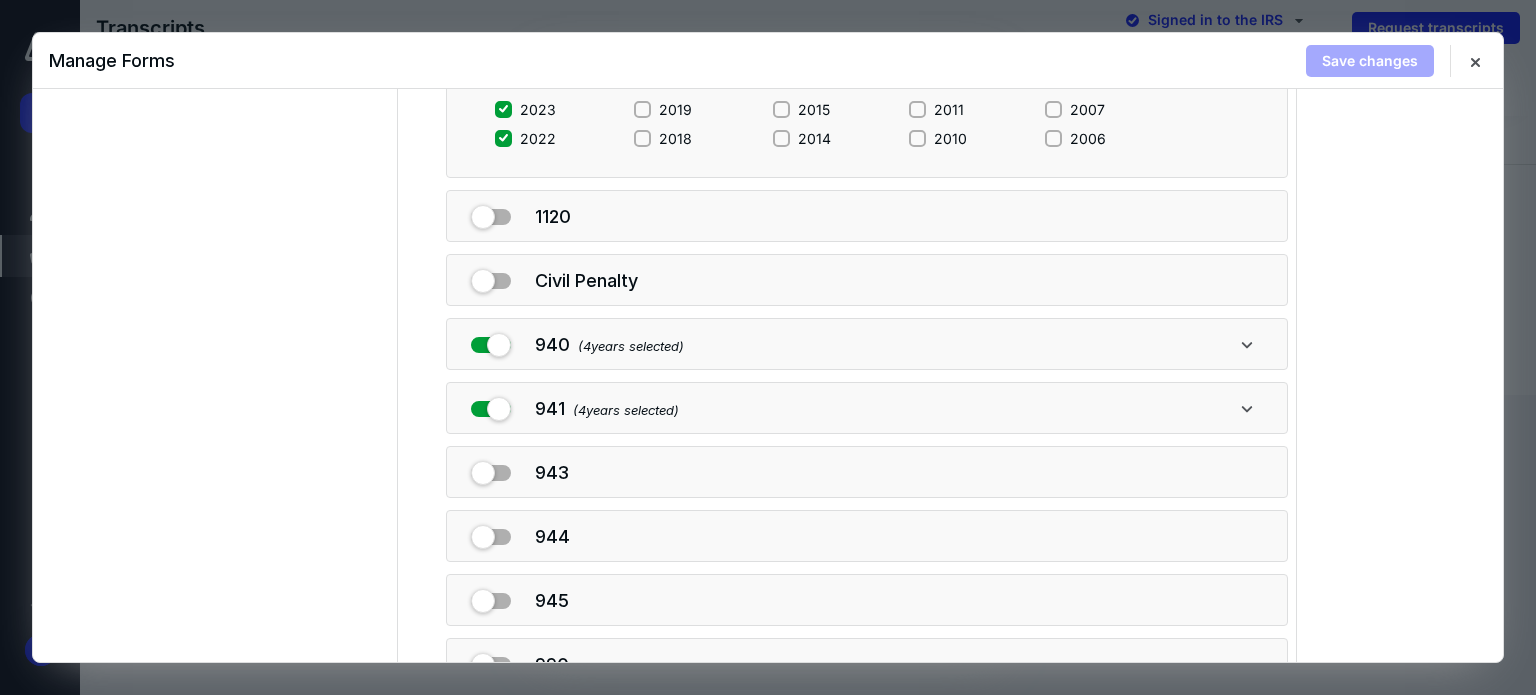 scroll, scrollTop: 300, scrollLeft: 0, axis: vertical 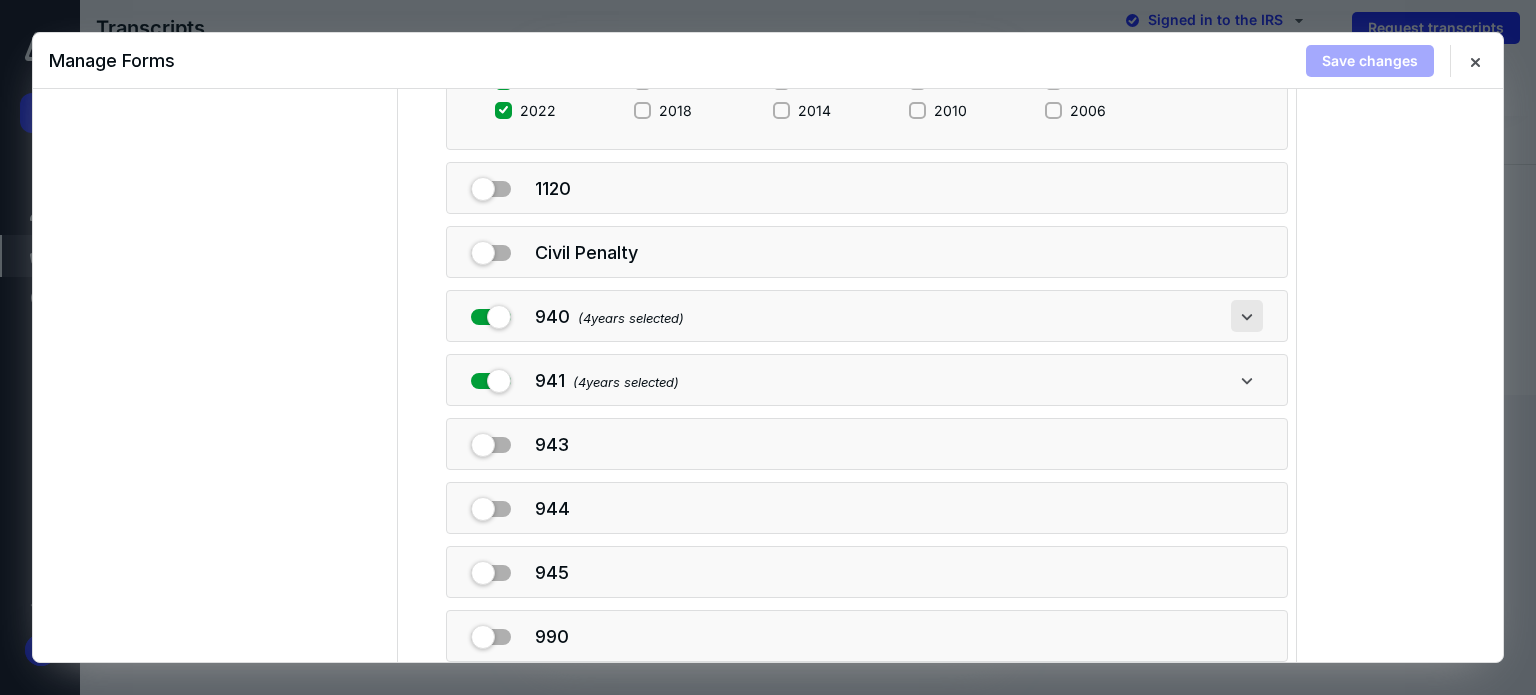 click at bounding box center (1247, 316) 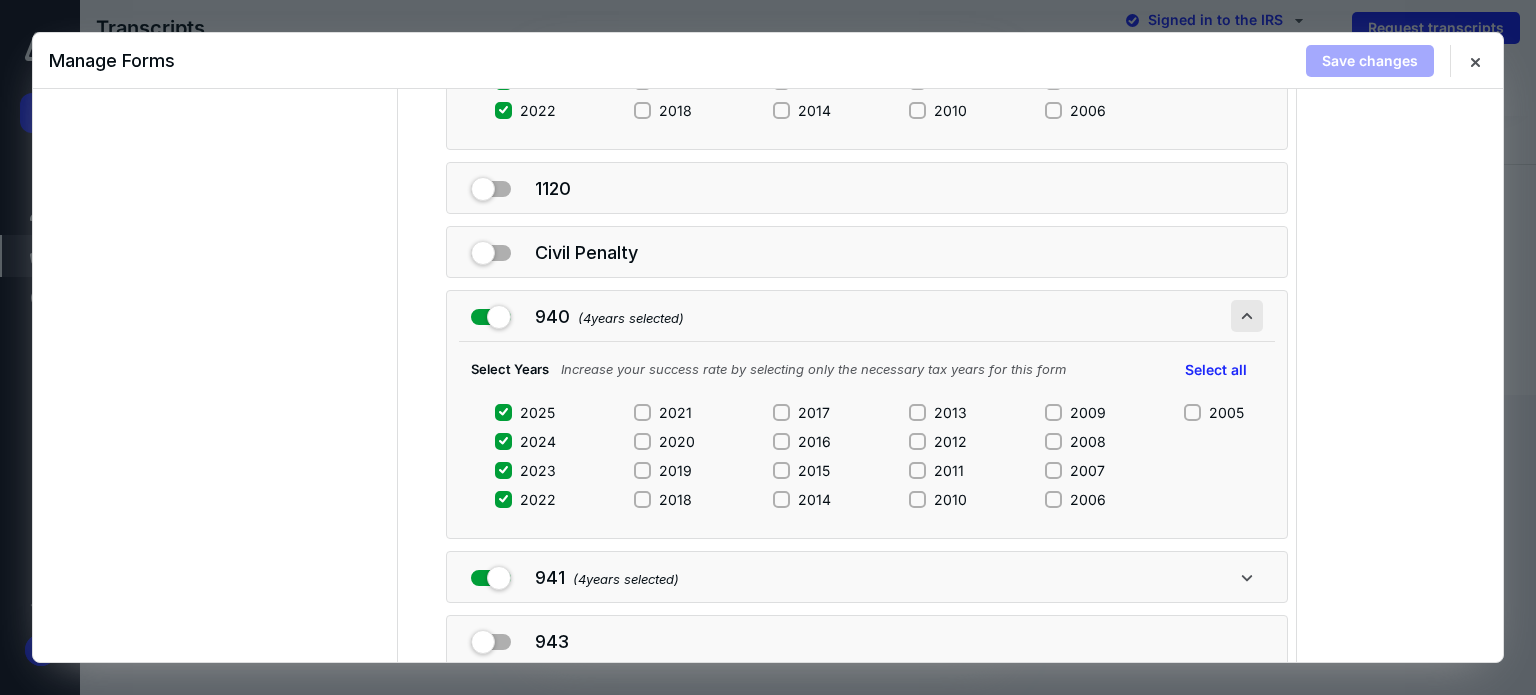 scroll, scrollTop: 600, scrollLeft: 0, axis: vertical 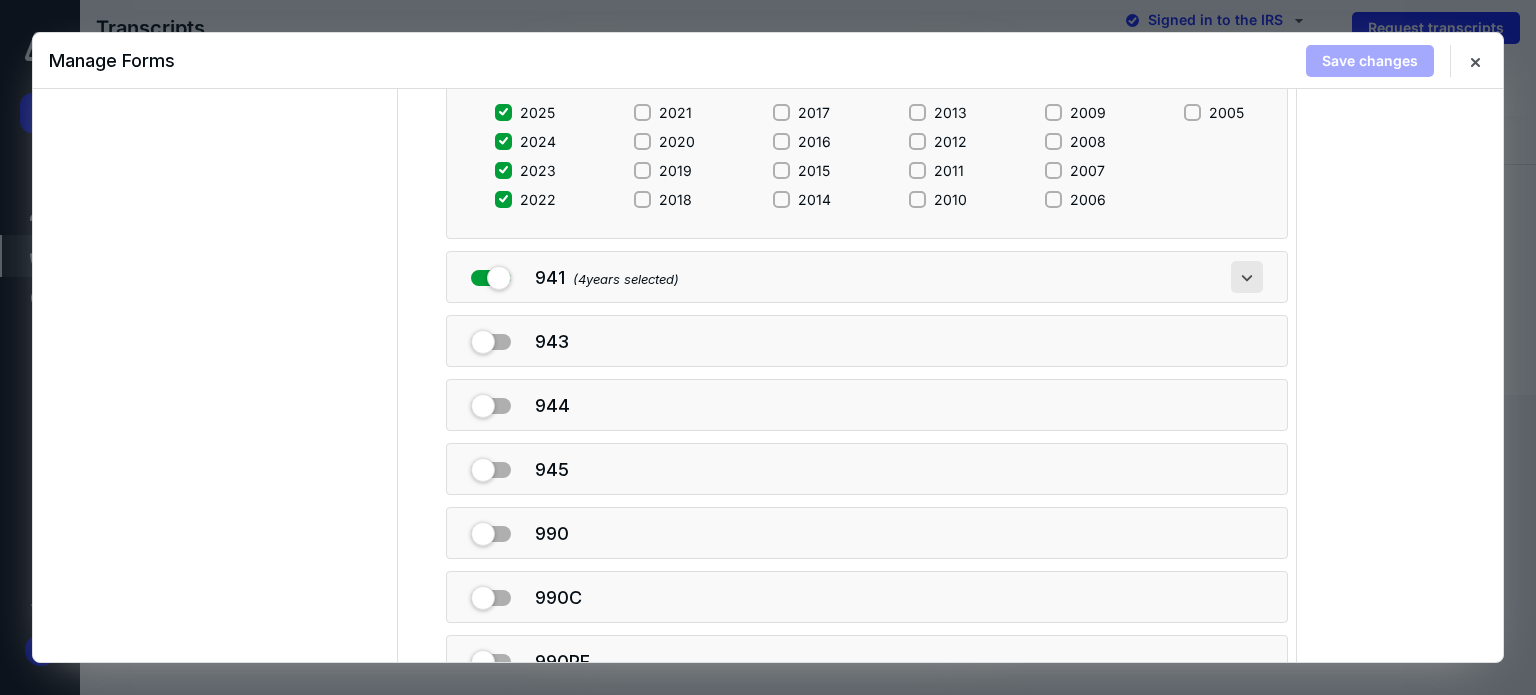 click at bounding box center (1247, 277) 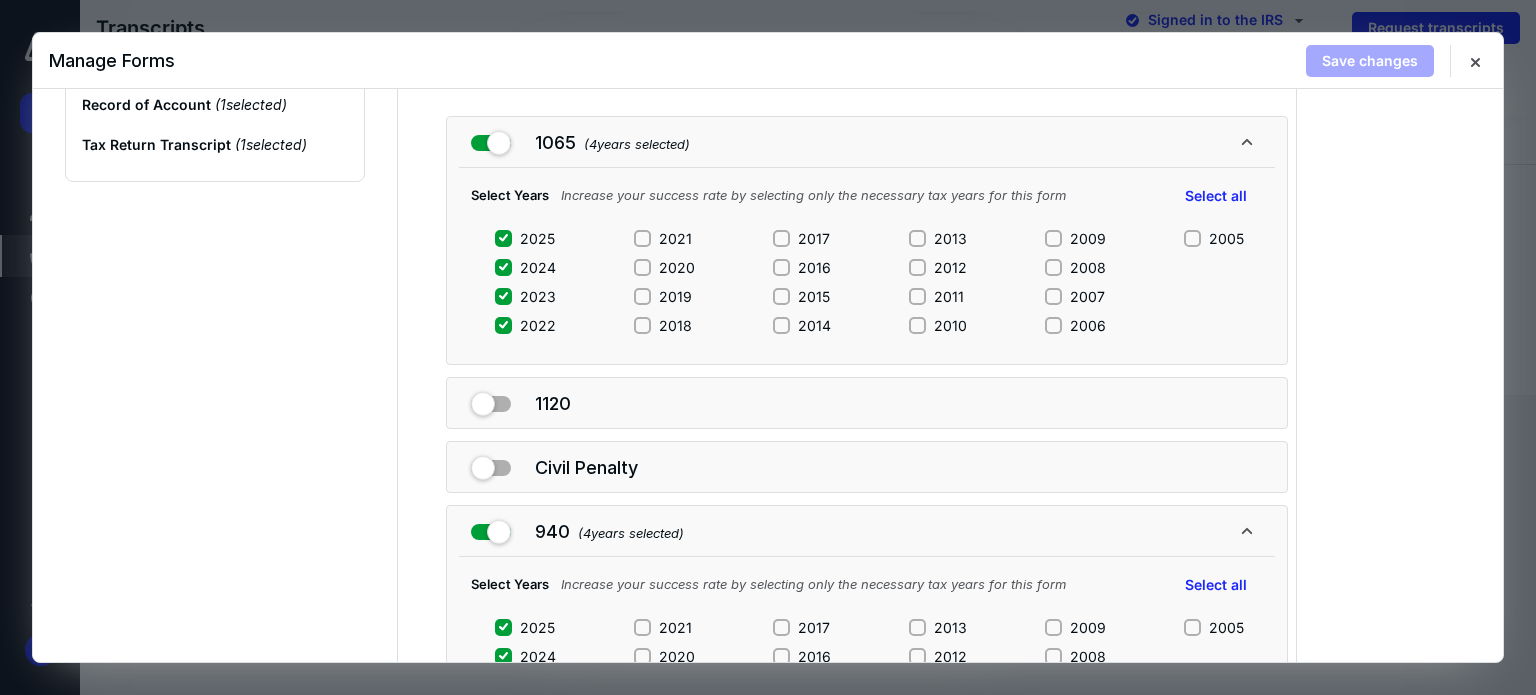 scroll, scrollTop: 0, scrollLeft: 0, axis: both 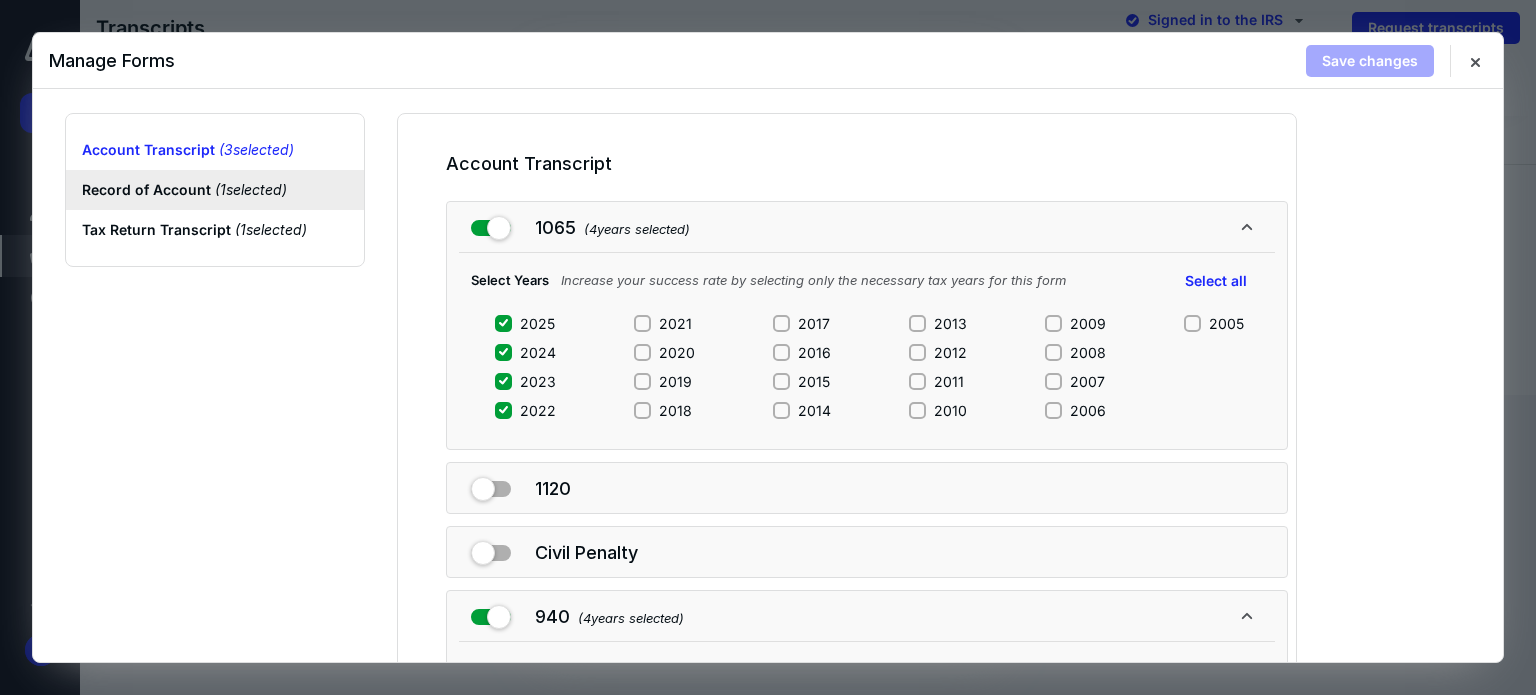 click on "Record of Account   ( 1  selected)" at bounding box center [215, 190] 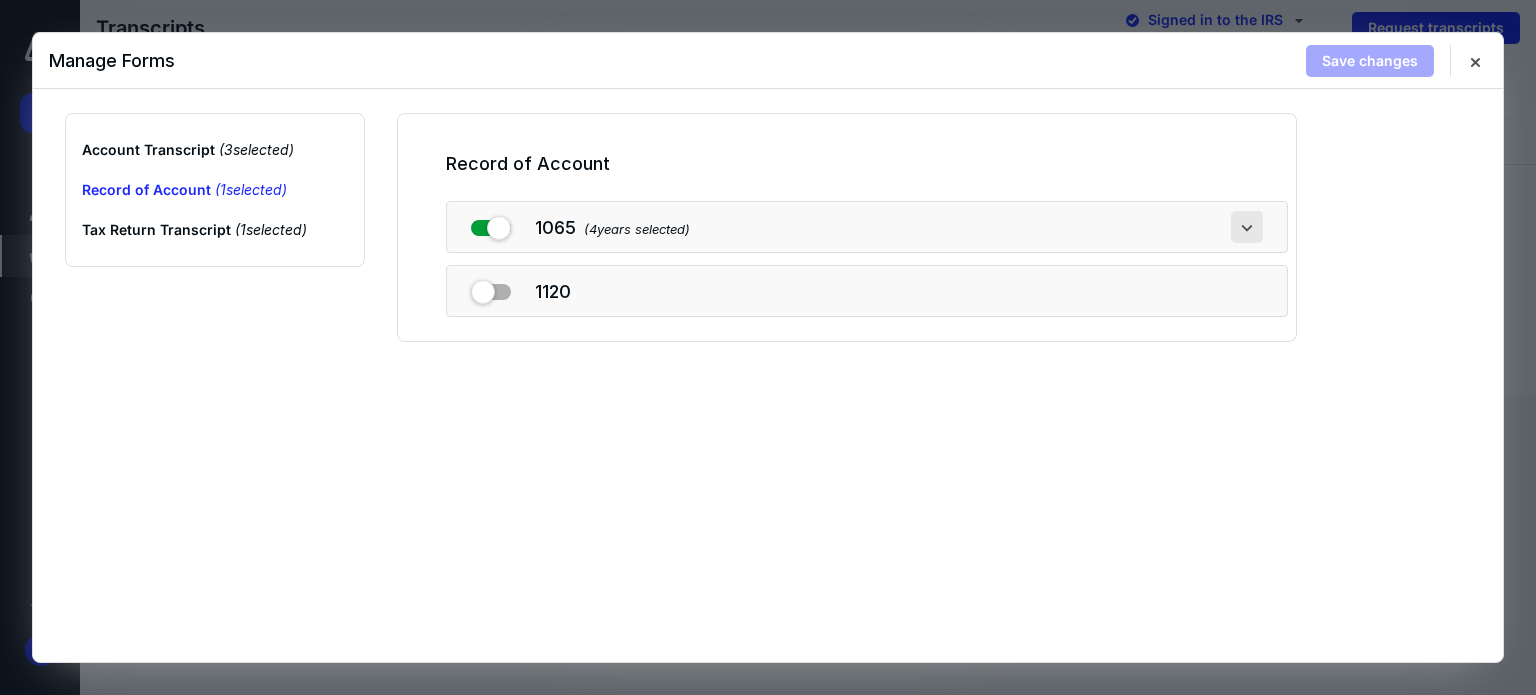 click at bounding box center (1247, 227) 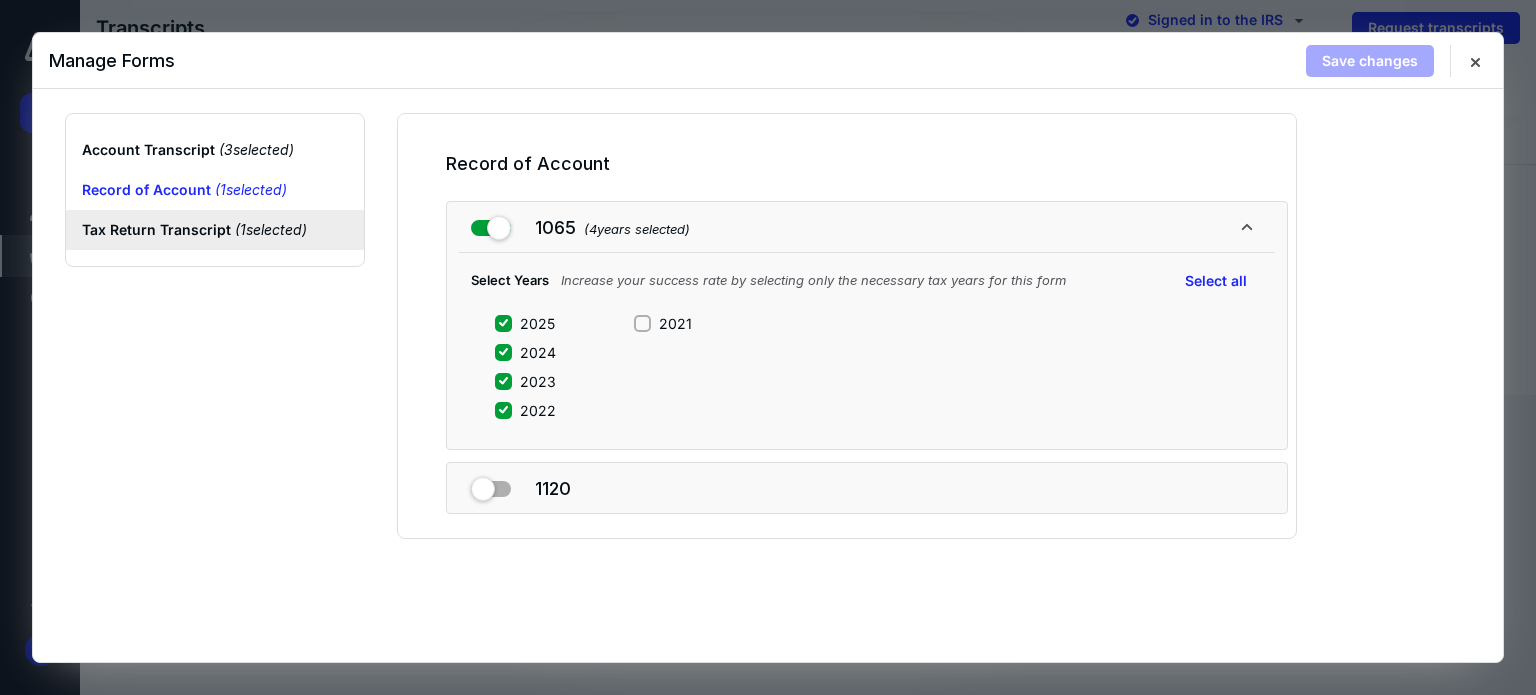 click on "Tax Return Transcript   ( 1  selected)" at bounding box center (215, 230) 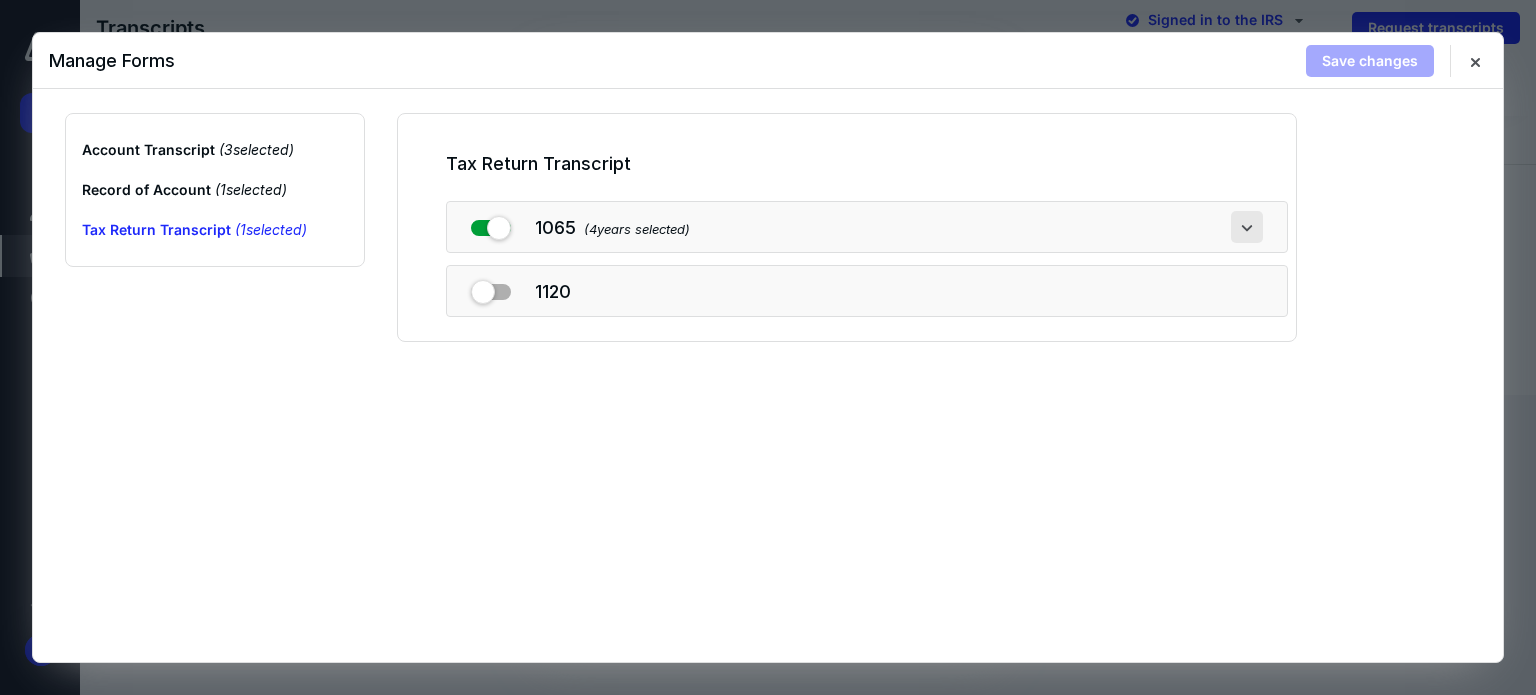 click at bounding box center [1247, 227] 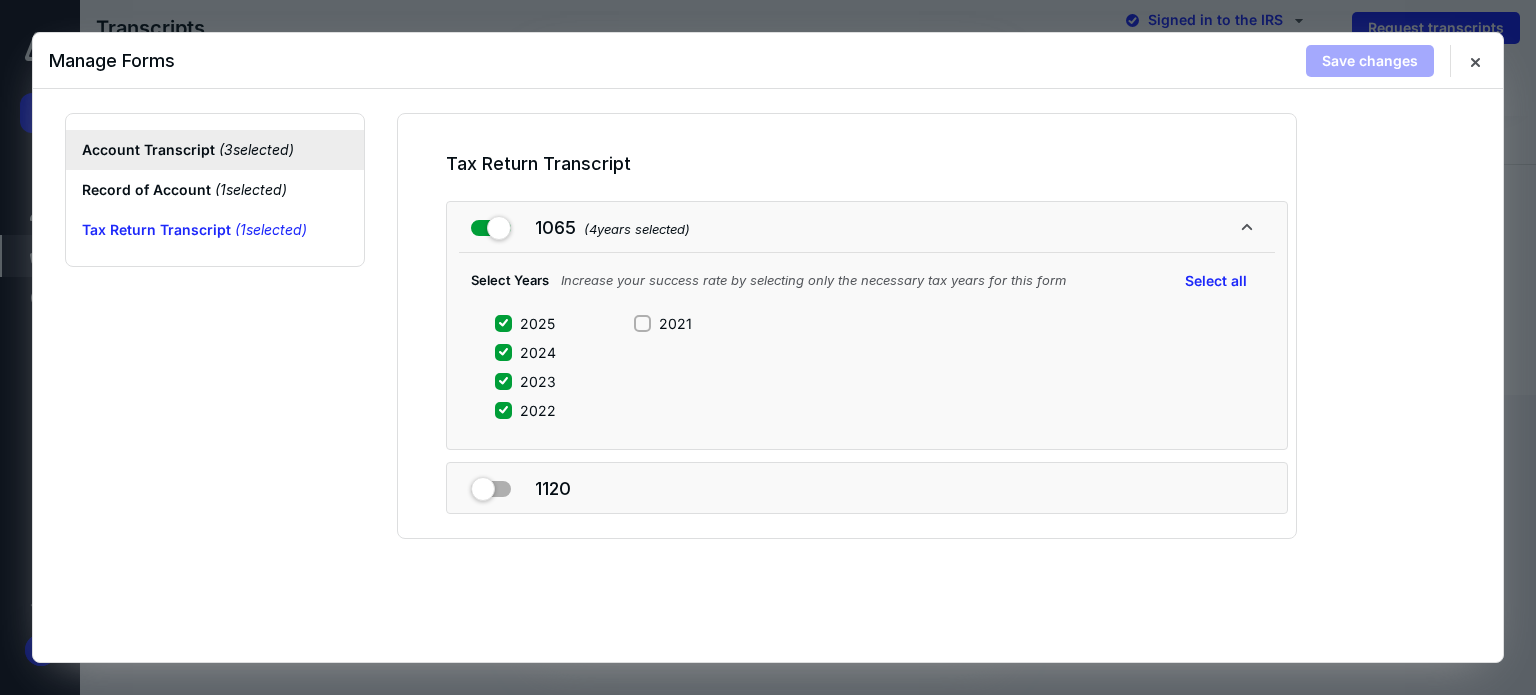 click on "Account Transcript   ( 3  selected)" at bounding box center (215, 150) 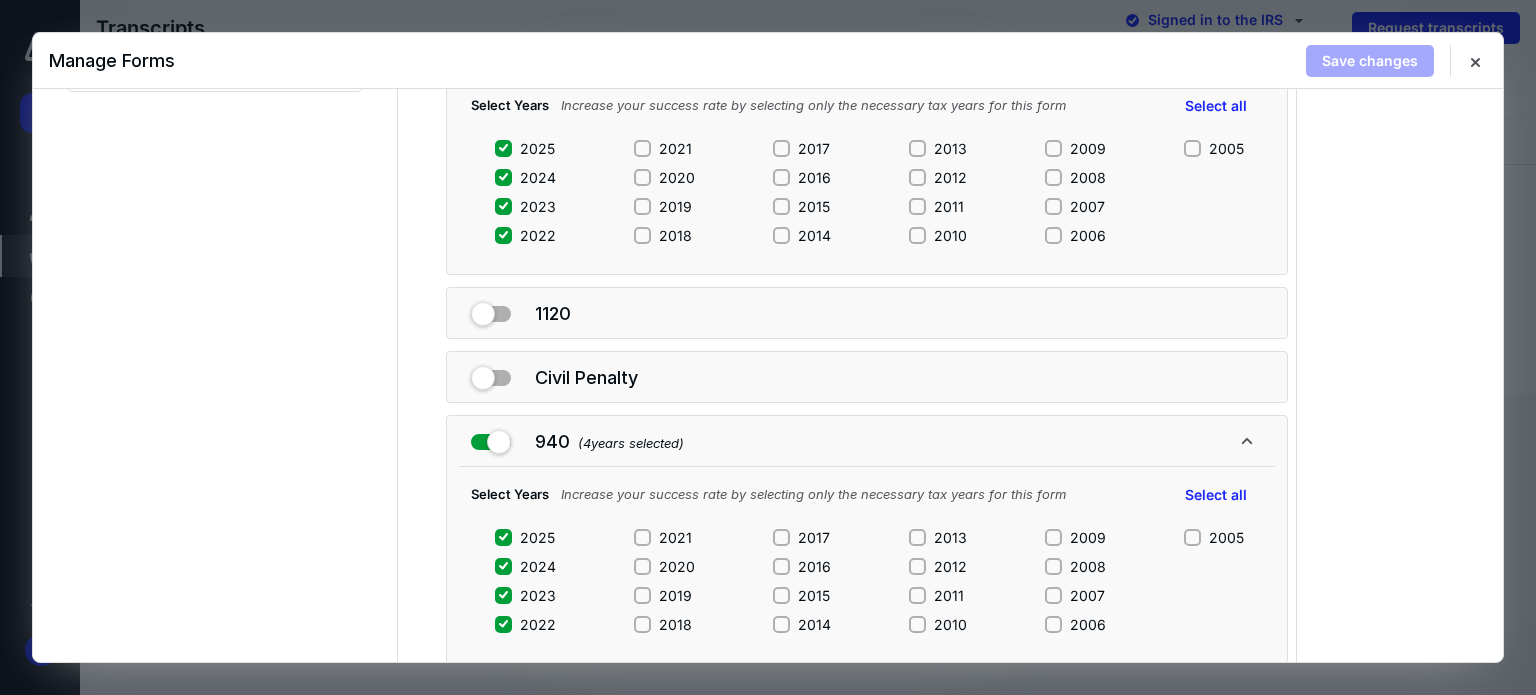 scroll, scrollTop: 0, scrollLeft: 0, axis: both 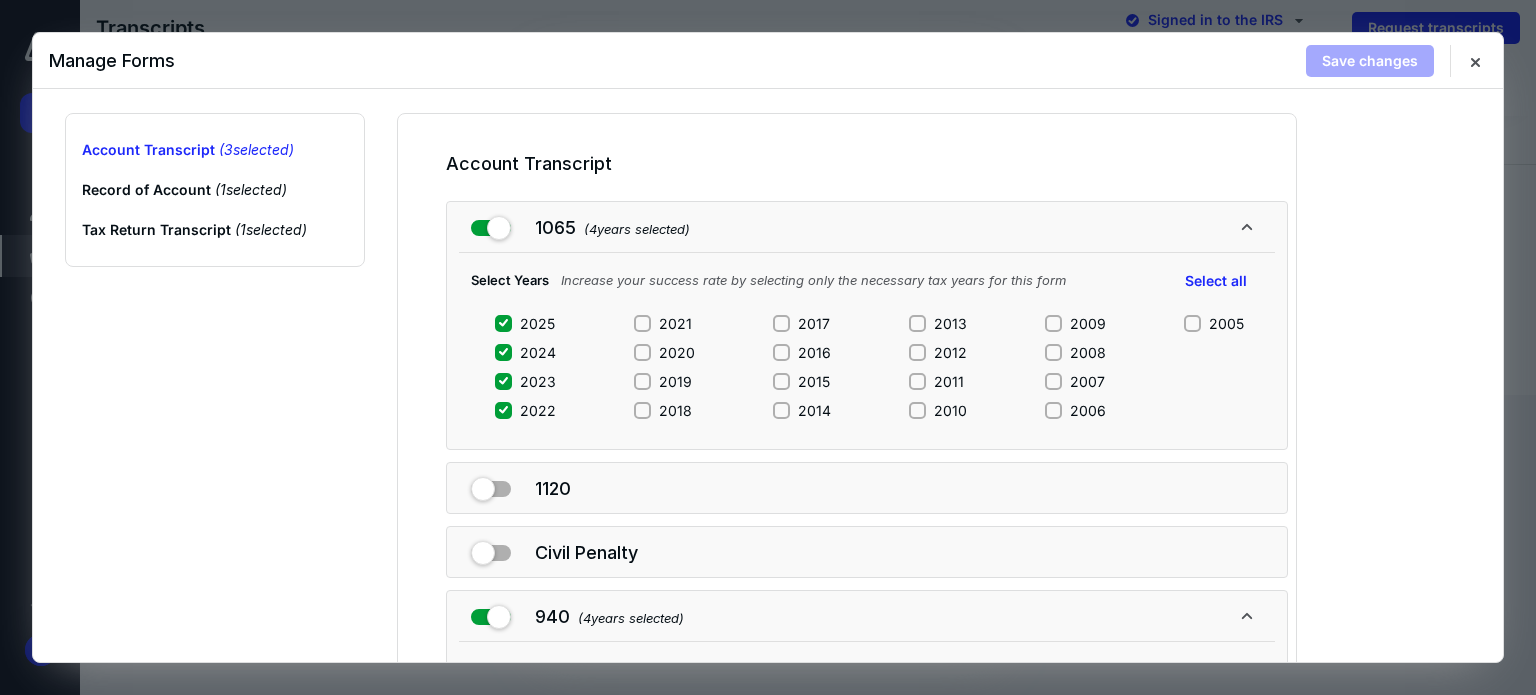 click on "Save changes" at bounding box center [1370, 61] 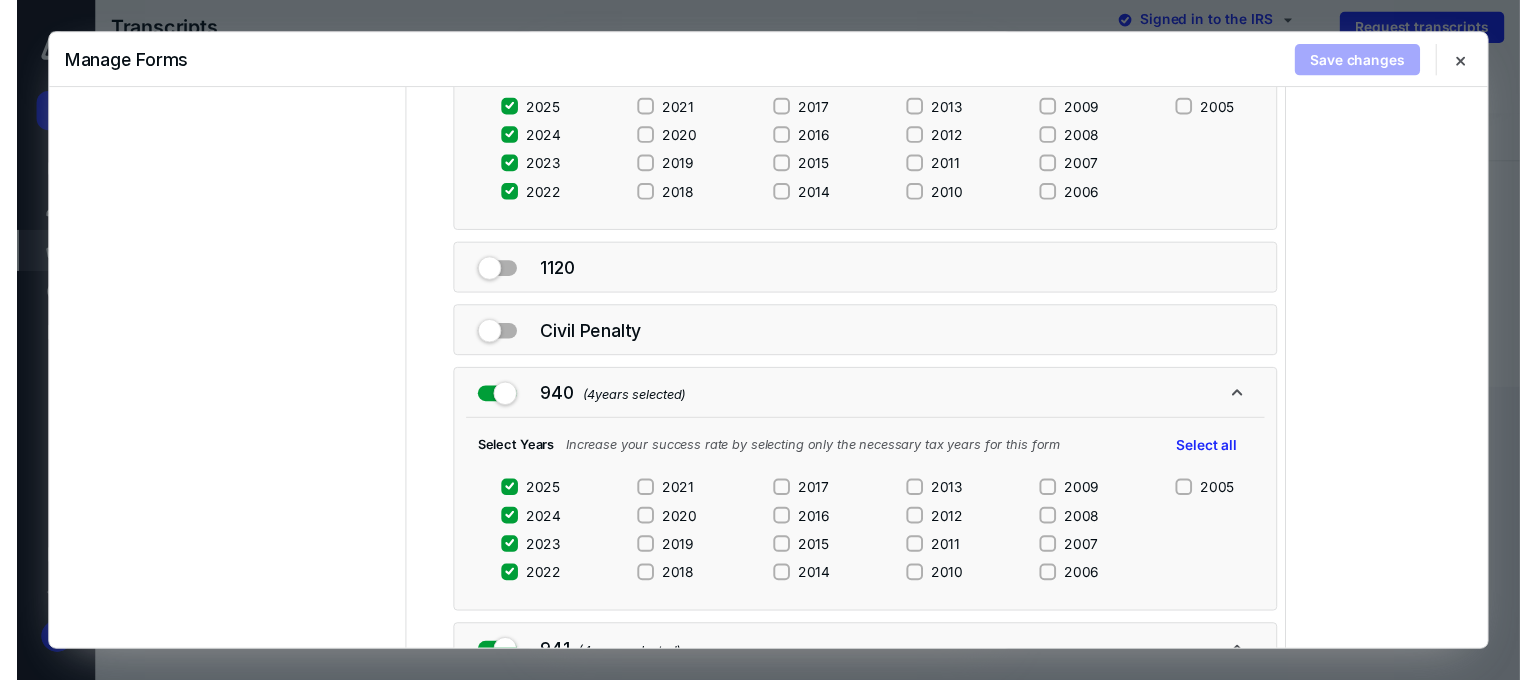 scroll, scrollTop: 100, scrollLeft: 0, axis: vertical 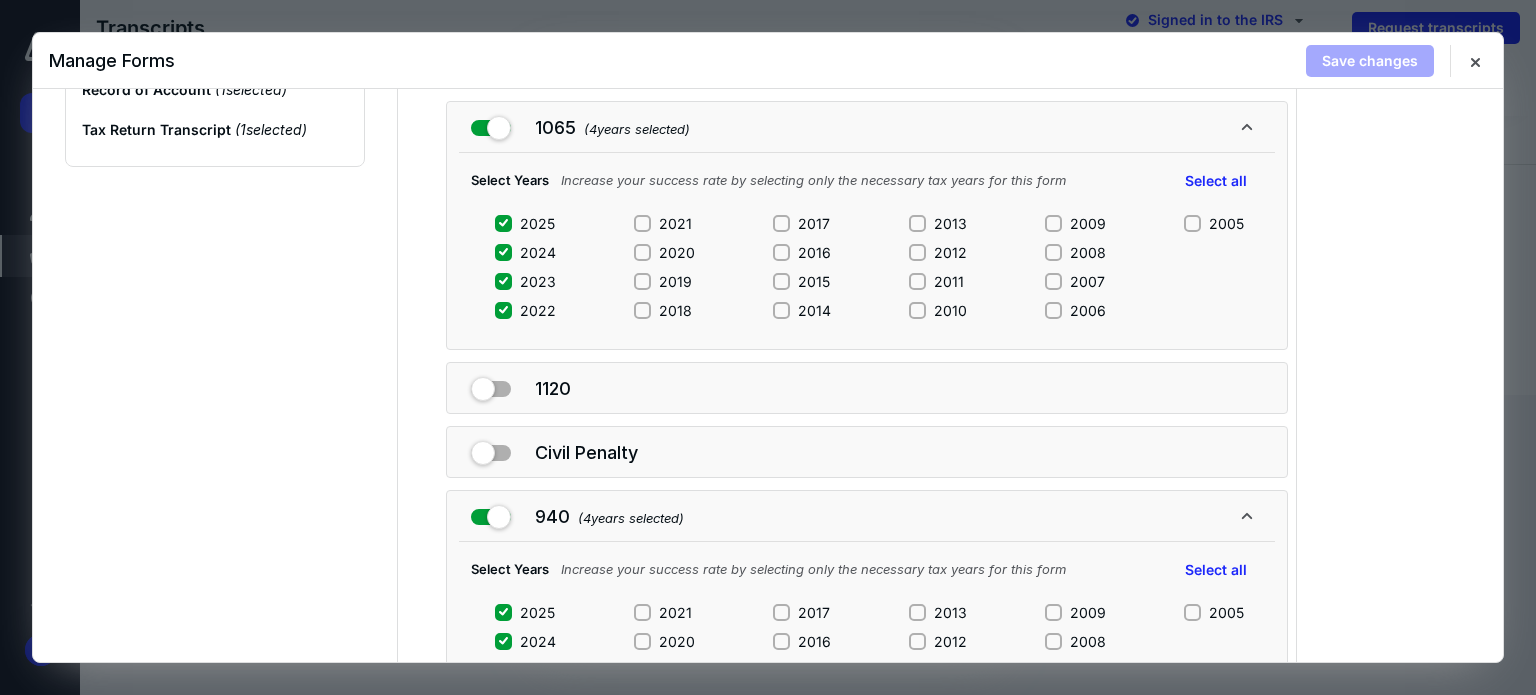 click on "1065 ( 4  years selected) Select Years Increase your success rate by selecting only the necessary tax years for this form Select all 2025 2024 2023 2022 2021 2020 2019 2018 2017 2016 2015 2014 2013 2012 2011 2010 2009 2008 2007 2006 2005" at bounding box center [867, 225] 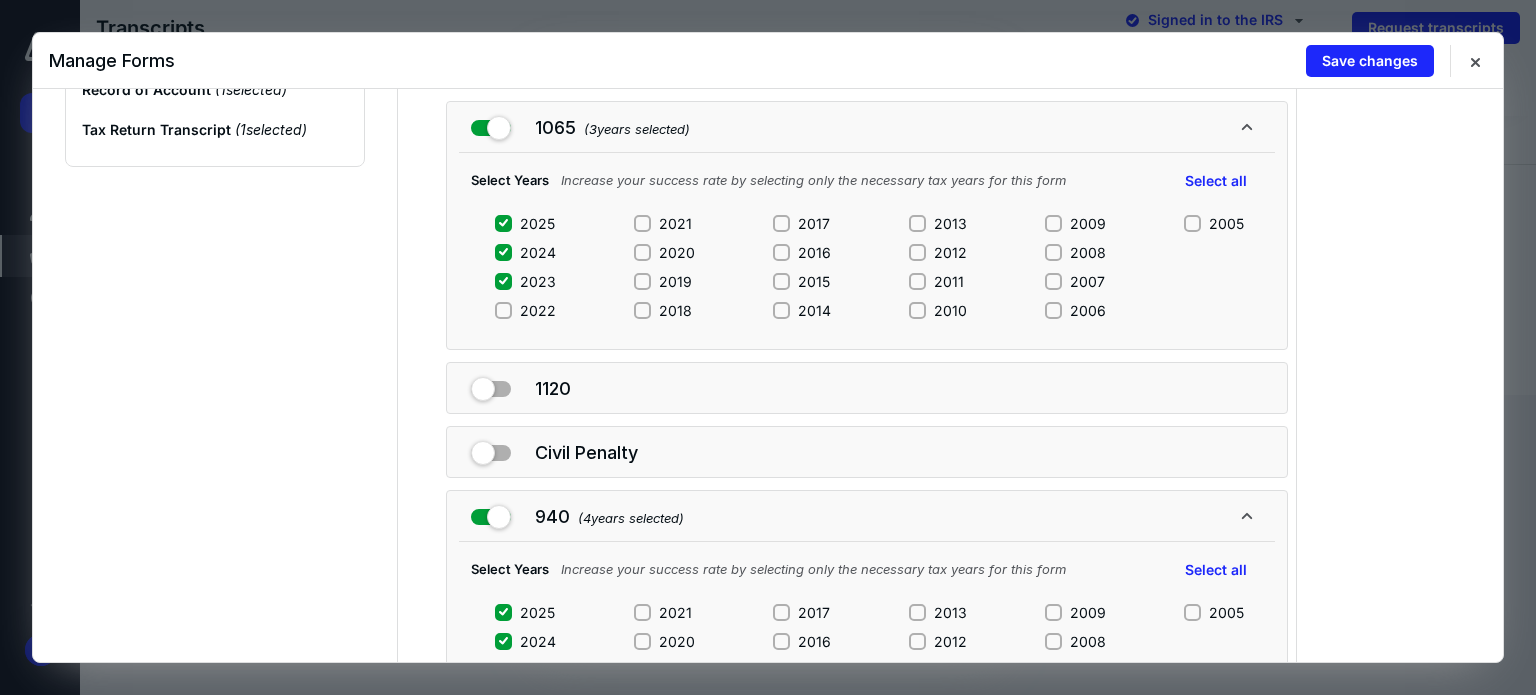 click 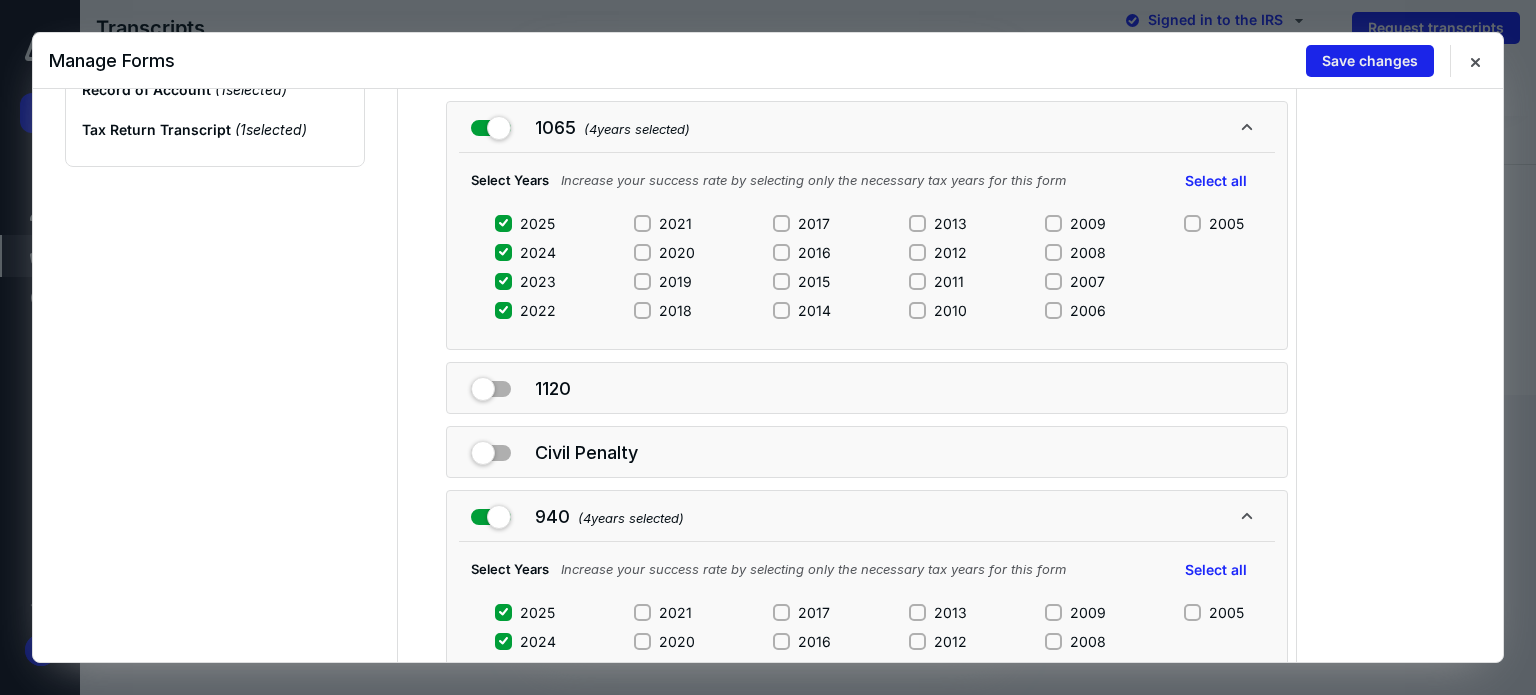 click on "Save changes" at bounding box center [1370, 61] 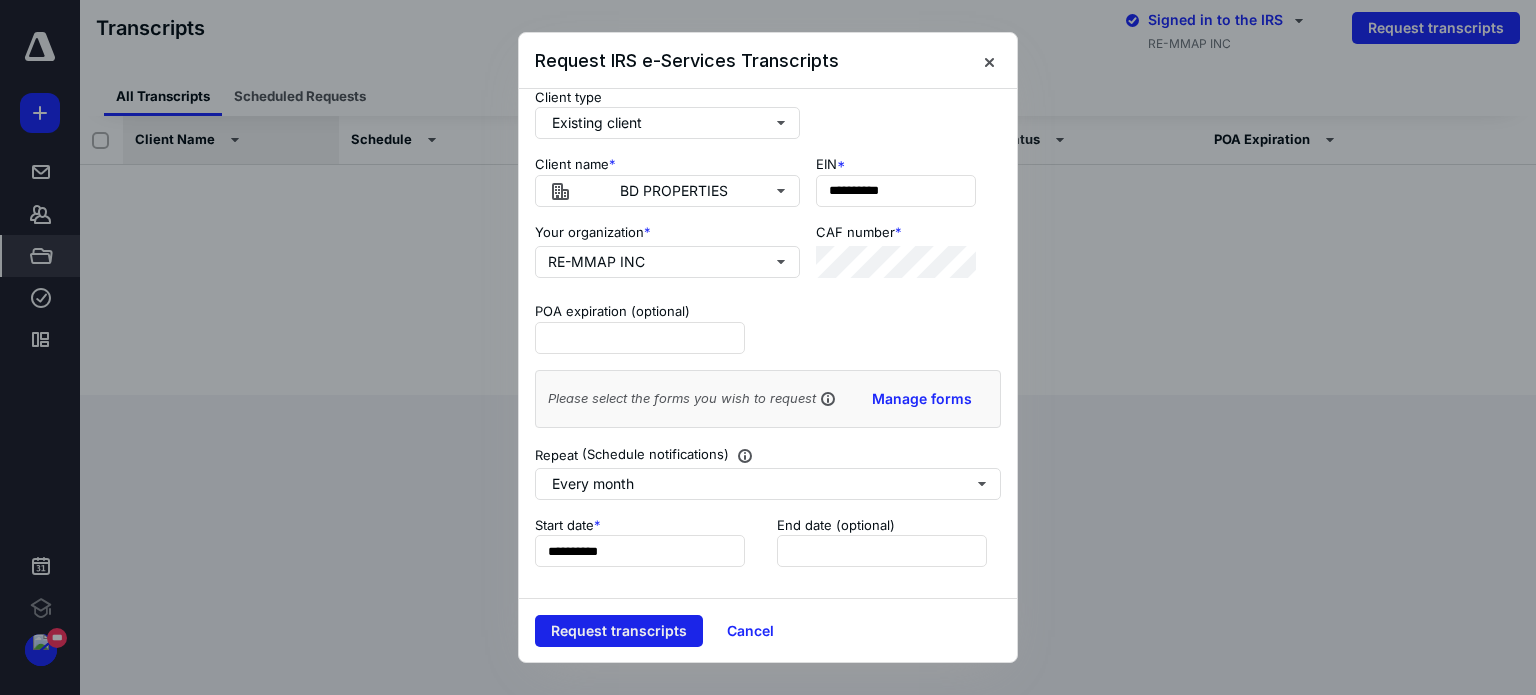 click on "Request transcripts" at bounding box center [619, 631] 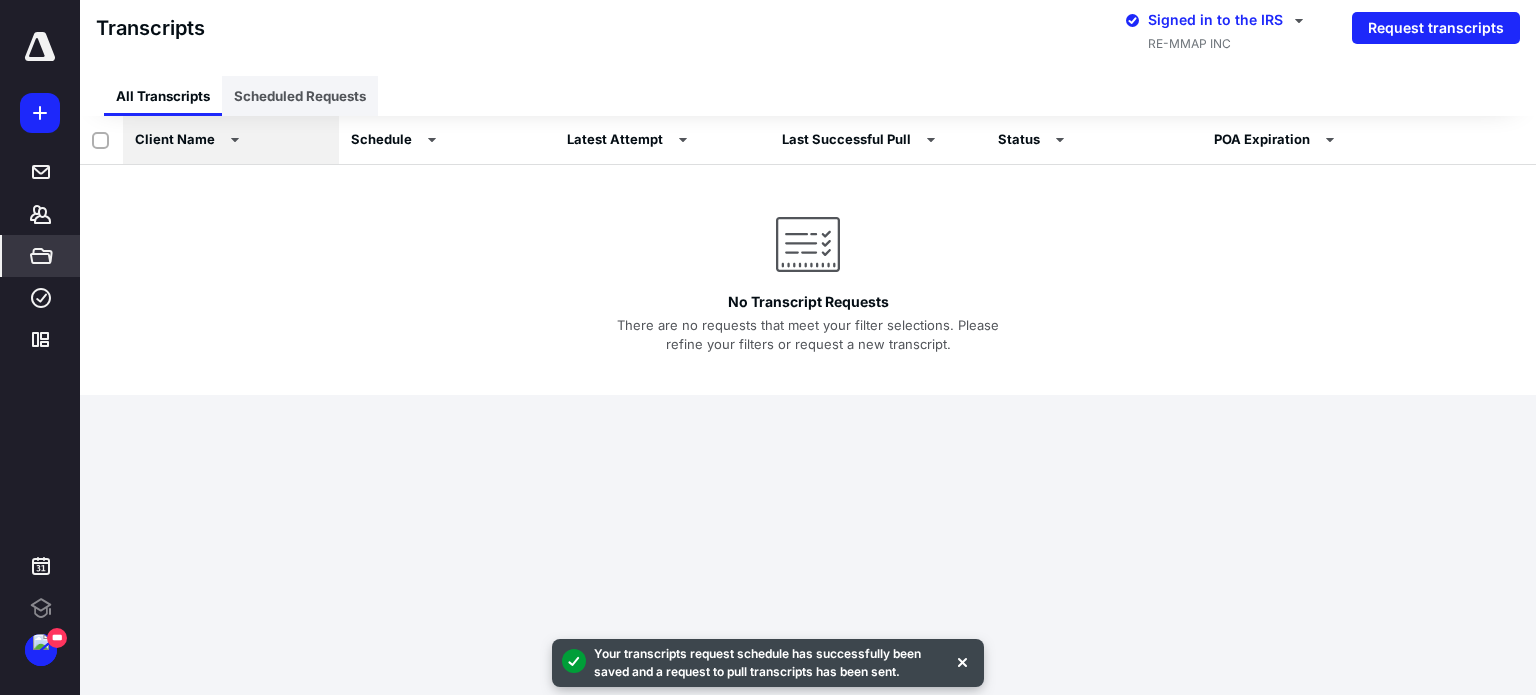 click on "Scheduled Requests" at bounding box center [300, 96] 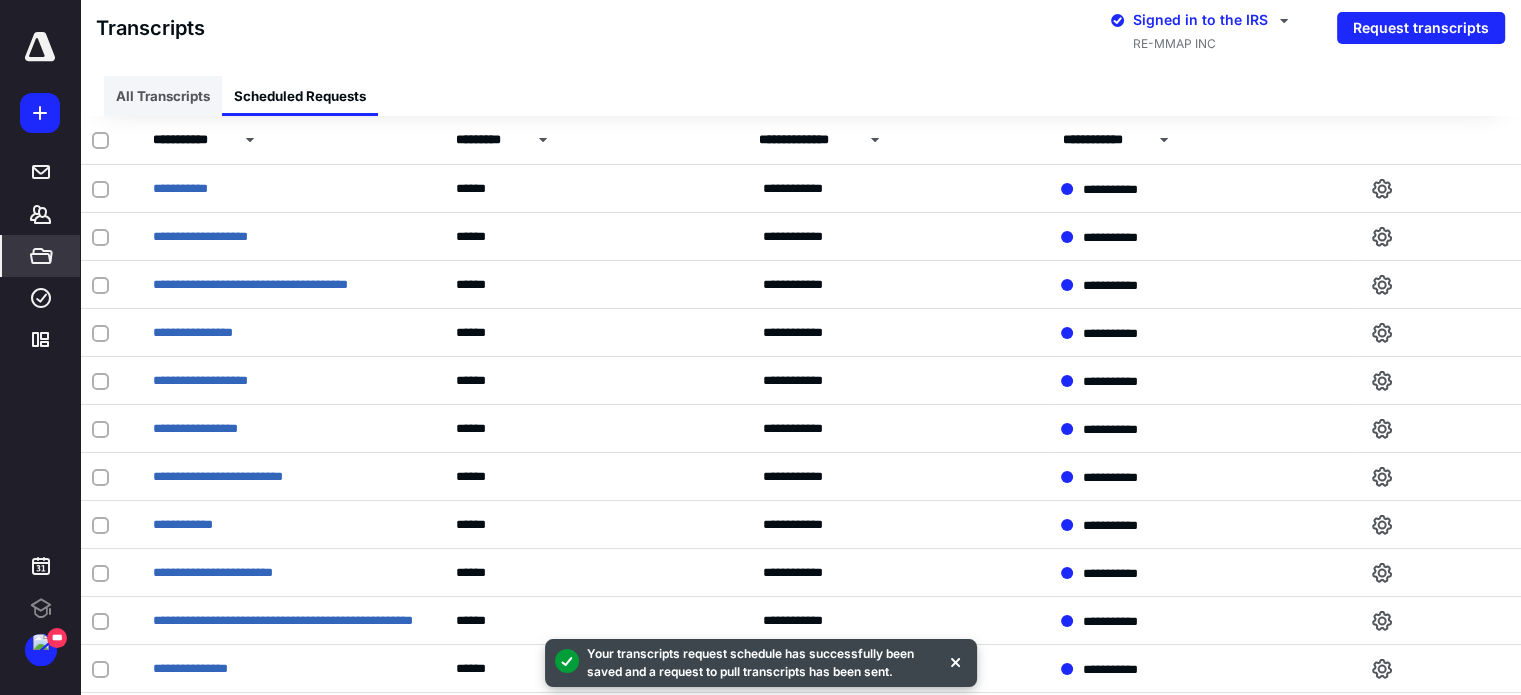 click on "All Transcripts" at bounding box center [163, 96] 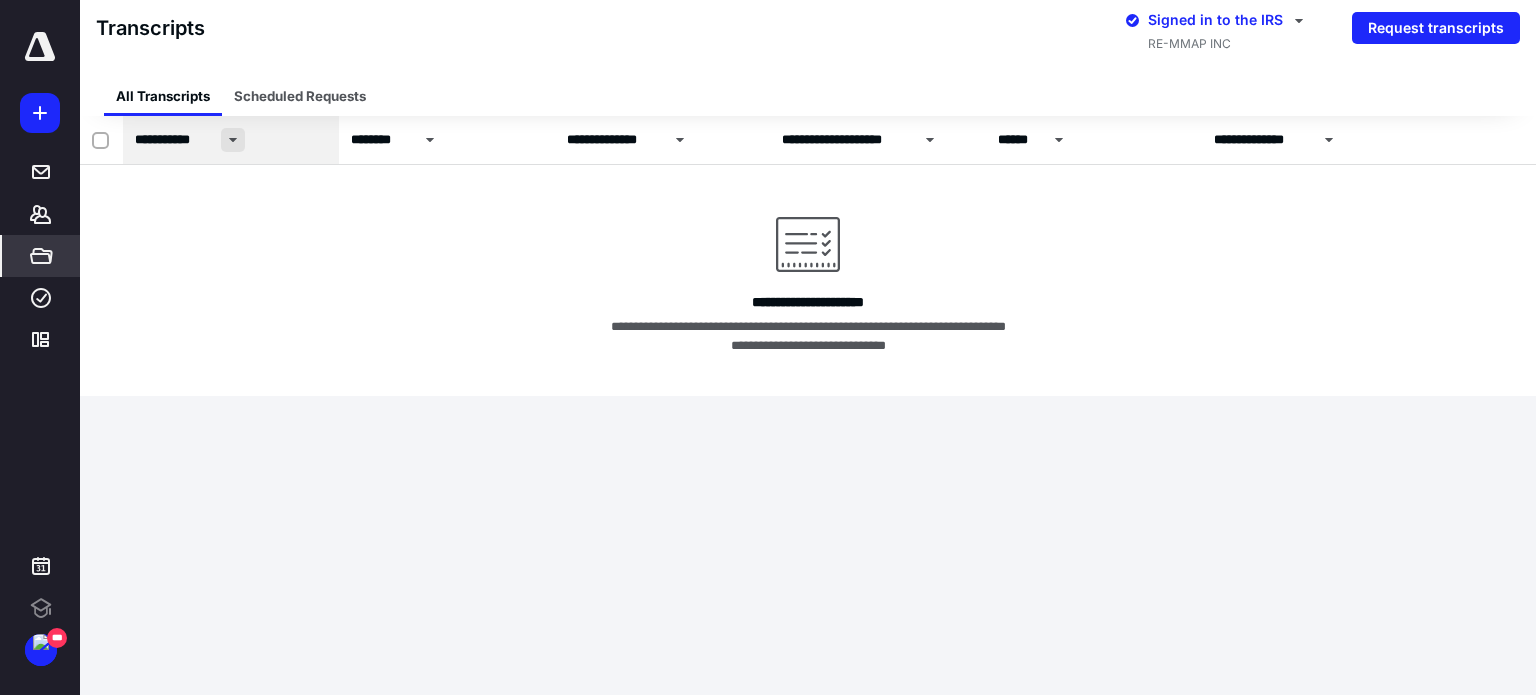 click at bounding box center (233, 140) 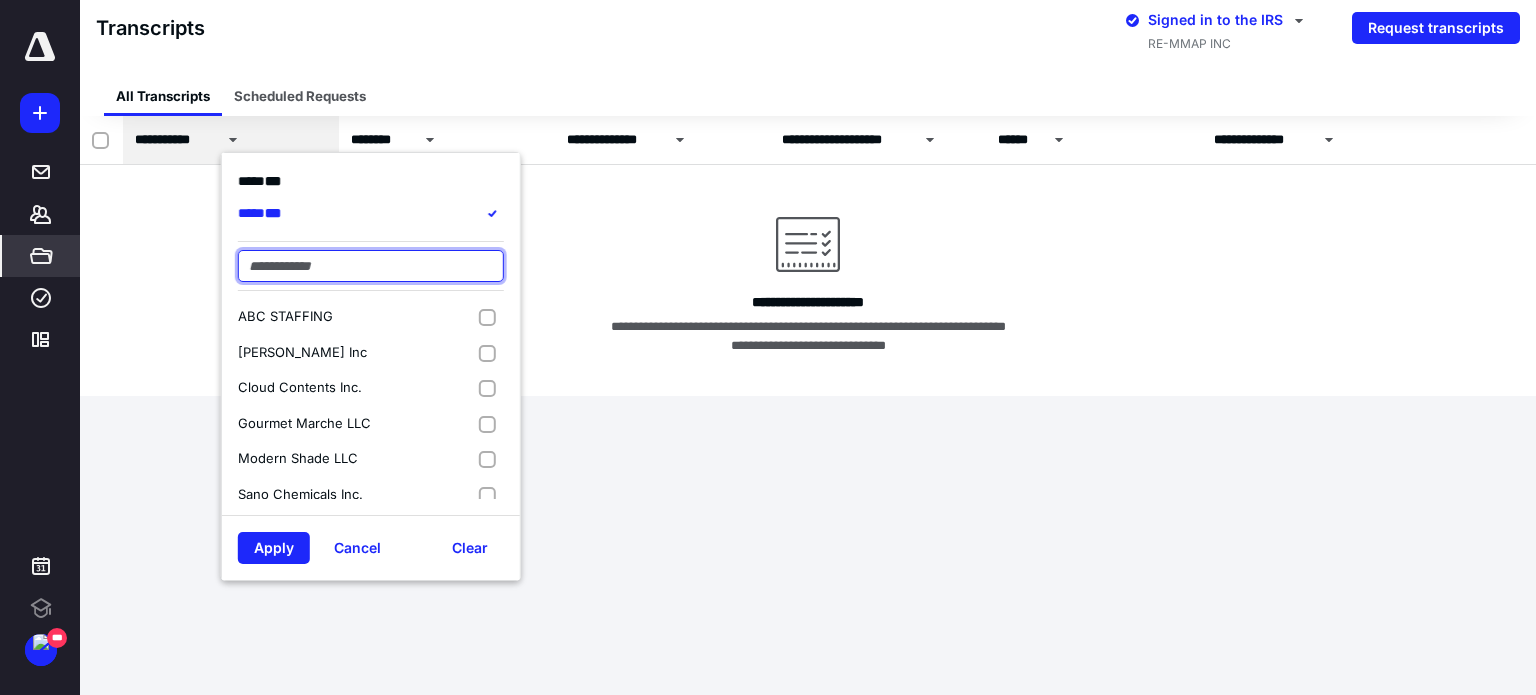 click at bounding box center (371, 266) 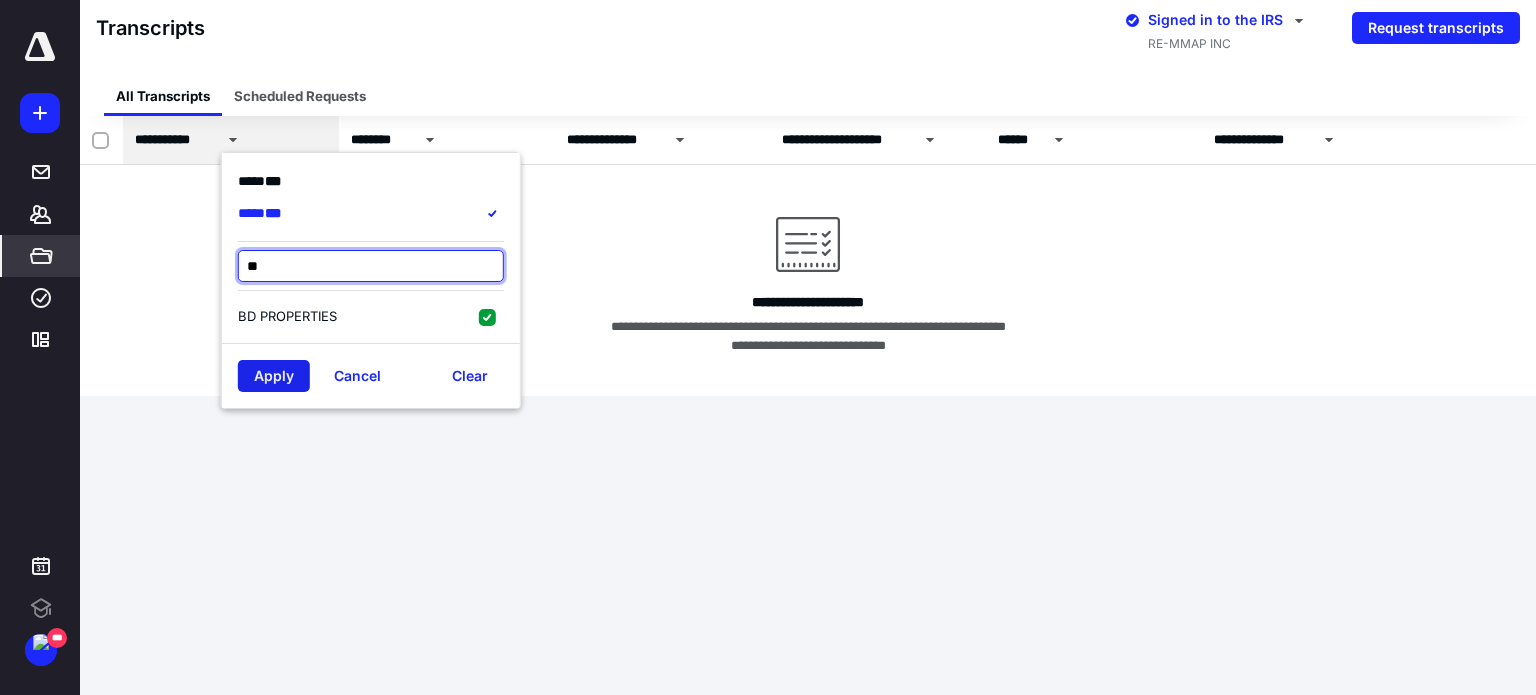 type on "**" 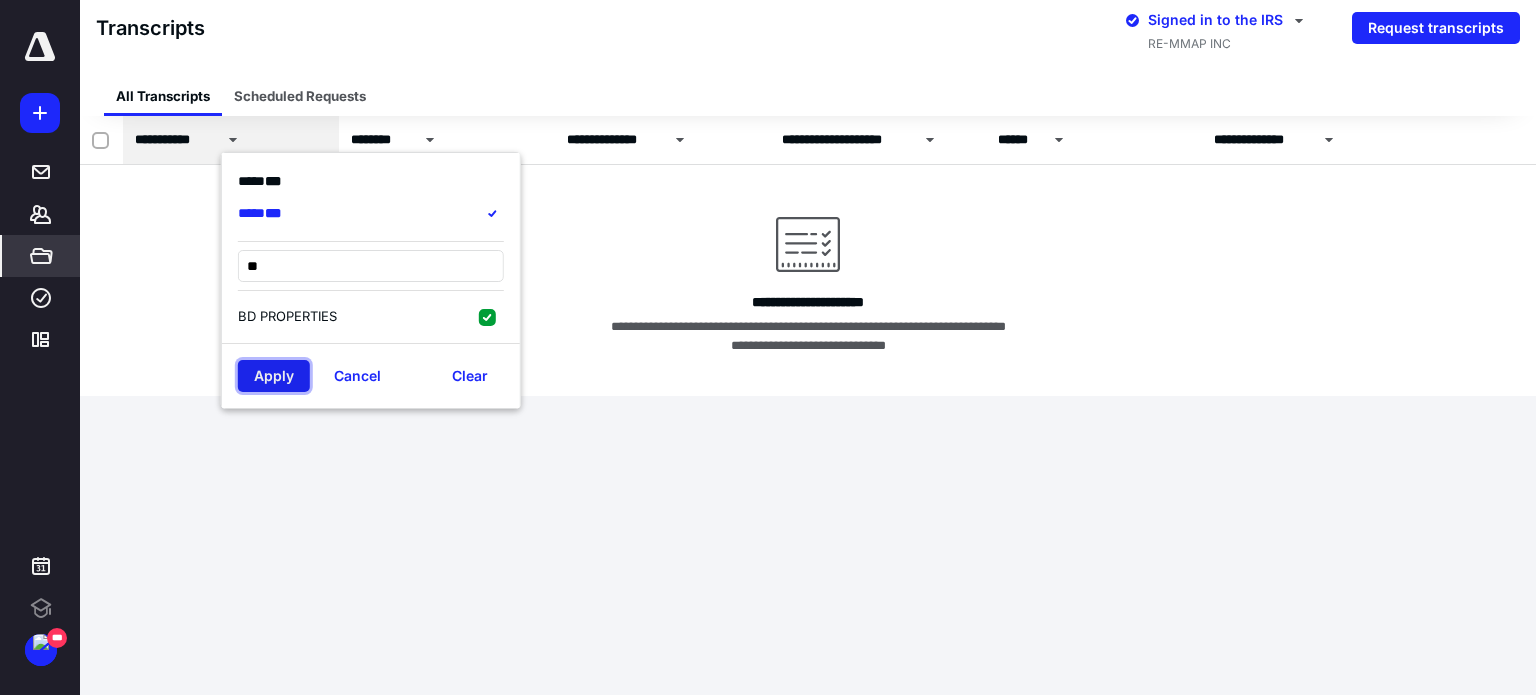 click on "Apply" at bounding box center [274, 376] 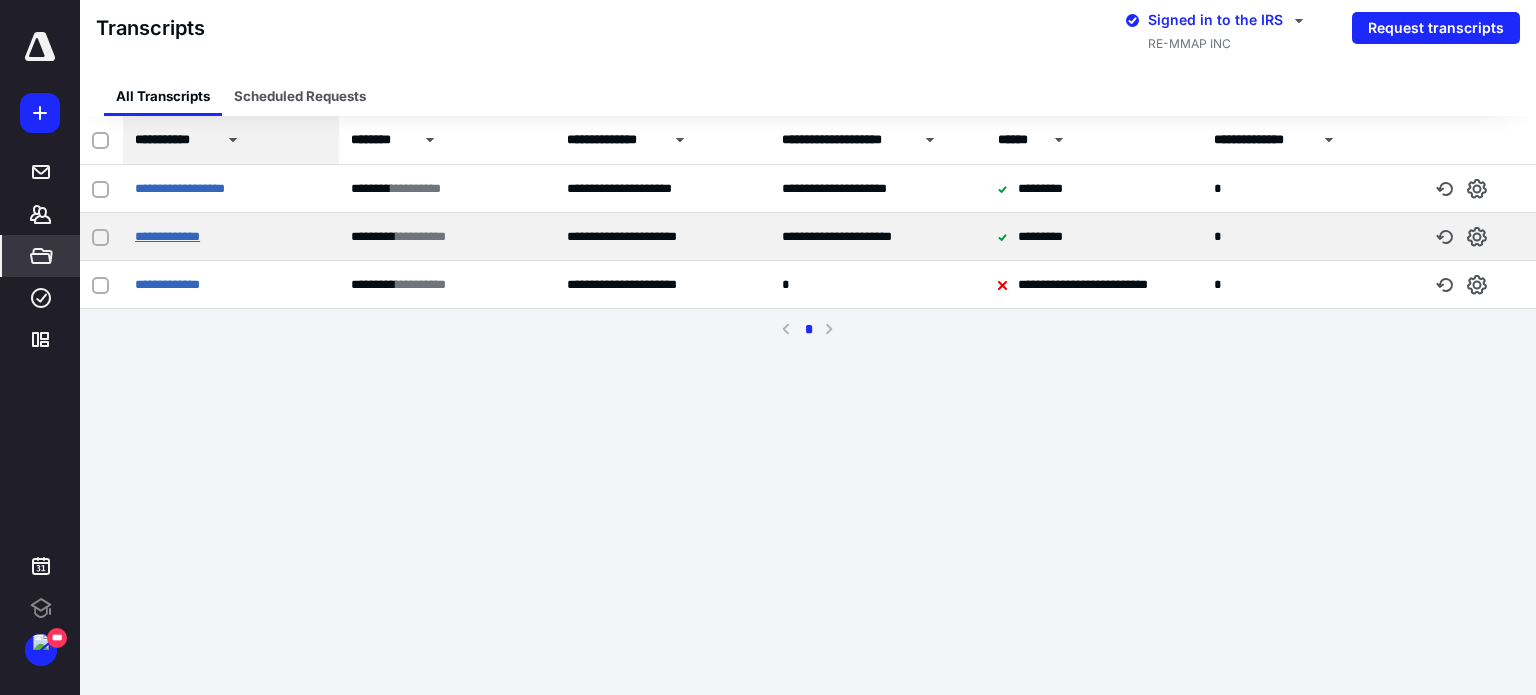 click on "**********" at bounding box center [167, 236] 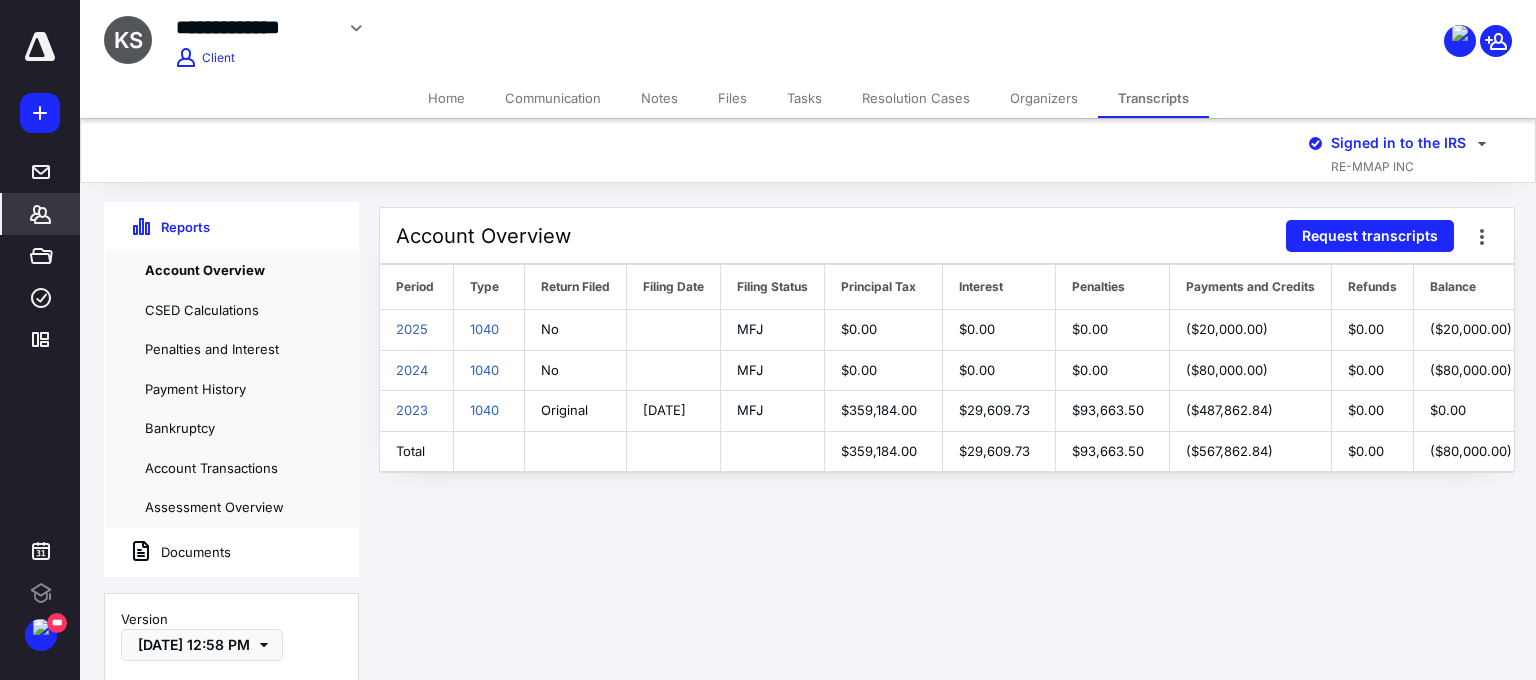scroll, scrollTop: 0, scrollLeft: 0, axis: both 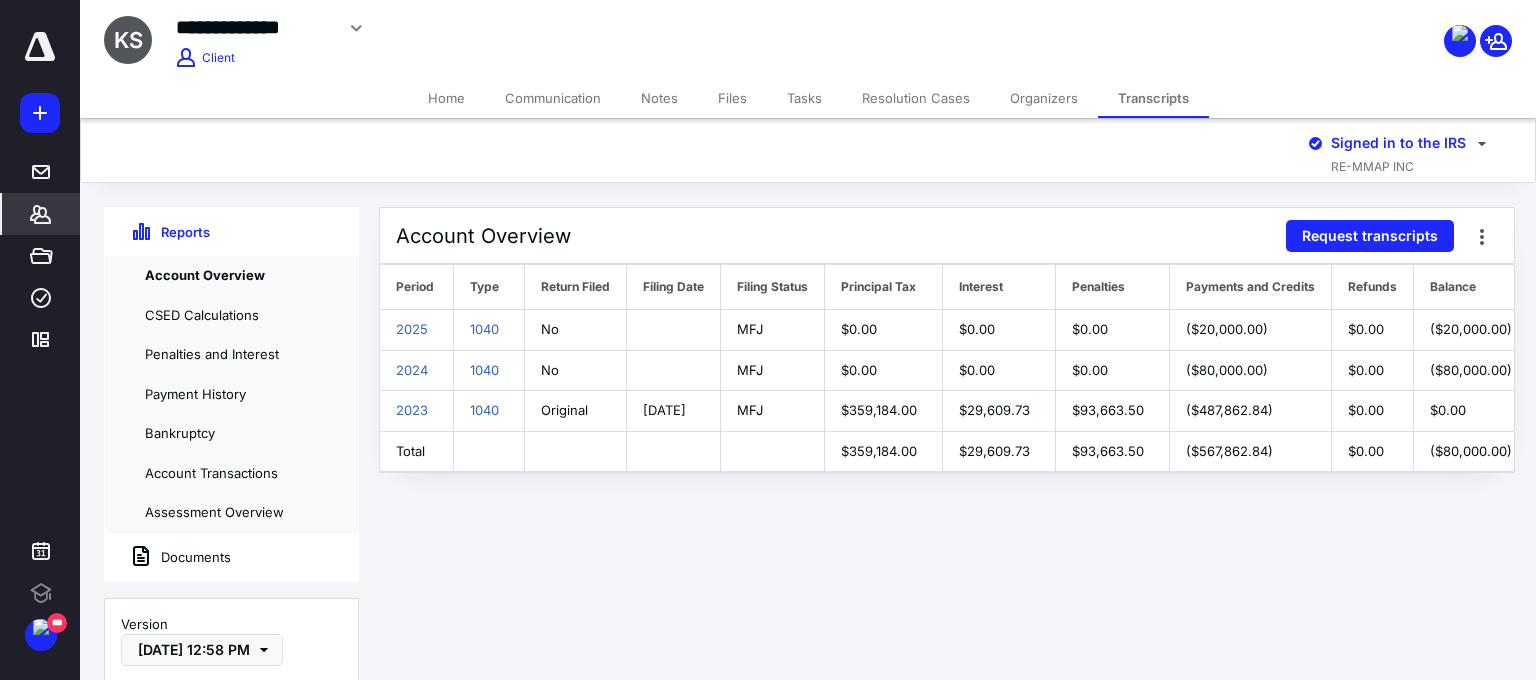 click on "Account Overview Request transcripts
Period
Type
Return Filed
Filing Date
Filing Status
Principal Tax
Interest
Penalties
Payments and Credits
Refunds
Balance
Examination Active
Lien Active
Qualifying FTA
2025
1040
No
MFJ
$0.00
$0.00
$0.00
($20,000.00)
$0.00
($20,000.00)
—
—
—
2024
1040
No
MFJ
$0.00
$0.00" at bounding box center [948, 352] 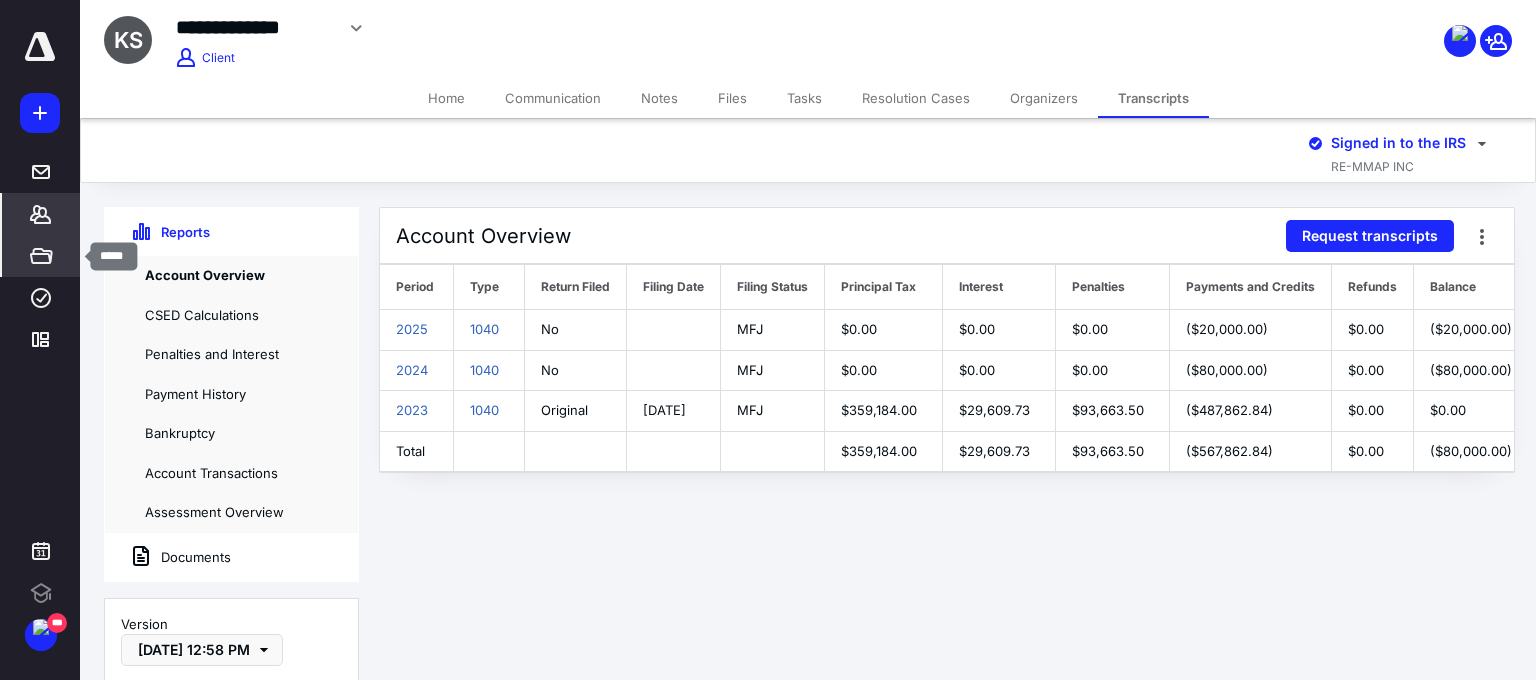 click 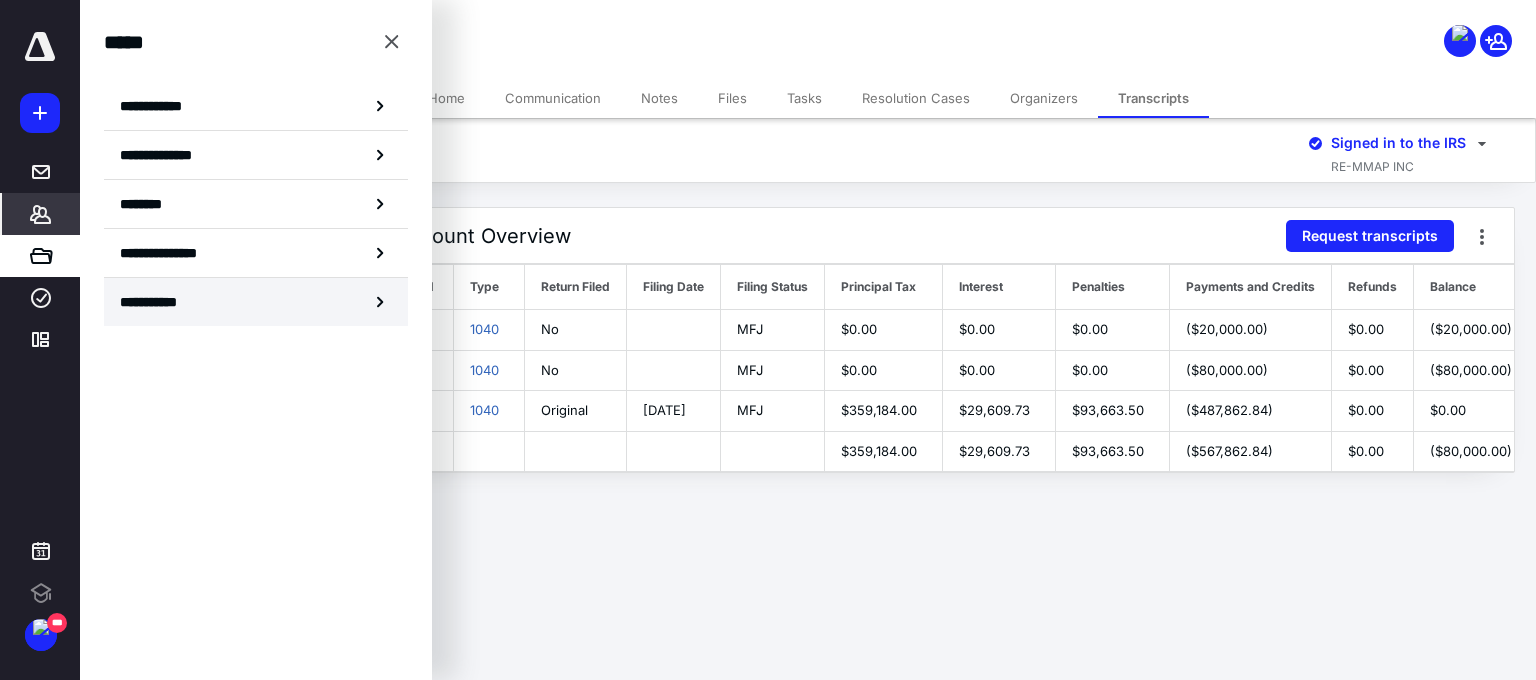 click on "**********" at bounding box center (256, 302) 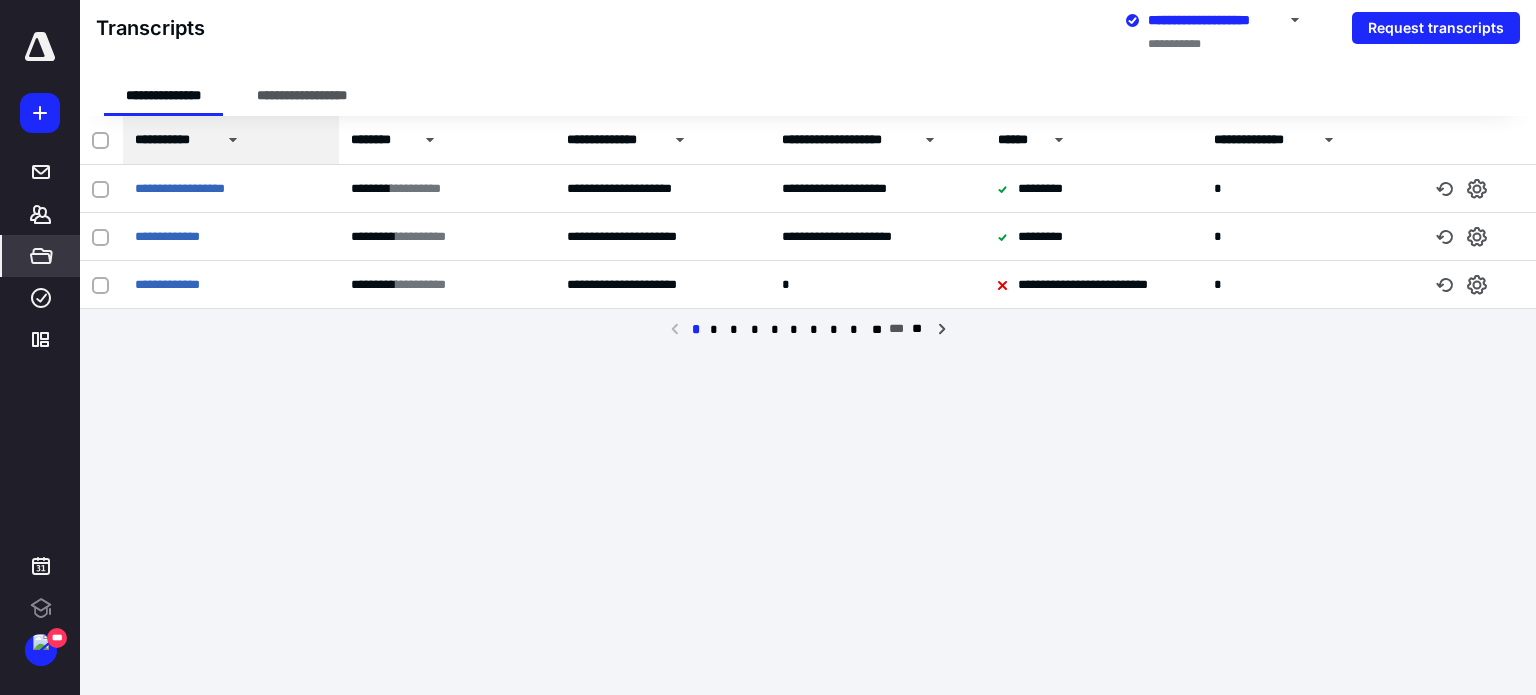 click on "**********" at bounding box center (768, 347) 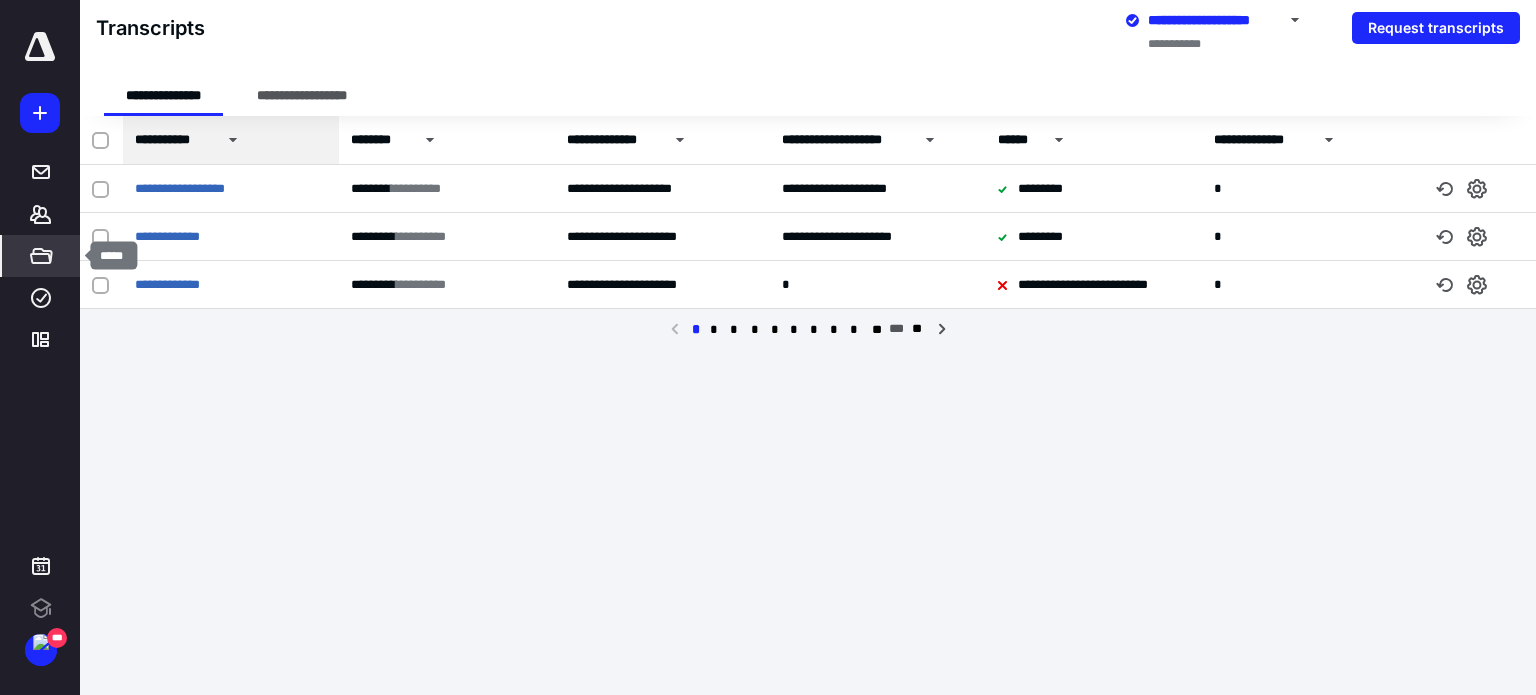 click 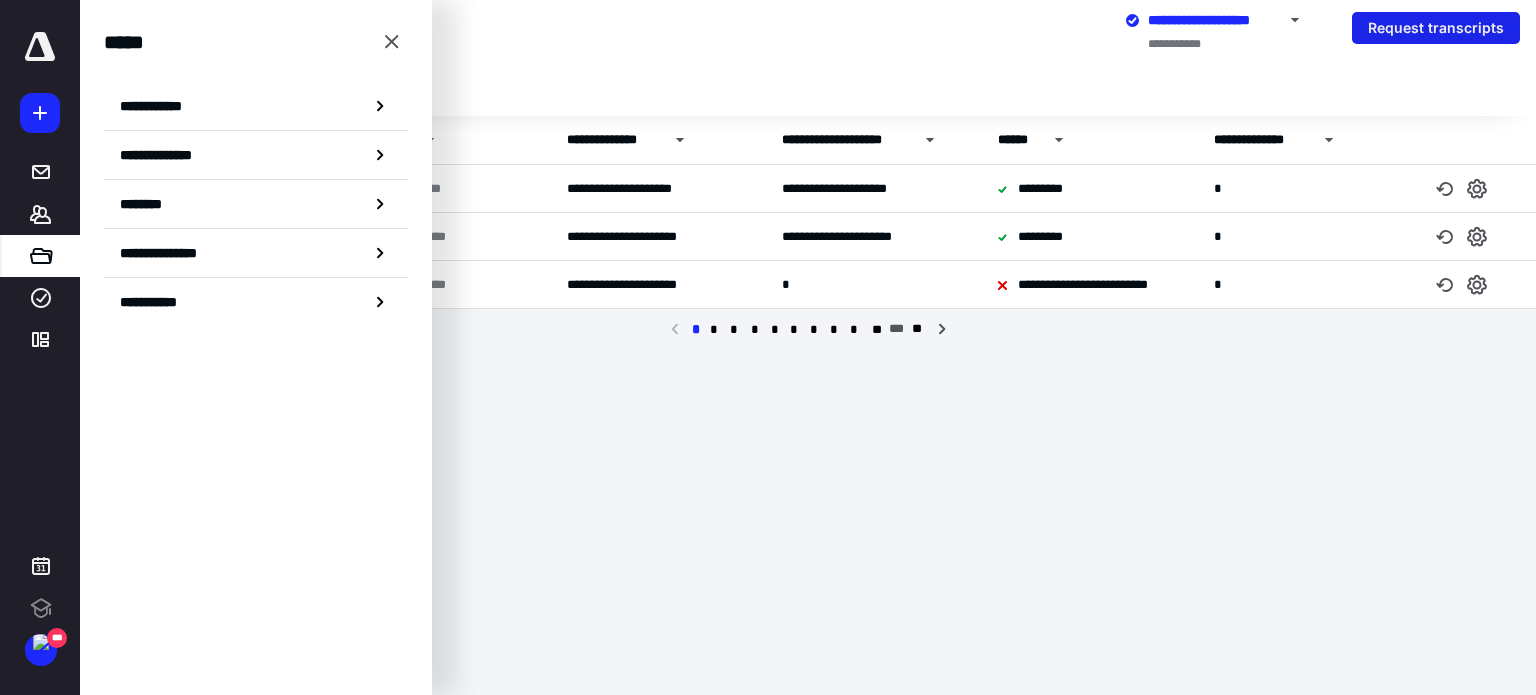 click on "Request transcripts" at bounding box center [1436, 28] 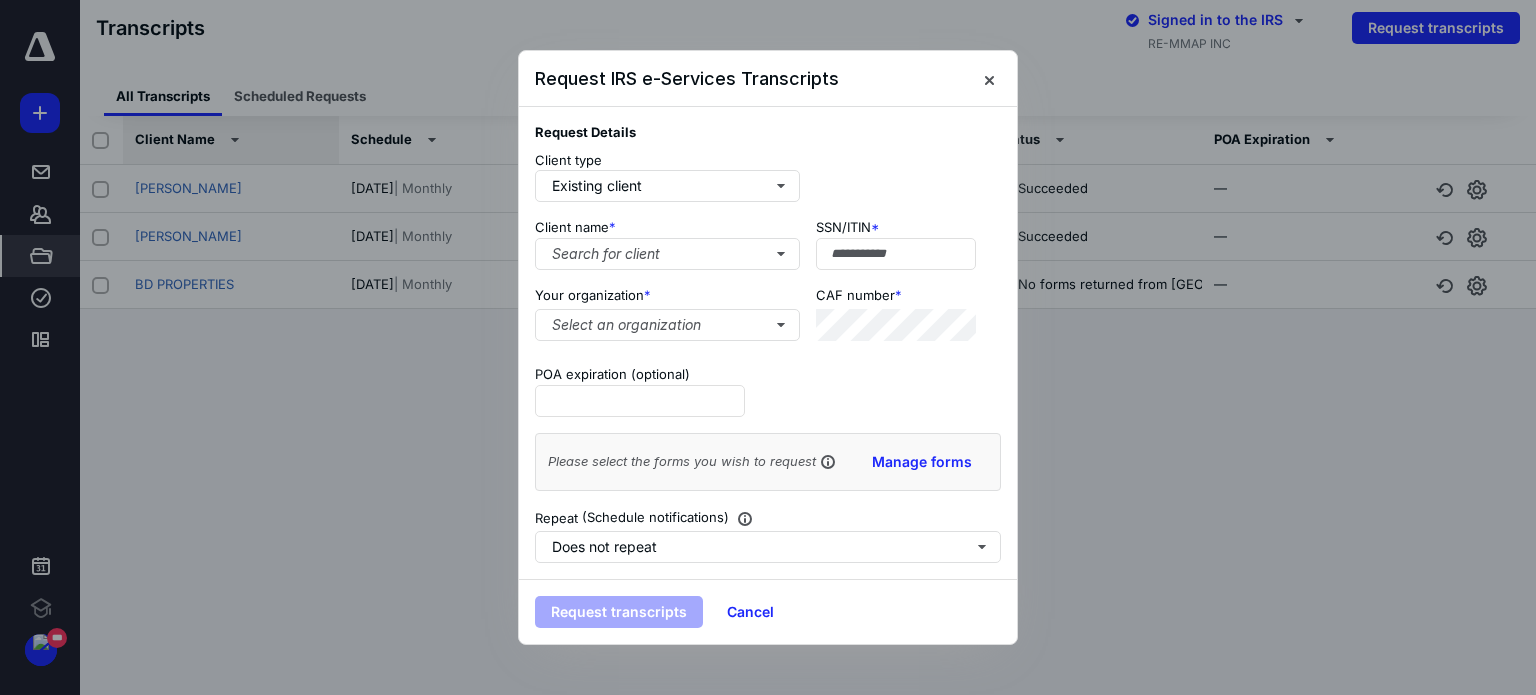 drag, startPoint x: 415, startPoint y: 340, endPoint x: 387, endPoint y: 326, distance: 31.304953 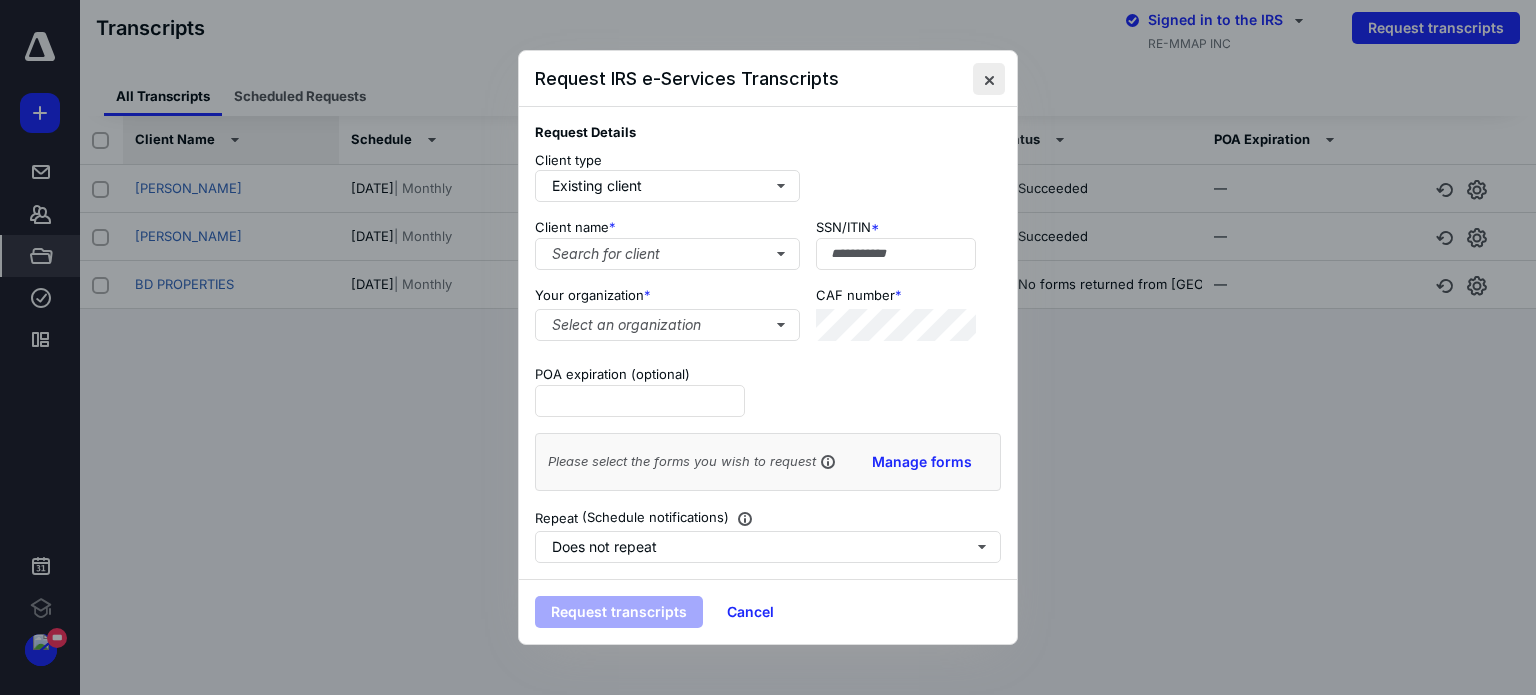 click at bounding box center (989, 79) 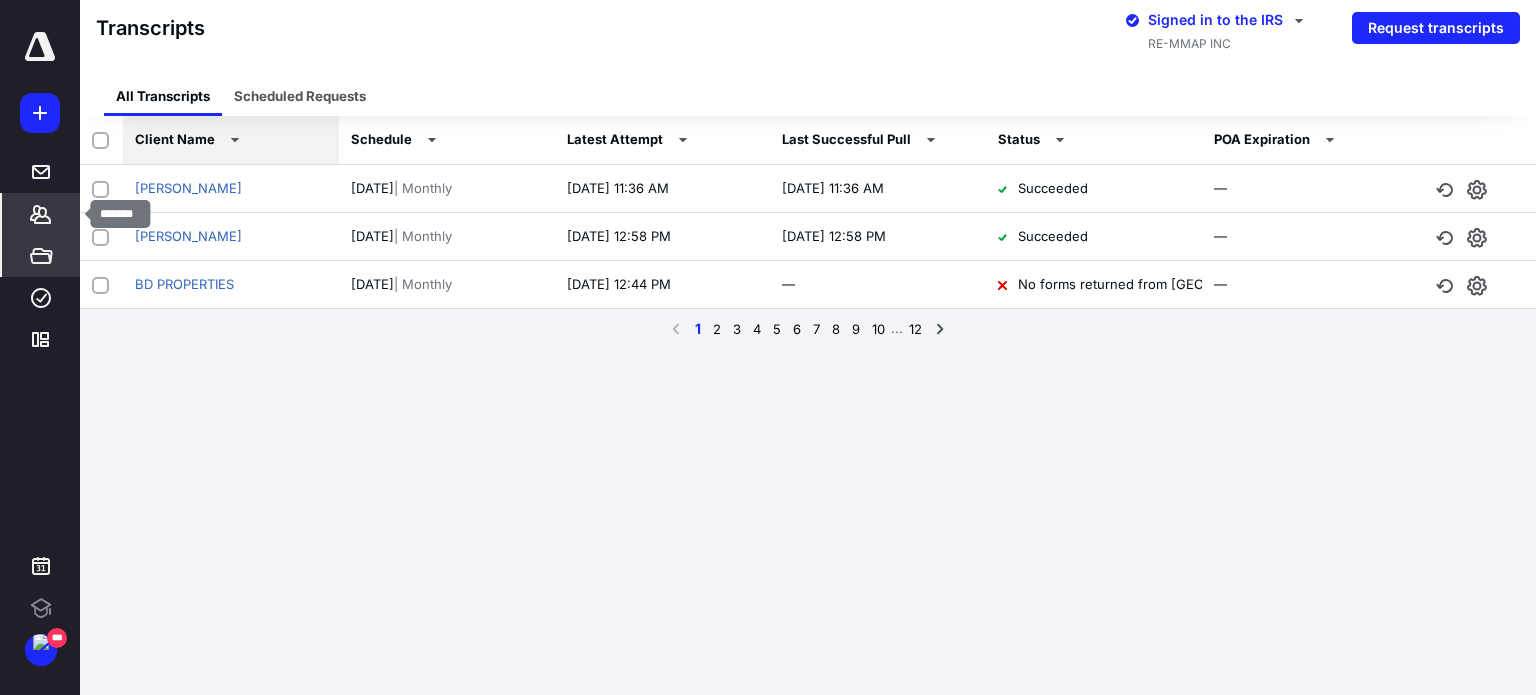 drag, startPoint x: 36, startPoint y: 227, endPoint x: 37, endPoint y: 215, distance: 12.0415945 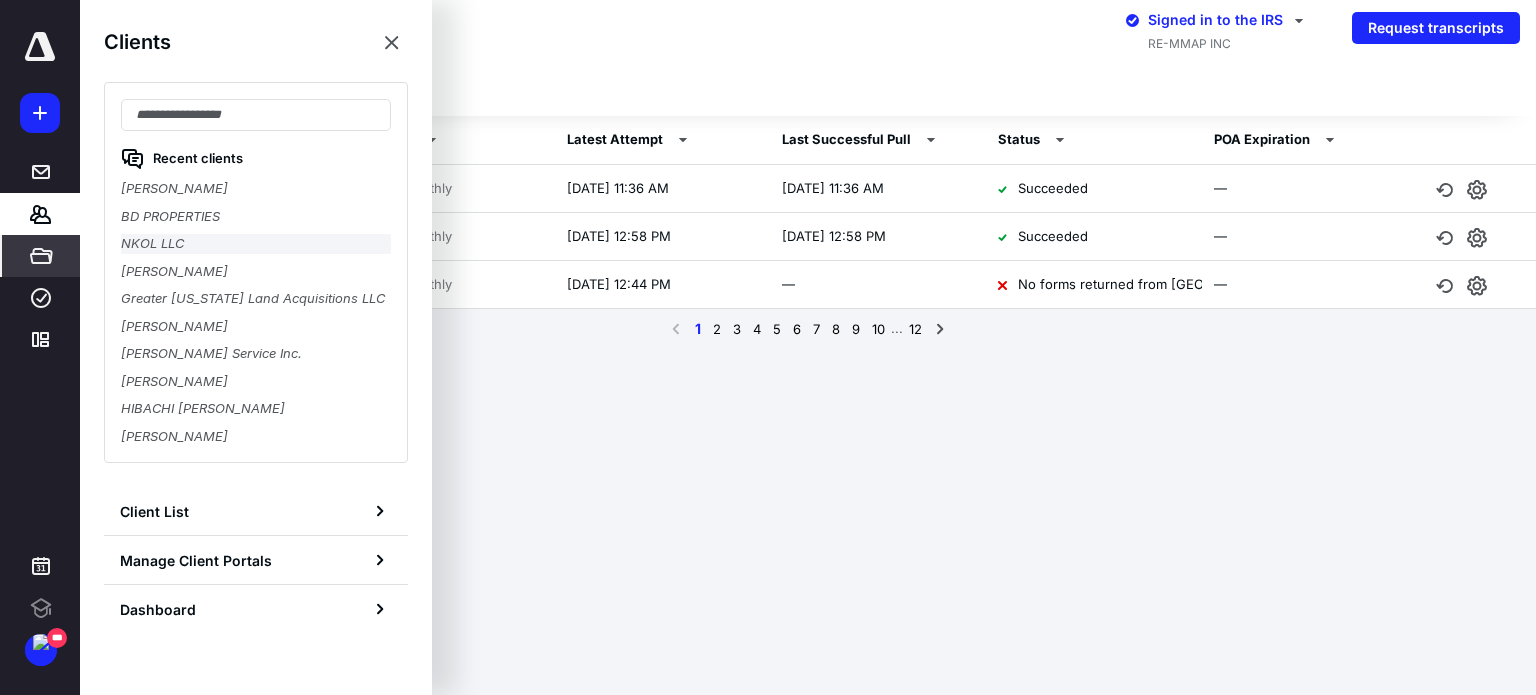 click on "NKOL LLC" at bounding box center (256, 244) 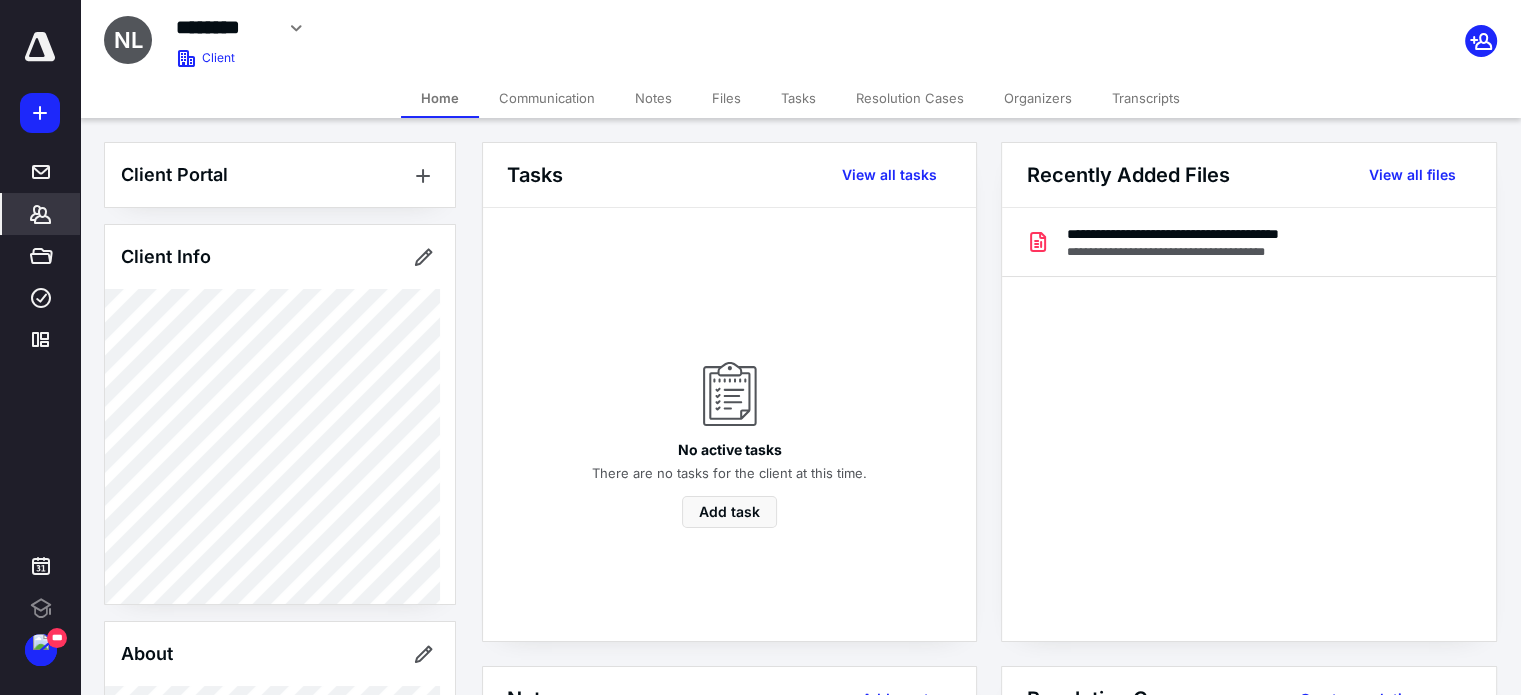click on "Transcripts" at bounding box center [1146, 98] 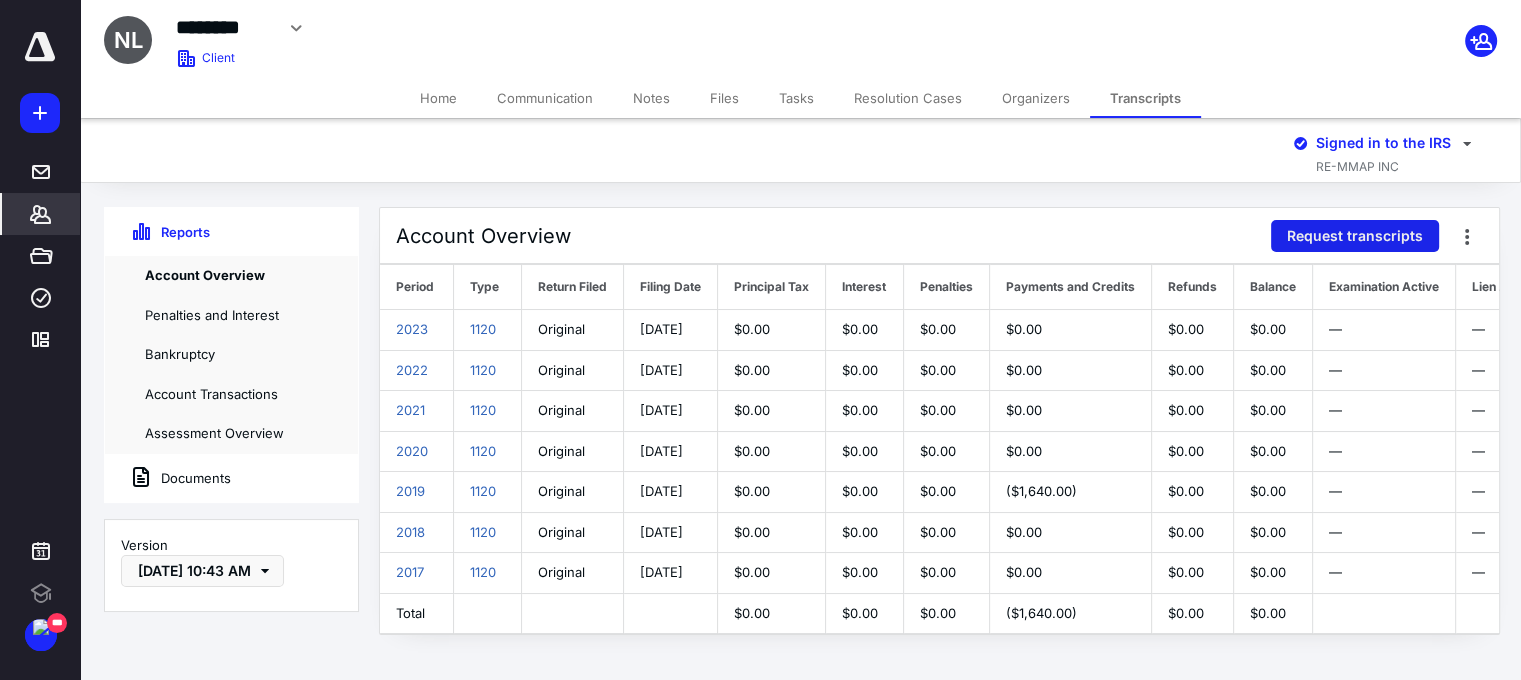 click on "Request transcripts" at bounding box center [1355, 236] 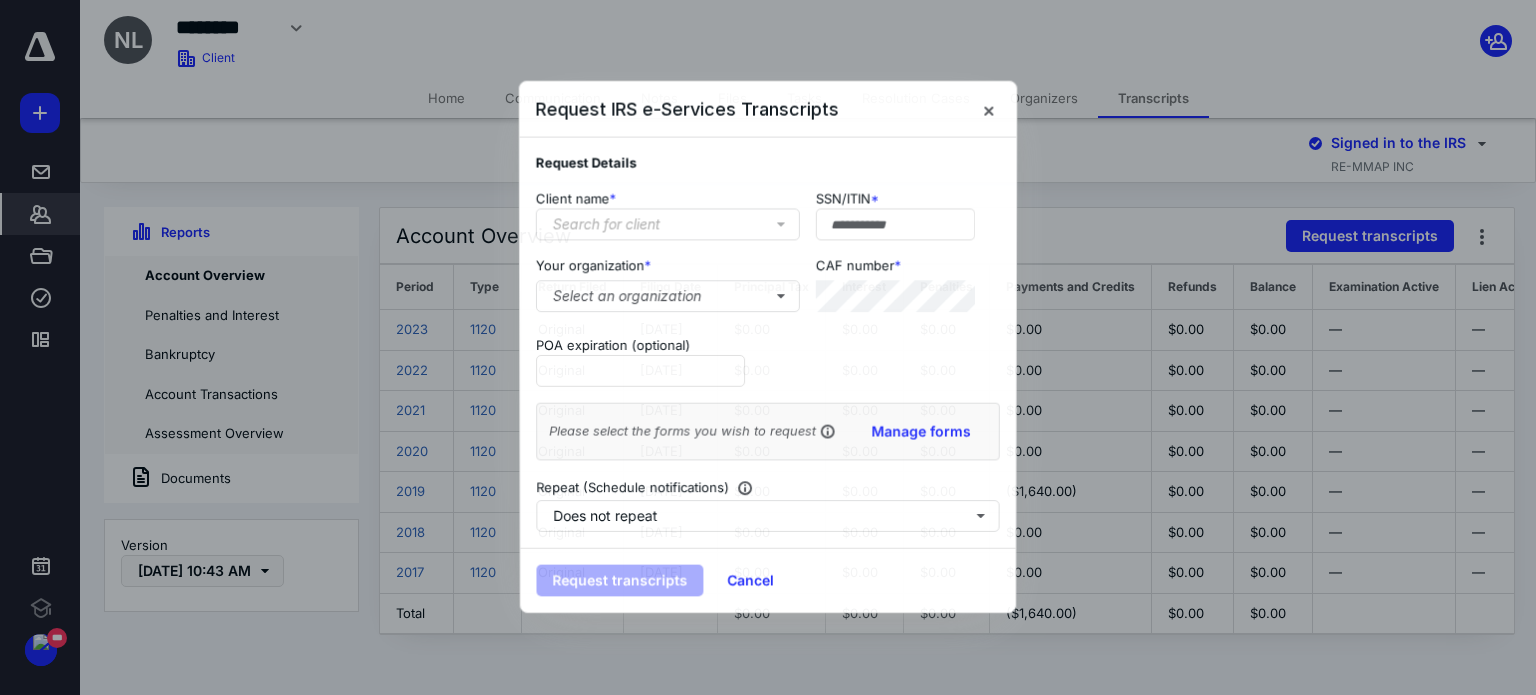 type on "**********" 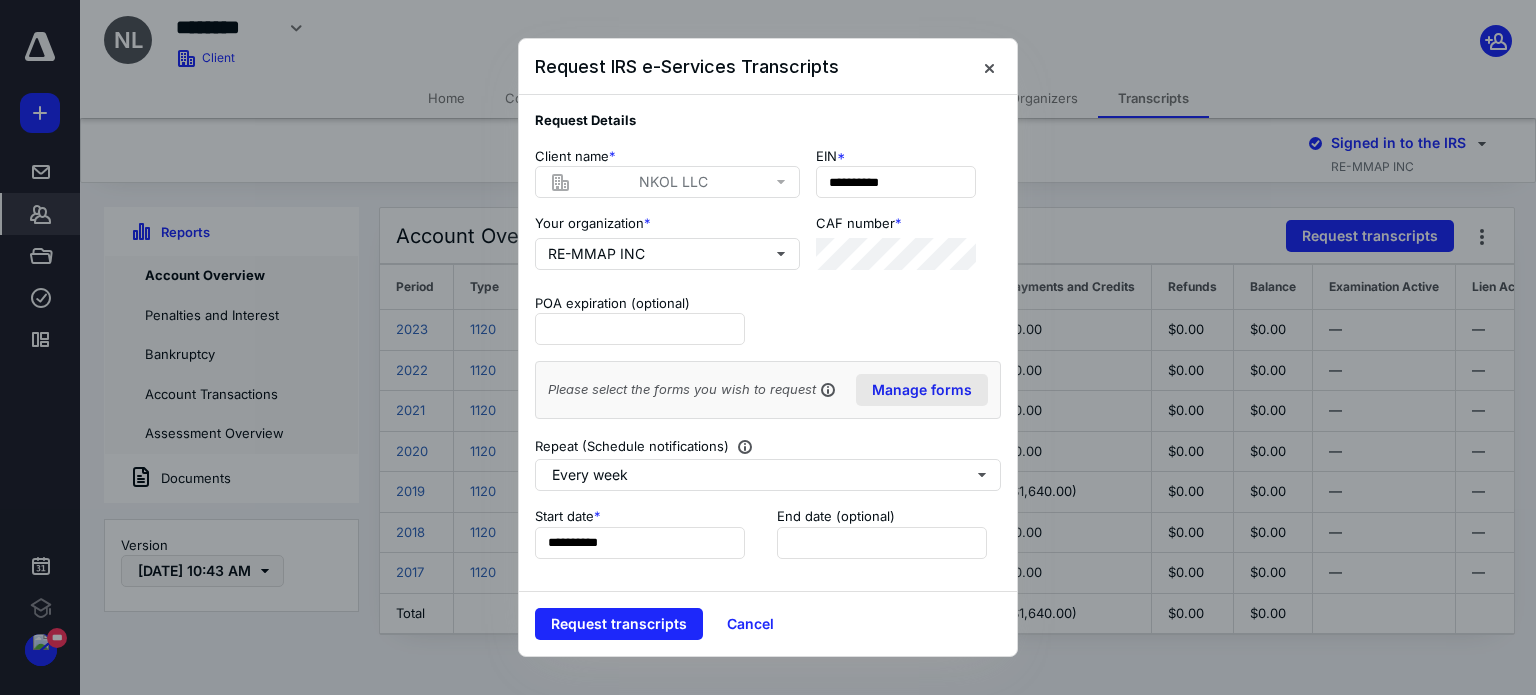 click on "Manage forms" at bounding box center (922, 390) 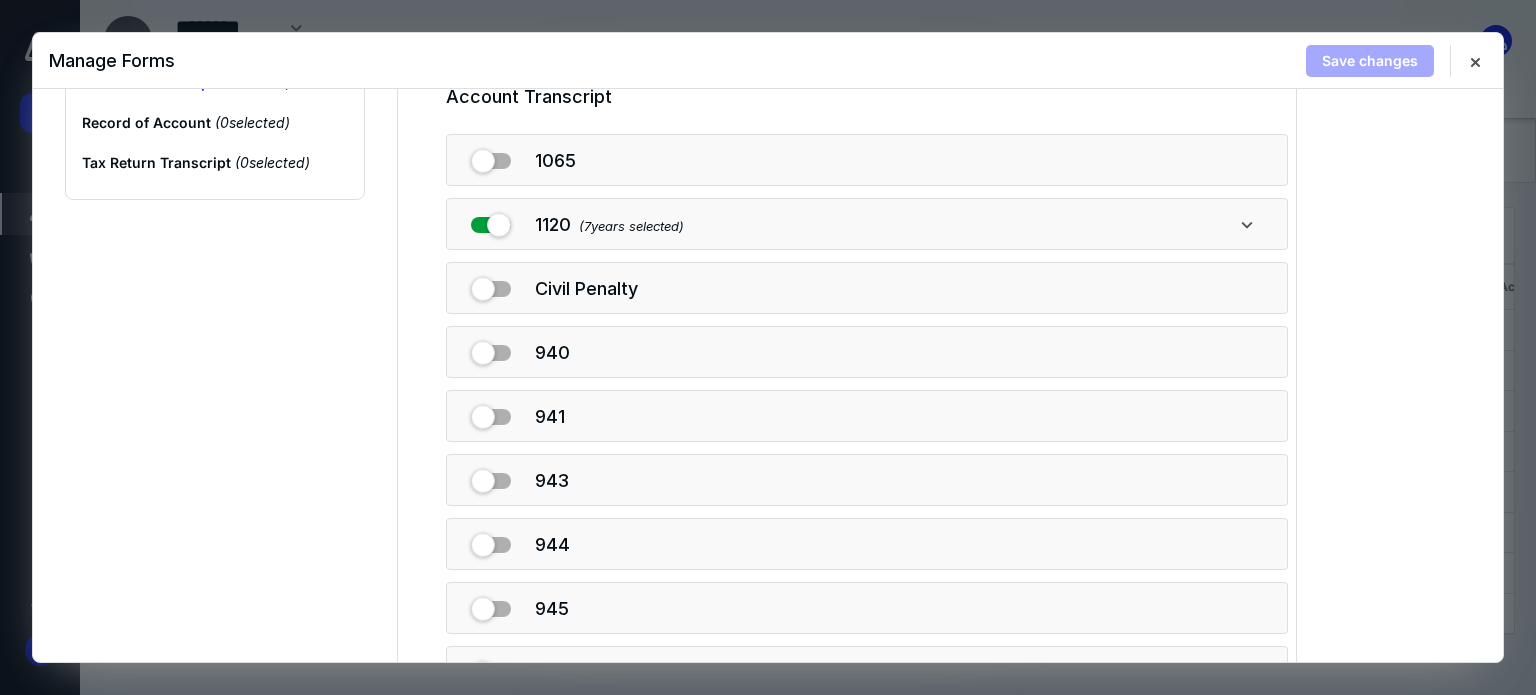 scroll, scrollTop: 100, scrollLeft: 0, axis: vertical 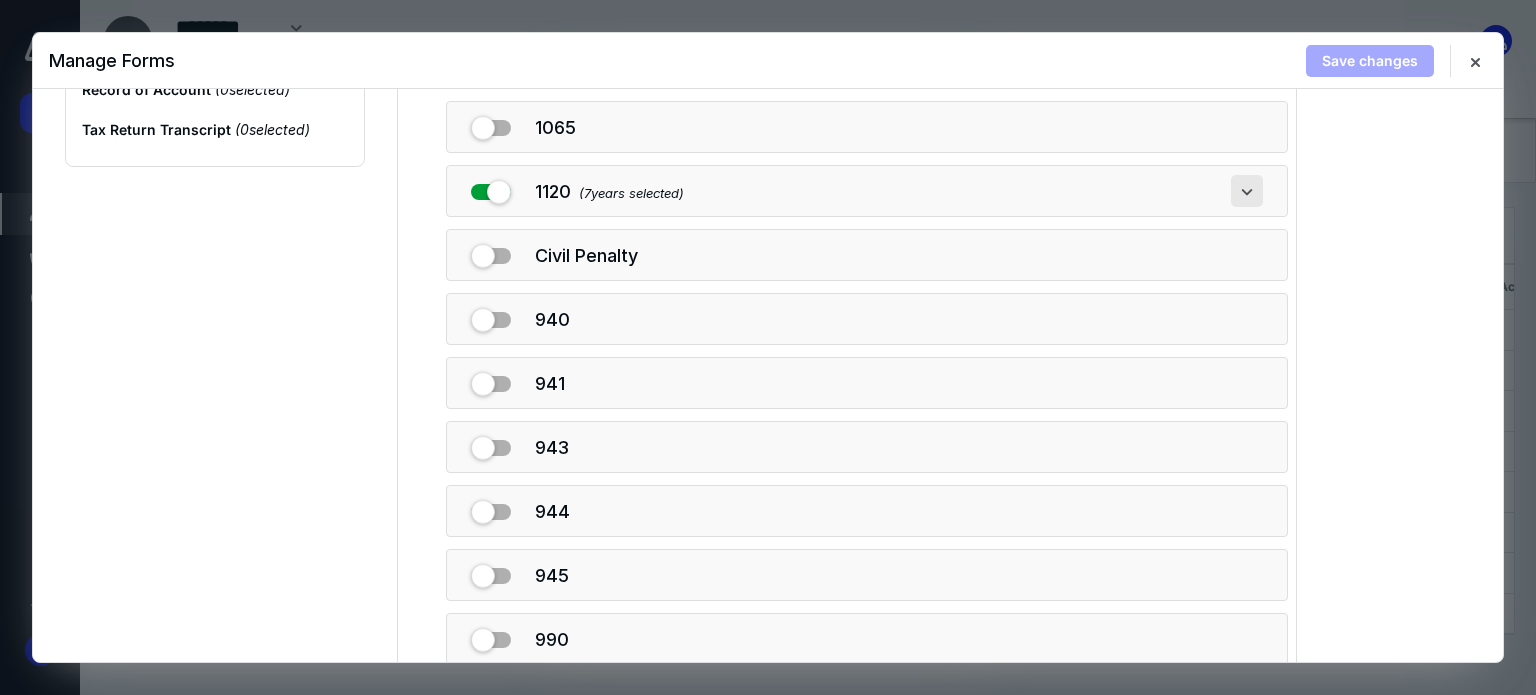 click at bounding box center [1247, 191] 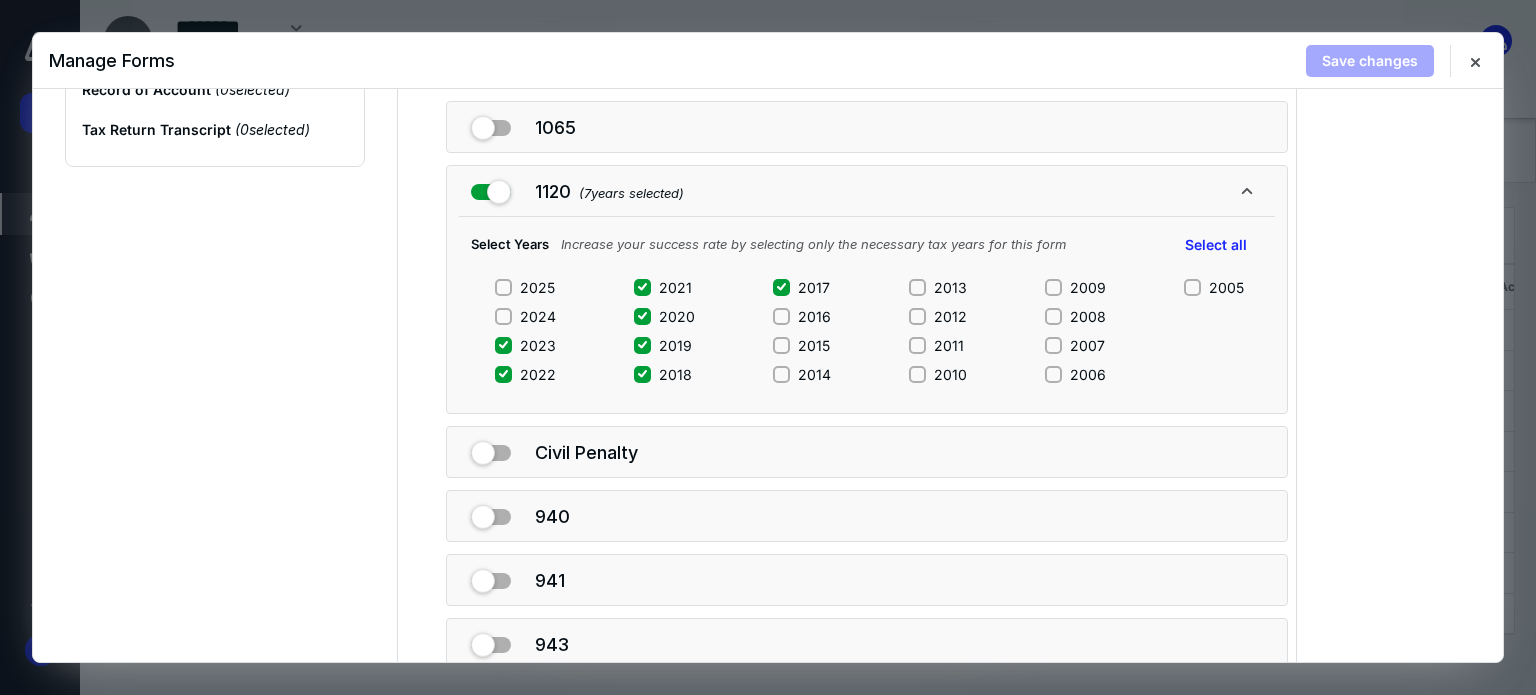 click on "2021" at bounding box center (664, 287) 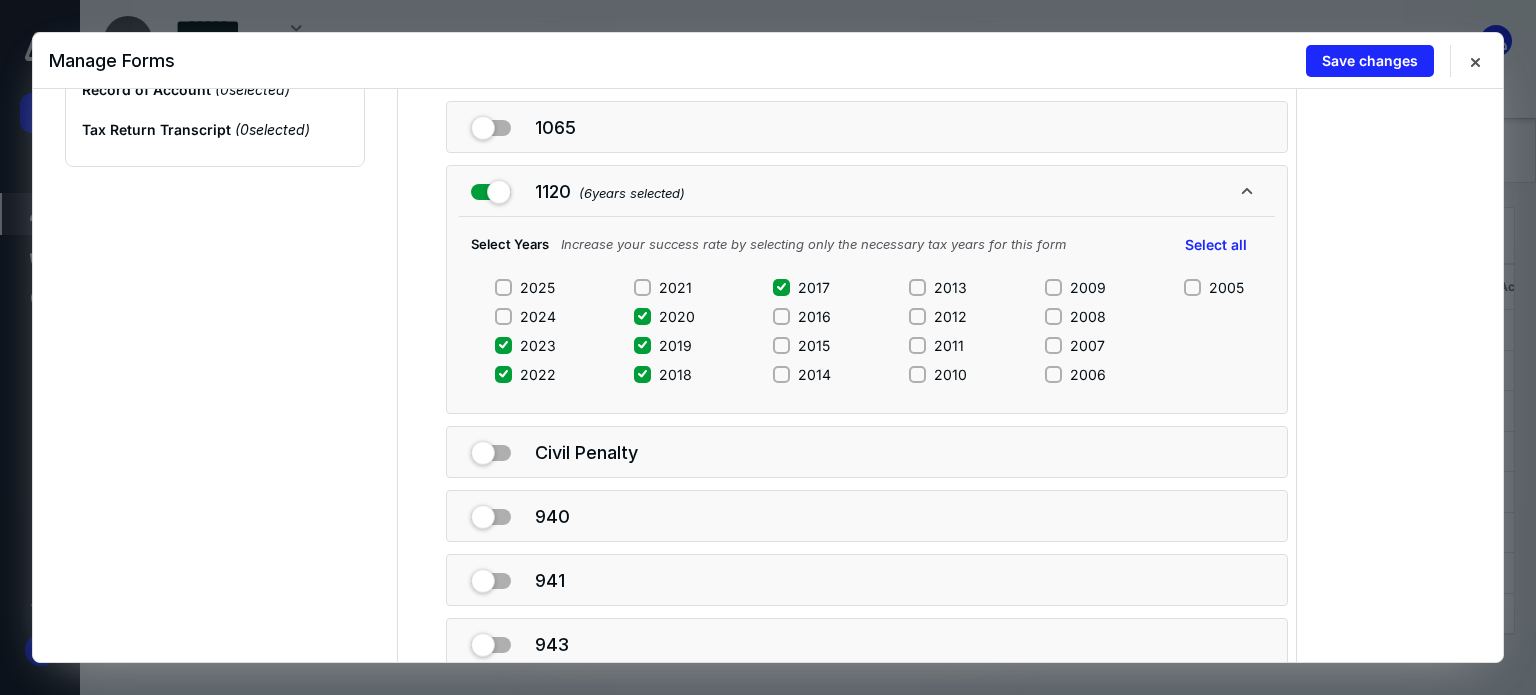 click on "2020" at bounding box center [642, 316] 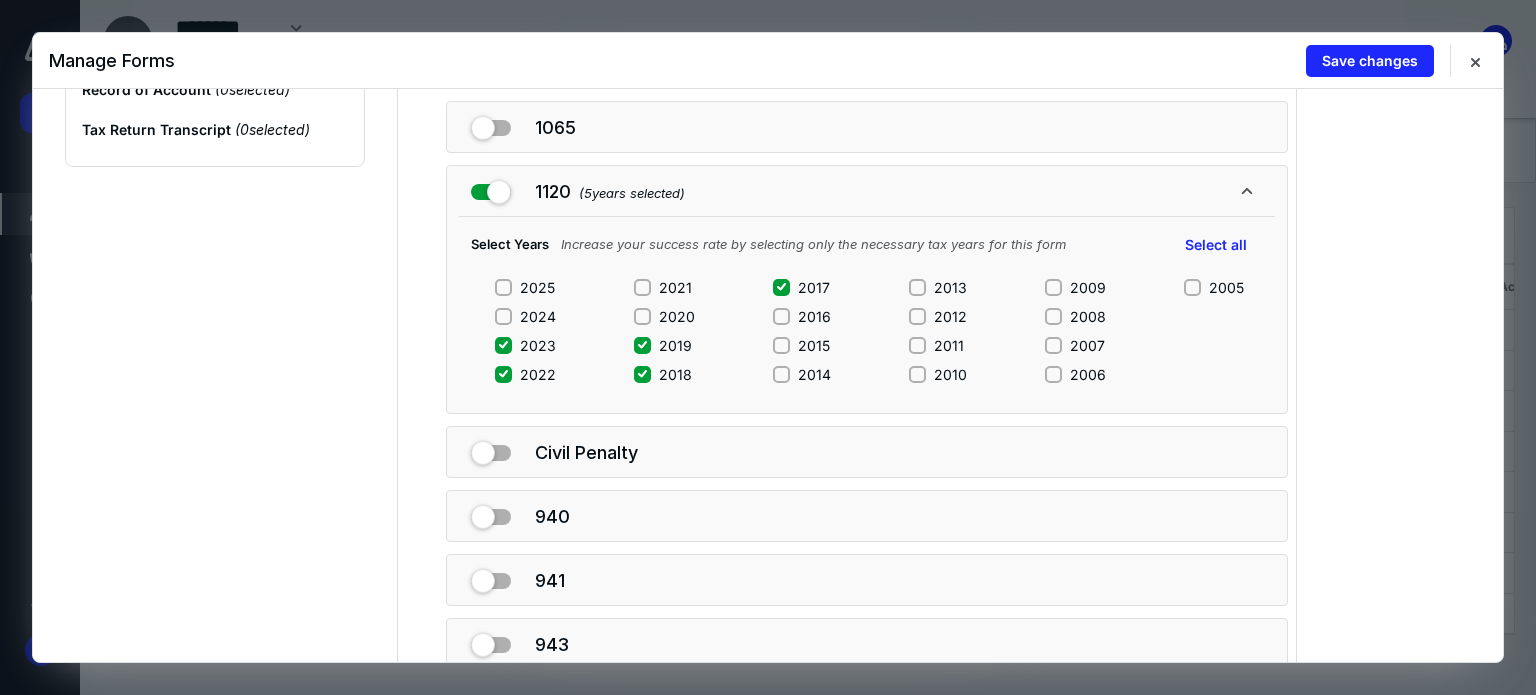 click on "2019" at bounding box center [664, 345] 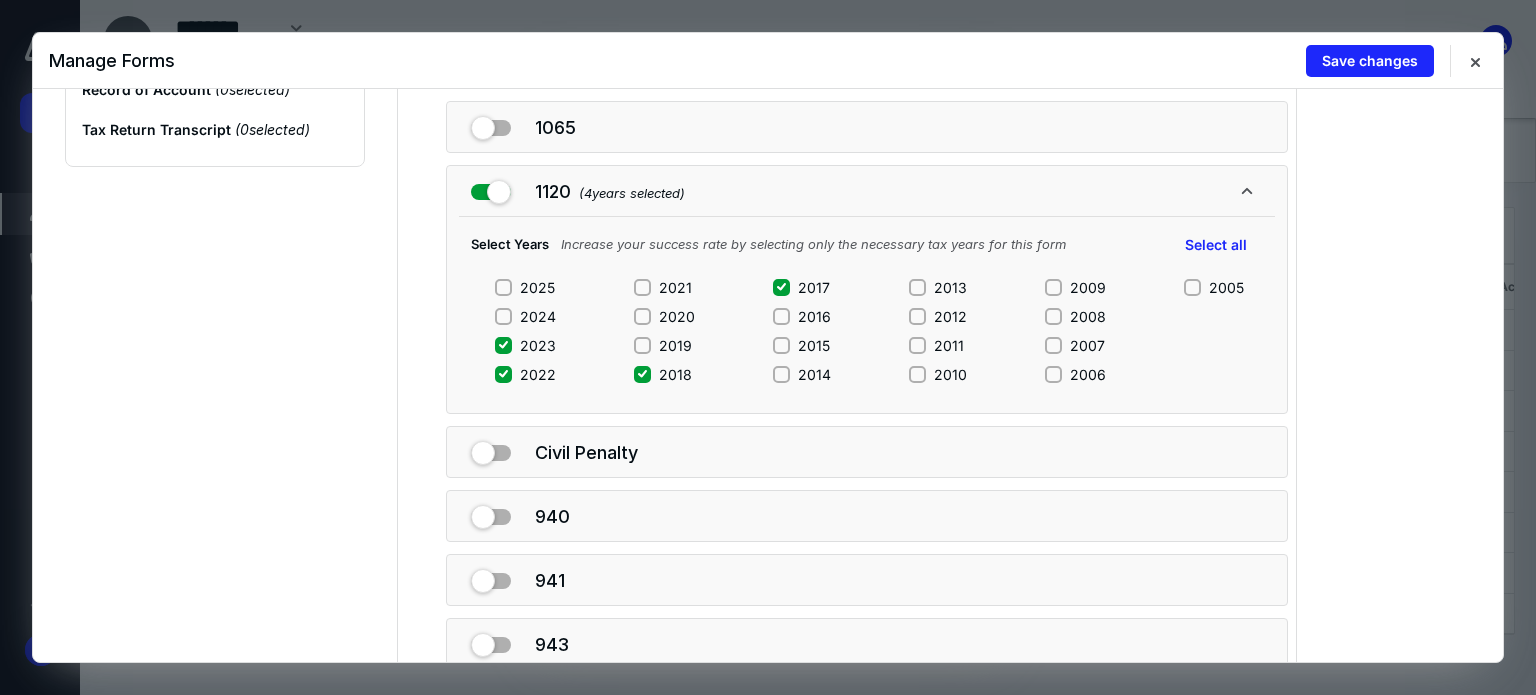 click on "2025 2024 2023 2022 2021 2020 2019 2018 2017 2016 2015 2014 2013 2012 2011 2010 2009 2008 2007 2006 2005" at bounding box center [869, 337] 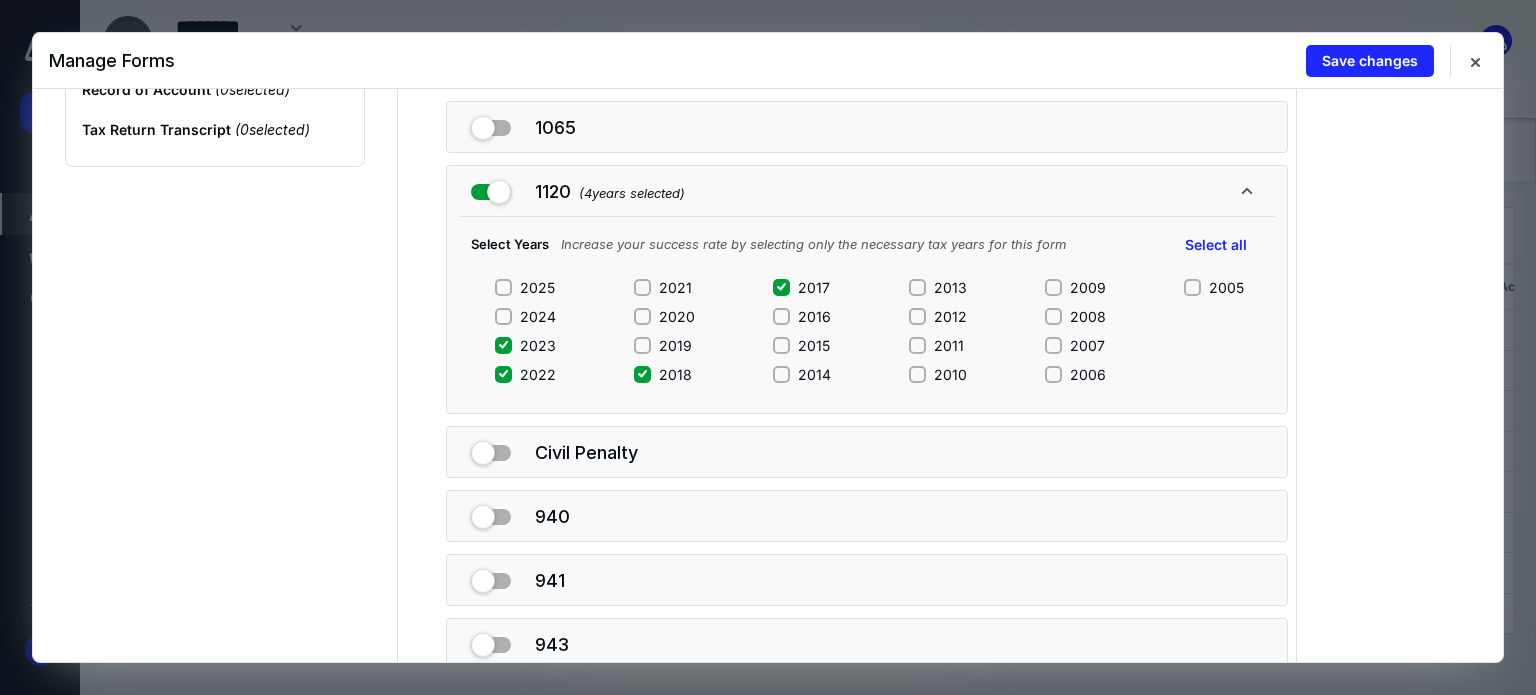 click on "2025 2024 2023 2022 2021 2020 2019 2018 2017 2016 2015 2014 2013 2012 2011 2010 2009 2008 2007 2006 2005" at bounding box center [869, 337] 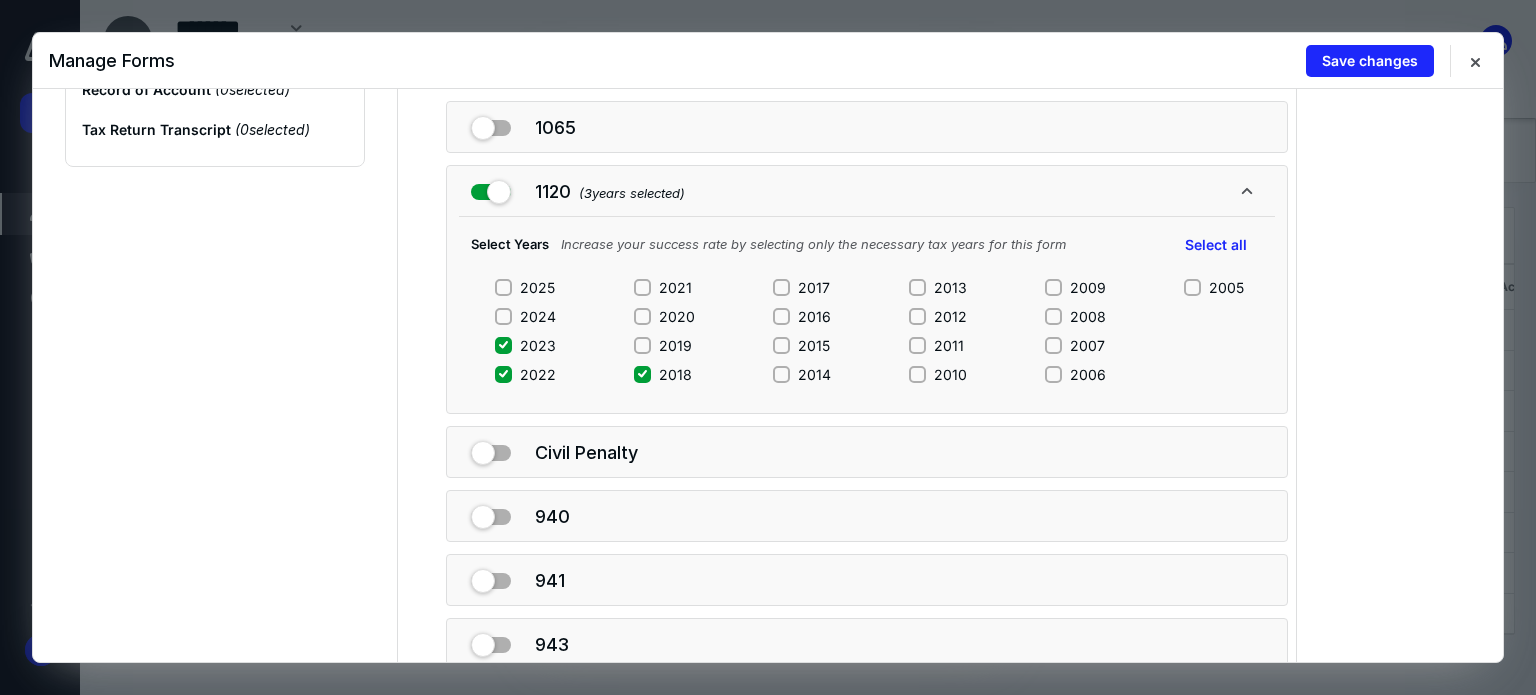 click on "2018" at bounding box center (642, 374) 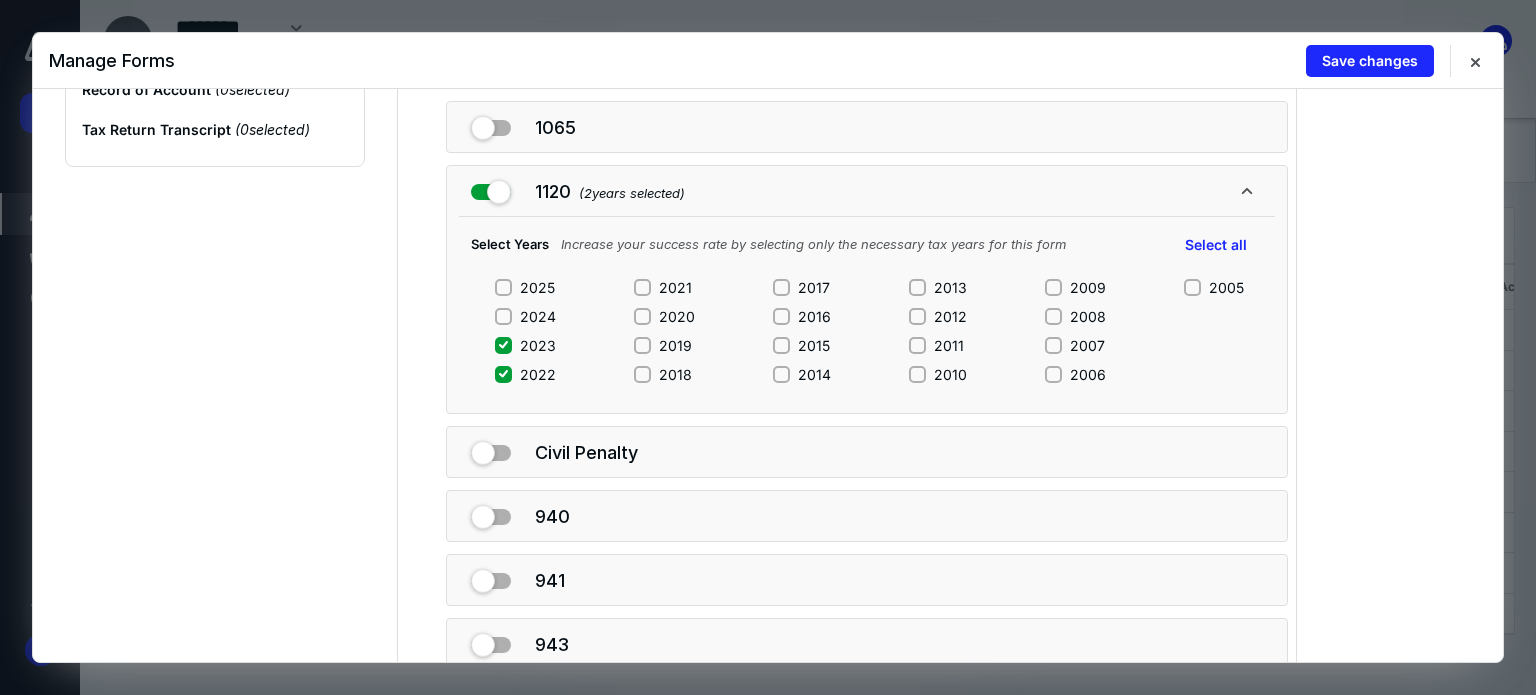 drag, startPoint x: 499, startPoint y: 317, endPoint x: 510, endPoint y: 278, distance: 40.5216 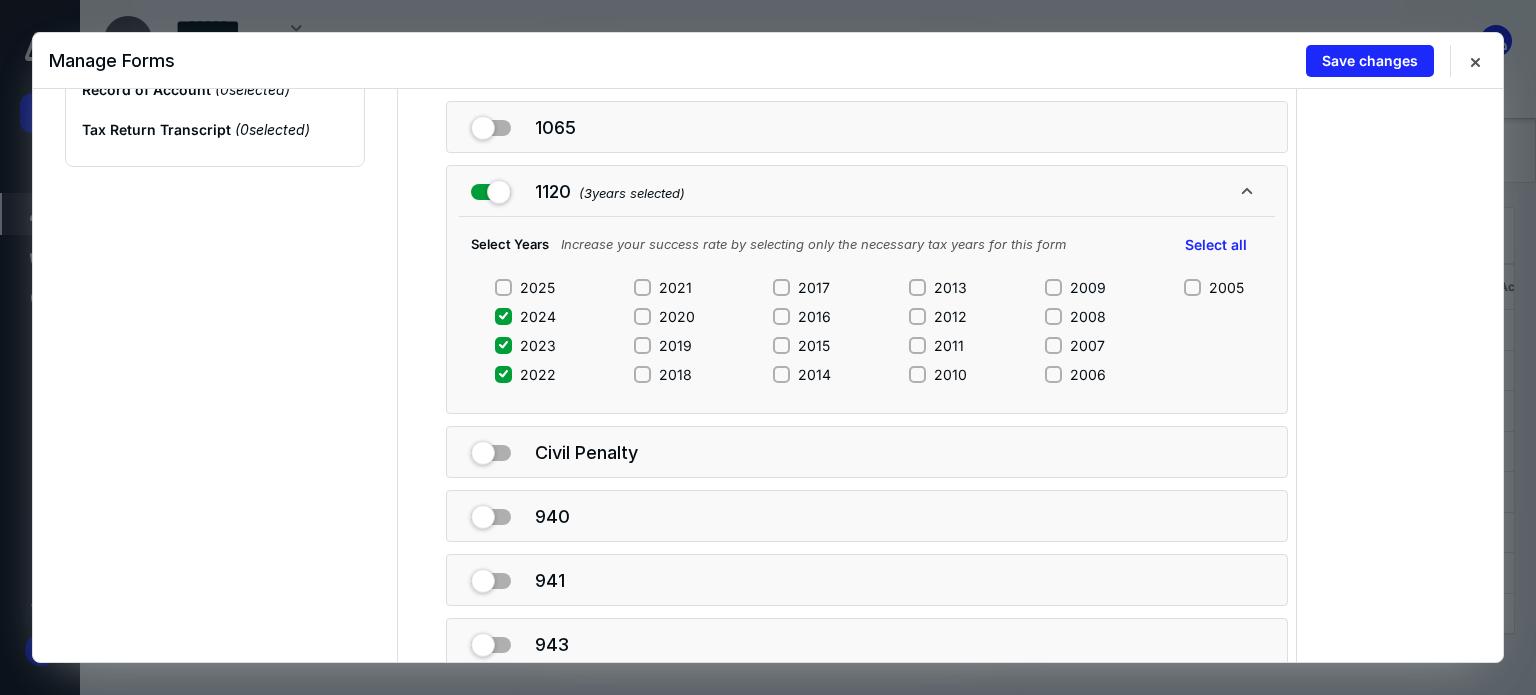 click on "2025" at bounding box center (503, 287) 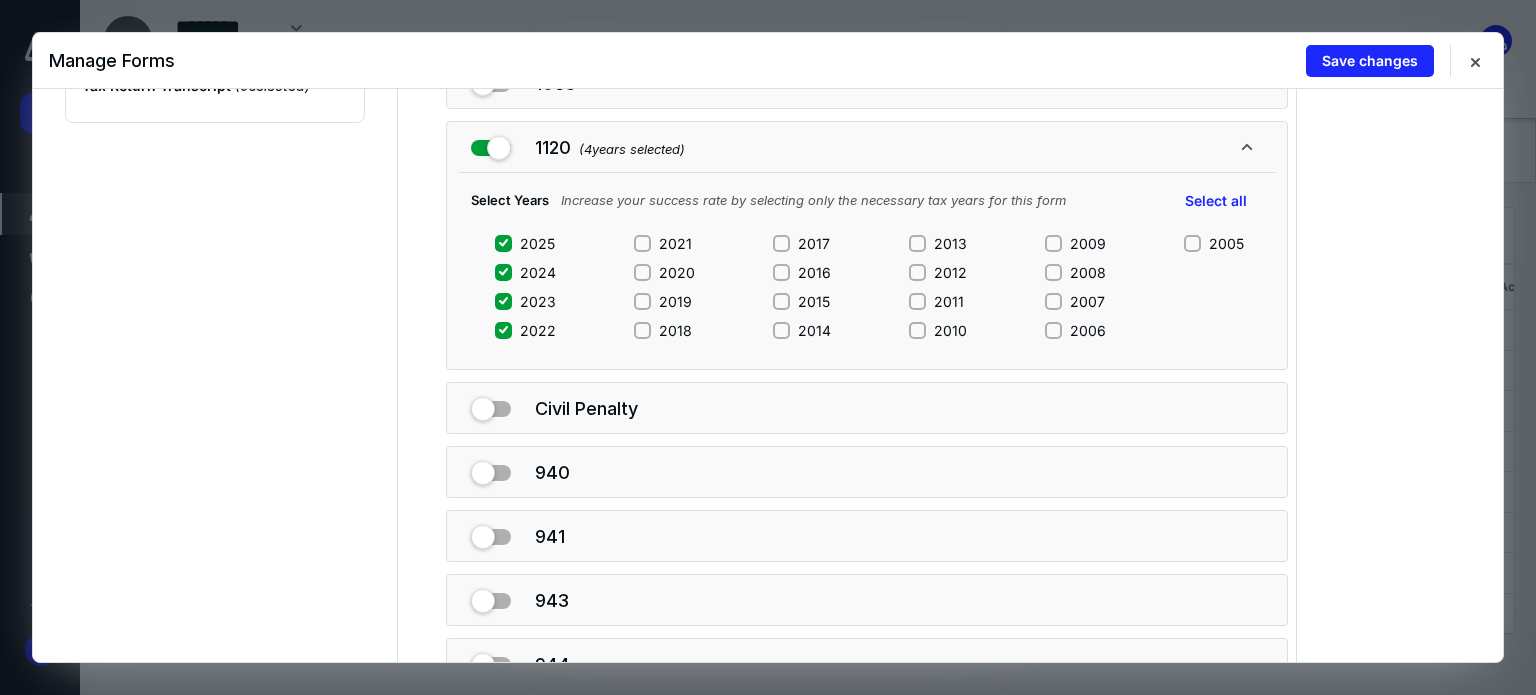 scroll, scrollTop: 0, scrollLeft: 0, axis: both 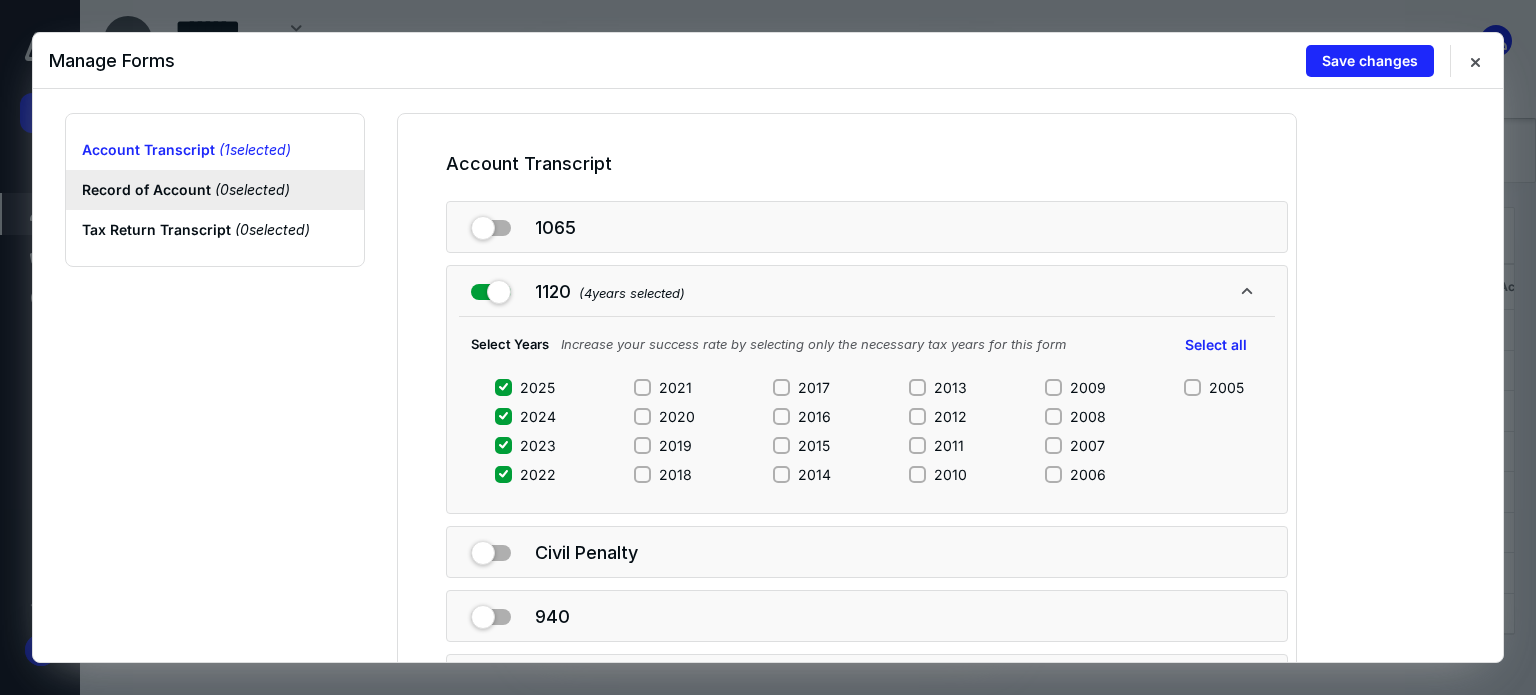 click on "Record of Account   ( 0  selected)" at bounding box center [215, 190] 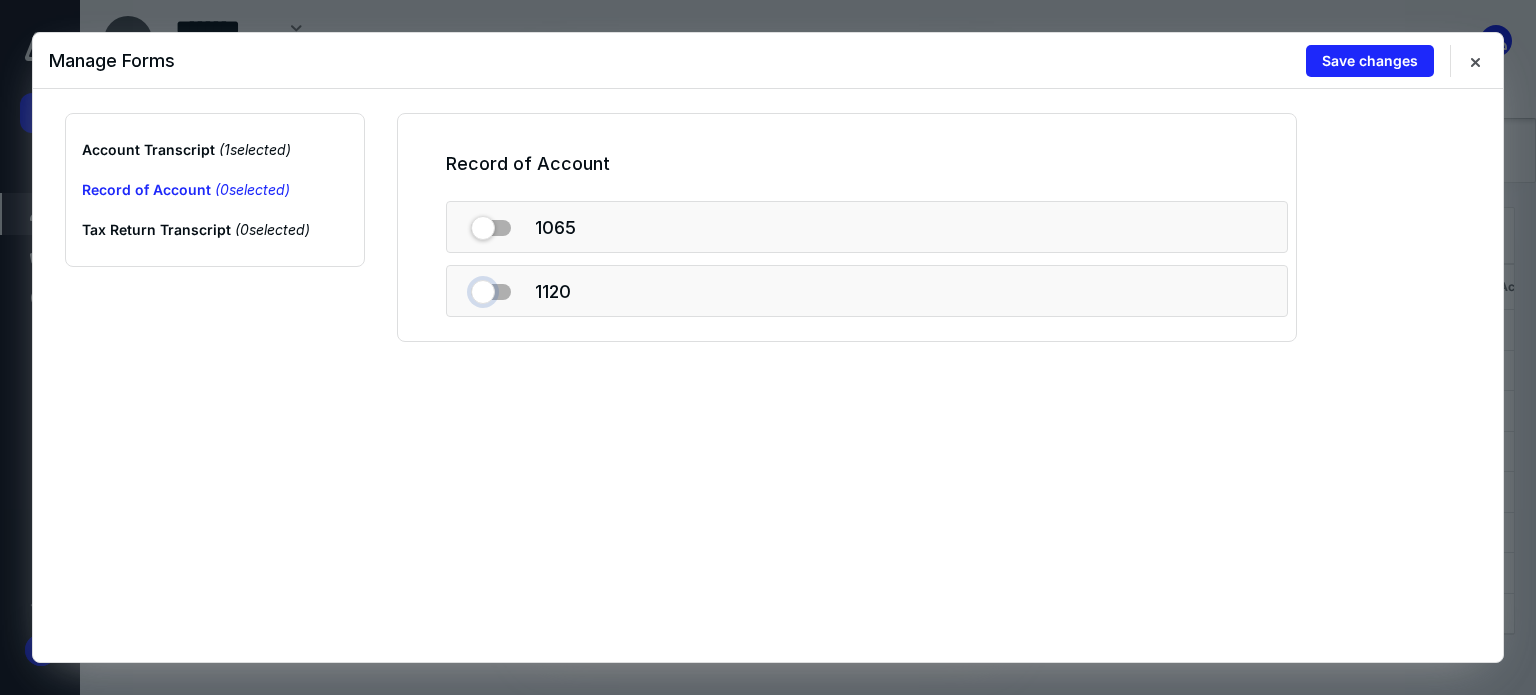 click at bounding box center (491, 288) 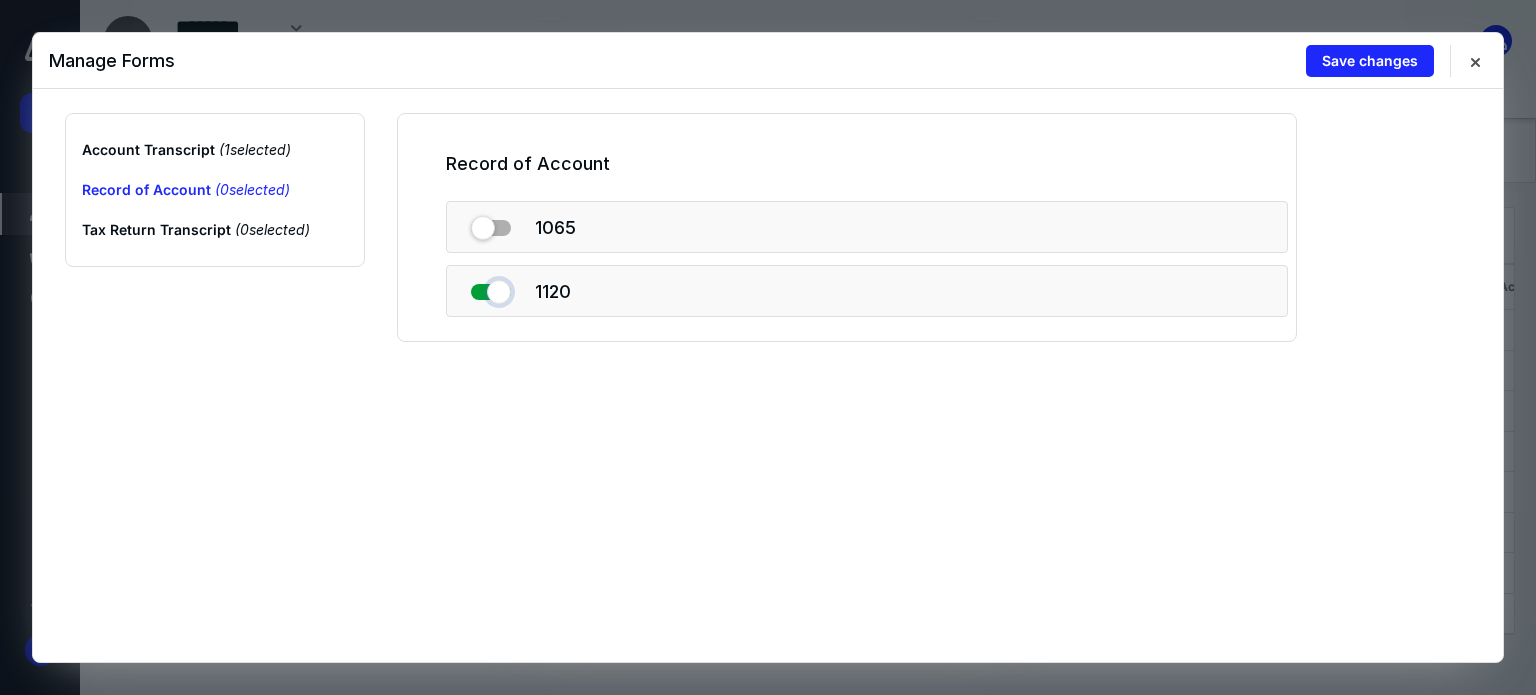 checkbox on "true" 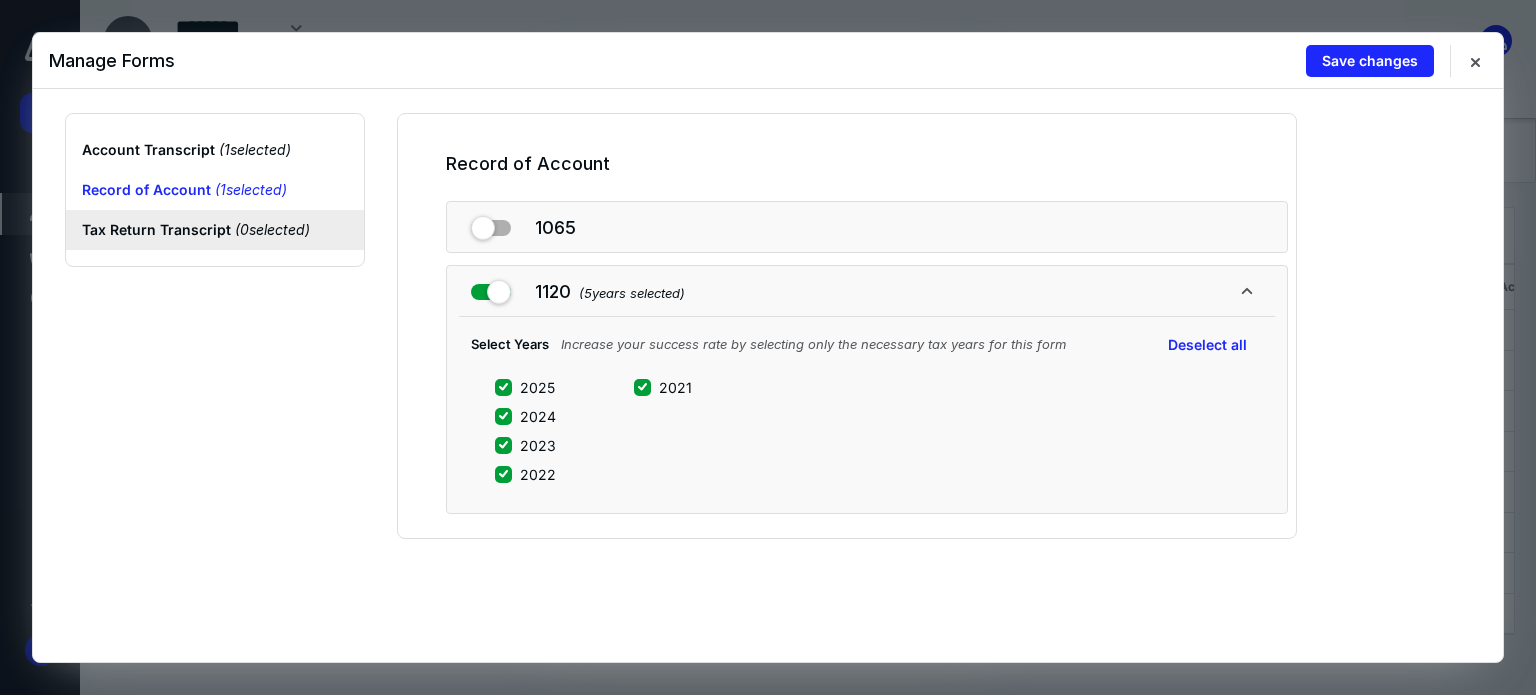 click on "Tax Return Transcript   ( 0  selected)" at bounding box center (215, 230) 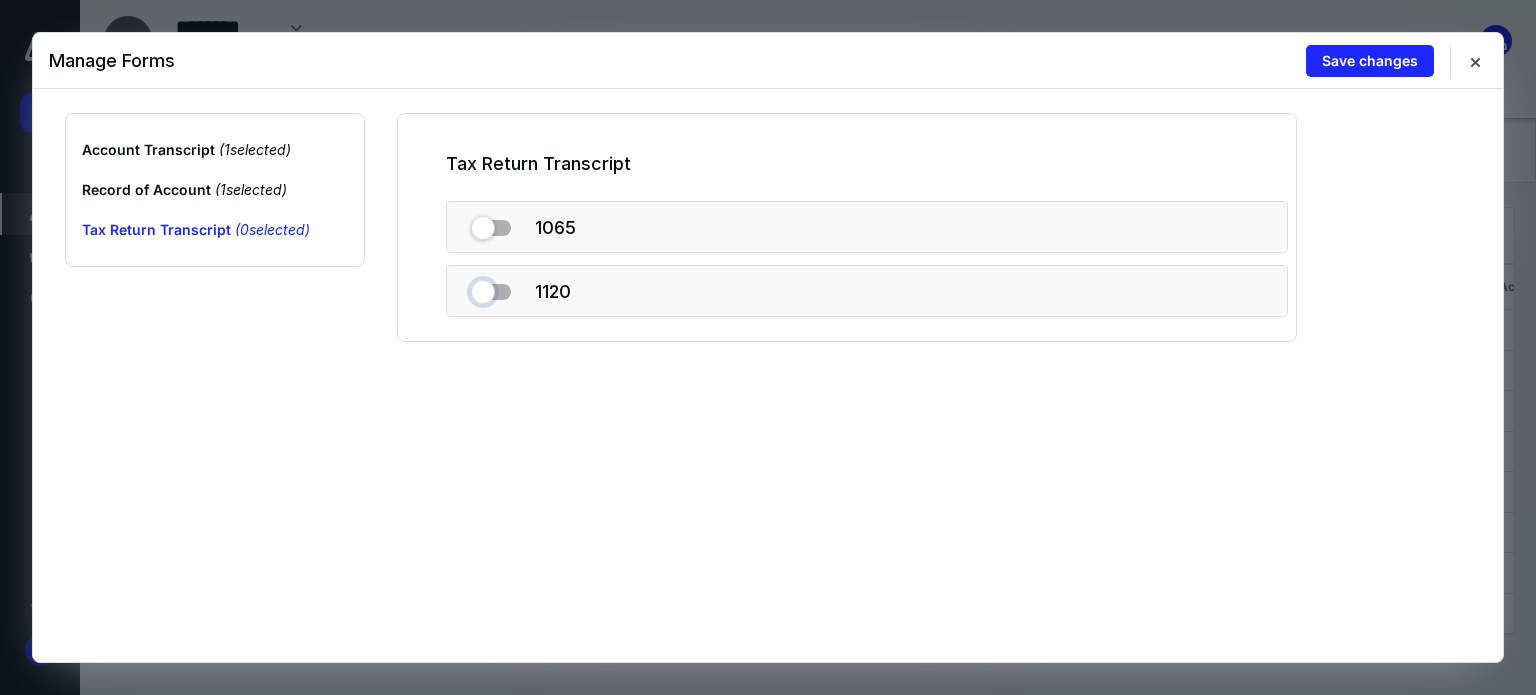 drag, startPoint x: 494, startPoint y: 289, endPoint x: 483, endPoint y: 282, distance: 13.038404 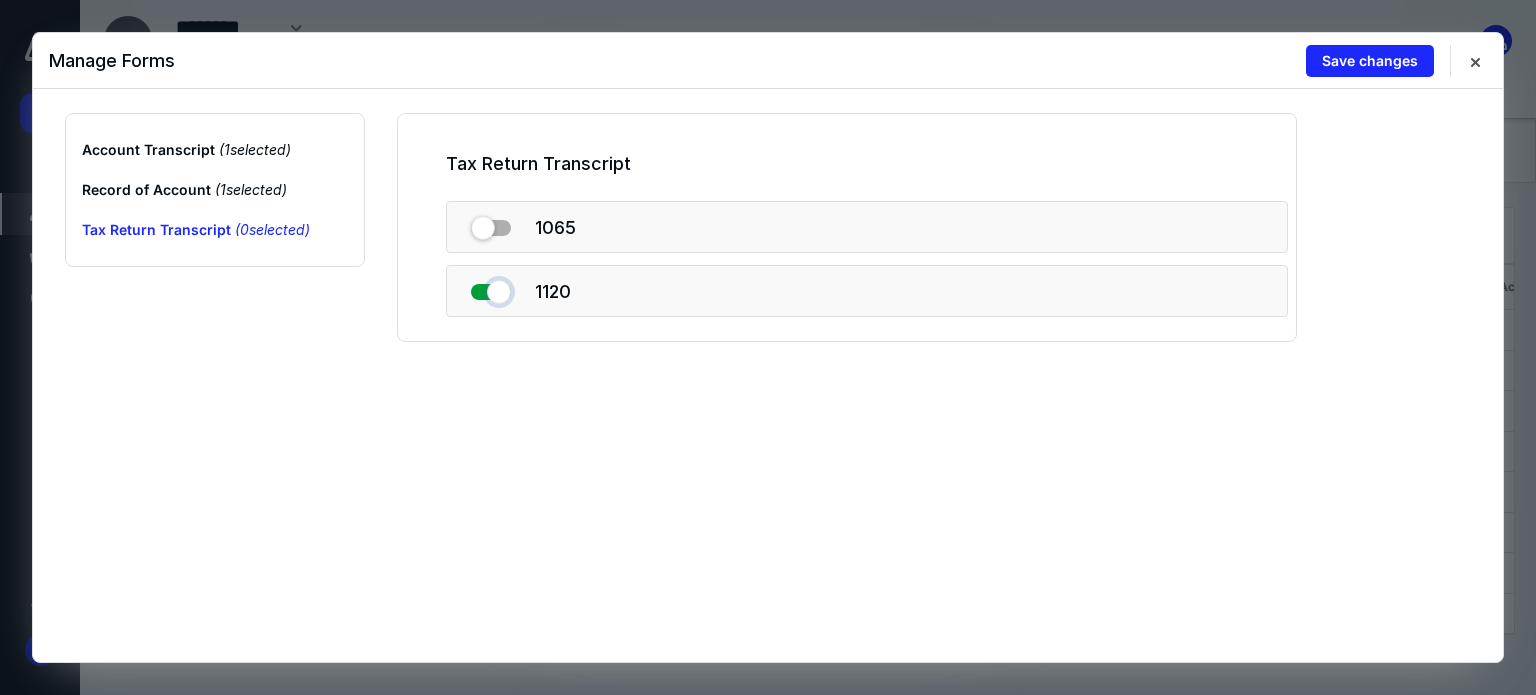 checkbox on "true" 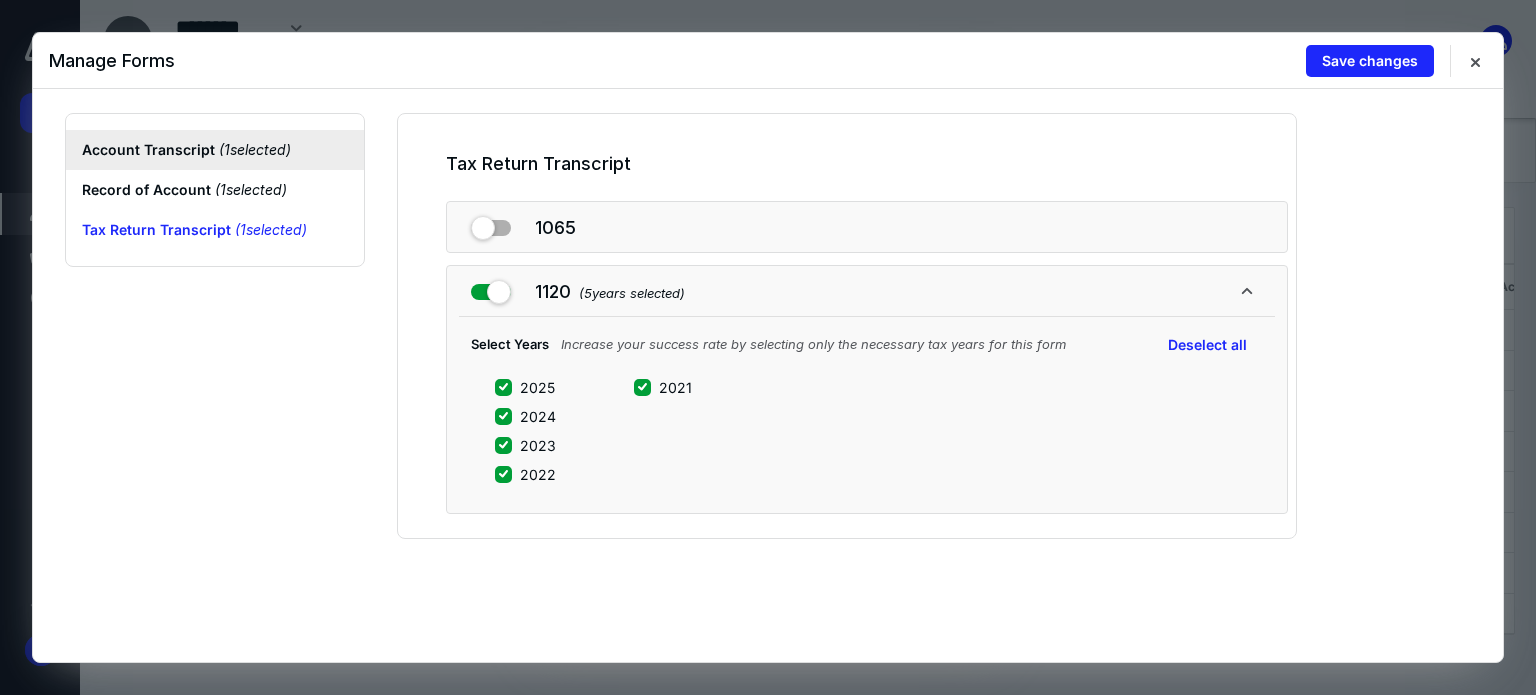 click on "Account Transcript   ( 1  selected)" at bounding box center [215, 150] 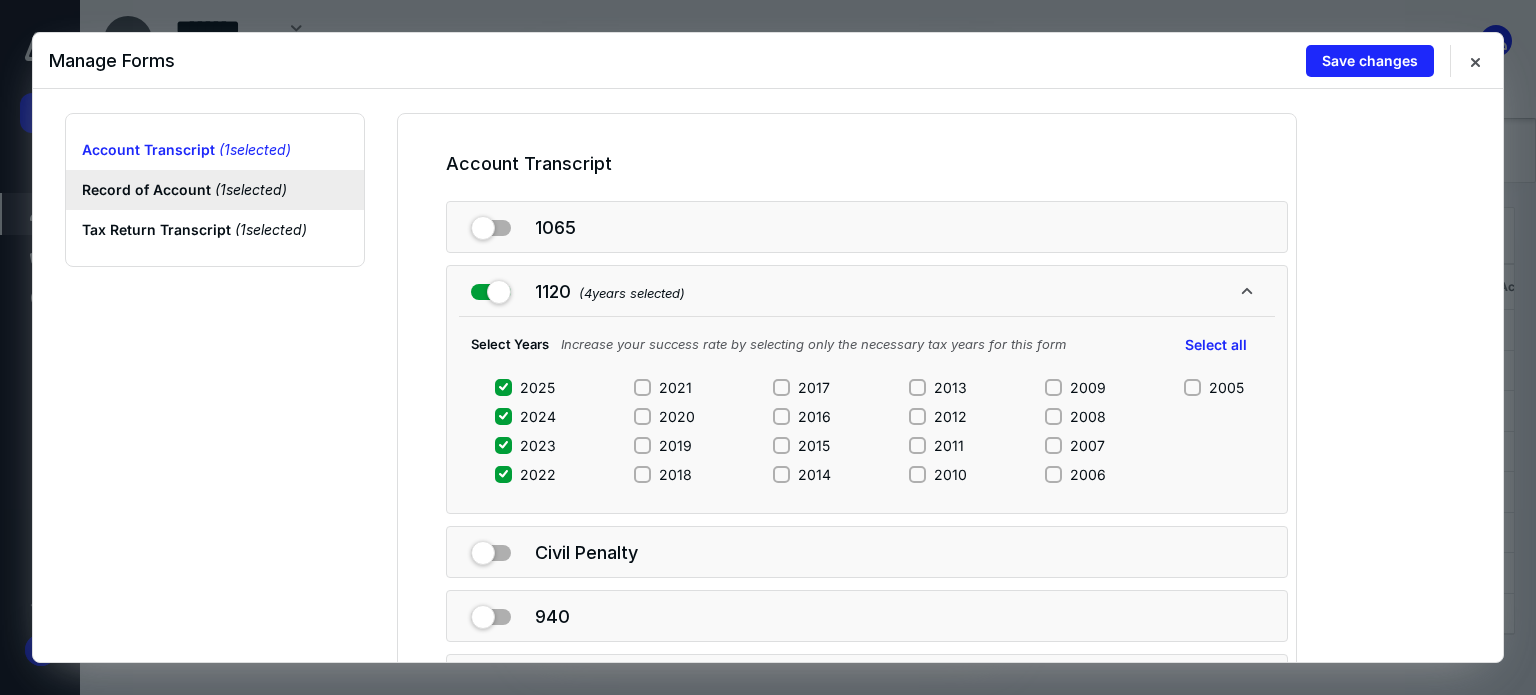 click on "Record of Account   ( 1  selected)" at bounding box center [215, 190] 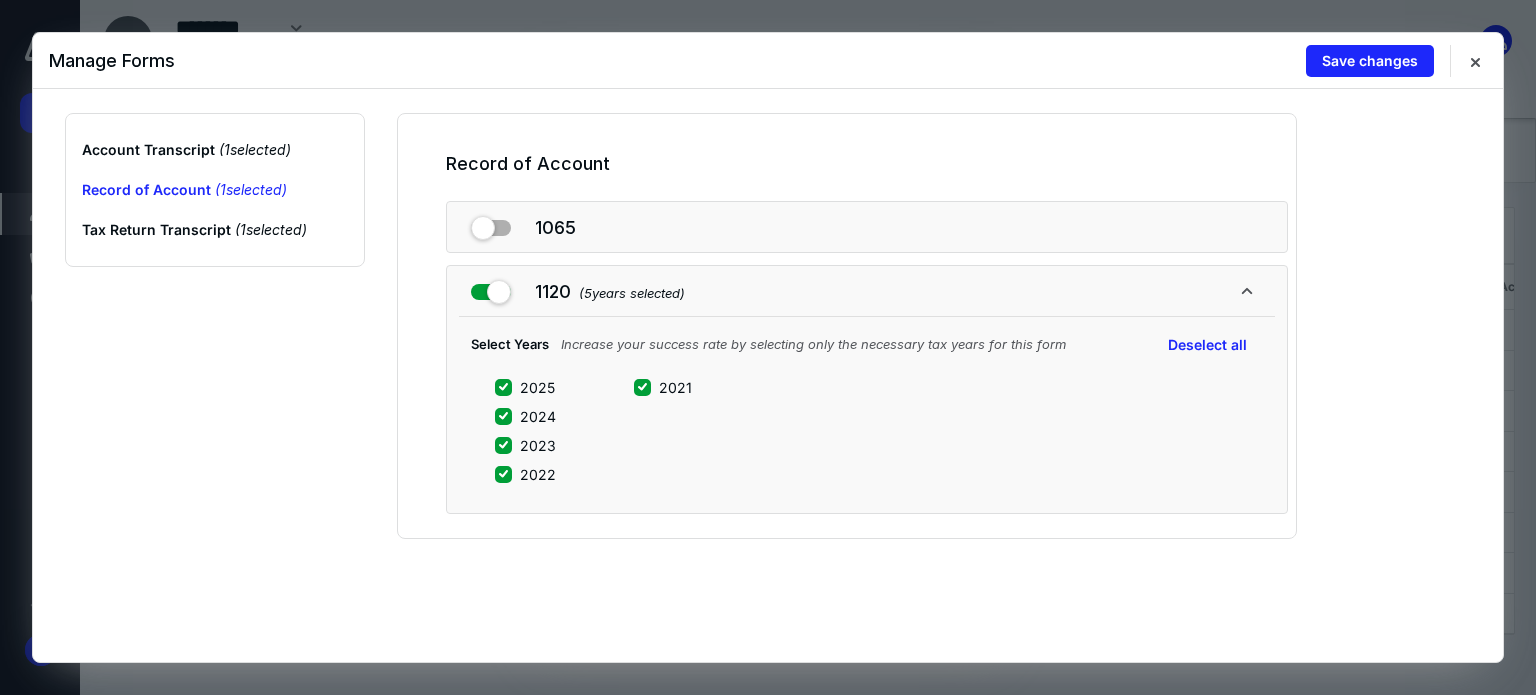 click 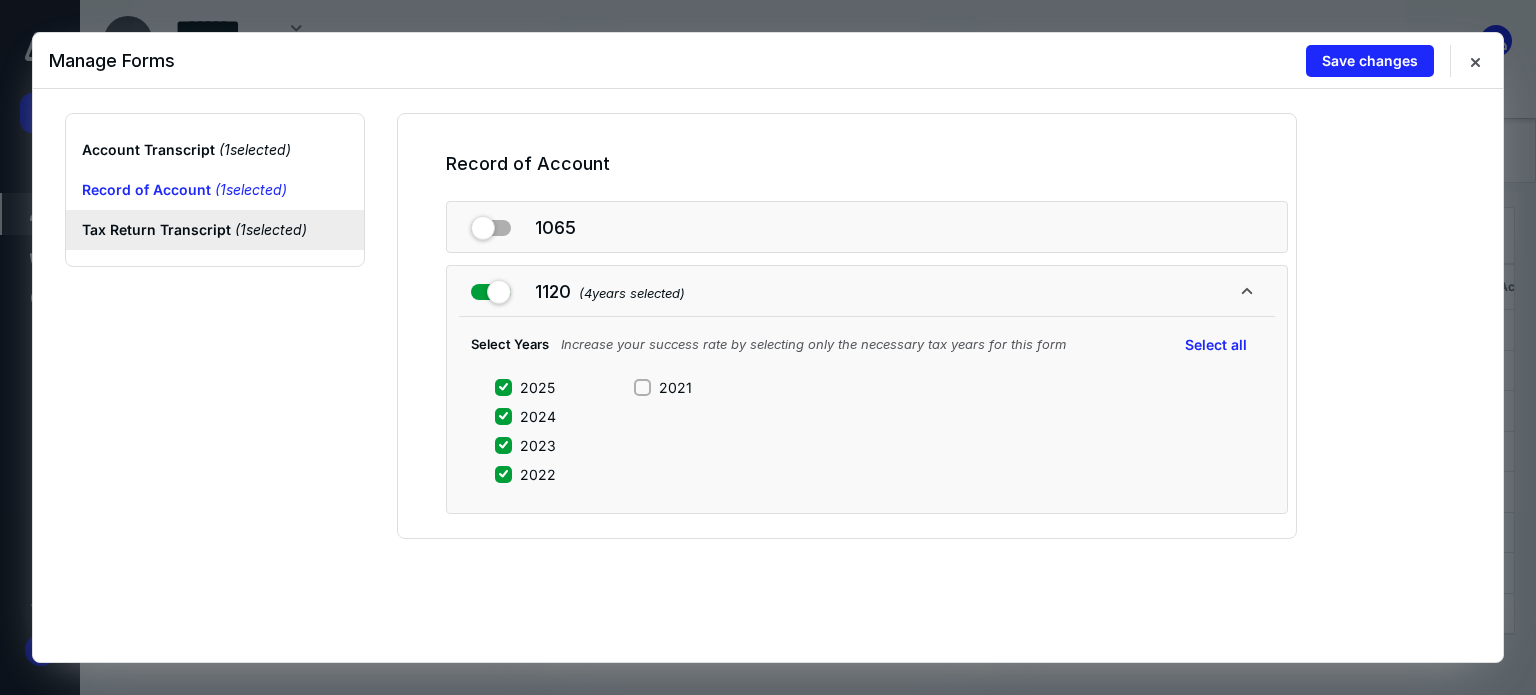 click on "Tax Return Transcript   ( 1  selected)" at bounding box center (215, 230) 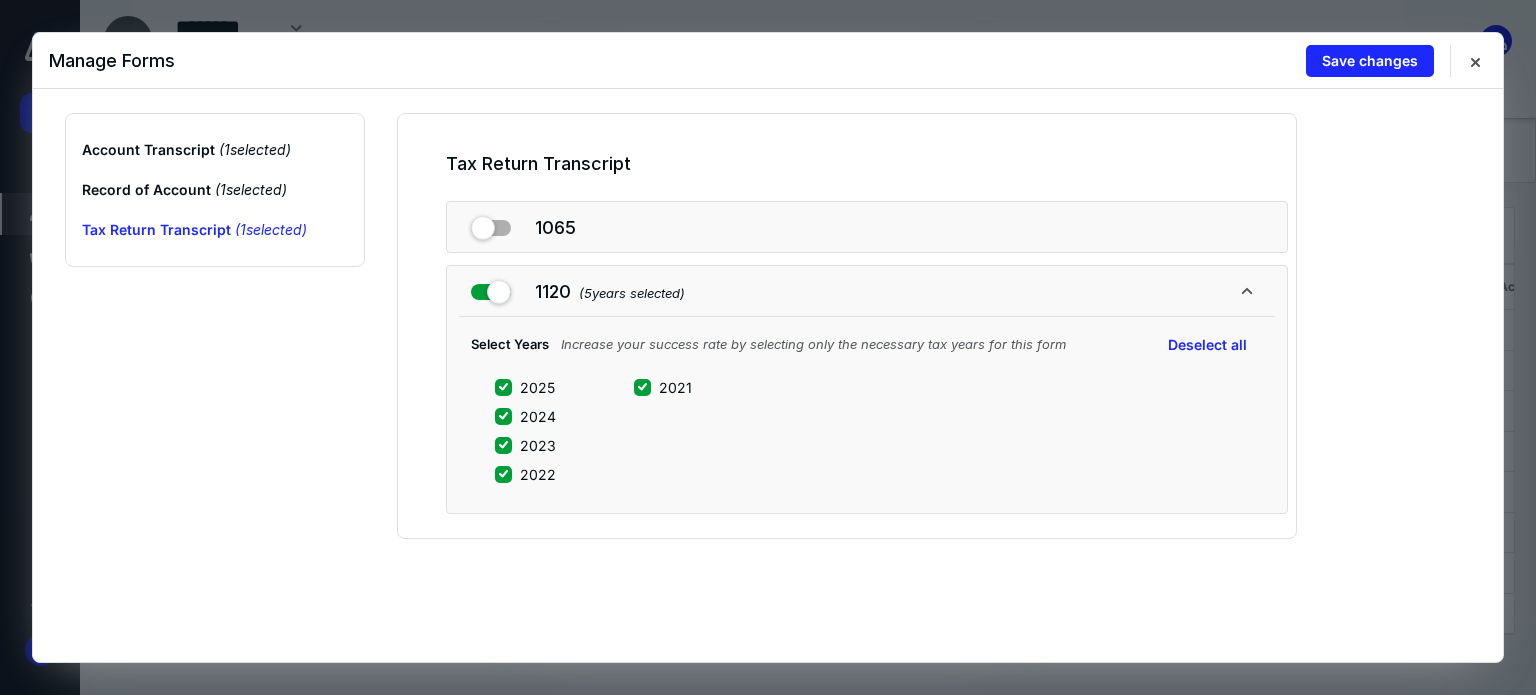 click on "2021" at bounding box center [642, 387] 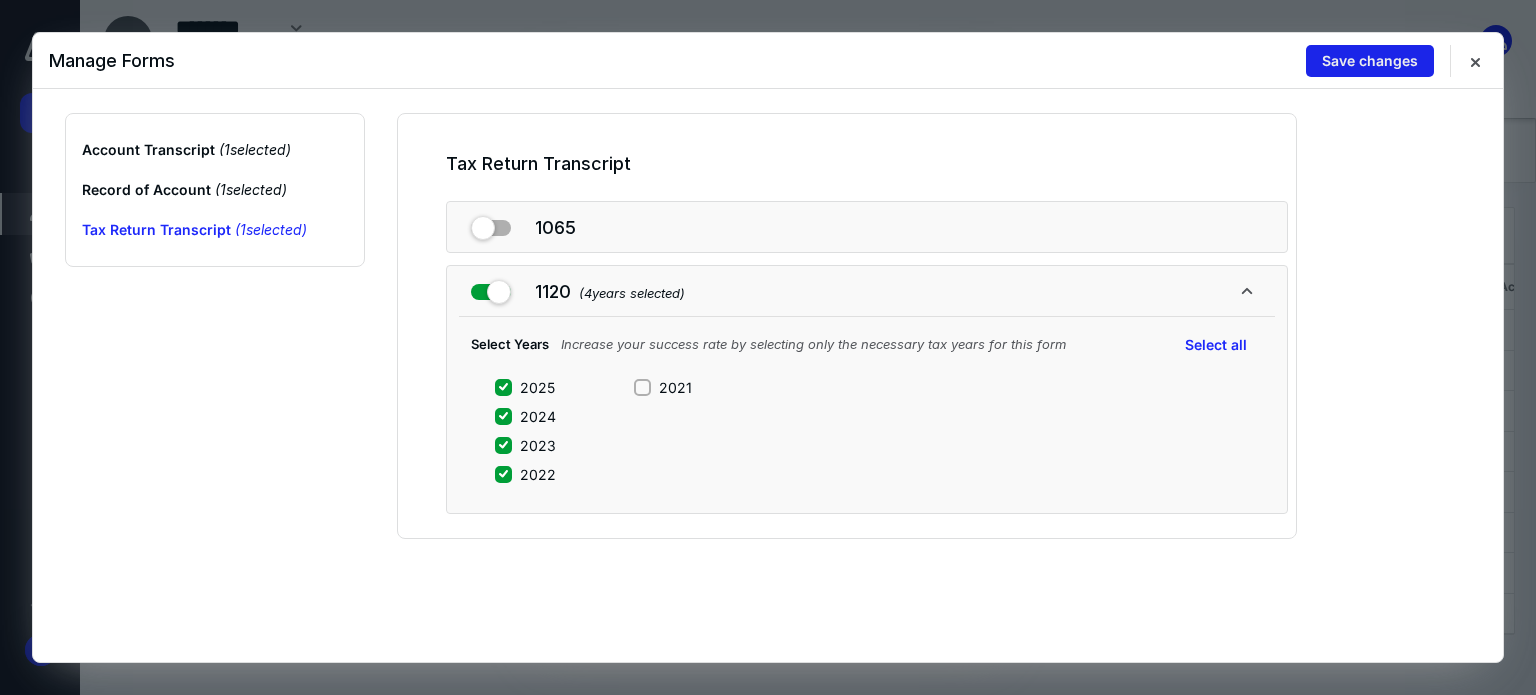 click on "Save changes" at bounding box center (1370, 61) 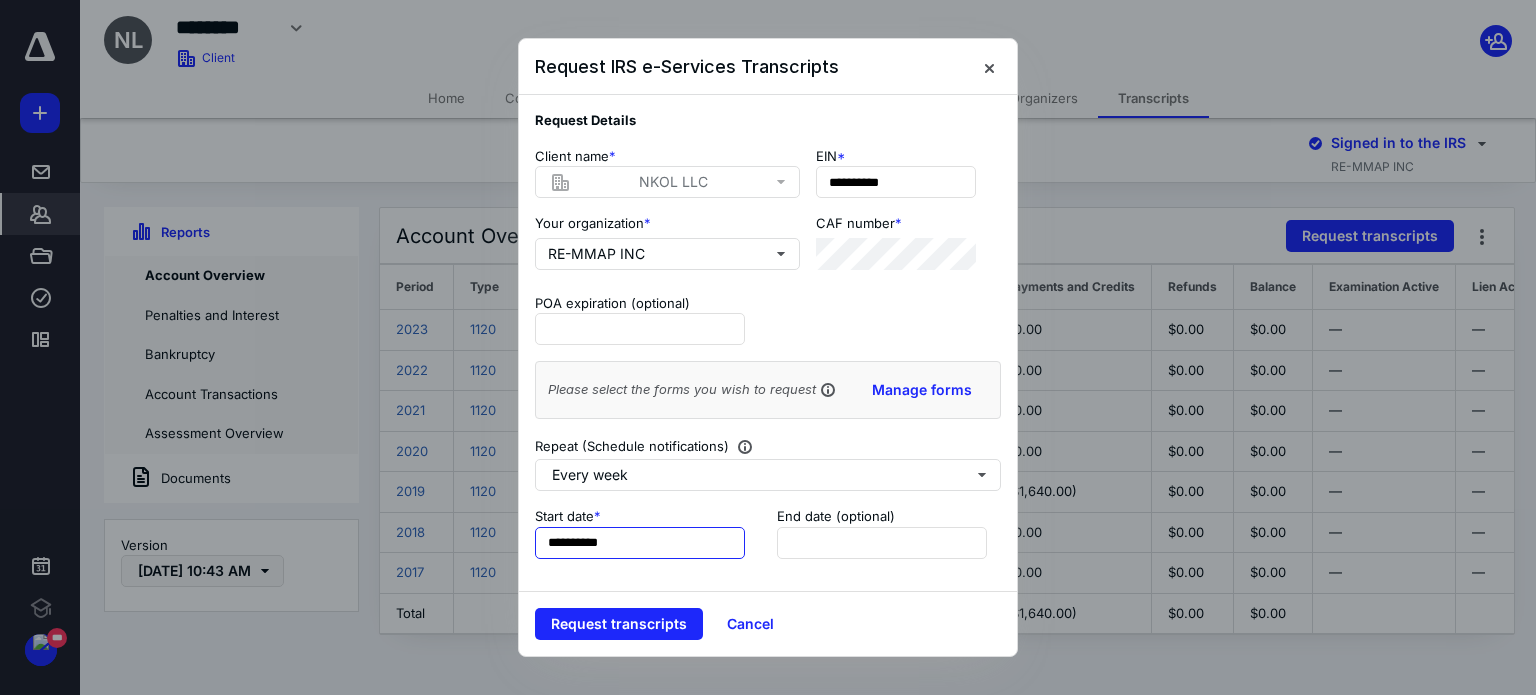 click on "**********" at bounding box center (640, 543) 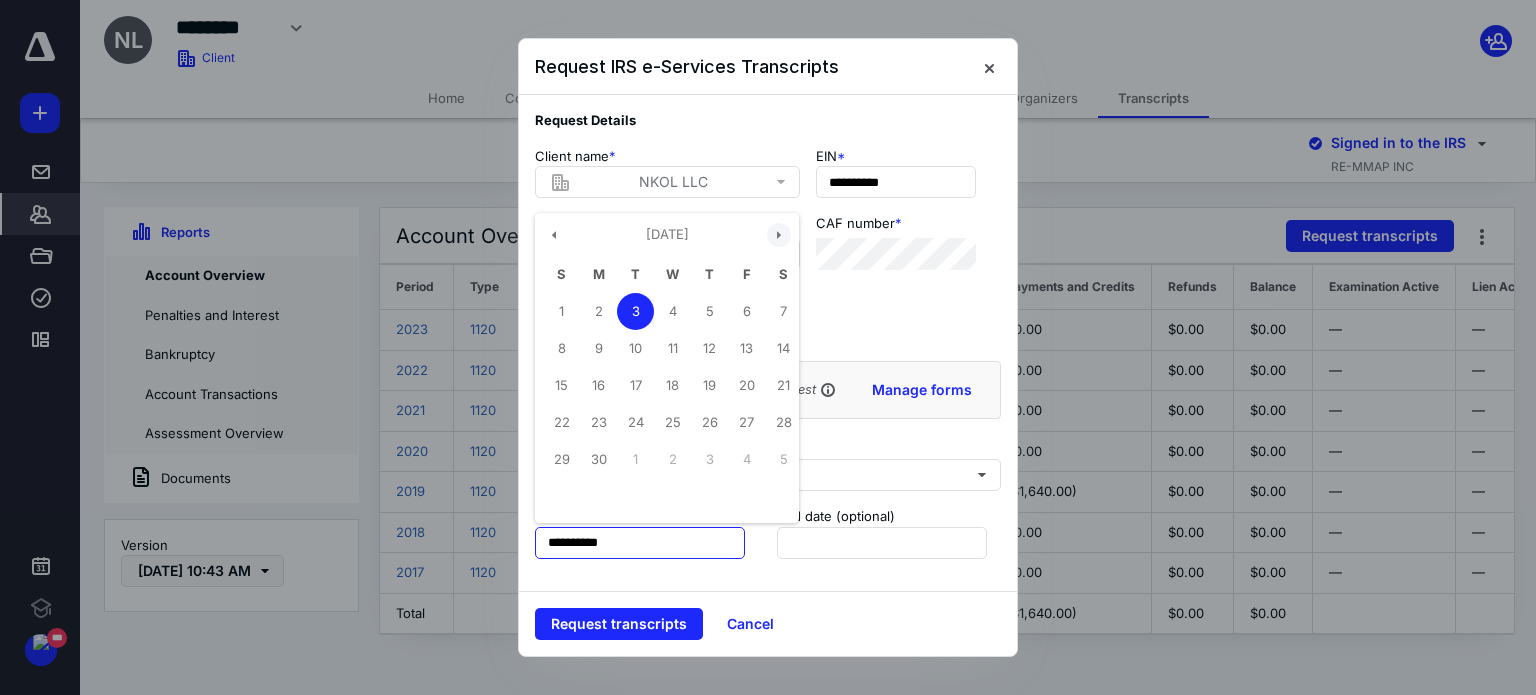 click at bounding box center [779, 235] 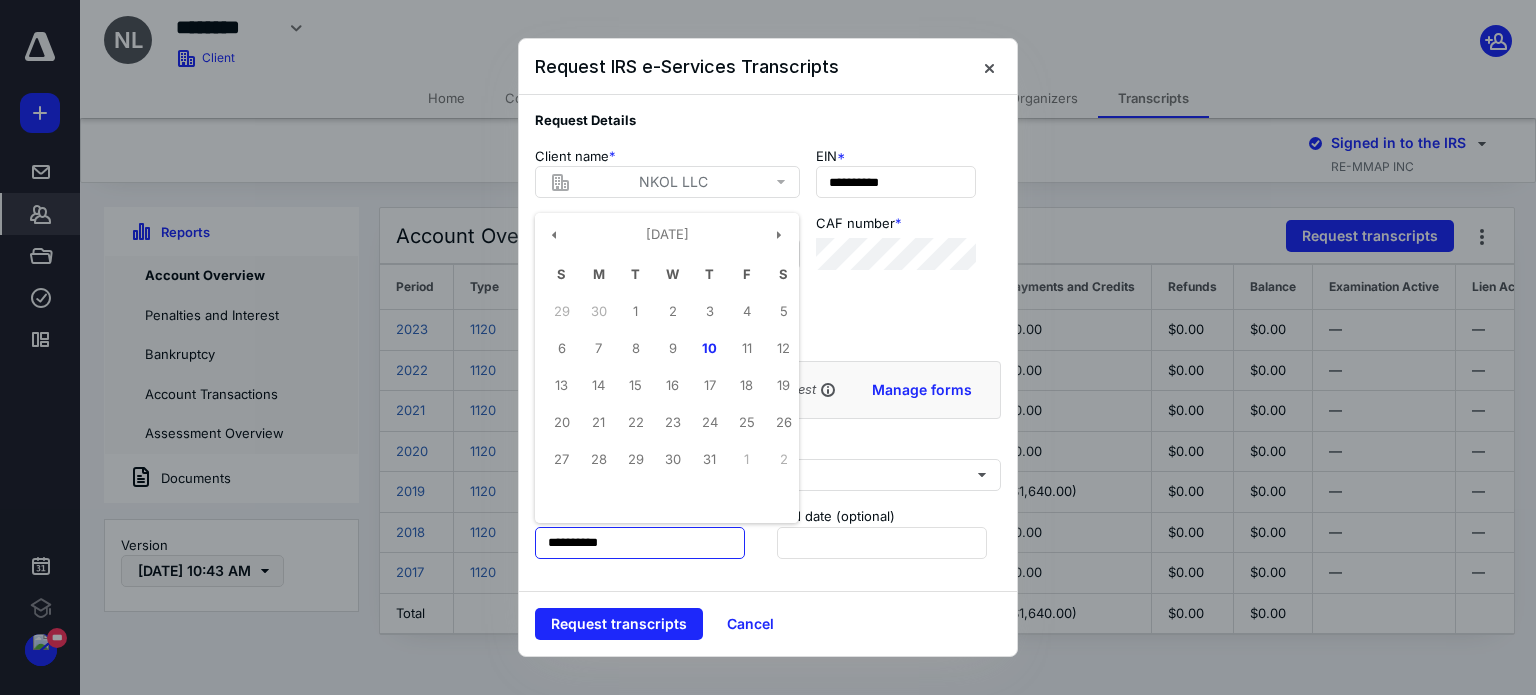 drag, startPoint x: 718, startPoint y: 351, endPoint x: 712, endPoint y: 340, distance: 12.529964 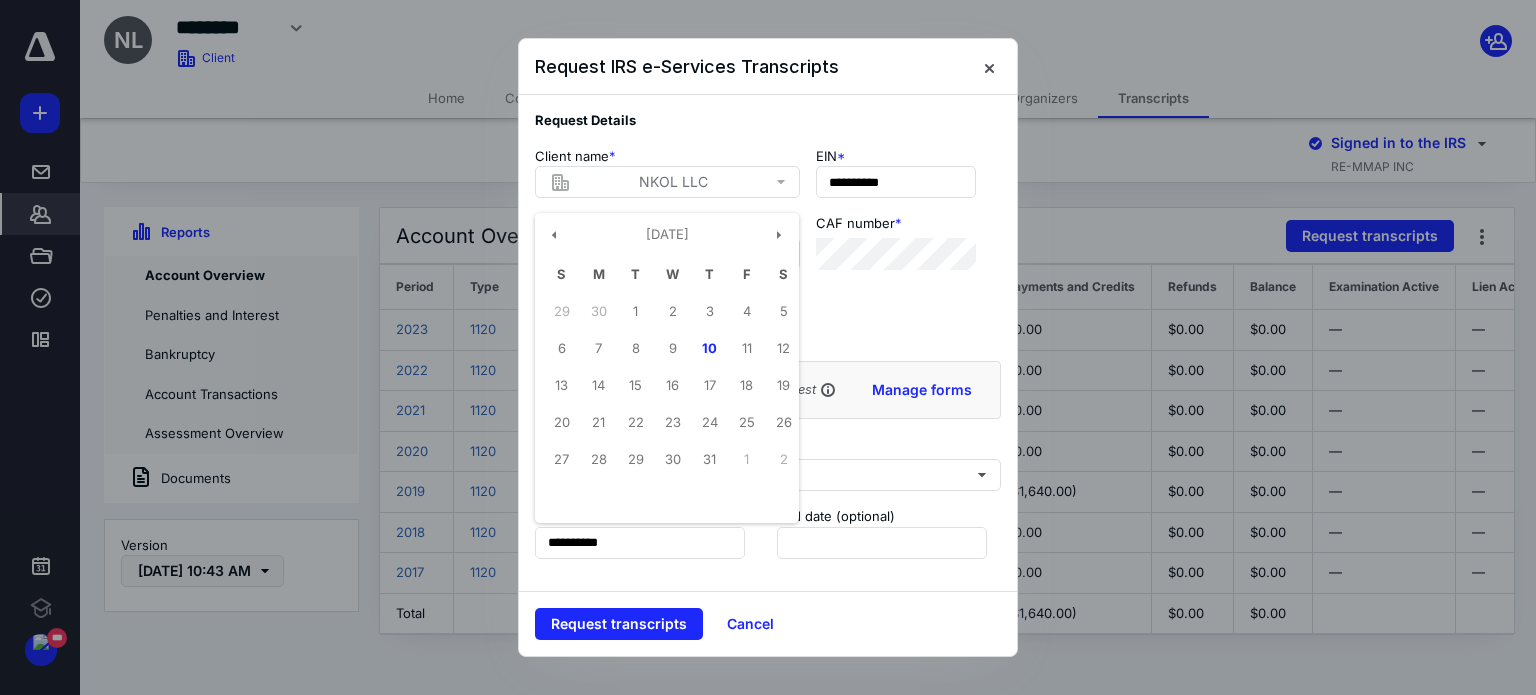 type on "**********" 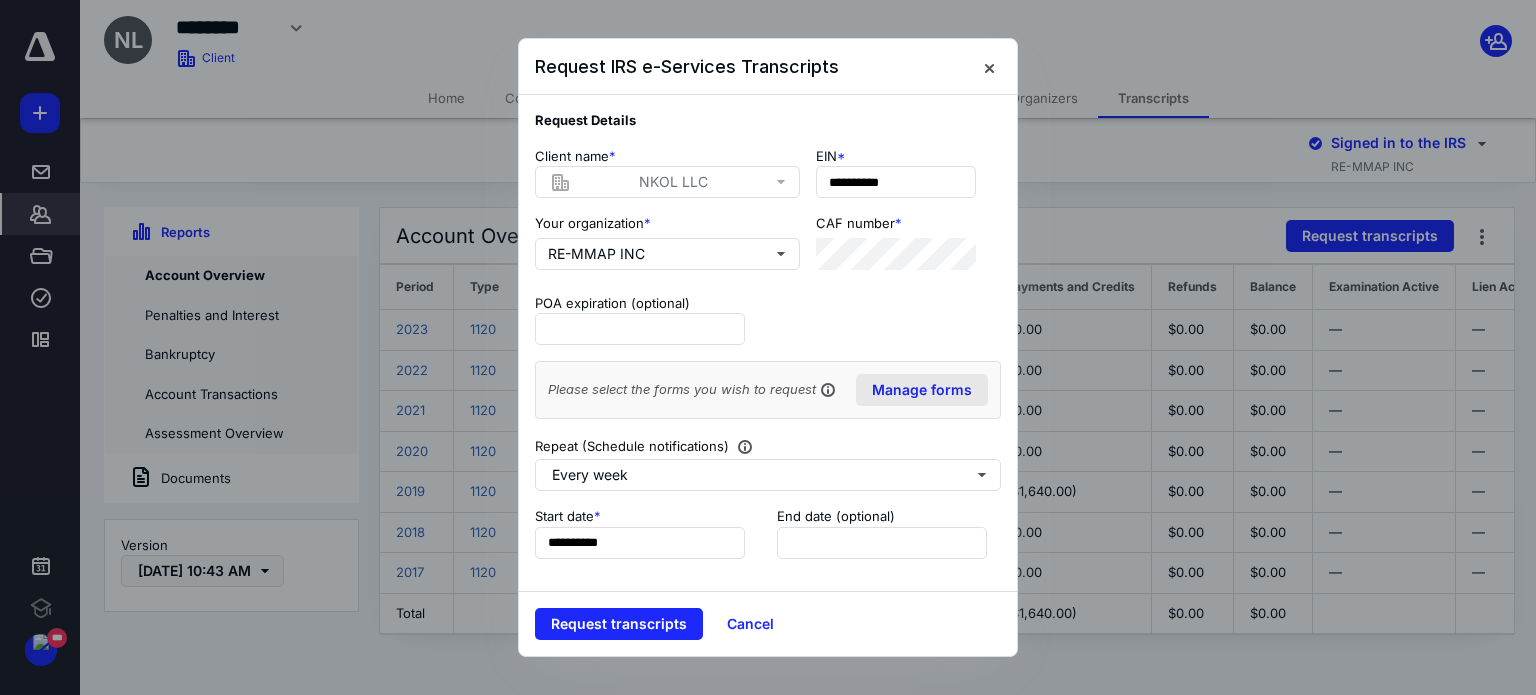 click on "Manage forms" at bounding box center (922, 390) 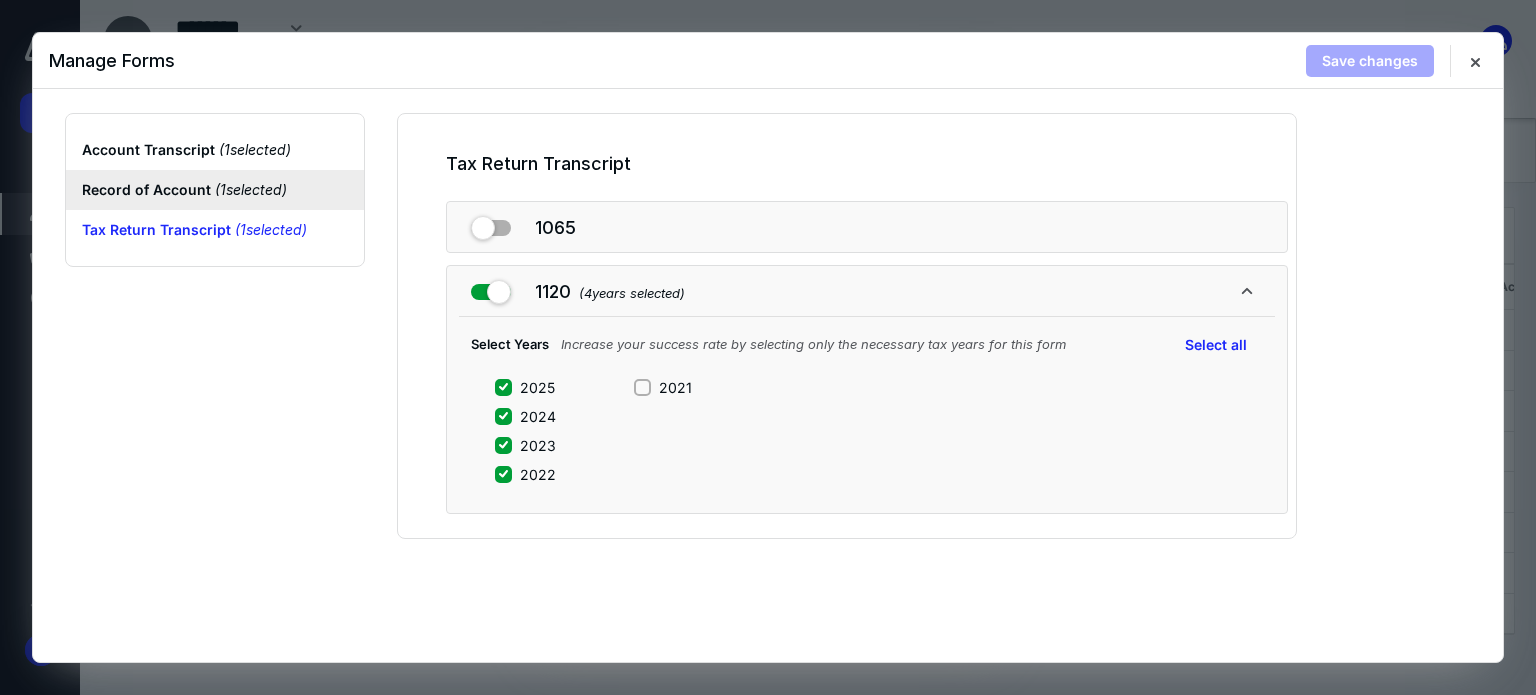 click on "Record of Account   ( 1  selected)" at bounding box center [215, 190] 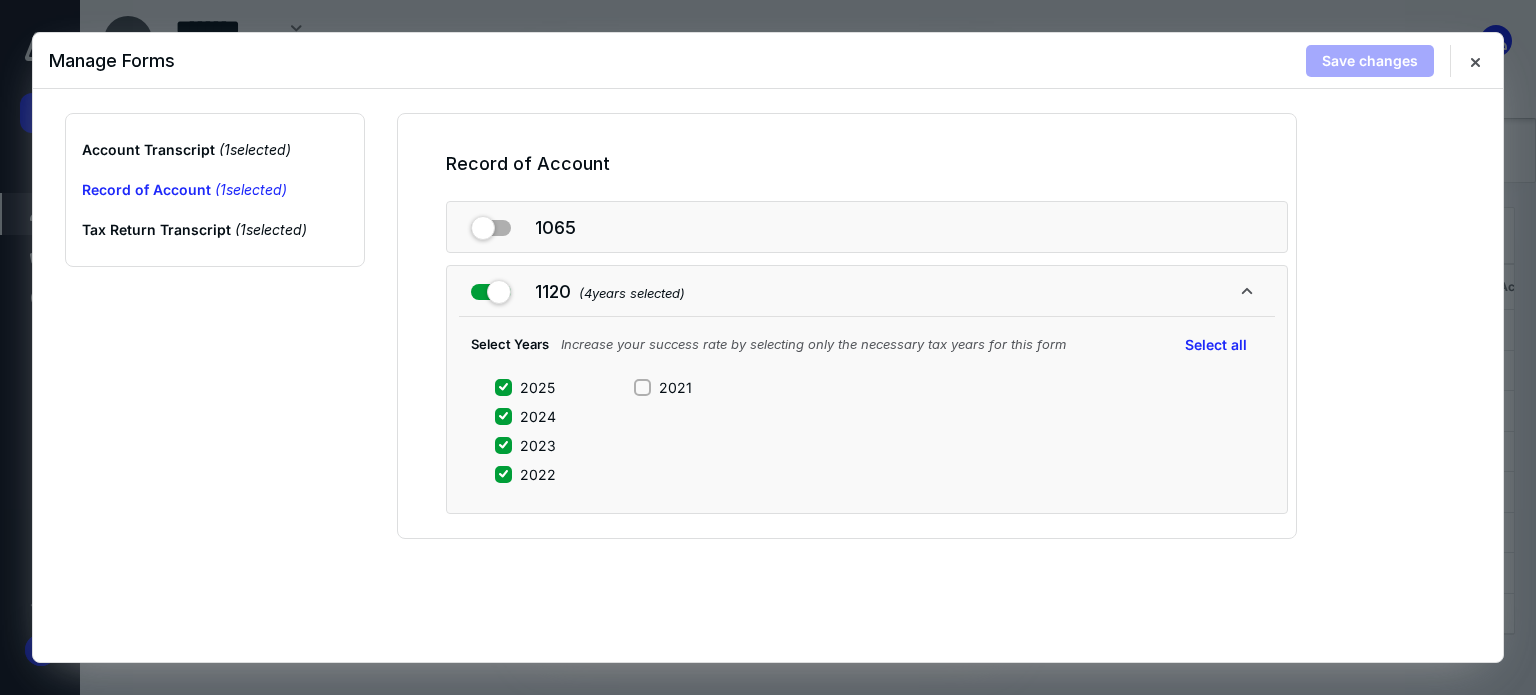 drag, startPoint x: 767, startPoint y: 464, endPoint x: 812, endPoint y: 422, distance: 61.554855 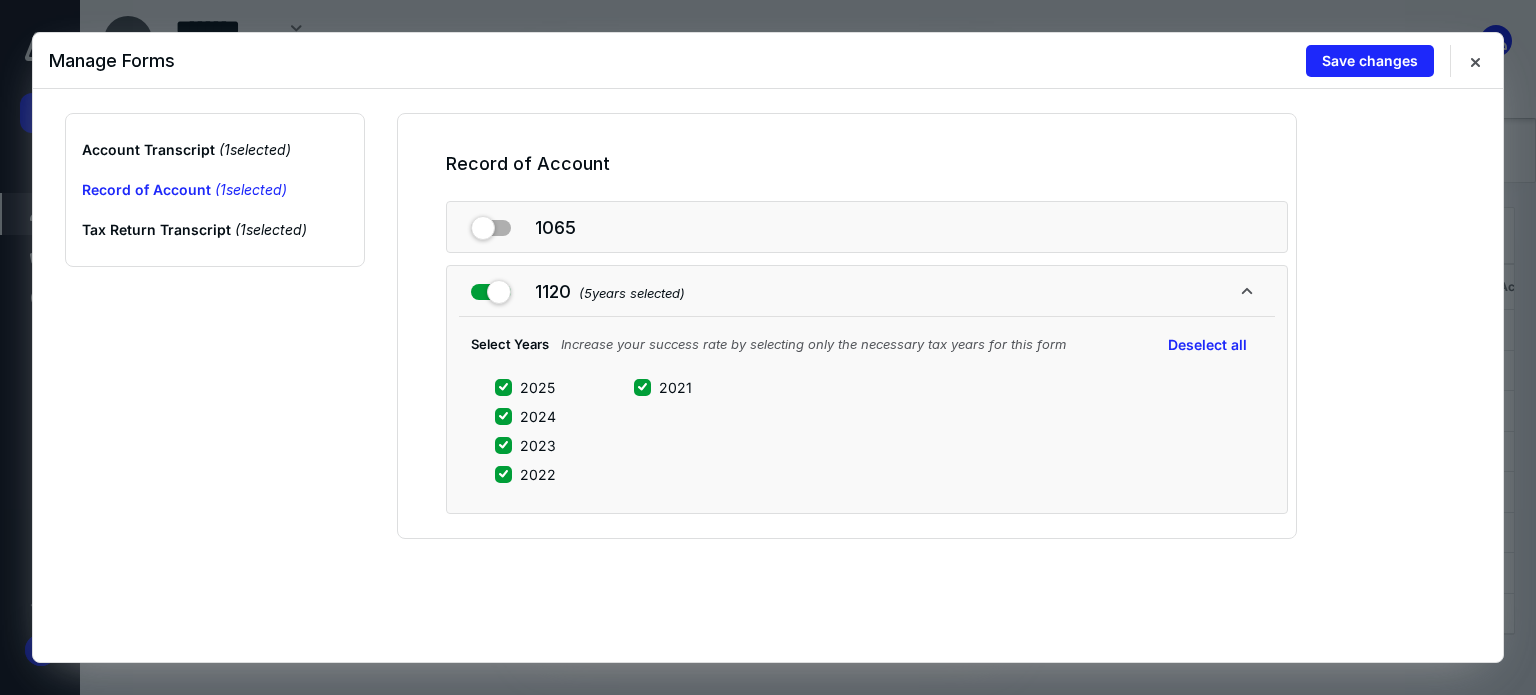 drag, startPoint x: 644, startPoint y: 384, endPoint x: 652, endPoint y: 377, distance: 10.630146 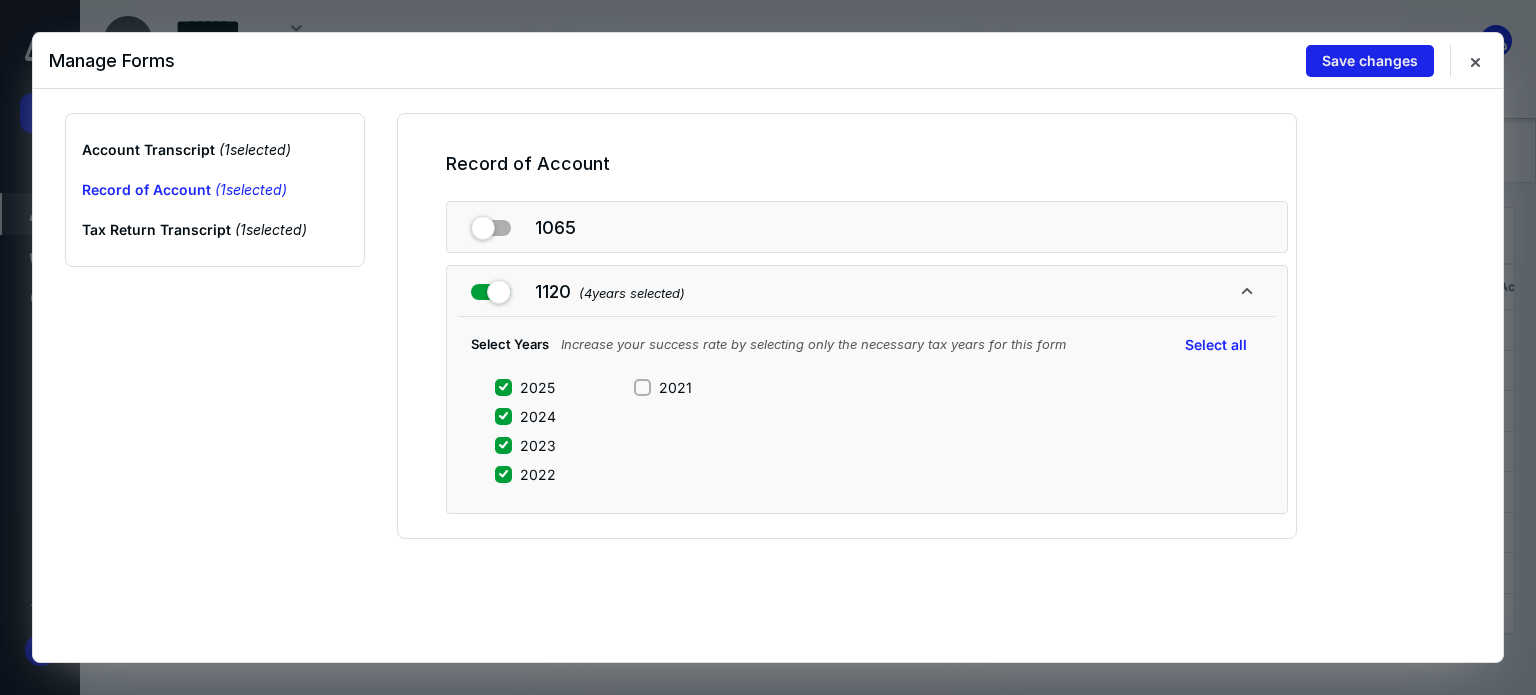 click on "Save changes" at bounding box center (1370, 61) 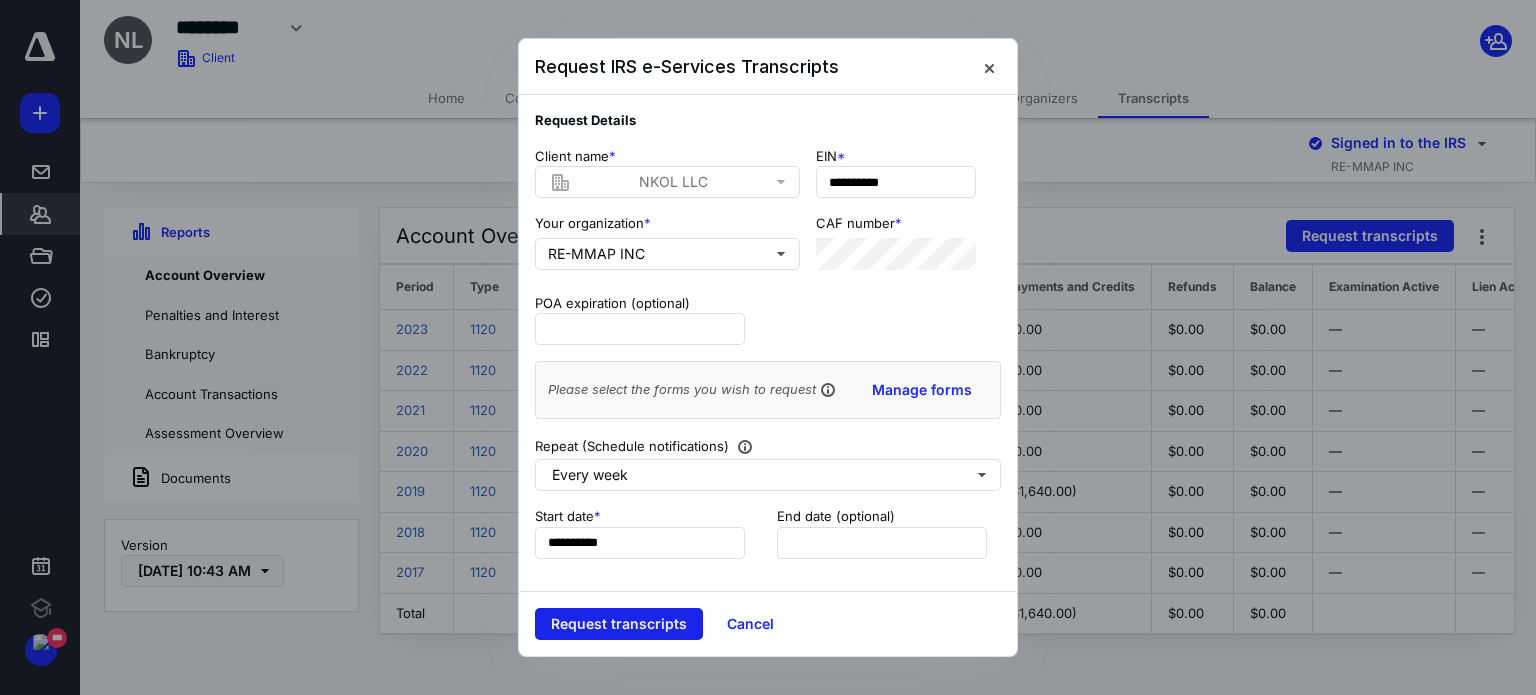click on "Request transcripts" at bounding box center [619, 624] 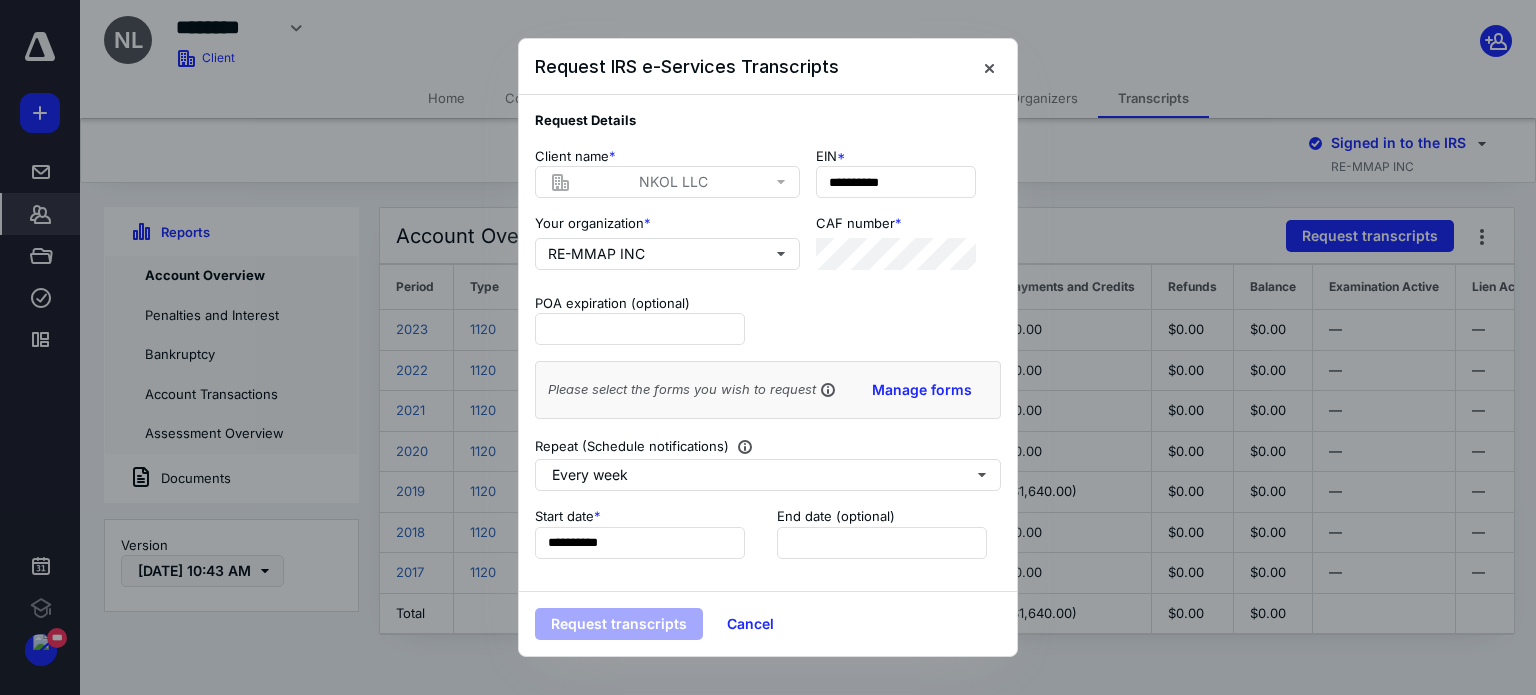 type on "**********" 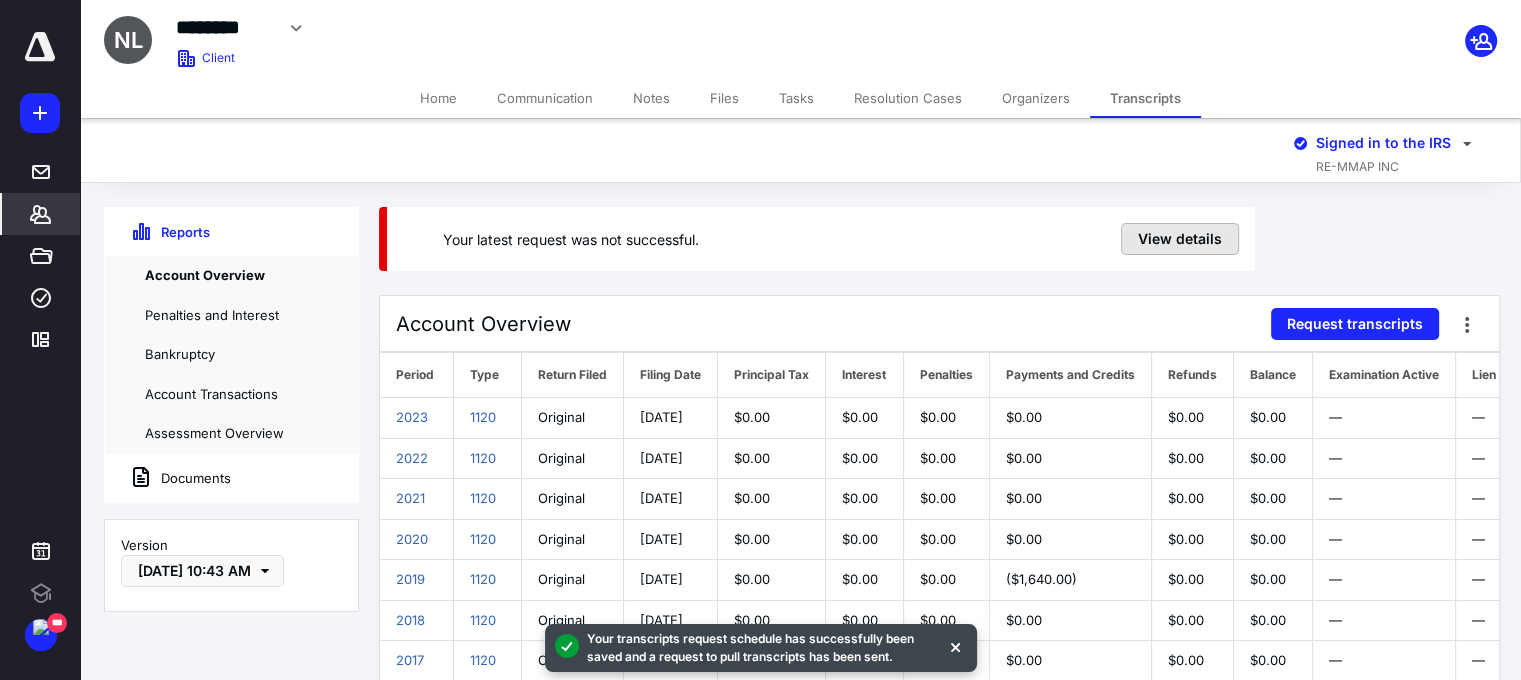 click on "View details" at bounding box center [1180, 239] 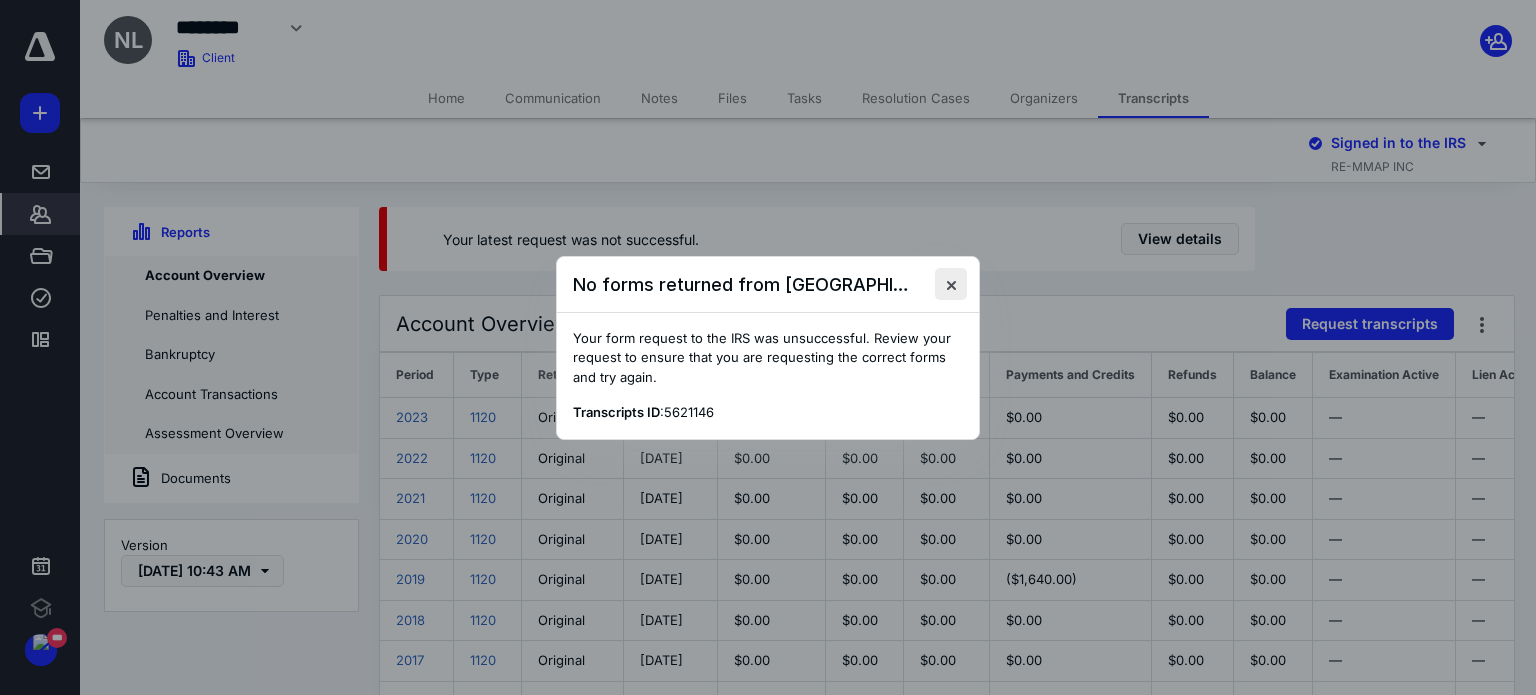 click at bounding box center (951, 284) 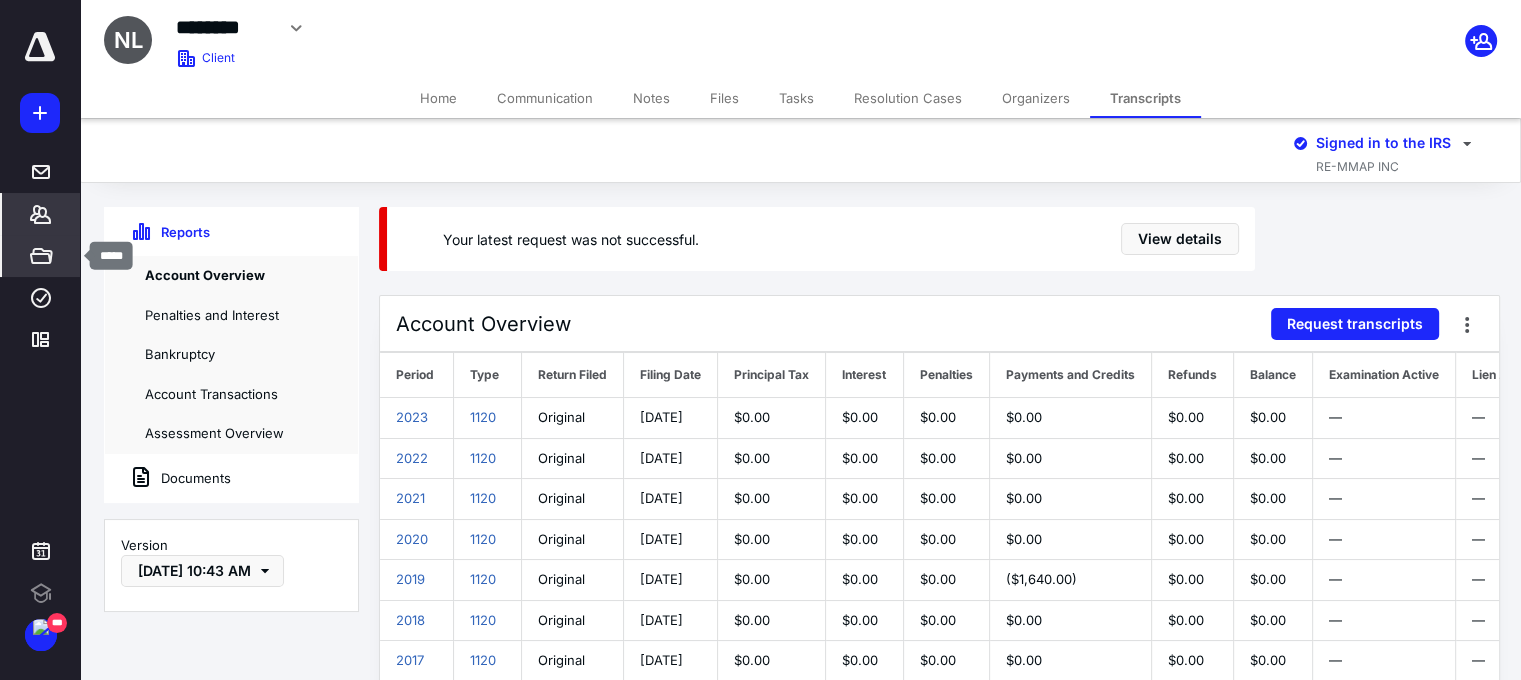 click on "*****" at bounding box center [41, 256] 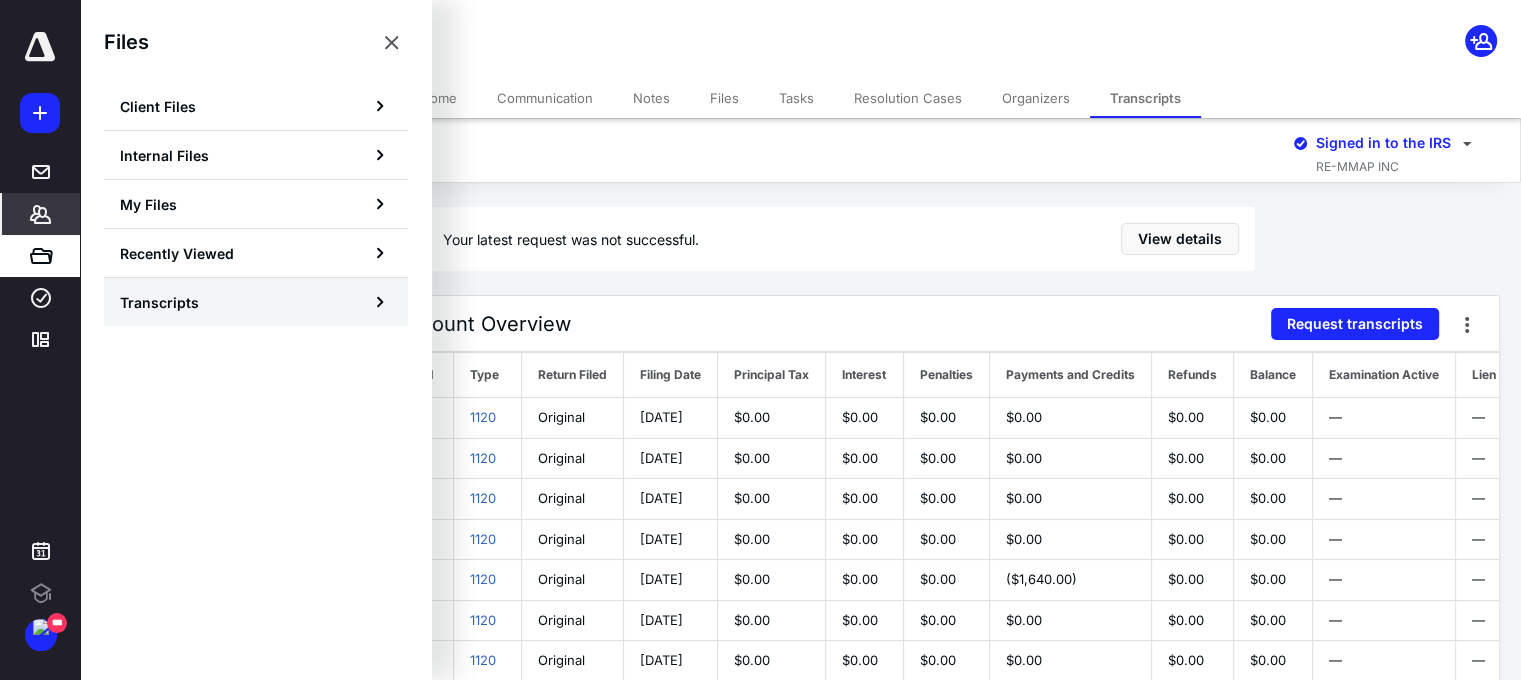 click on "Transcripts" at bounding box center [256, 302] 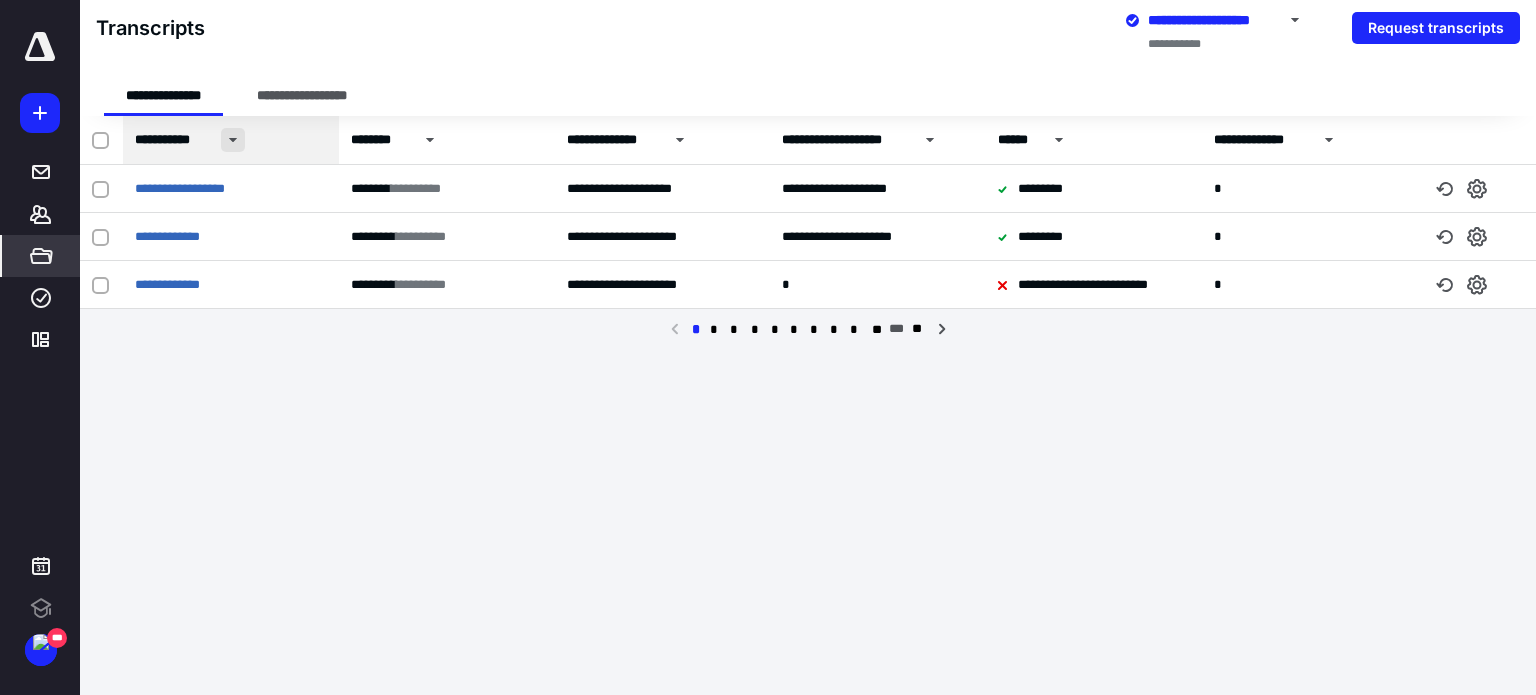 click at bounding box center [233, 140] 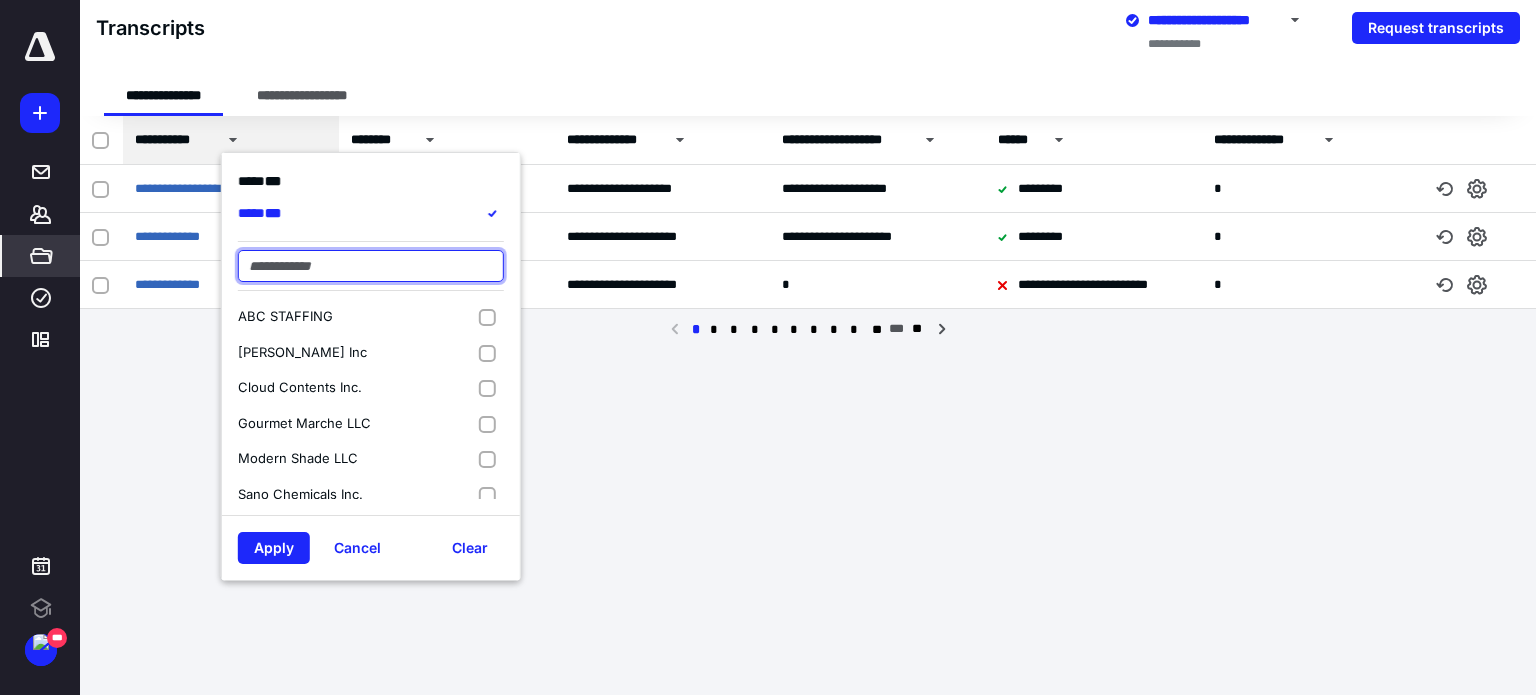 click at bounding box center [371, 266] 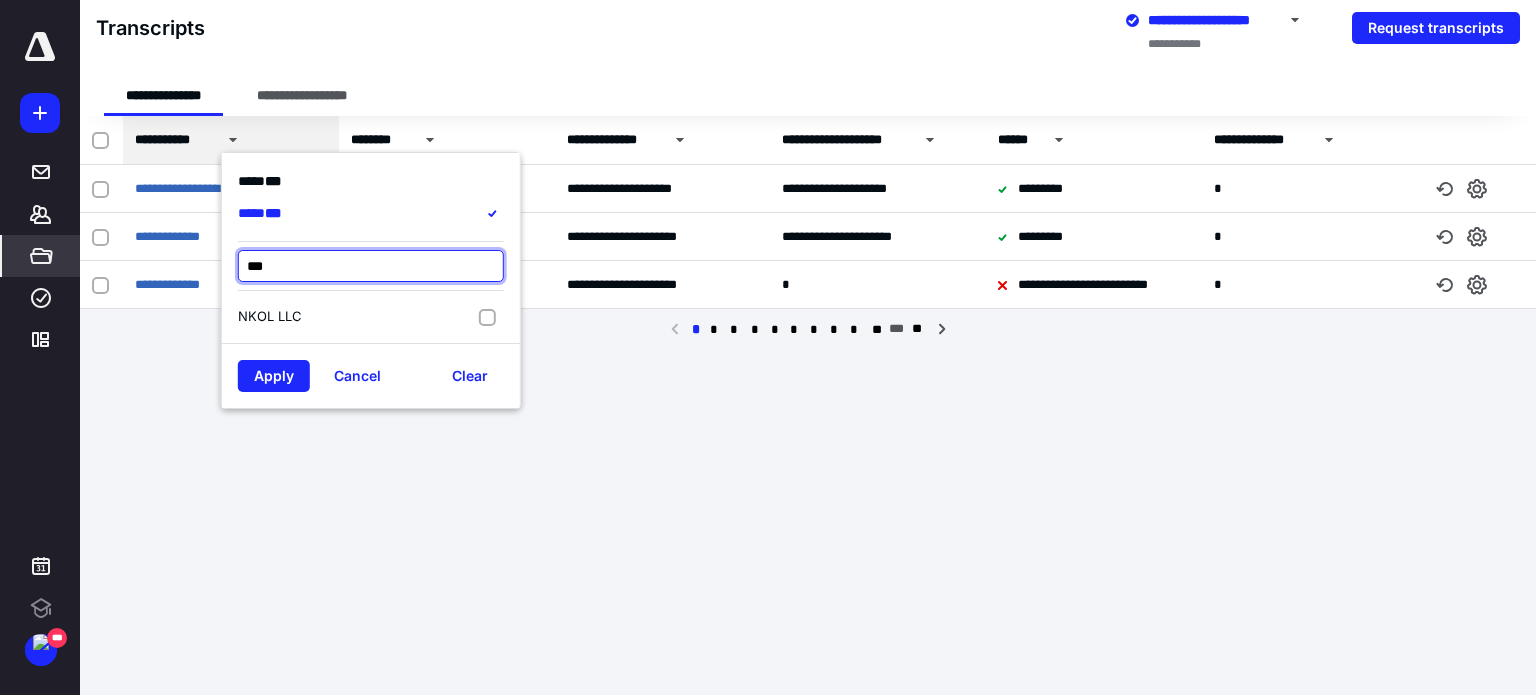 type on "***" 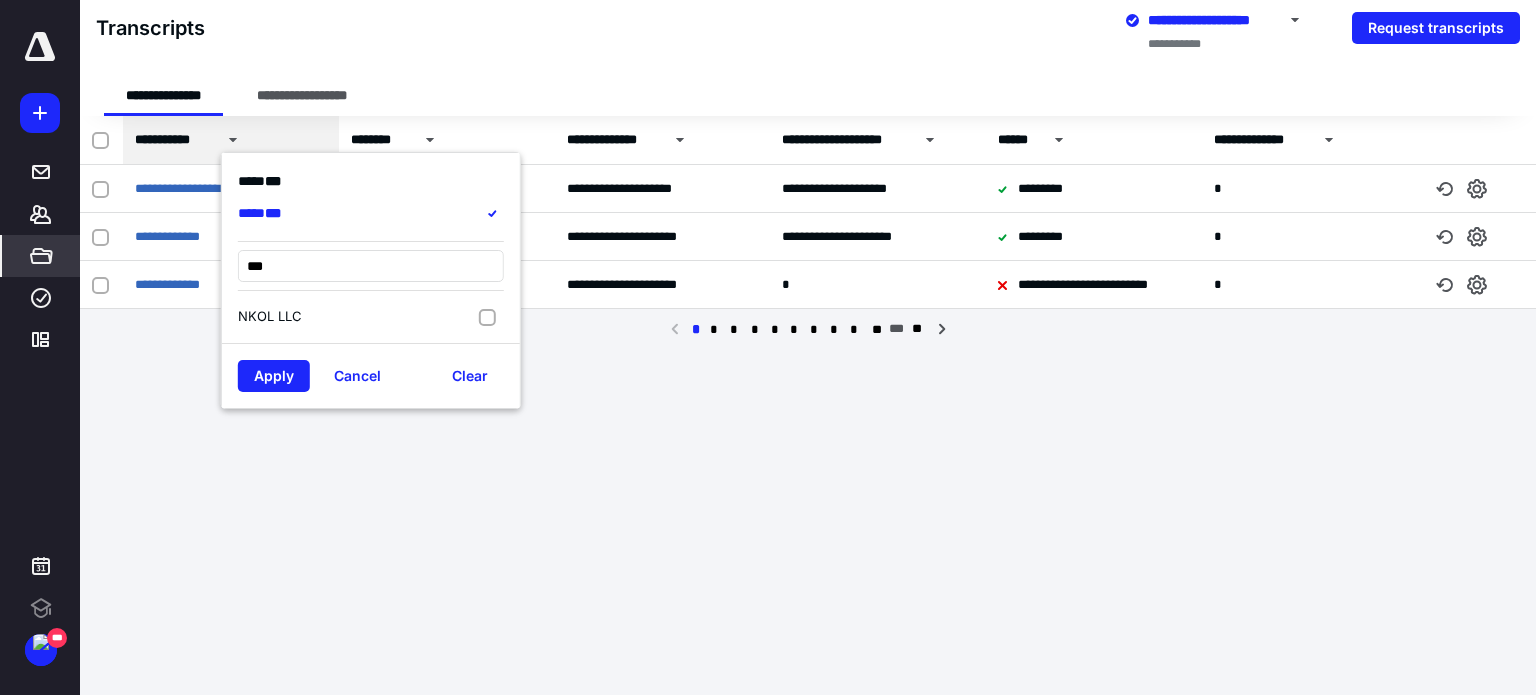 click on "NKOL LLC" at bounding box center [358, 317] 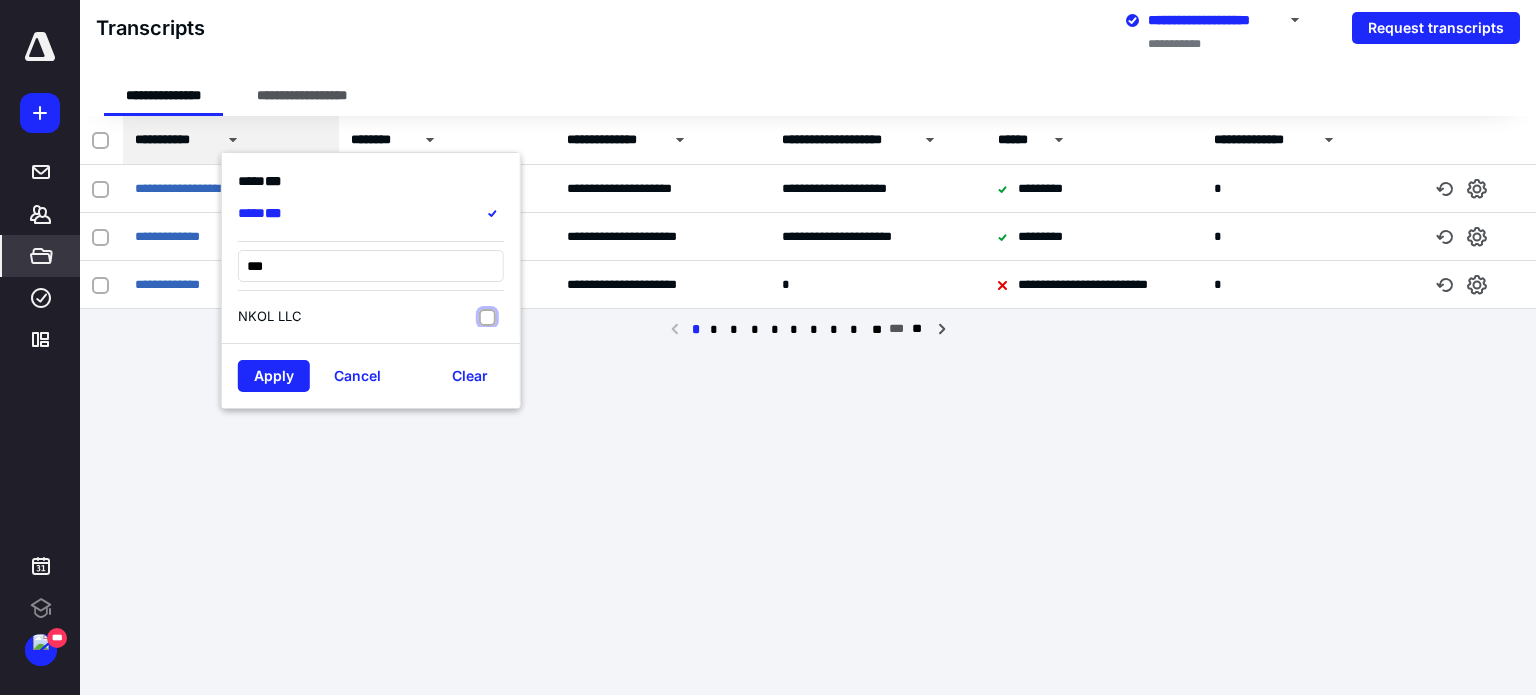 checkbox on "true" 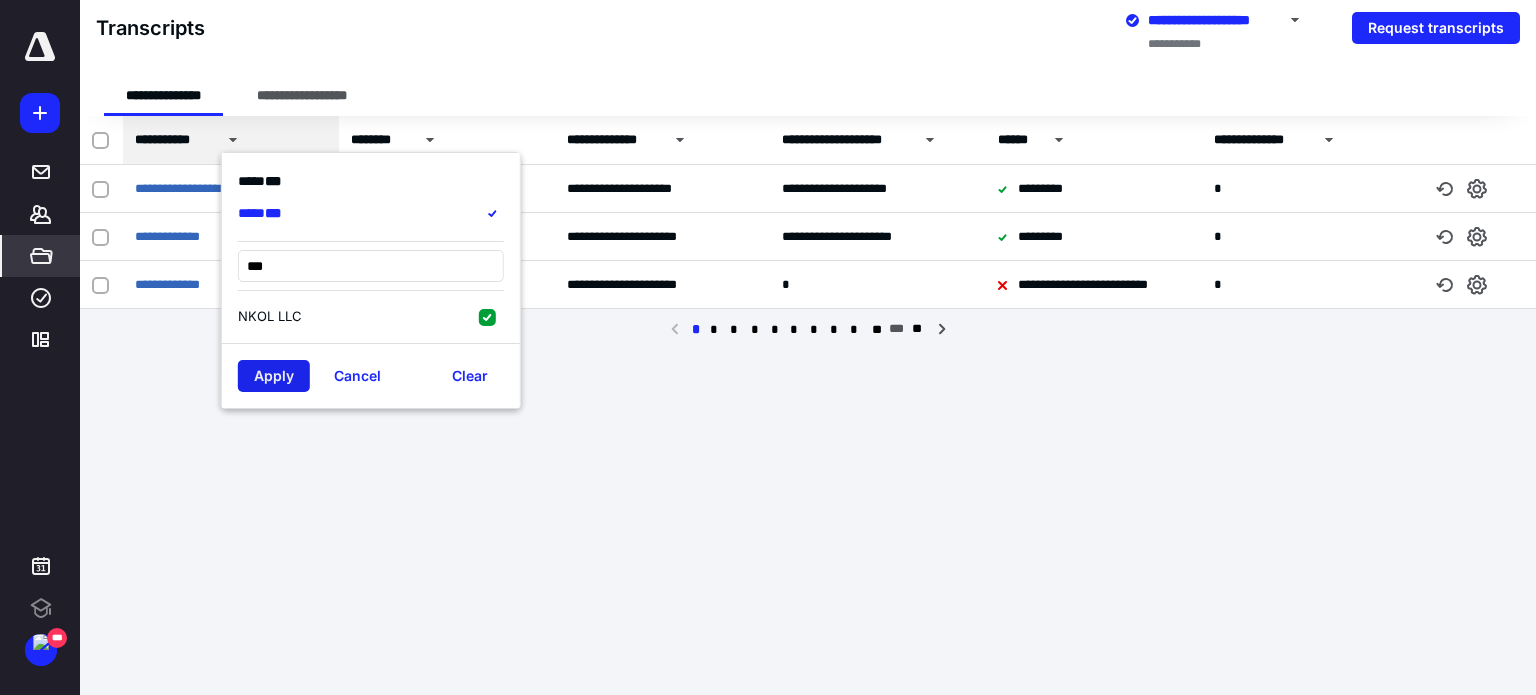 click on "Apply" at bounding box center (274, 376) 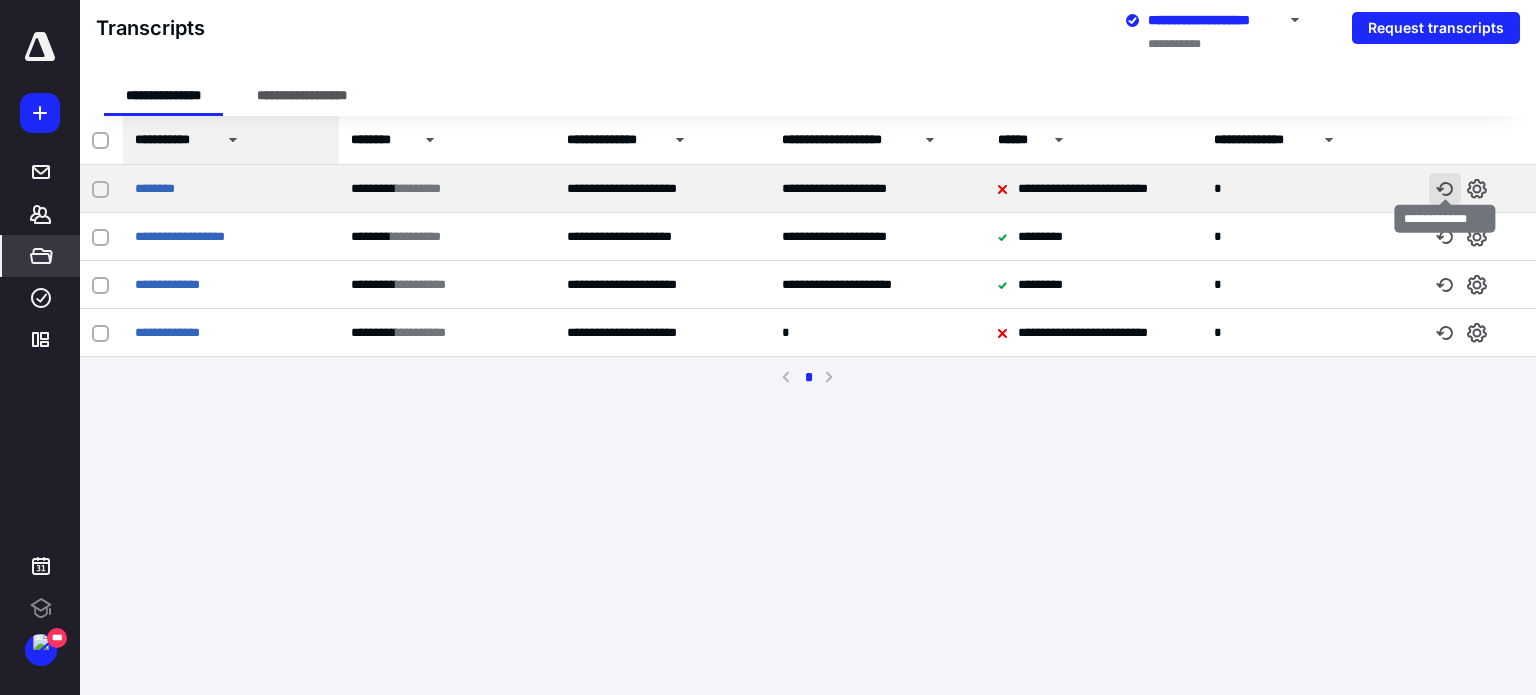 click at bounding box center (1445, 189) 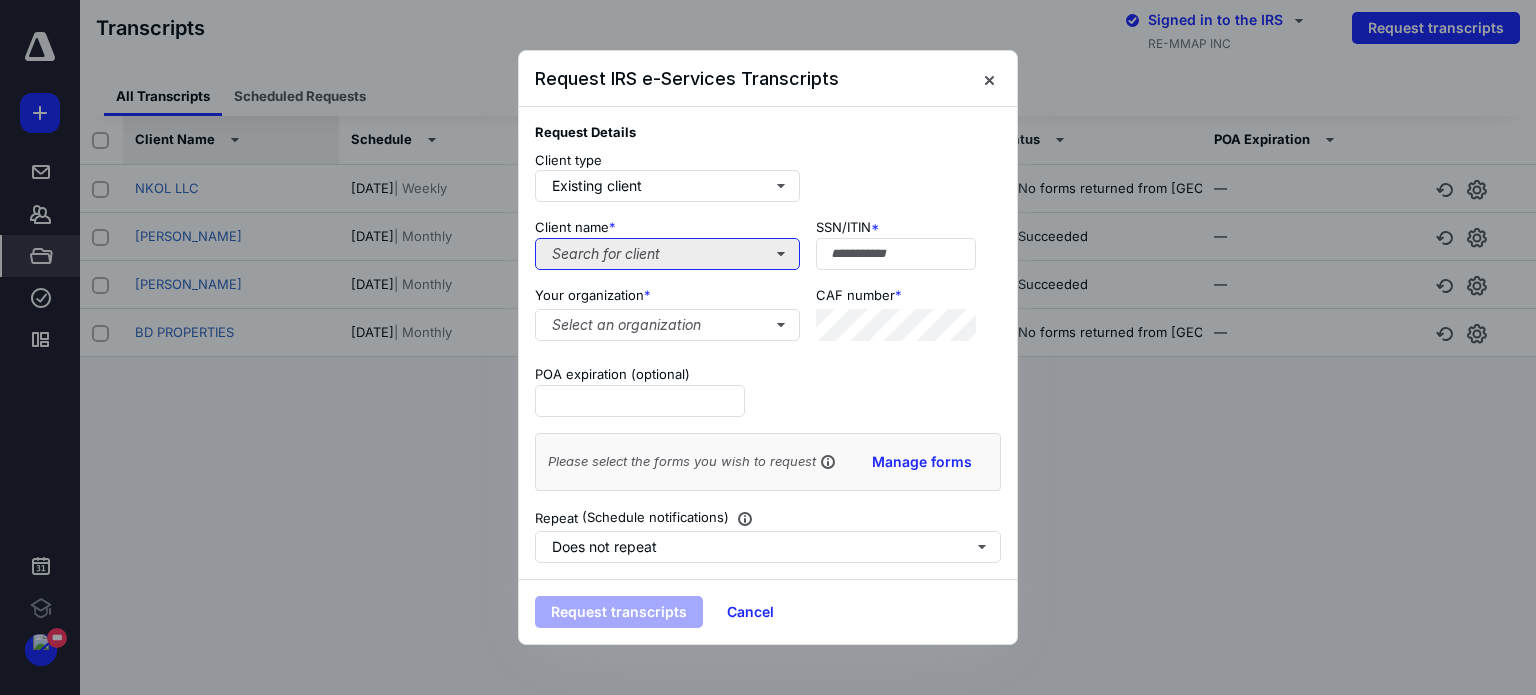 drag, startPoint x: 657, startPoint y: 258, endPoint x: 636, endPoint y: 239, distance: 28.319605 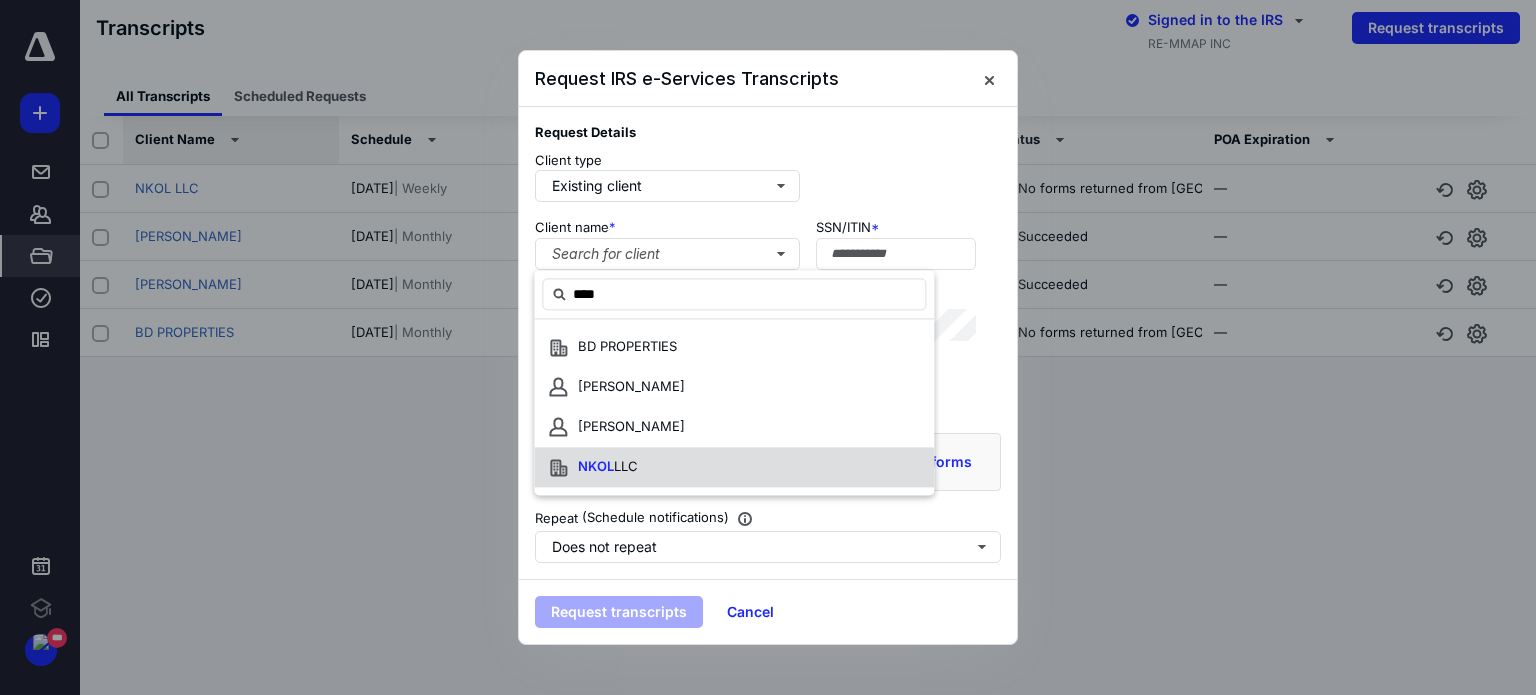 click on "LLC" at bounding box center (626, 467) 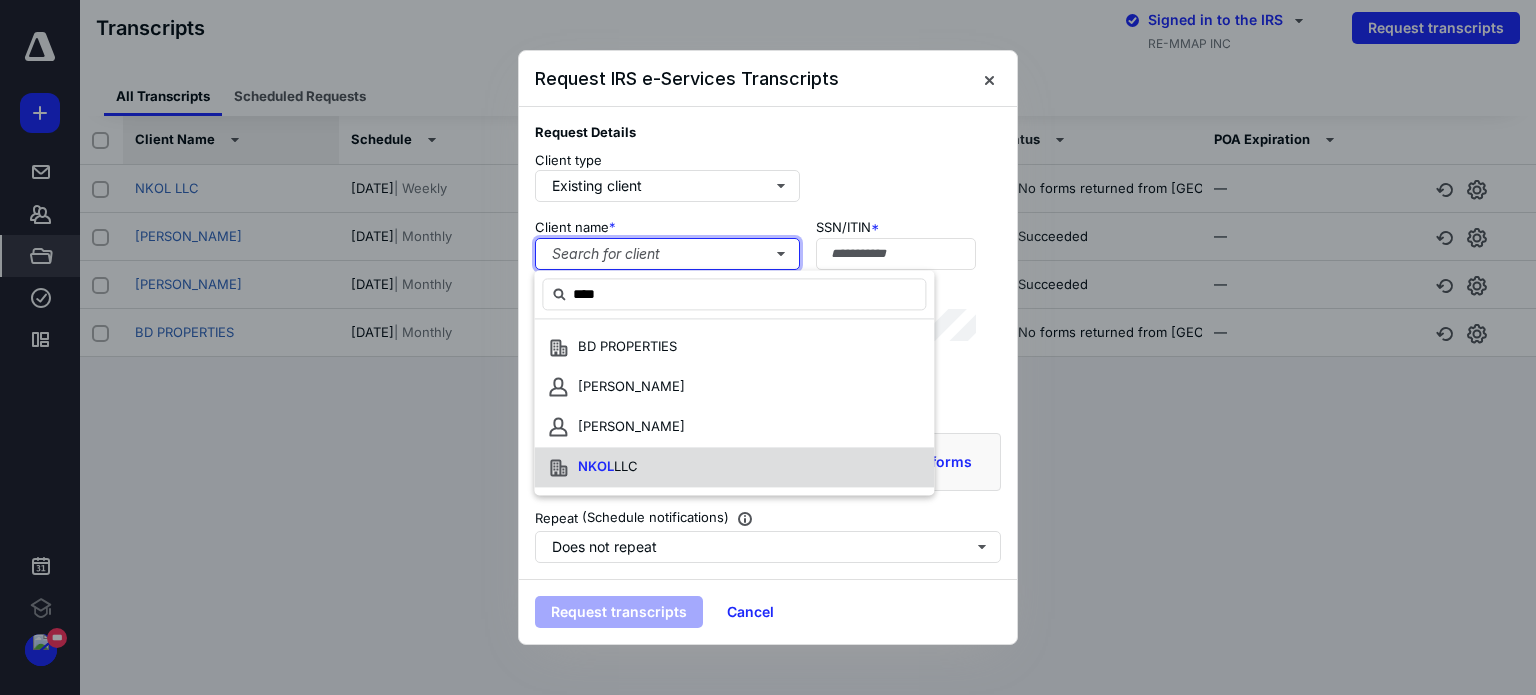 type on "**********" 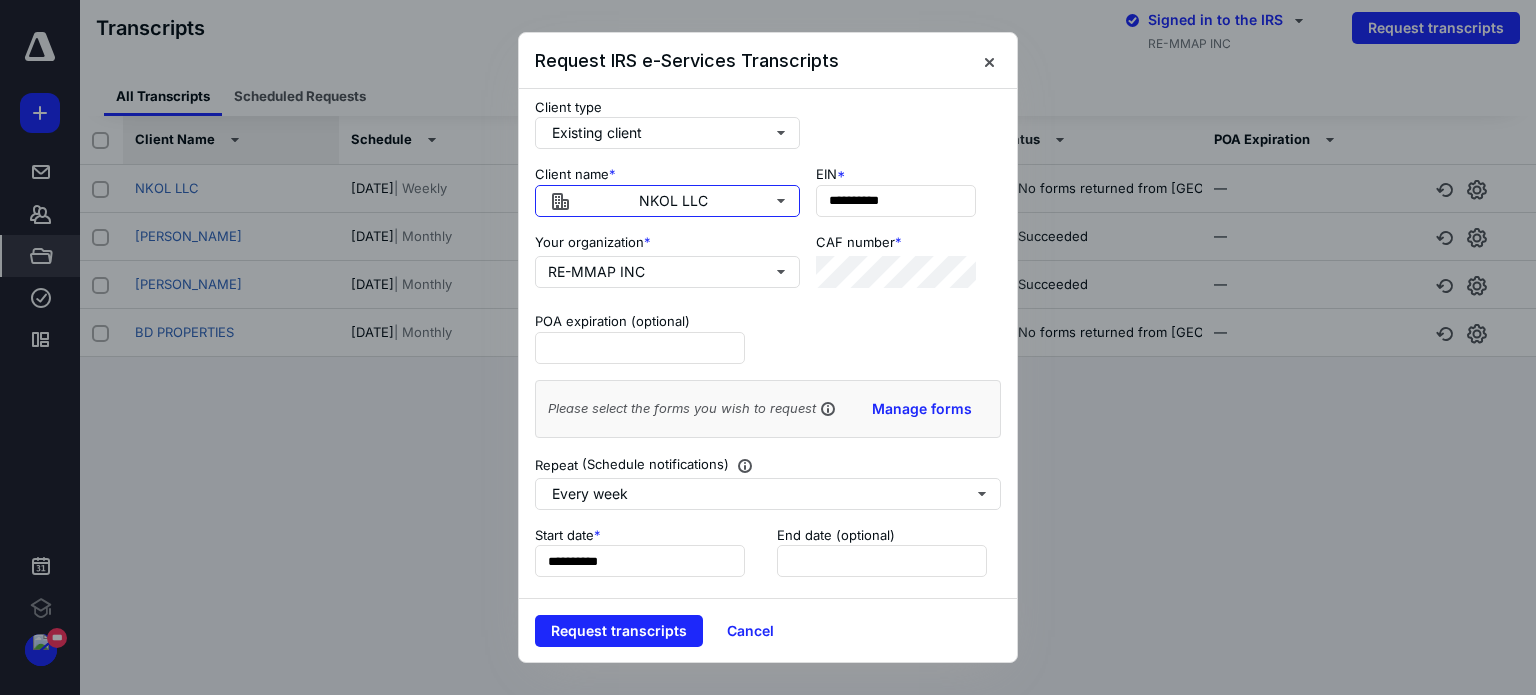 scroll, scrollTop: 45, scrollLeft: 0, axis: vertical 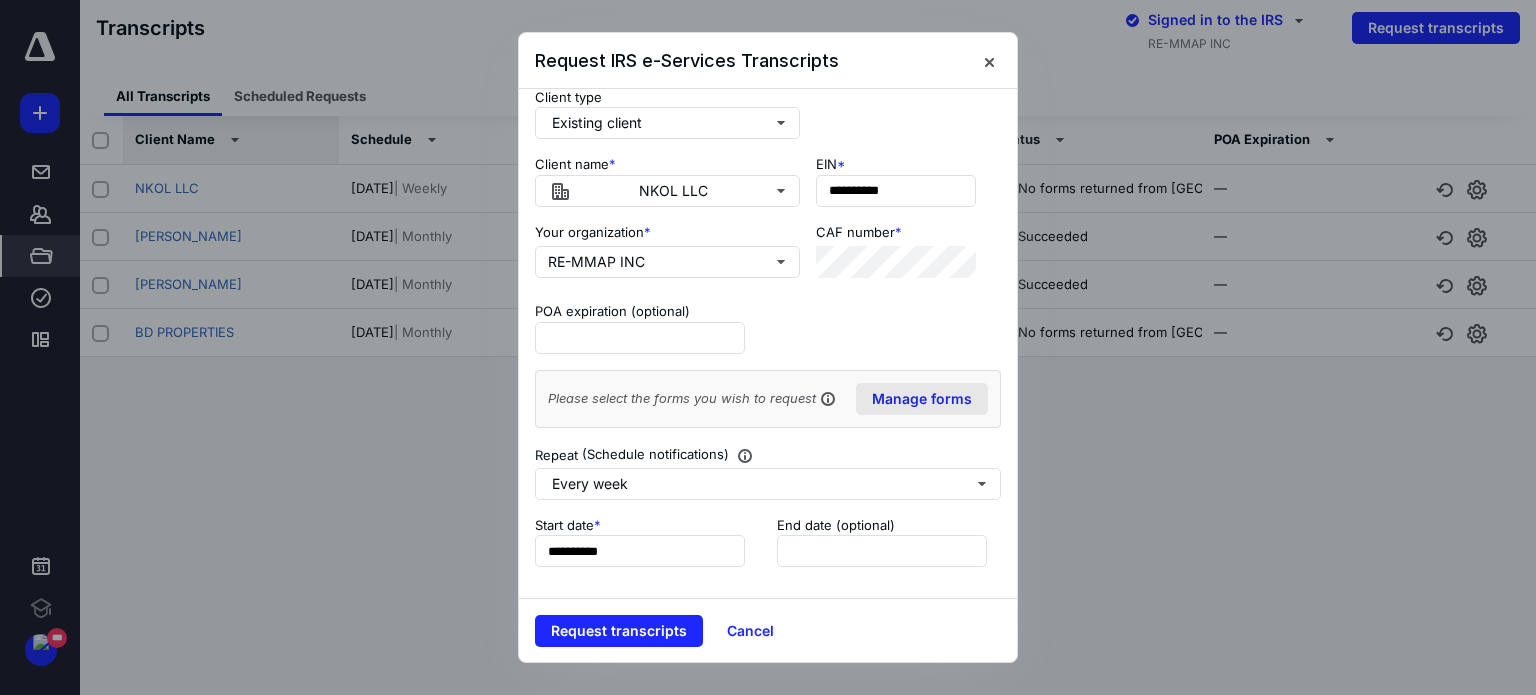 click on "Manage forms" at bounding box center (922, 399) 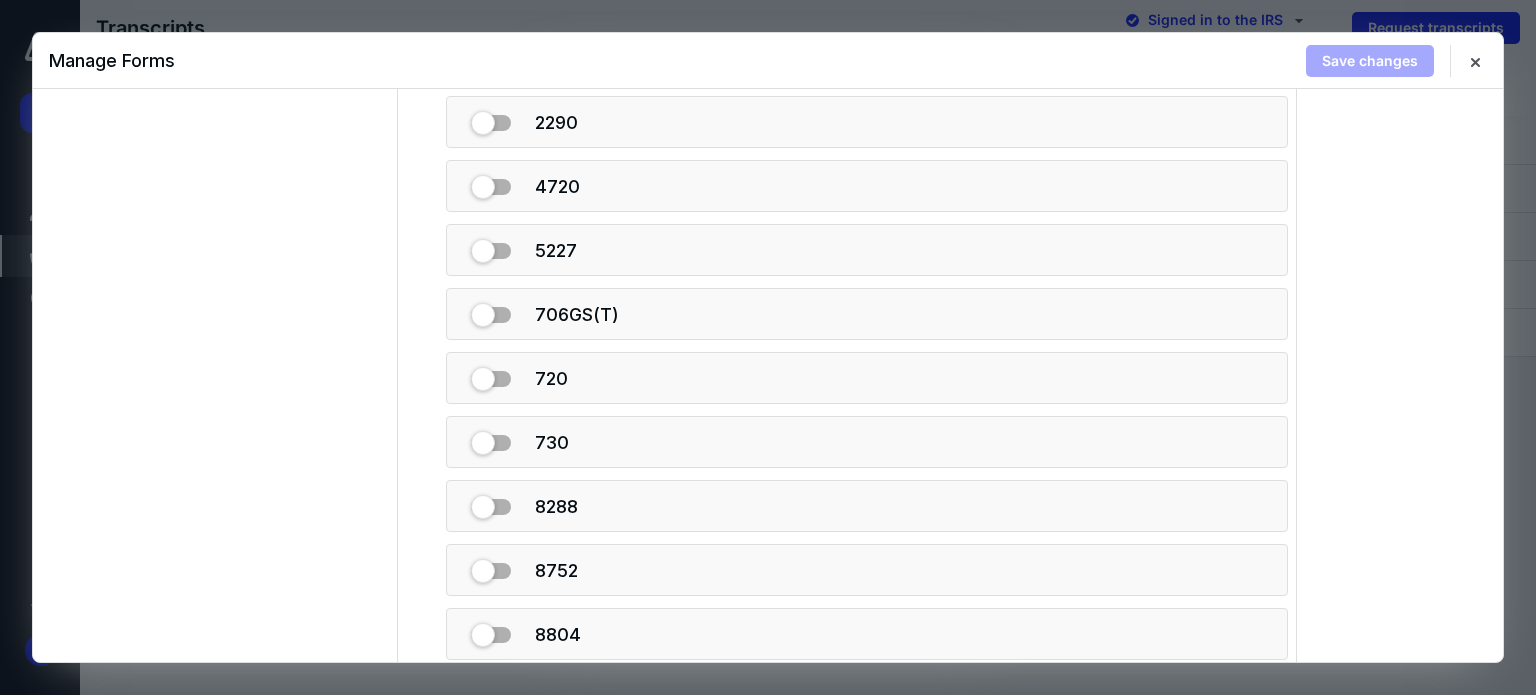 scroll, scrollTop: 1284, scrollLeft: 0, axis: vertical 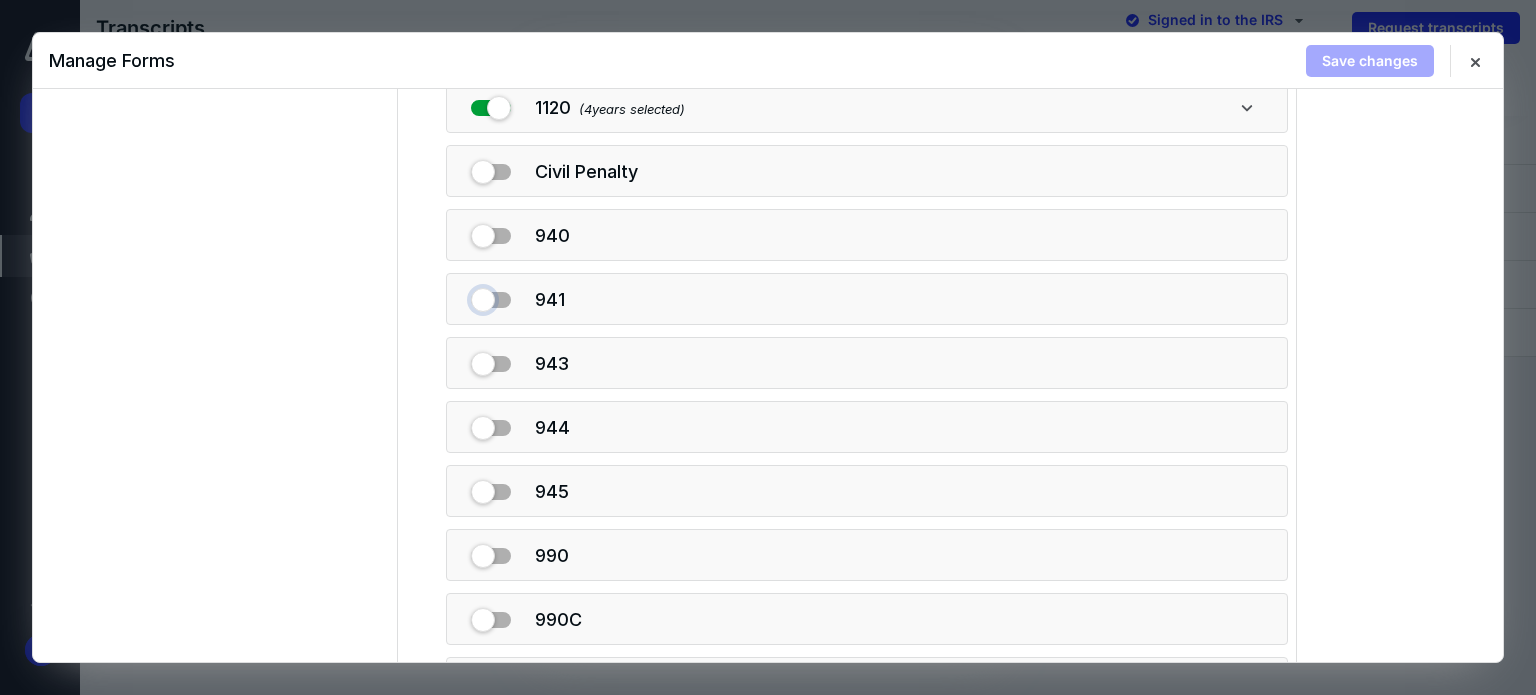 click at bounding box center [491, 296] 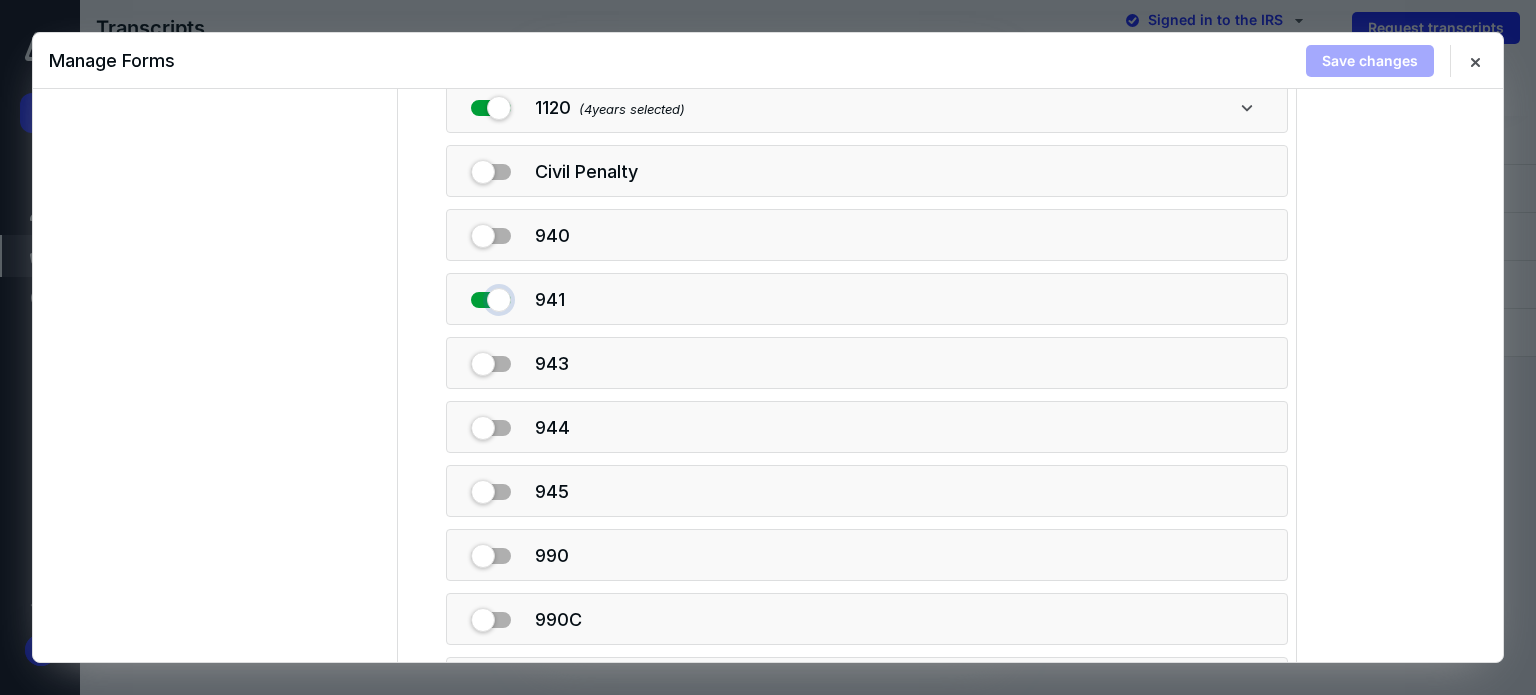 checkbox on "true" 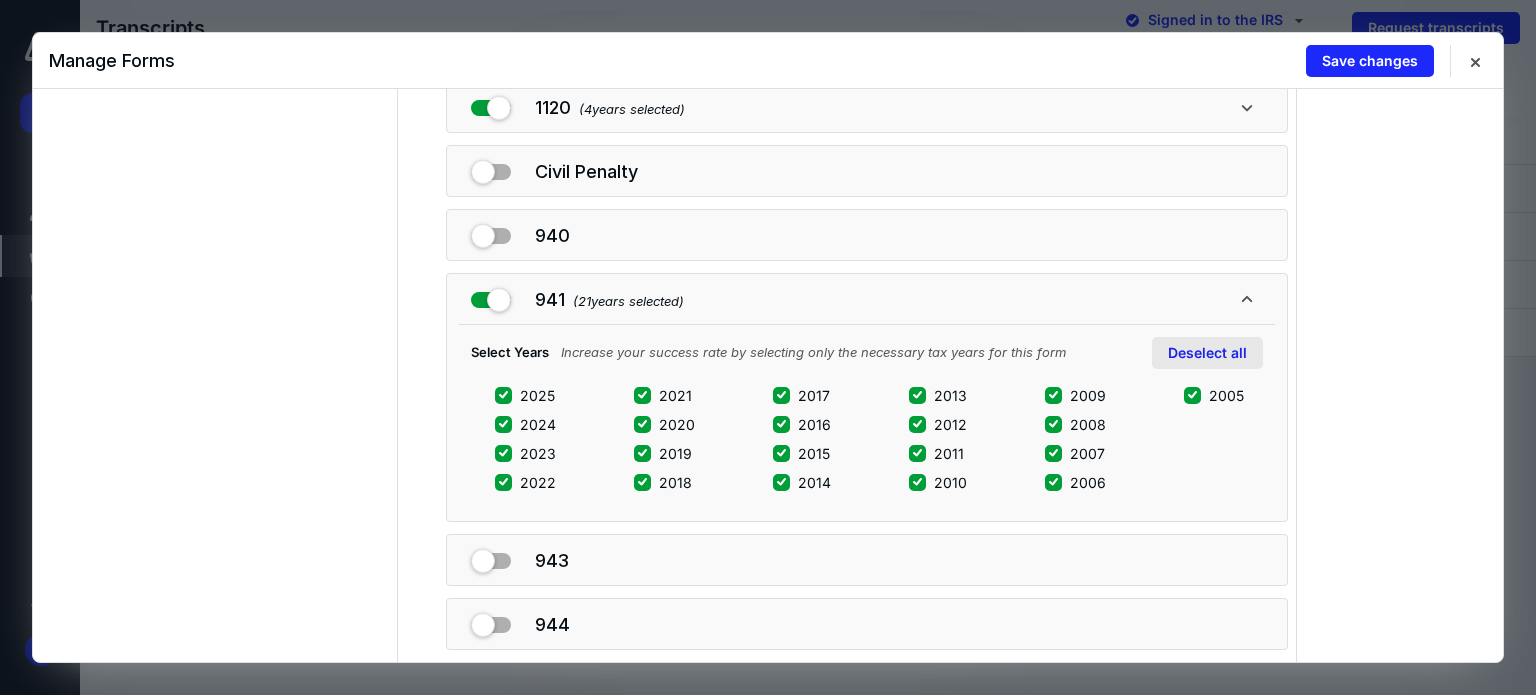 click on "Deselect all" at bounding box center [1207, 353] 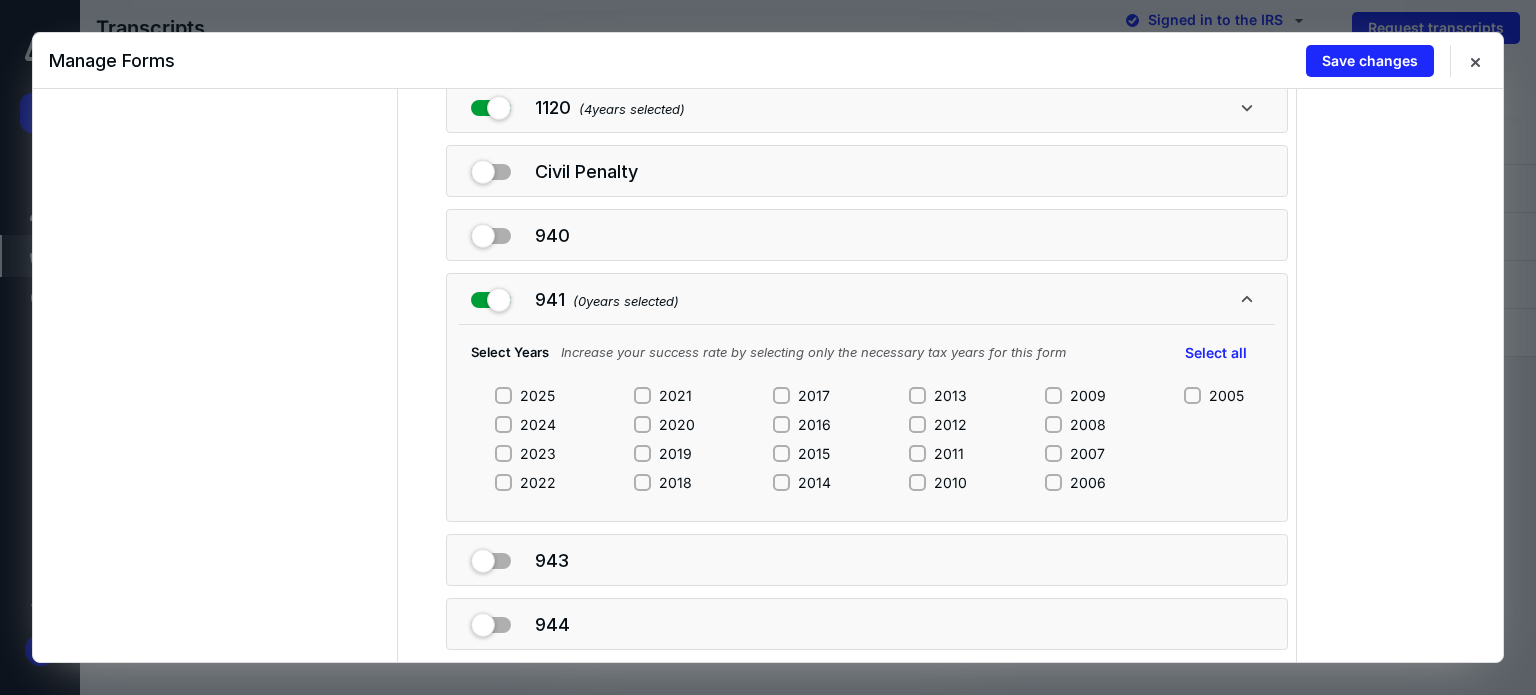 click on "2025 2024 2023 2022 2021 2020 2019 2018 2017 2016 2015 2014 2013 2012 2011 2010 2009 2008 2007 2006 2005" at bounding box center [869, 445] 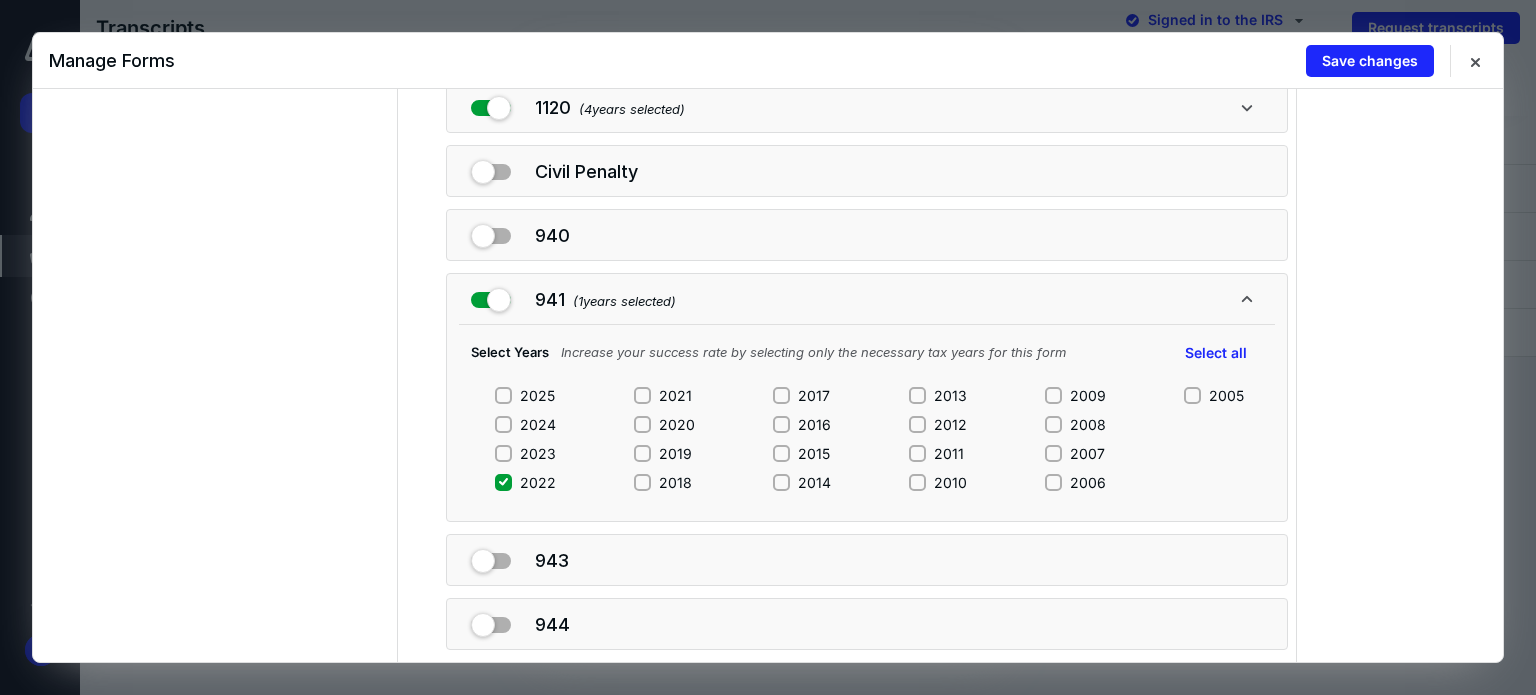 click on "2023" at bounding box center [503, 453] 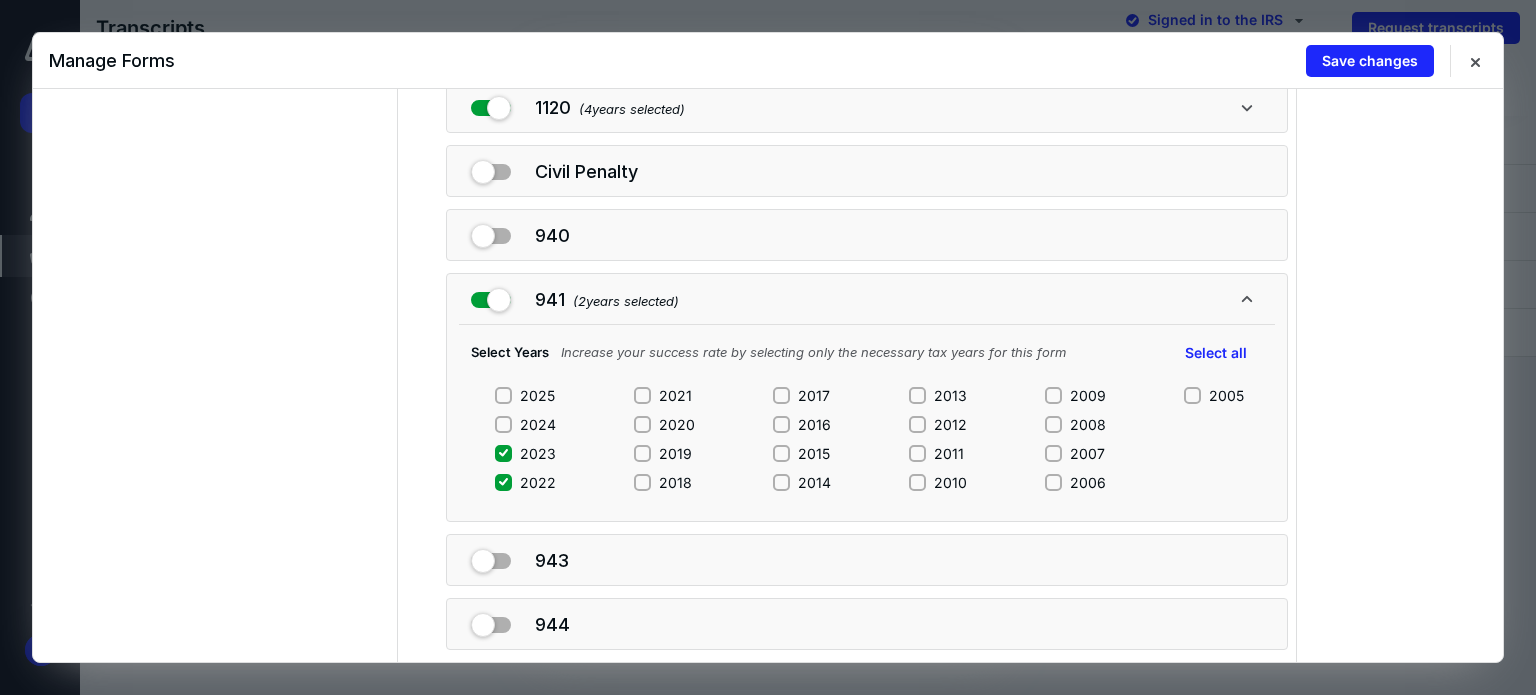 click 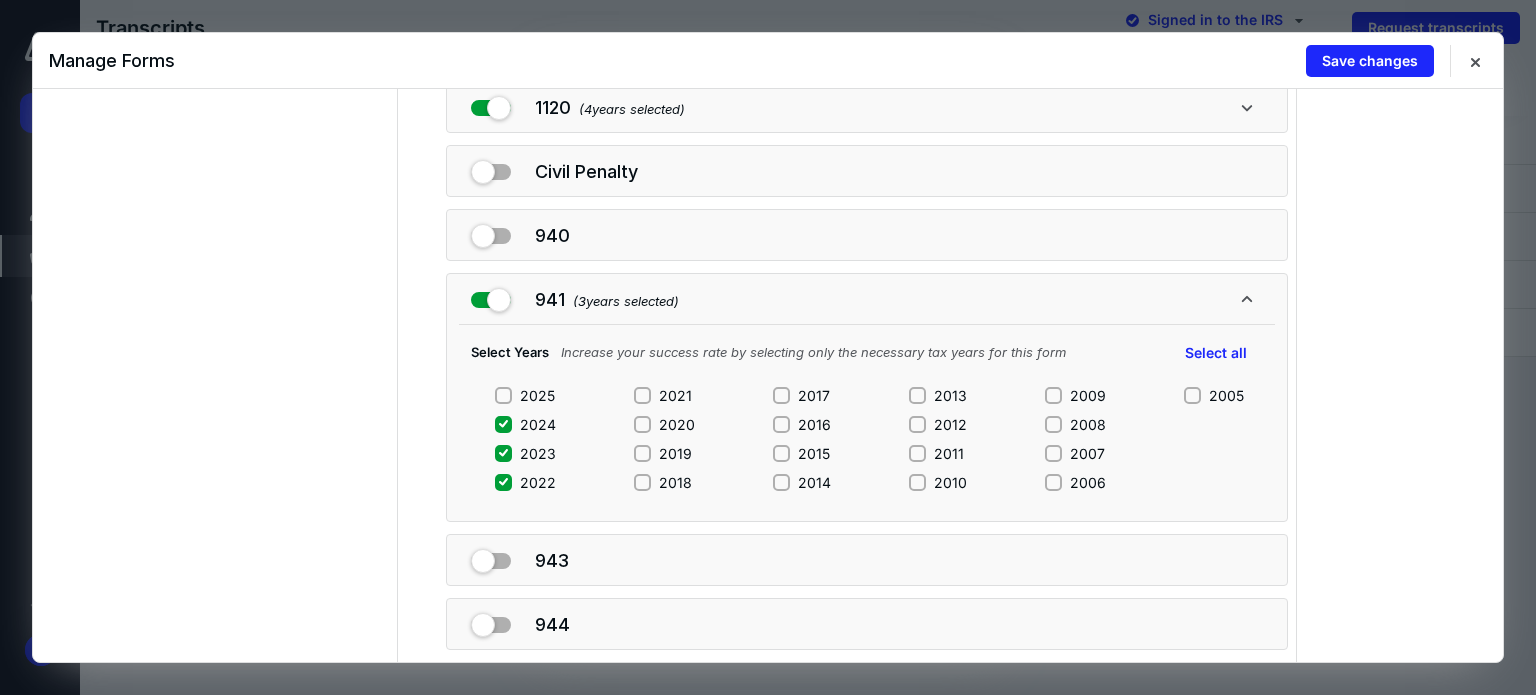 click 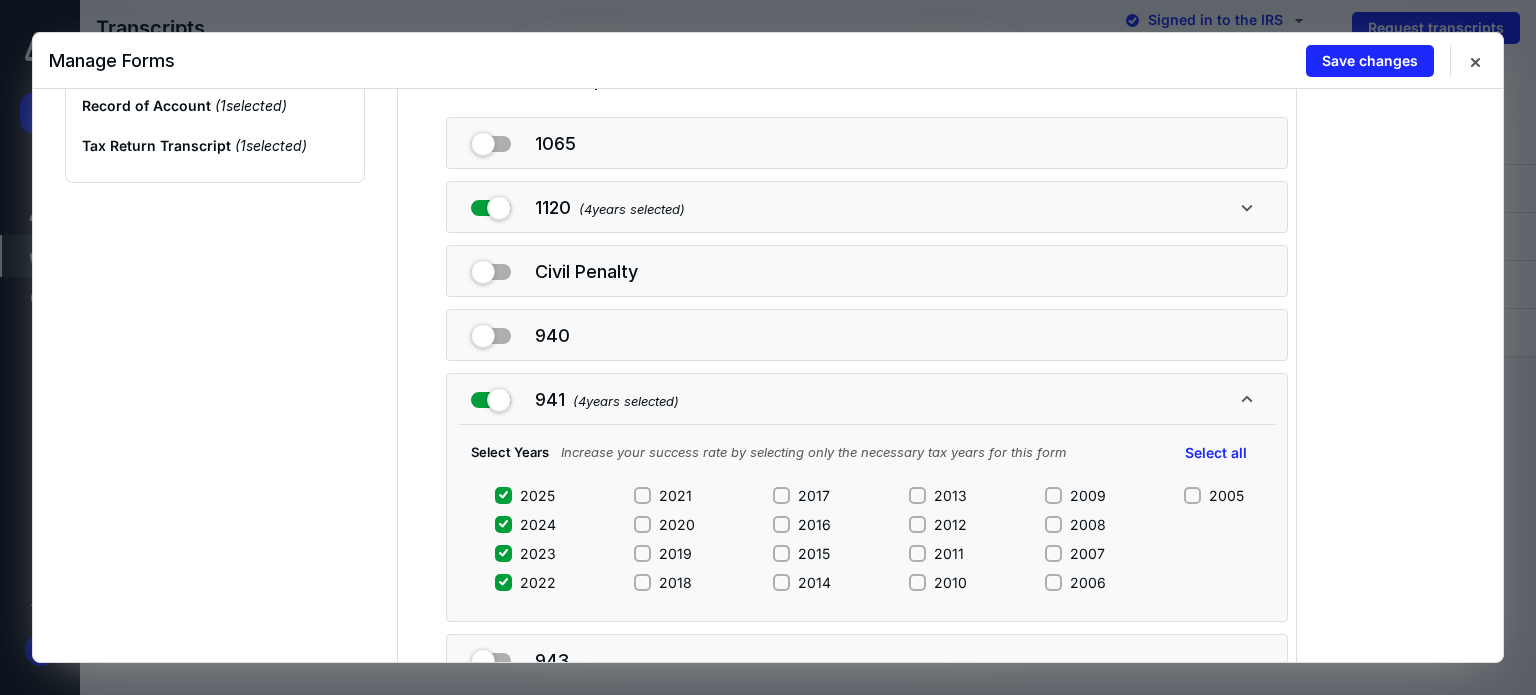 scroll, scrollTop: 384, scrollLeft: 0, axis: vertical 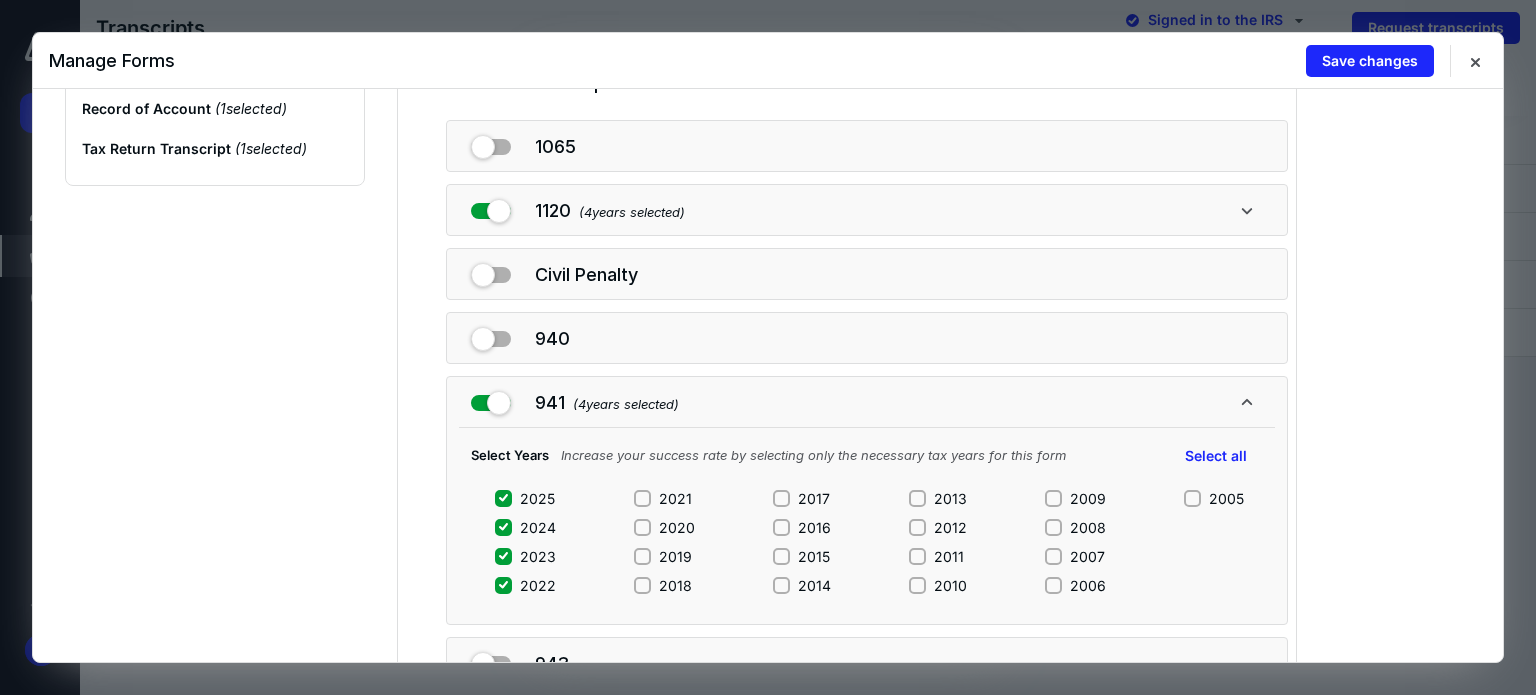 click on "940" at bounding box center [867, 338] 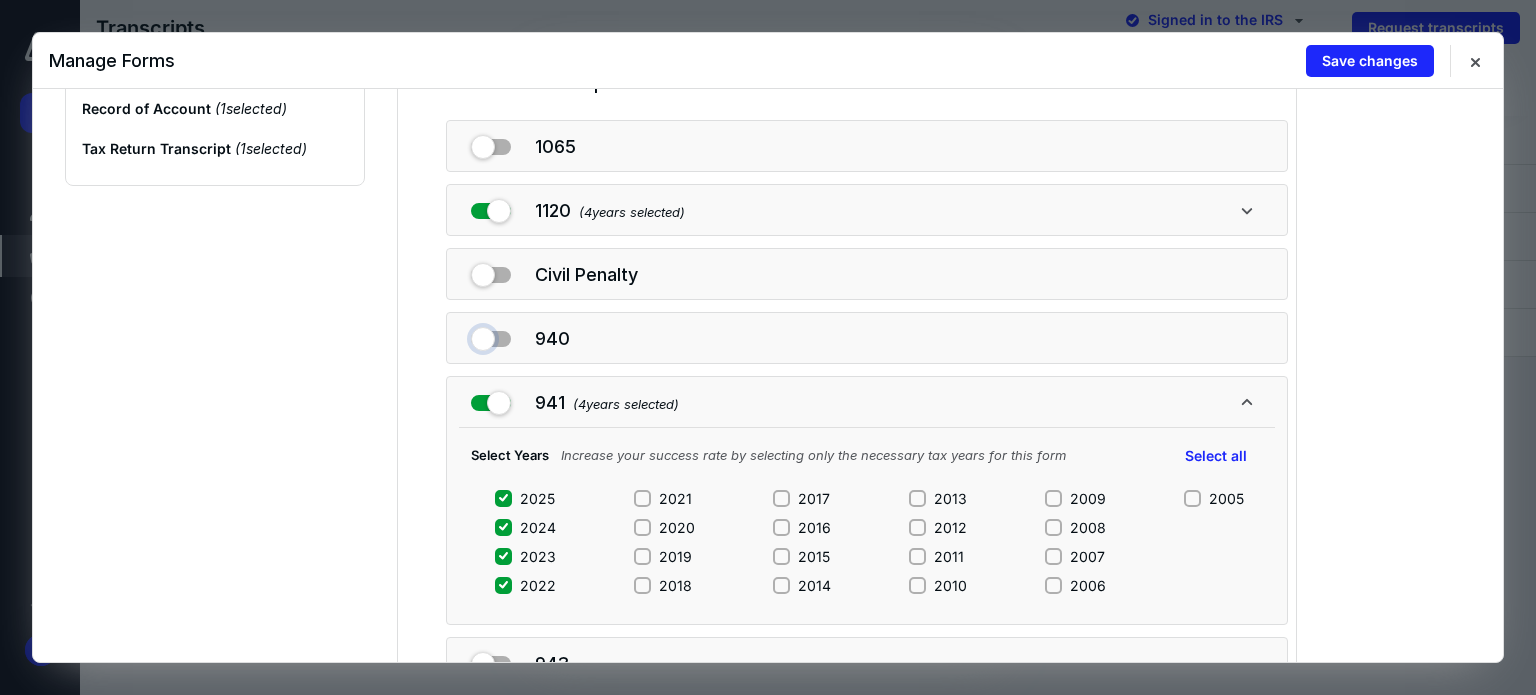 click at bounding box center [491, 335] 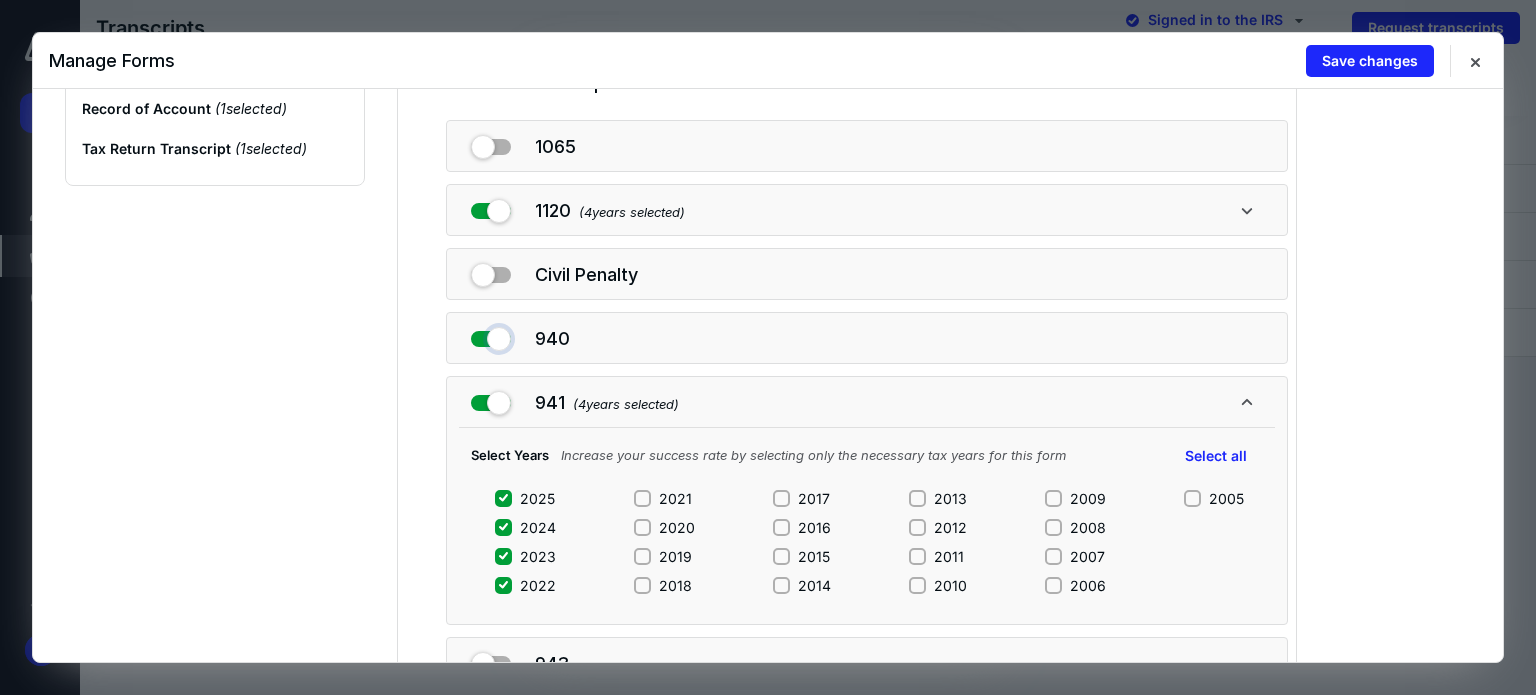checkbox on "true" 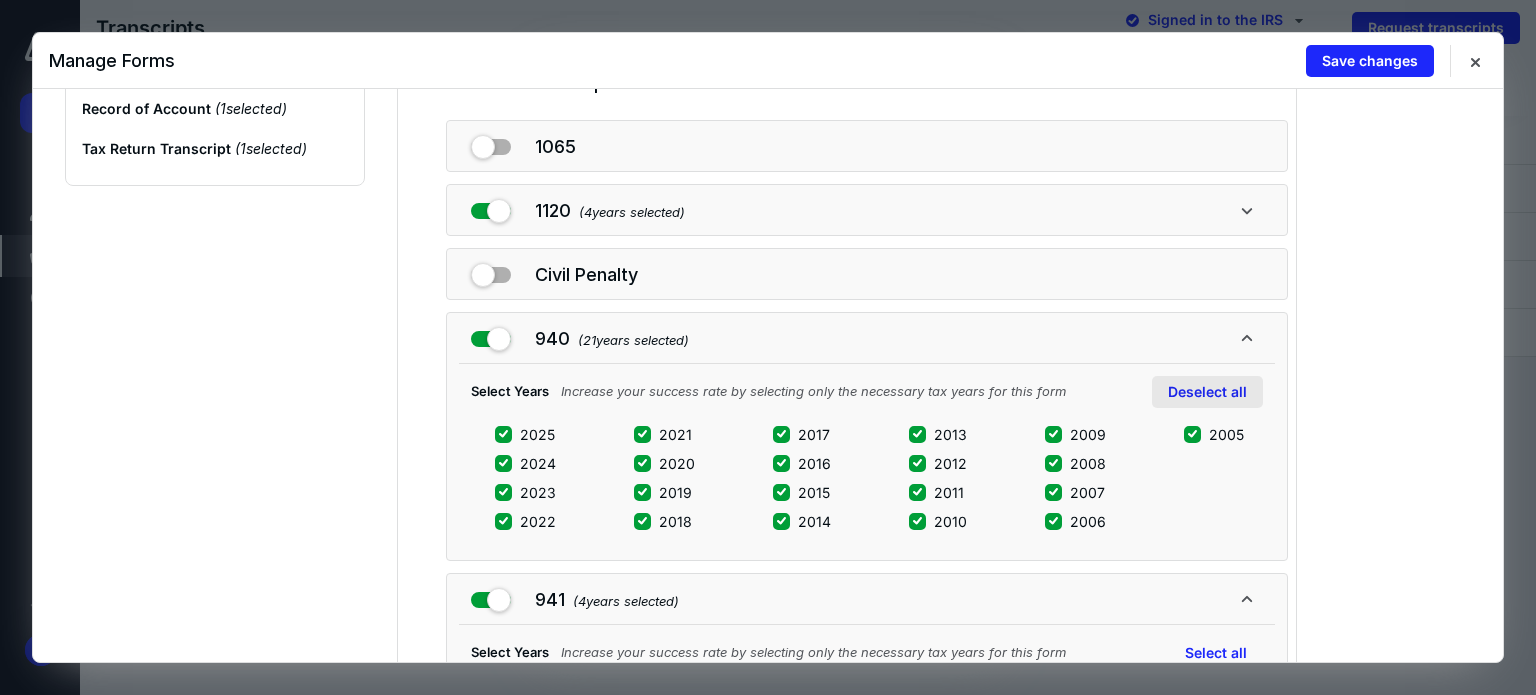 click on "Deselect all" at bounding box center (1207, 392) 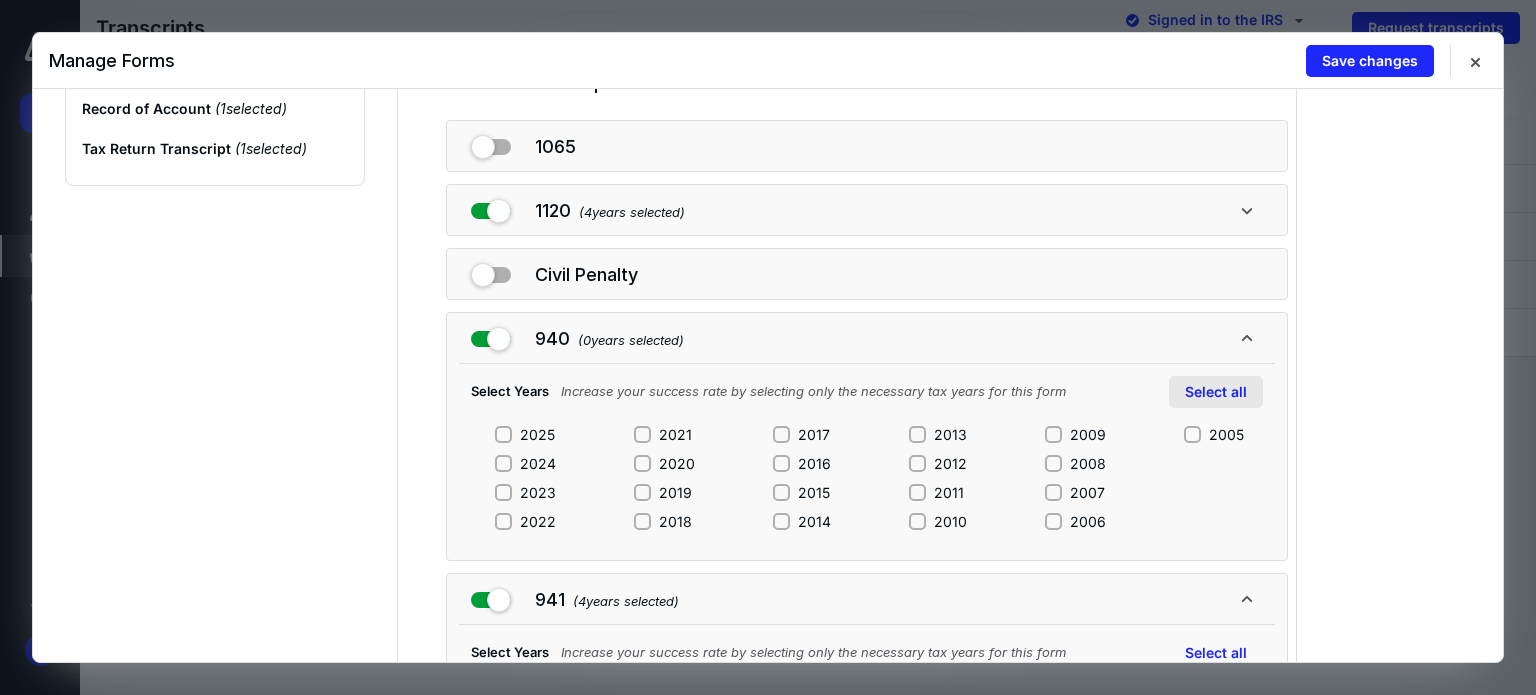 checkbox on "false" 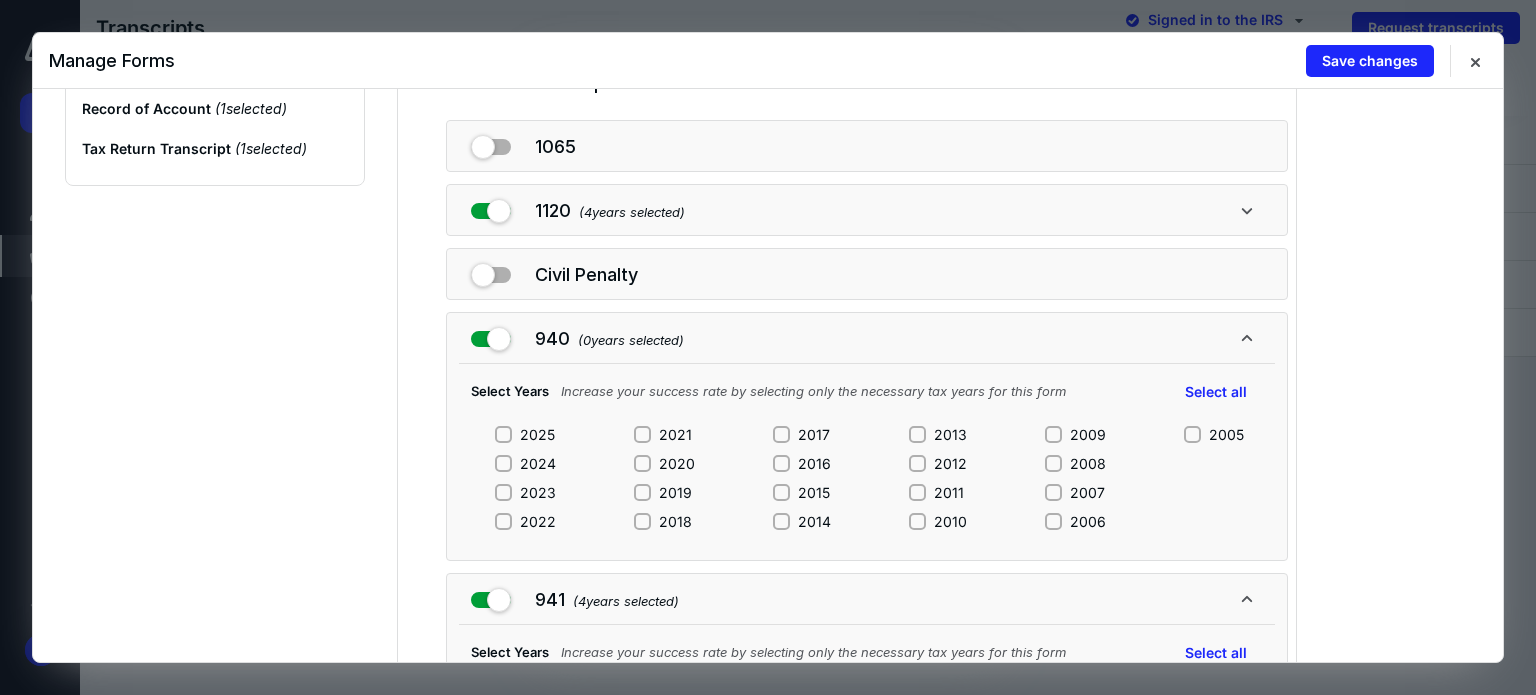 drag, startPoint x: 503, startPoint y: 519, endPoint x: 501, endPoint y: 486, distance: 33.06055 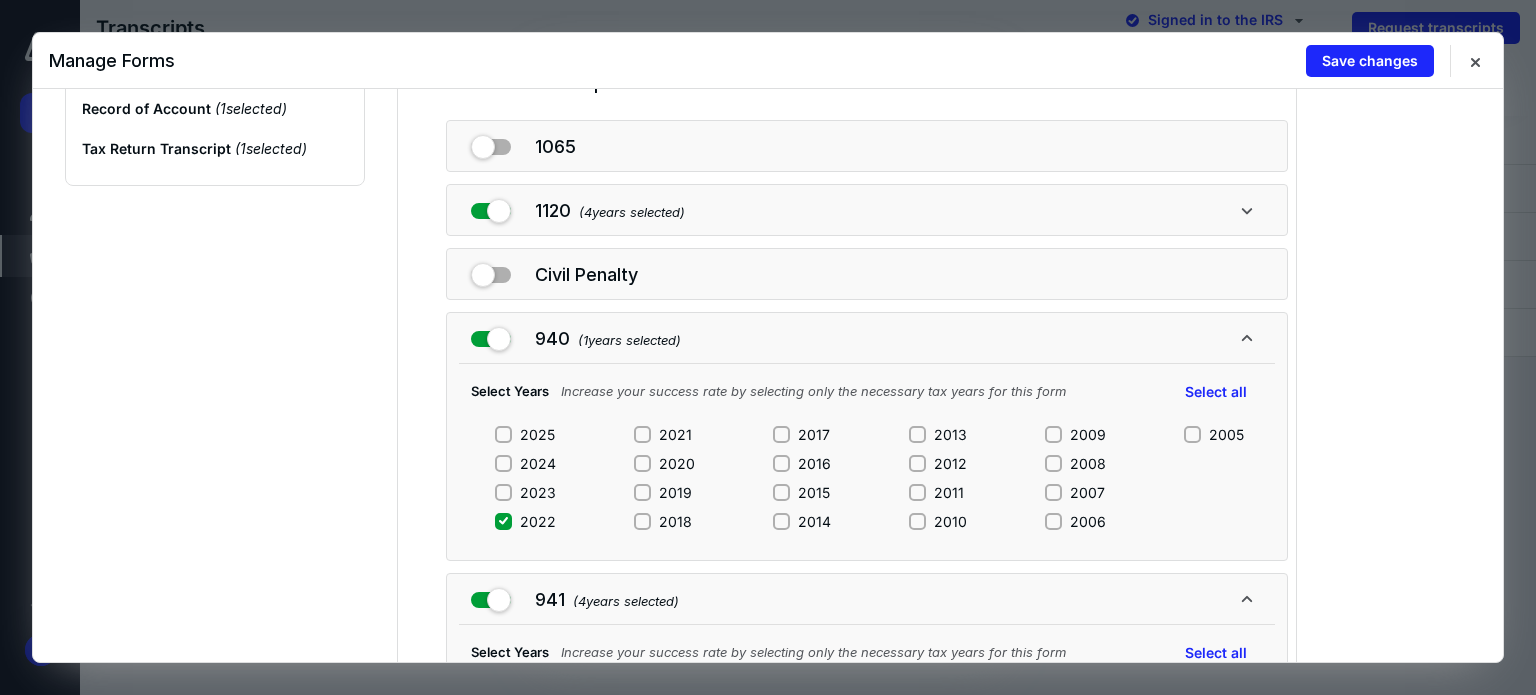 click on "2023" at bounding box center (503, 492) 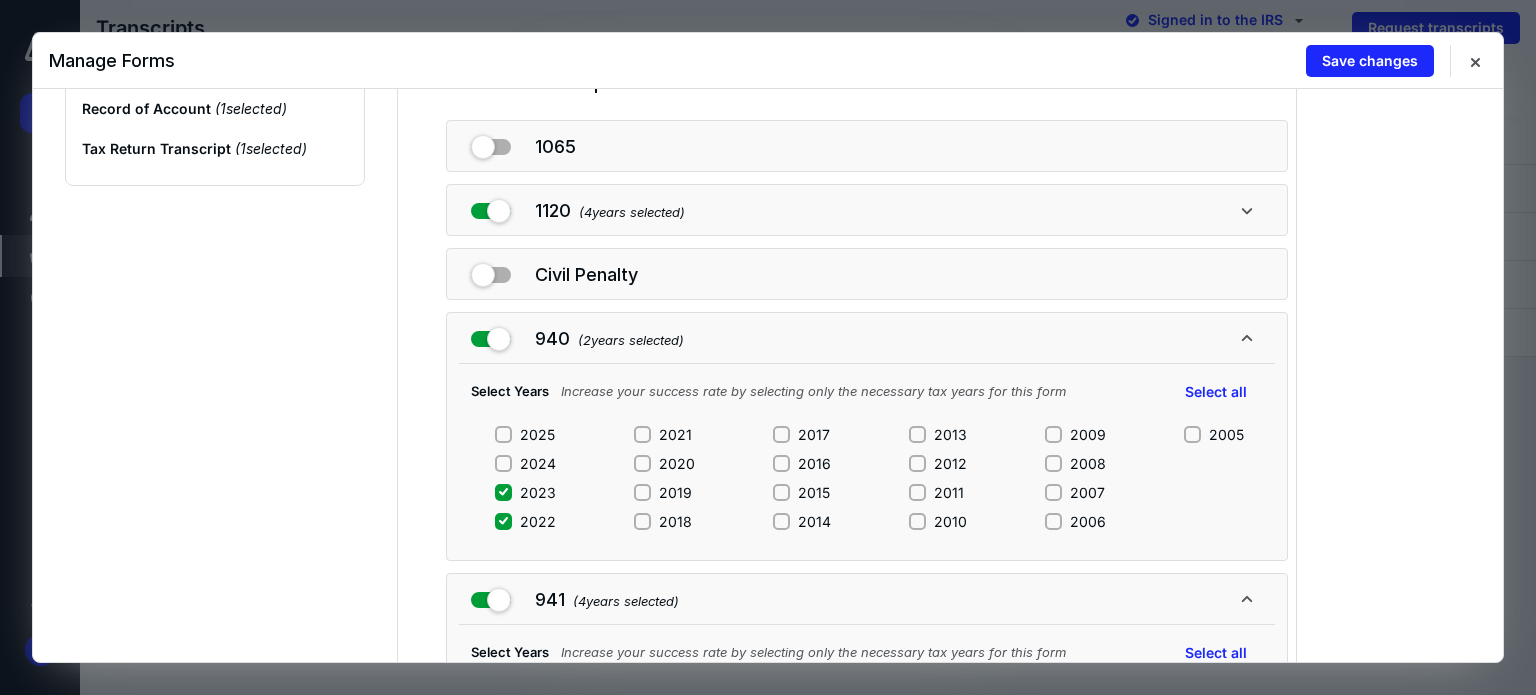 click 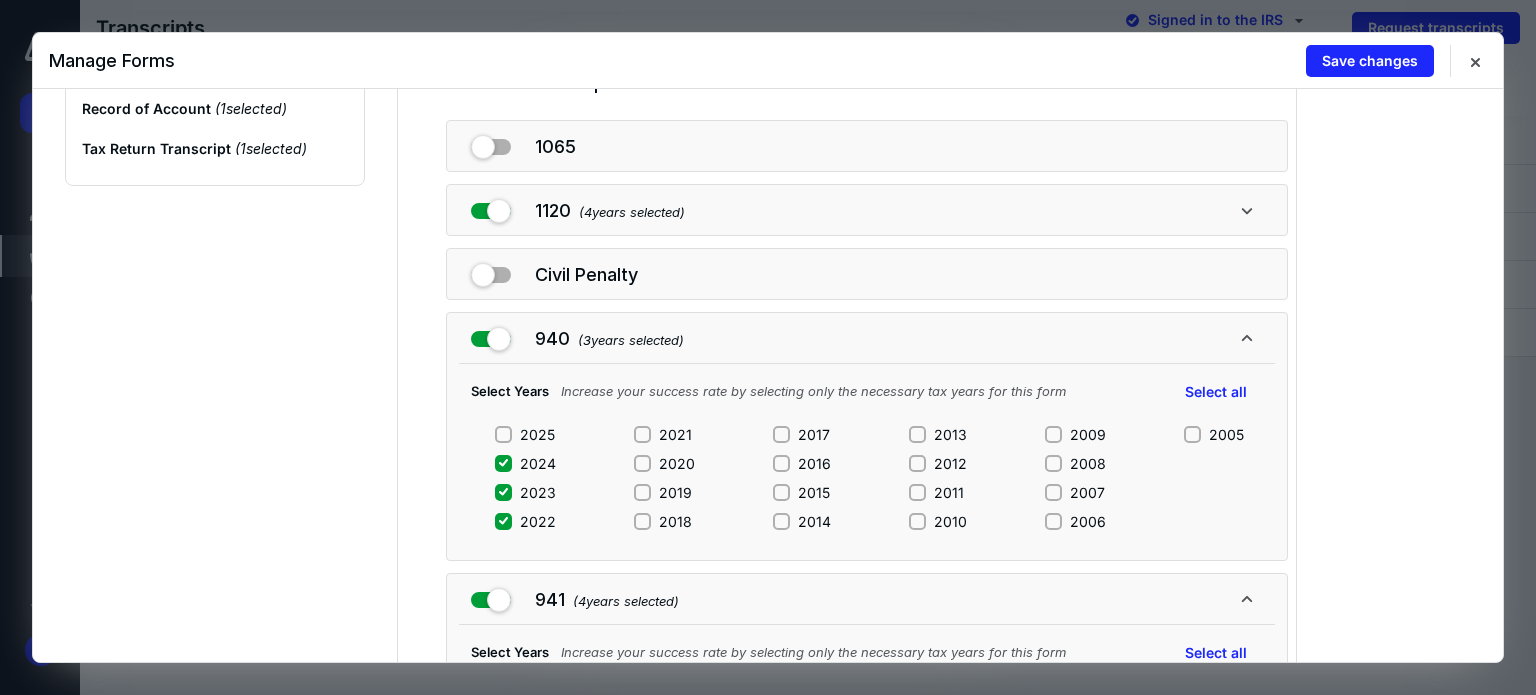 click on "2025" at bounding box center (503, 434) 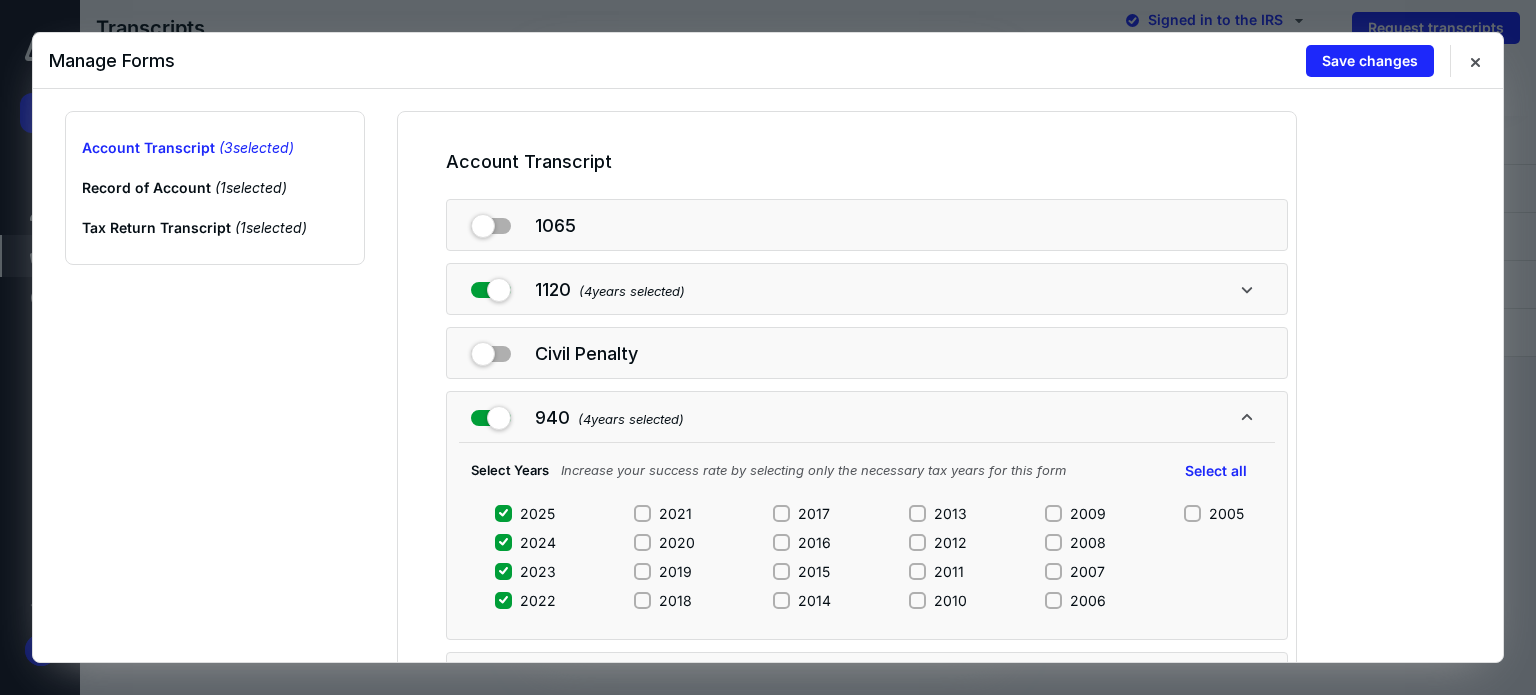 scroll, scrollTop: 0, scrollLeft: 0, axis: both 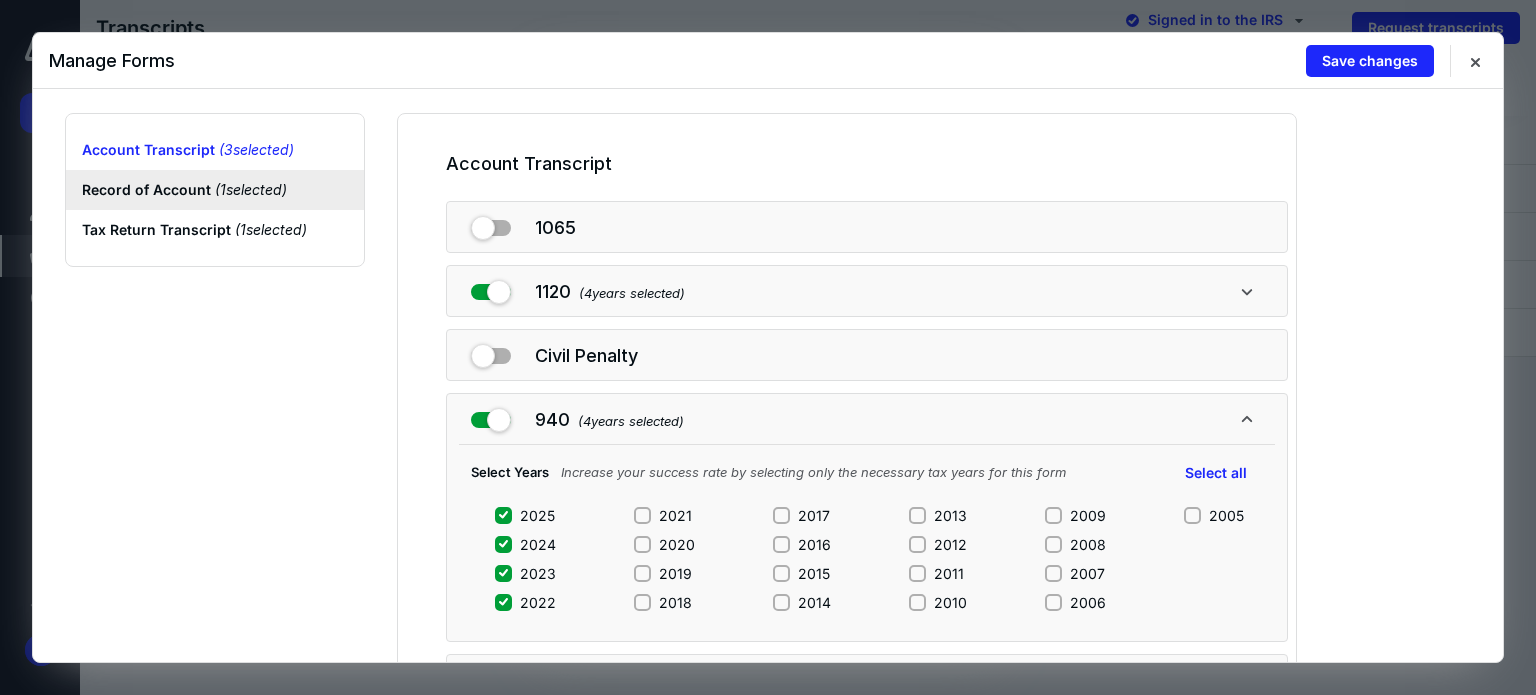 click on "Record of Account   ( 1  selected)" at bounding box center [215, 190] 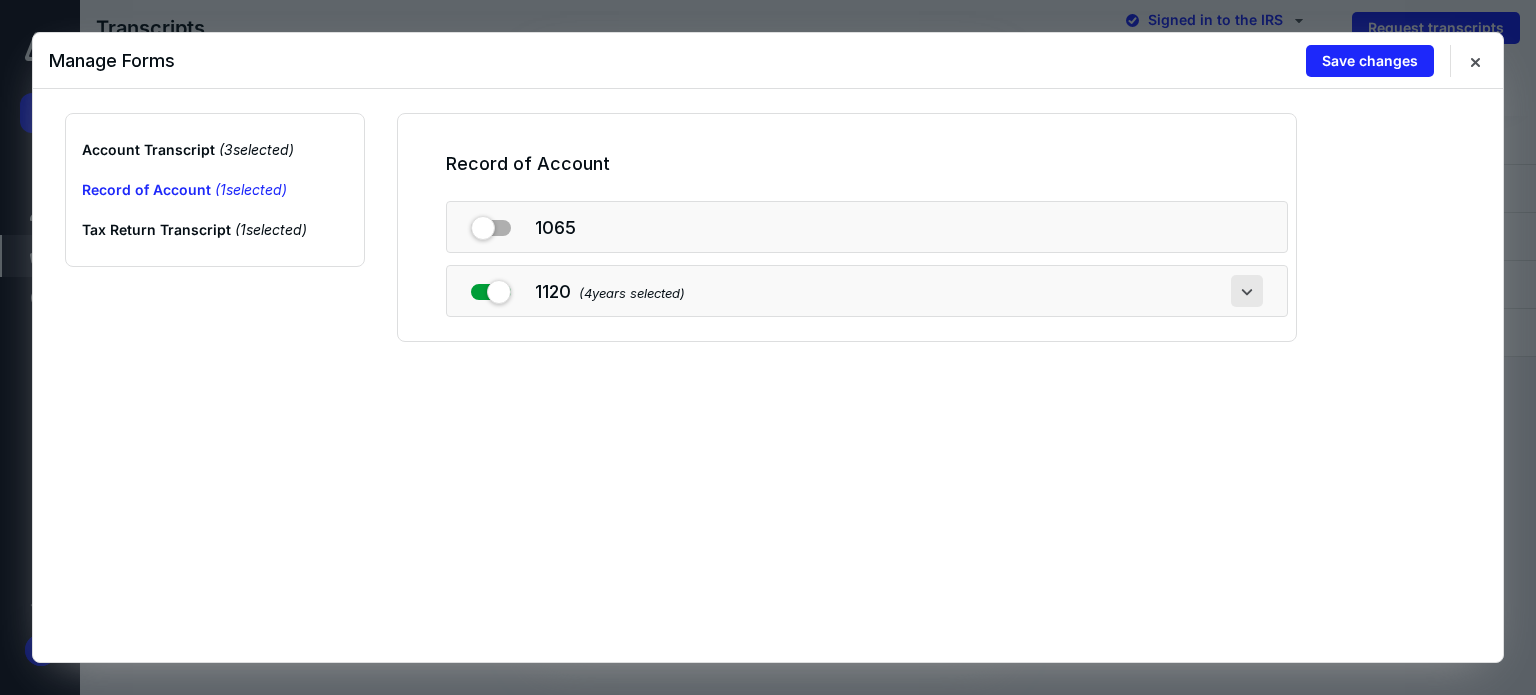 click at bounding box center (1247, 291) 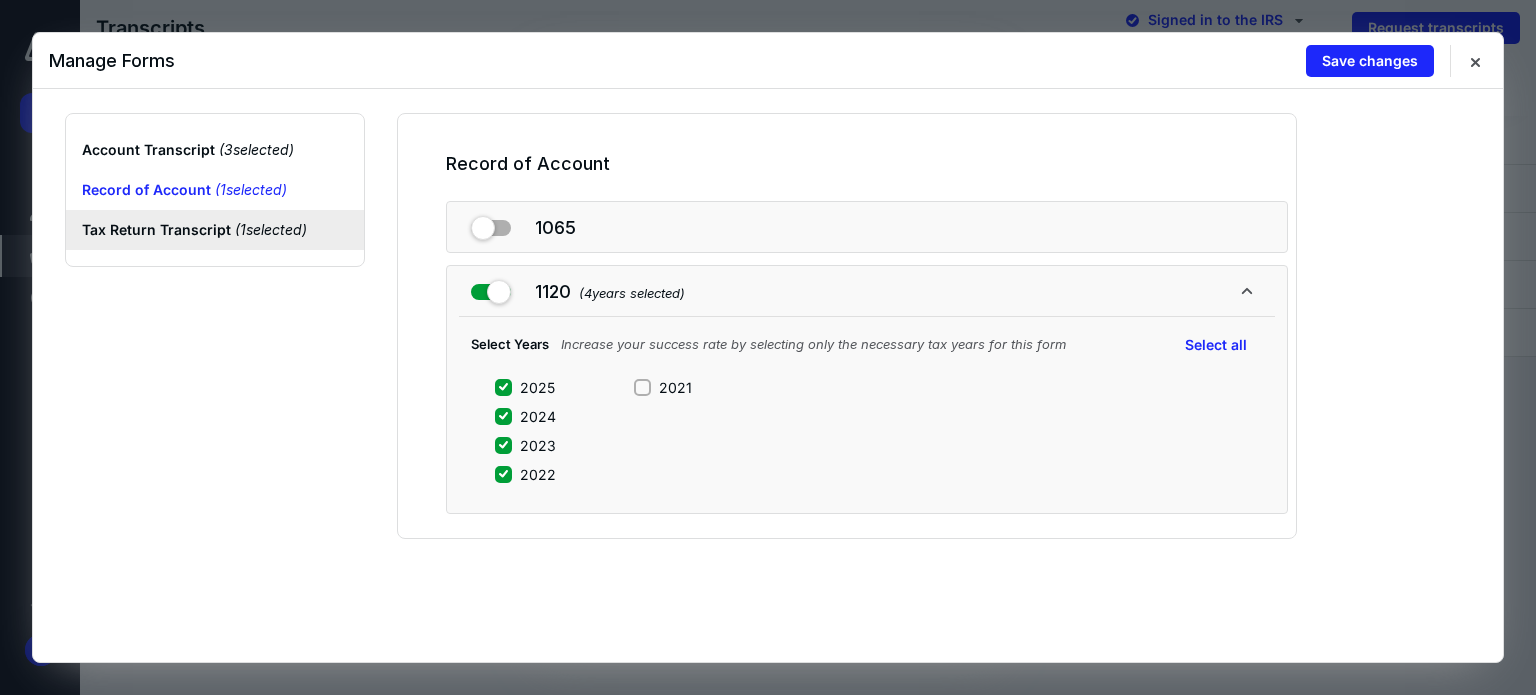 click on "Tax Return Transcript   ( 1  selected)" at bounding box center (215, 230) 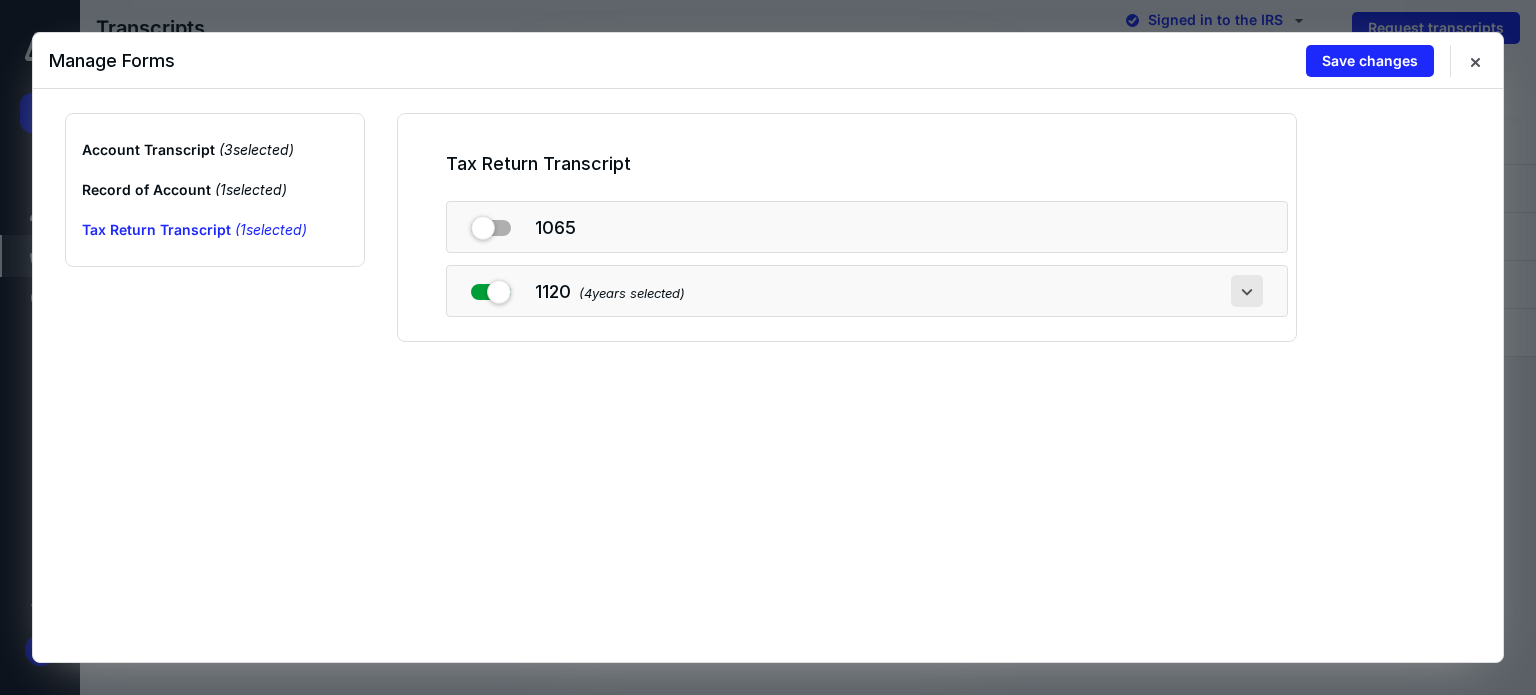click at bounding box center (1247, 291) 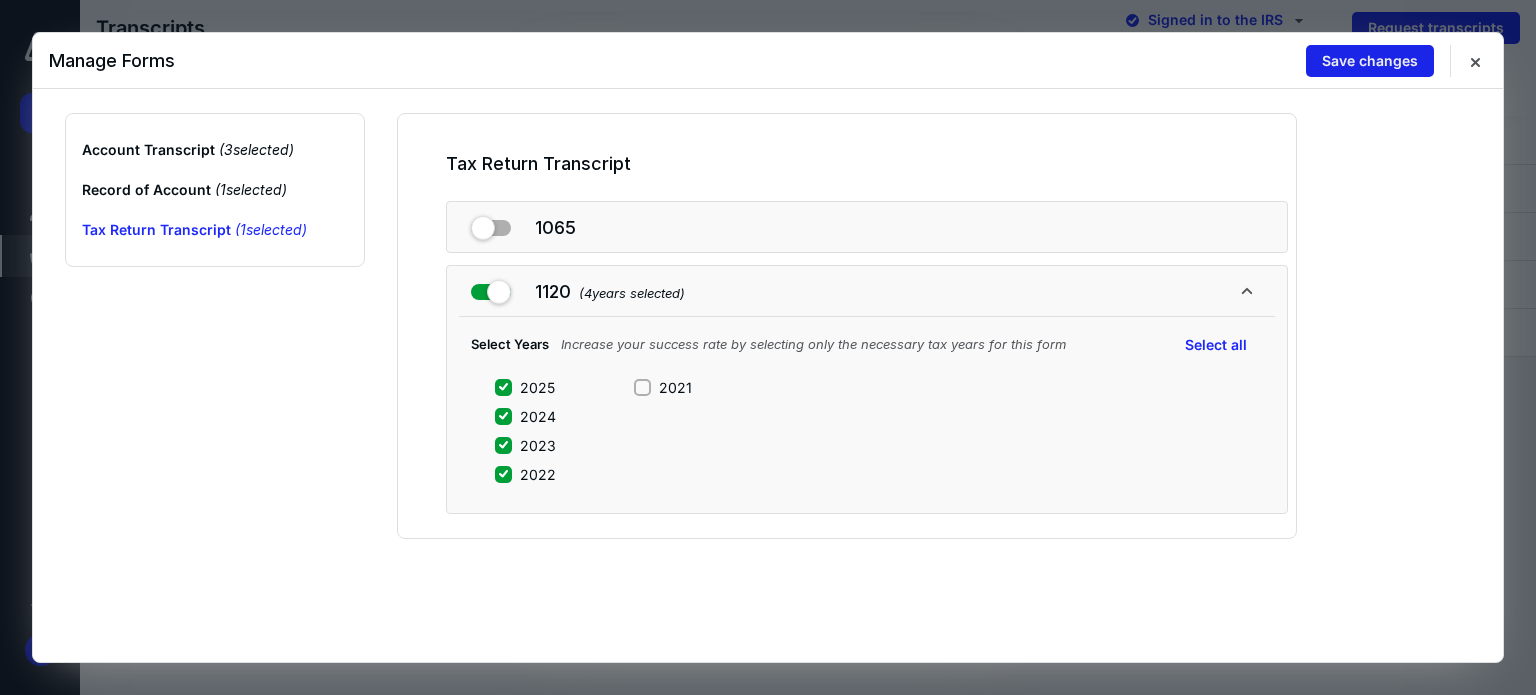 click on "Save changes" at bounding box center (1370, 61) 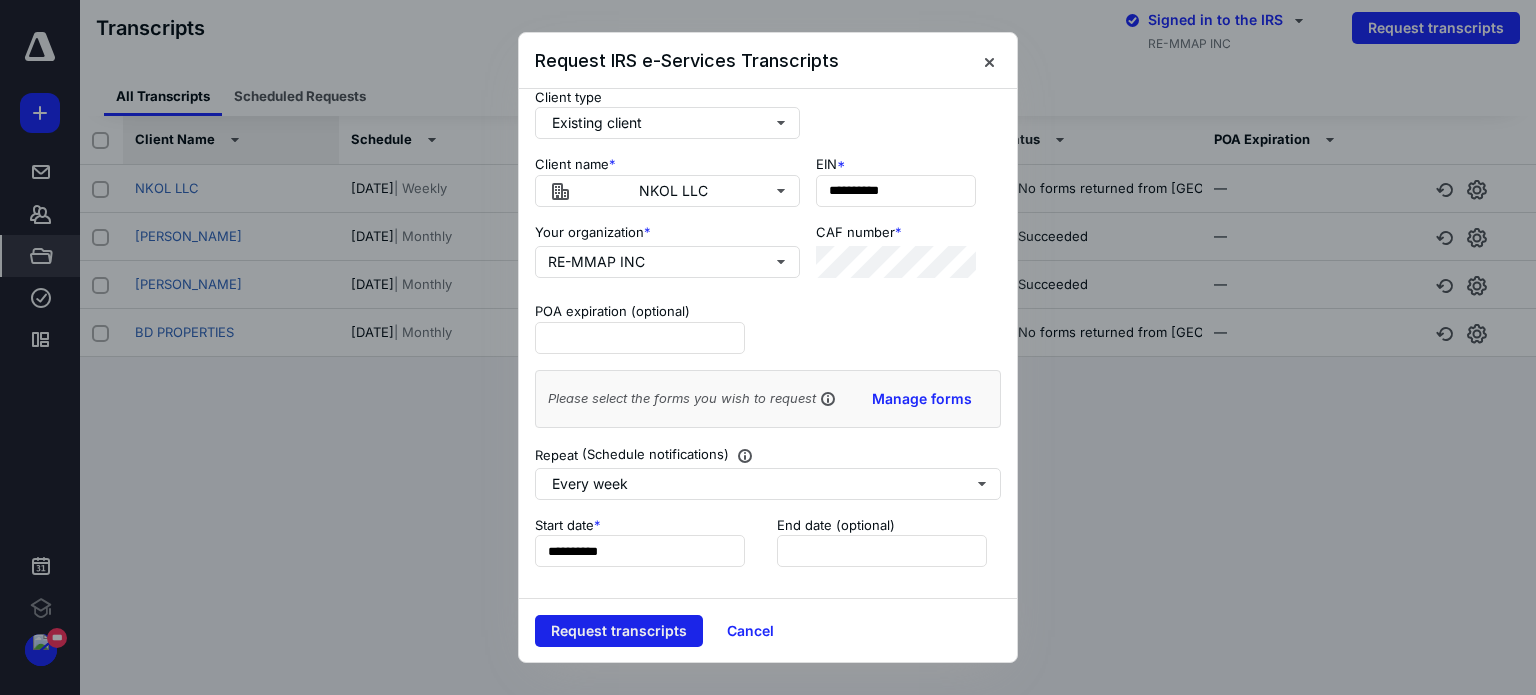 click on "Request transcripts" at bounding box center (619, 631) 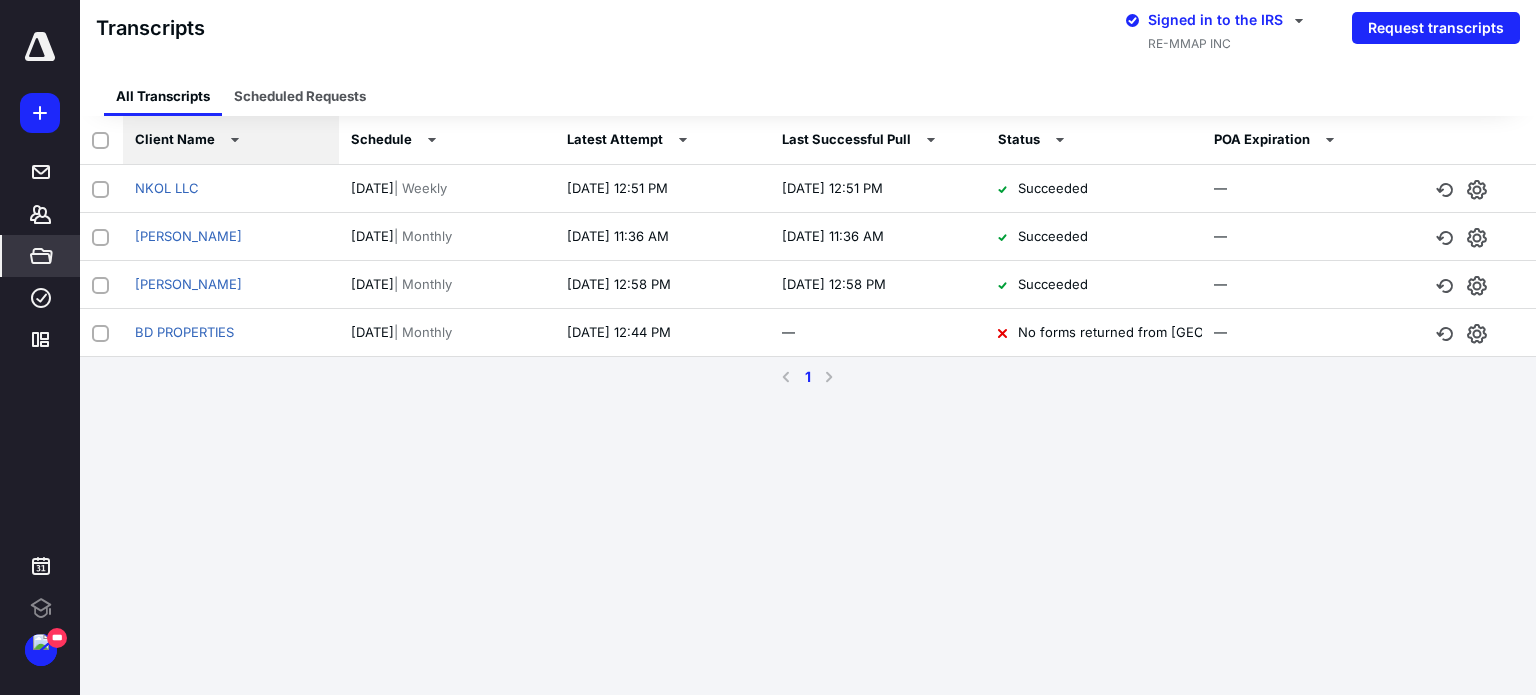 click on "**********" at bounding box center [768, 347] 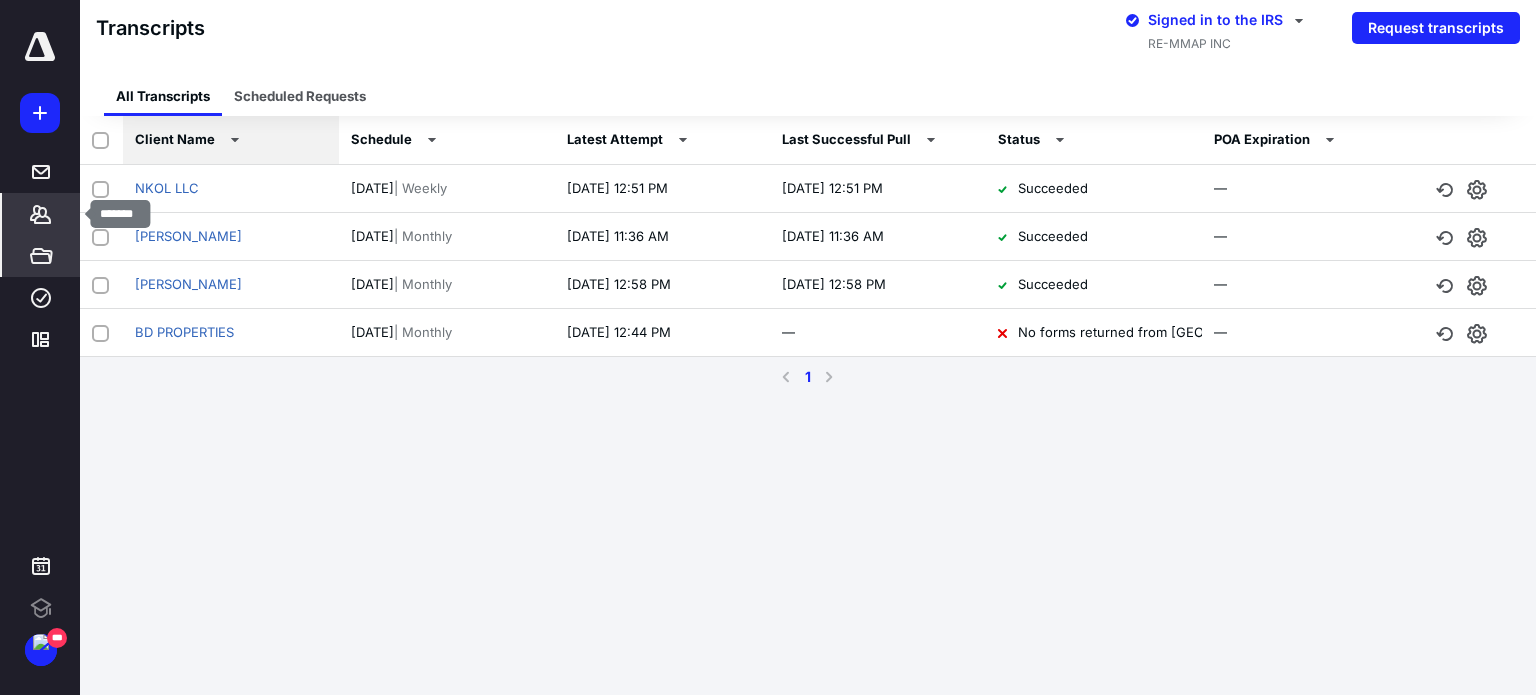 click 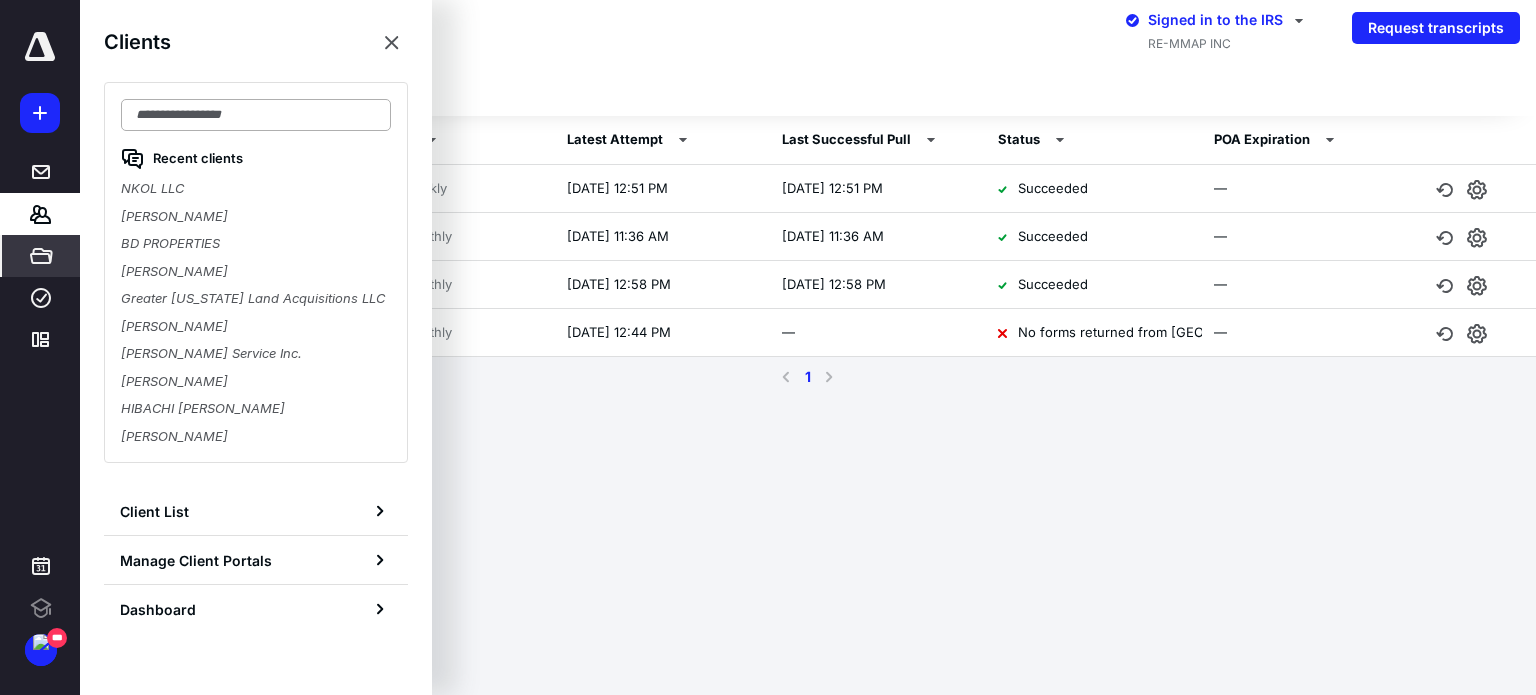 click at bounding box center (256, 115) 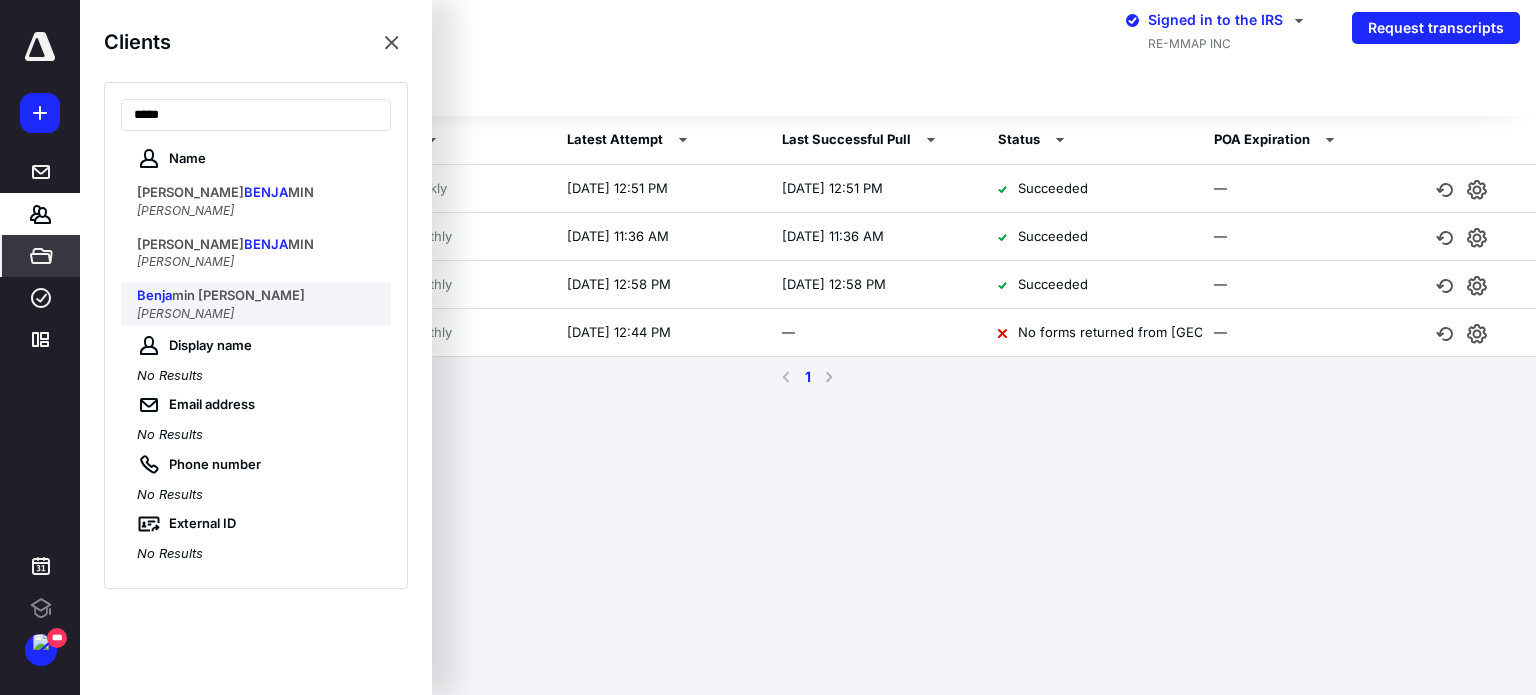 type on "*****" 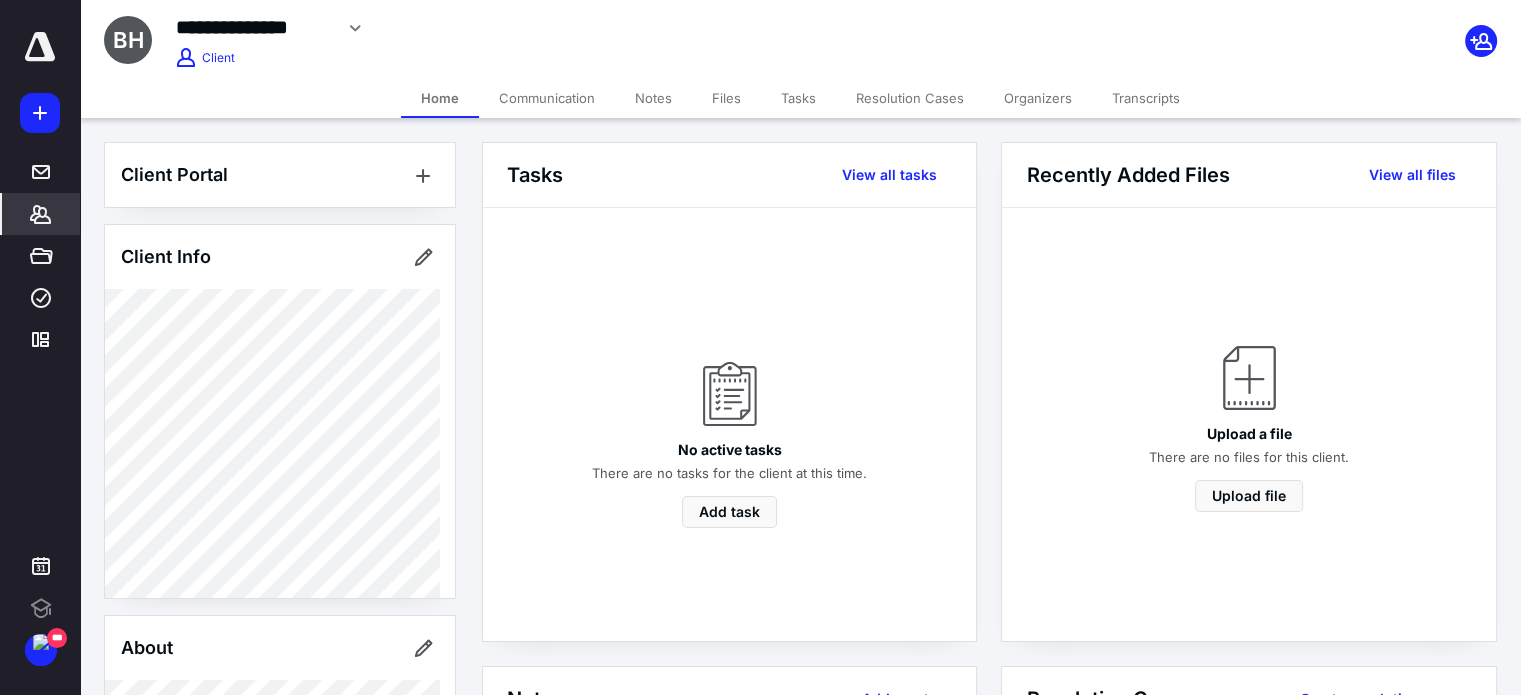 click on "Files" at bounding box center [726, 98] 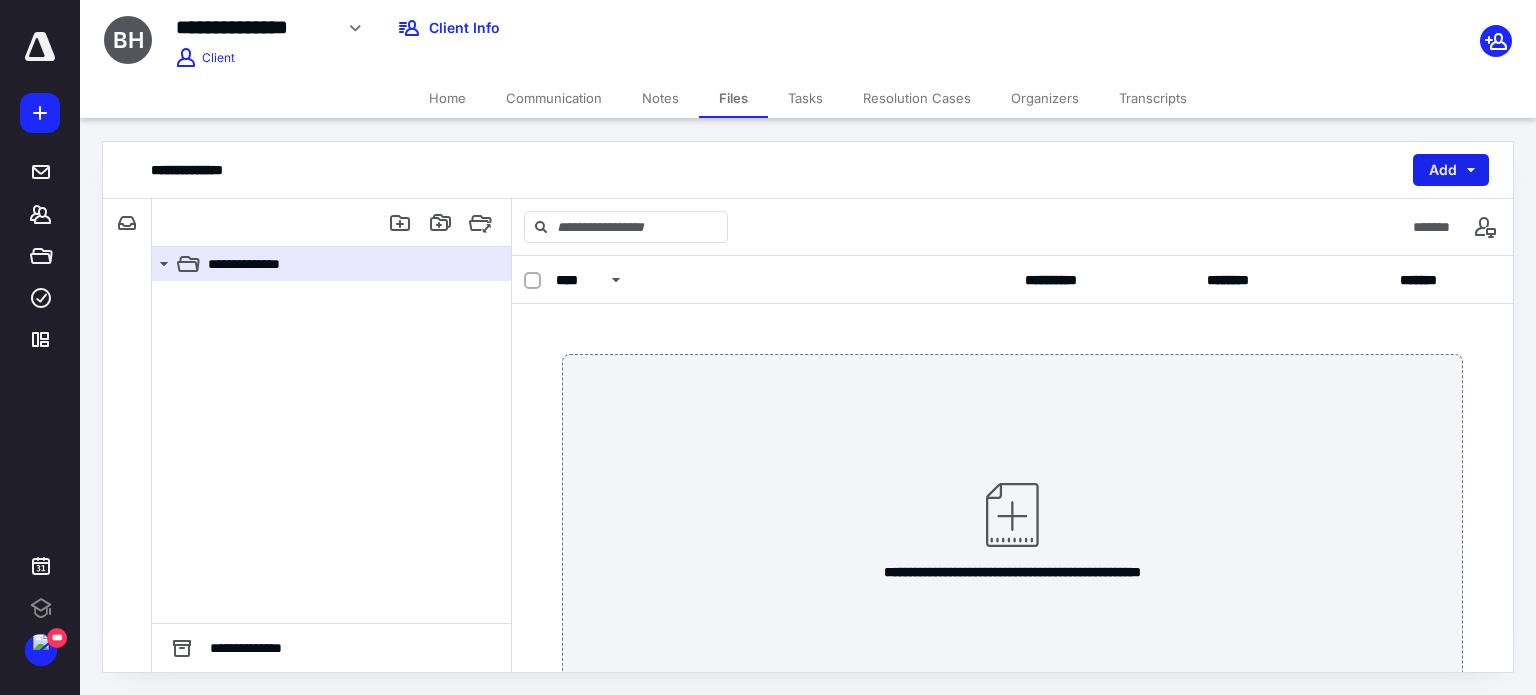 click on "Add" at bounding box center [1451, 170] 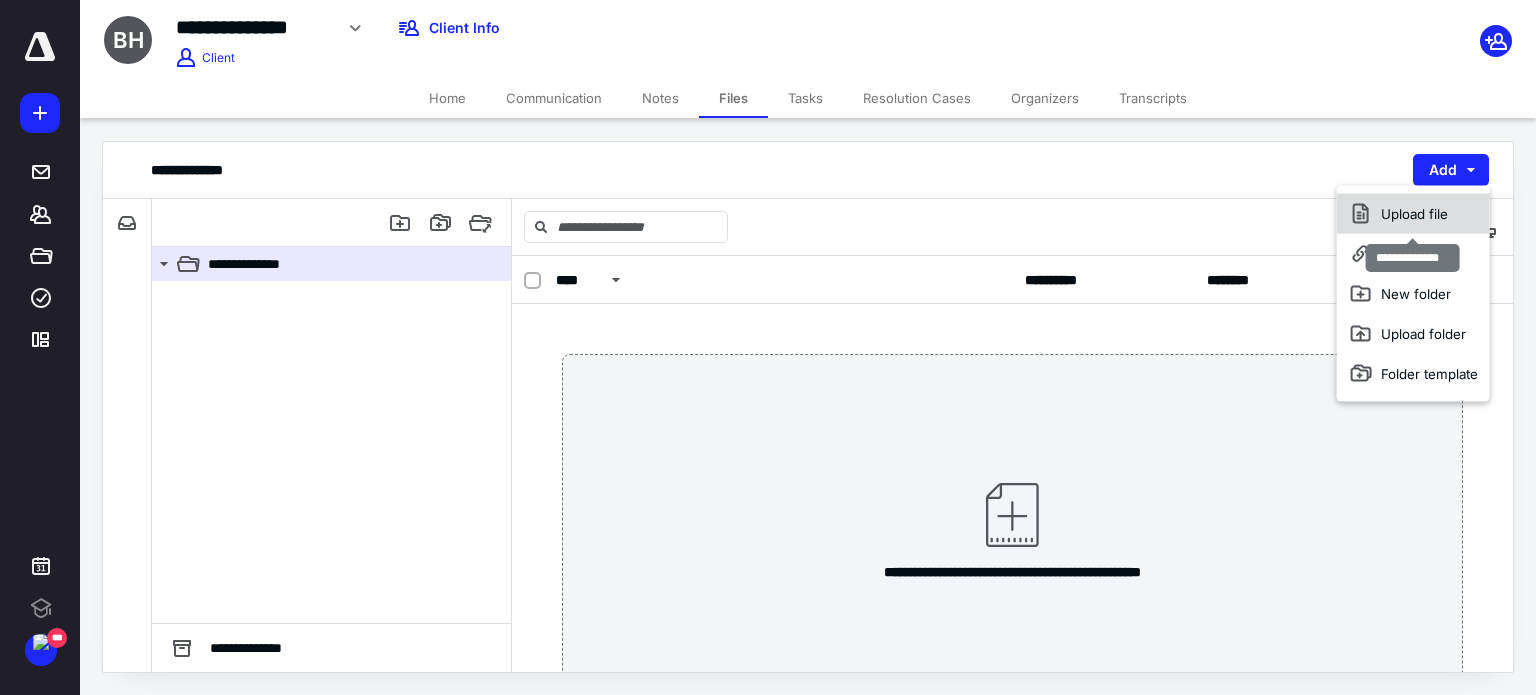 click on "Upload file" at bounding box center (1413, 214) 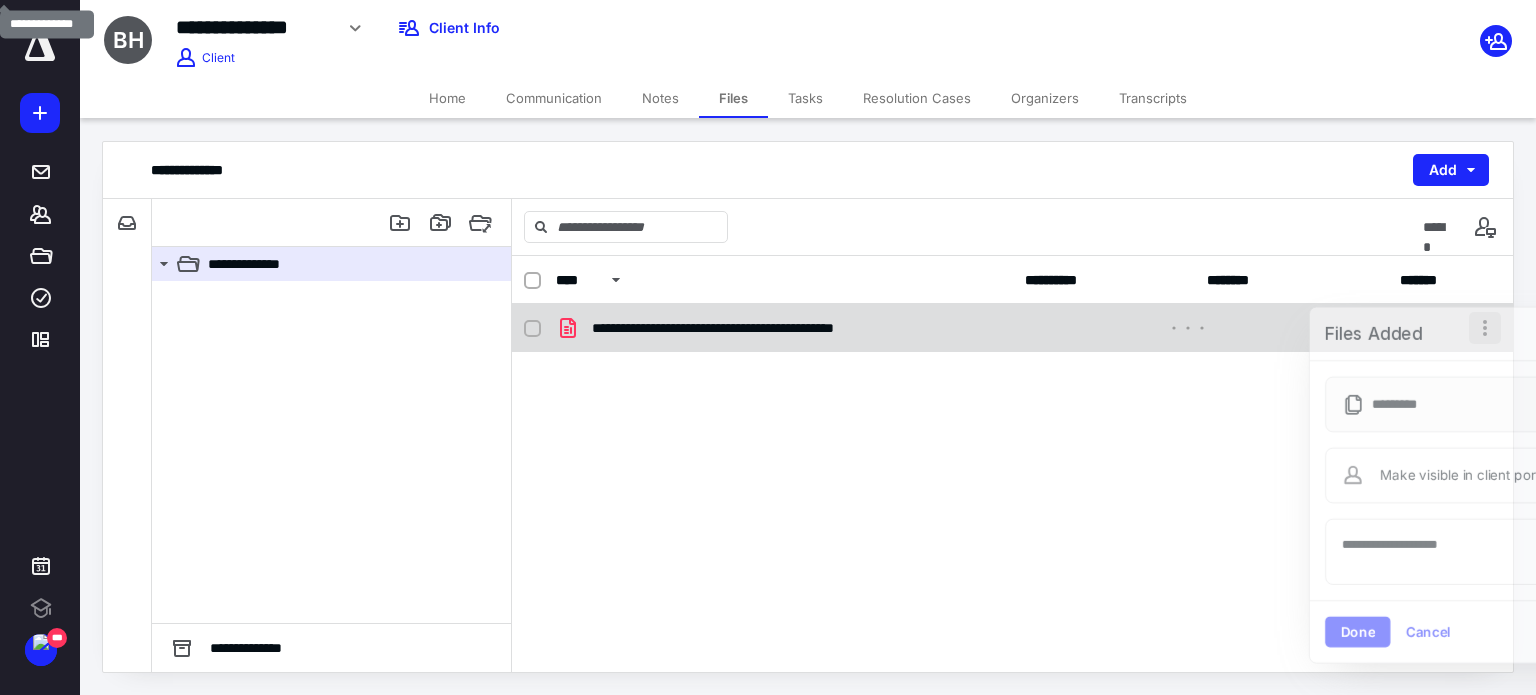 click on "Files Added" at bounding box center [1512, 334] 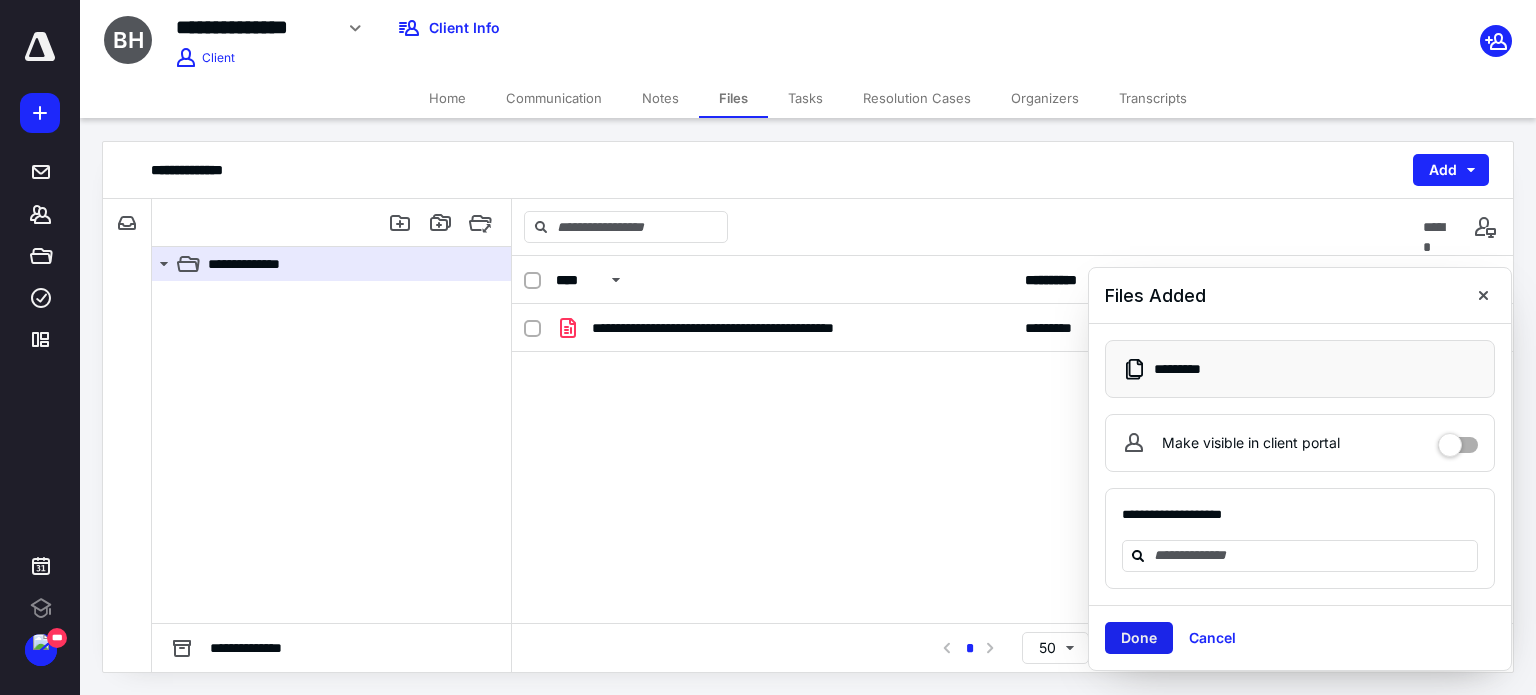 click on "Done" at bounding box center [1139, 638] 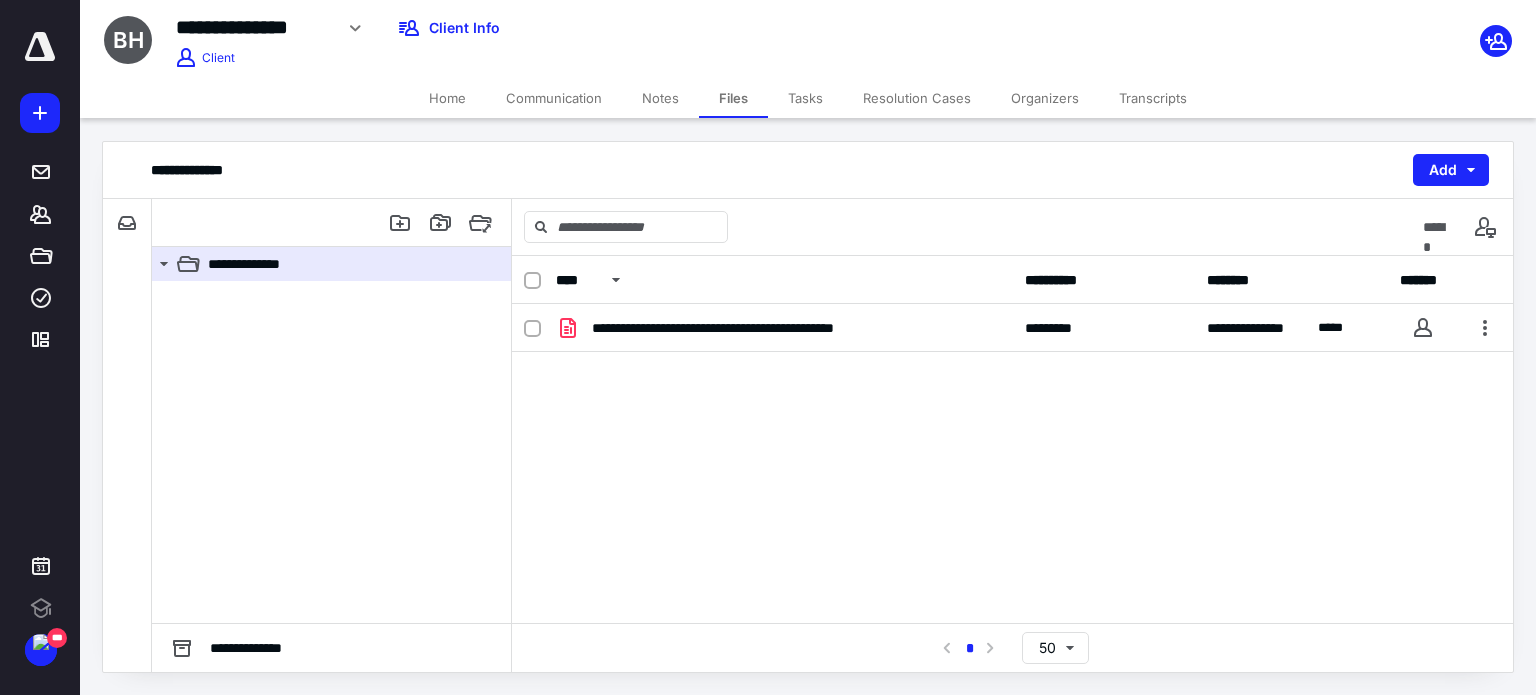 click on "**********" at bounding box center [1012, 454] 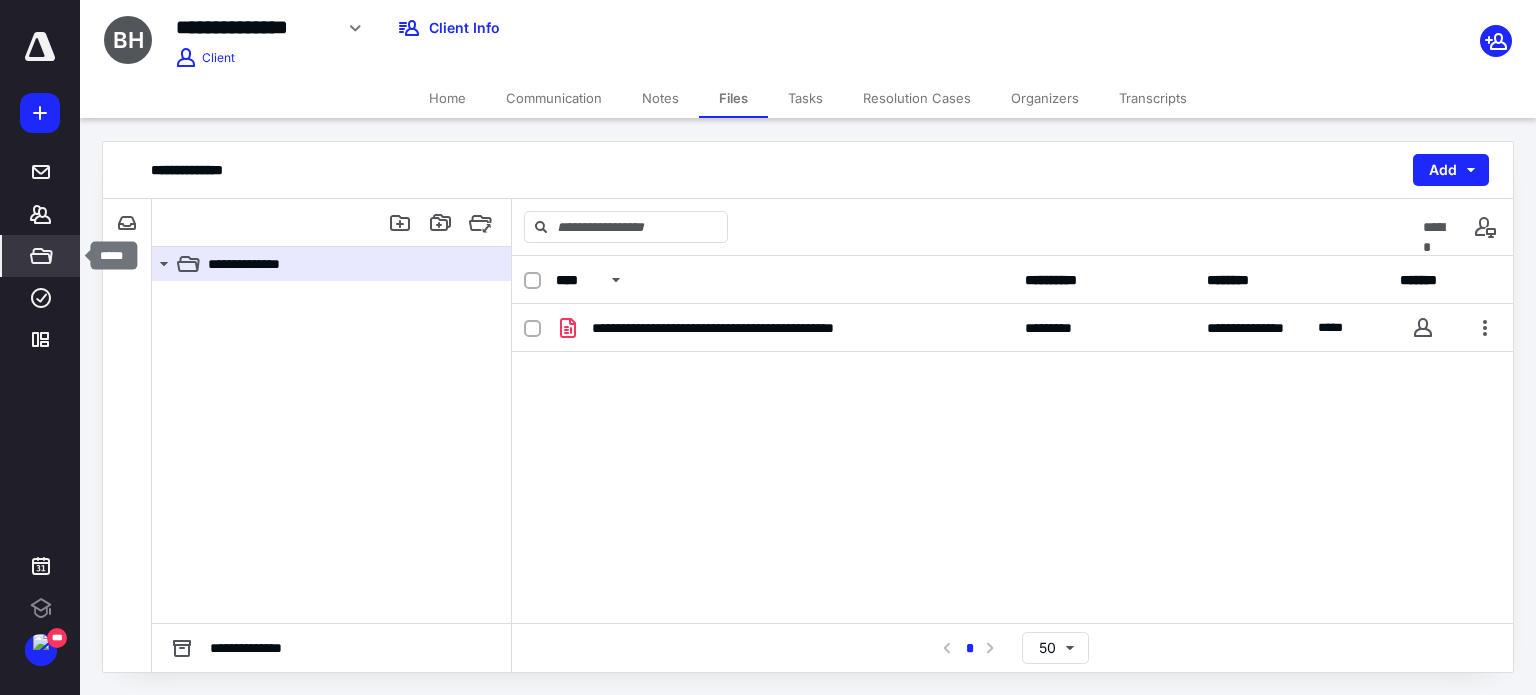 click 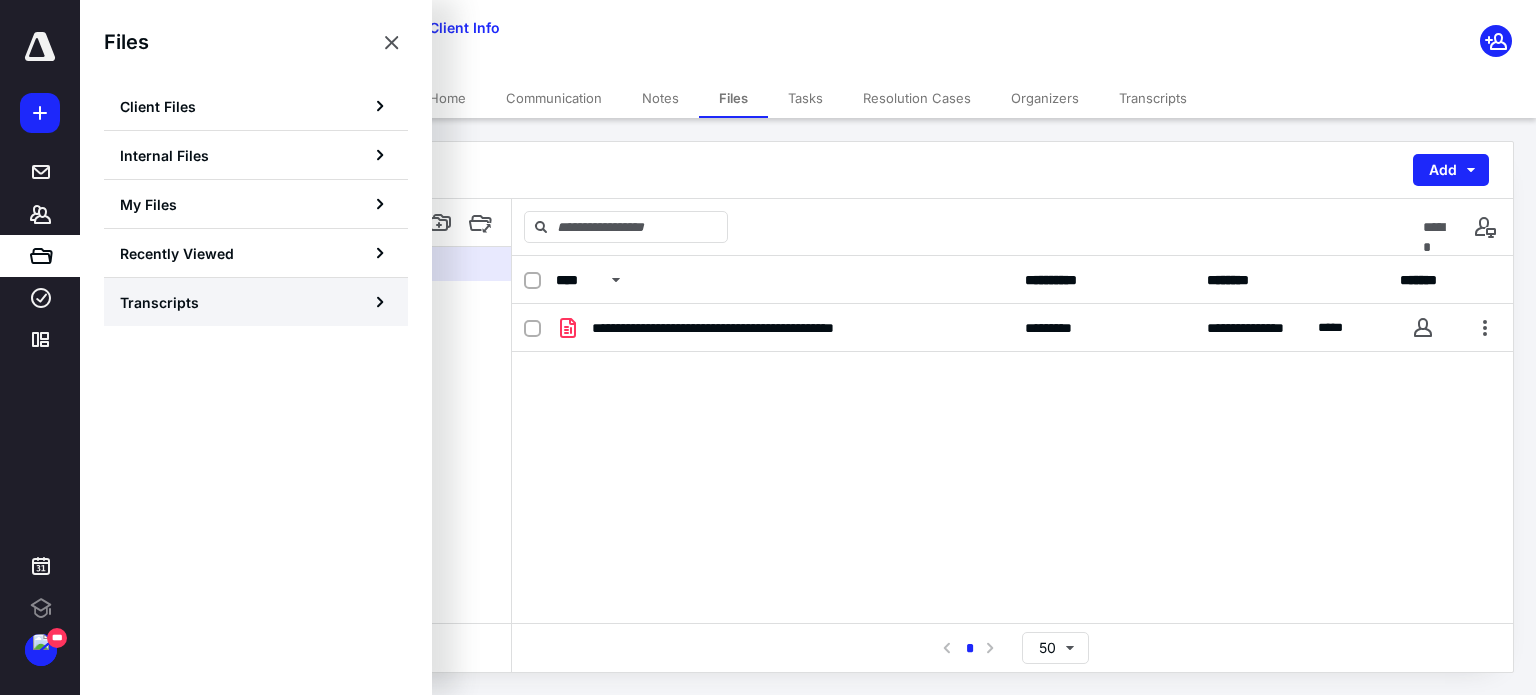 click on "Transcripts" at bounding box center (159, 302) 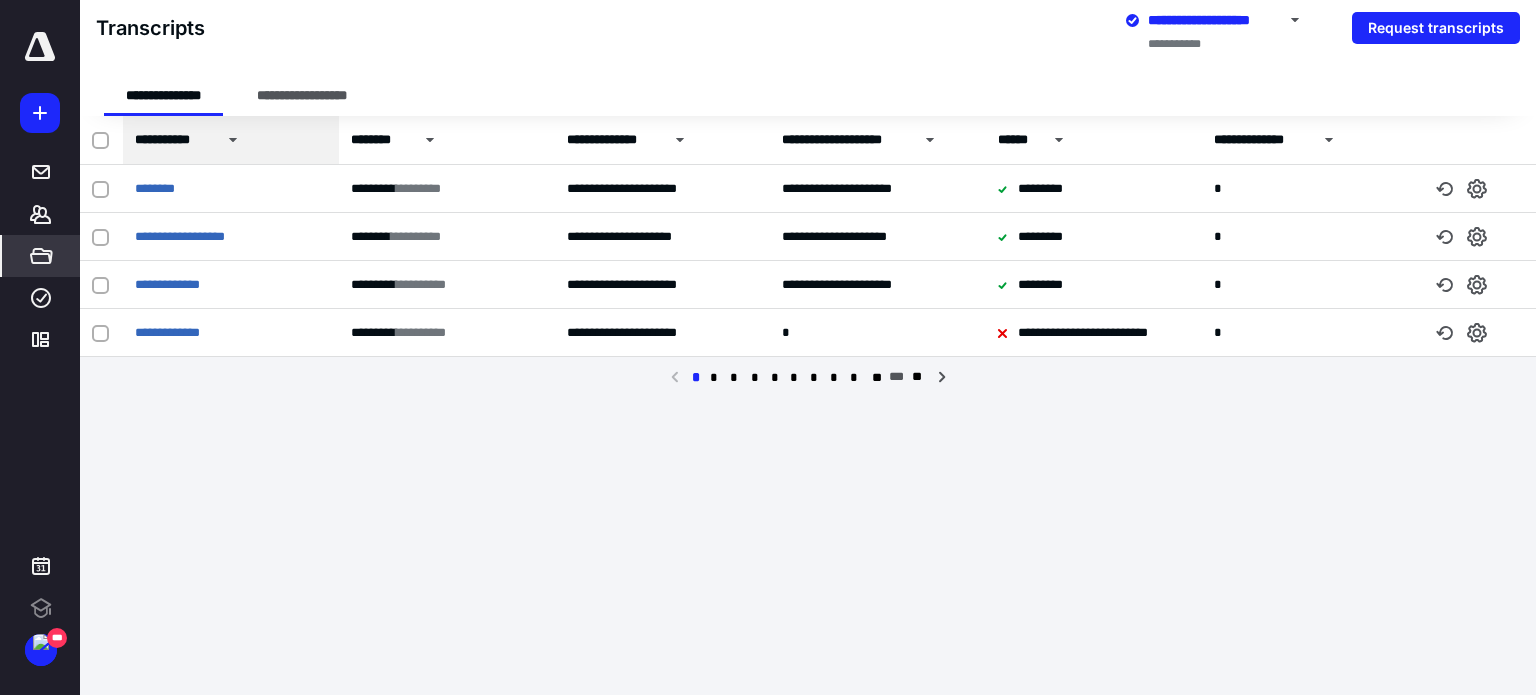 click on "**********" at bounding box center (189, 140) 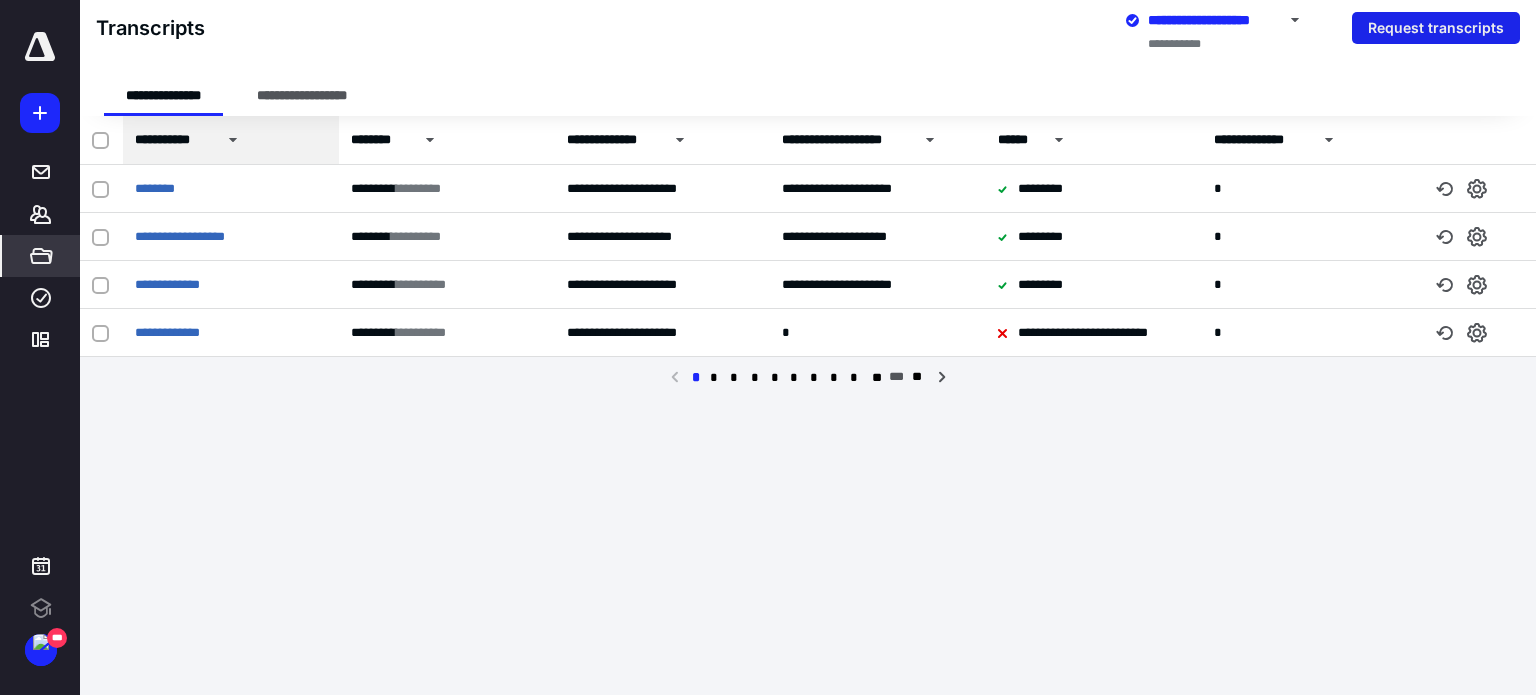click on "Request transcripts" at bounding box center [1436, 28] 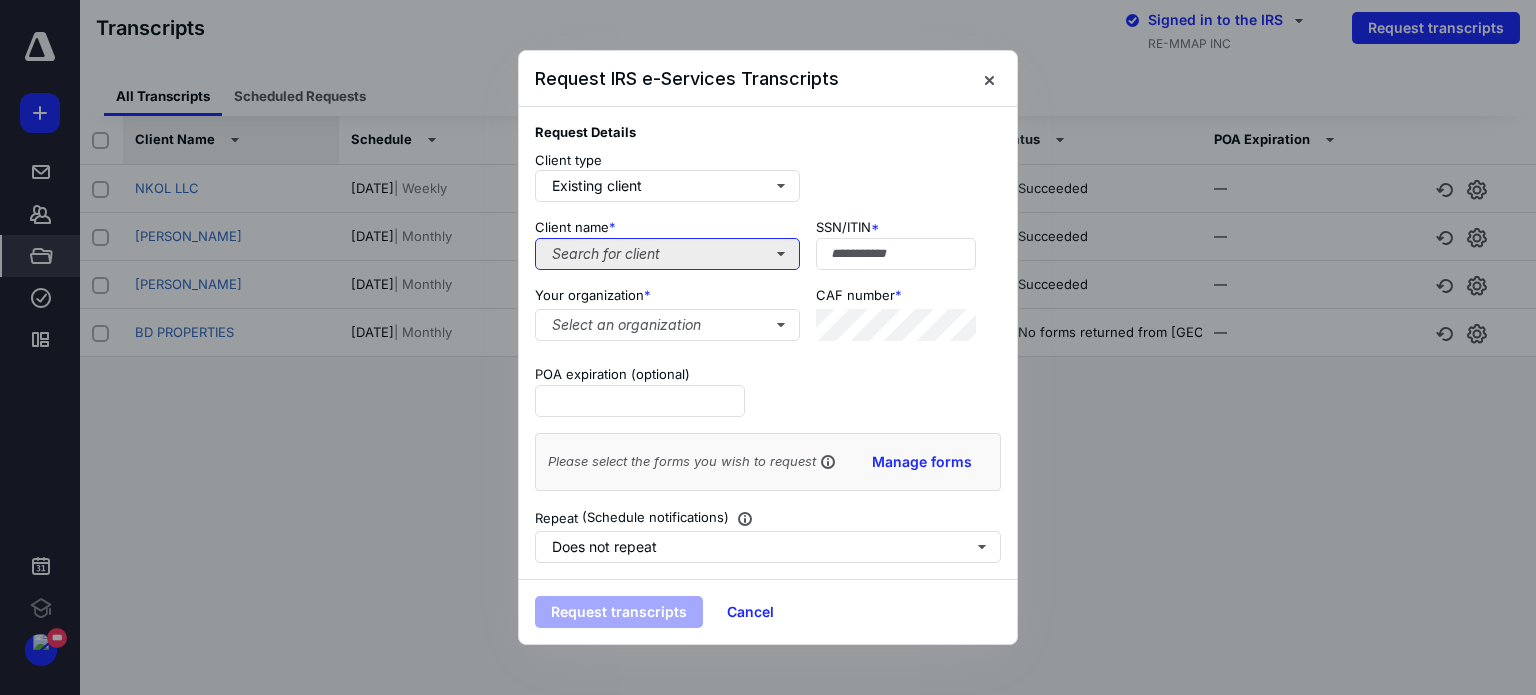 click on "Search for client" at bounding box center (667, 254) 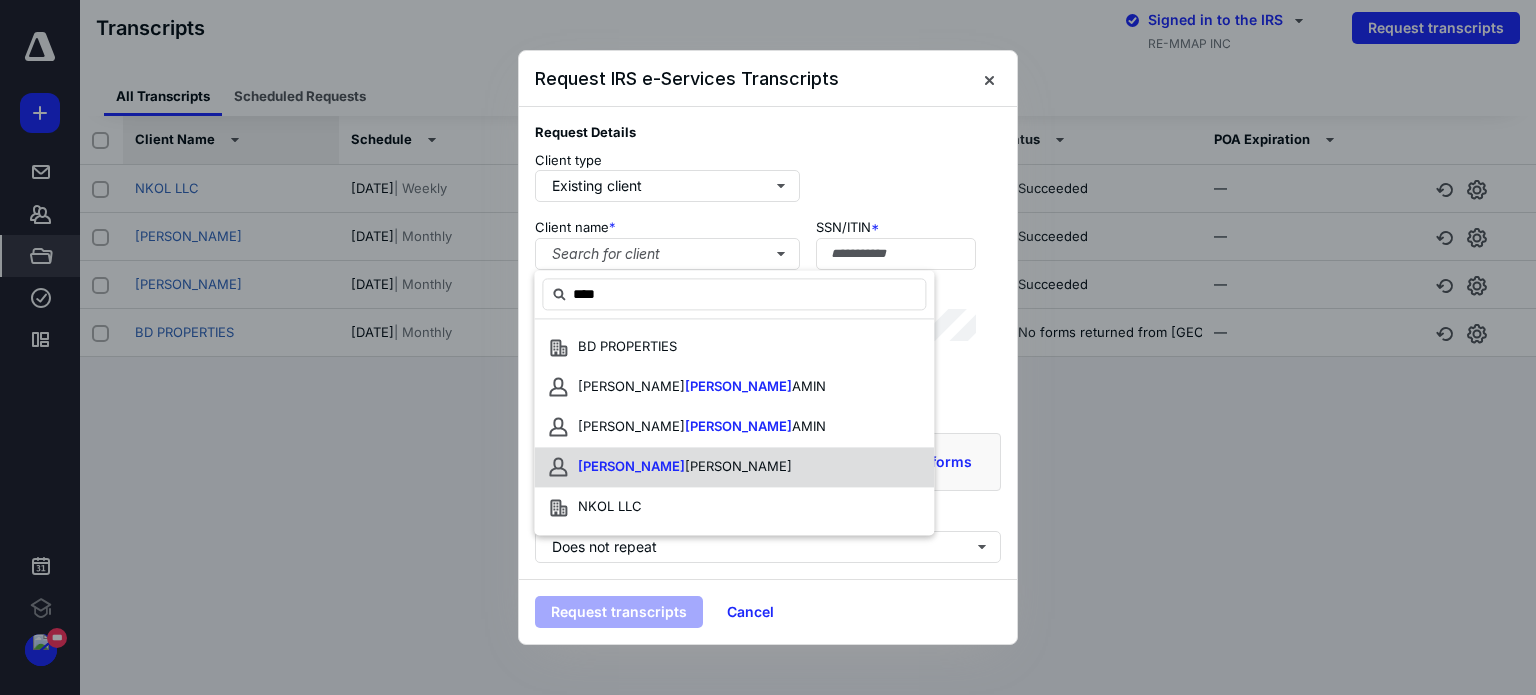 click on "amin Hanks" at bounding box center (738, 467) 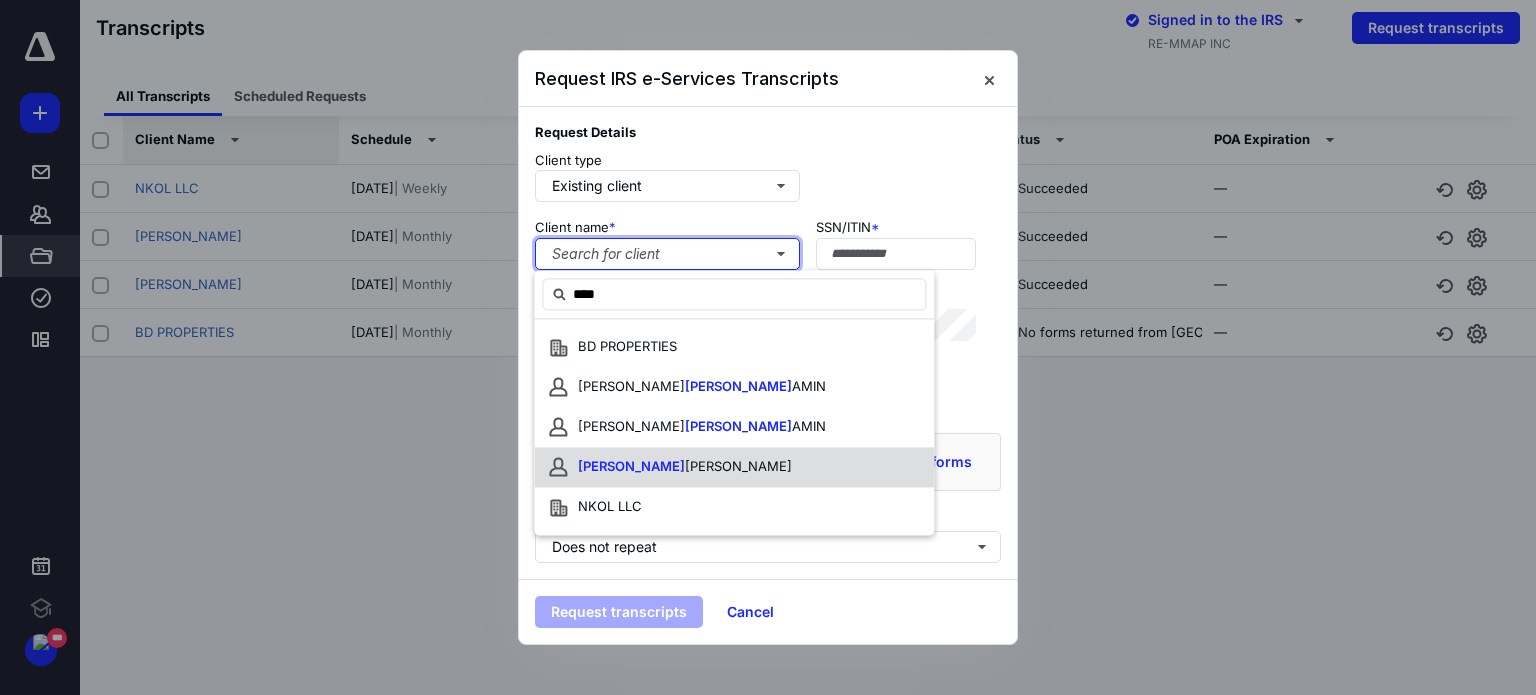 type on "**********" 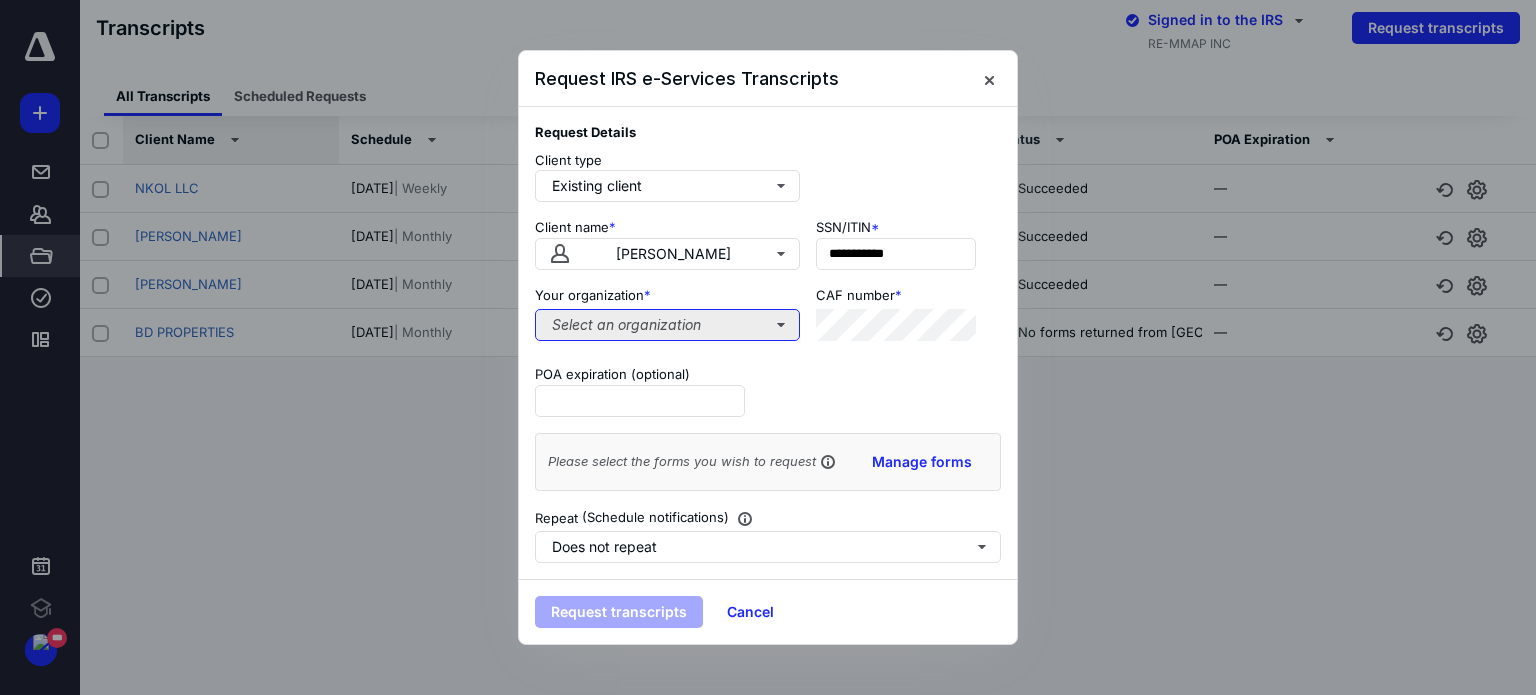 click on "Select an organization" at bounding box center [667, 325] 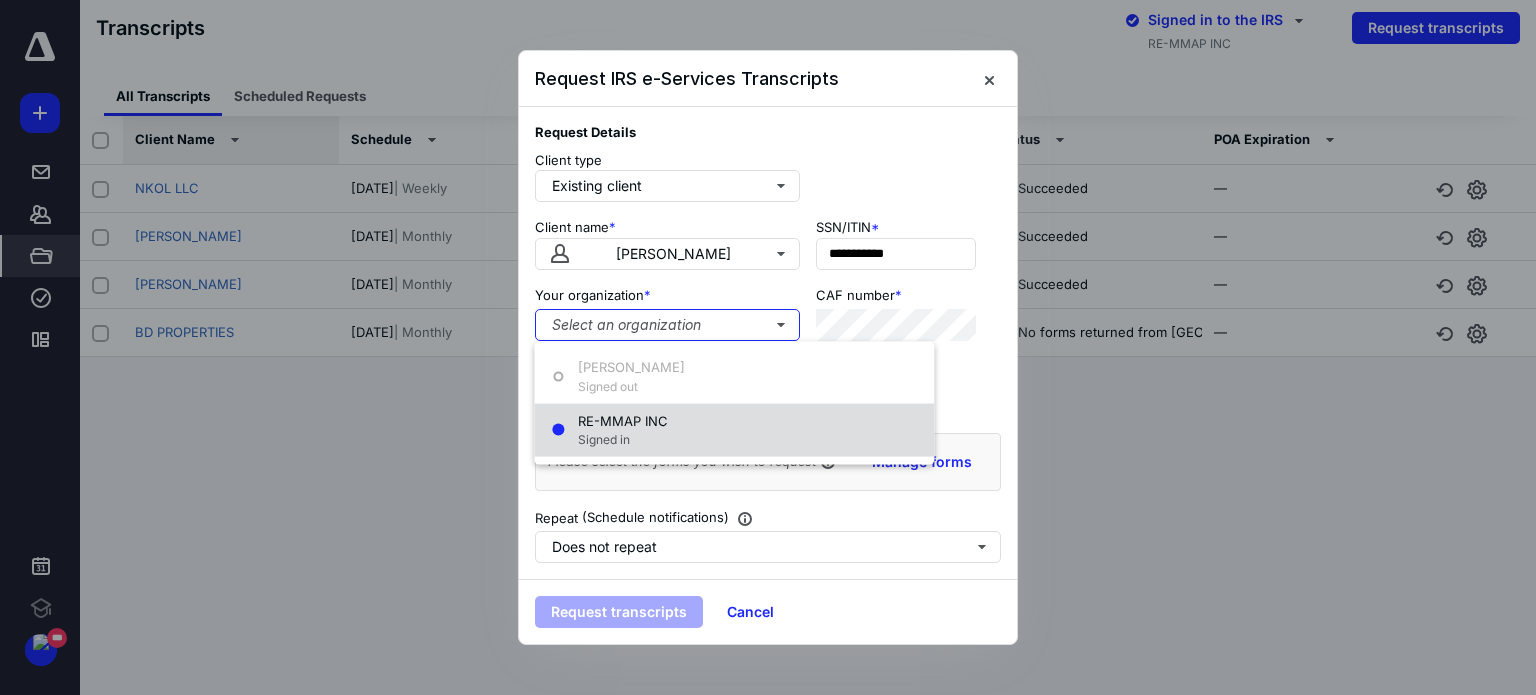 click on "RE-MMAP INC Signed in" at bounding box center (734, 430) 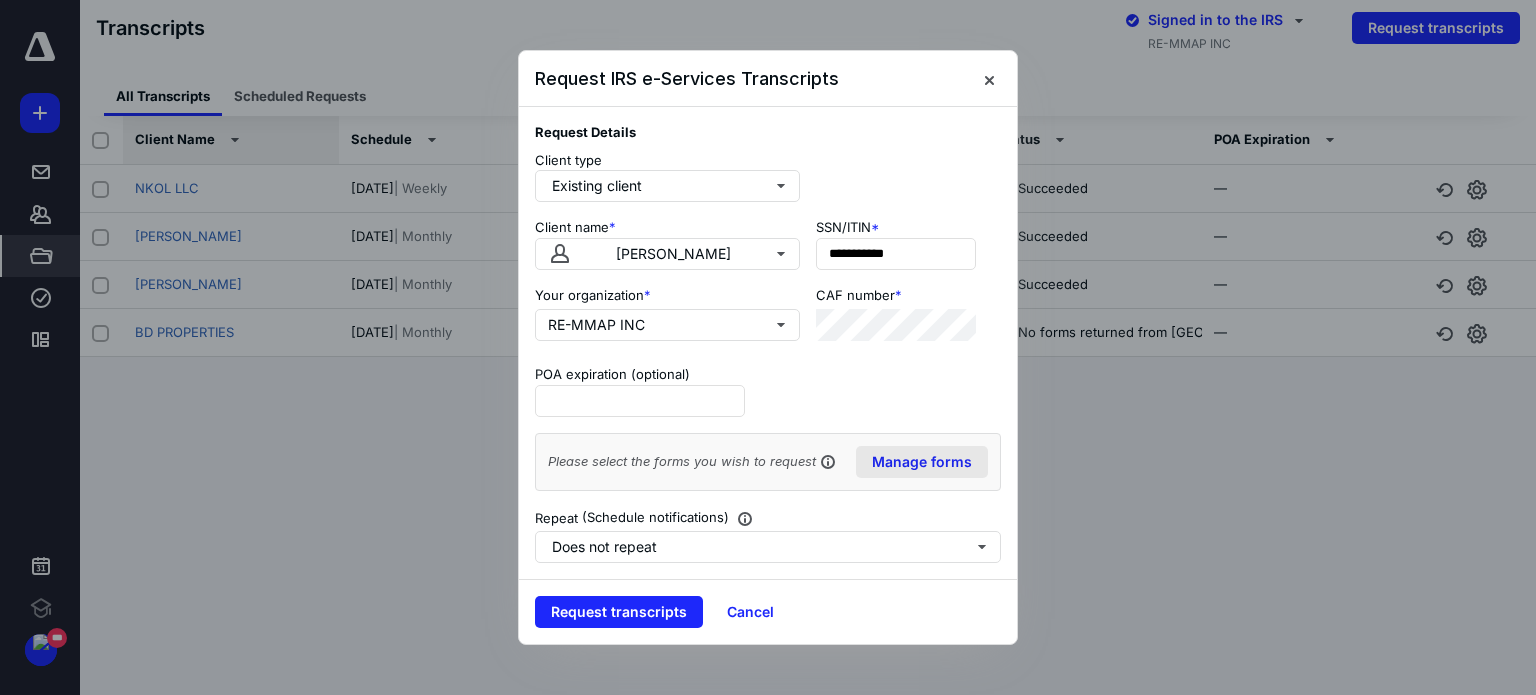 click on "Manage forms" at bounding box center (922, 462) 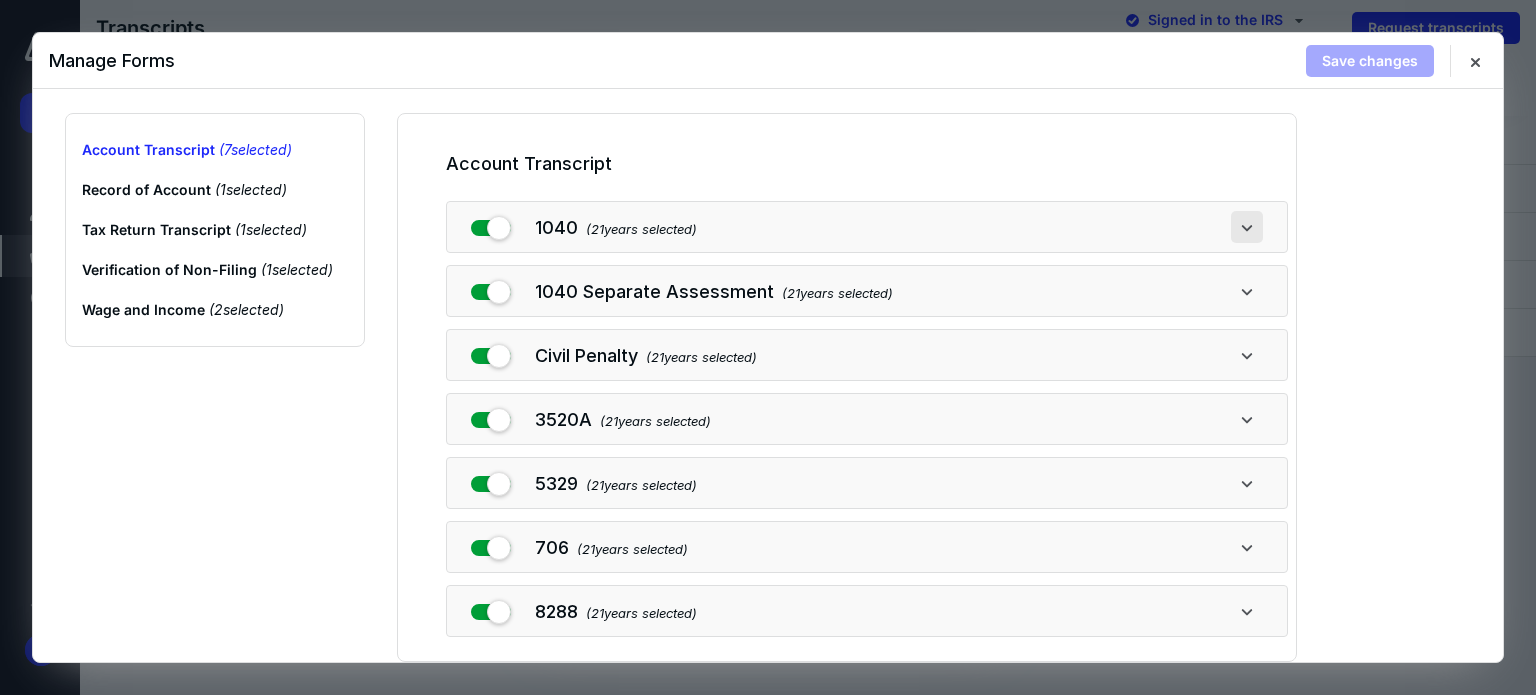 click at bounding box center [1247, 227] 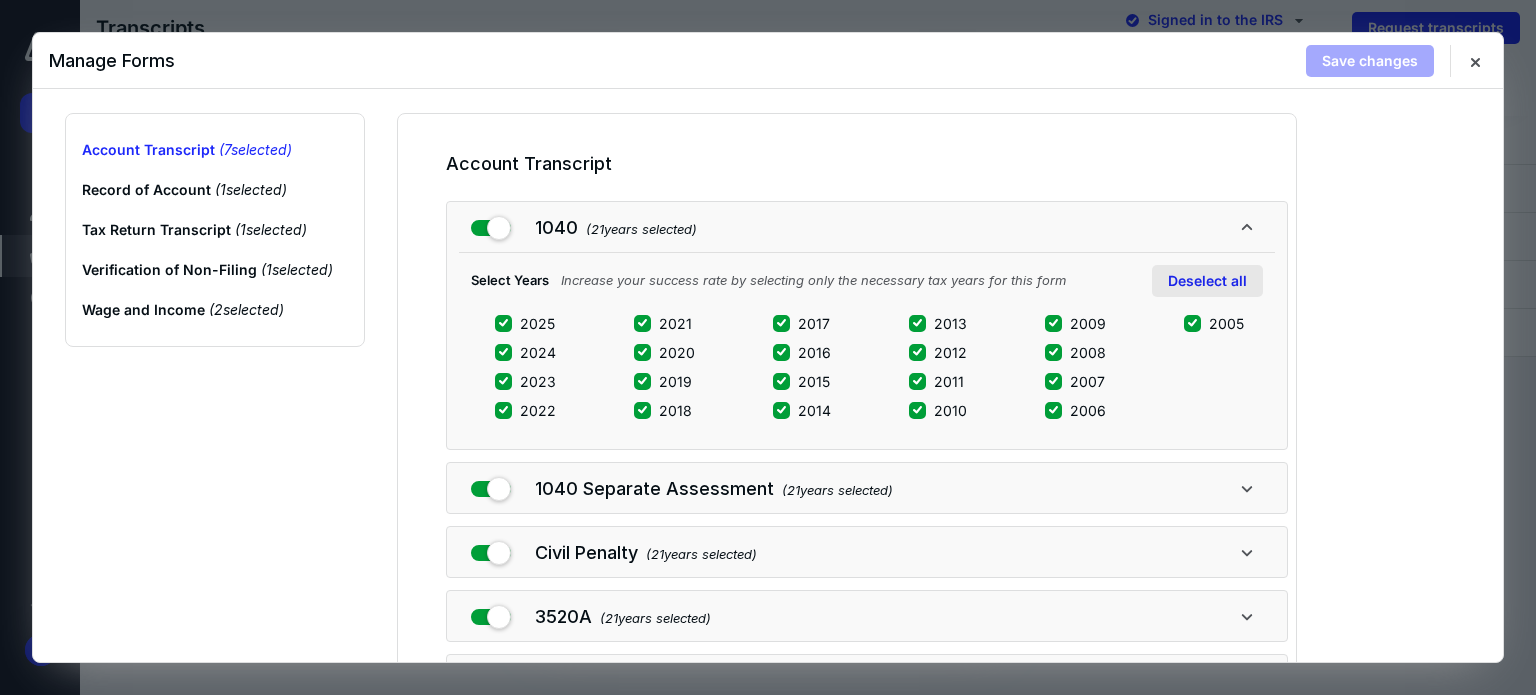 click on "Deselect all" at bounding box center (1207, 281) 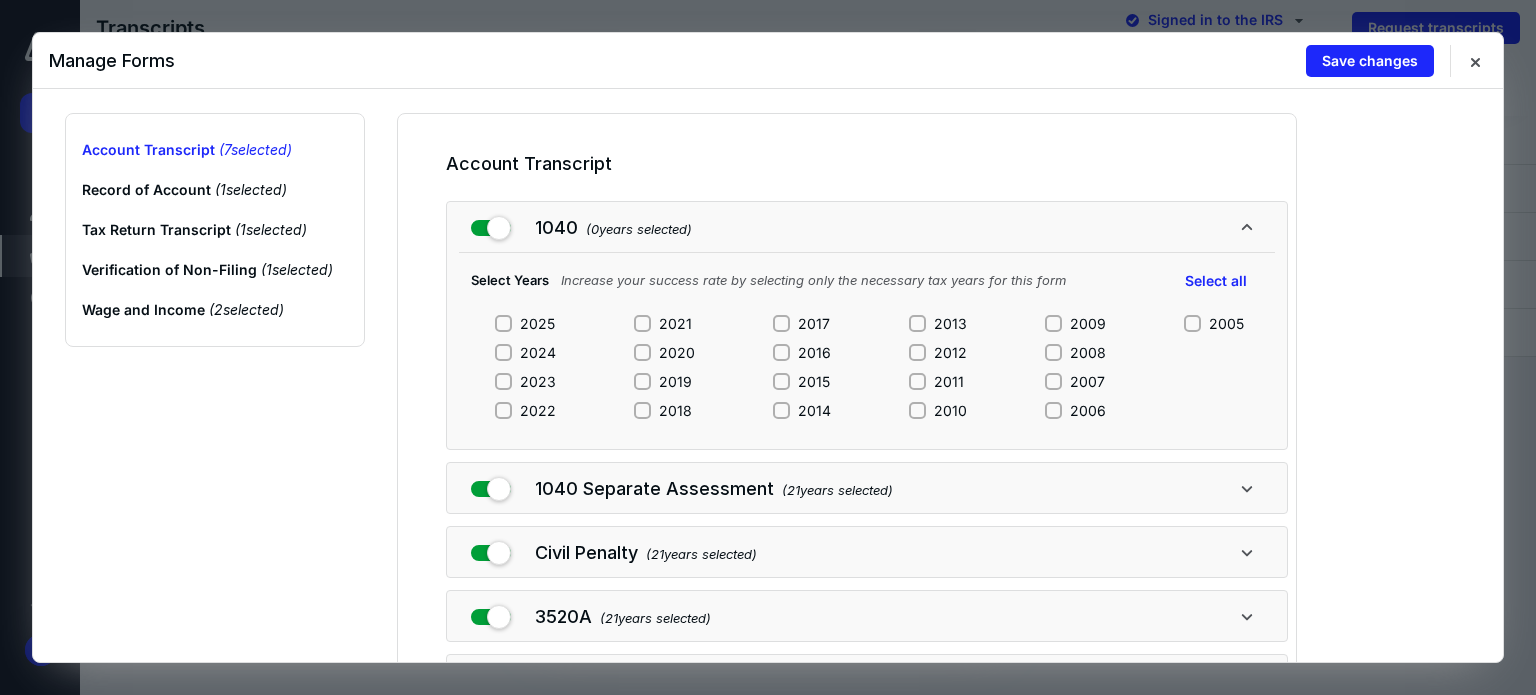 click 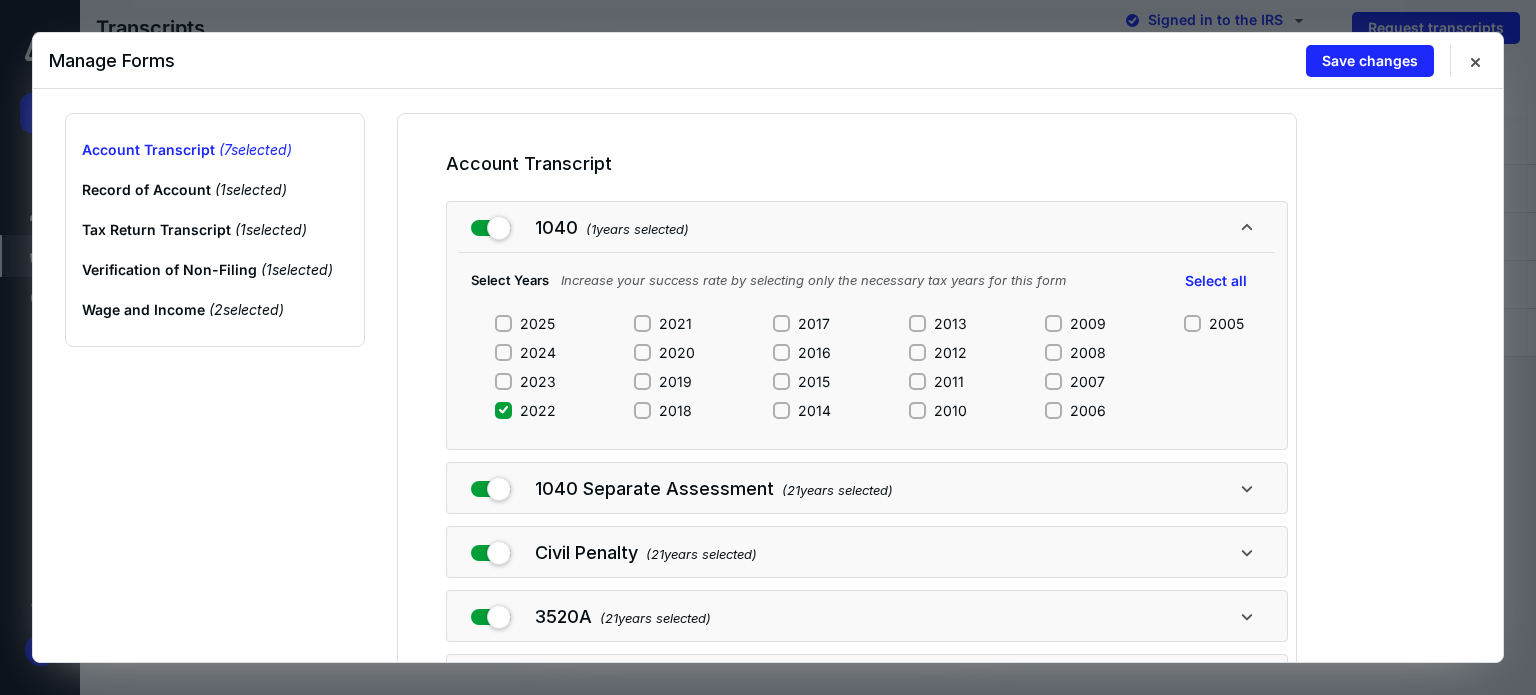 click 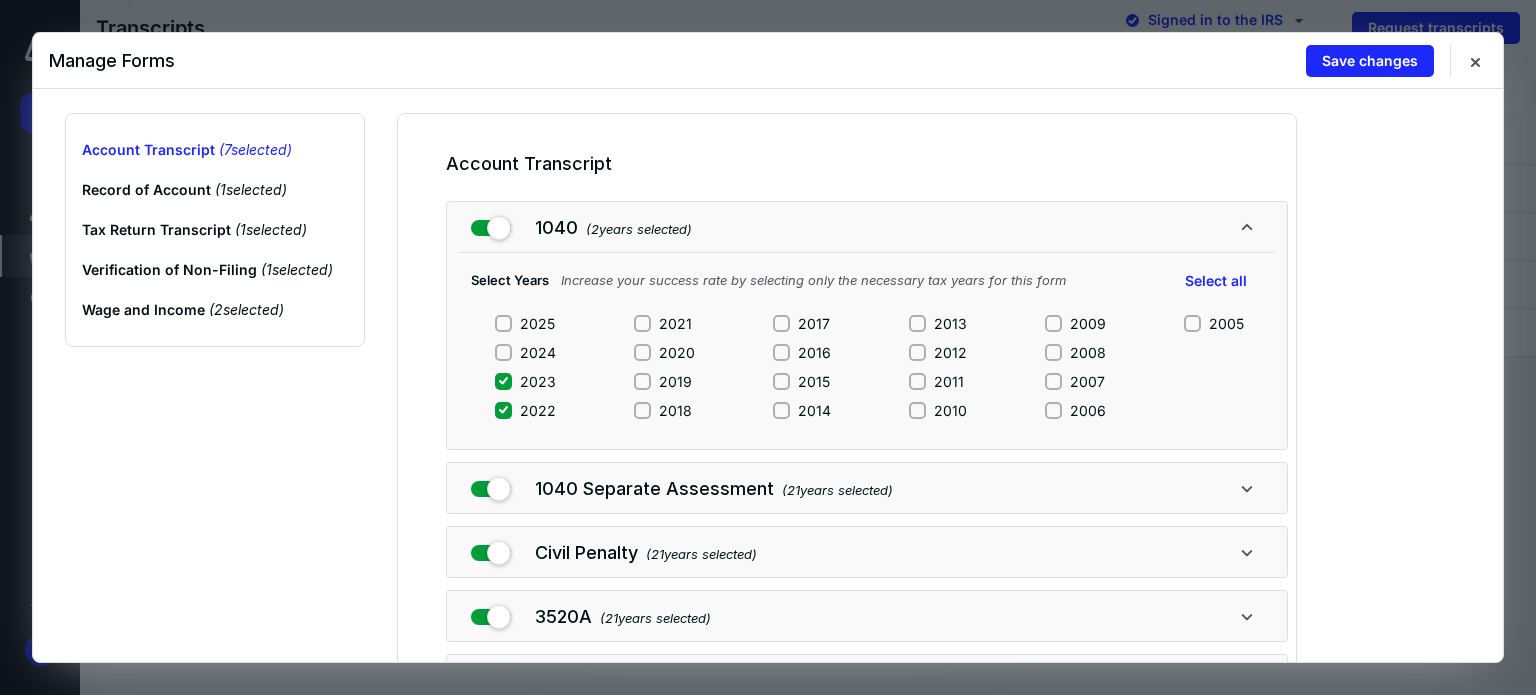 click 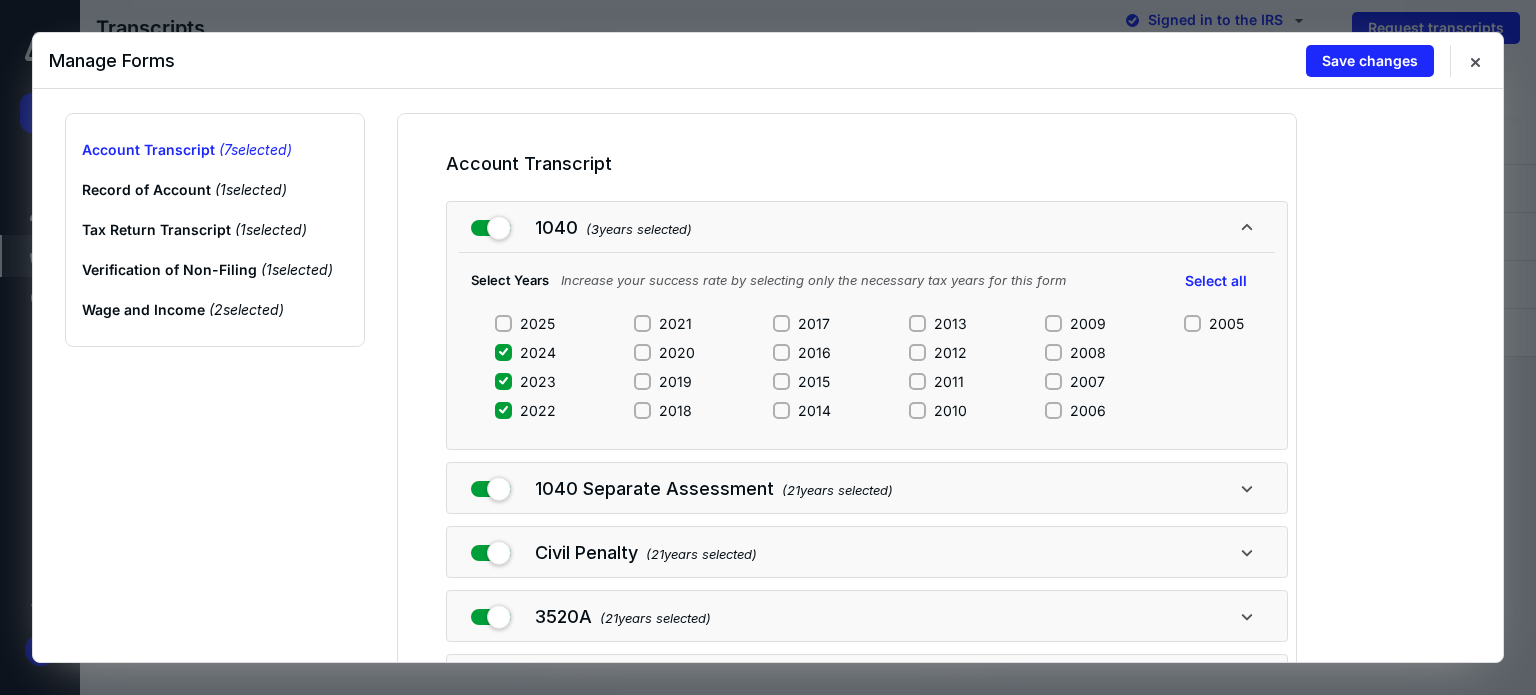 click on "2025" at bounding box center [503, 323] 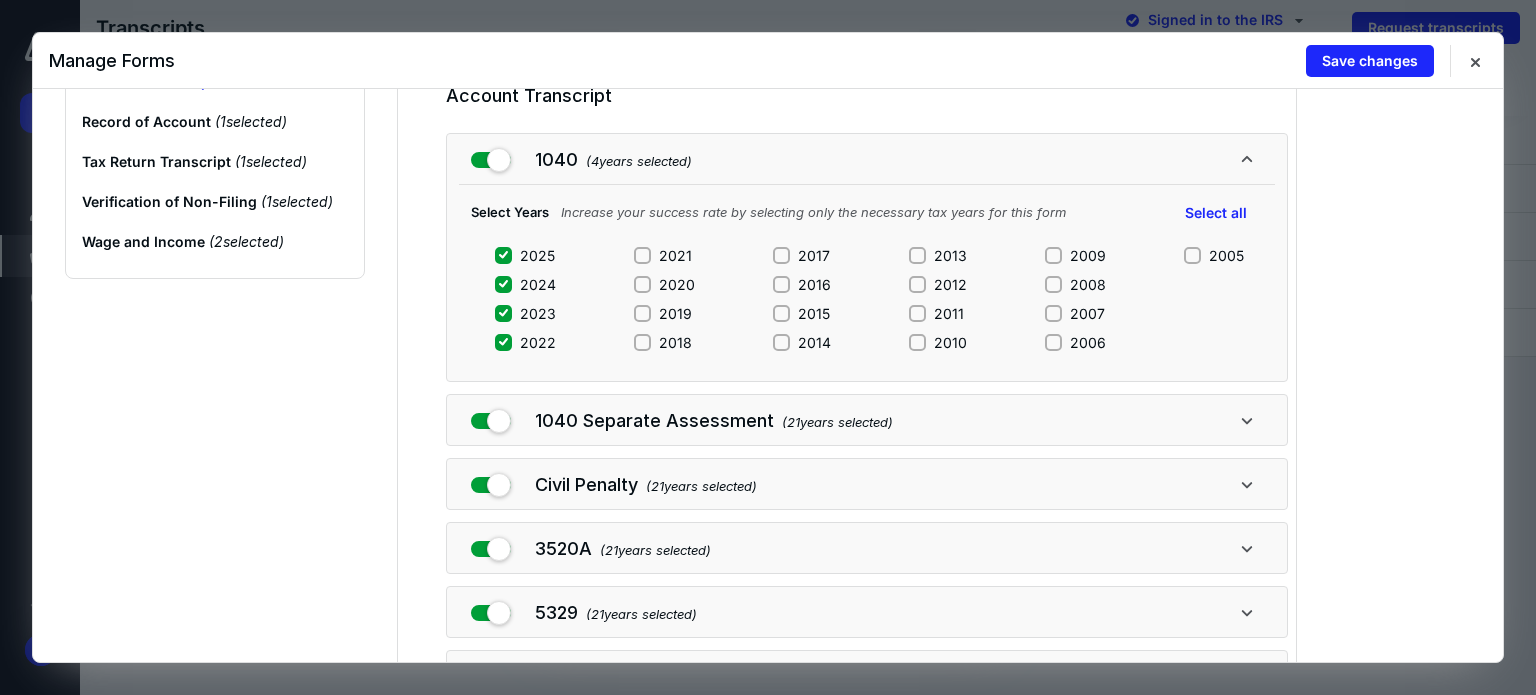 scroll, scrollTop: 100, scrollLeft: 0, axis: vertical 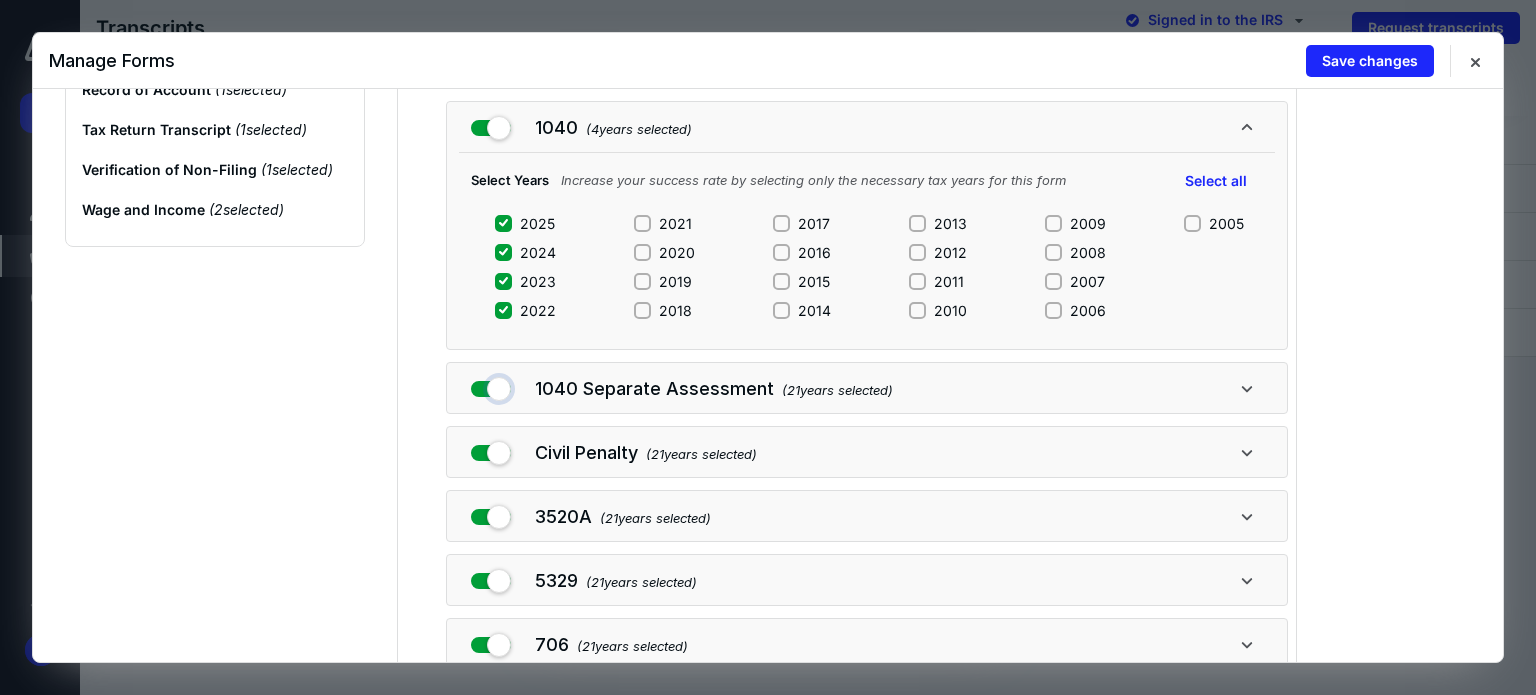 click at bounding box center (491, 385) 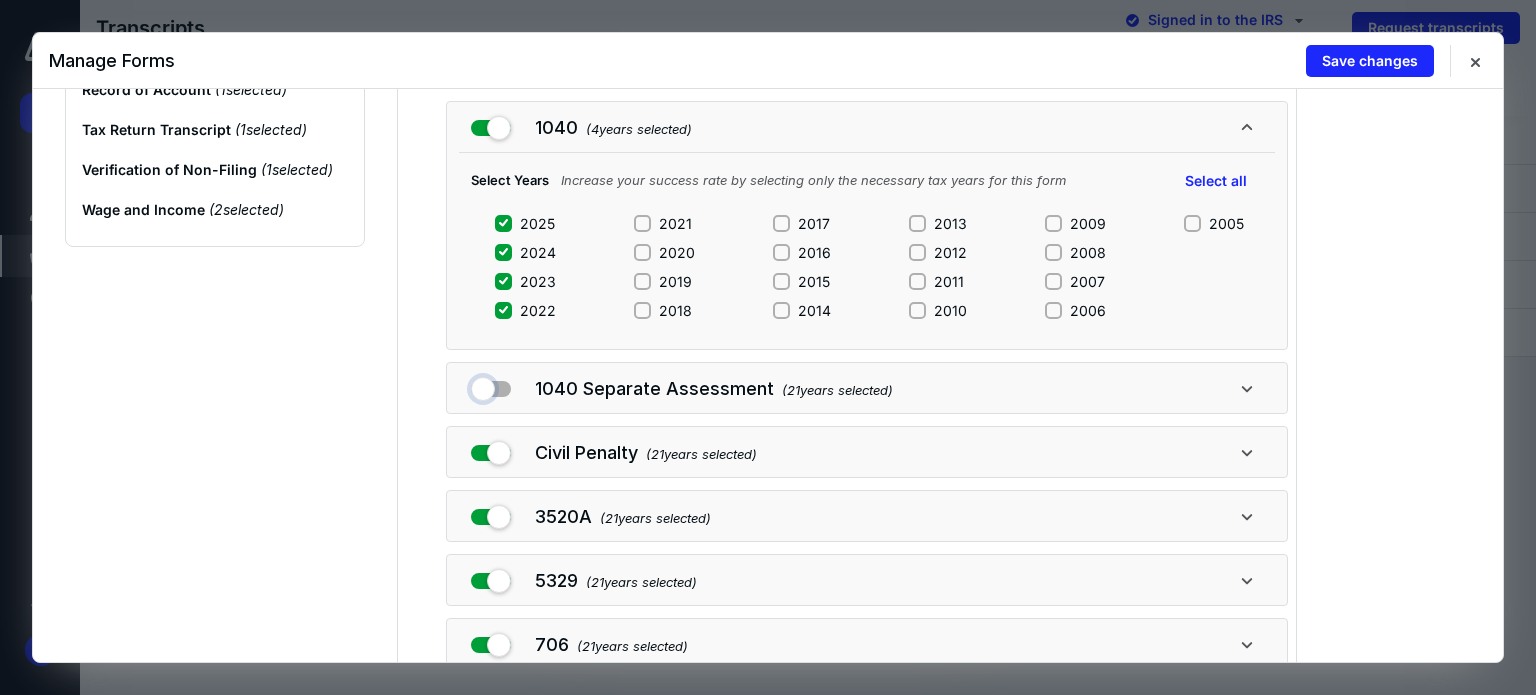 checkbox on "false" 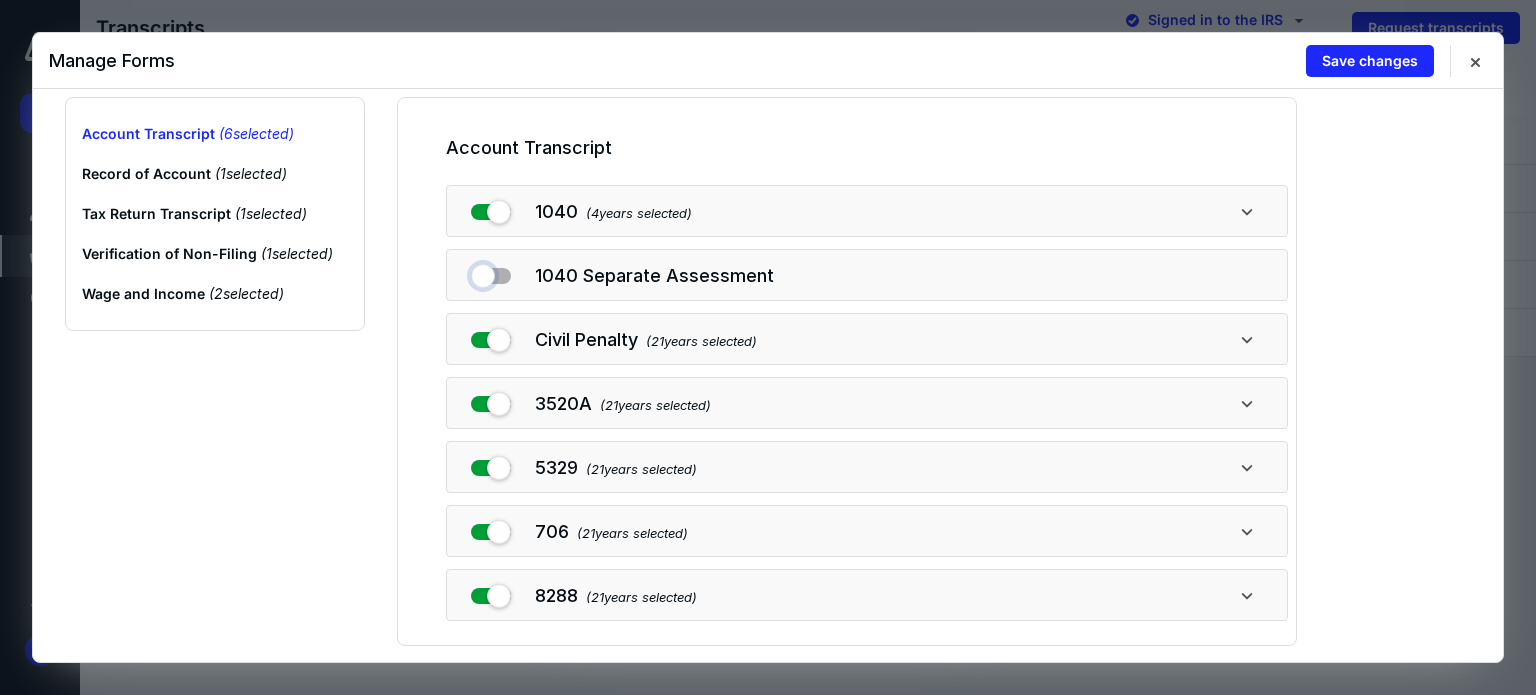scroll, scrollTop: 12, scrollLeft: 0, axis: vertical 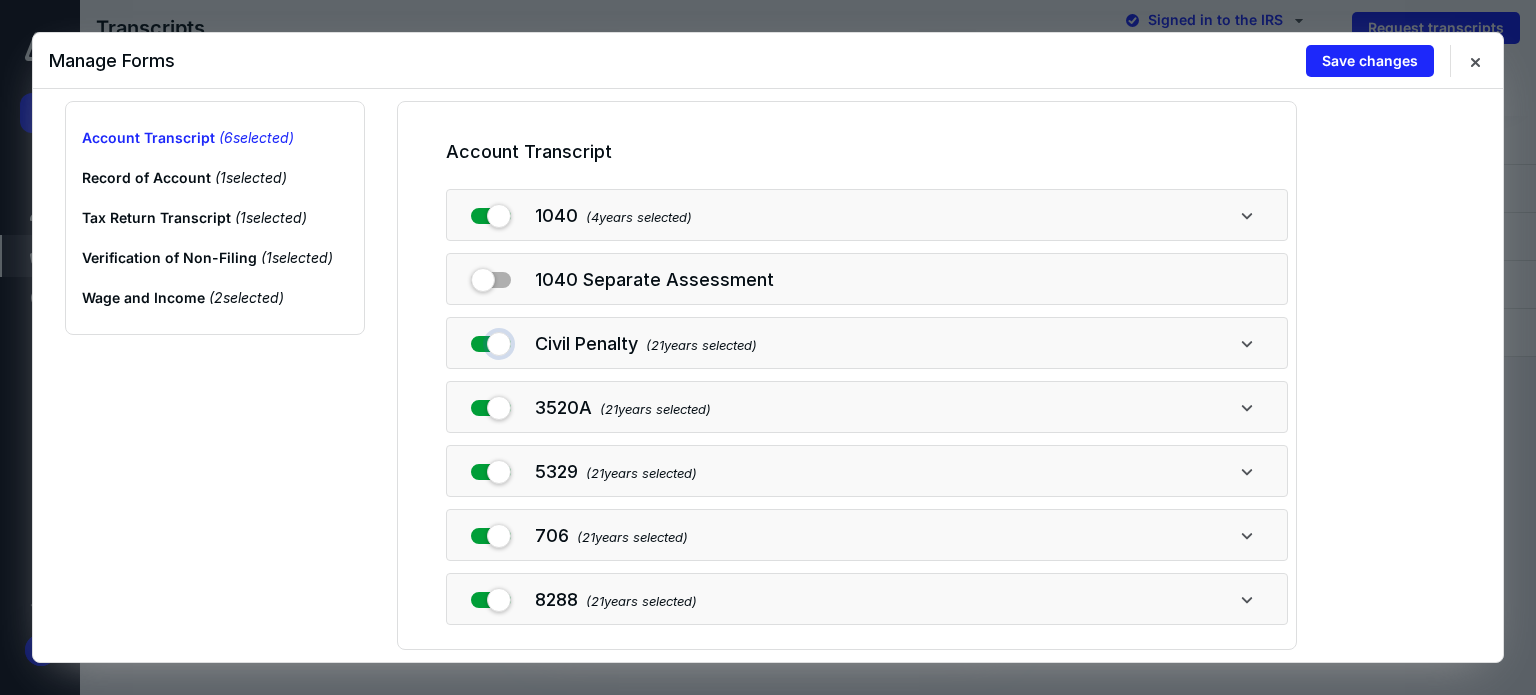 click at bounding box center (491, 340) 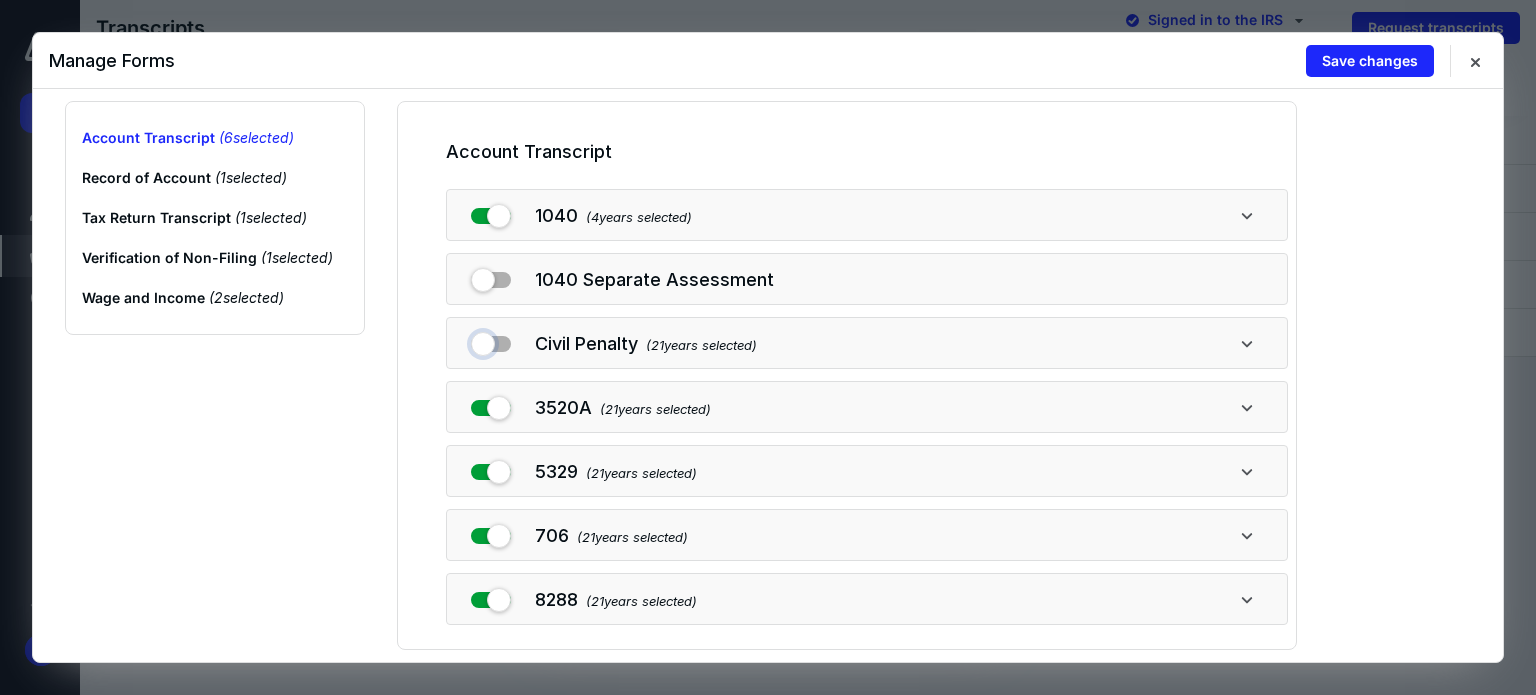 checkbox on "false" 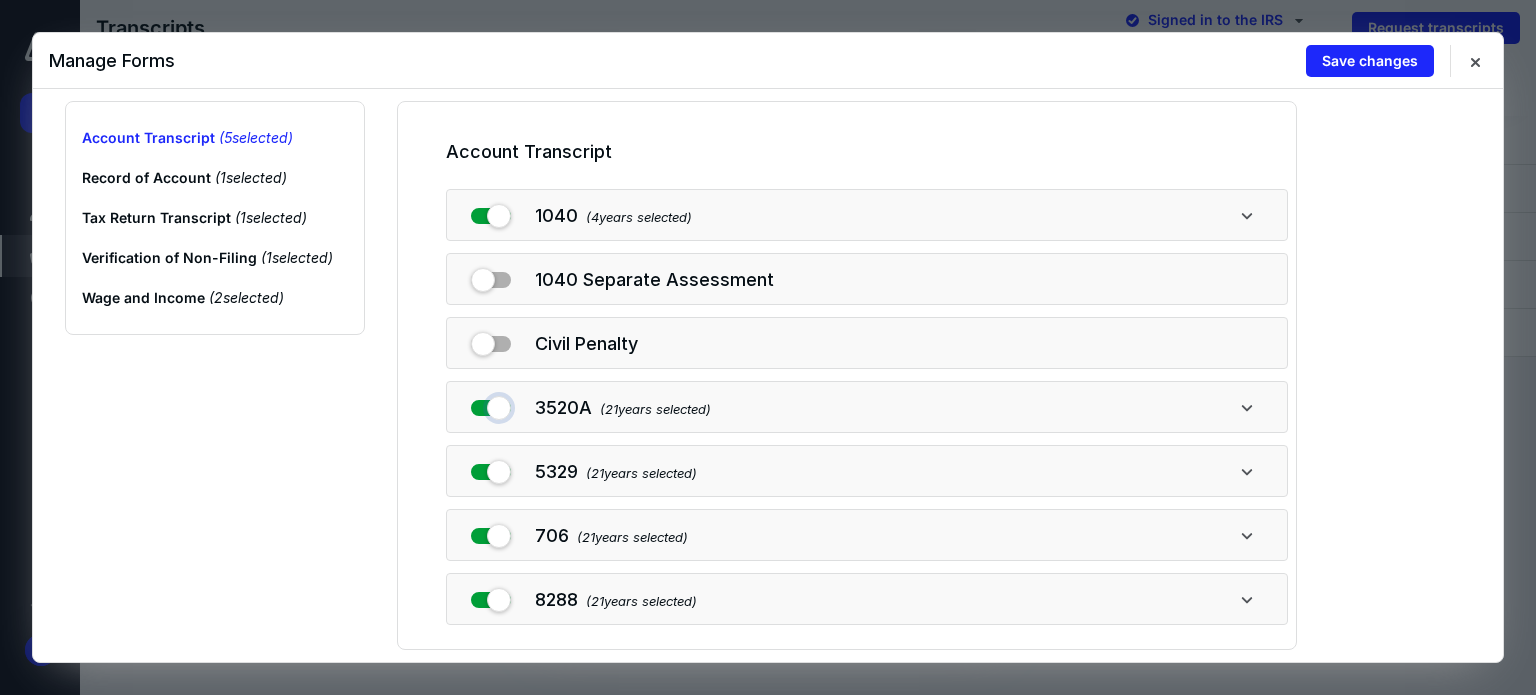 click at bounding box center (491, 404) 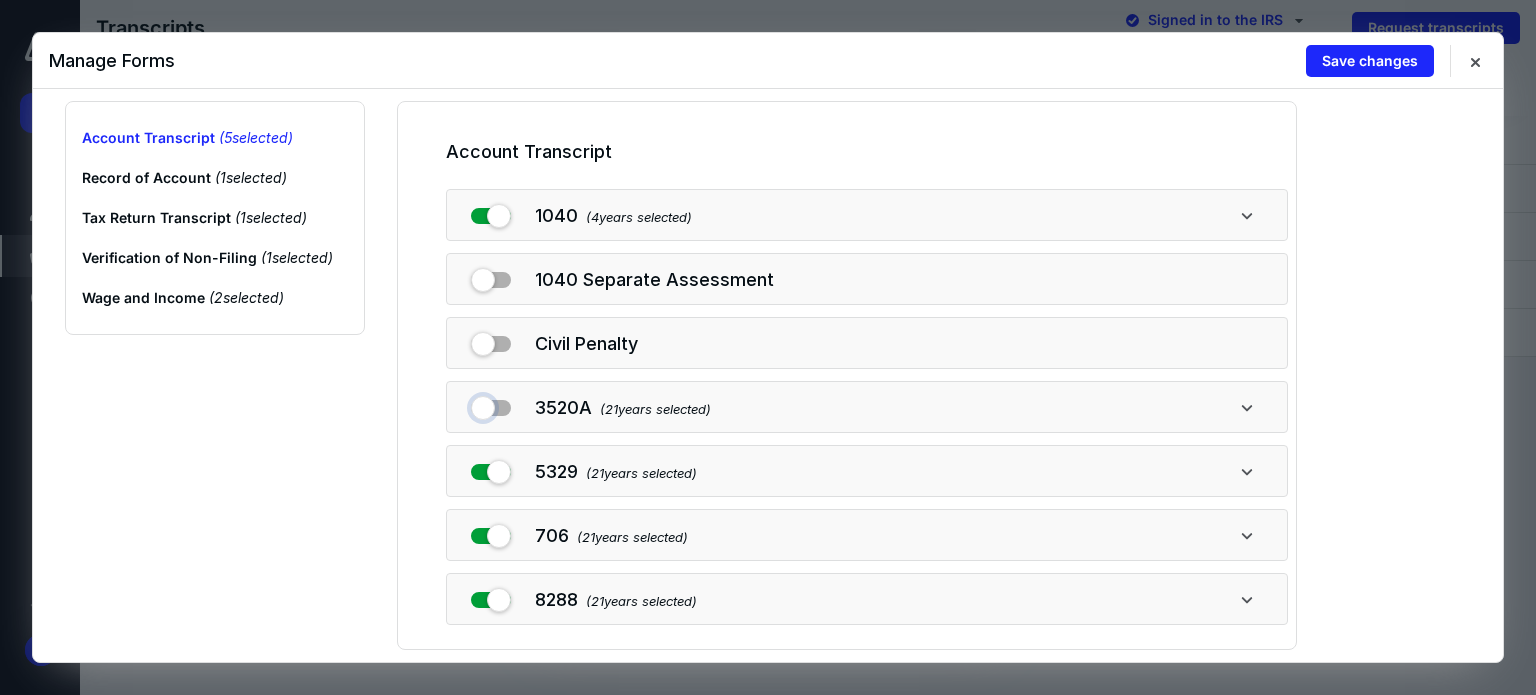 checkbox on "false" 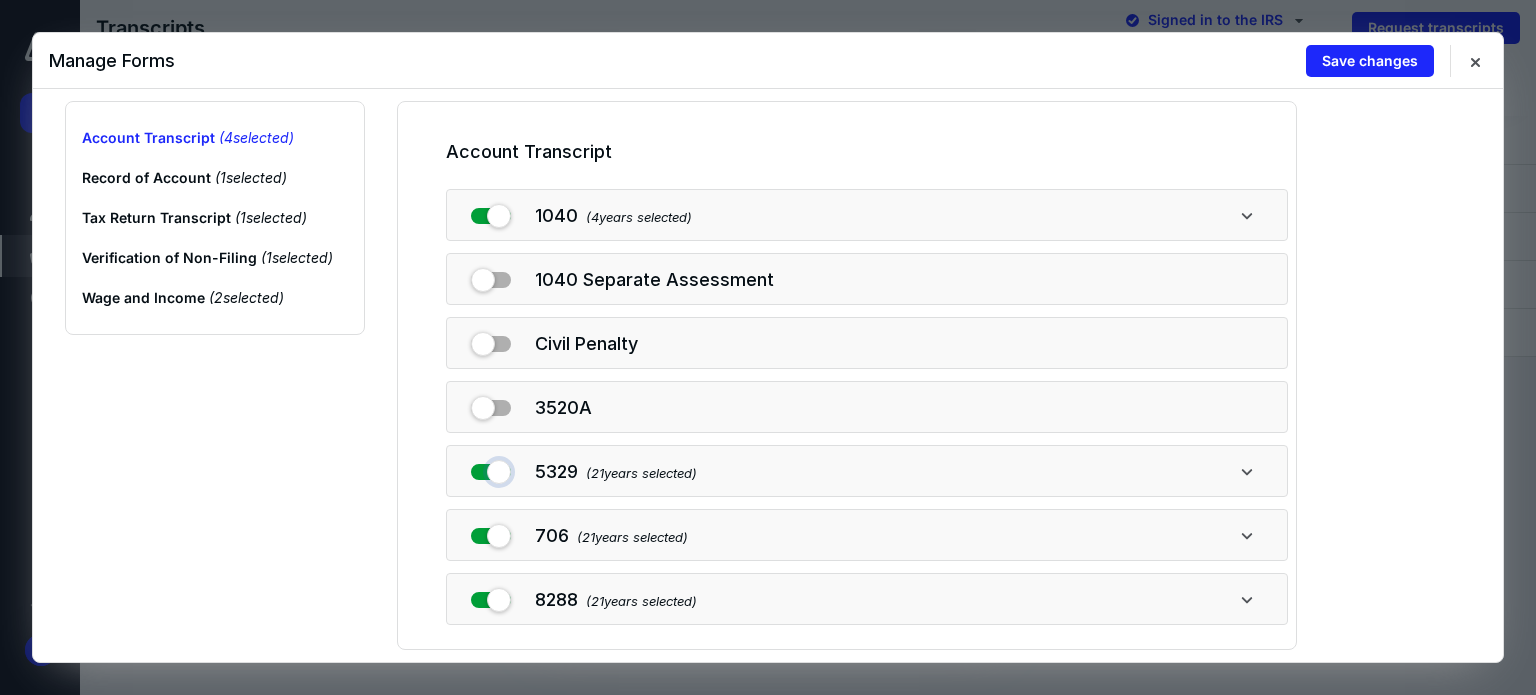 drag, startPoint x: 489, startPoint y: 458, endPoint x: 476, endPoint y: 511, distance: 54.571056 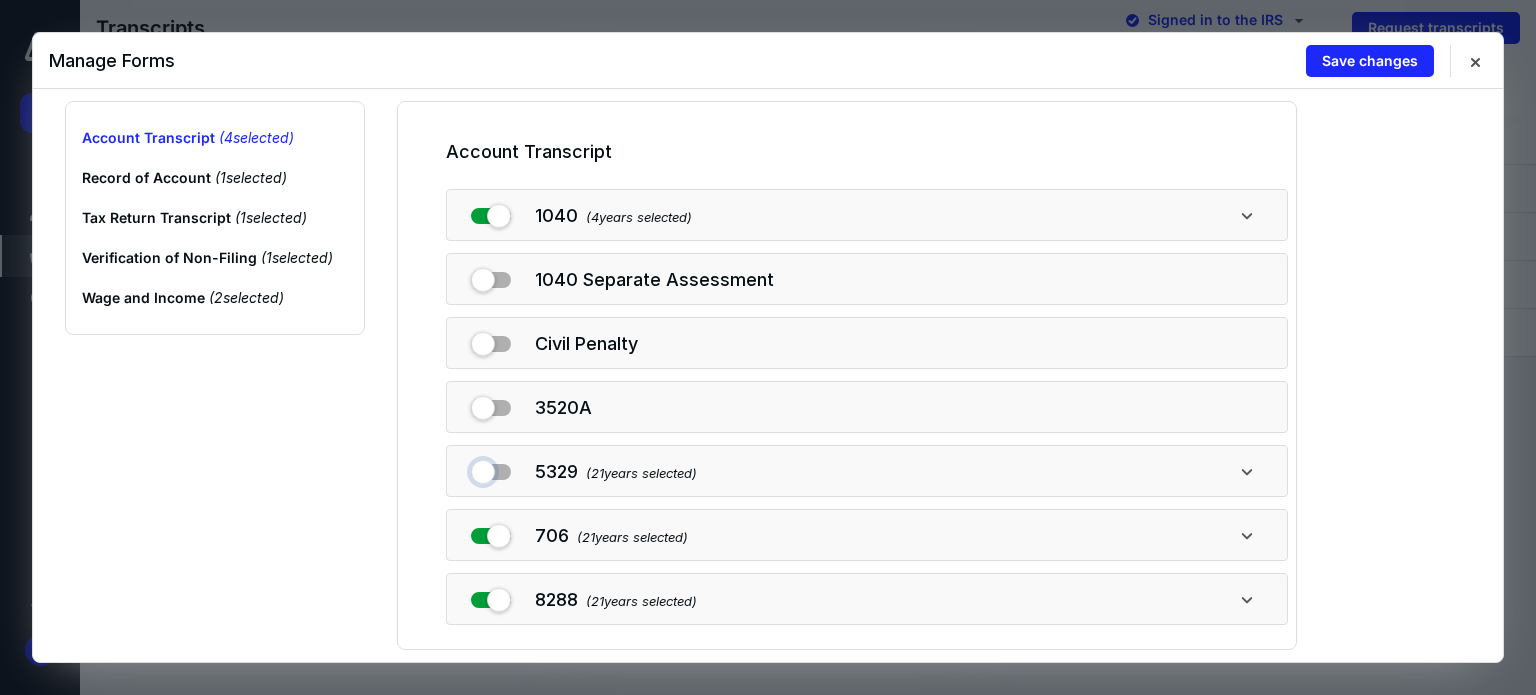 checkbox on "false" 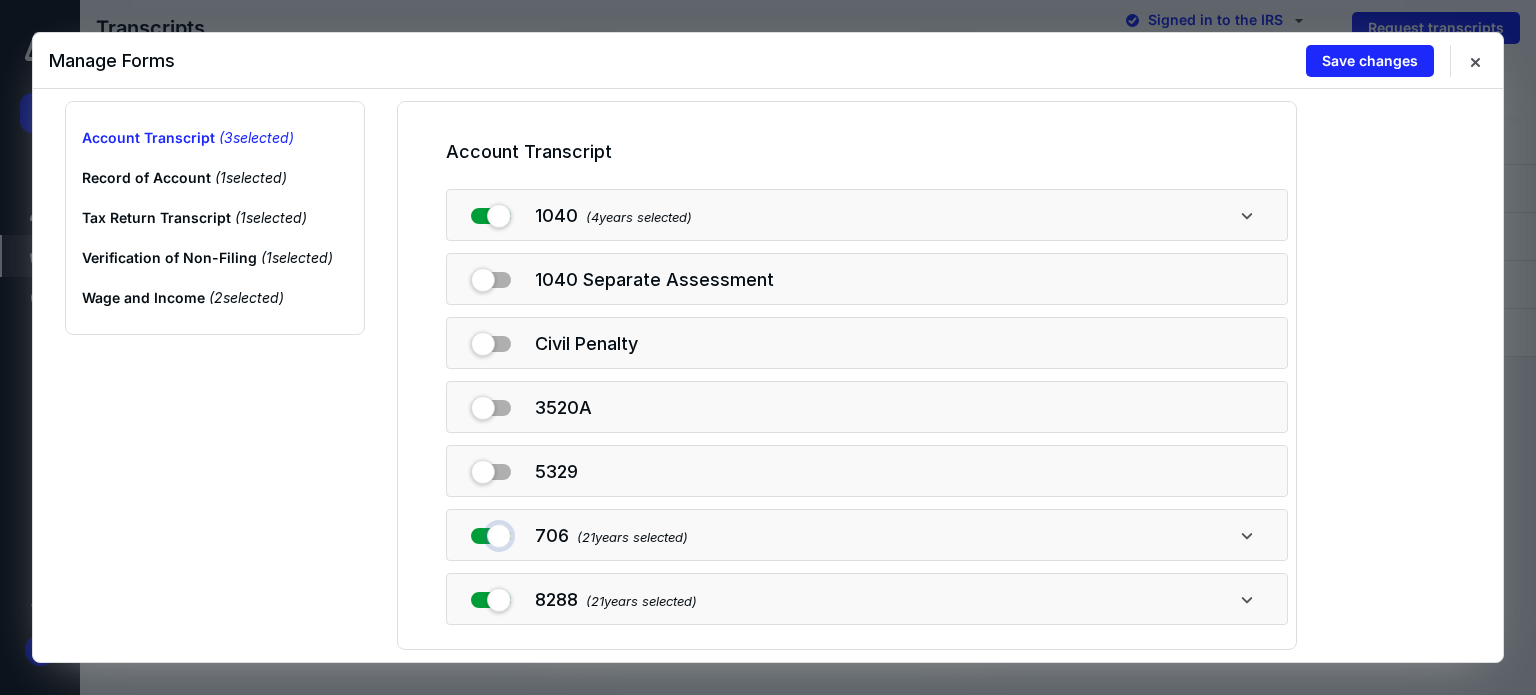 click at bounding box center (491, 532) 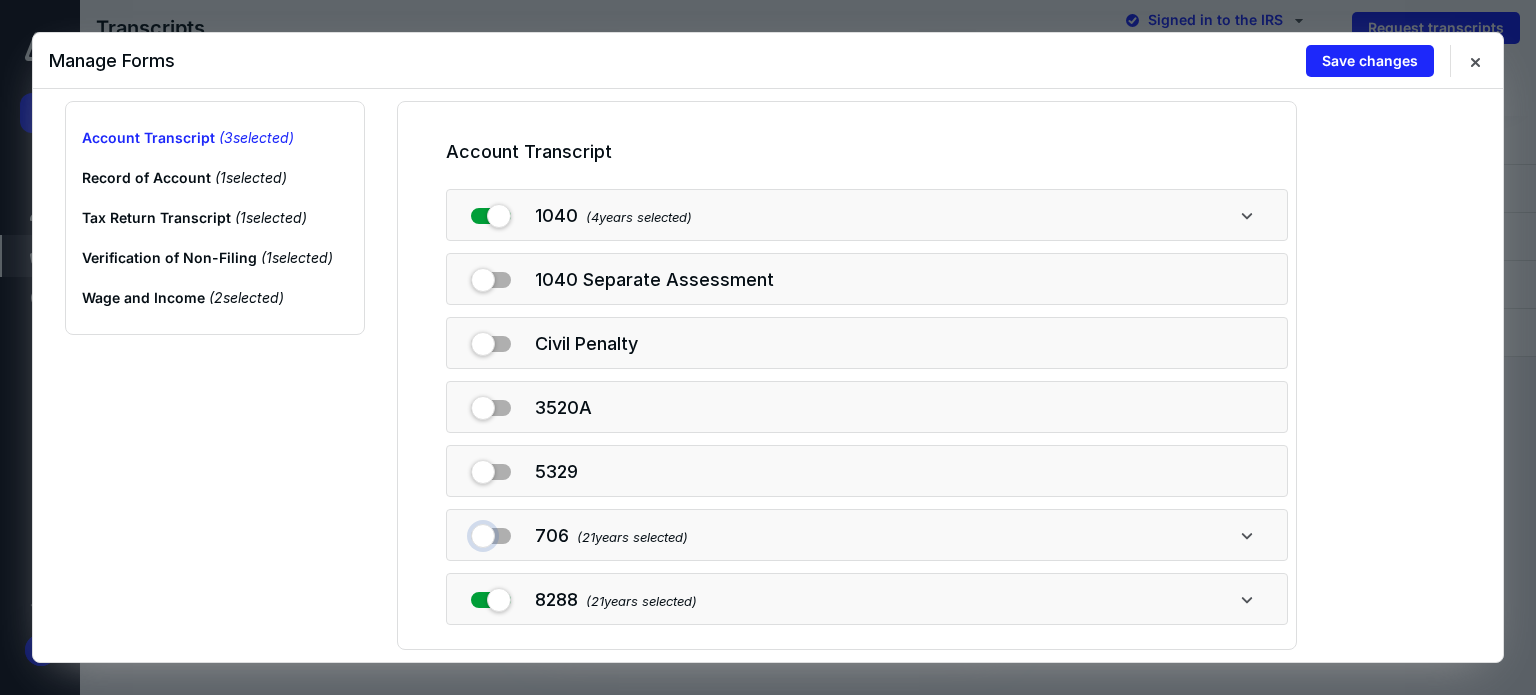 checkbox on "false" 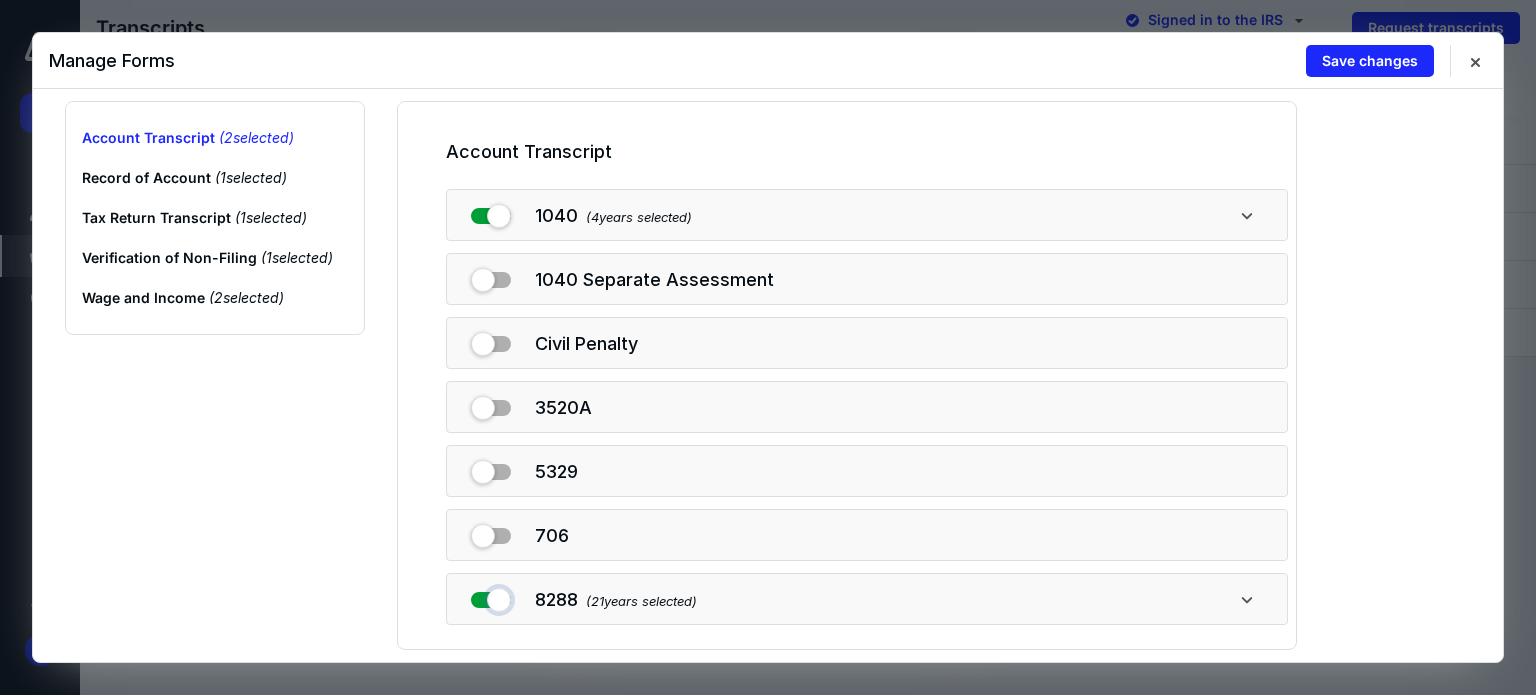 drag, startPoint x: 500, startPoint y: 598, endPoint x: 498, endPoint y: 583, distance: 15.132746 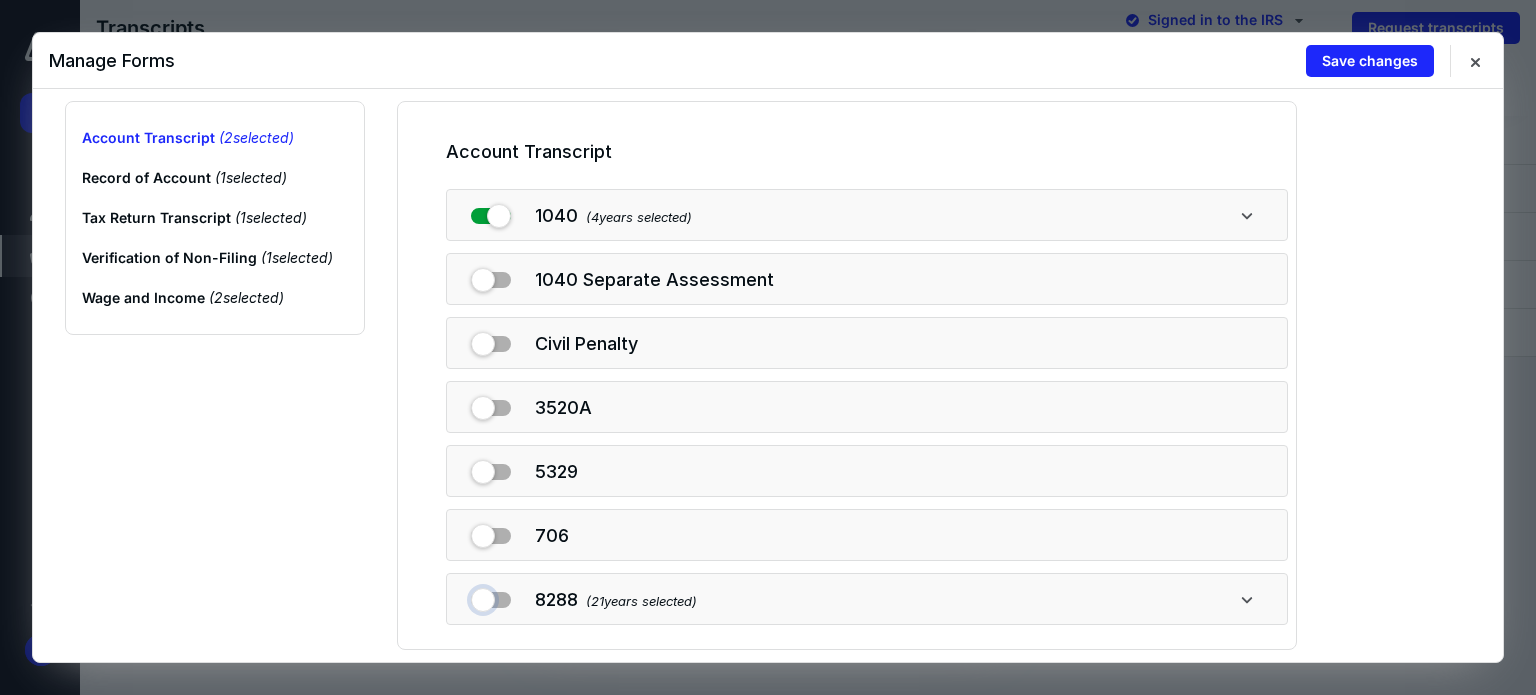 checkbox on "false" 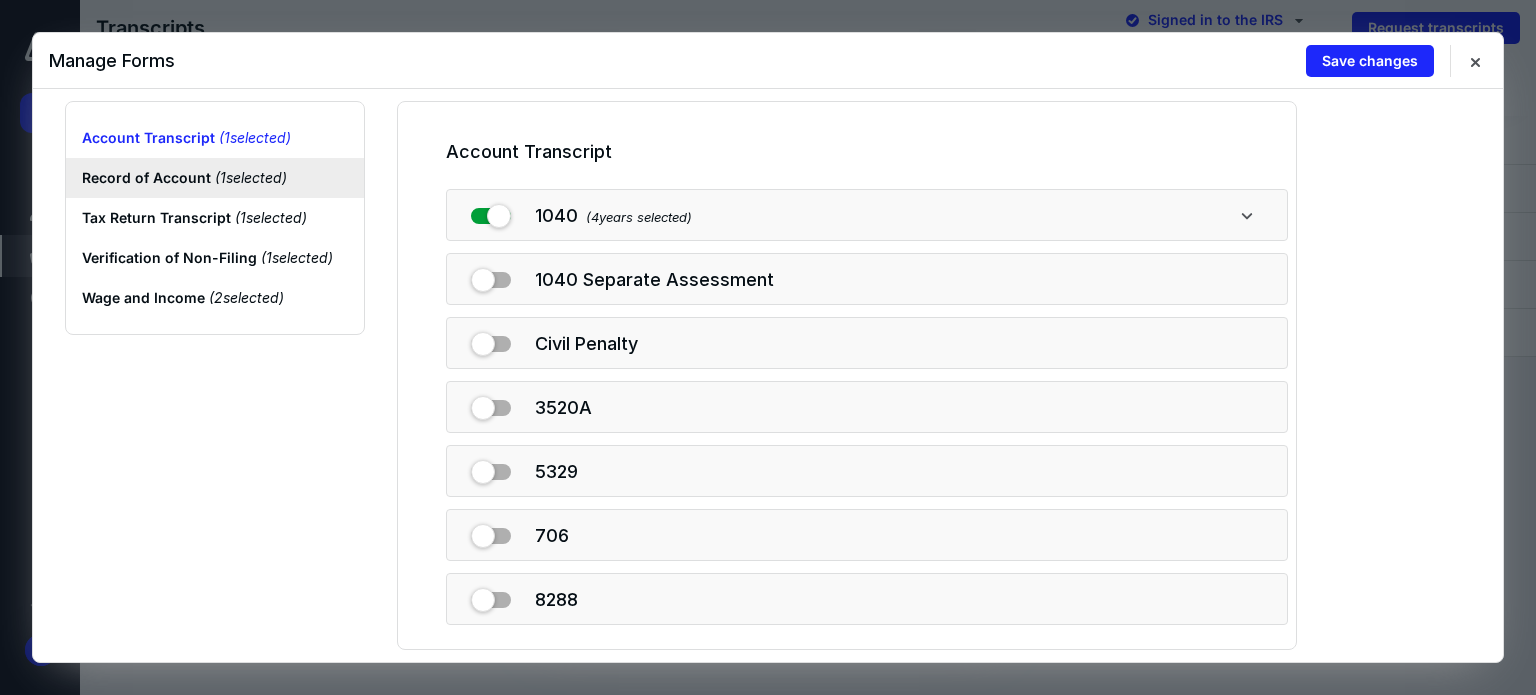 click on "Record of Account   ( 1  selected)" at bounding box center [215, 178] 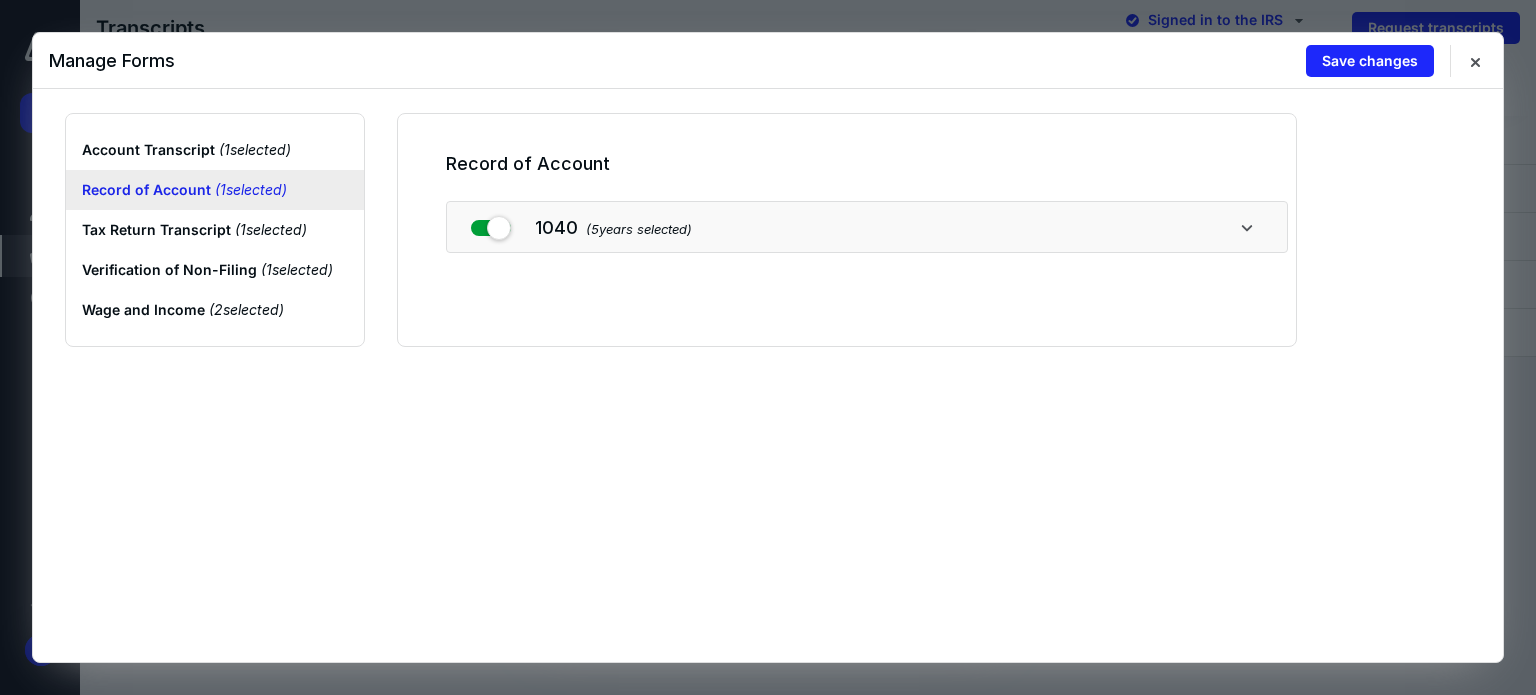 scroll, scrollTop: 0, scrollLeft: 0, axis: both 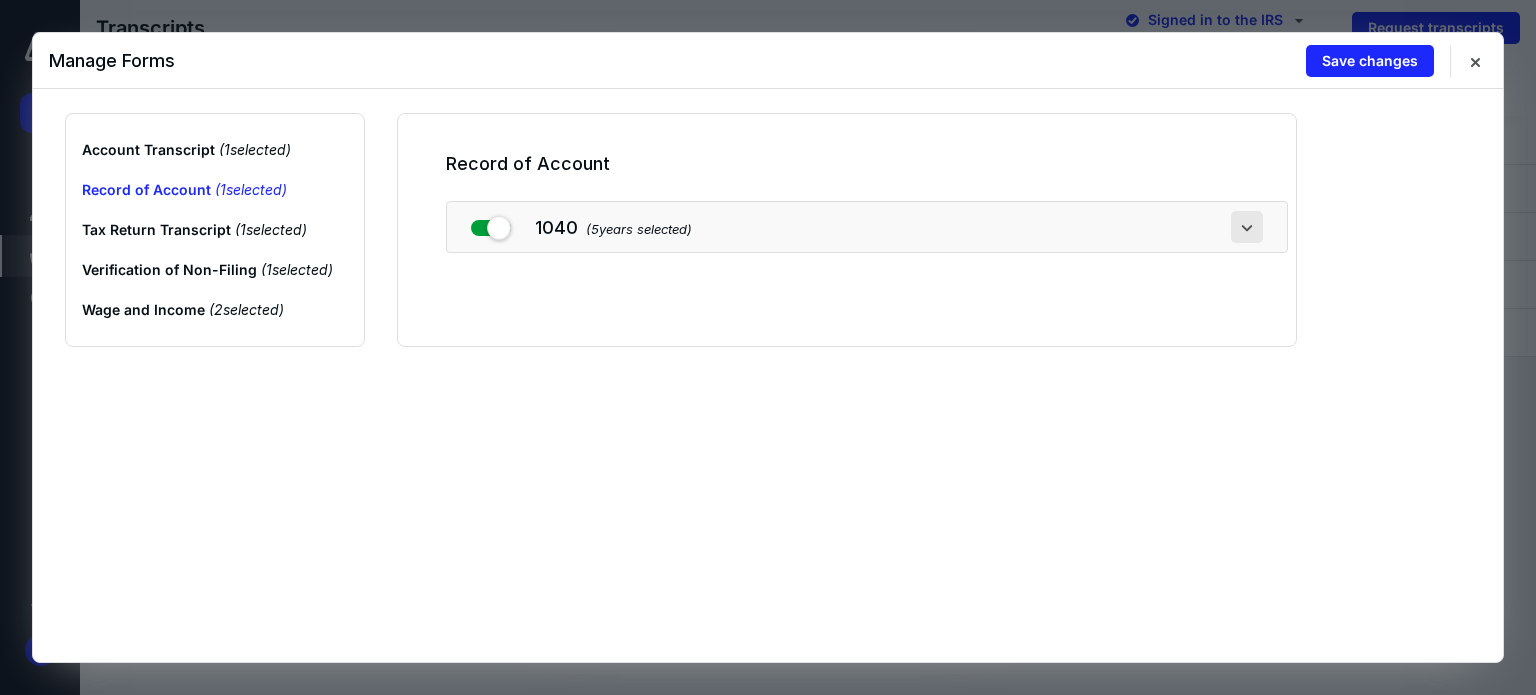 click at bounding box center [1247, 227] 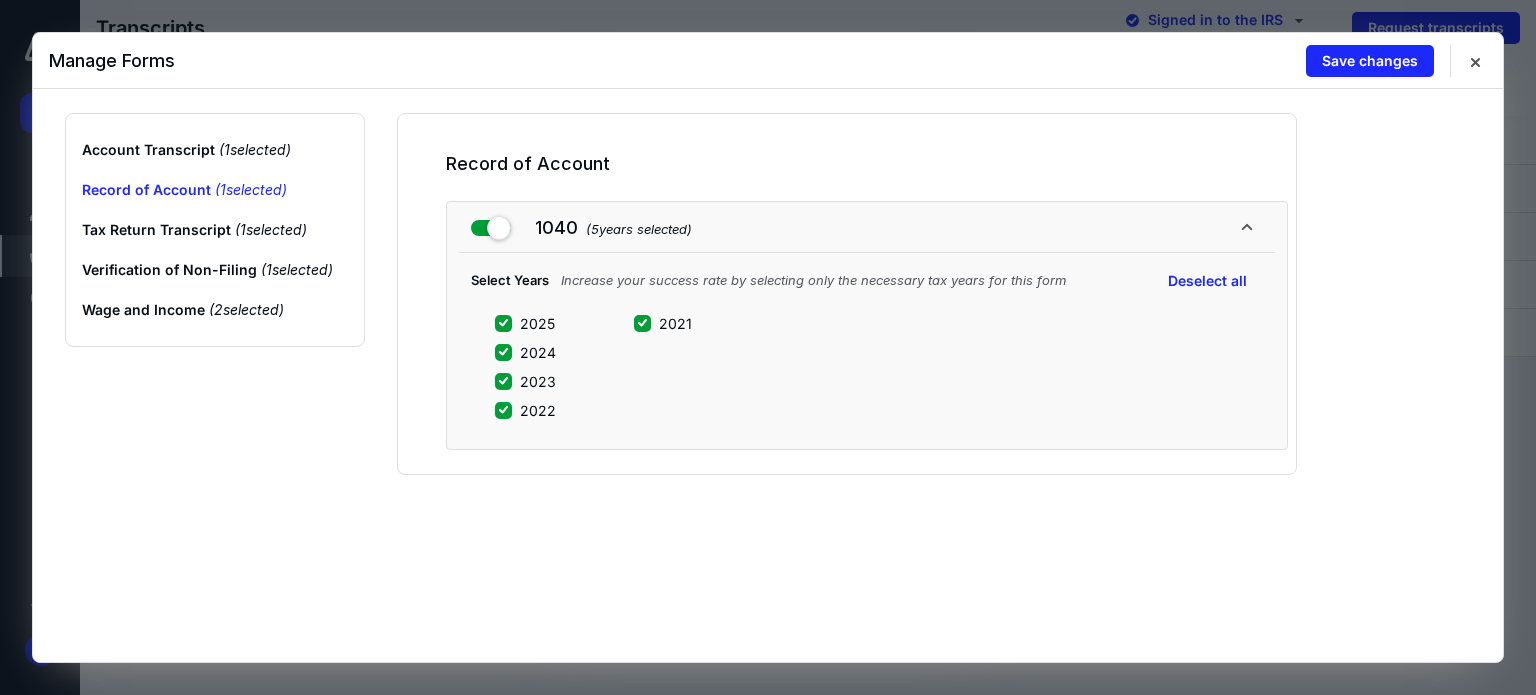 click 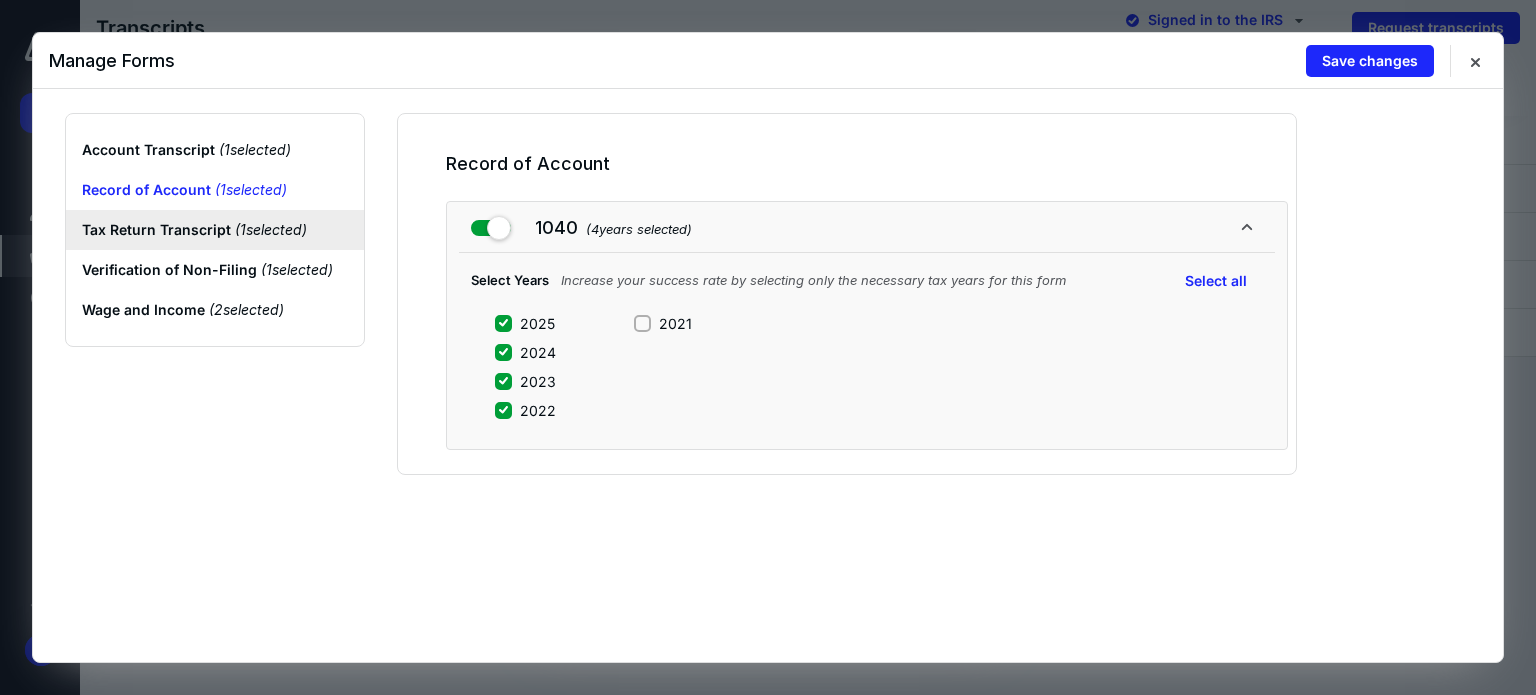 click on "Tax Return Transcript   ( 1  selected)" at bounding box center (215, 230) 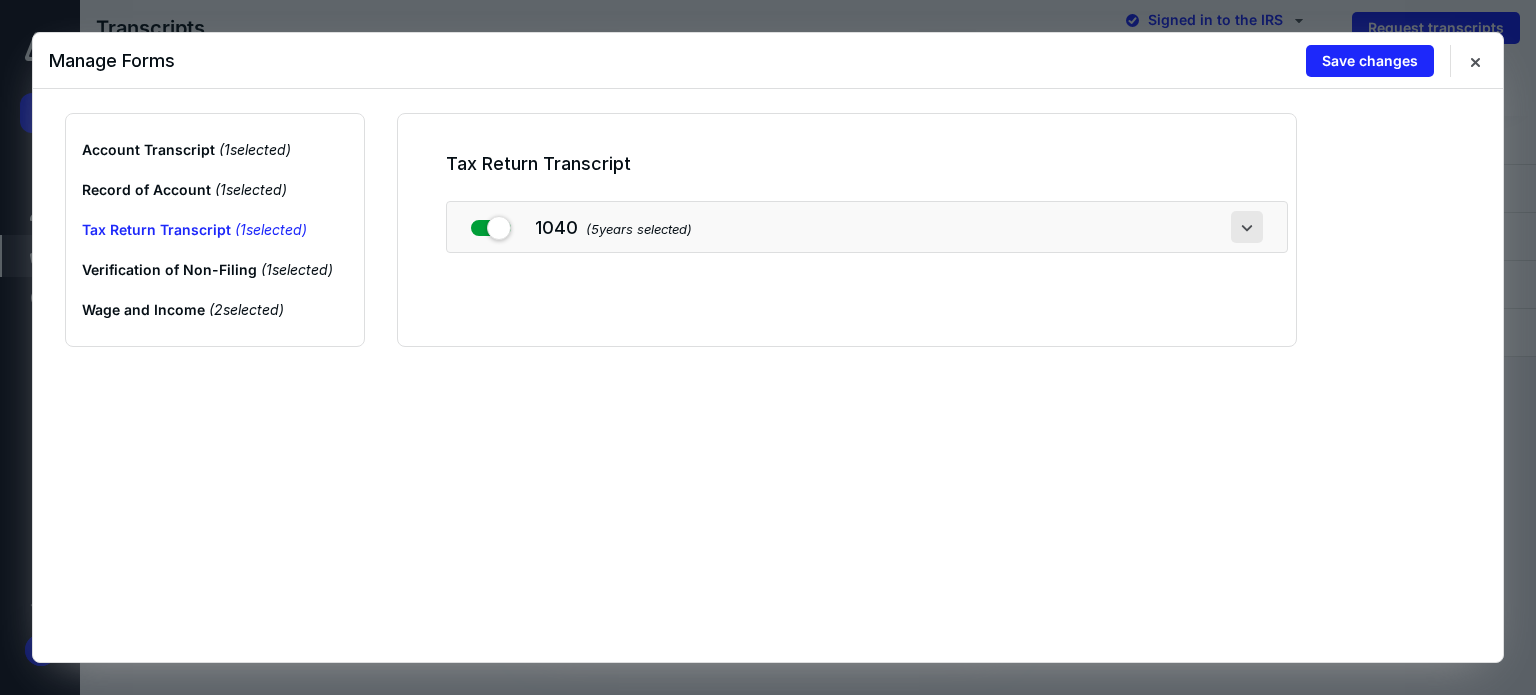 click at bounding box center [1247, 227] 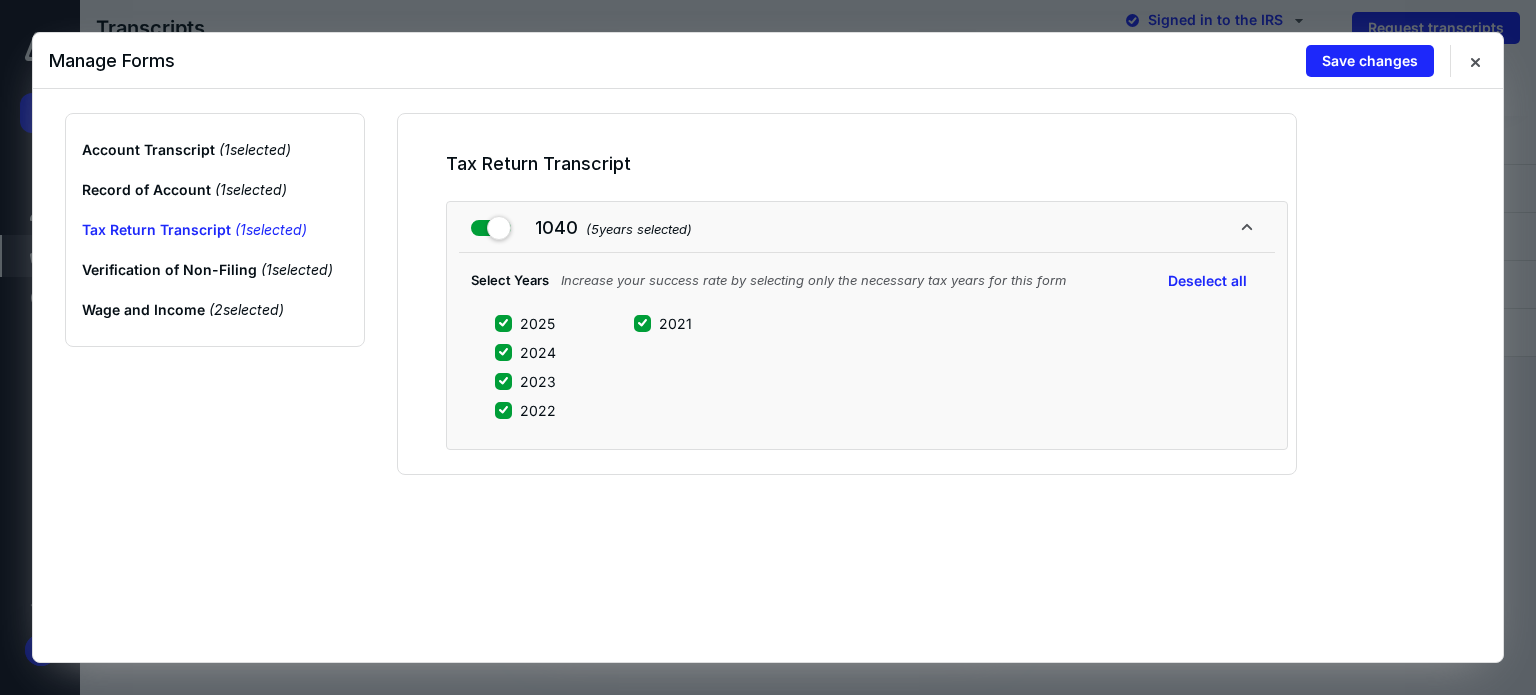 click on "2021" at bounding box center [642, 323] 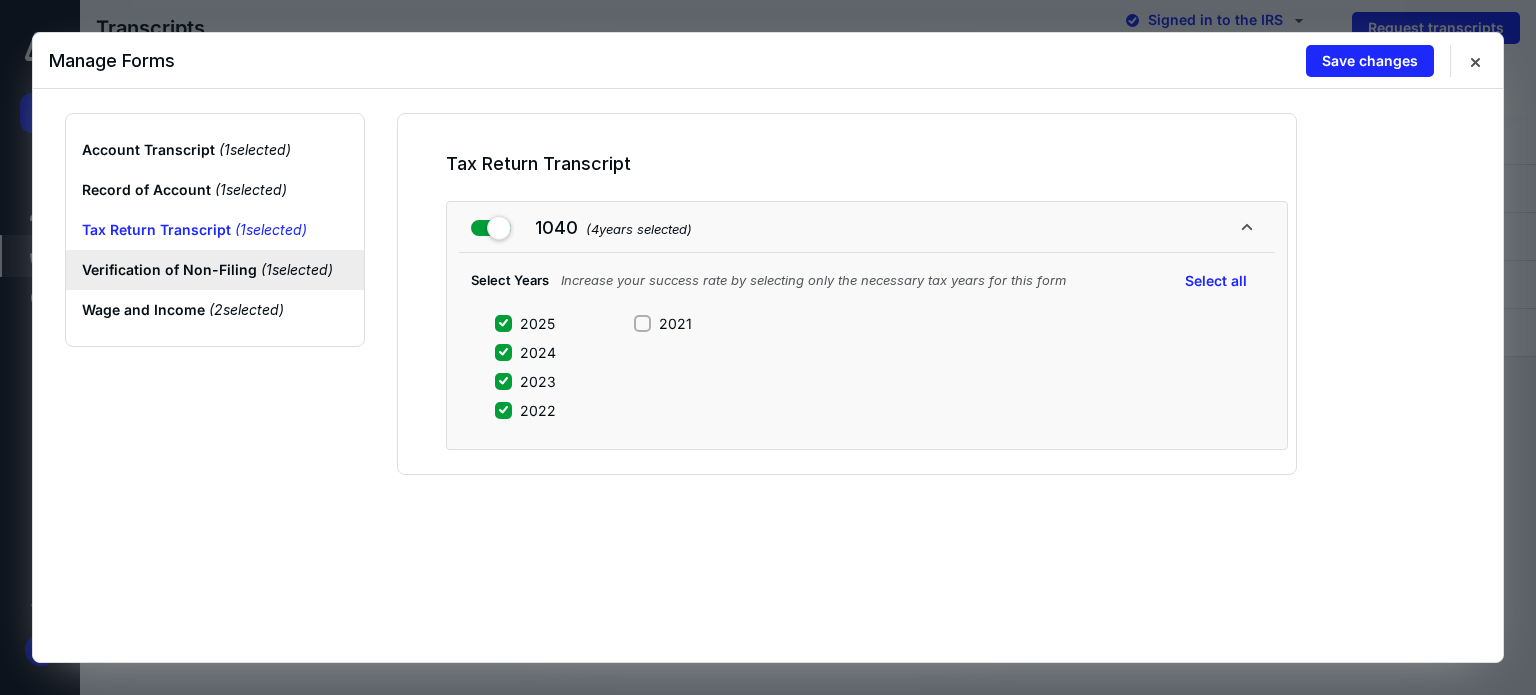 click on "Verification of Non-Filing   ( 1  selected)" at bounding box center (215, 270) 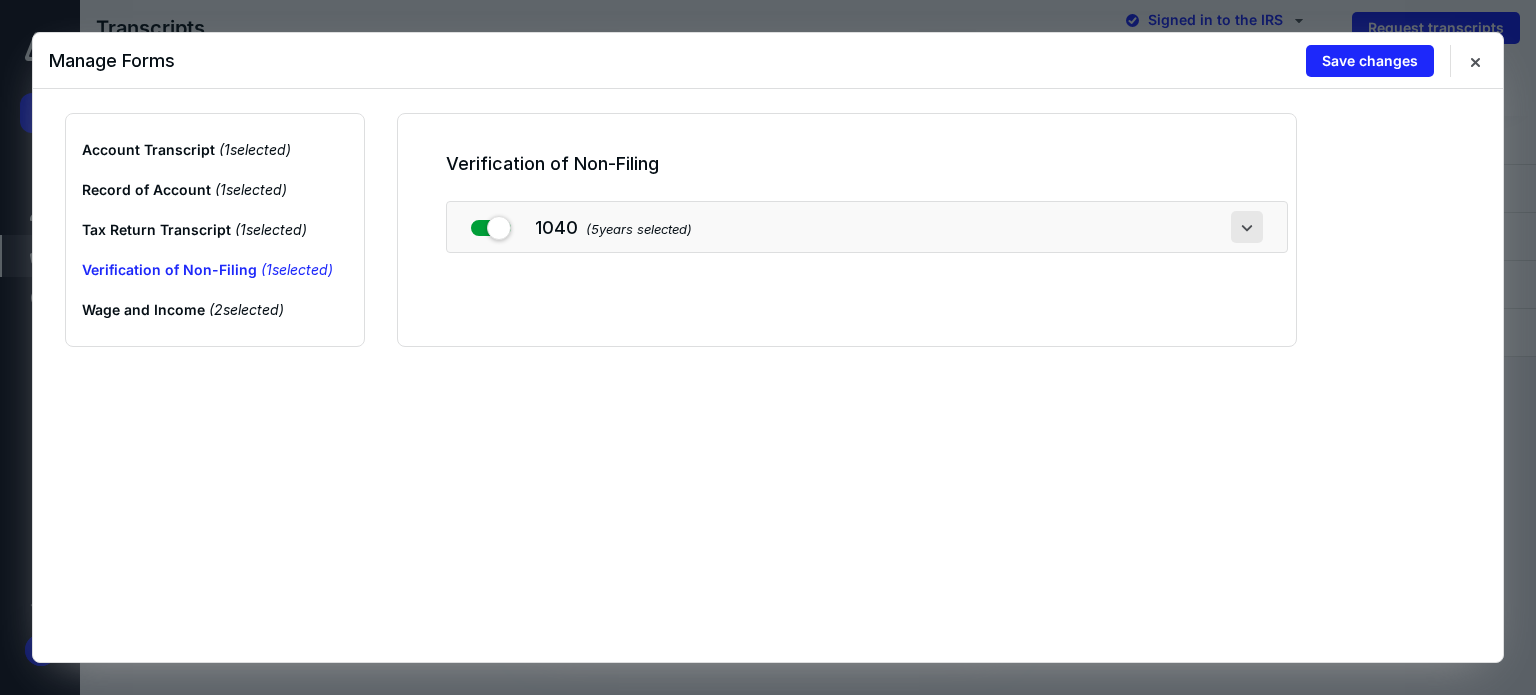 drag, startPoint x: 1253, startPoint y: 227, endPoint x: 1188, endPoint y: 229, distance: 65.03076 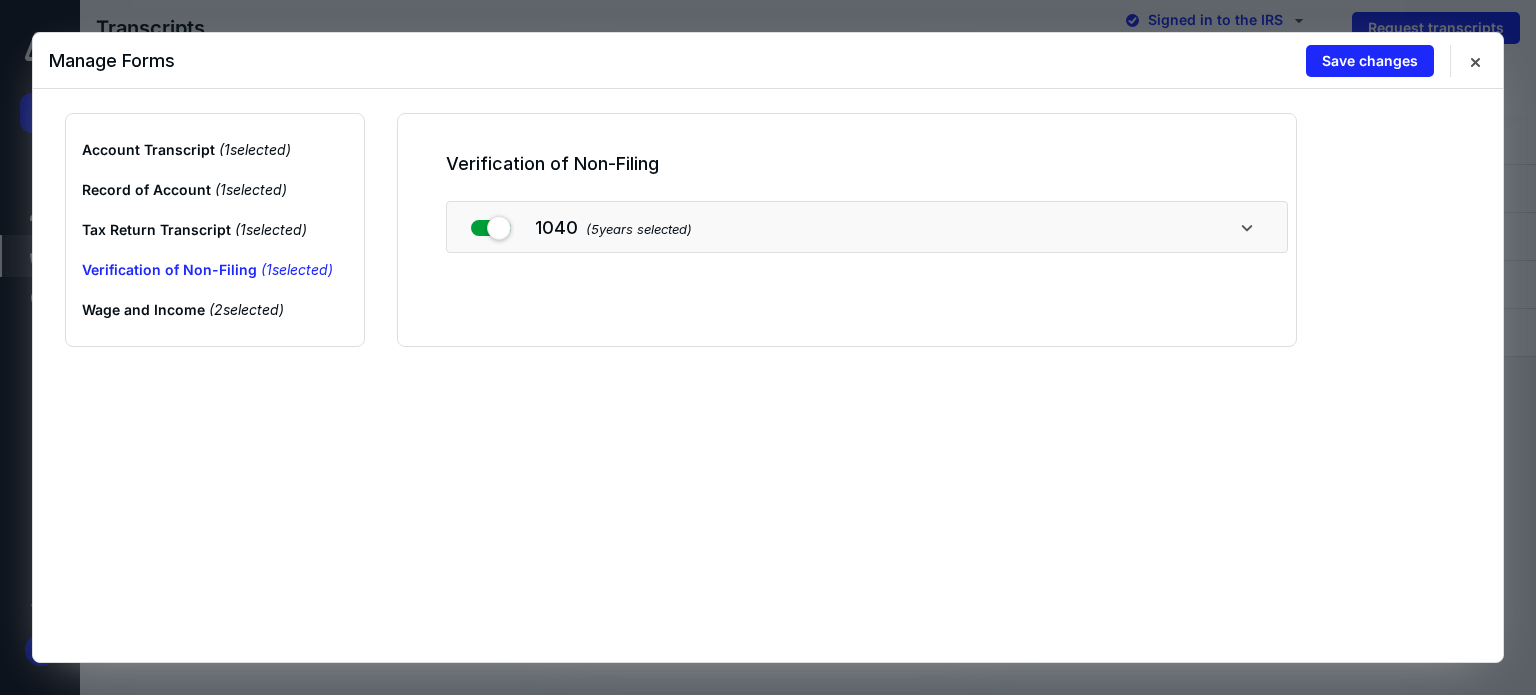 click at bounding box center (1247, 227) 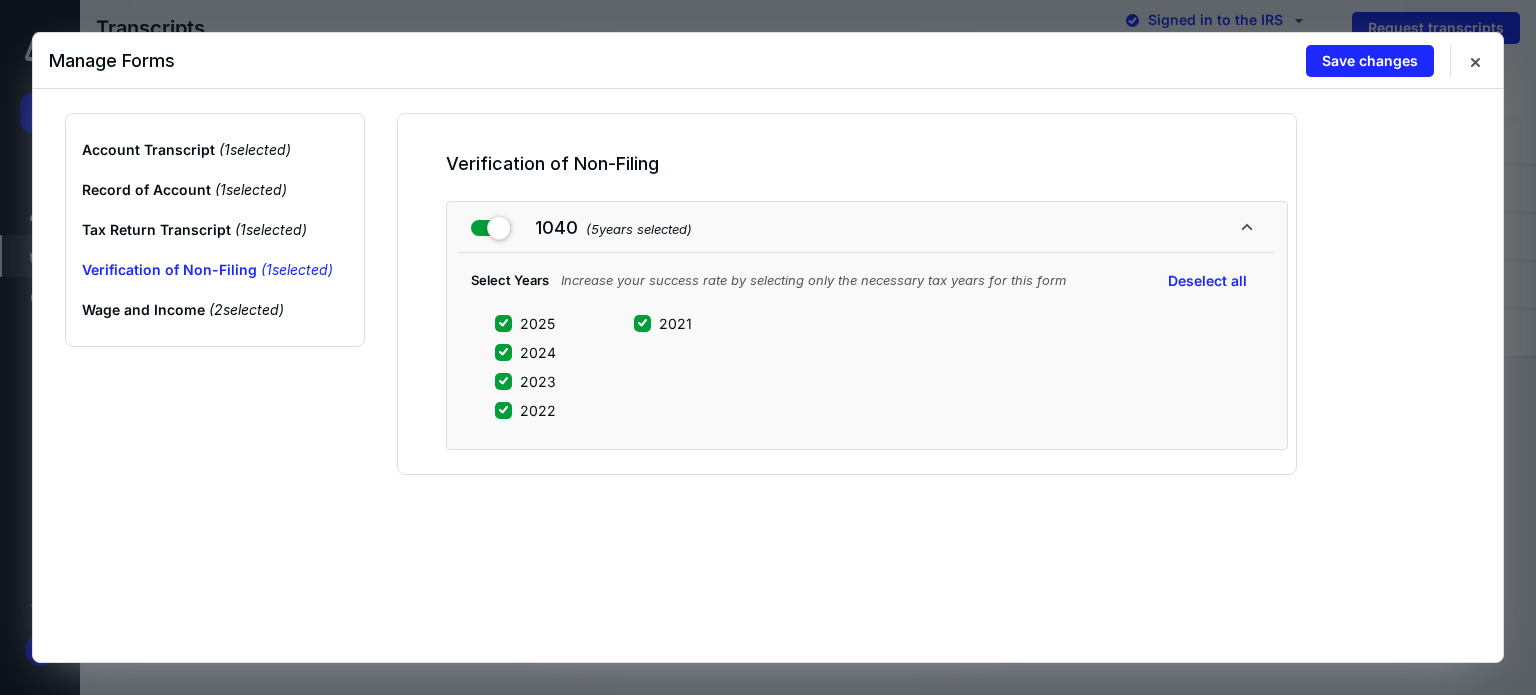 click 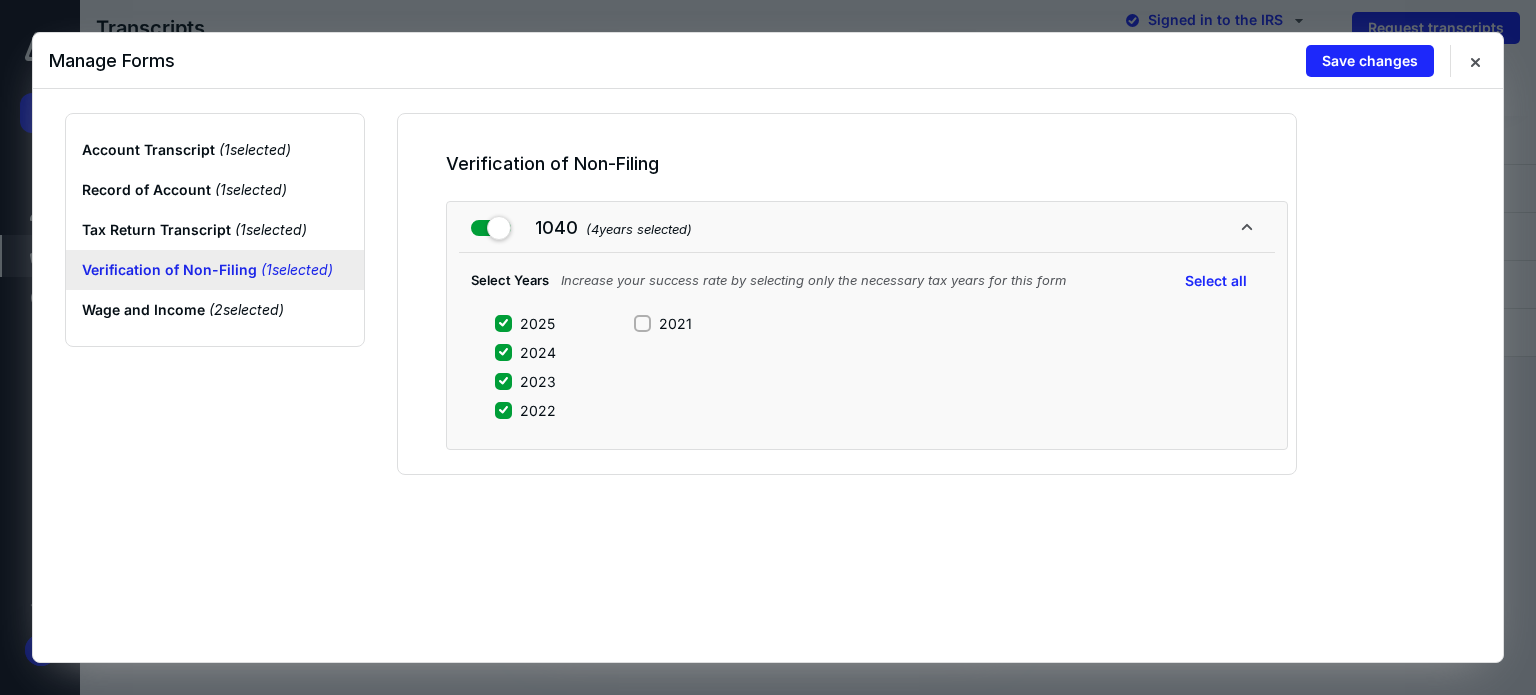 click on "Verification of Non-Filing   ( 1  selected)" at bounding box center (215, 270) 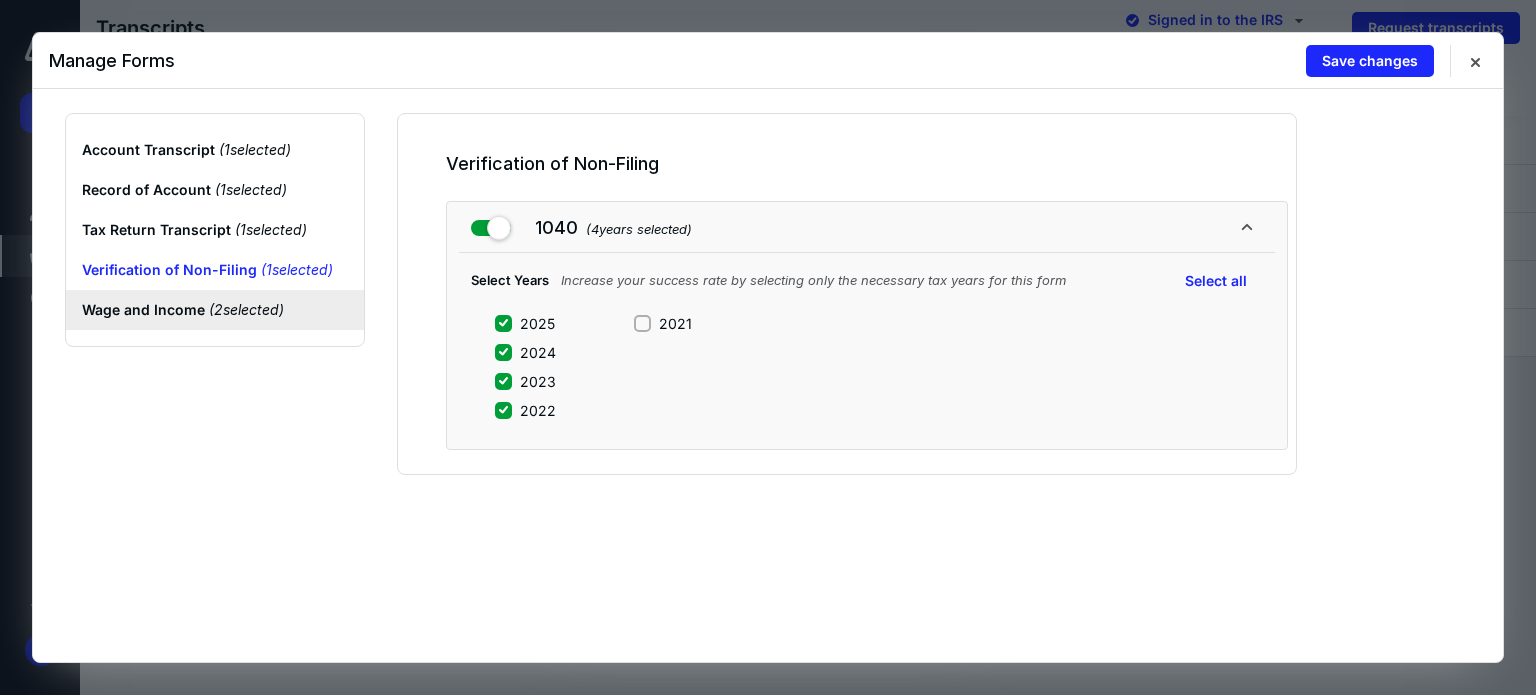 click on "Wage and Income   ( 2  selected)" at bounding box center (215, 310) 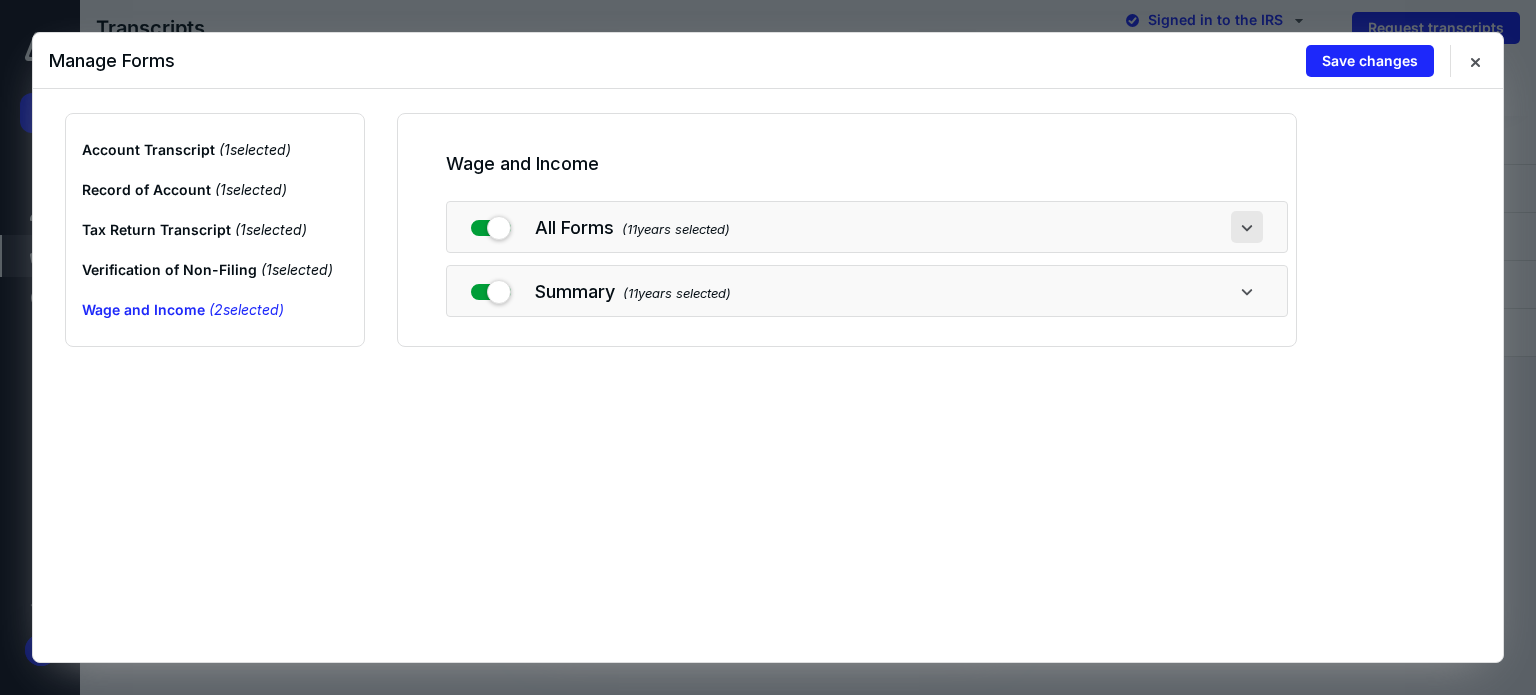 click at bounding box center [1247, 227] 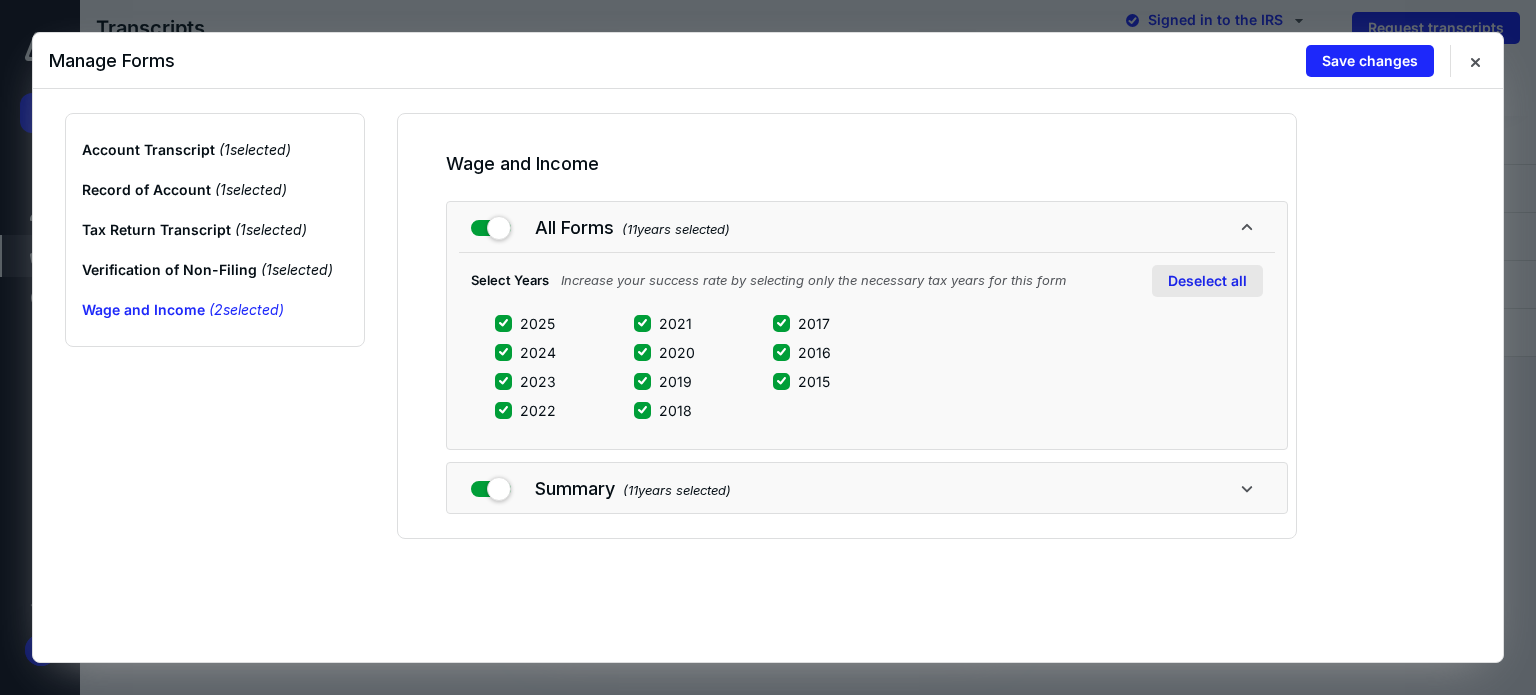 click on "Deselect all" at bounding box center [1207, 281] 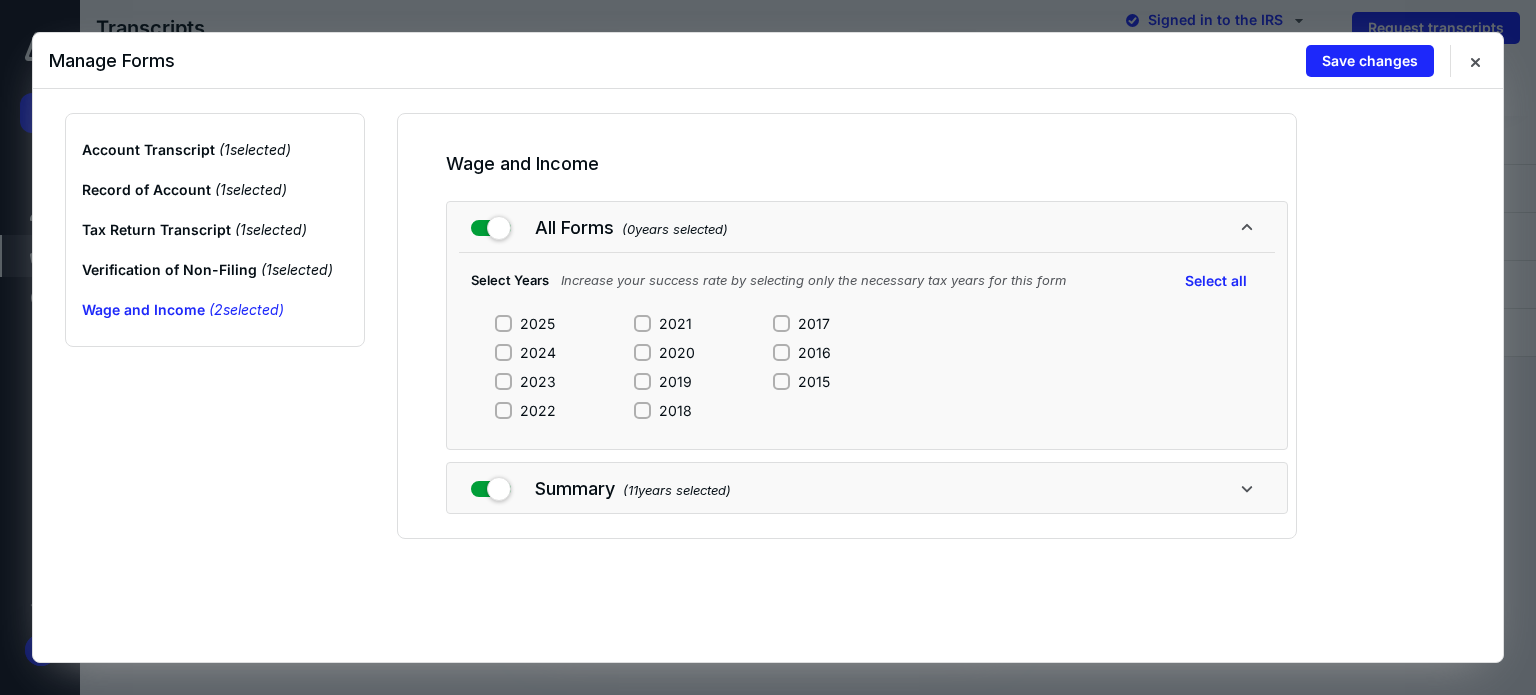 drag, startPoint x: 488, startPoint y: 409, endPoint x: 496, endPoint y: 401, distance: 11.313708 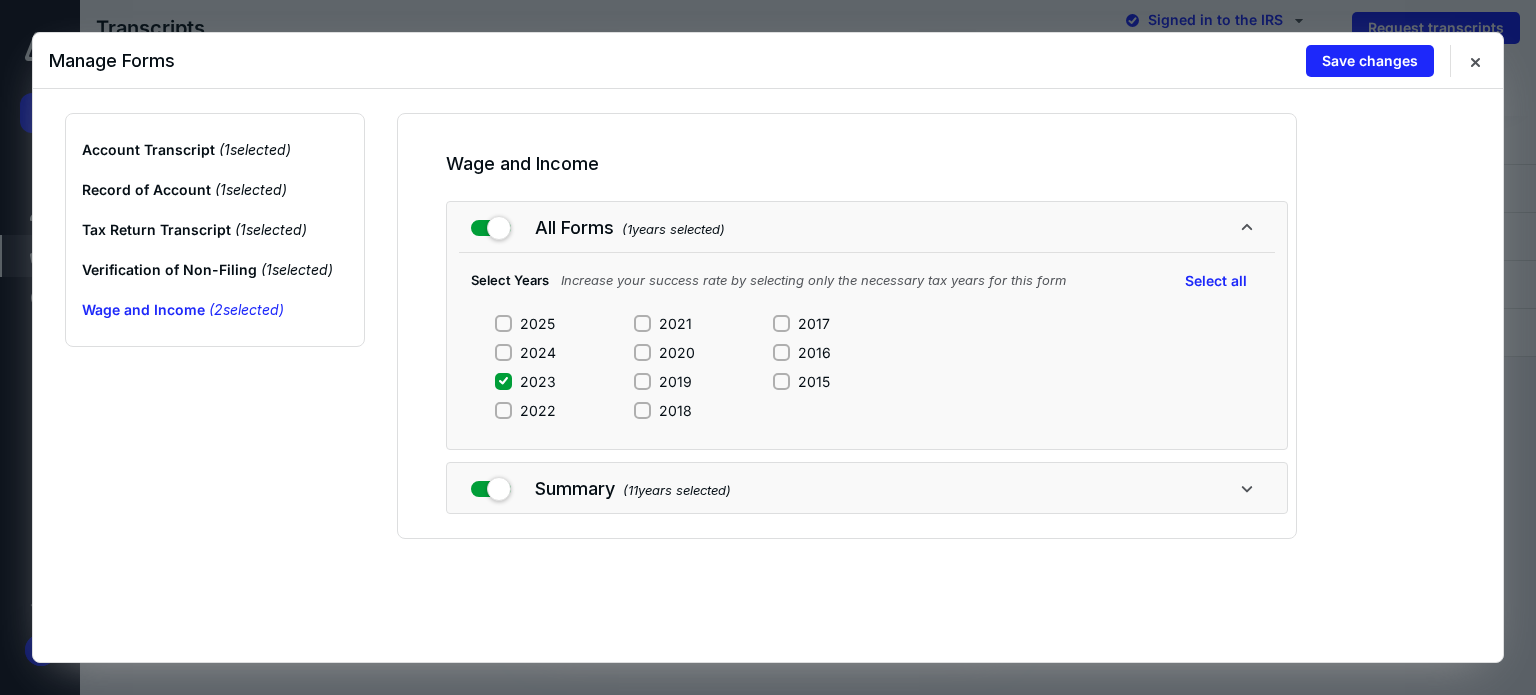 click on "2022" at bounding box center [503, 410] 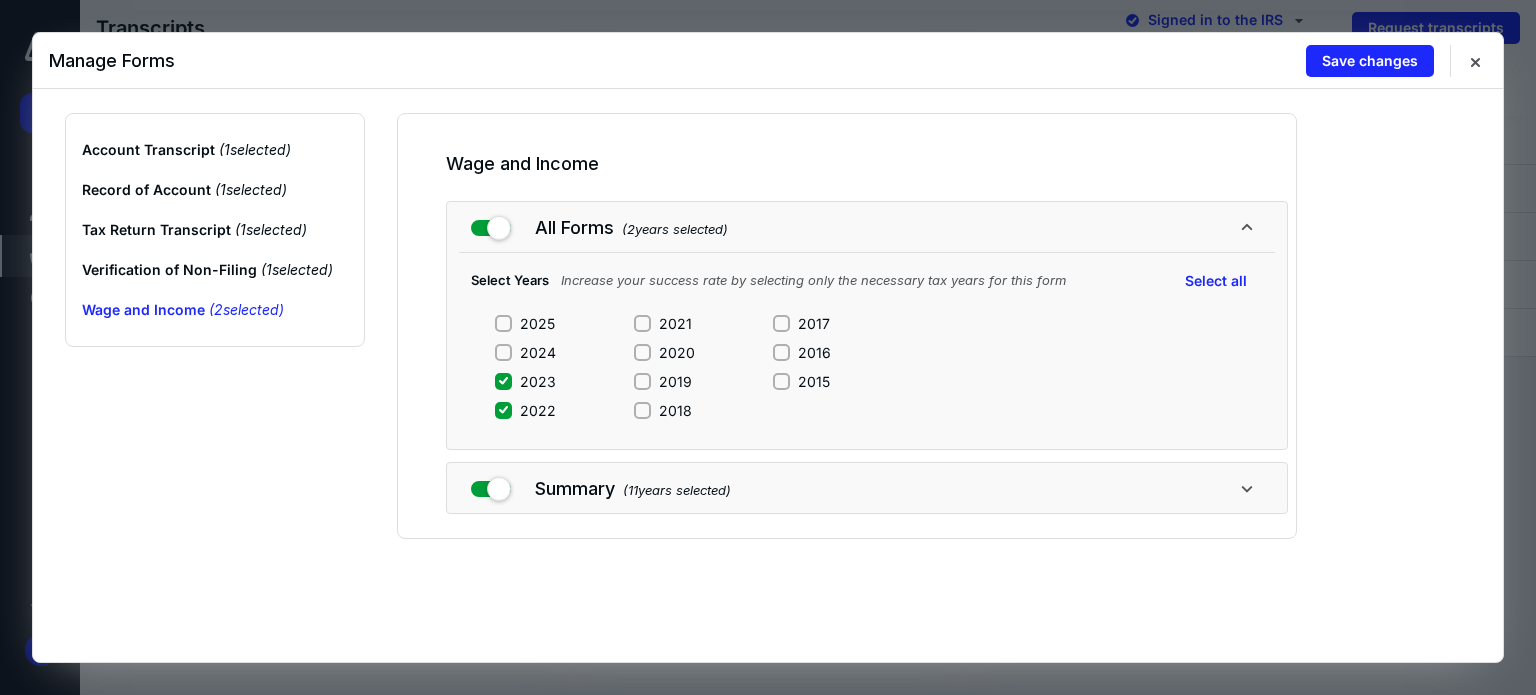click on "2024" at bounding box center [525, 352] 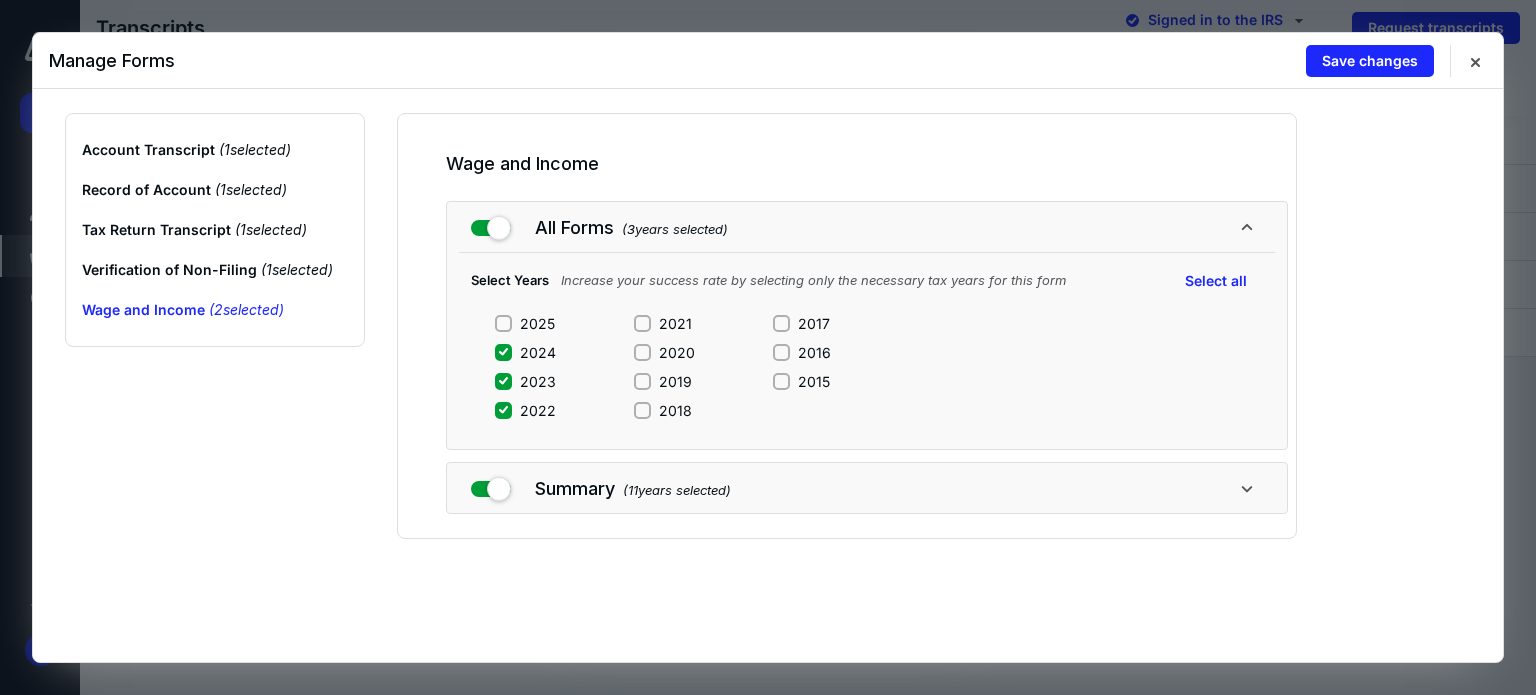 click on "2025" at bounding box center (503, 323) 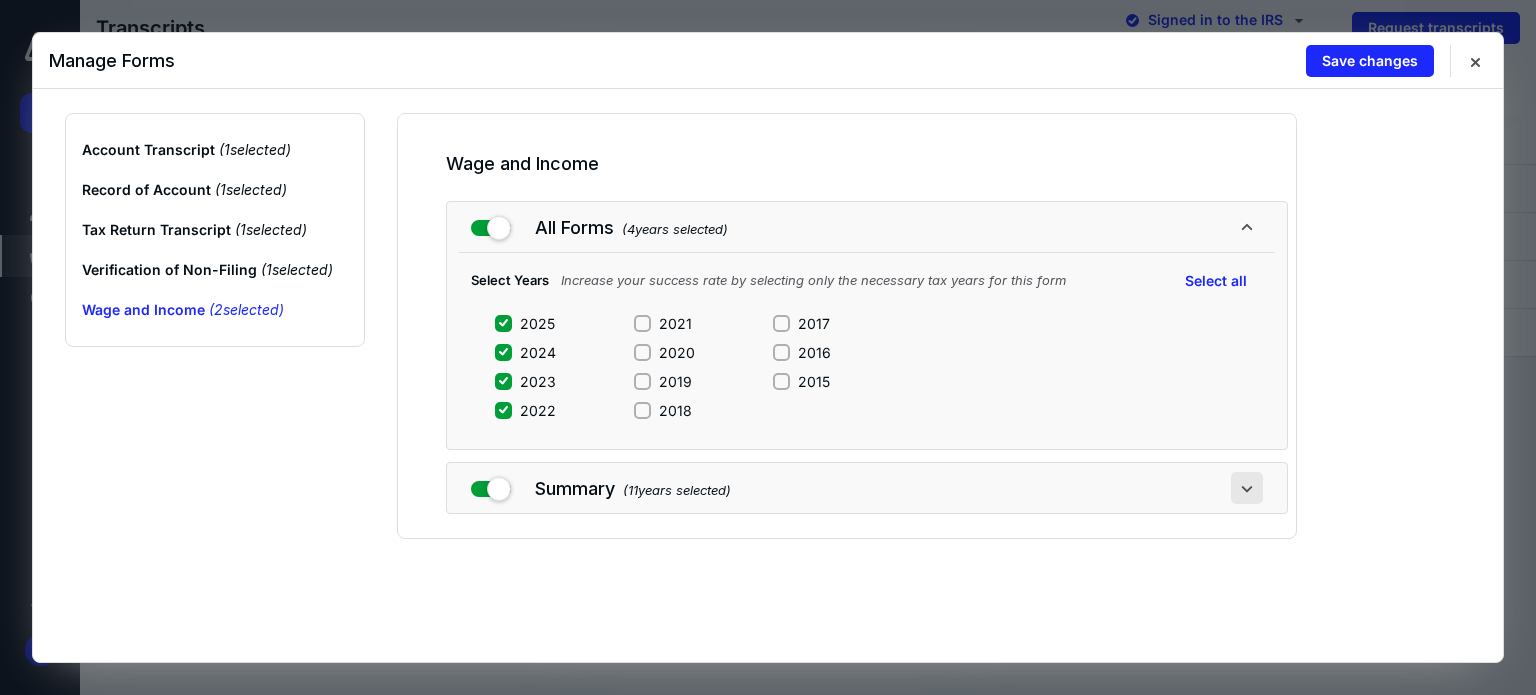click at bounding box center (1247, 488) 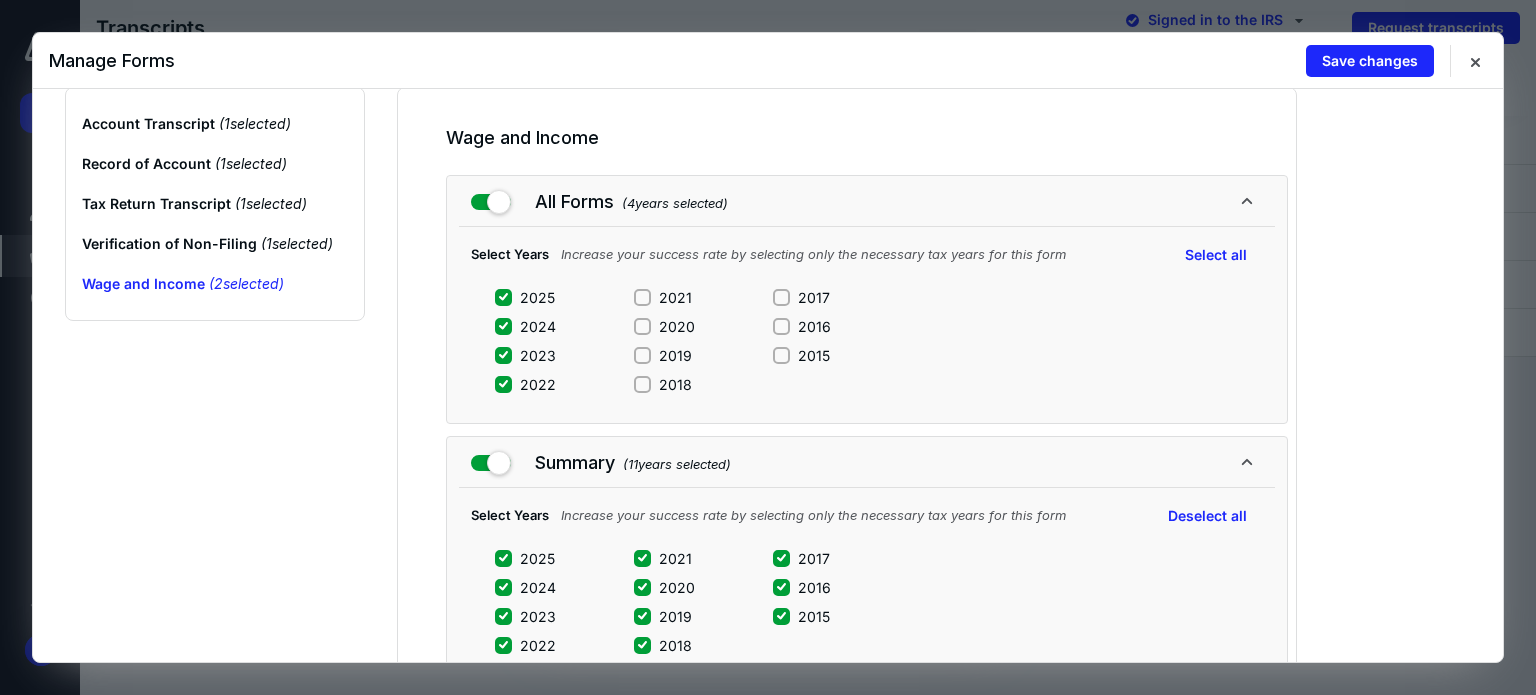 scroll, scrollTop: 0, scrollLeft: 0, axis: both 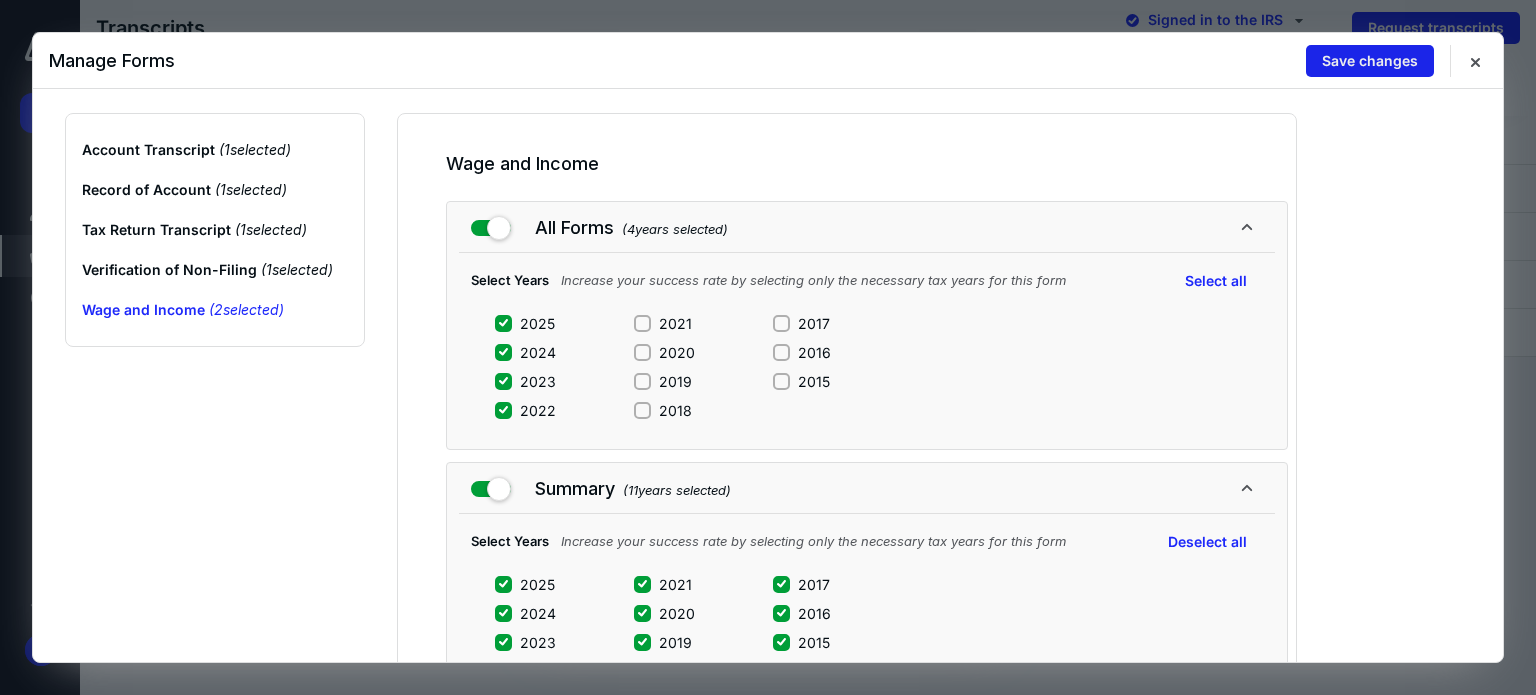 click on "Save changes" at bounding box center (1370, 61) 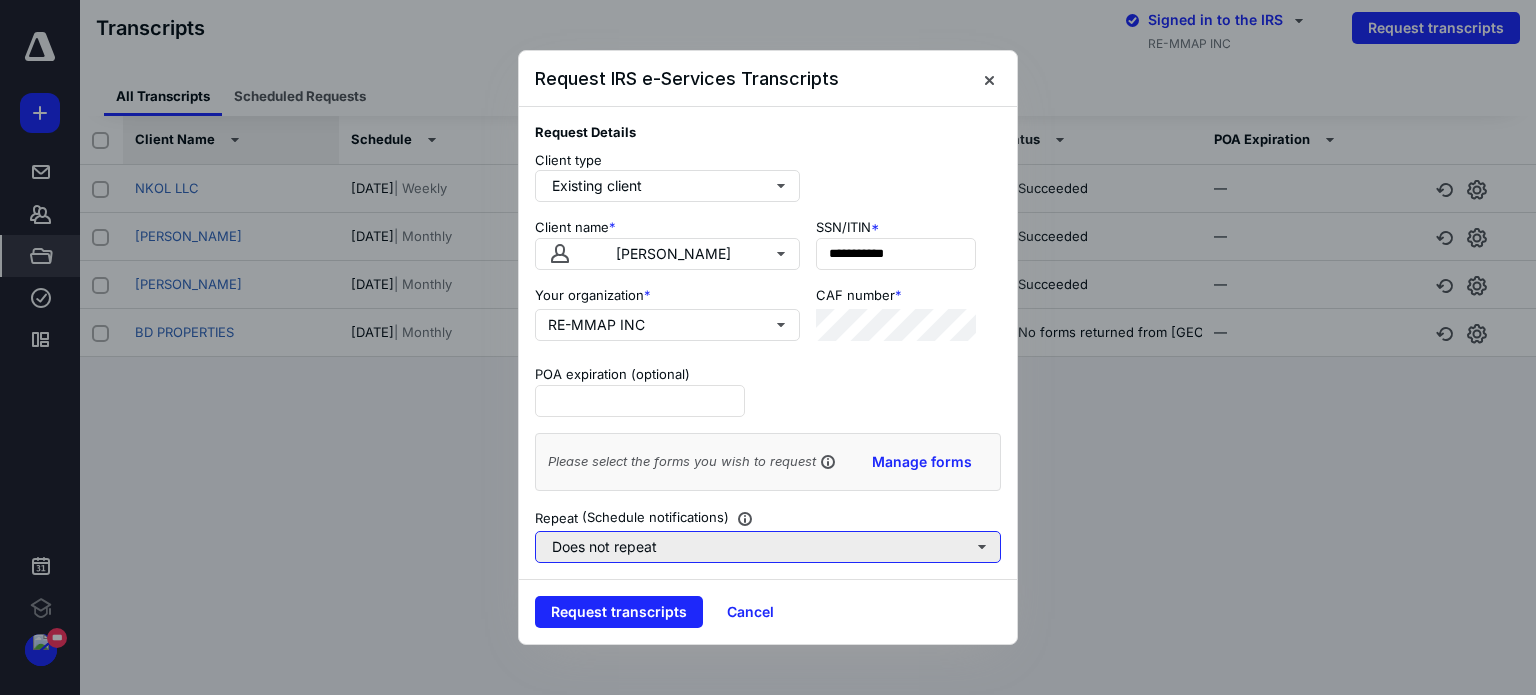click on "Does not repeat" at bounding box center [768, 547] 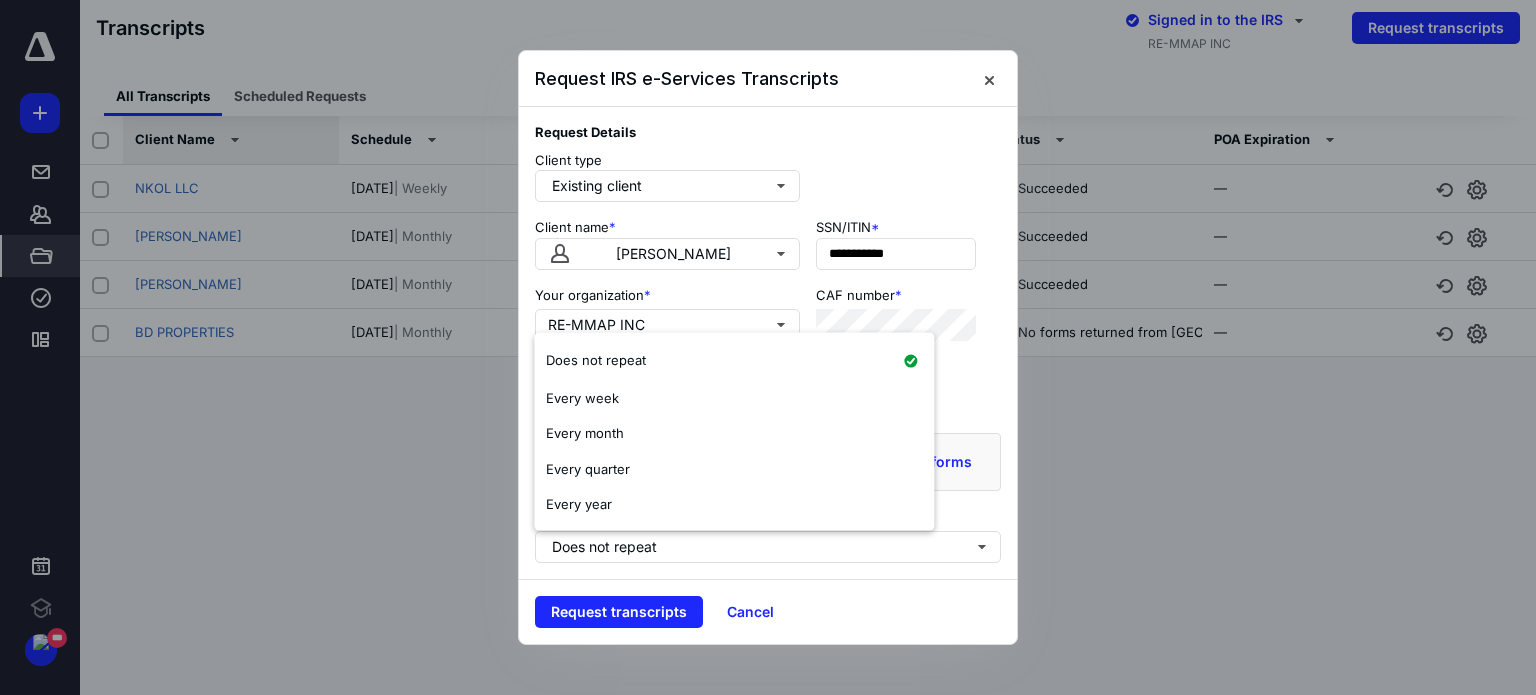 click at bounding box center [768, 347] 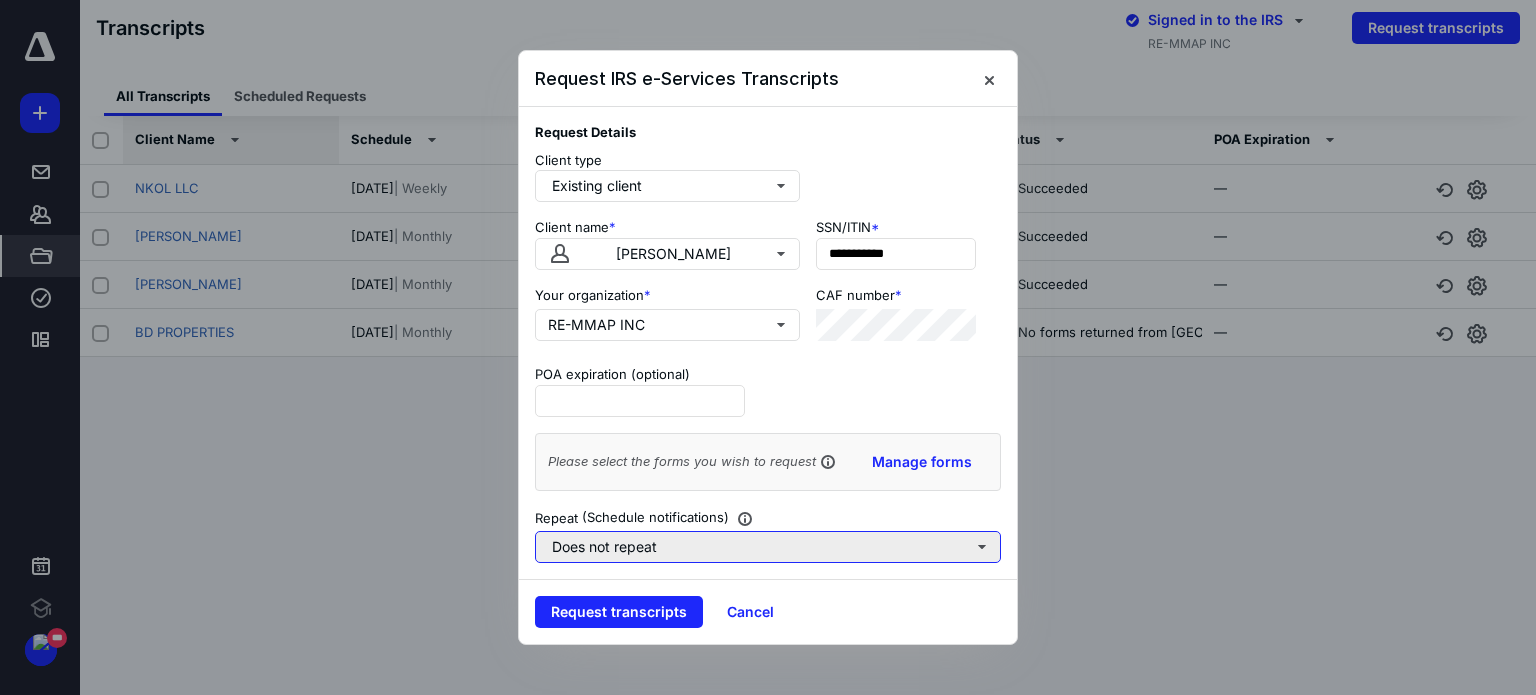 click on "Does not repeat" at bounding box center [768, 547] 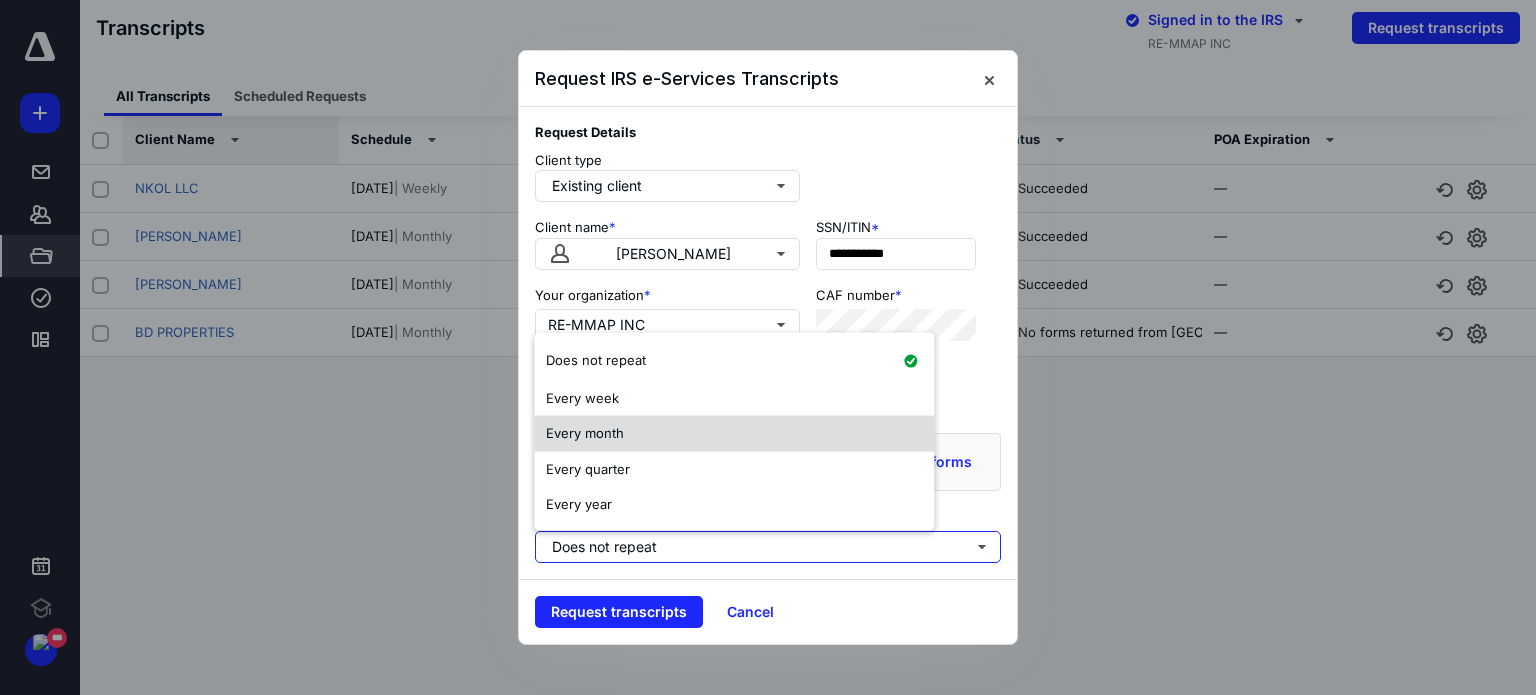 click on "Every month" at bounding box center [734, 434] 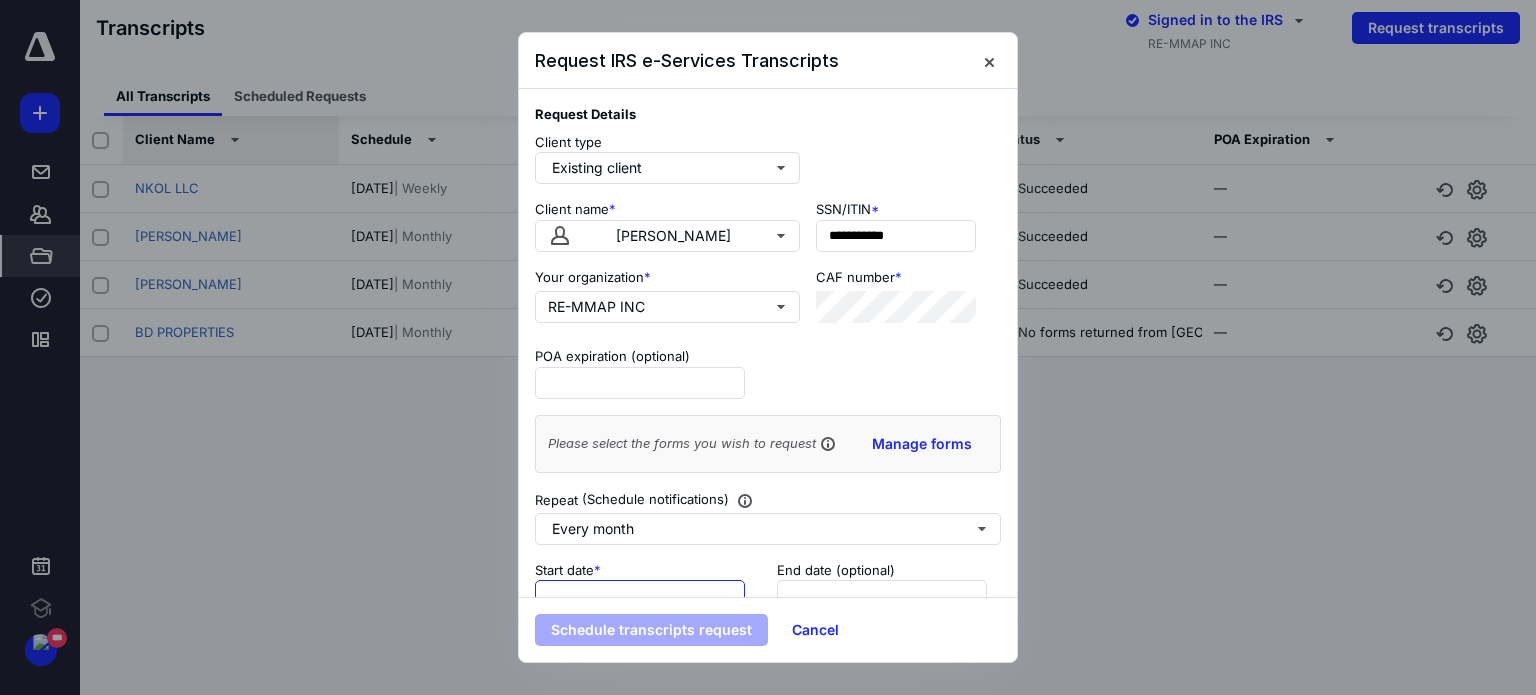 click at bounding box center (640, 596) 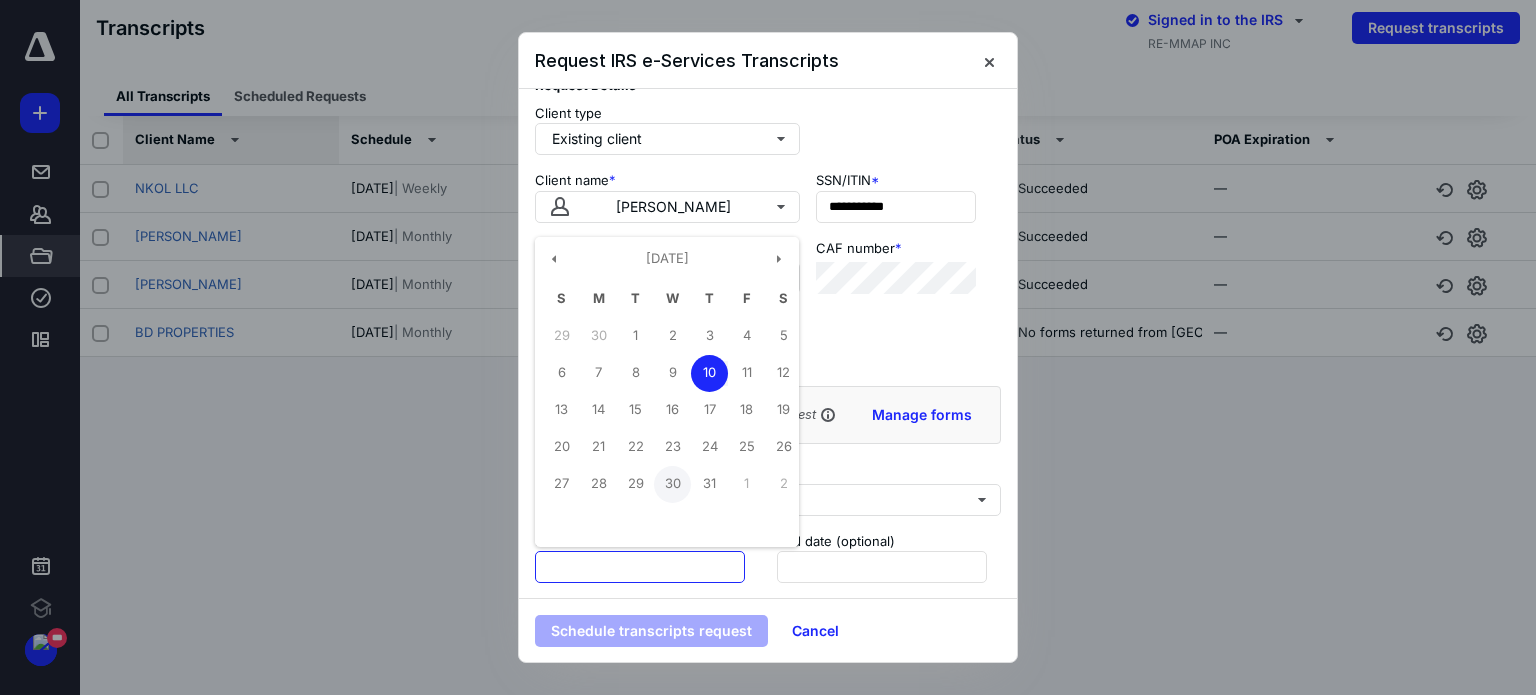scroll, scrollTop: 45, scrollLeft: 0, axis: vertical 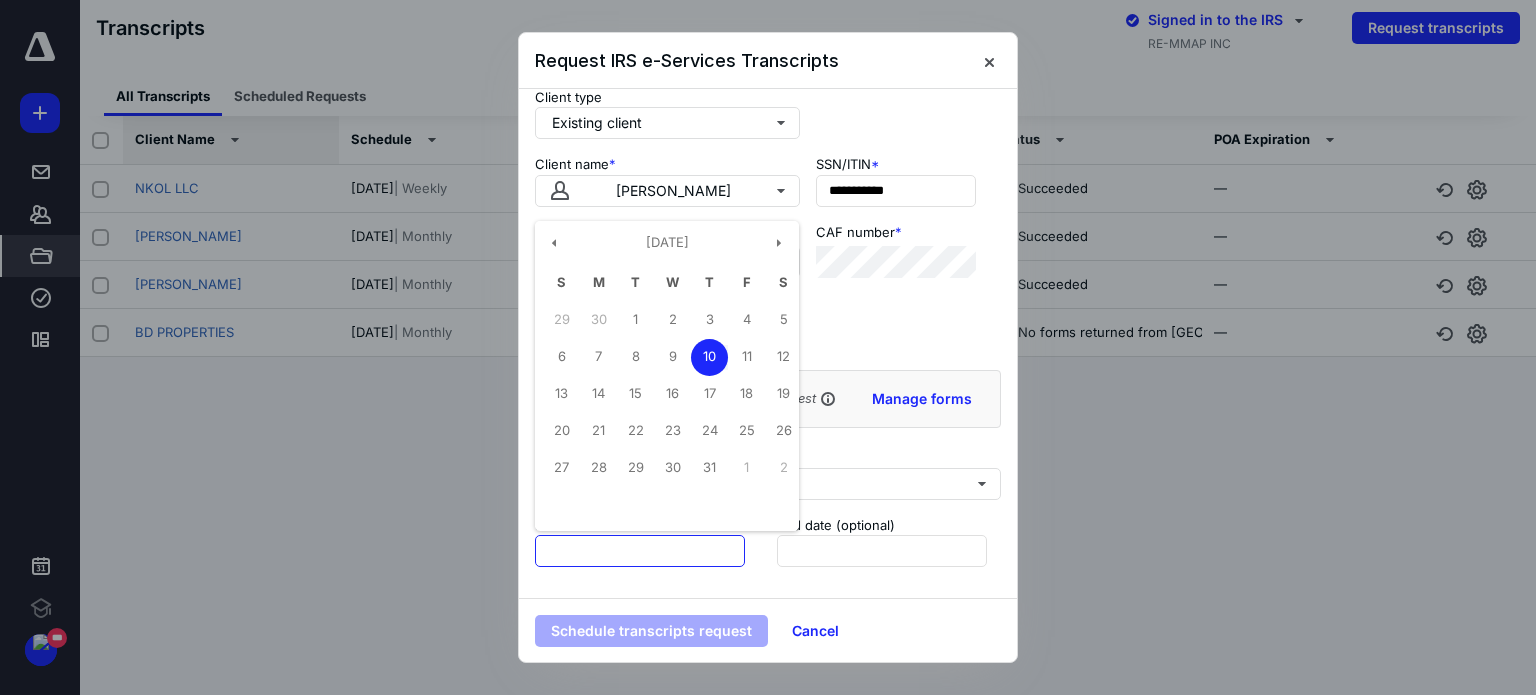 click on "10" at bounding box center (709, 357) 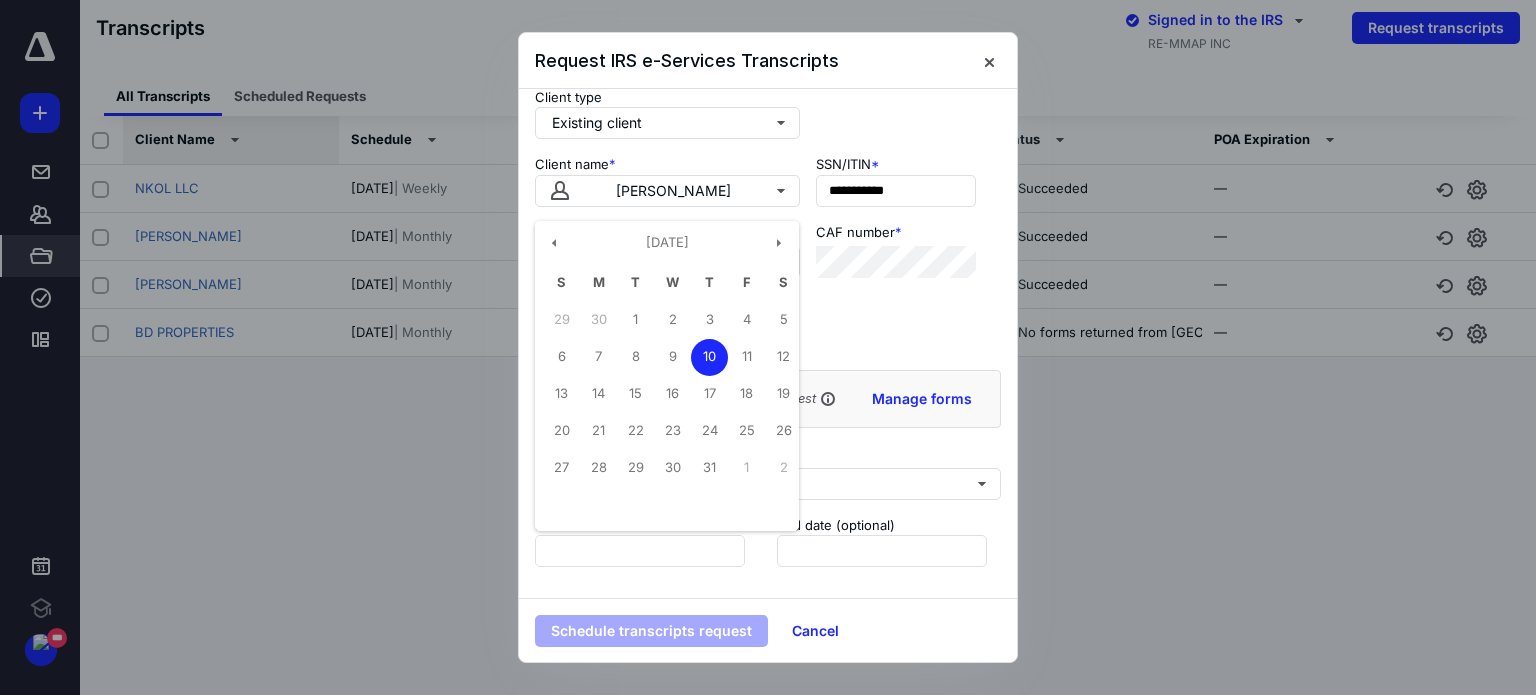type on "**********" 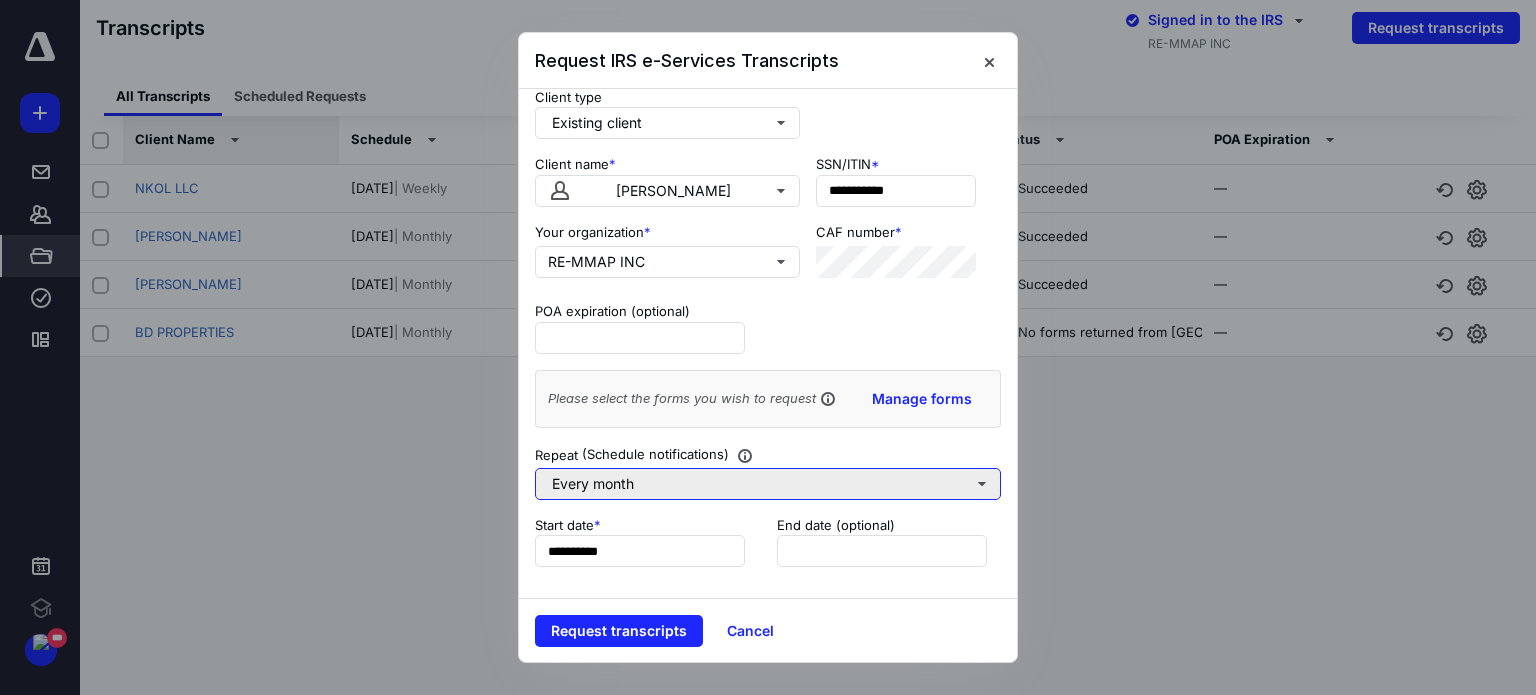 click on "Every month" at bounding box center (768, 484) 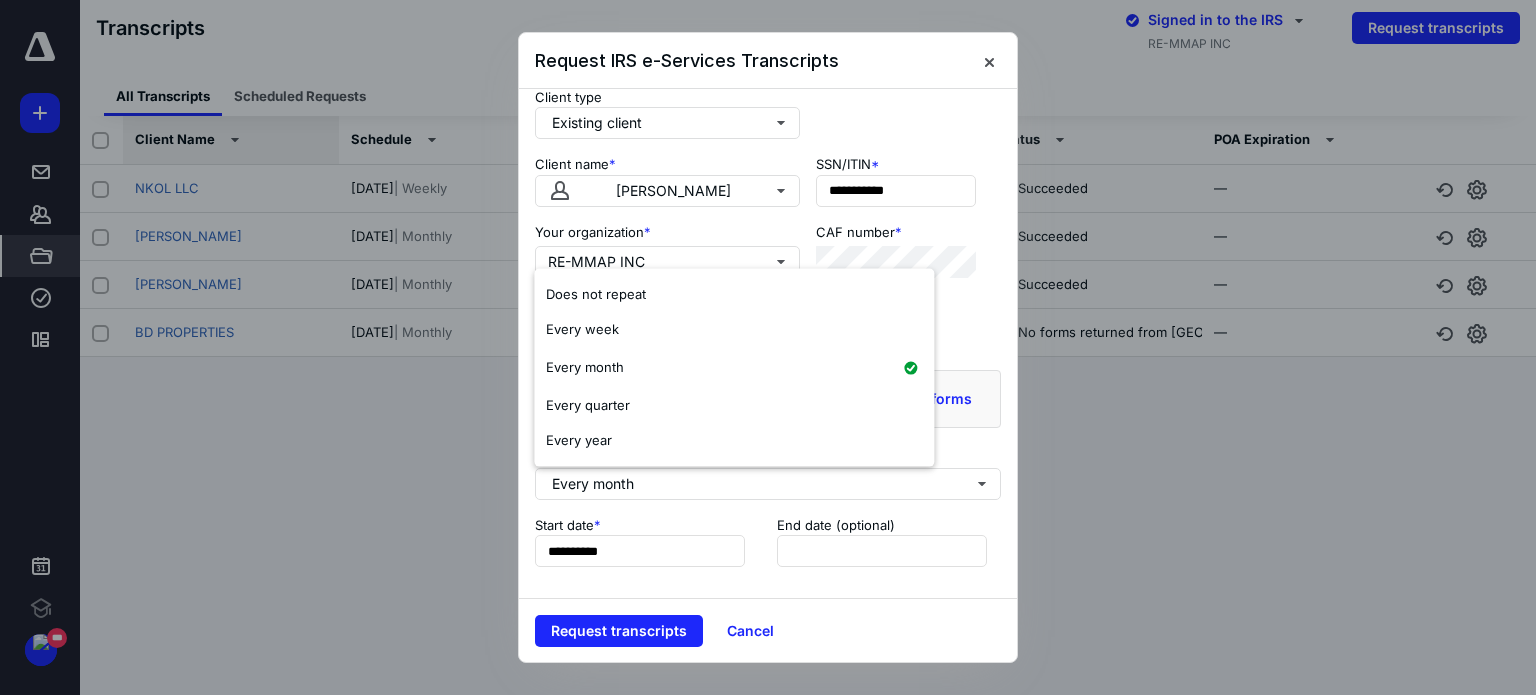 click at bounding box center (768, 347) 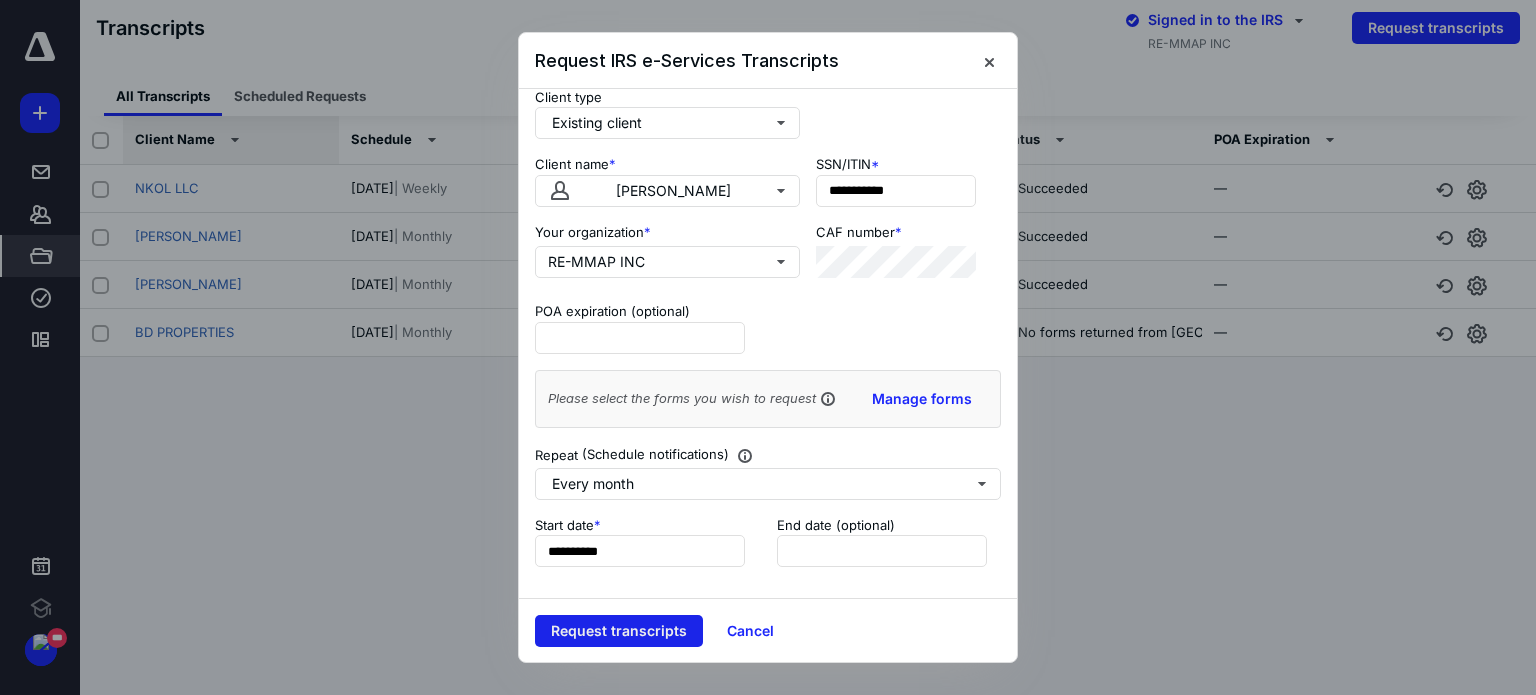click on "Request transcripts" at bounding box center (619, 631) 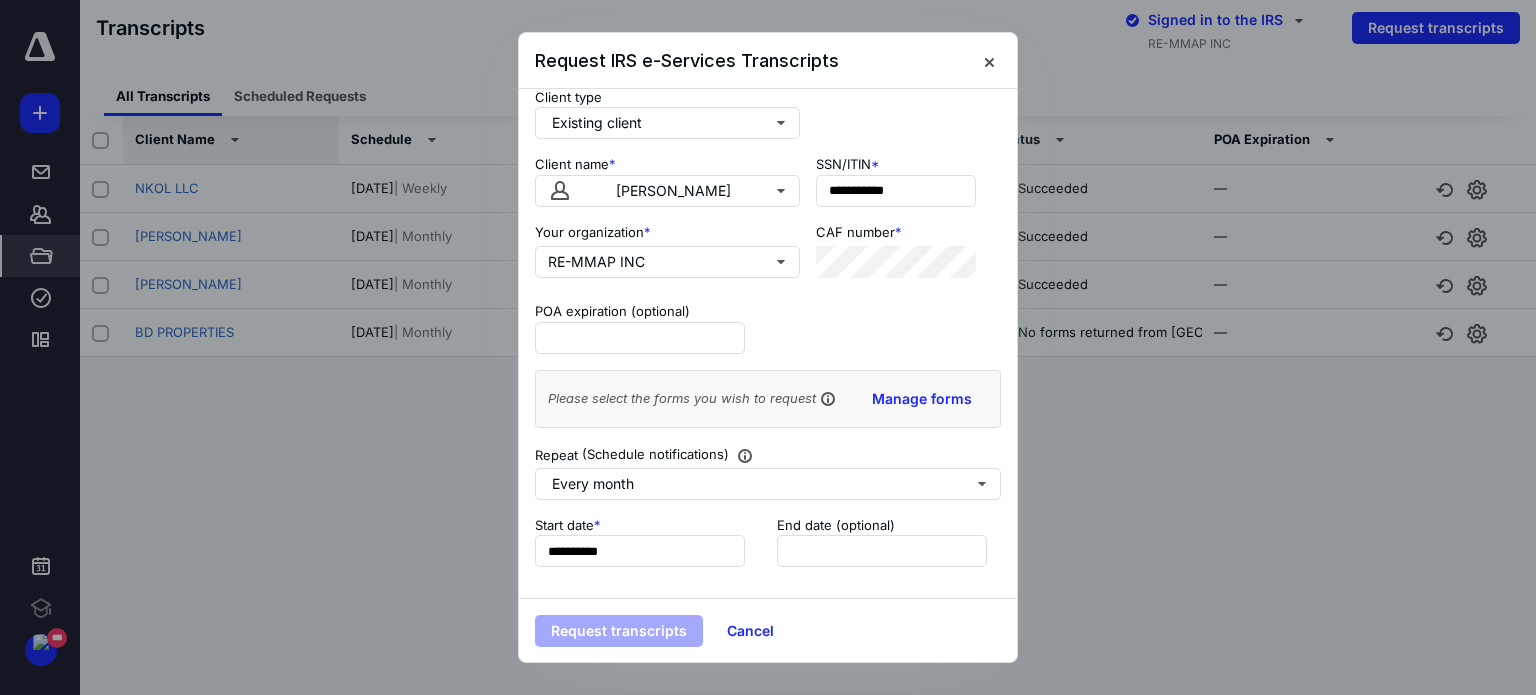 scroll, scrollTop: 0, scrollLeft: 0, axis: both 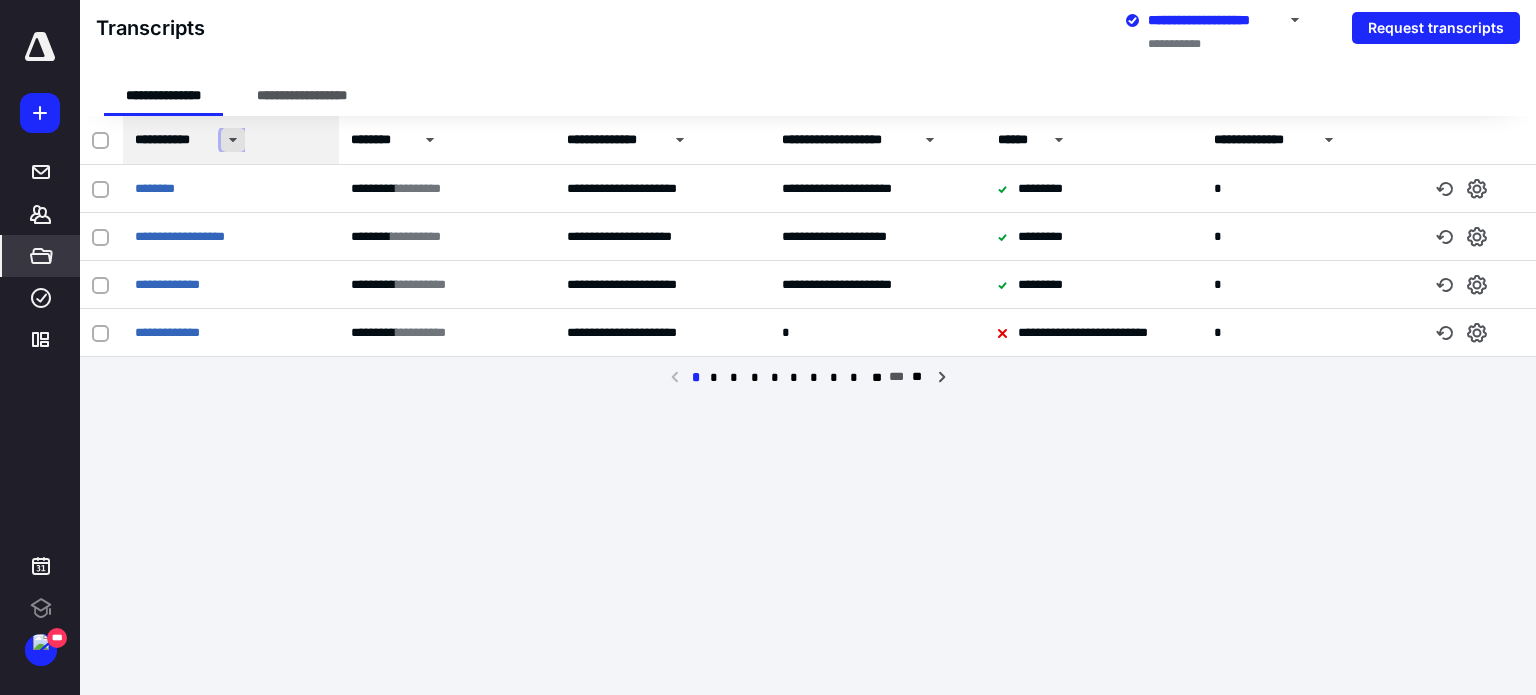 click at bounding box center [233, 140] 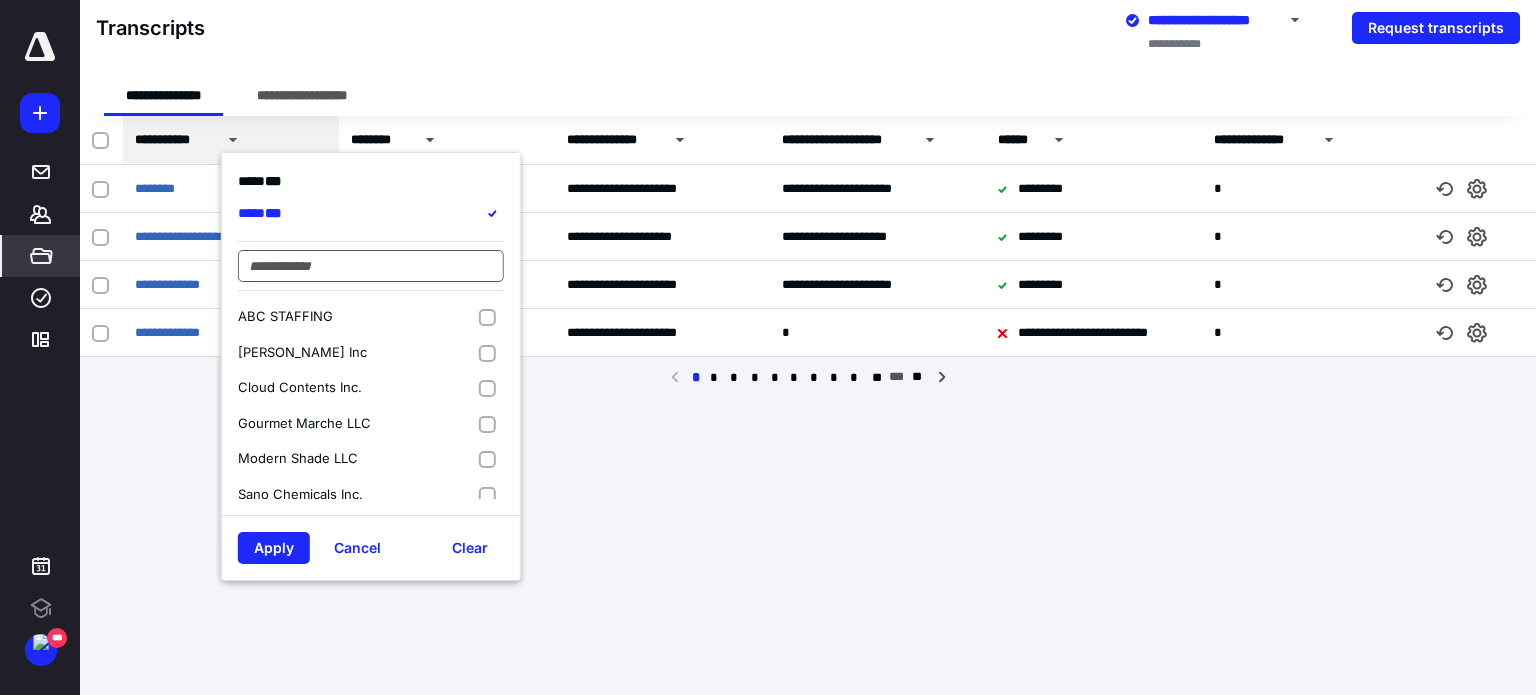 scroll, scrollTop: 0, scrollLeft: 0, axis: both 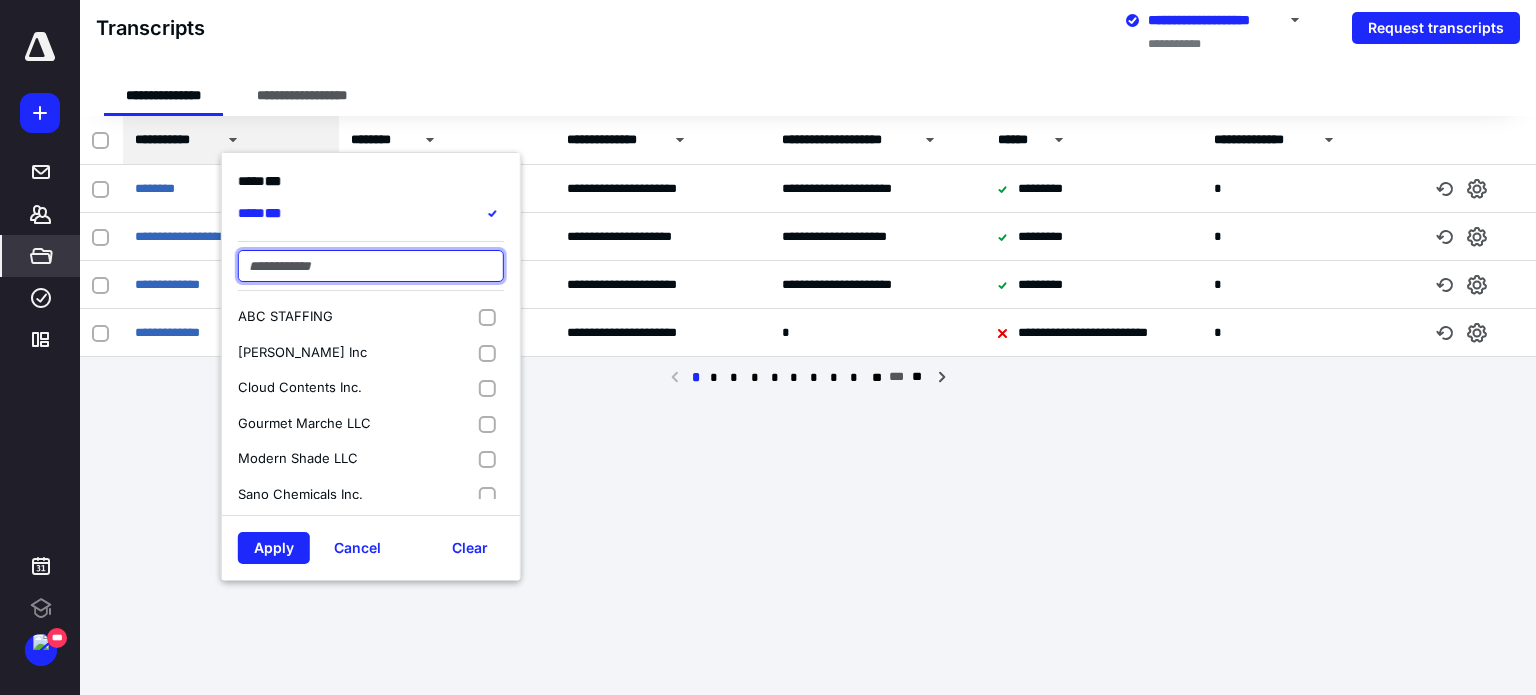 click at bounding box center [371, 266] 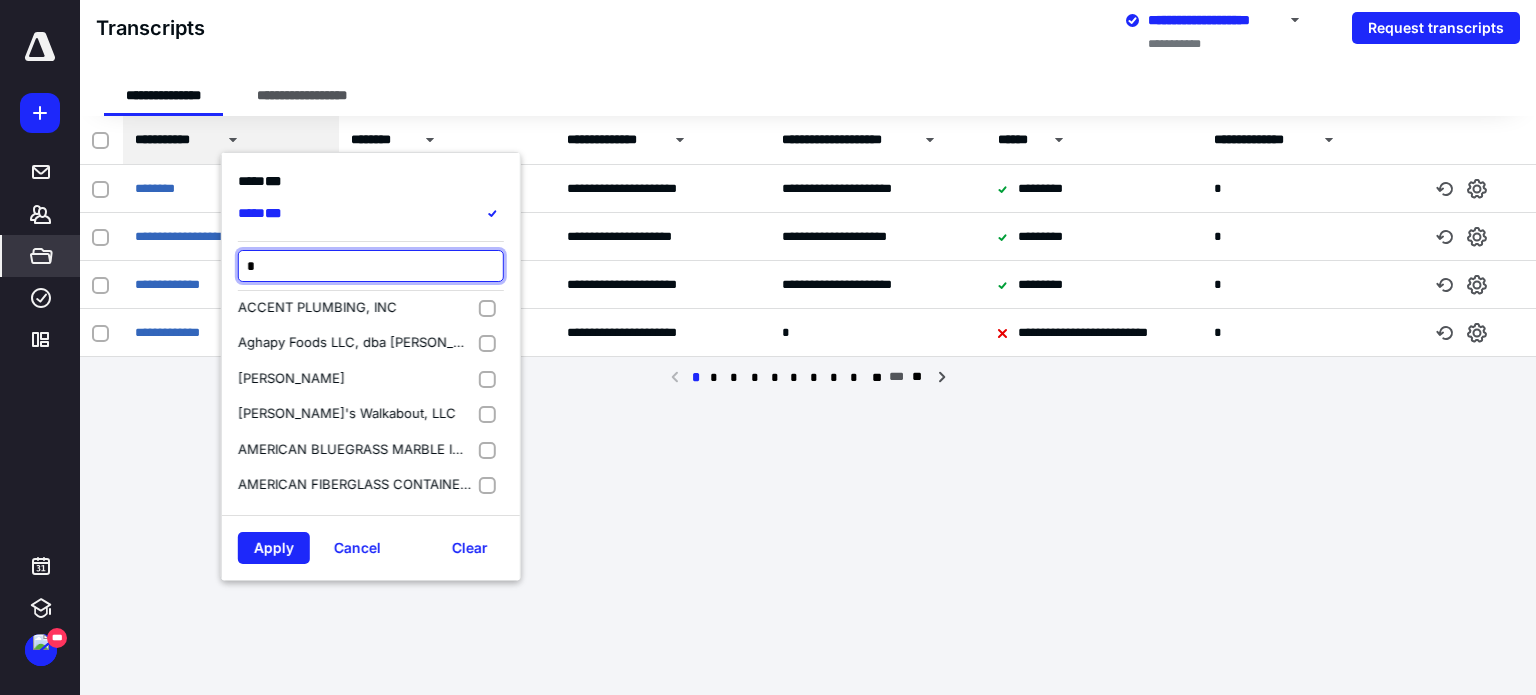 scroll, scrollTop: 0, scrollLeft: 0, axis: both 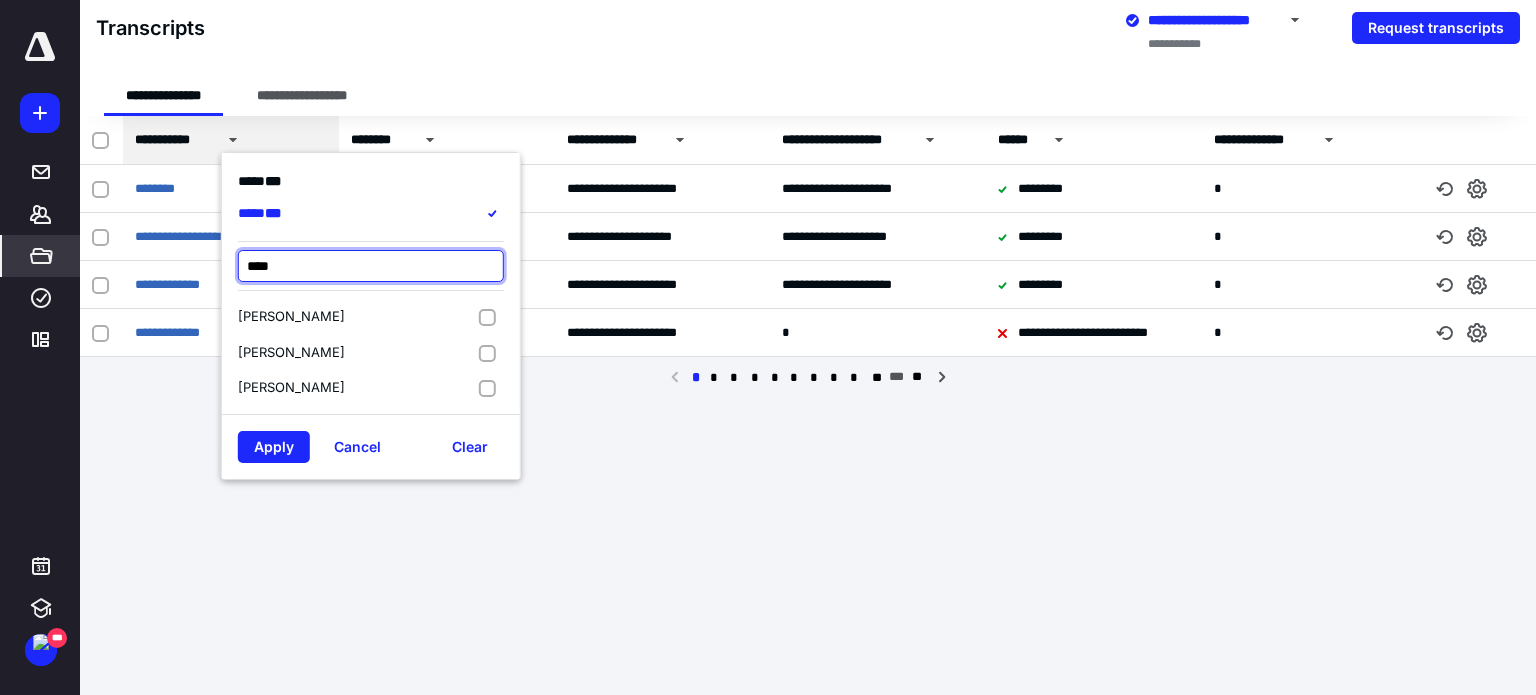 type on "****" 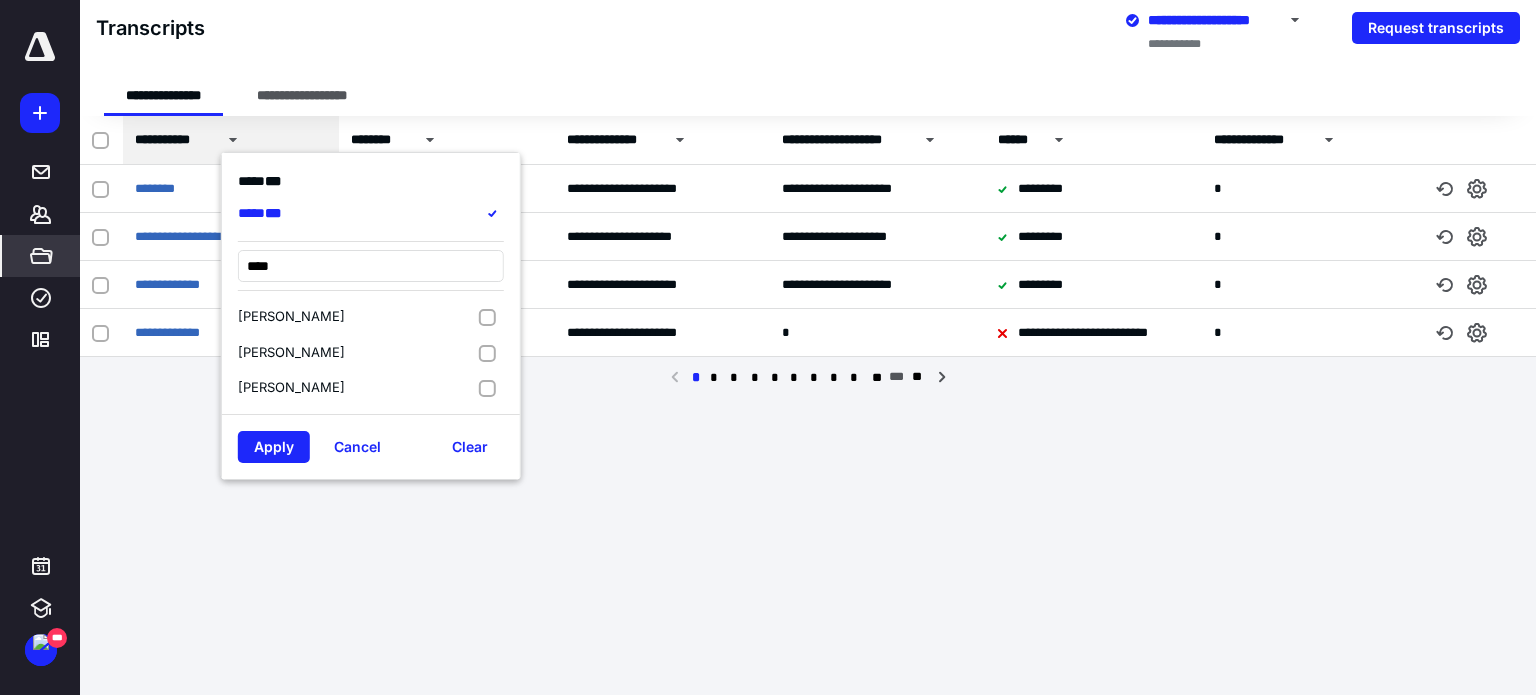 click on "[PERSON_NAME]" at bounding box center (358, 317) 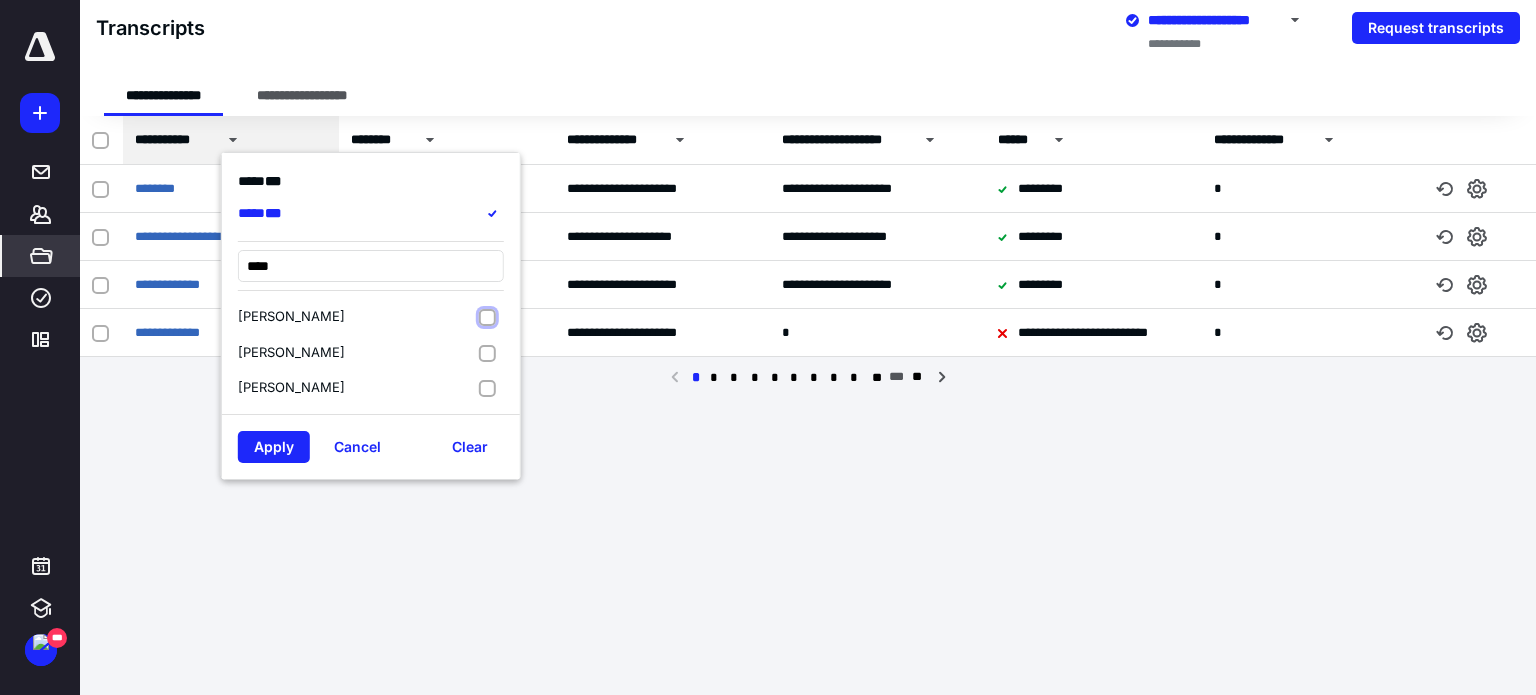 click at bounding box center (487, 318) 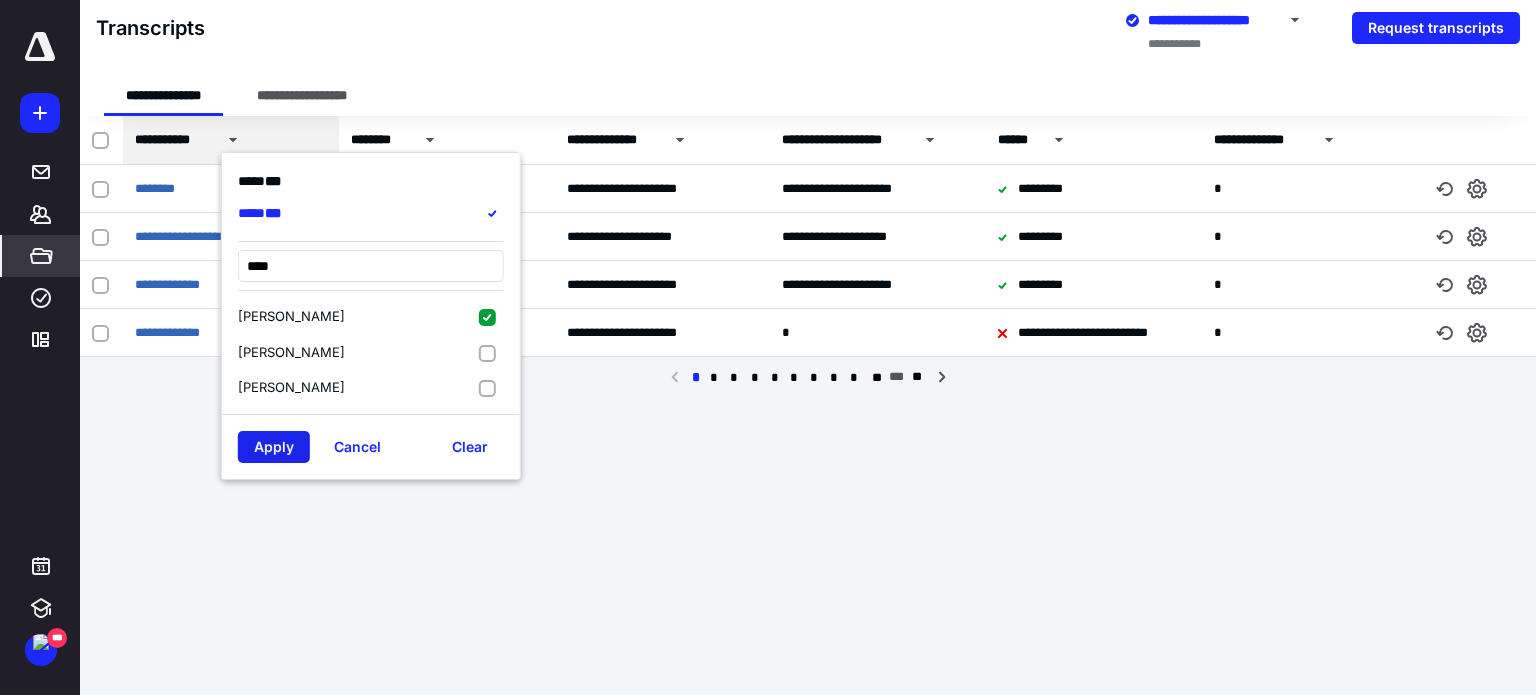 click on "Apply" at bounding box center (274, 447) 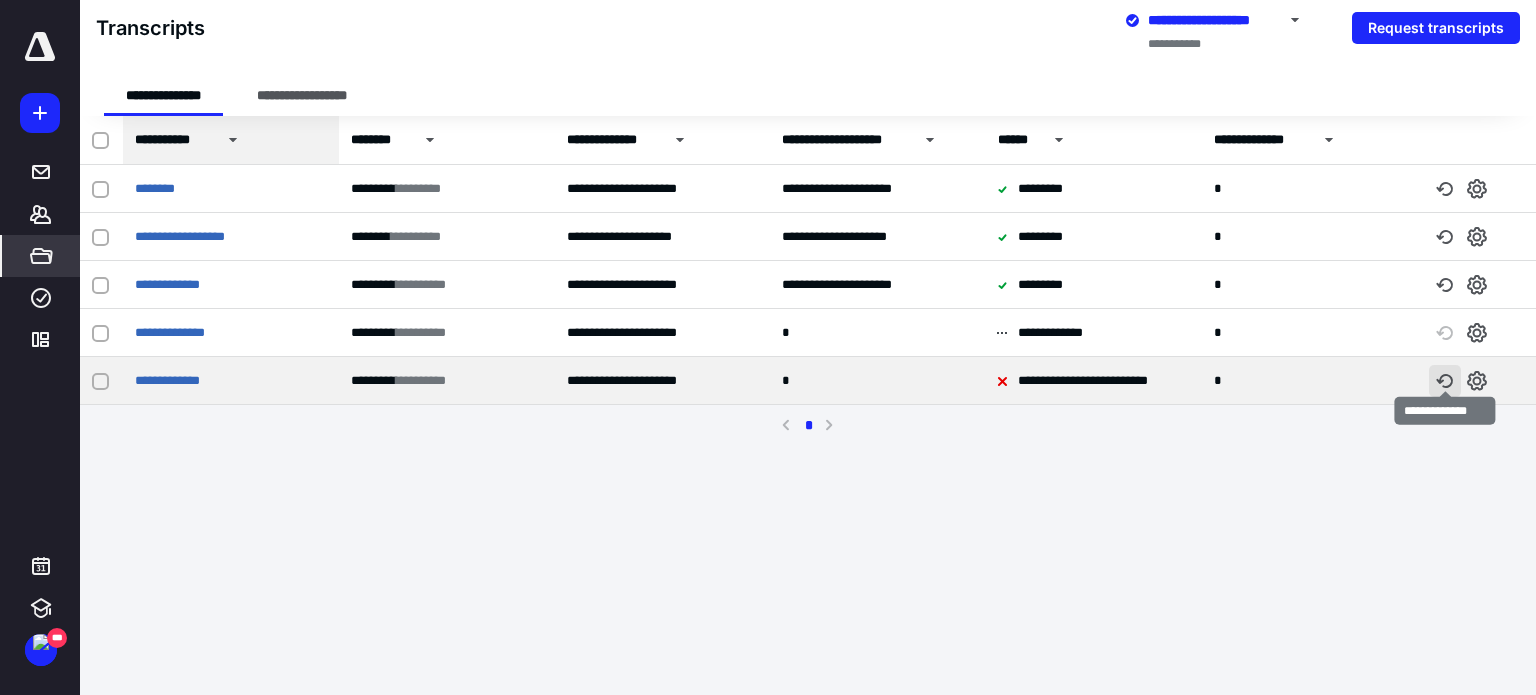 click at bounding box center [1445, 381] 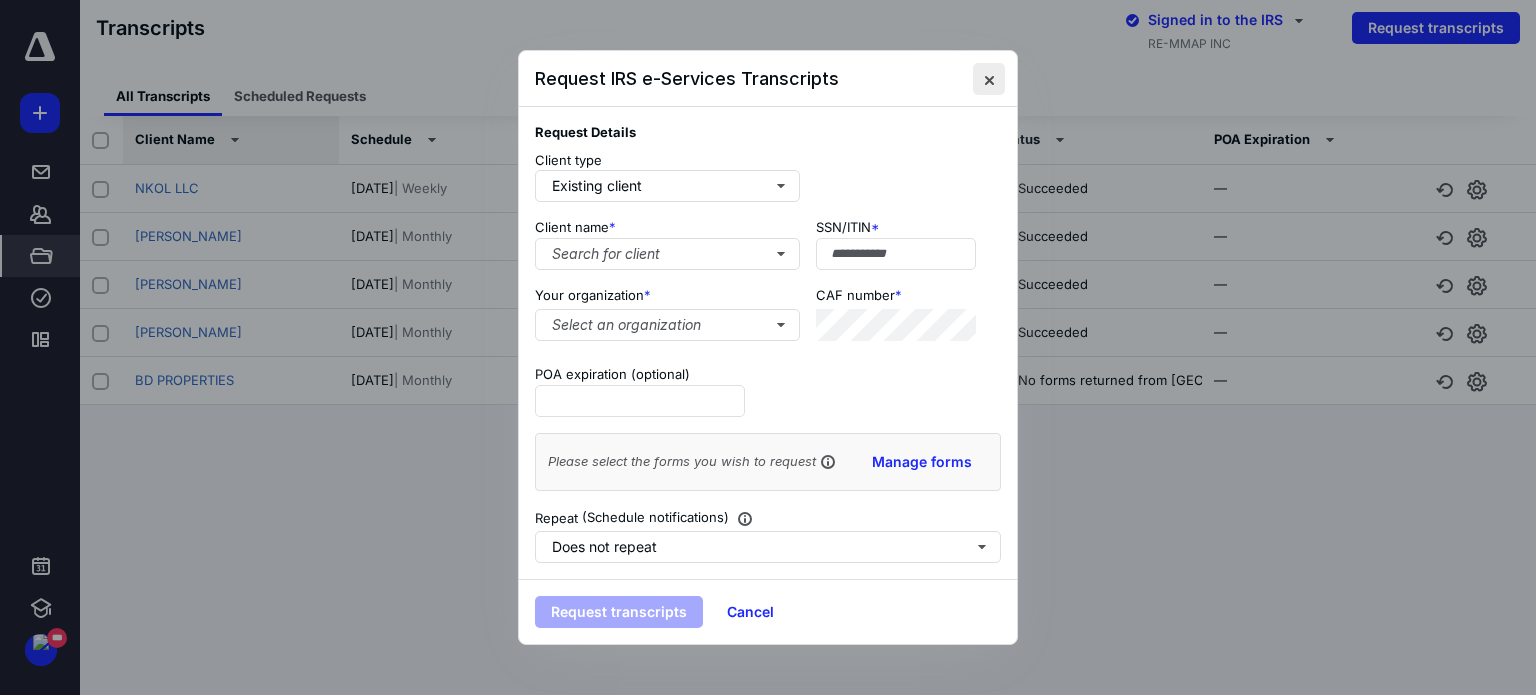 click at bounding box center (989, 79) 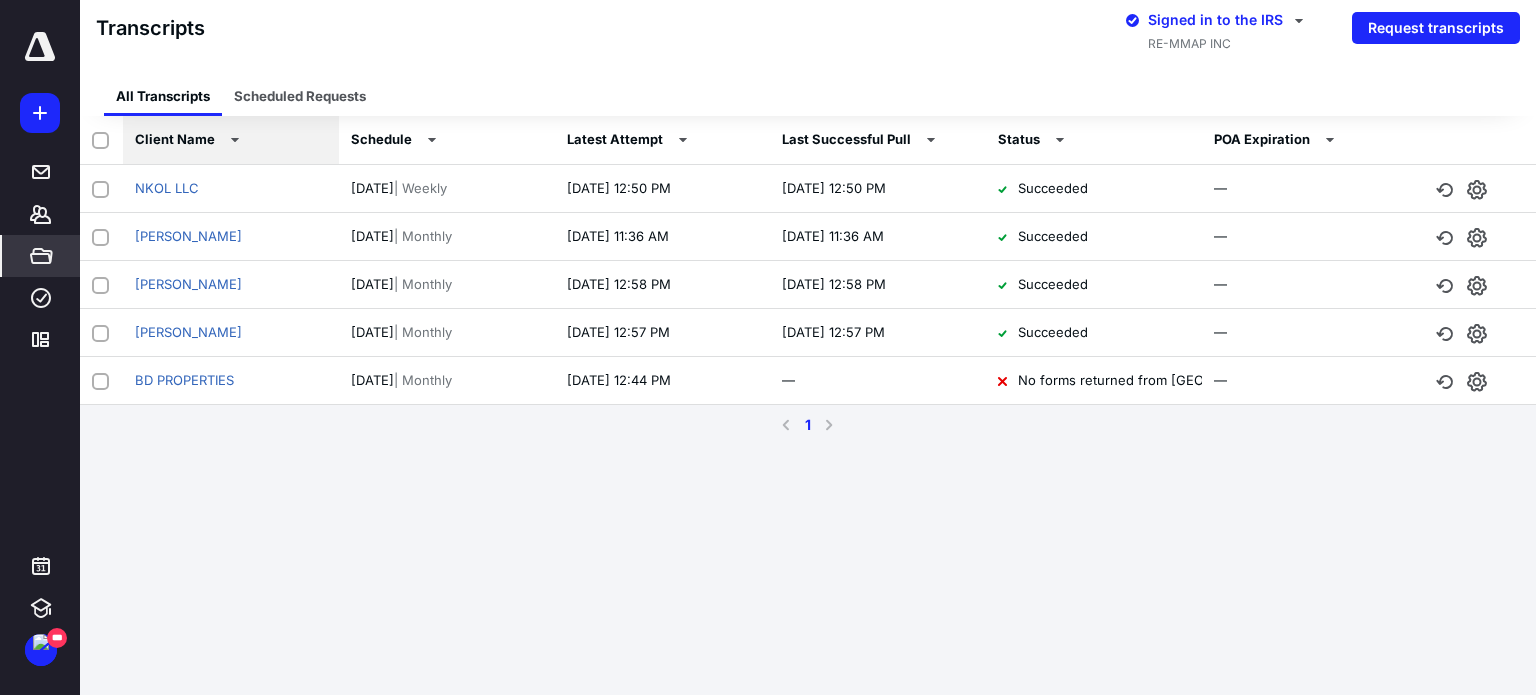 click on "**********" at bounding box center [768, 347] 